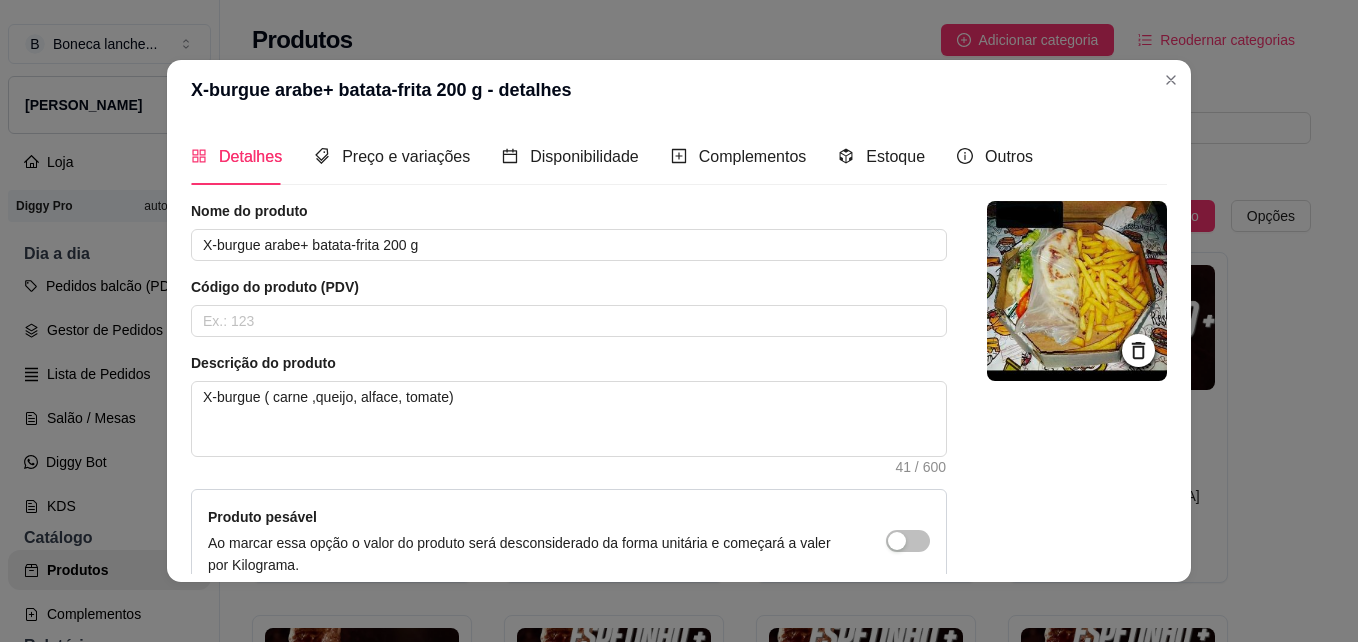 scroll, scrollTop: 0, scrollLeft: 0, axis: both 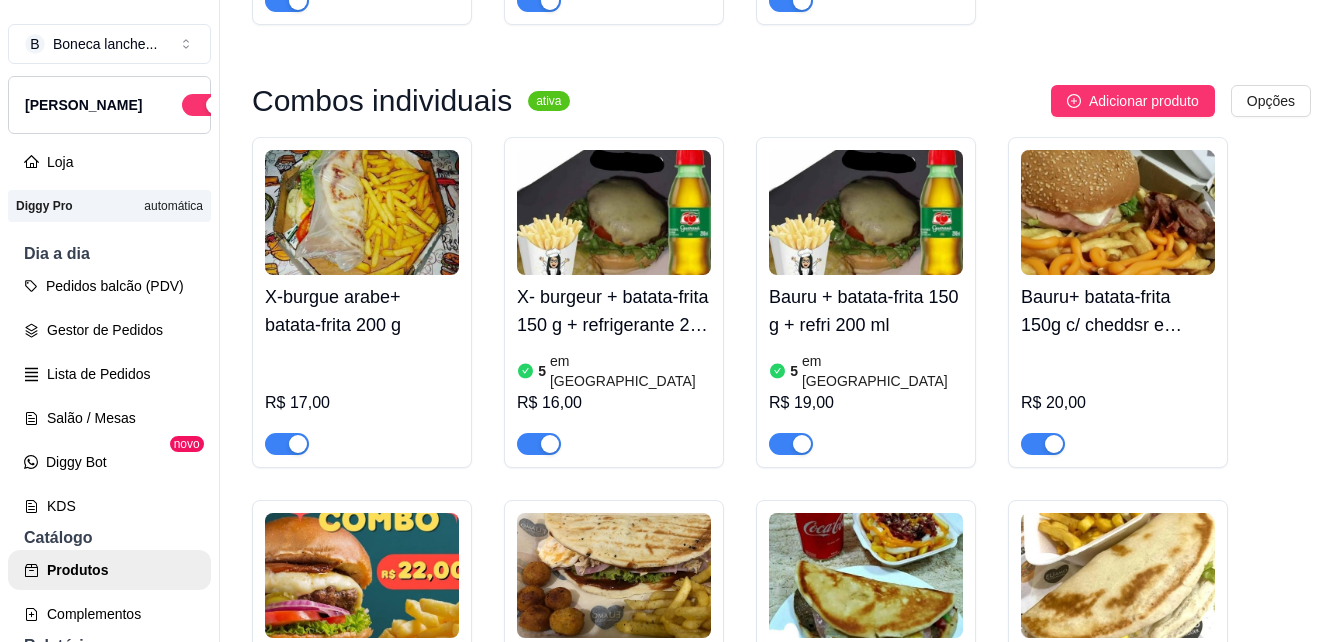 click on "Bauru + batata-frita 150 g + refri 200 ml" at bounding box center [866, 311] 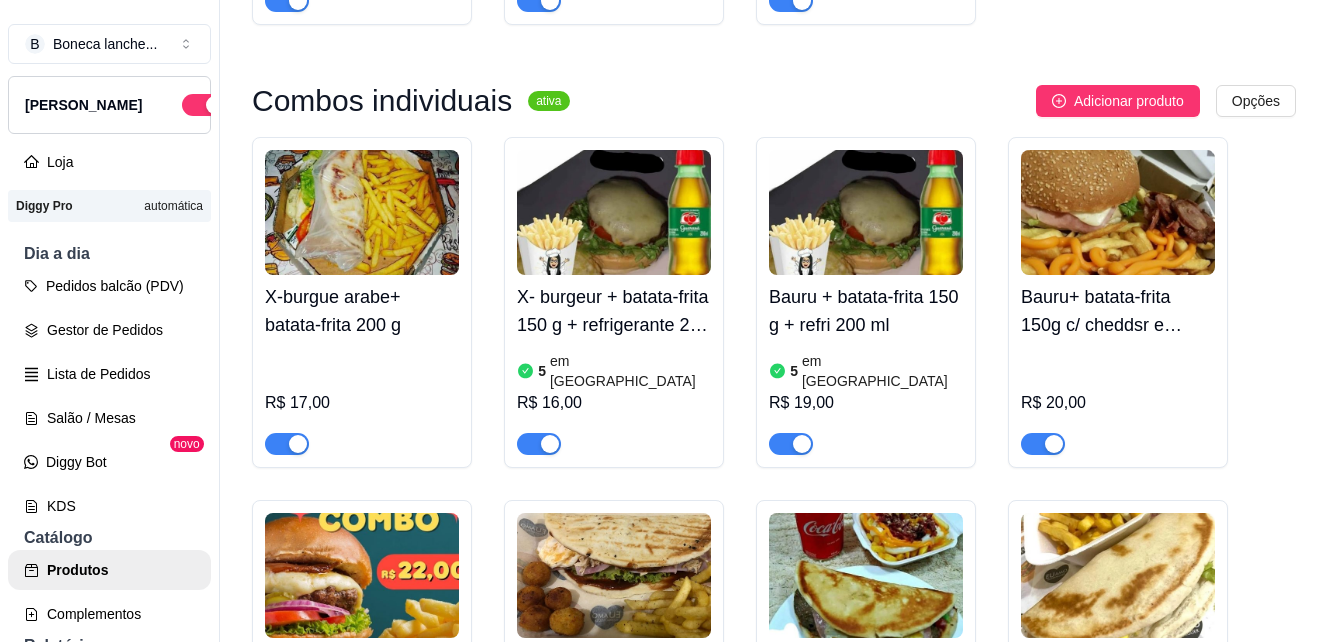 type 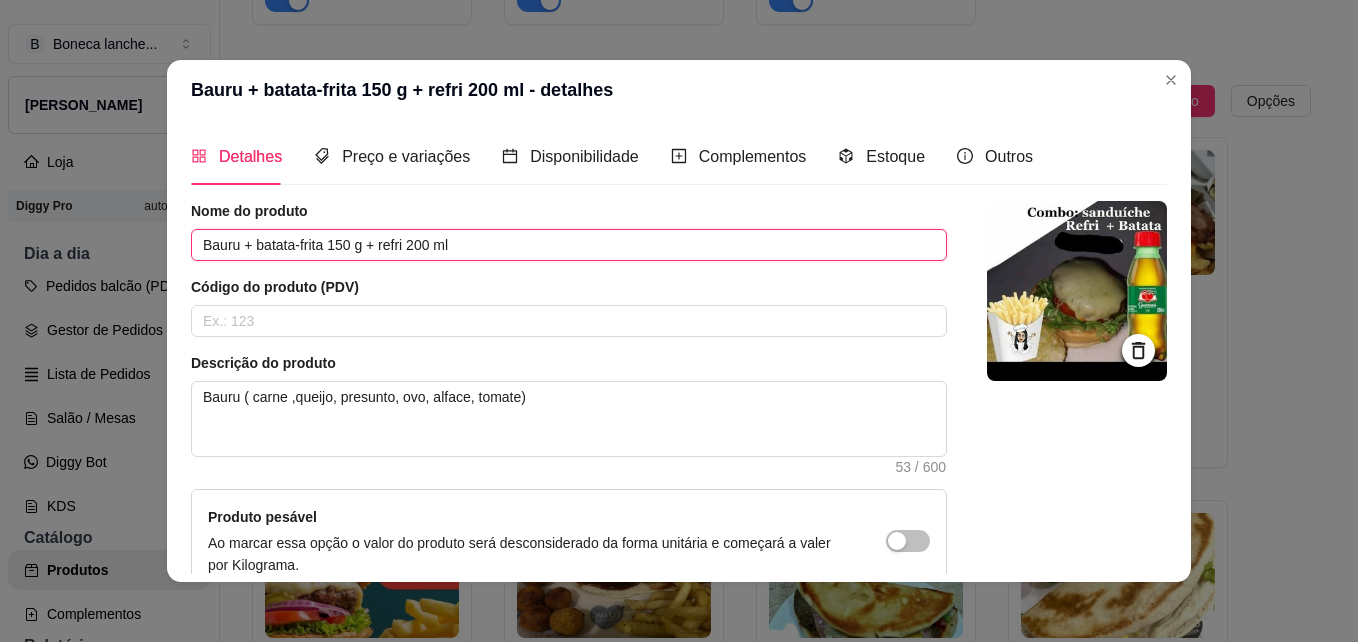 click on "Bauru + batata-frita 150 g + refri 200 ml" at bounding box center [569, 245] 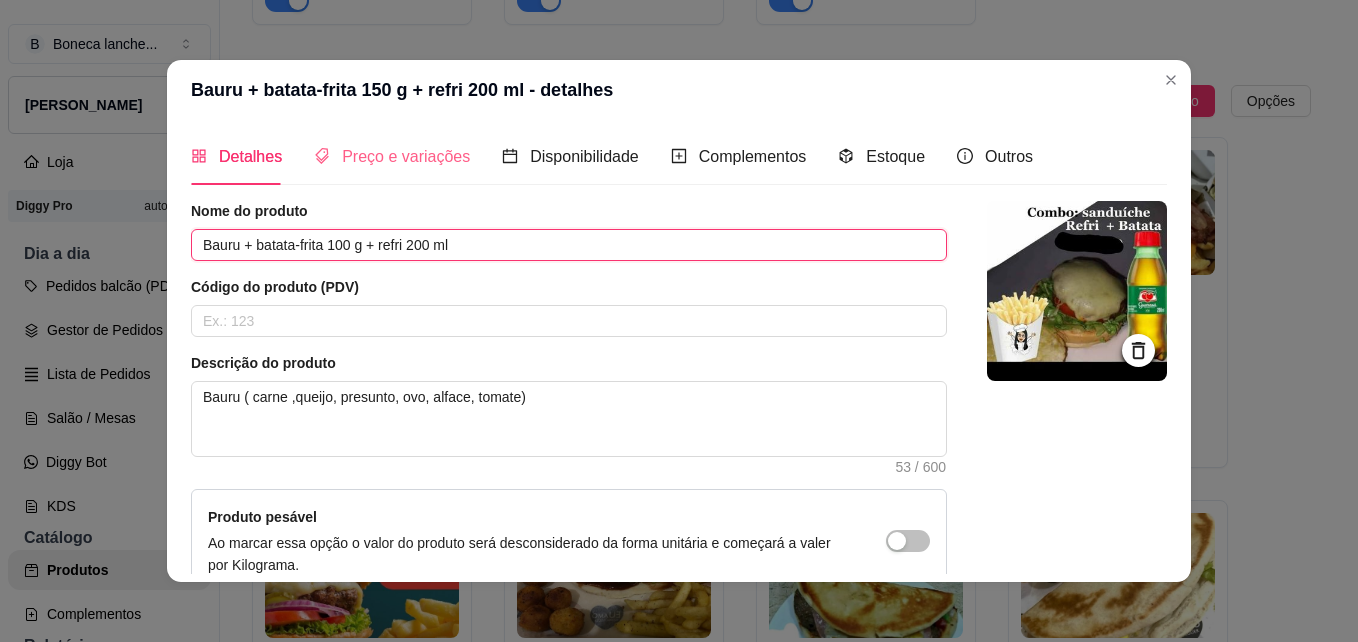 type on "Bauru + batata-frita 100 g + refri 200 ml" 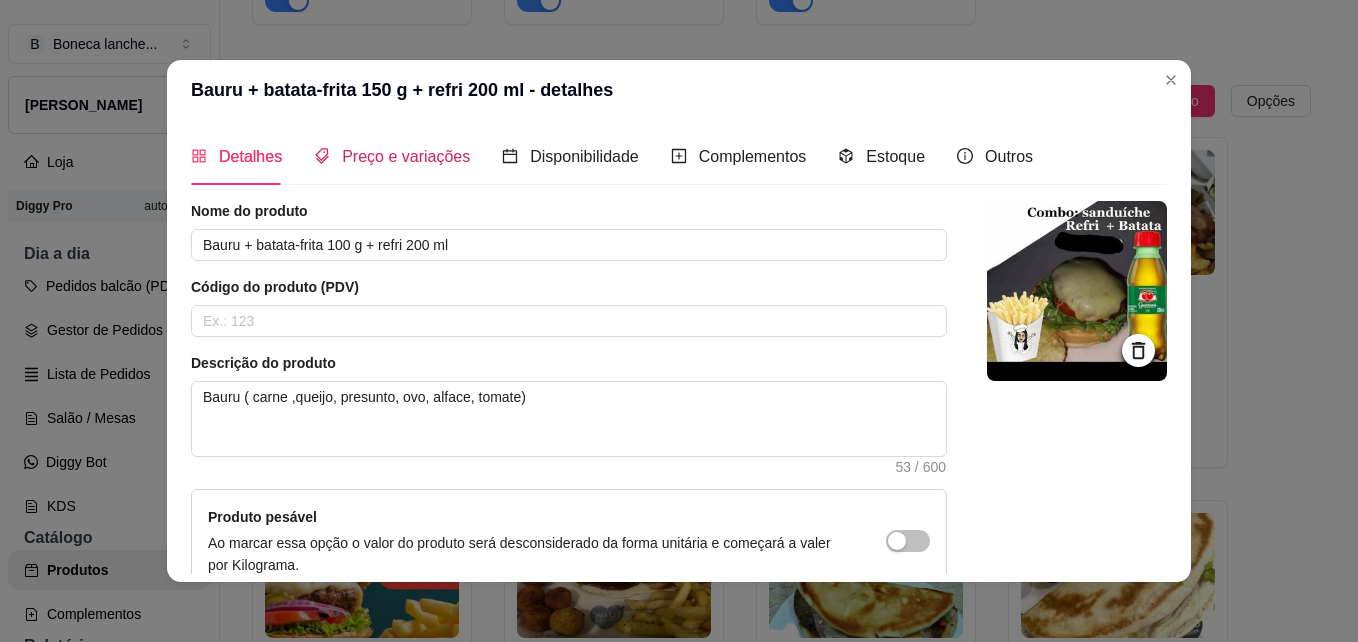 click on "Preço e variações" at bounding box center [406, 156] 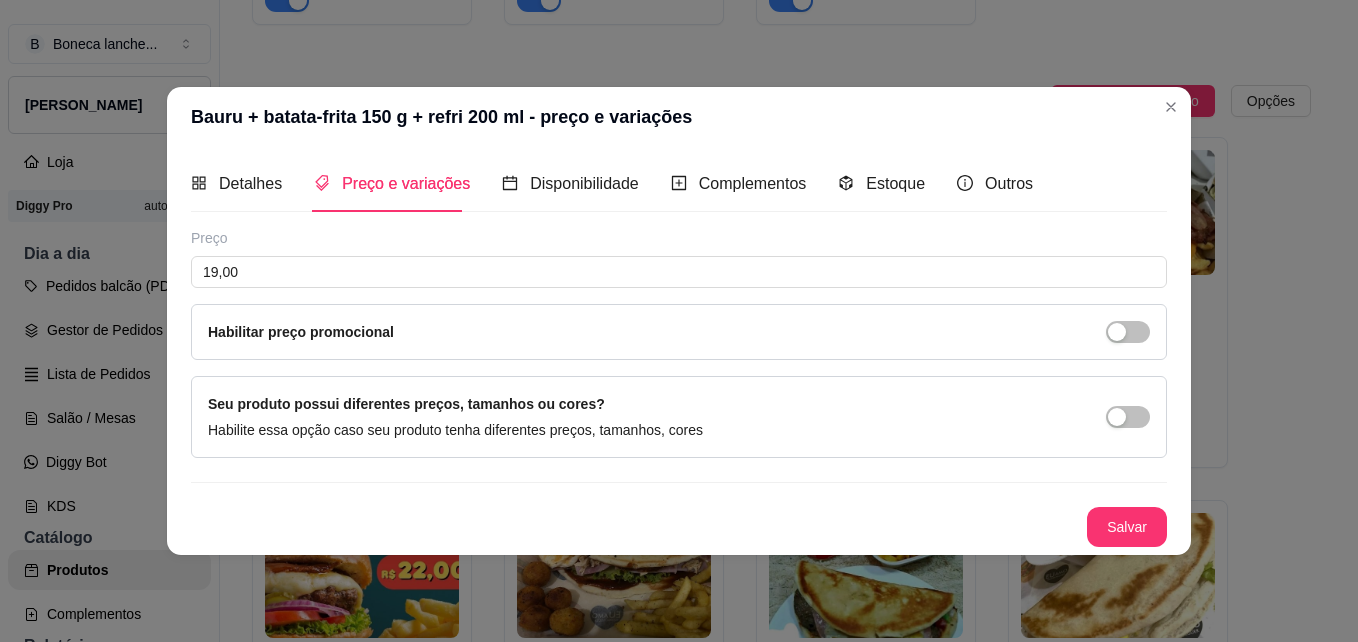 type 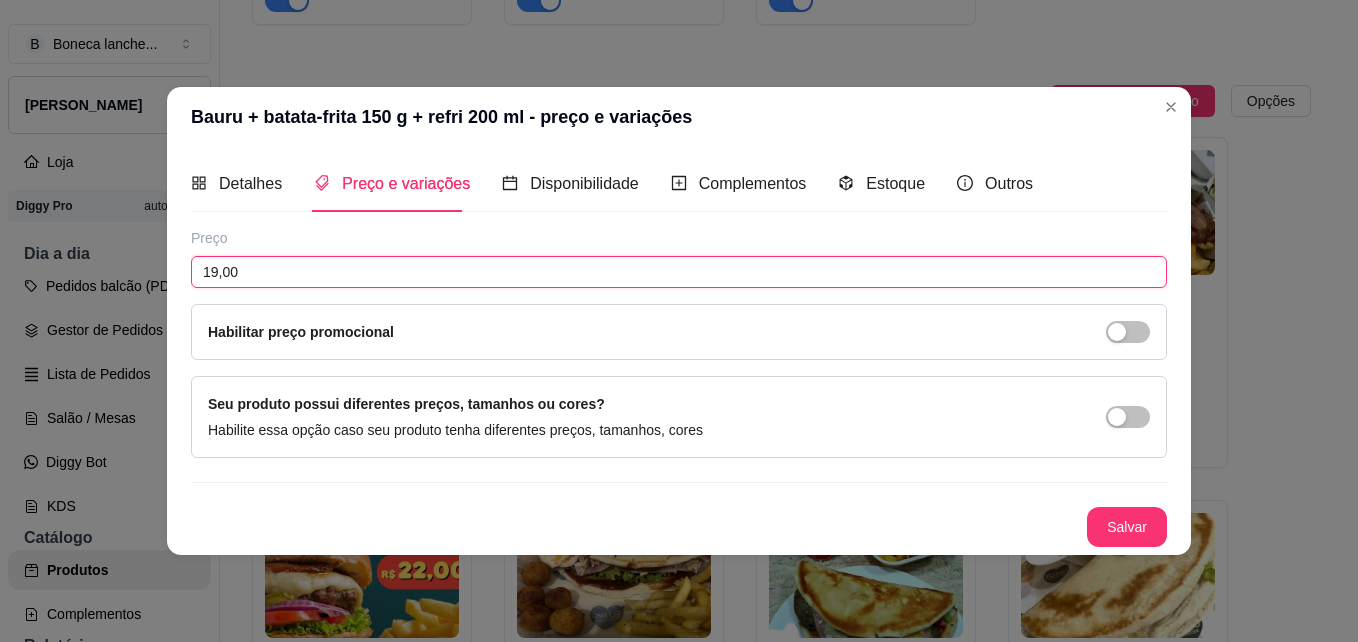 click on "19,00" at bounding box center (679, 272) 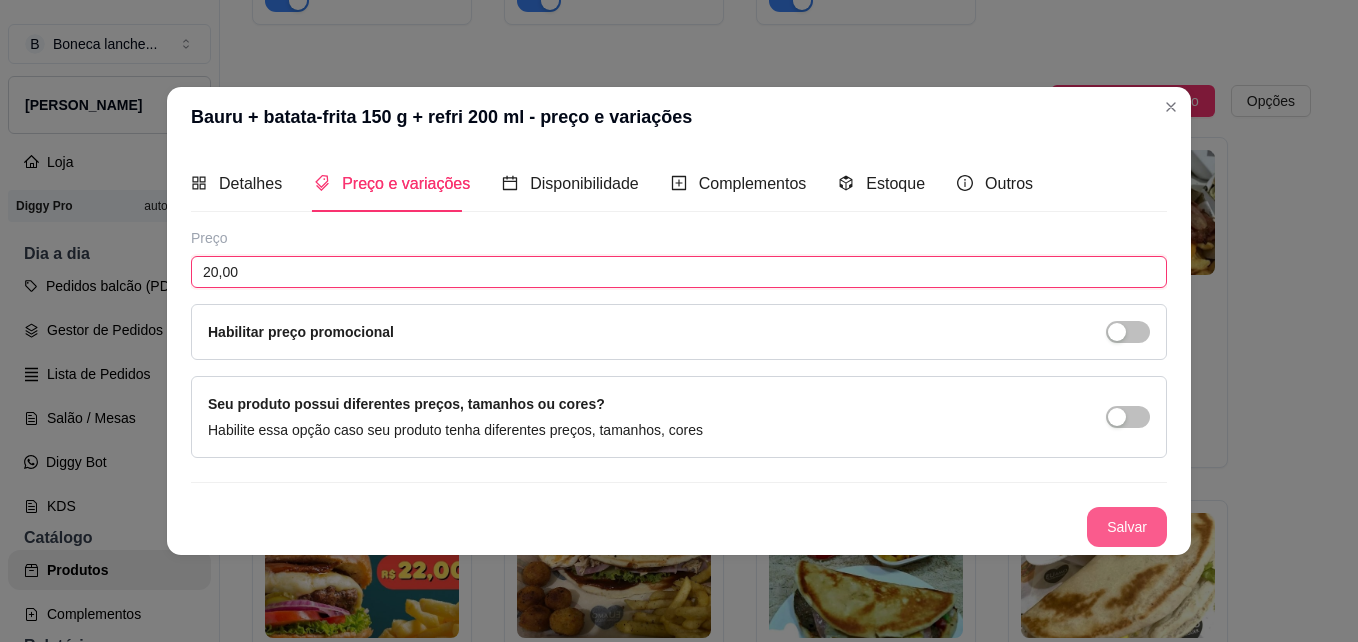 type on "20,00" 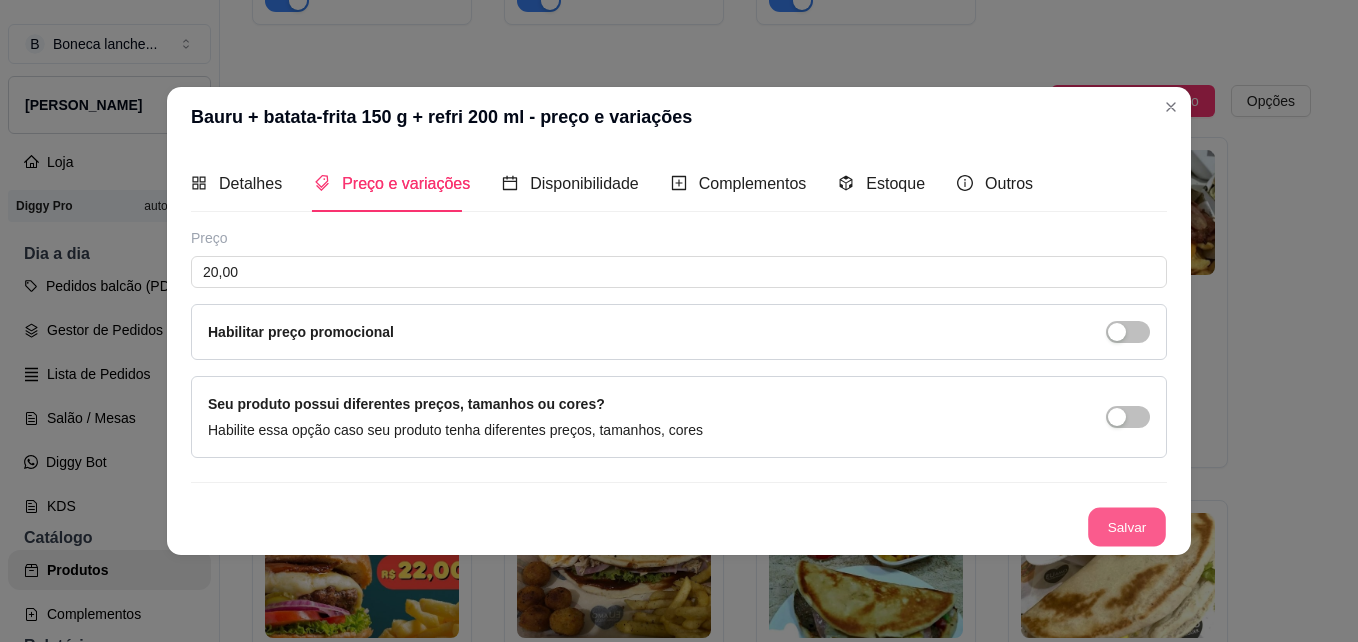 click on "Salvar" at bounding box center (1127, 527) 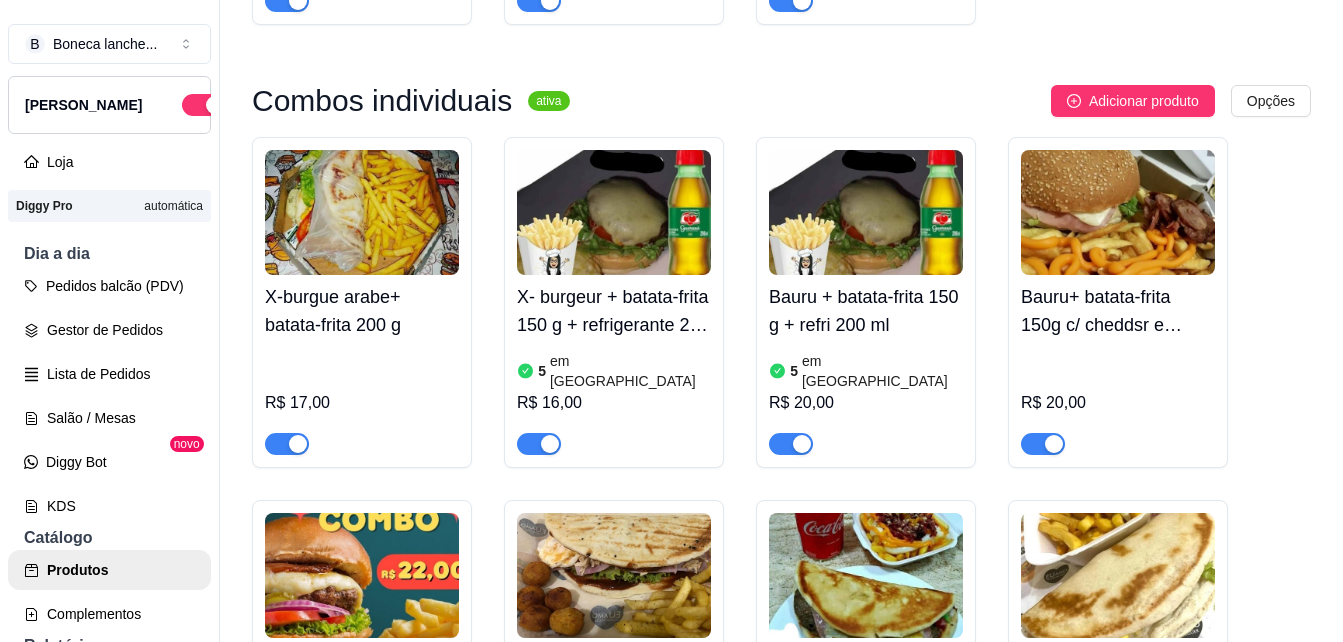 click on "X- burgeur + batata-frita 150 g + refrigerante 200 ml" at bounding box center (614, 311) 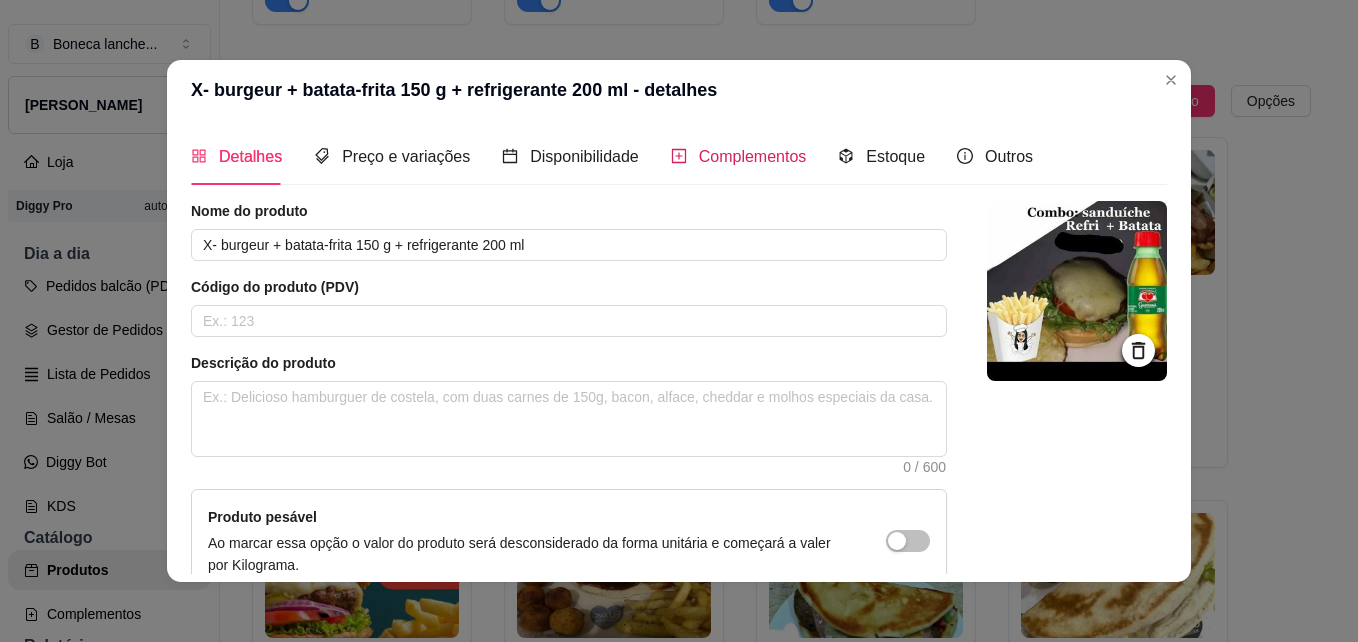 click on "Complementos" at bounding box center [753, 156] 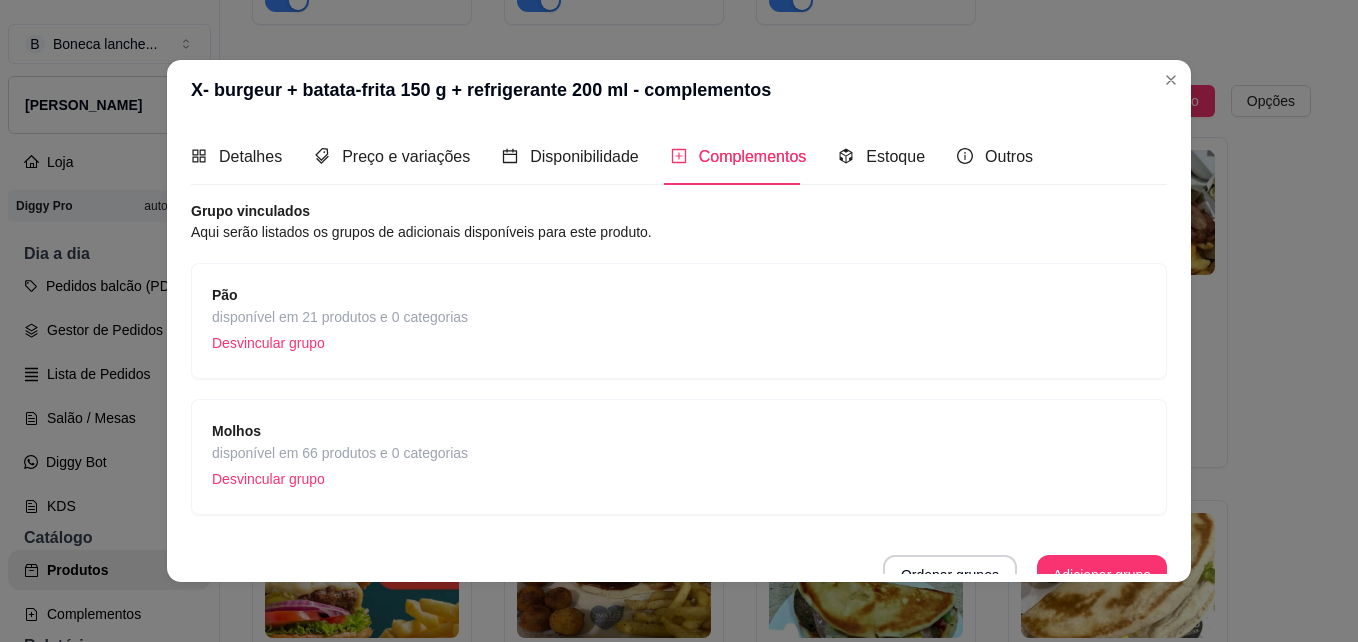 scroll, scrollTop: 21, scrollLeft: 0, axis: vertical 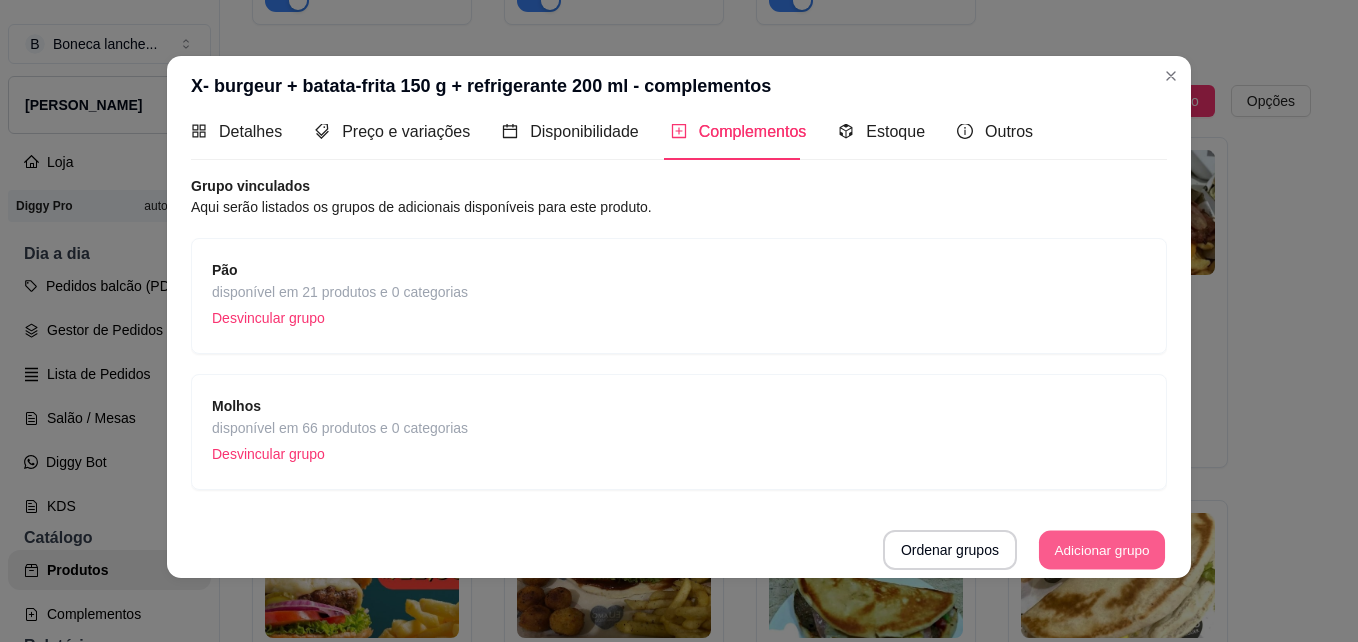 click on "Adicionar grupo" at bounding box center (1102, 550) 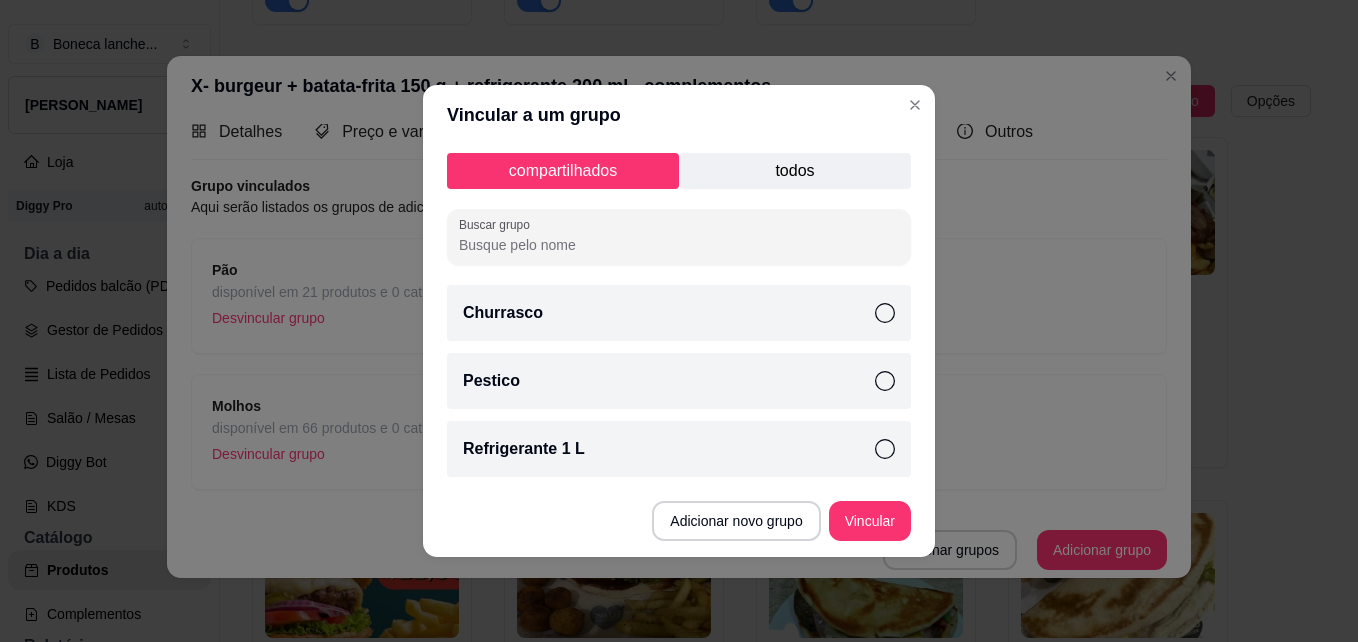 click on "compartilhados todos Buscar grupo Churrasco  Pestico  Refrigerante  1 L" at bounding box center (679, 315) 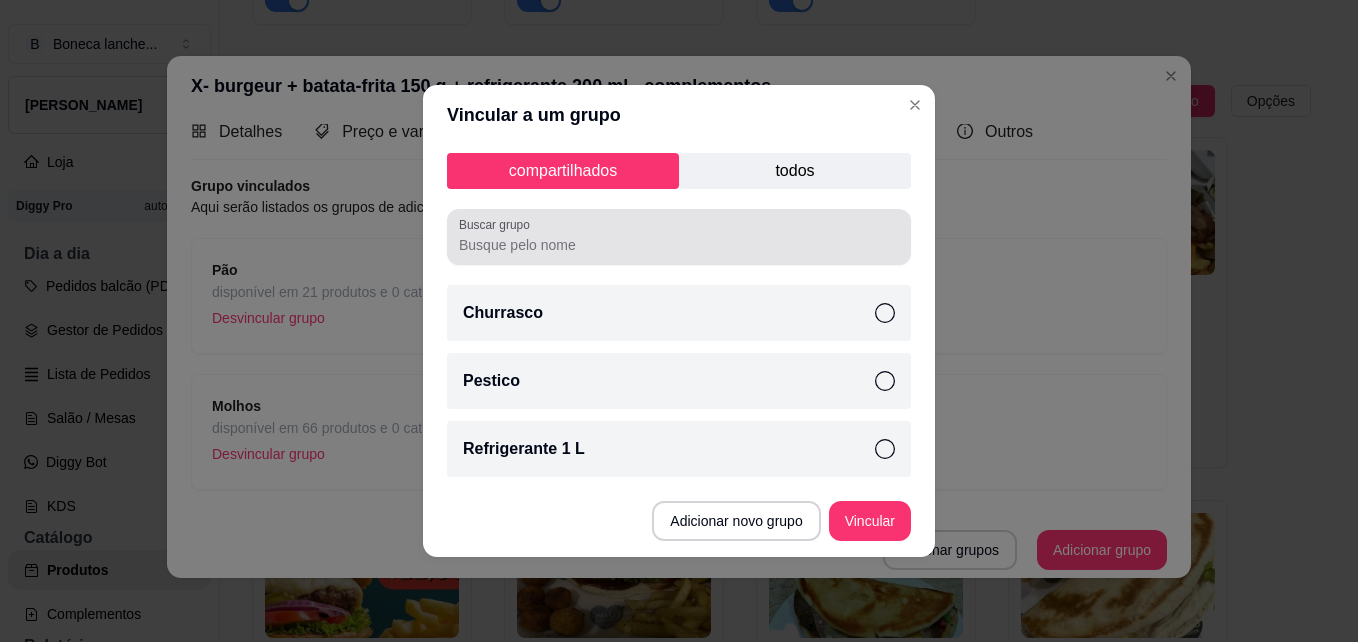 click at bounding box center (679, 237) 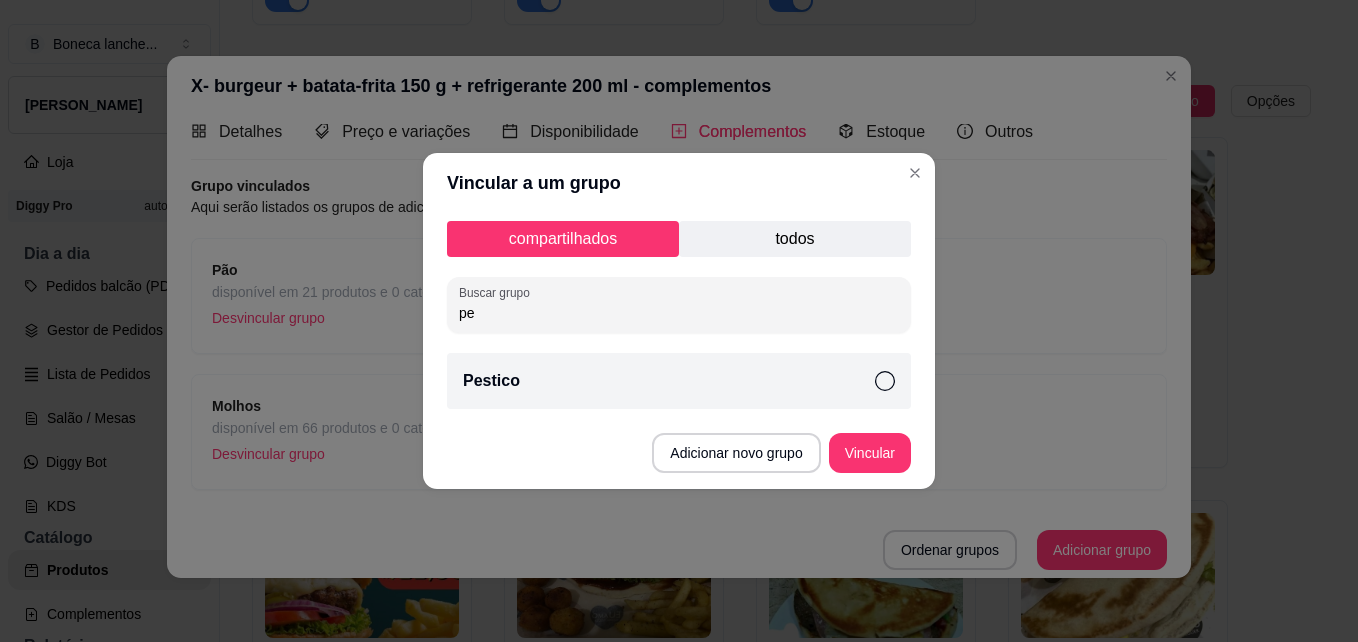 type on "p" 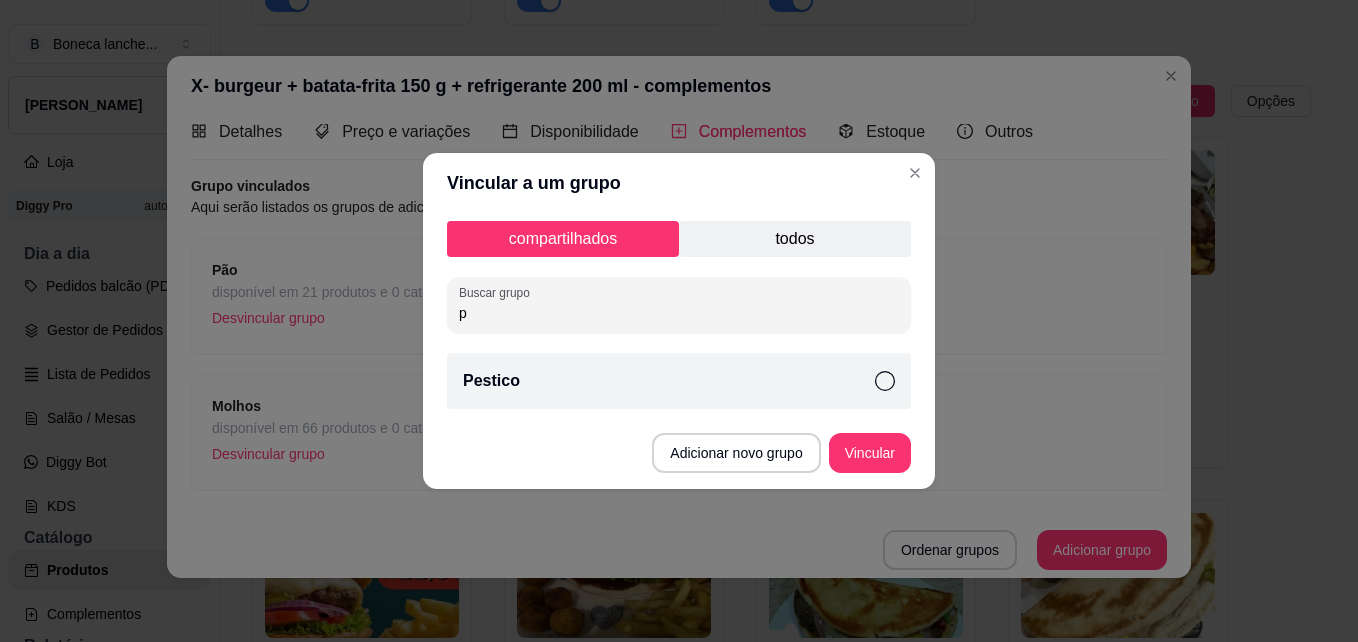 type 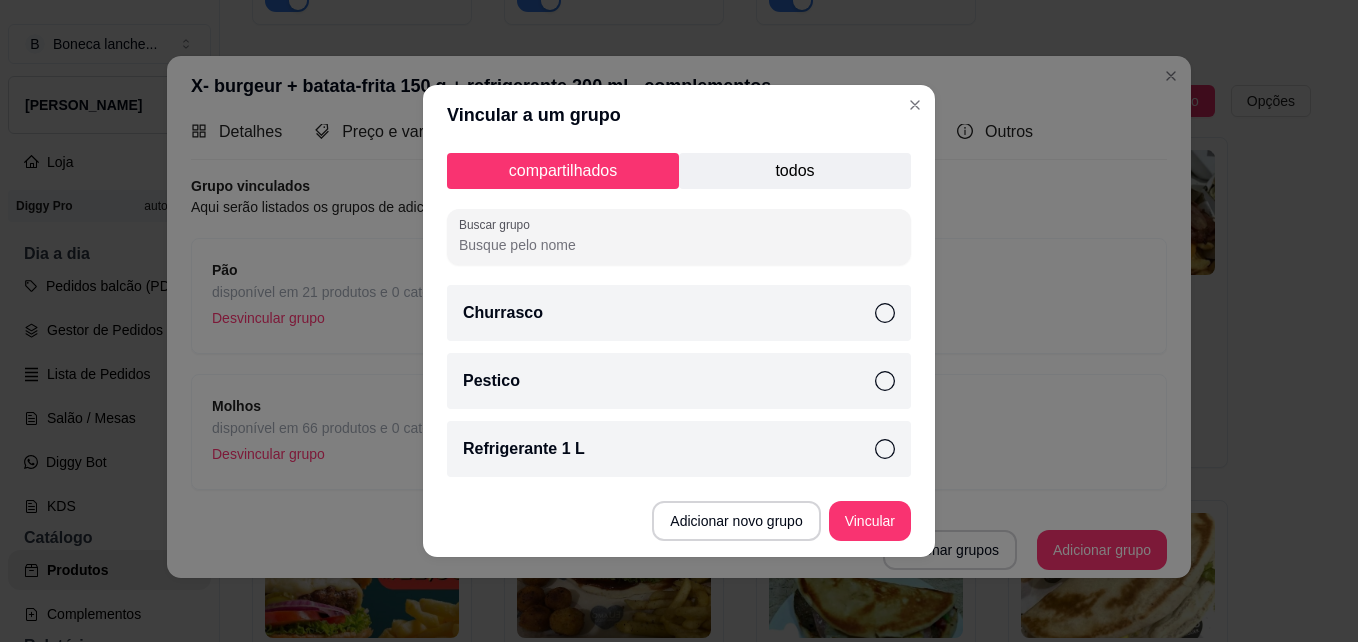 click on "todos" at bounding box center (795, 171) 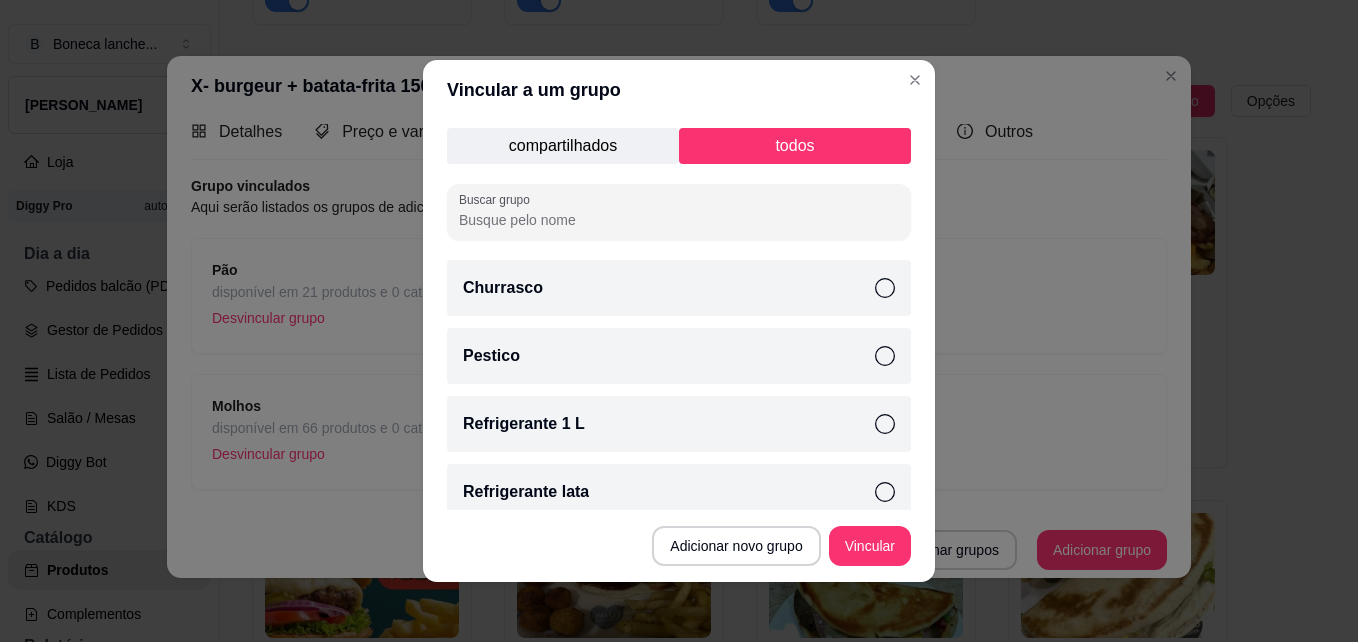 scroll, scrollTop: 4, scrollLeft: 0, axis: vertical 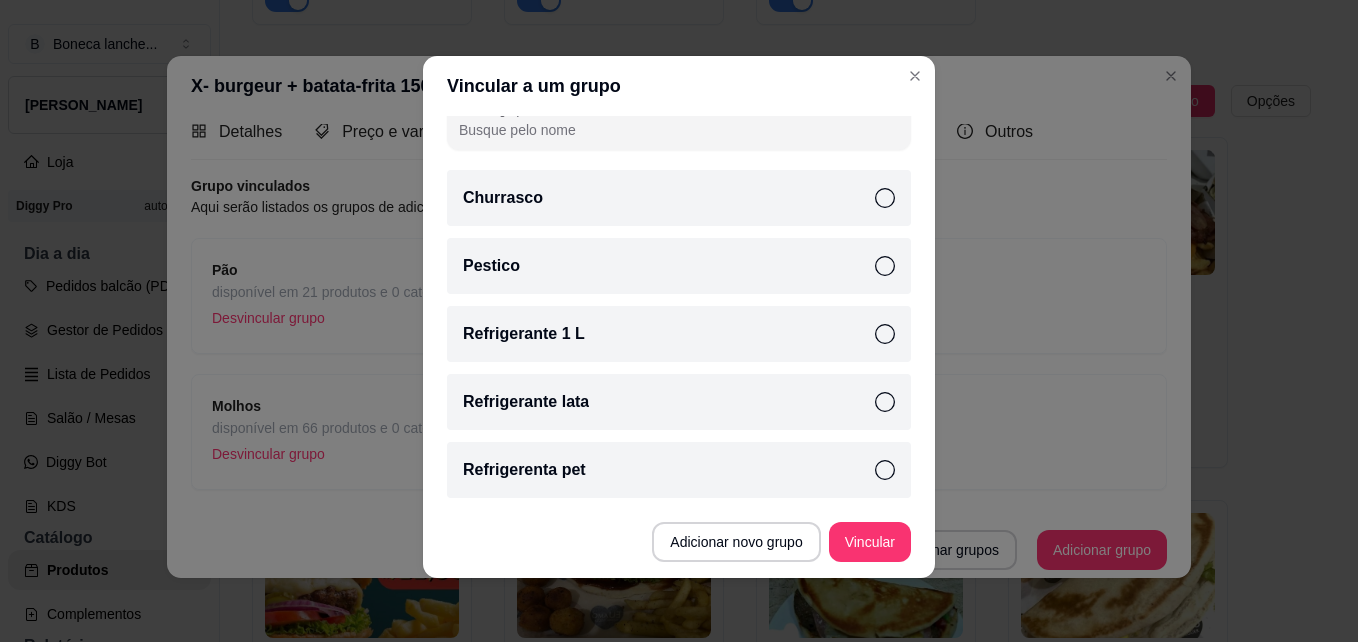 click on "Refrigerenta pet" at bounding box center (679, 470) 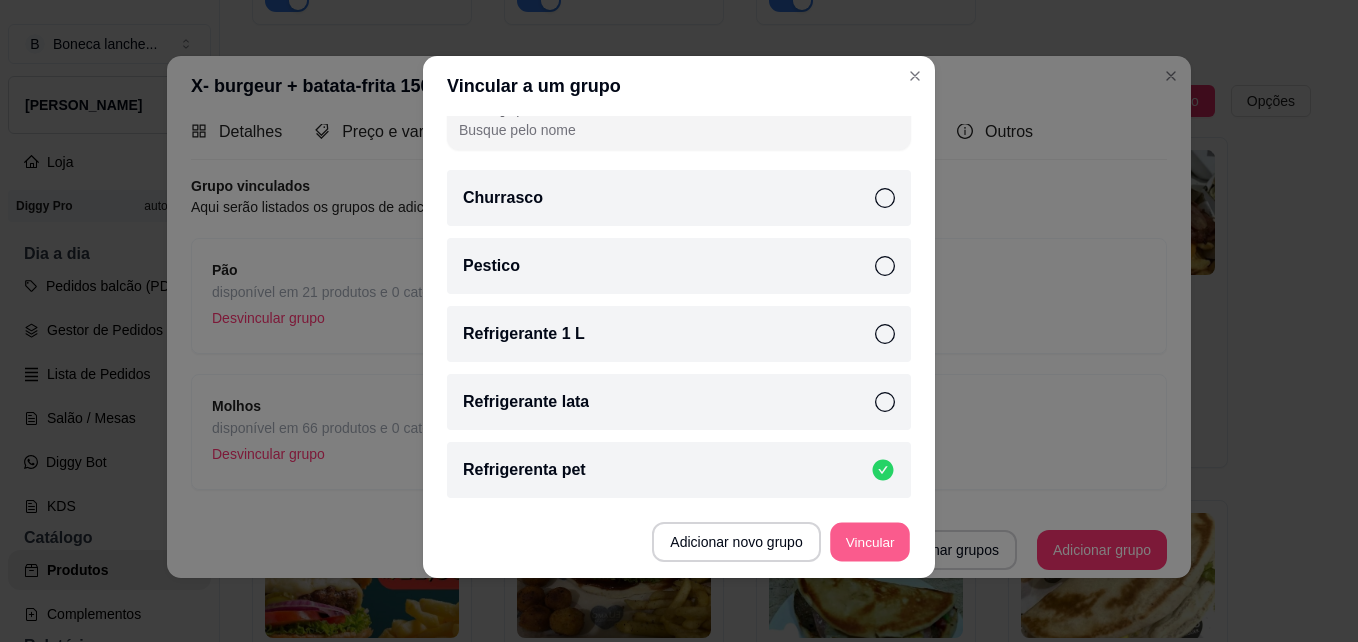 click on "Vincular" at bounding box center (870, 542) 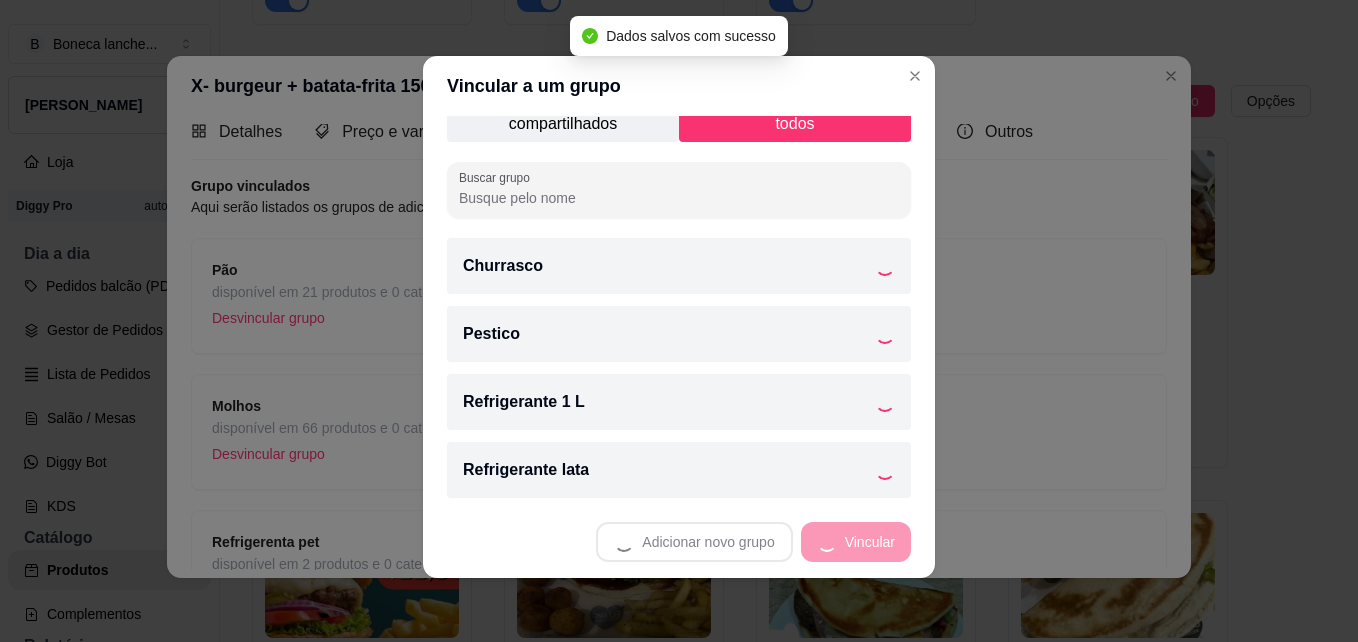 scroll, scrollTop: 18, scrollLeft: 0, axis: vertical 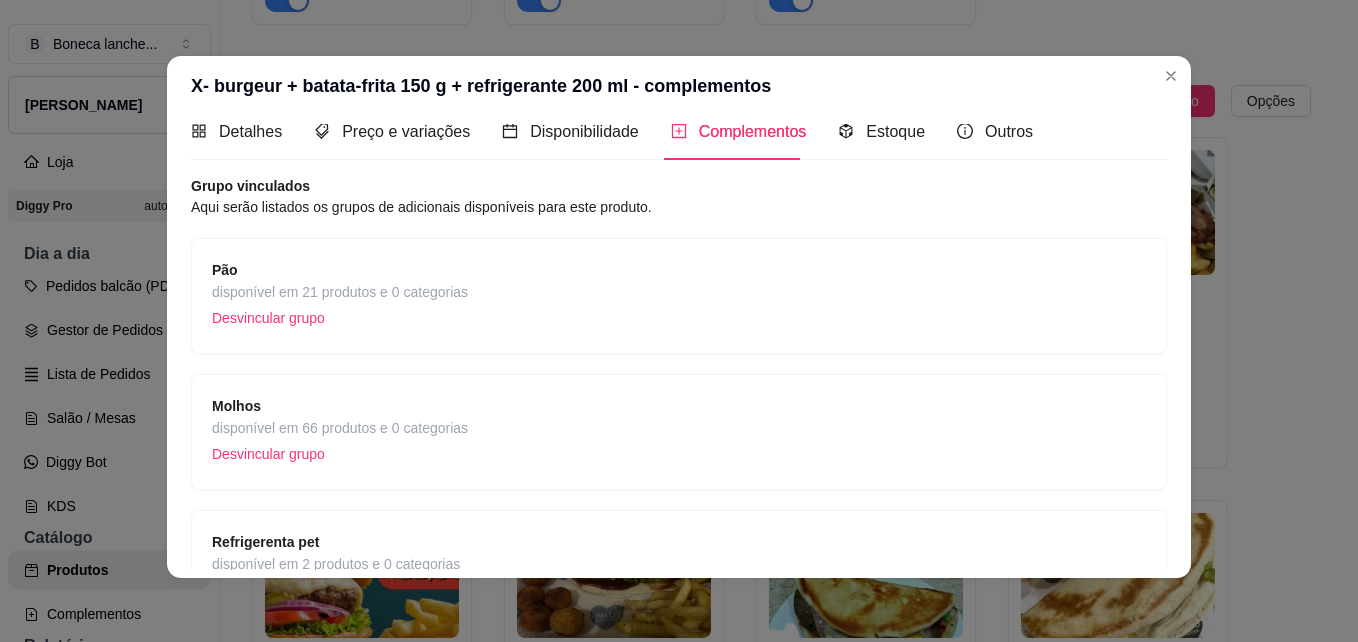 click on "X- burgeur + batata-frita 150 g + refrigerante 200 ml - complementos" at bounding box center (679, 86) 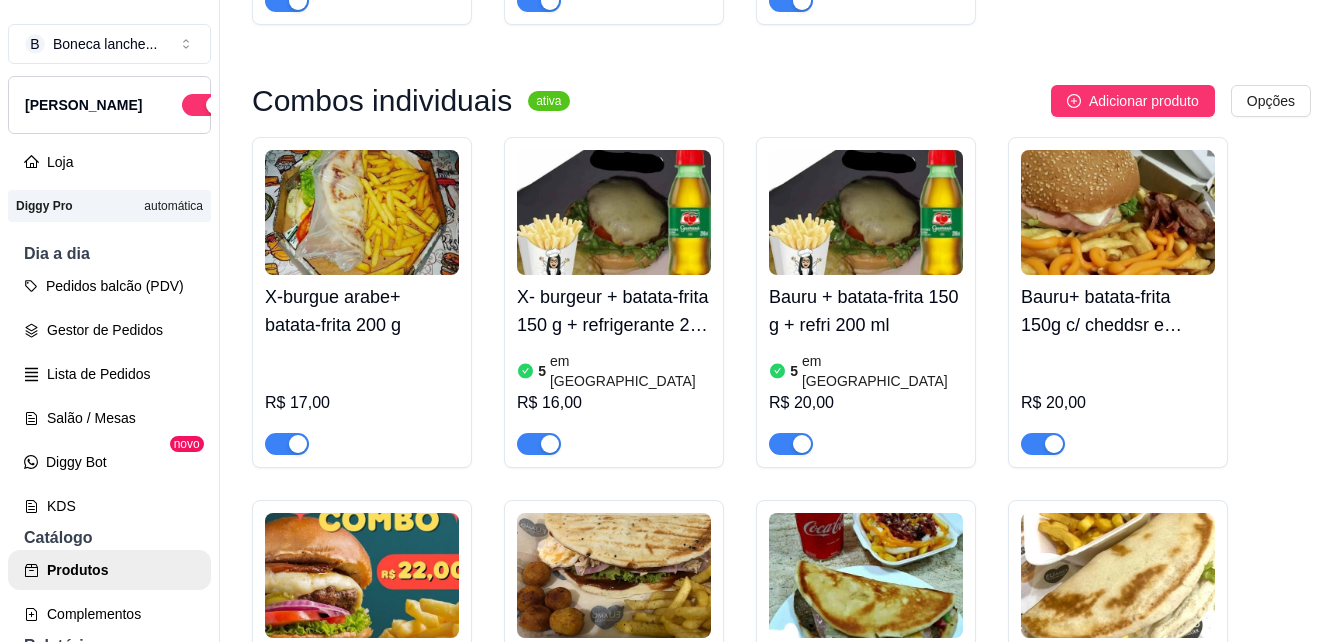 click on "Bauru + batata-frita 150 g + refri 200 ml" at bounding box center [866, 311] 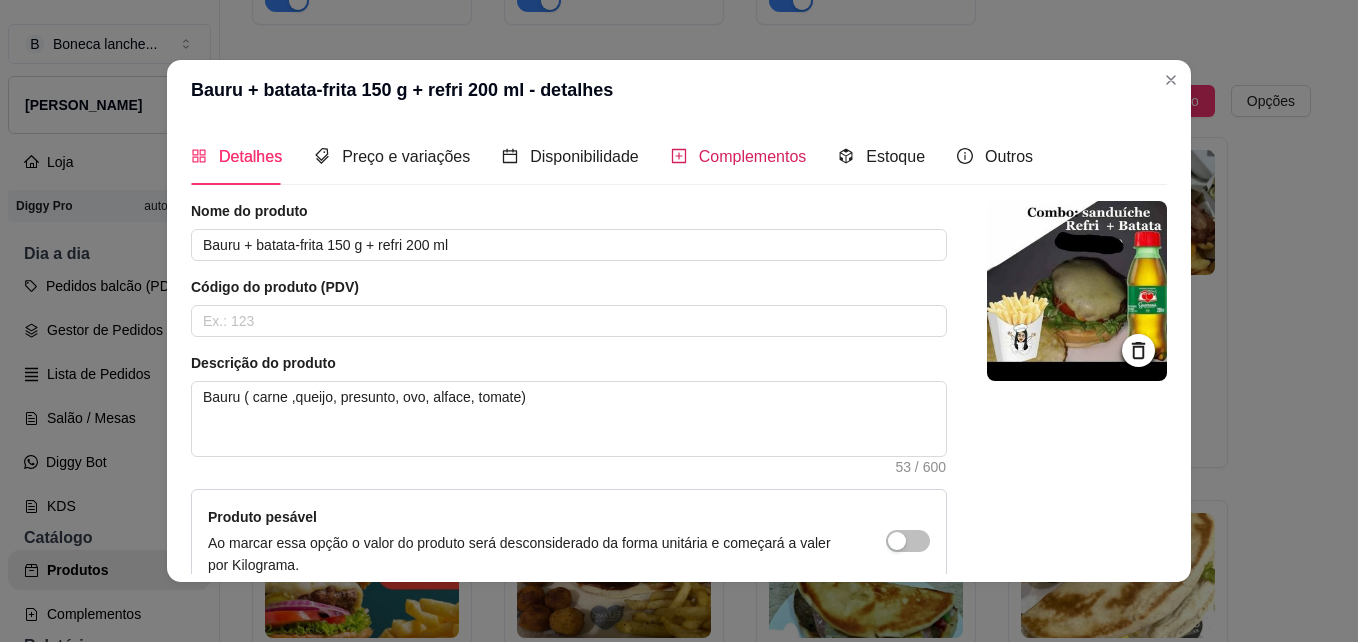 click on "Complementos" at bounding box center [753, 156] 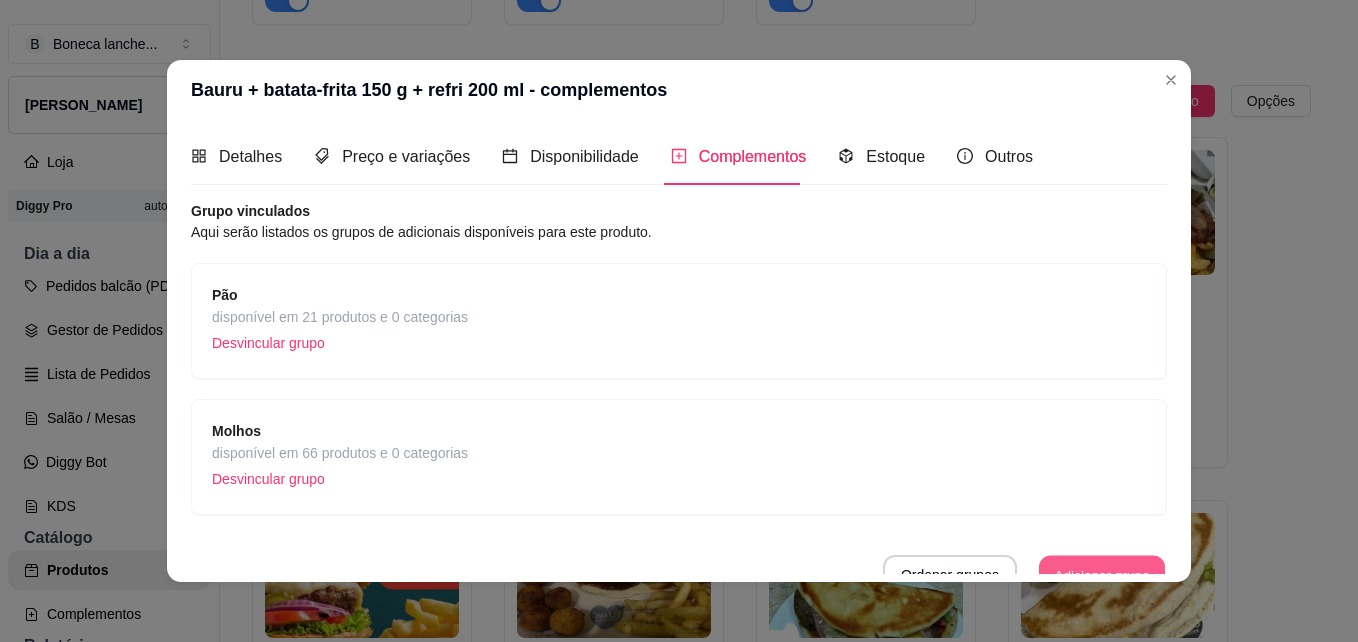 click on "Adicionar grupo" at bounding box center [1102, 575] 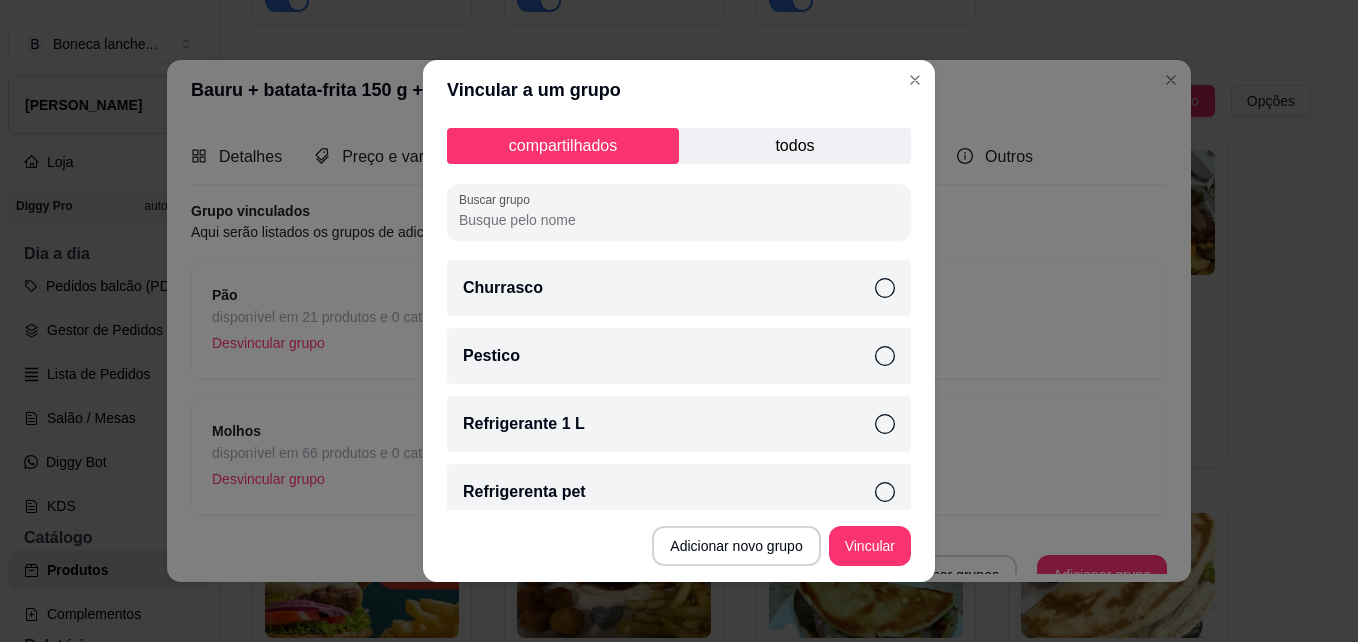 click 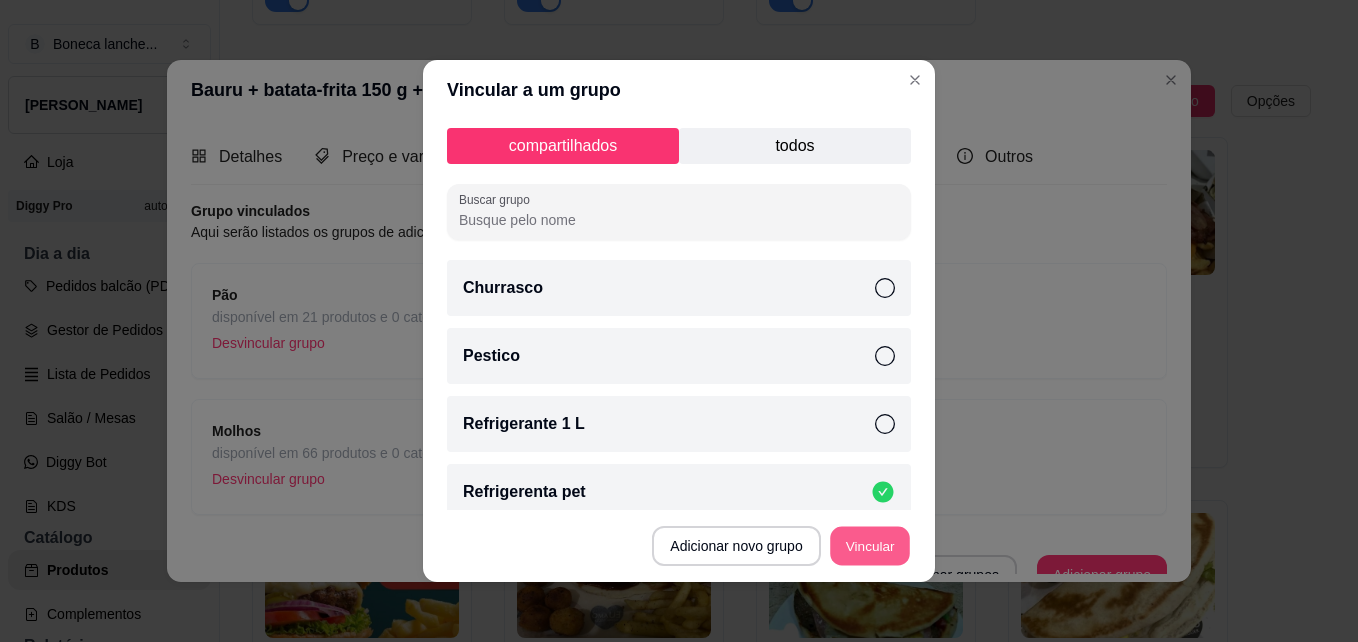 click on "Vincular" at bounding box center (870, 546) 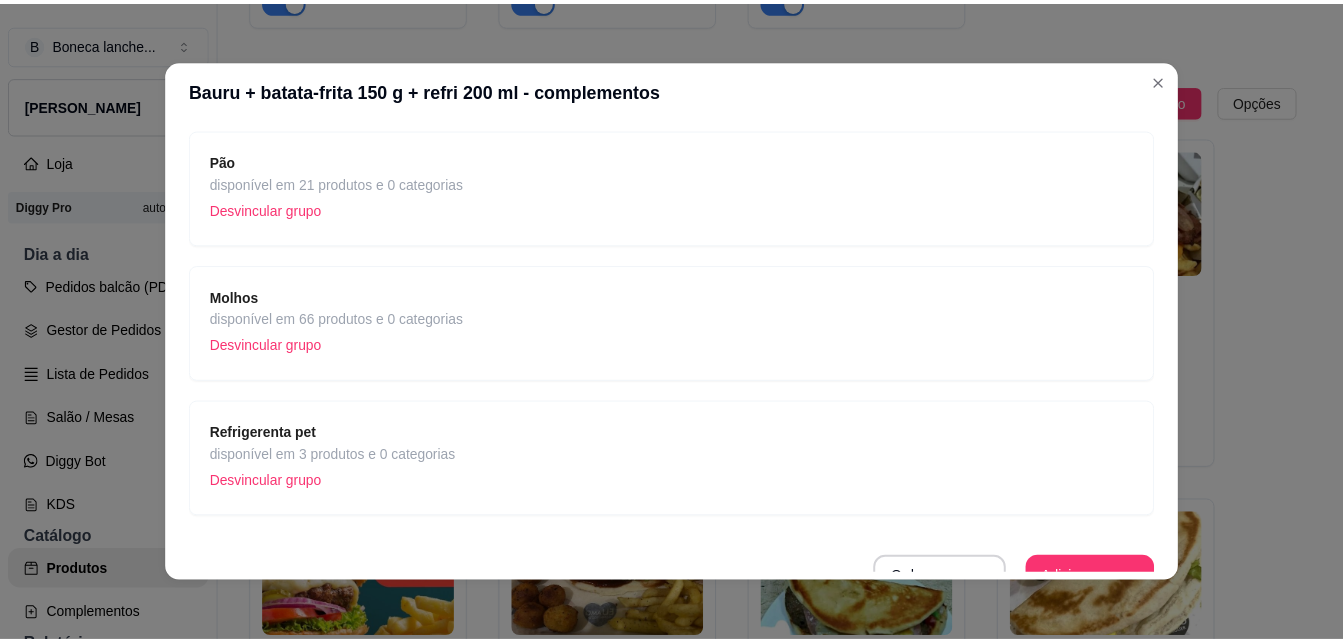 scroll, scrollTop: 157, scrollLeft: 0, axis: vertical 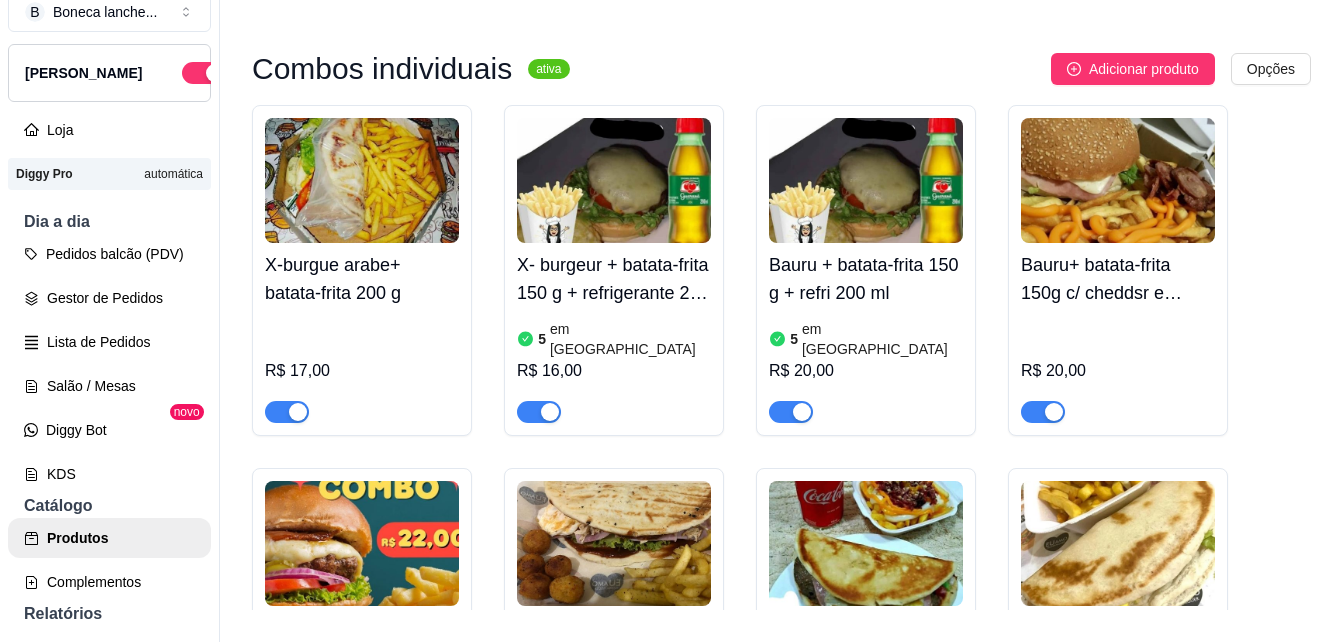 click on "Duplo Bauru + batata-frita 150 g" at bounding box center (362, 642) 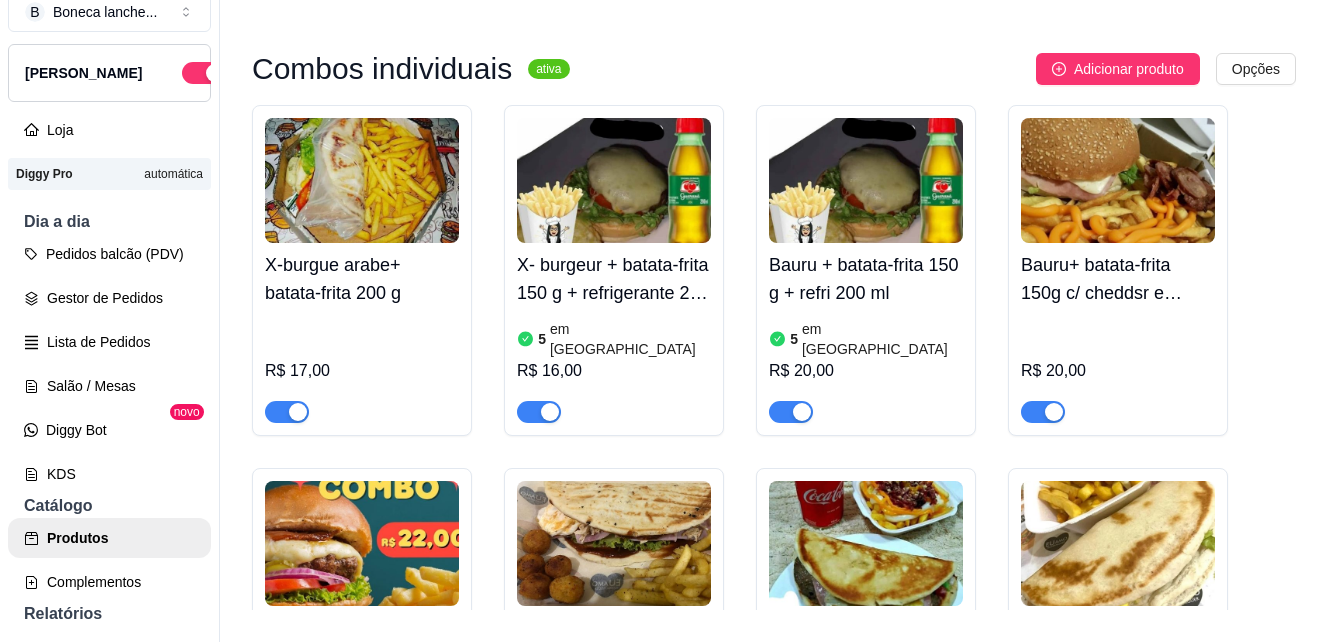 type 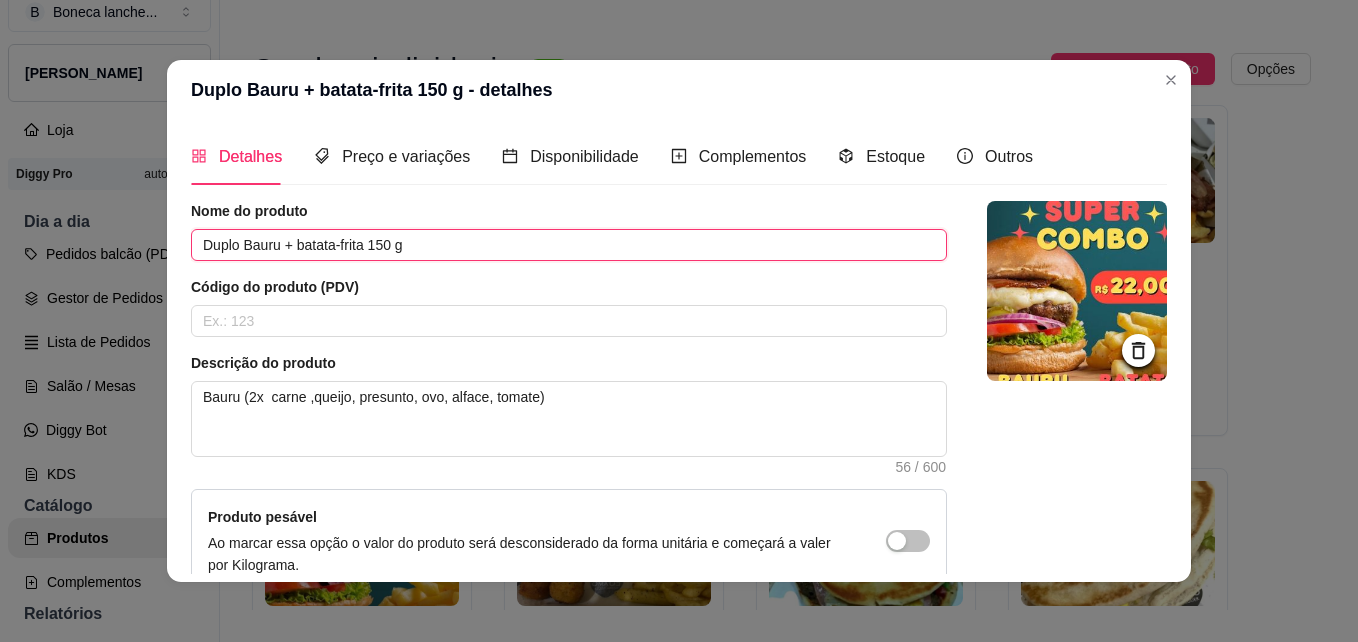 click on "Duplo Bauru + batata-frita 150 g" at bounding box center [569, 245] 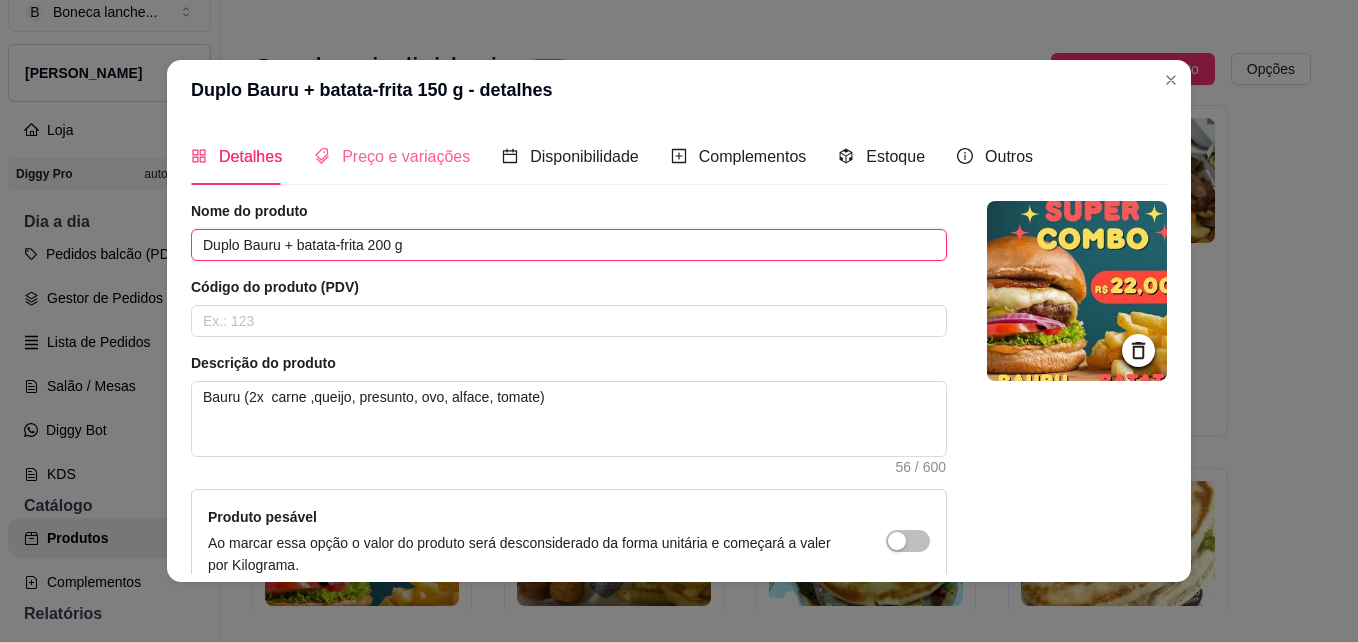 type on "Duplo Bauru + batata-frita 200 g" 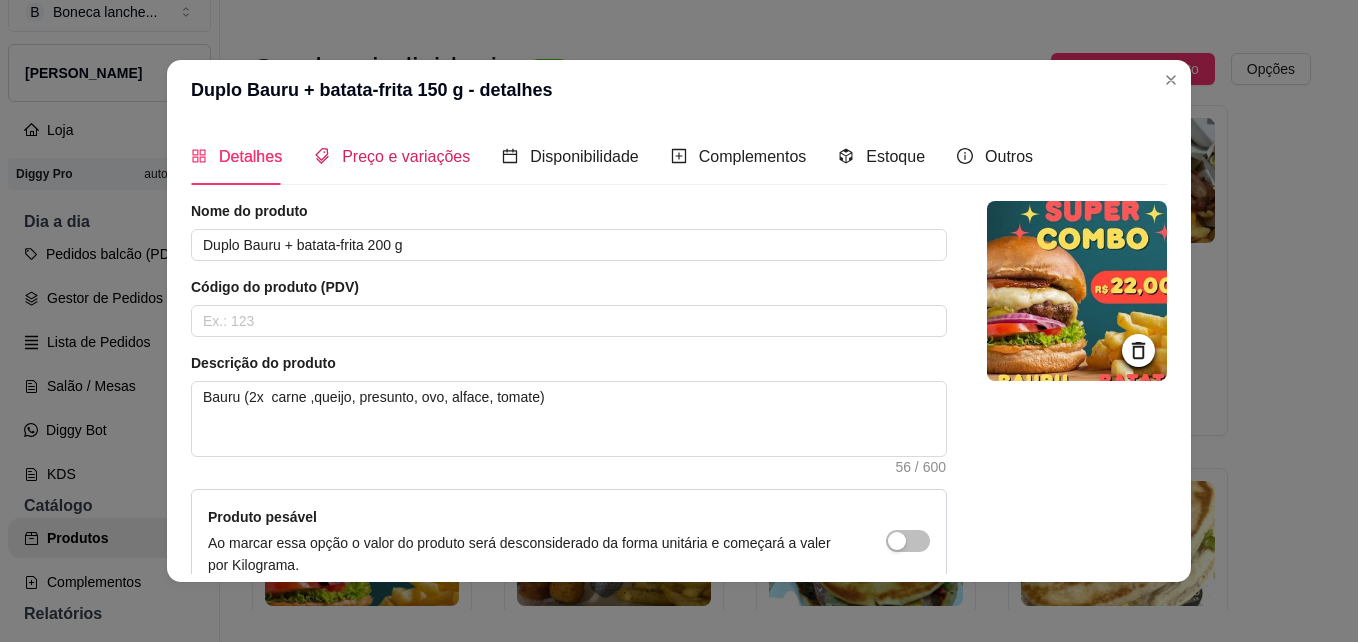 click on "Preço e variações" at bounding box center [406, 156] 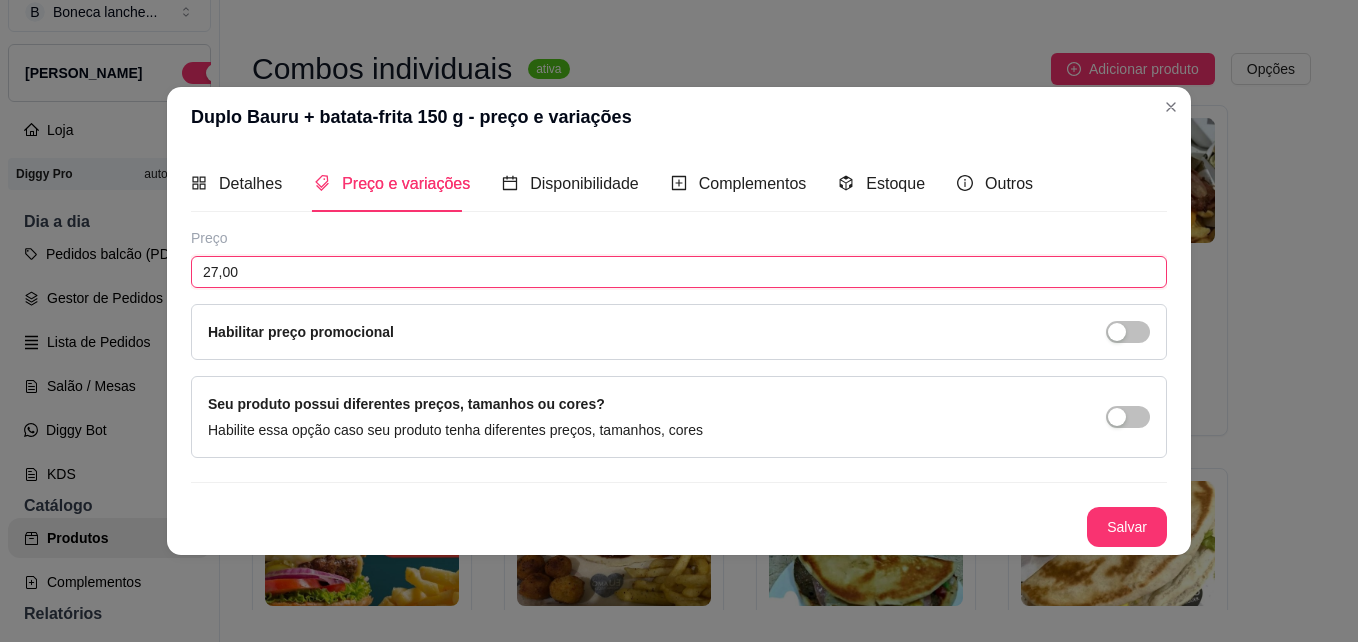 click on "27,00" at bounding box center [679, 272] 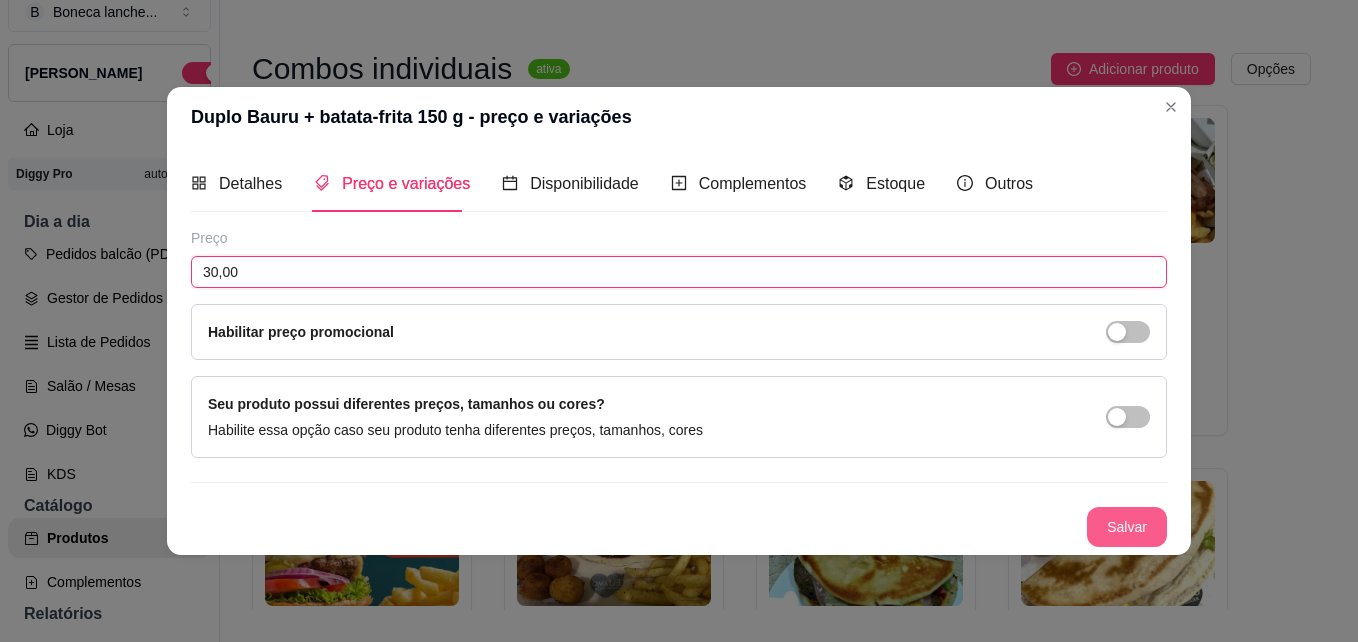 type on "30,00" 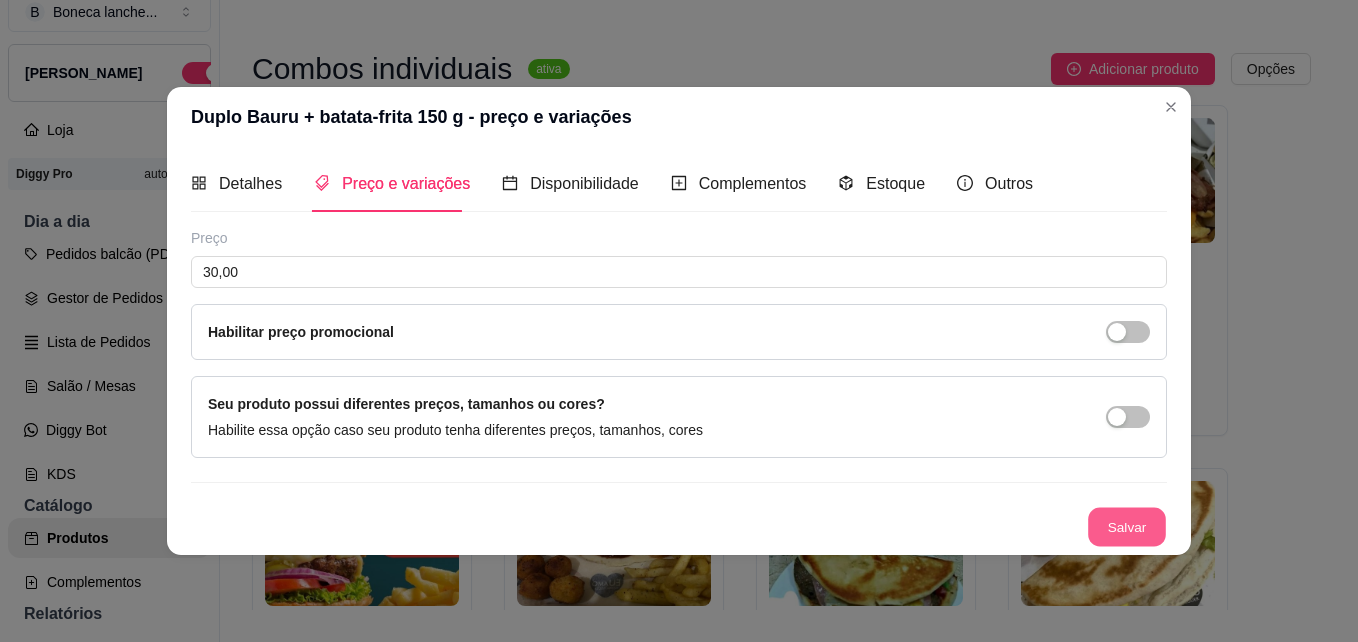 click on "Salvar" at bounding box center [1127, 527] 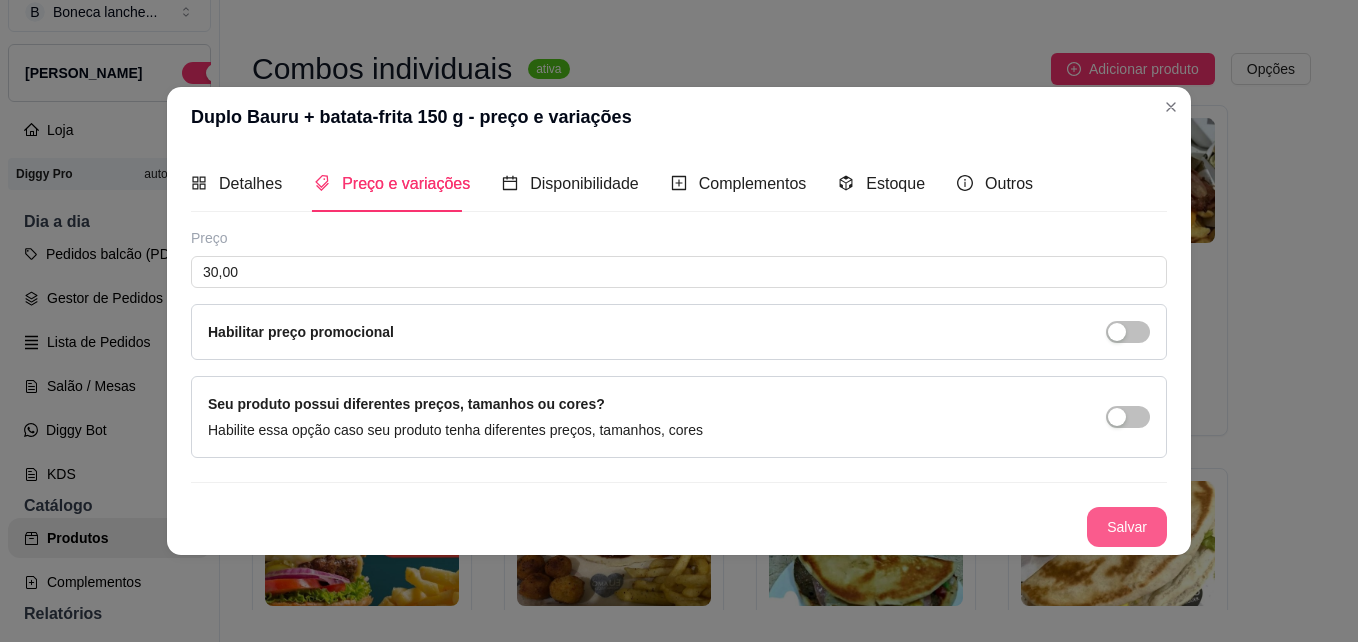 click on "Salvar" at bounding box center [1127, 527] 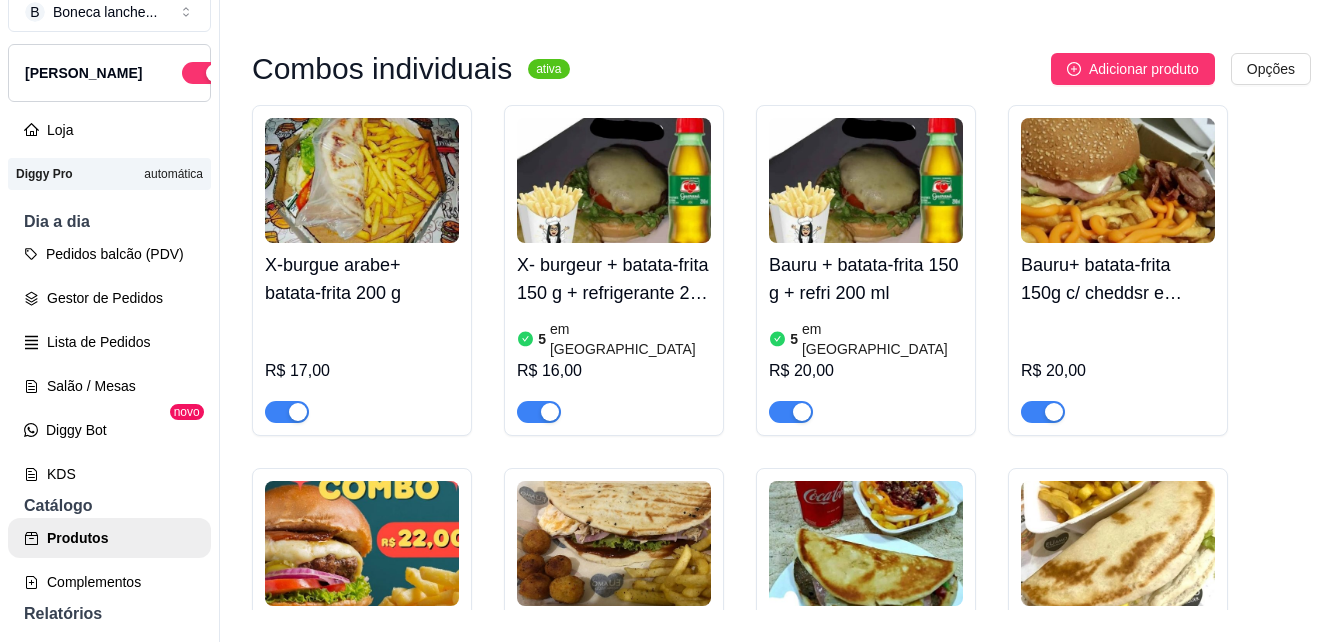 click at bounding box center [614, 543] 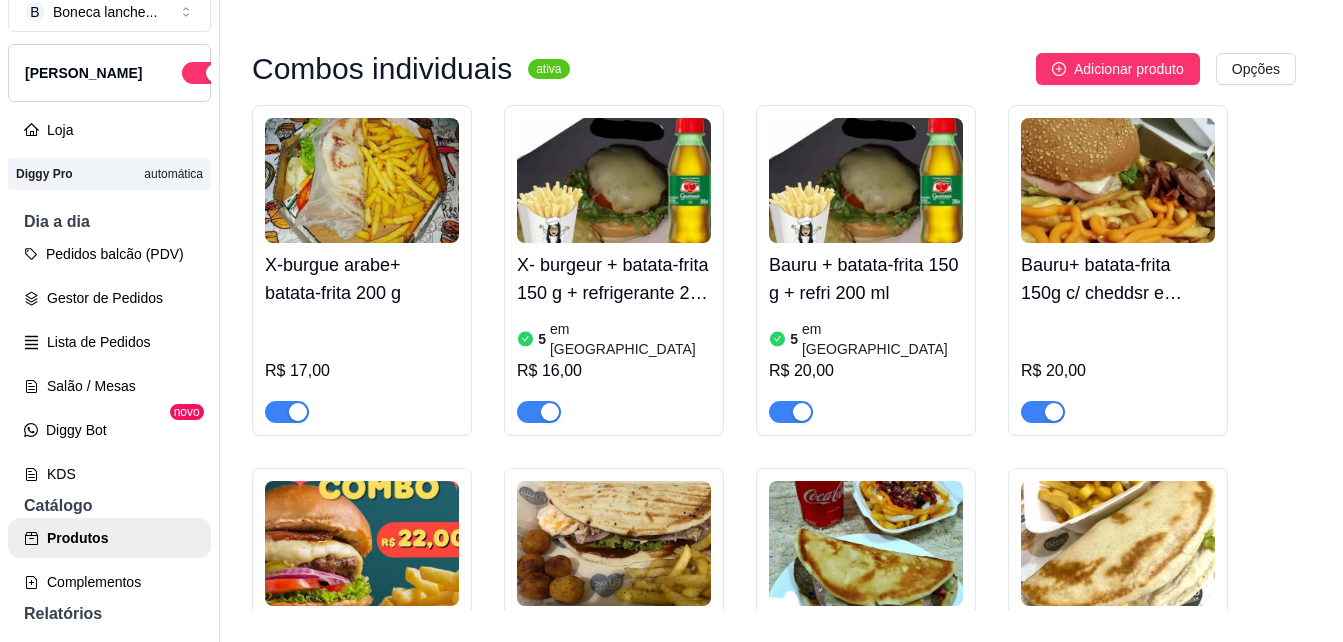 type 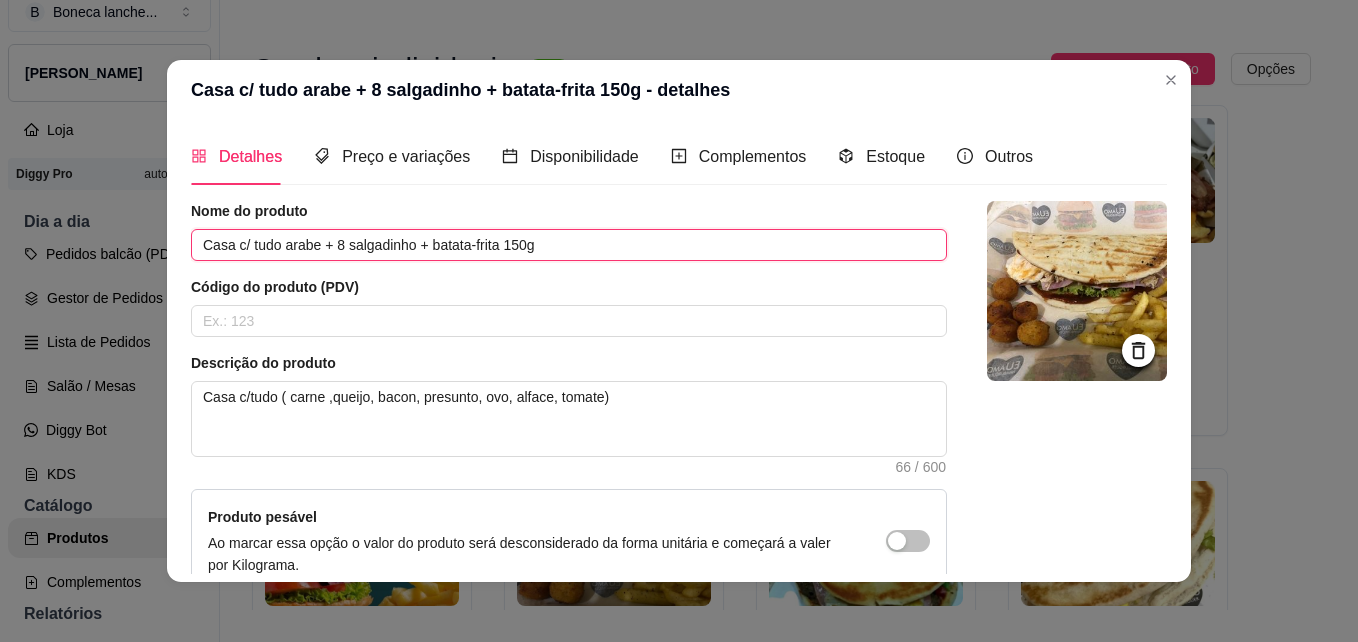 click on "Casa c/ tudo arabe + 8 salgadinho + batata-frita 150g" at bounding box center (569, 245) 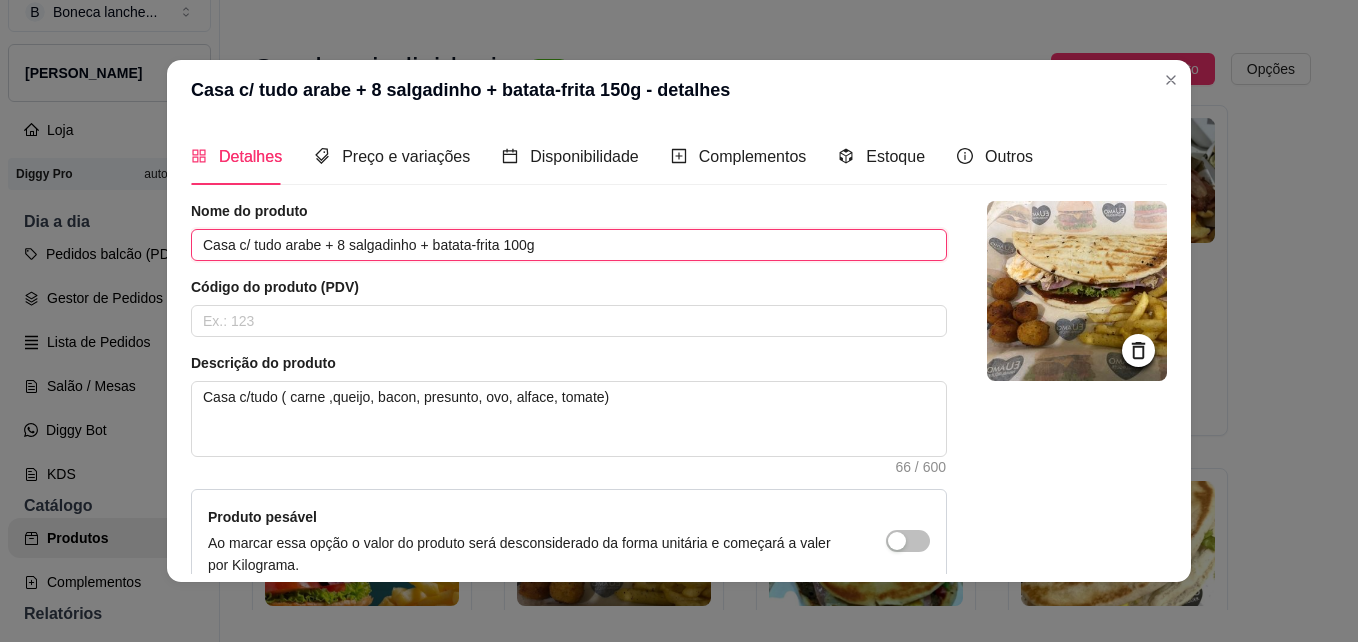 click on "Casa c/ tudo arabe + 8 salgadinho + batata-frita 100g" at bounding box center [569, 245] 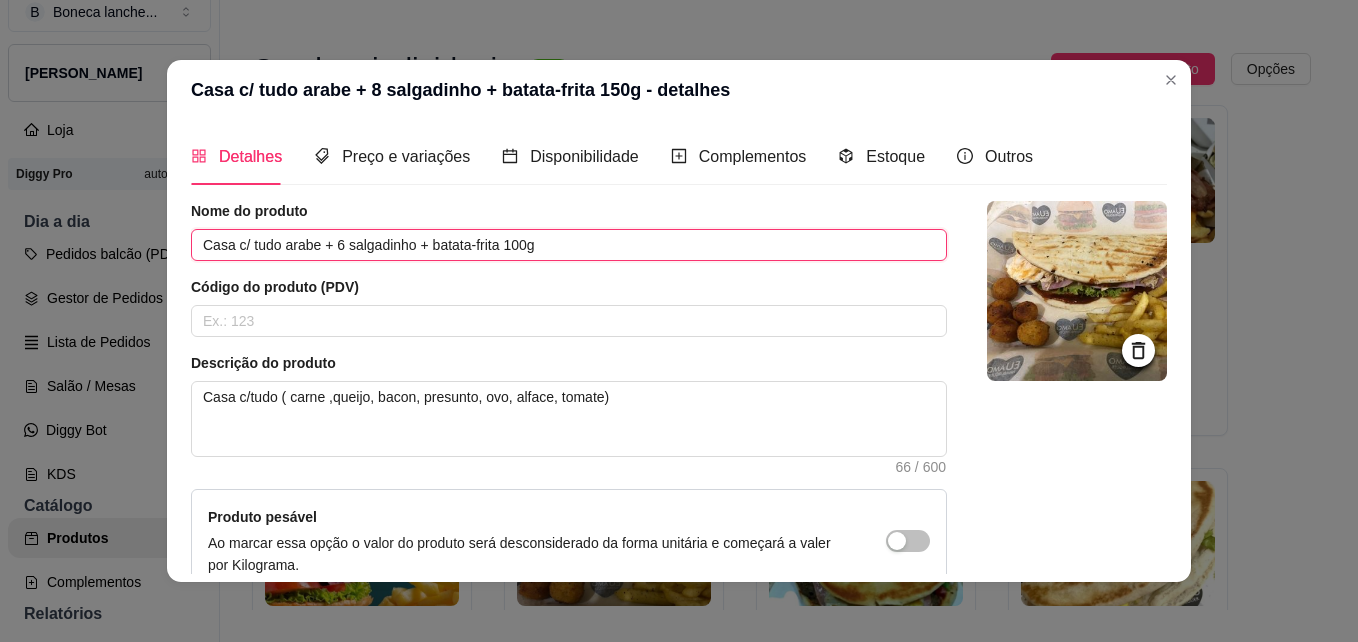 type on "Casa c/ tudo arabe + 6 salgadinho + batata-frita 100g" 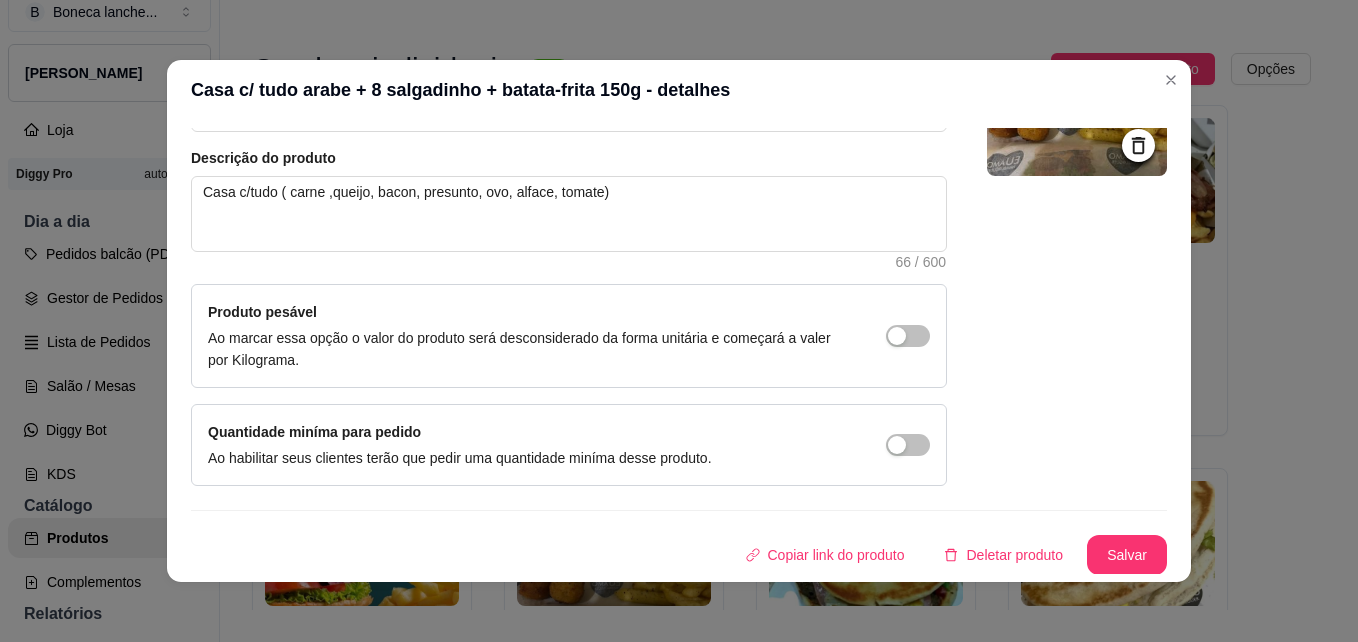 scroll, scrollTop: 206, scrollLeft: 0, axis: vertical 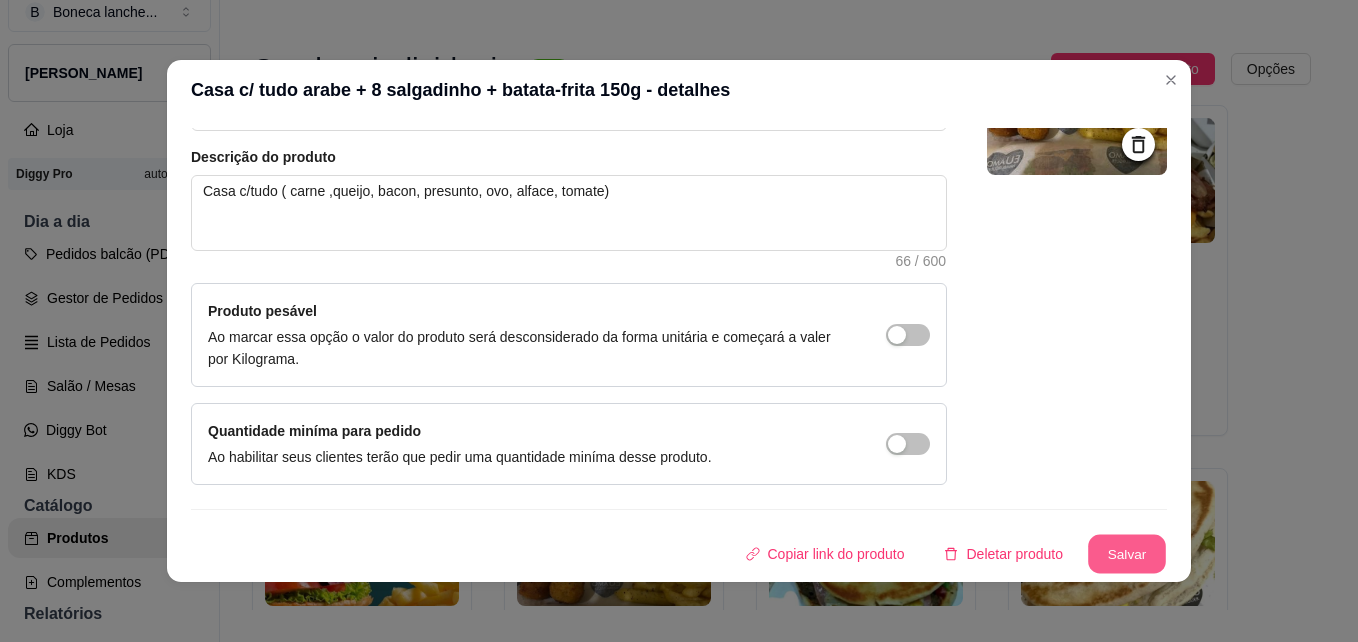click on "Salvar" at bounding box center [1127, 554] 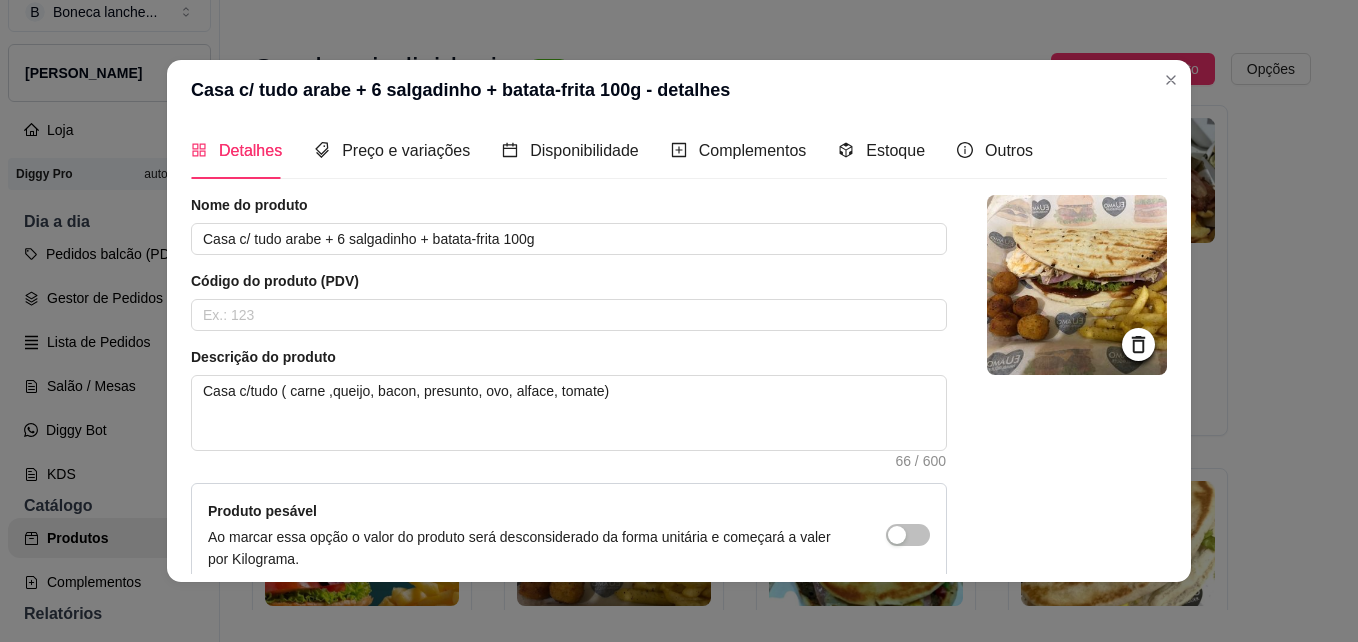 scroll, scrollTop: 0, scrollLeft: 0, axis: both 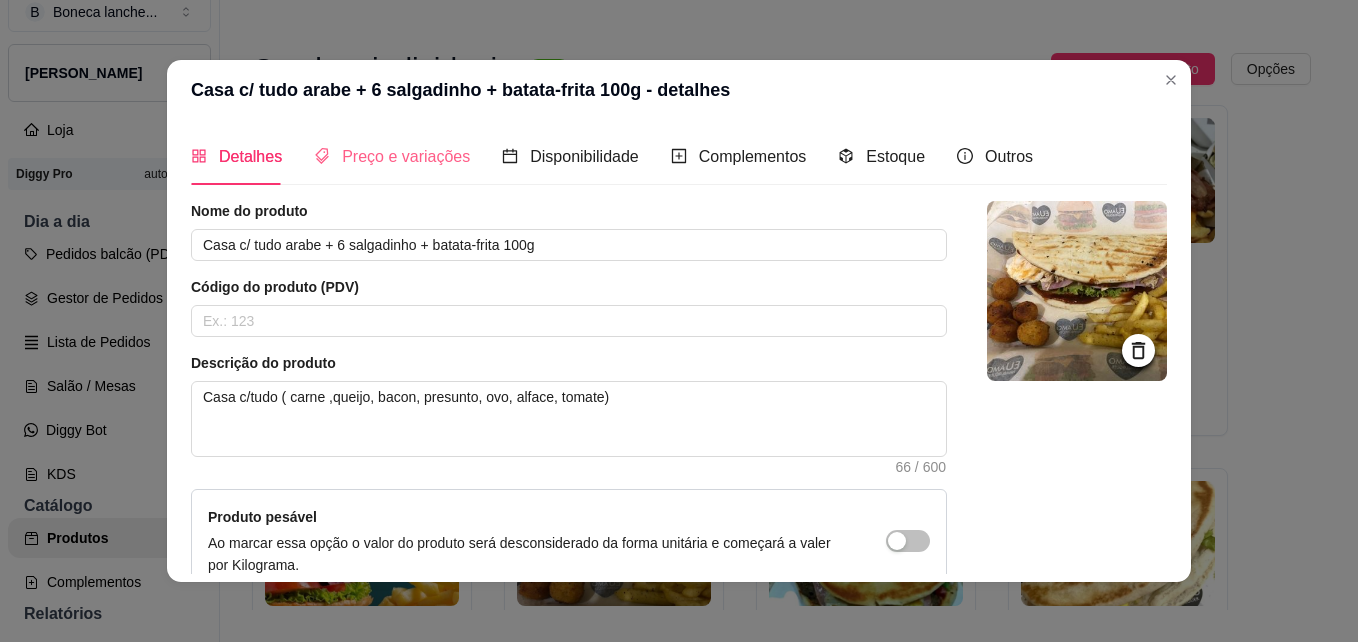 click on "Preço e variações" at bounding box center [392, 156] 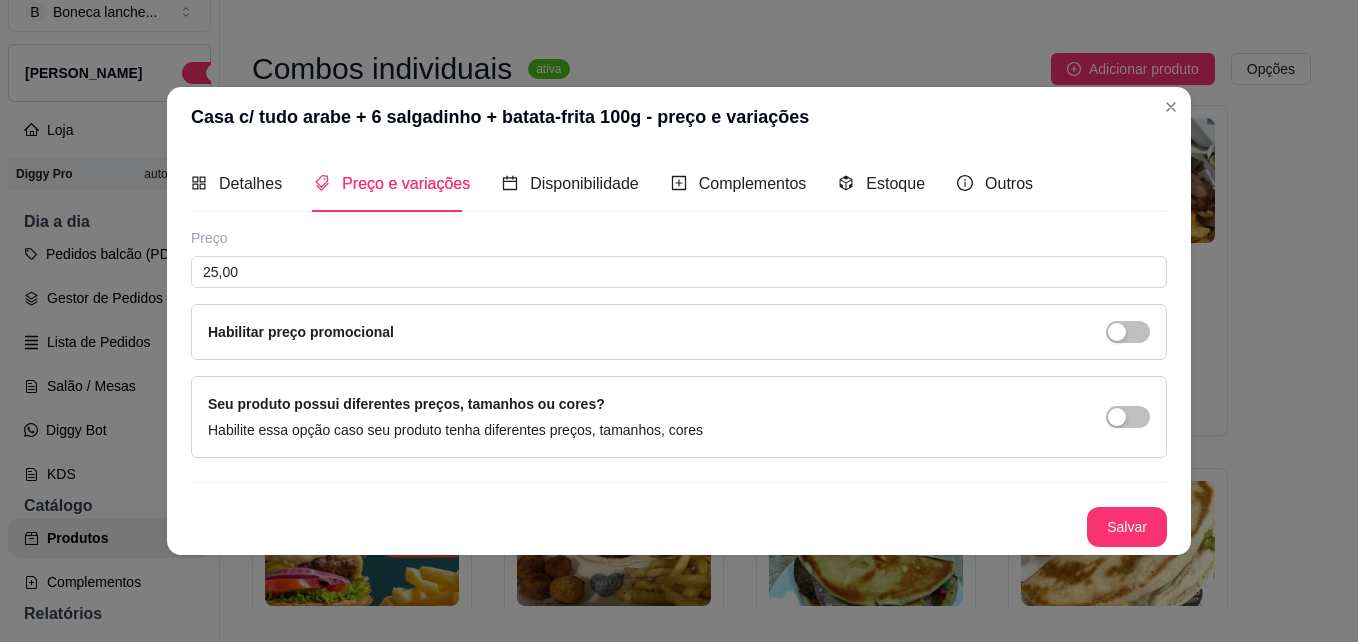 type 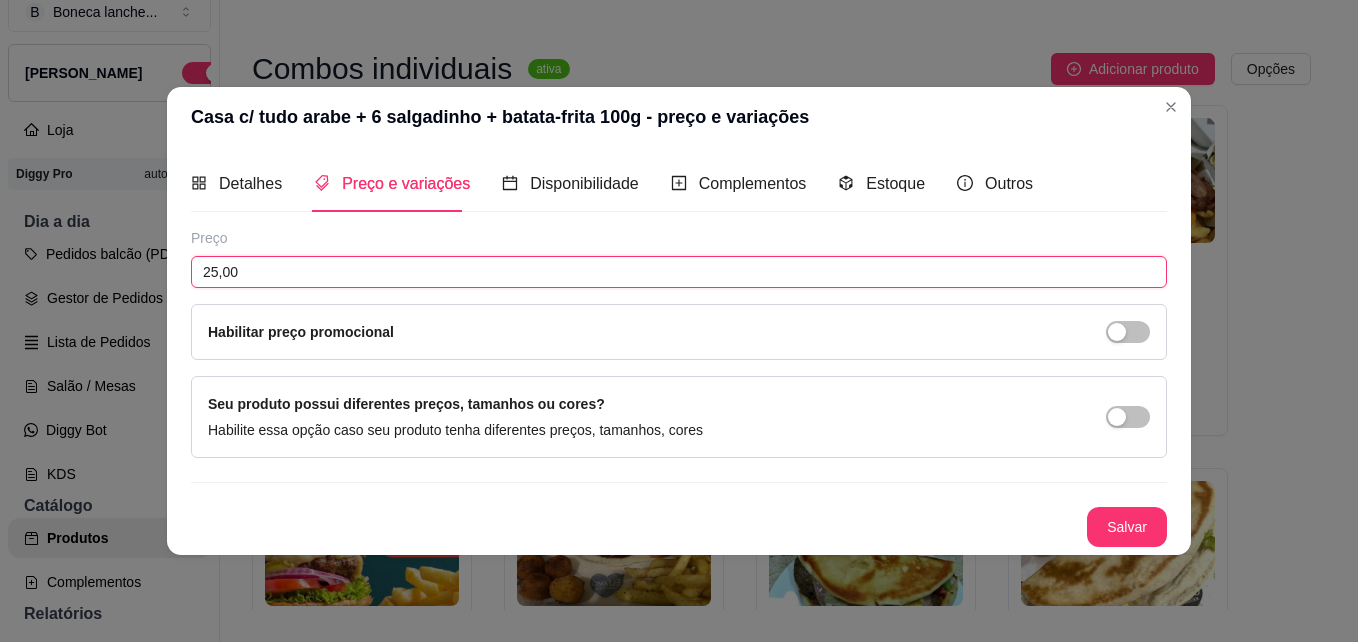 click on "25,00" at bounding box center (679, 272) 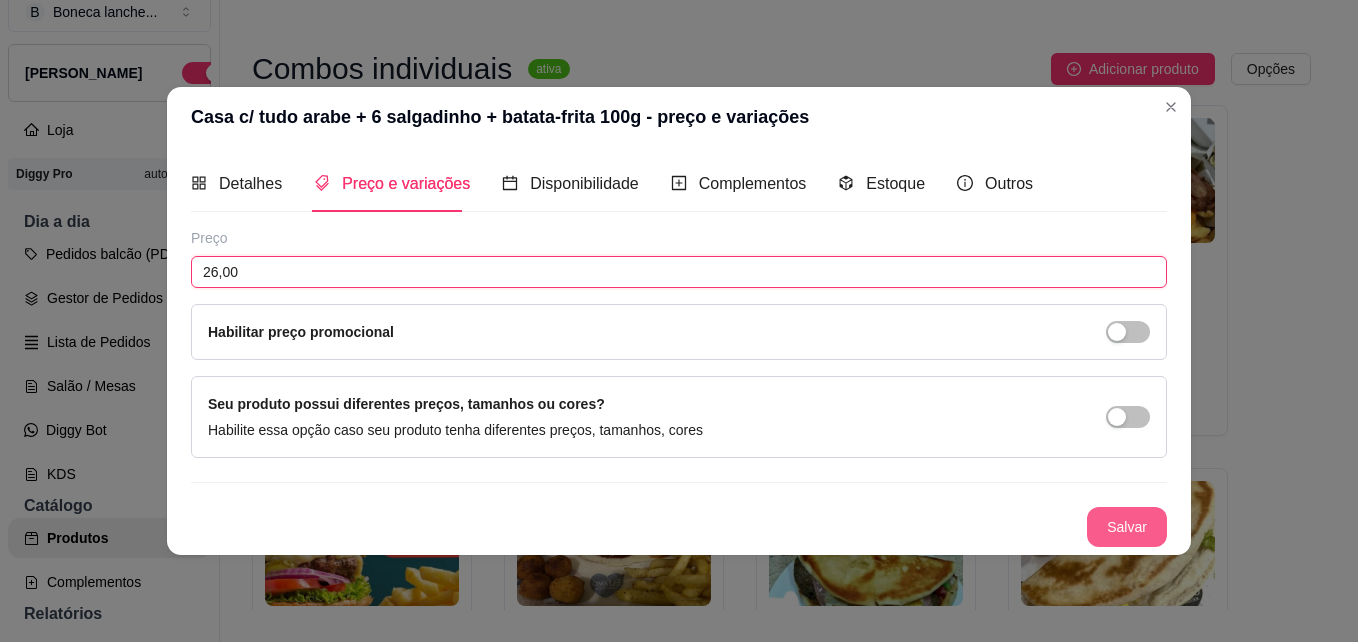 type on "26,00" 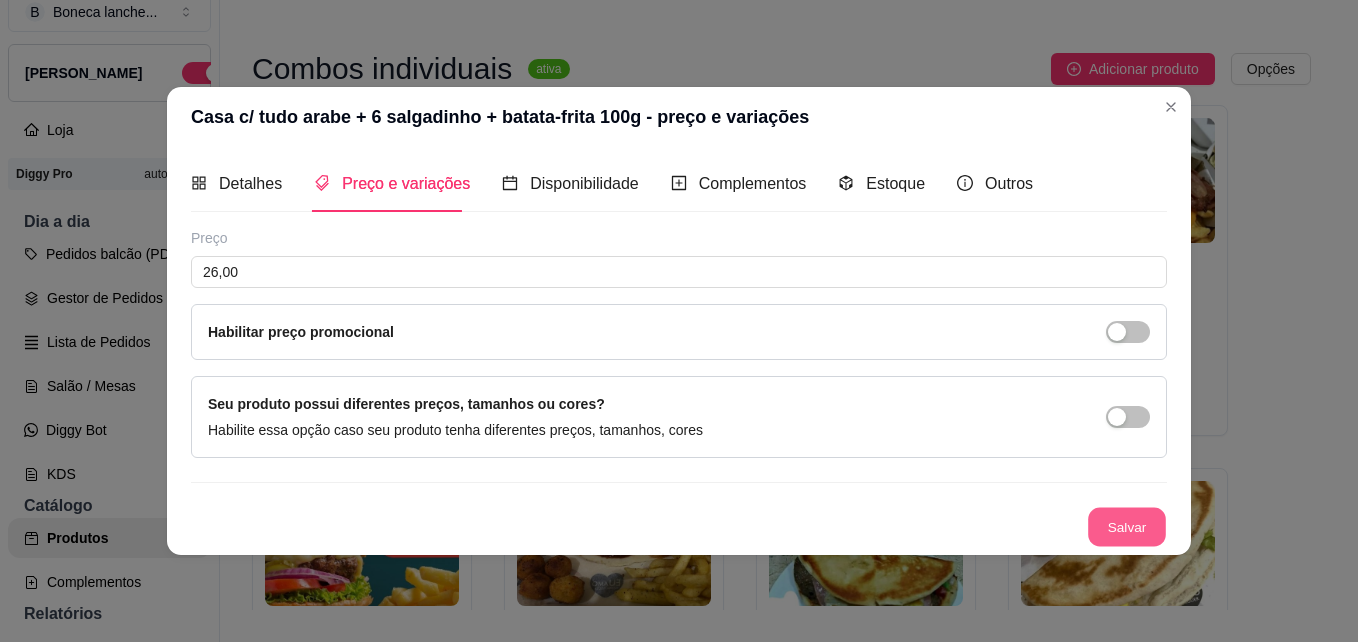 click on "Salvar" at bounding box center (1127, 527) 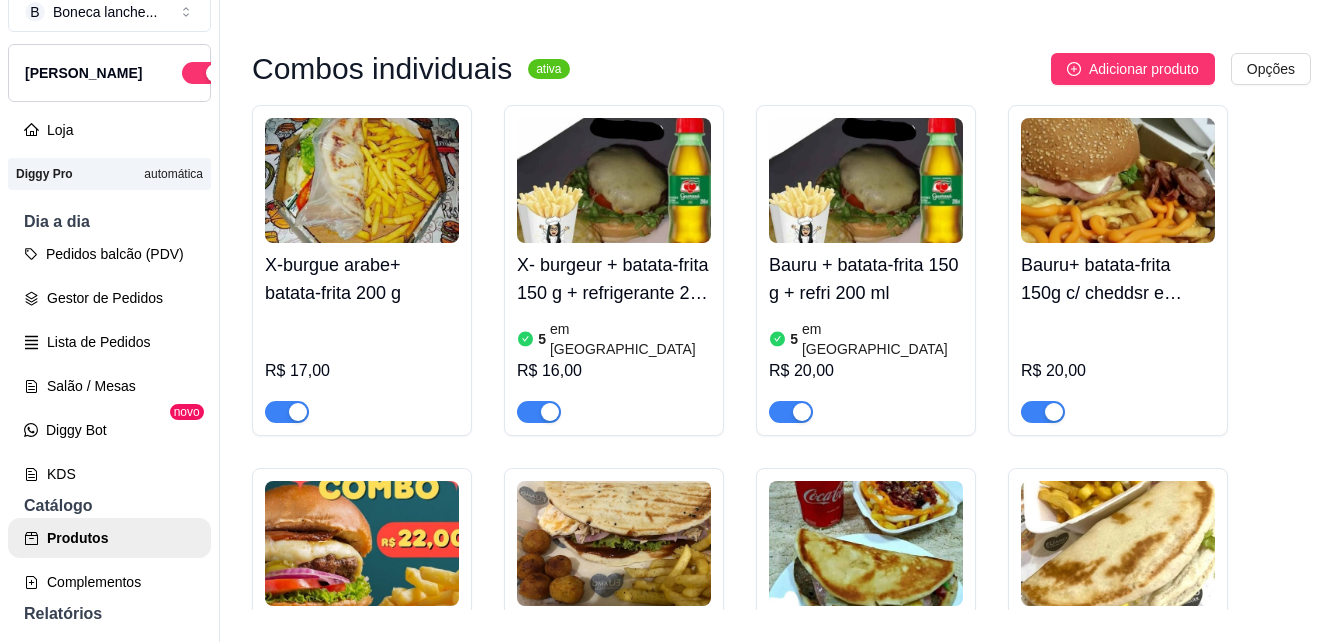 click on "Duplo Bauru + batata-frita 150 g" at bounding box center (362, 642) 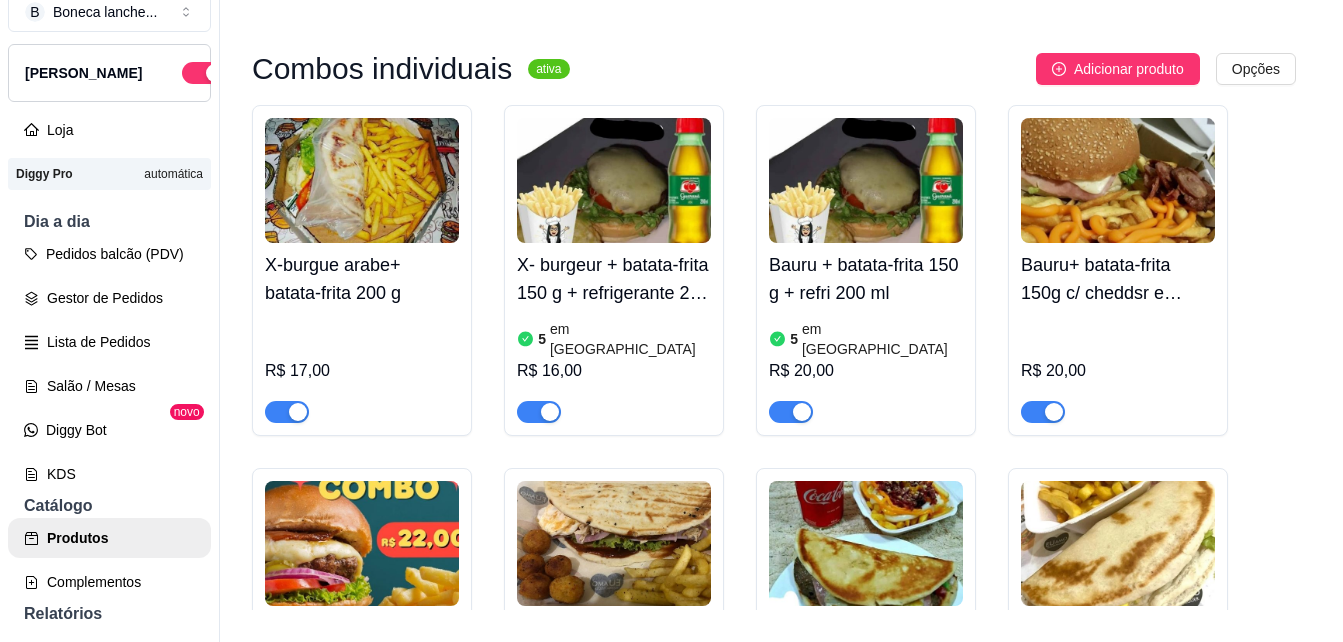 type 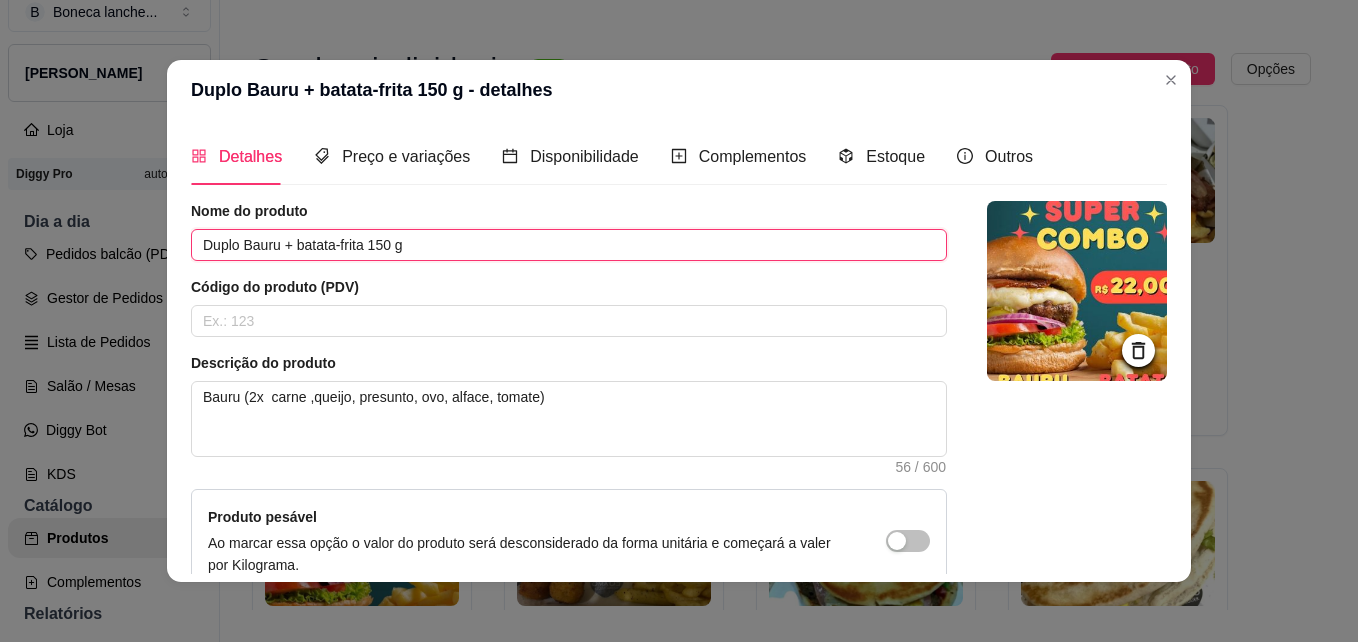 click on "Duplo Bauru + batata-frita 150 g" at bounding box center [569, 245] 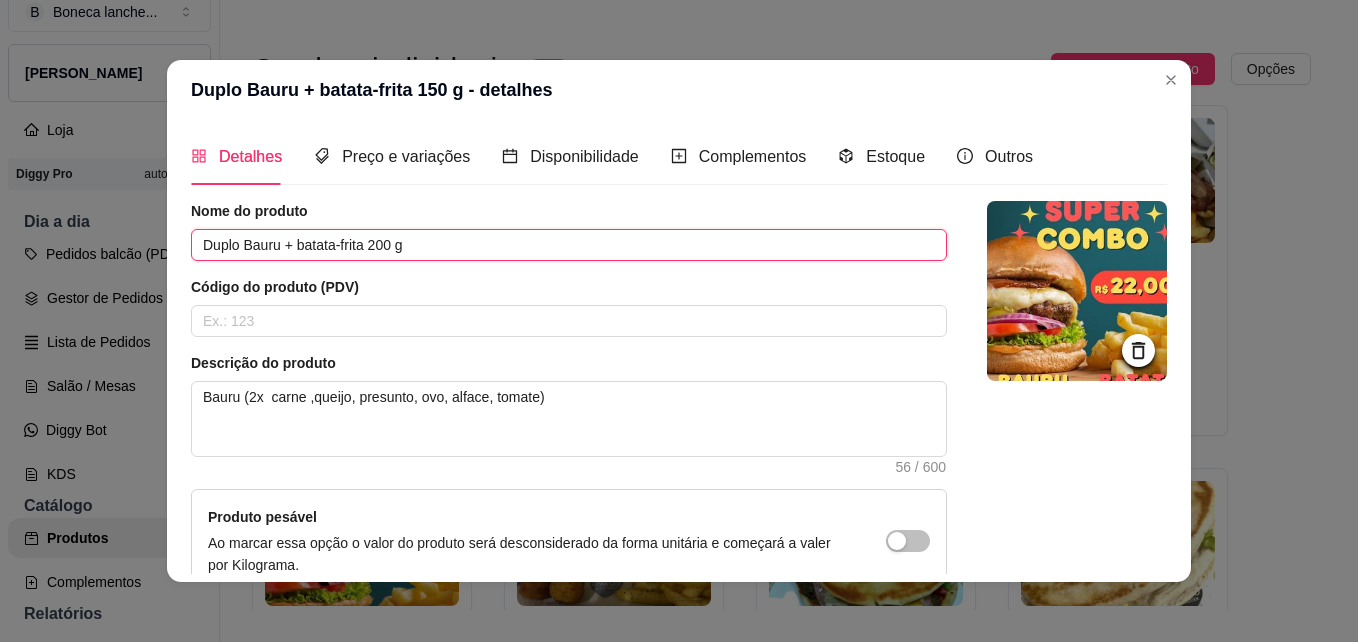 type on "Duplo Bauru + batata-frita 200 g" 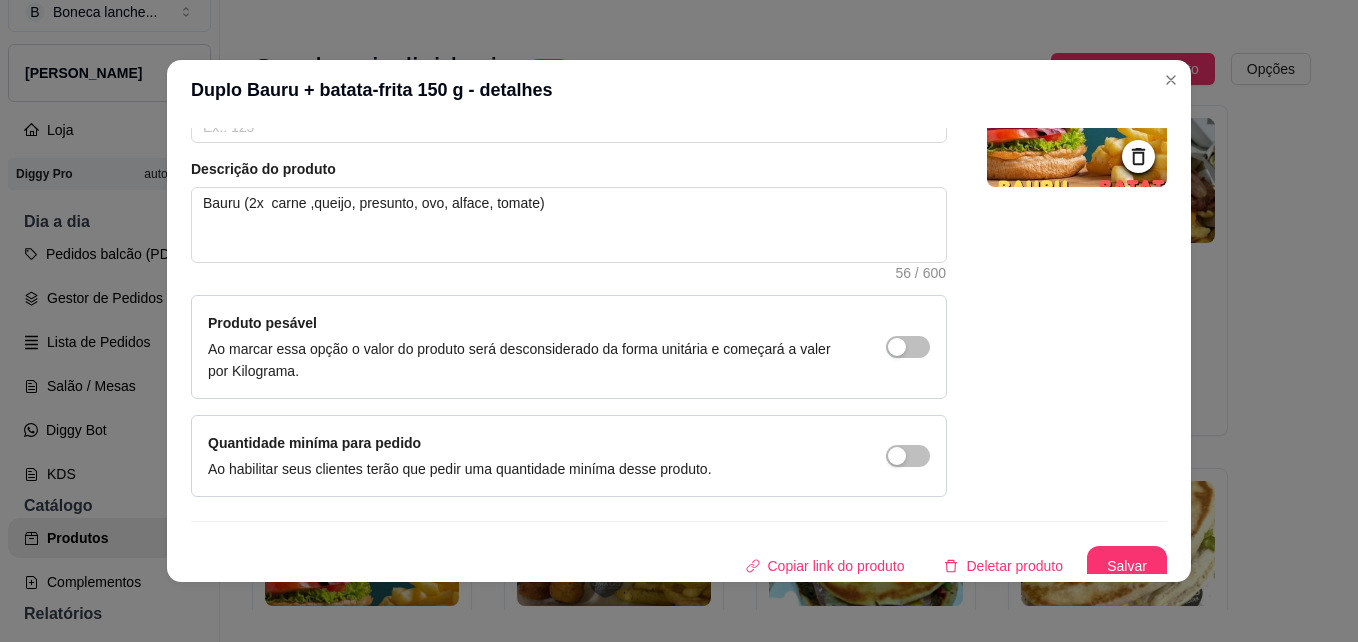 scroll, scrollTop: 206, scrollLeft: 0, axis: vertical 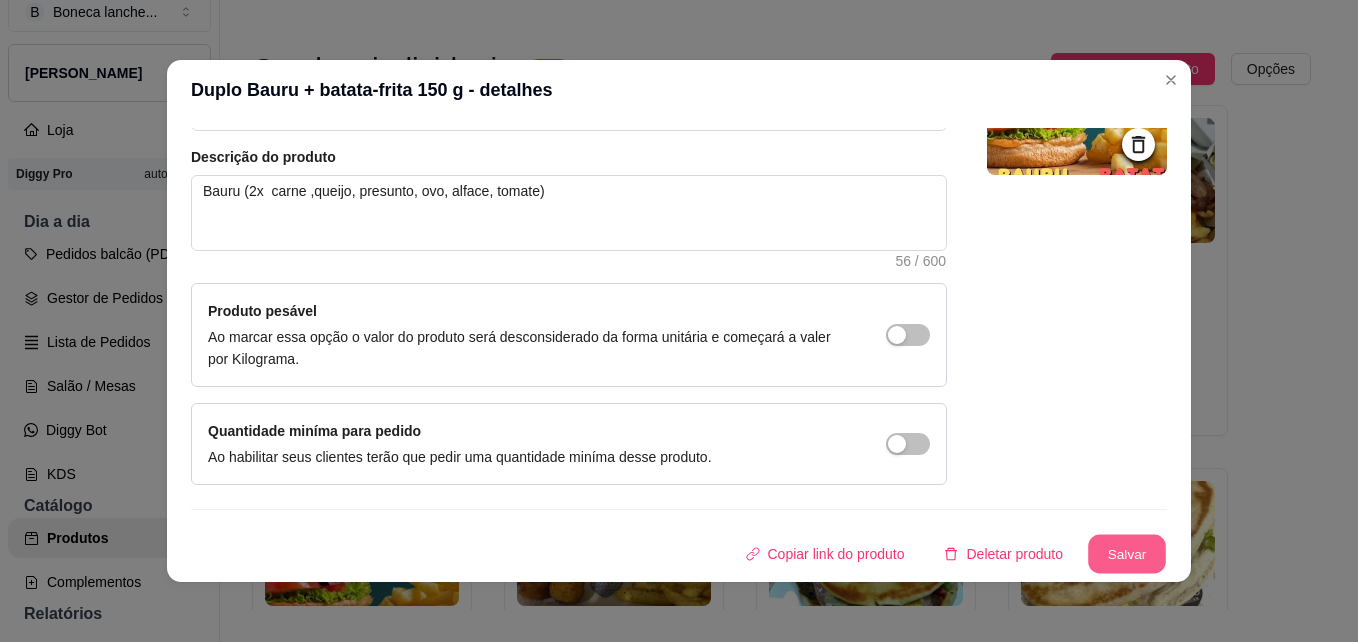 click on "Salvar" at bounding box center [1127, 554] 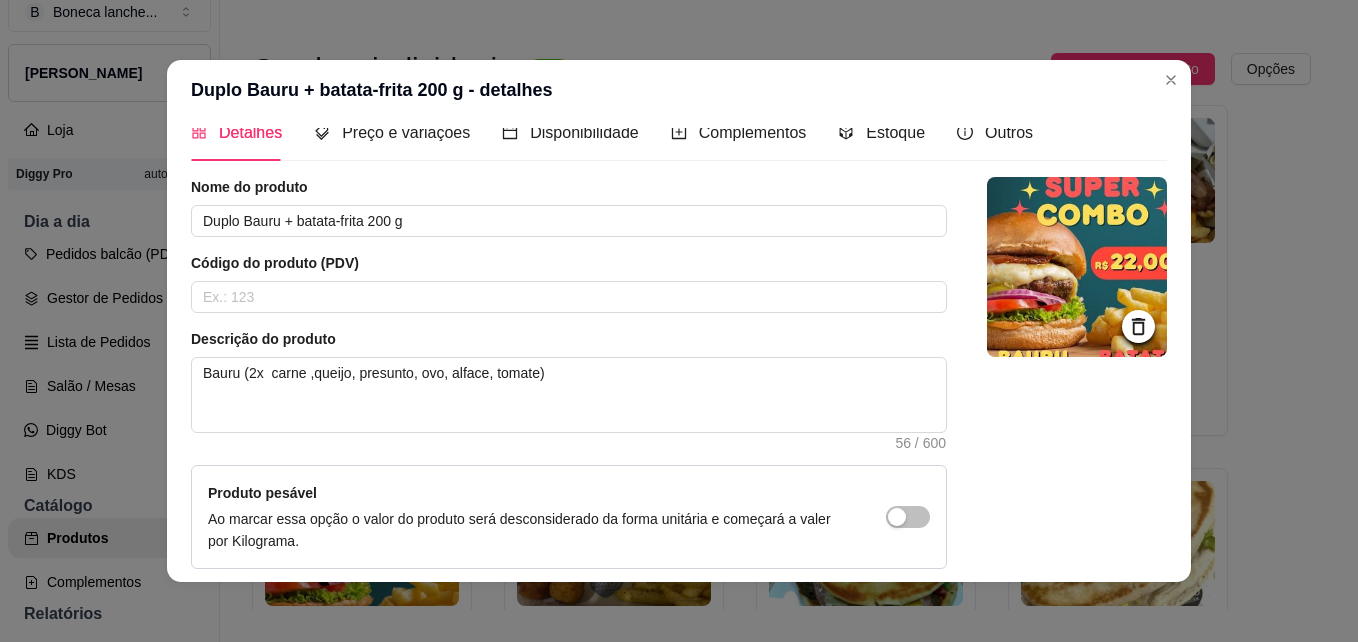 scroll, scrollTop: 0, scrollLeft: 0, axis: both 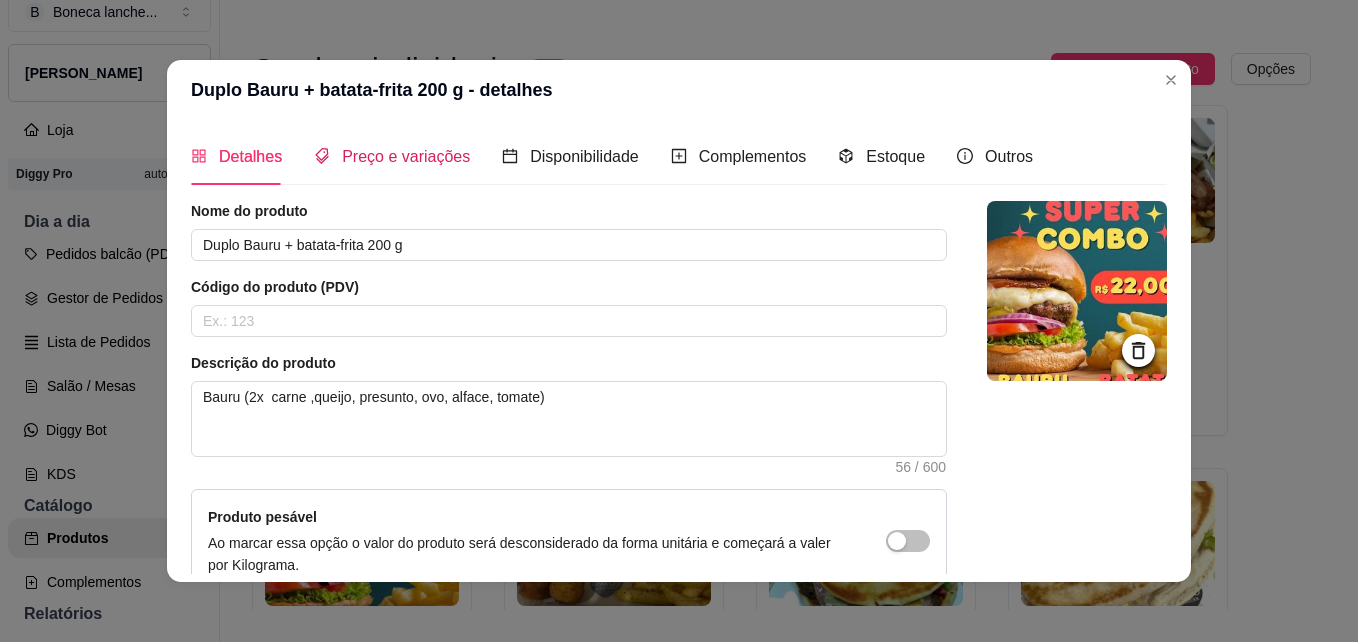 click on "Preço e variações" at bounding box center [406, 156] 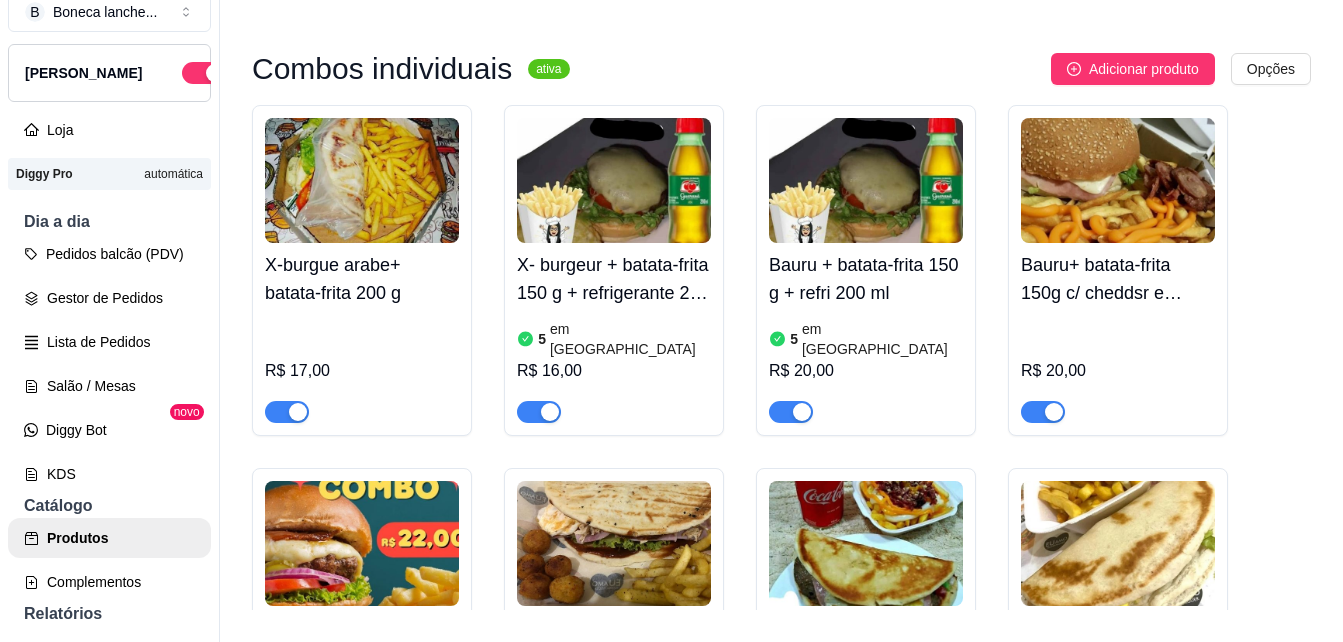 click on "Bauru arabe + batata-frita recheado 150 g+ refri lata 350" at bounding box center [866, 642] 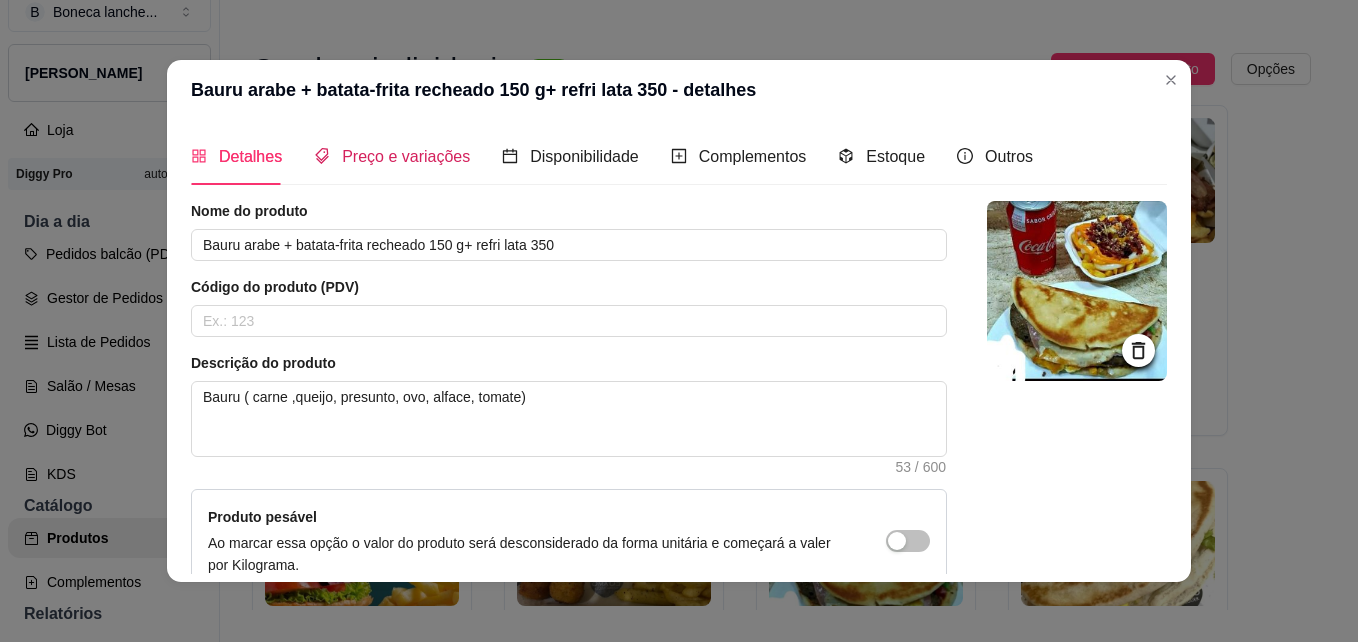 click on "Preço e variações" at bounding box center [406, 156] 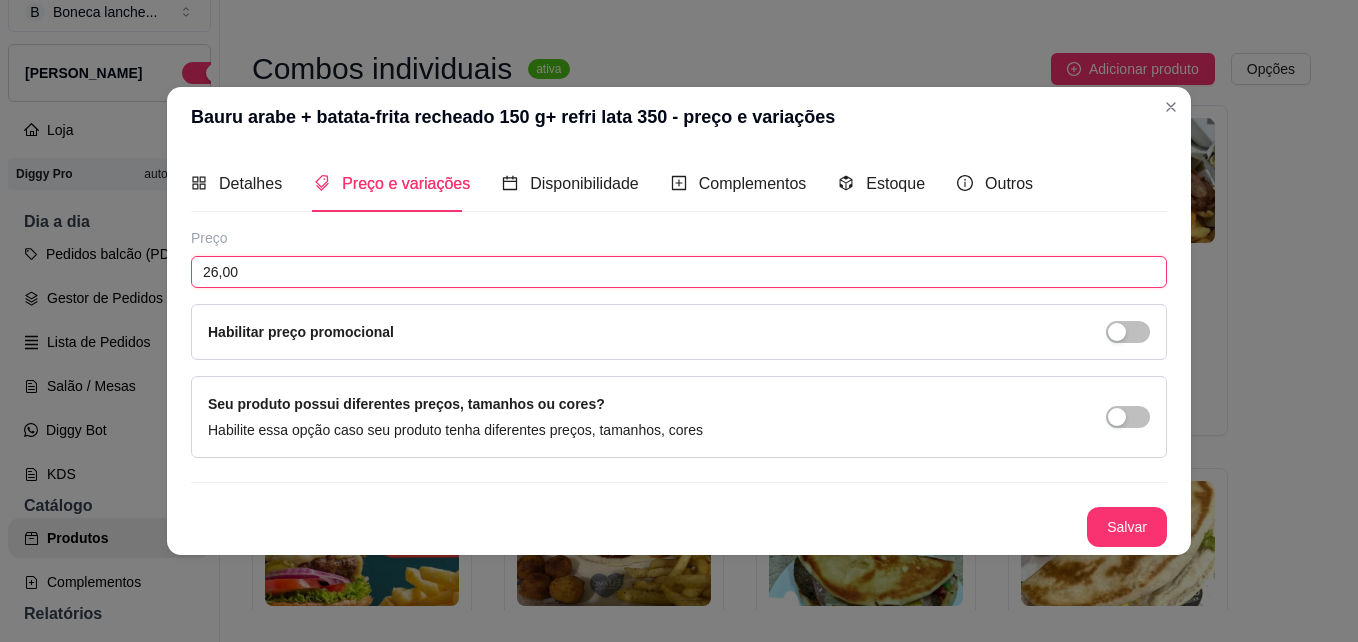 click on "26,00" at bounding box center (679, 272) 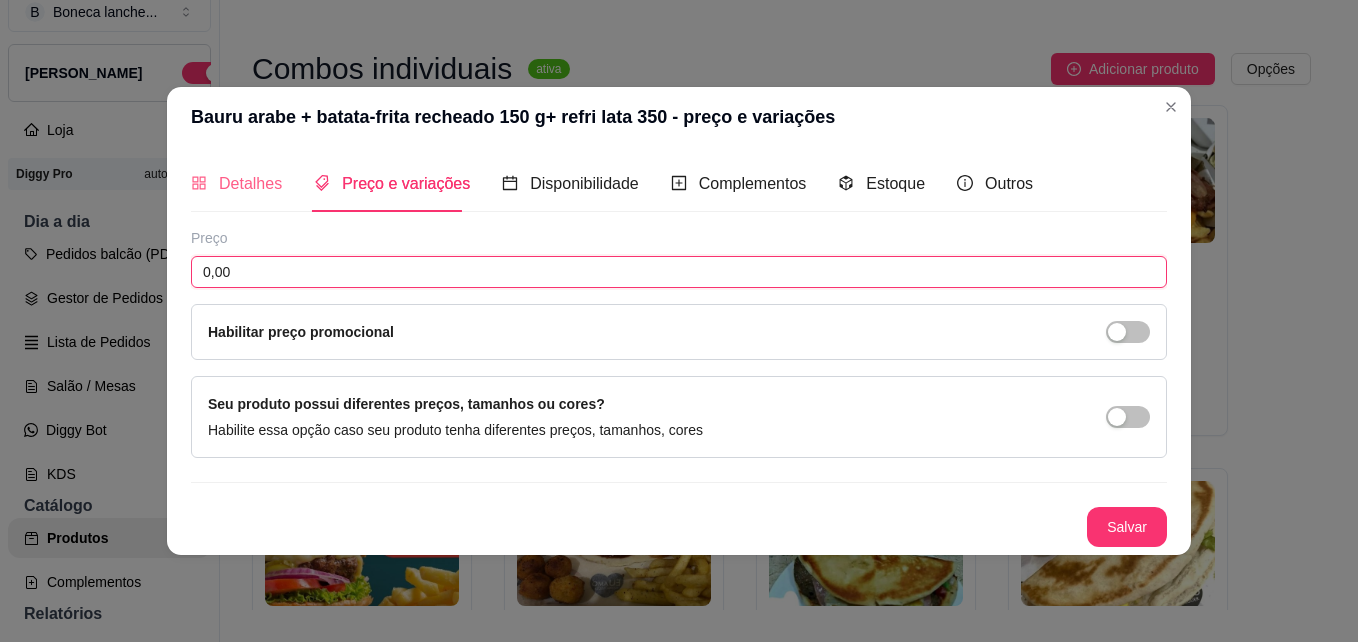 type on "0,00" 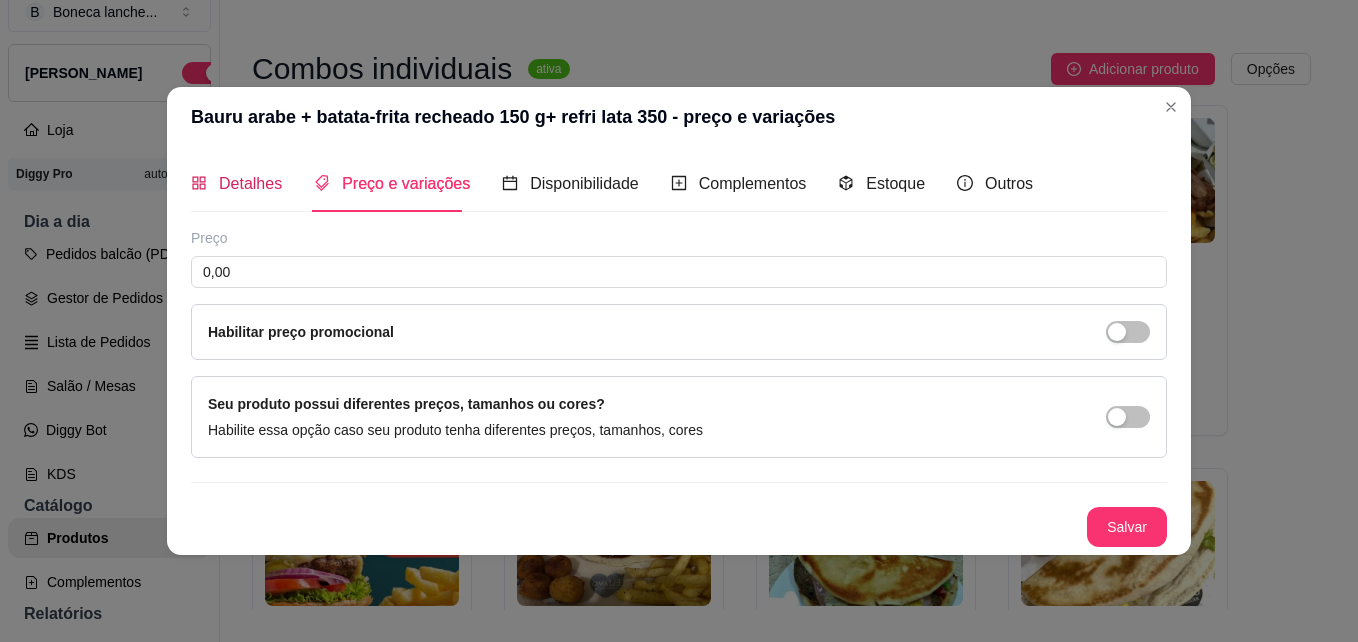 click 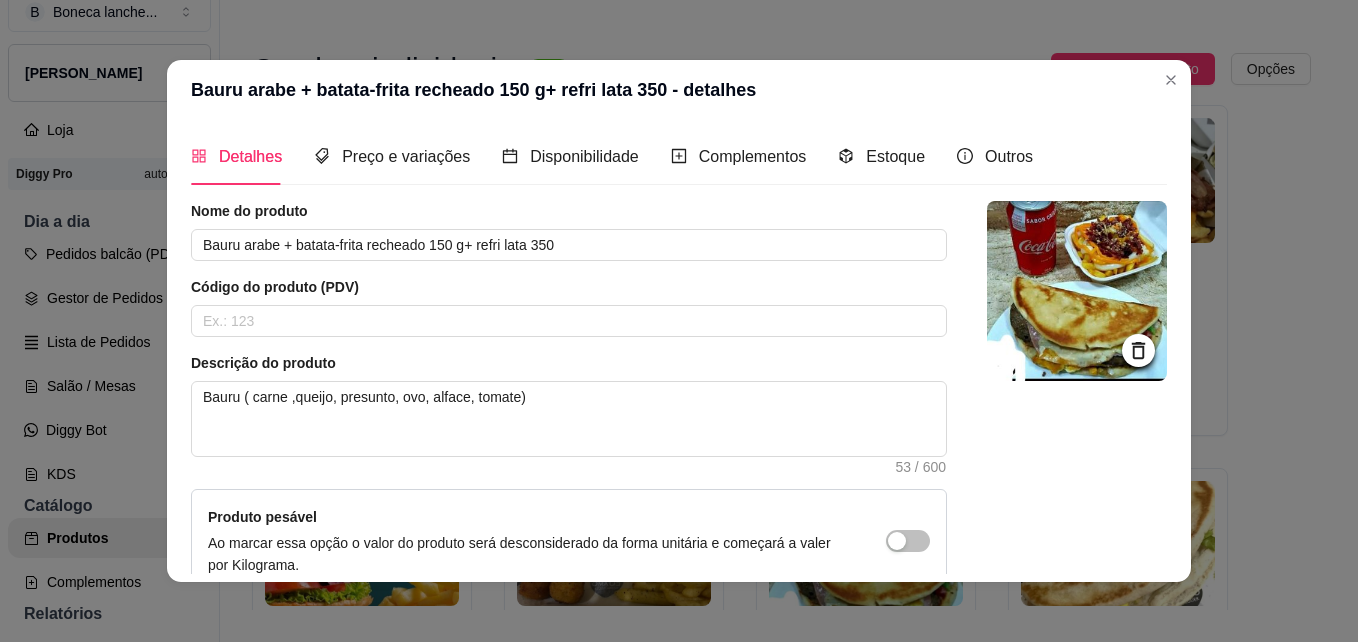 click on "Detalhes" at bounding box center (236, 156) 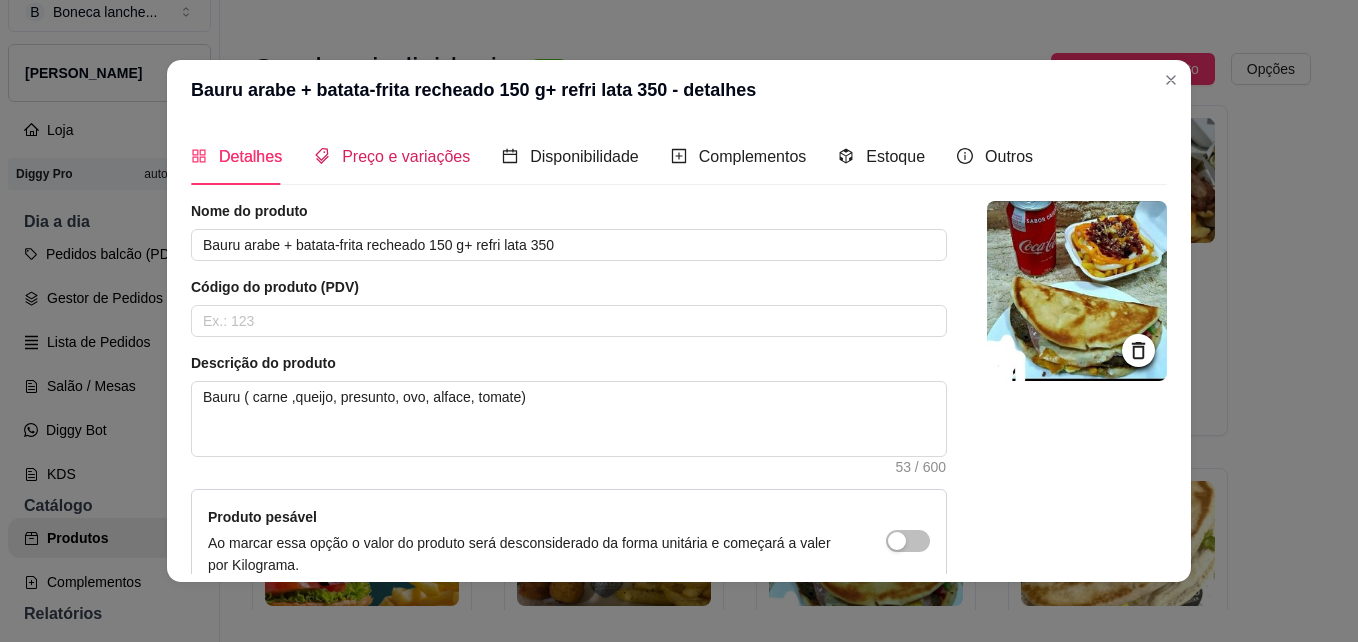 click on "Preço e variações" at bounding box center [406, 156] 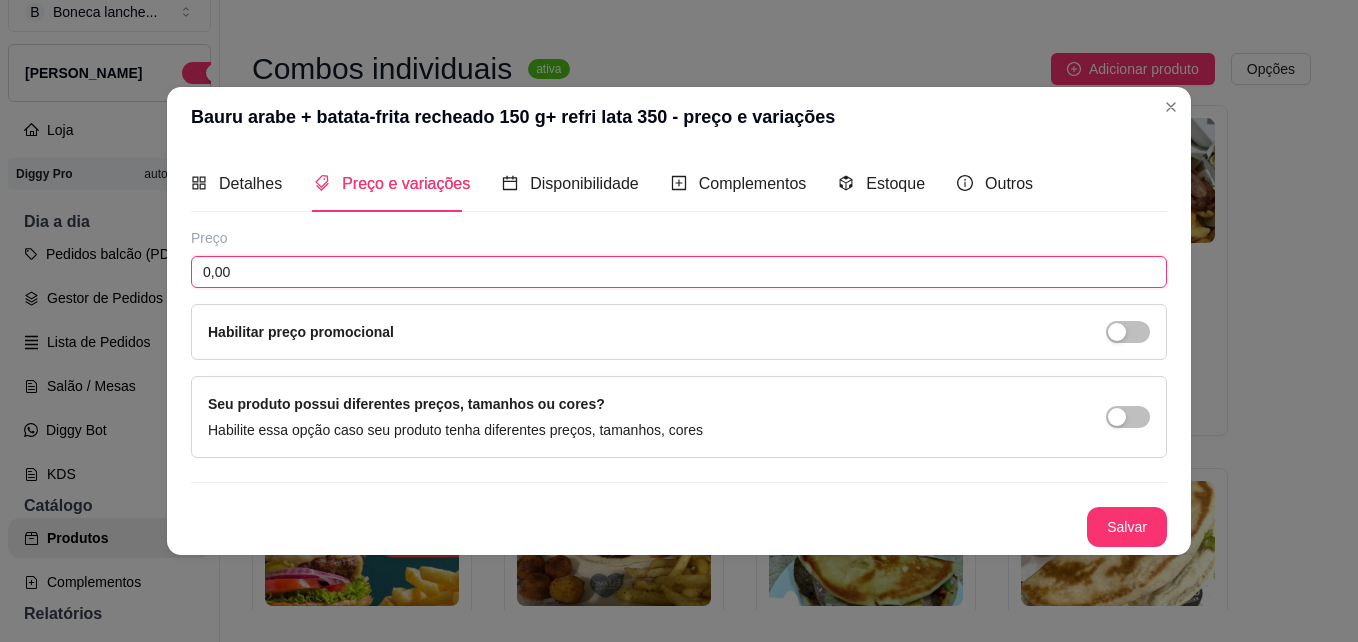 click on "0,00" at bounding box center (679, 272) 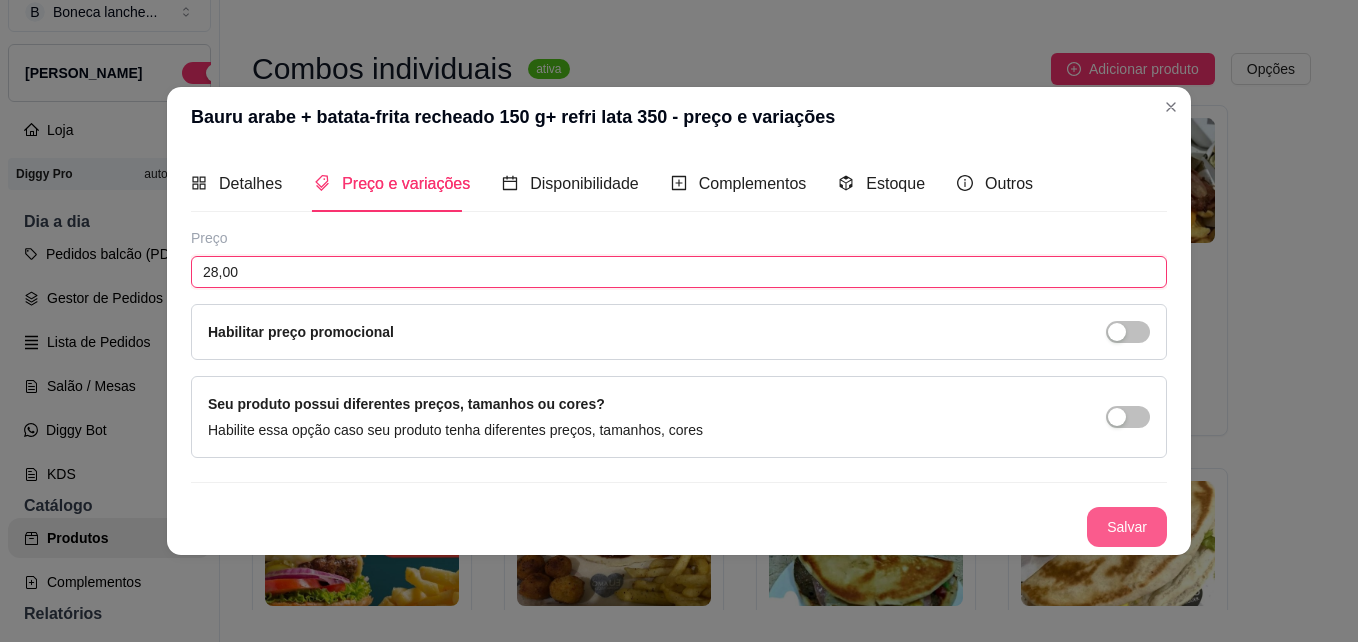 type on "28,00" 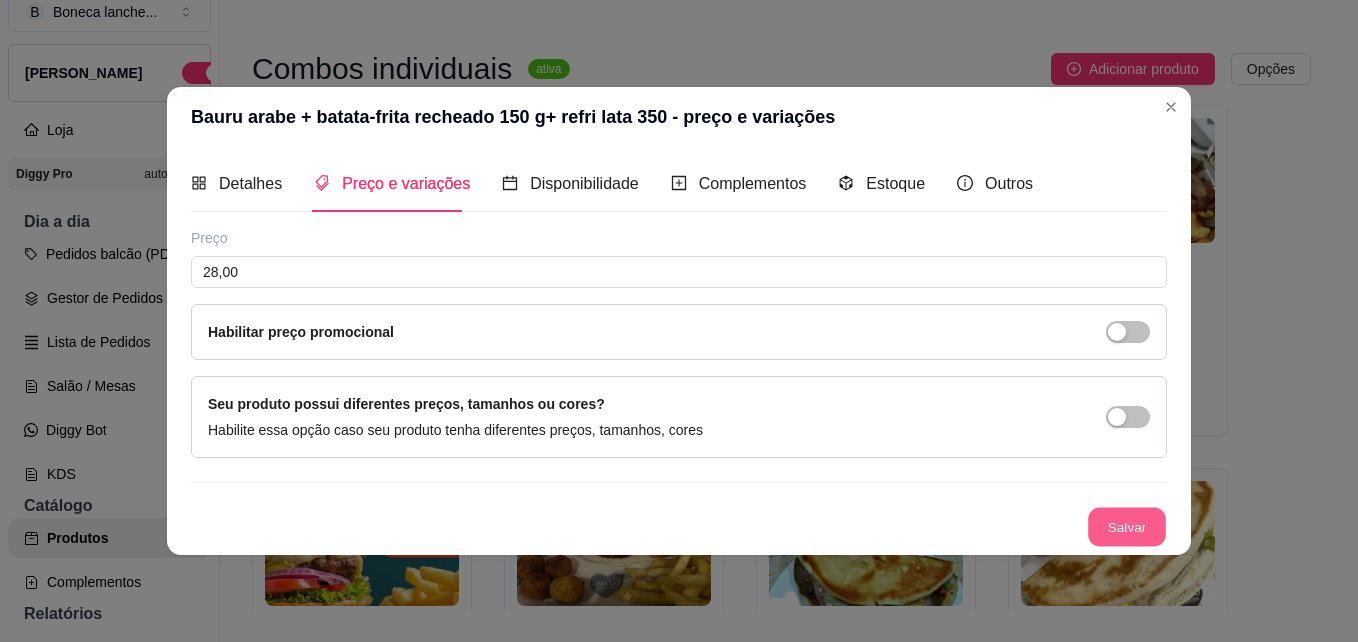 click on "Salvar" at bounding box center (1127, 527) 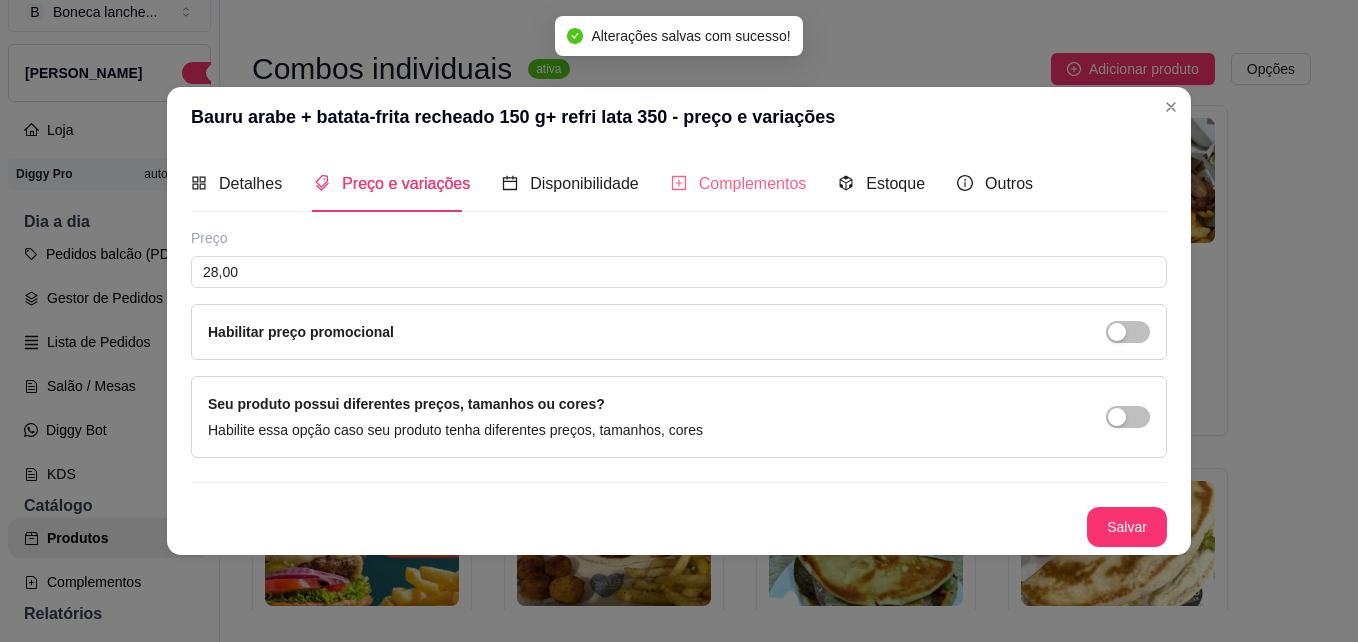 click on "Complementos" at bounding box center (739, 183) 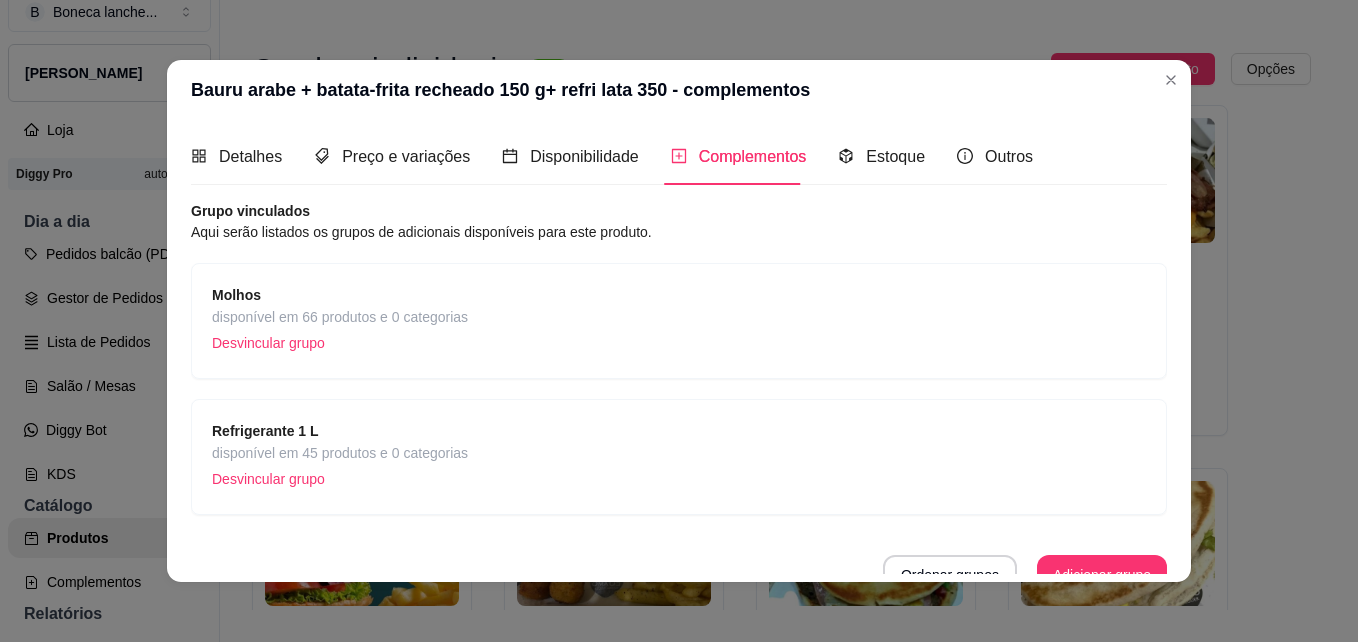 click on "Desvincular grupo" at bounding box center (340, 479) 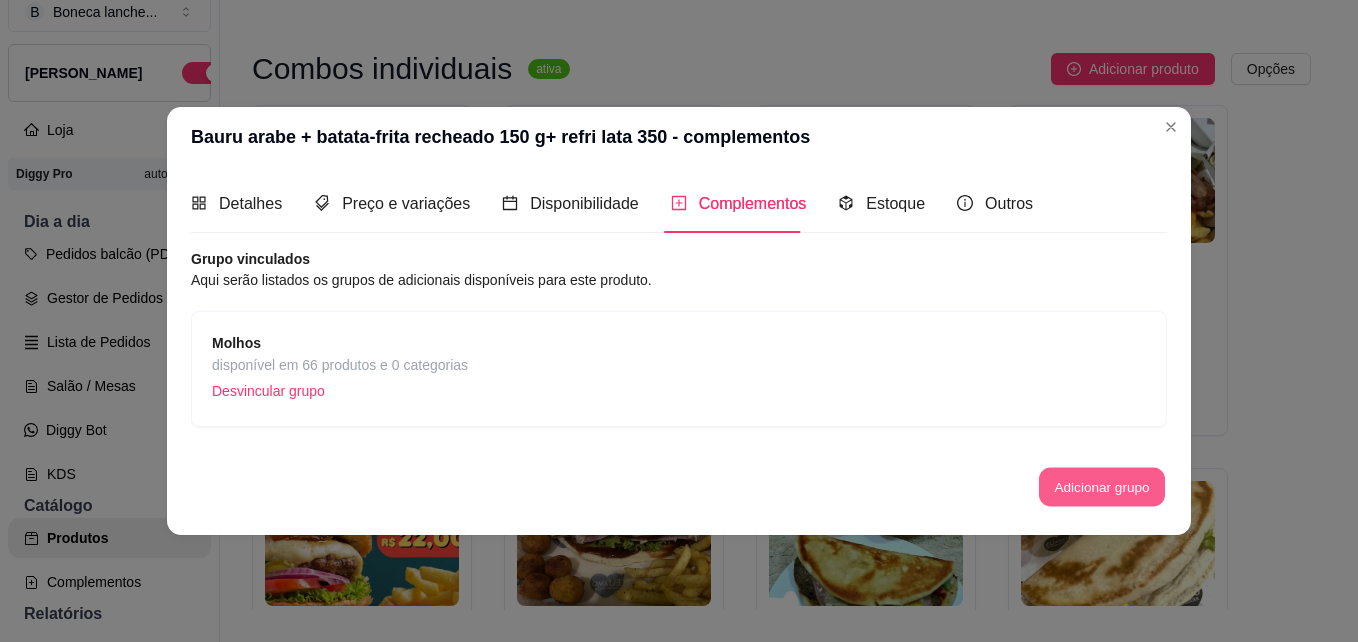 click on "Adicionar grupo" at bounding box center (1102, 486) 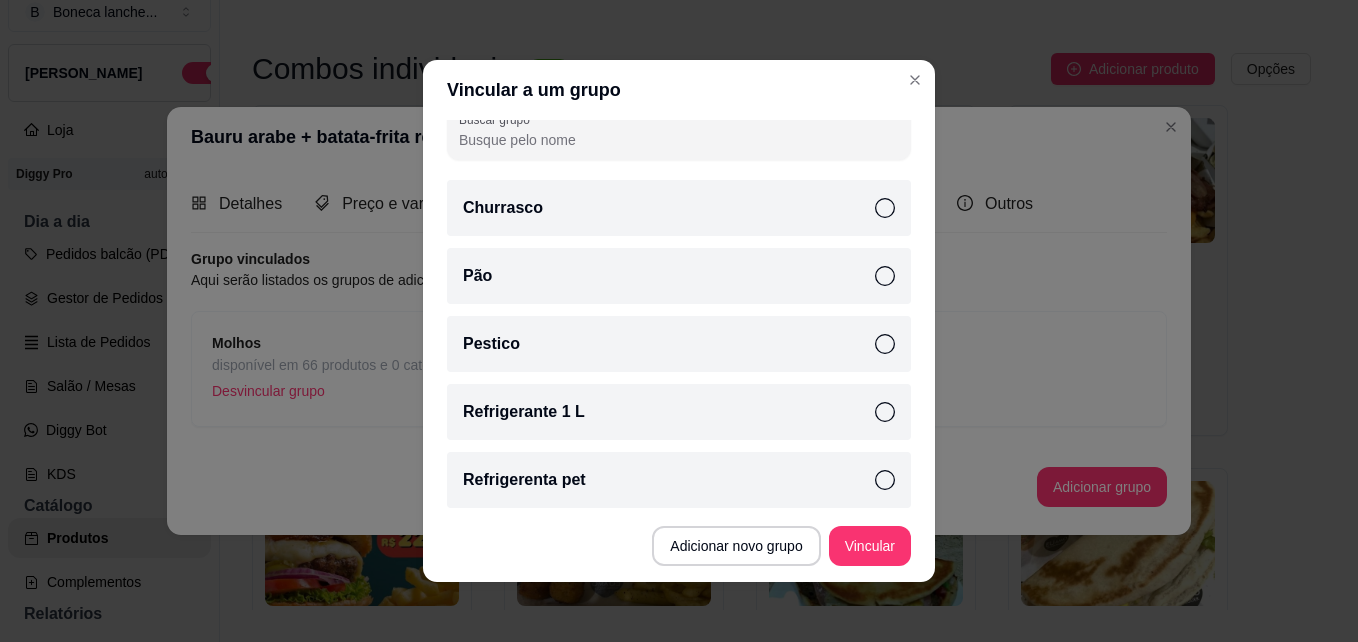 scroll, scrollTop: 86, scrollLeft: 0, axis: vertical 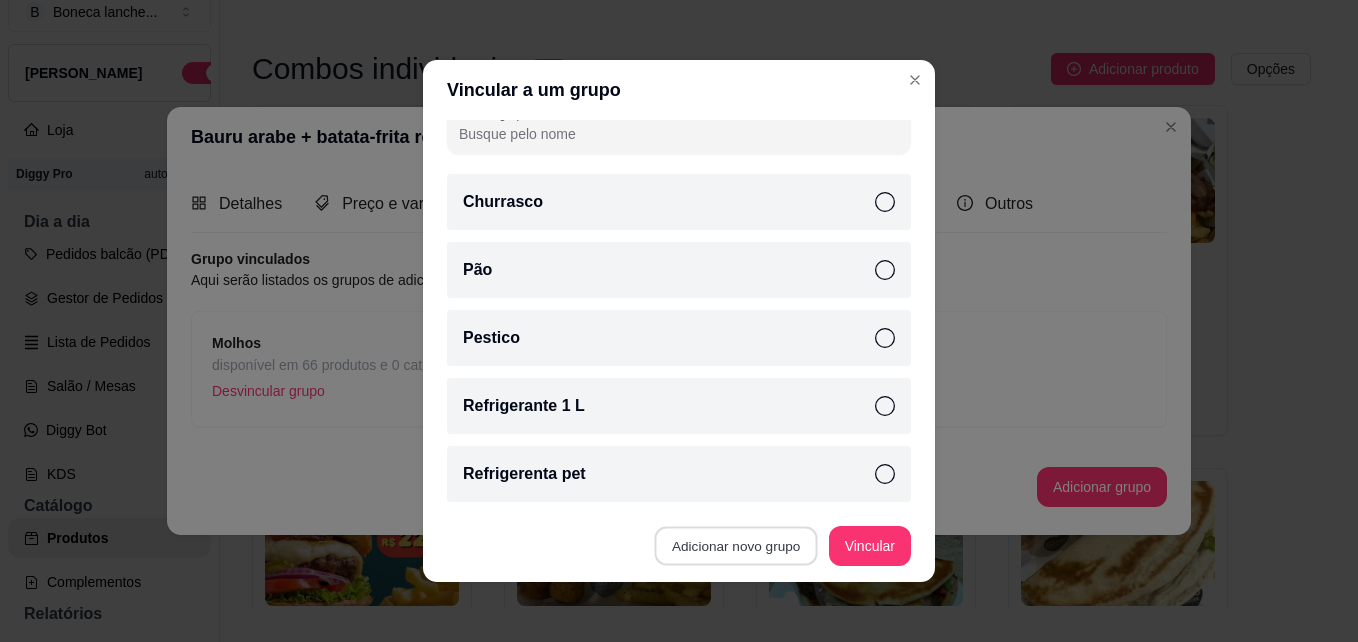 click on "Adicionar novo grupo" at bounding box center (736, 546) 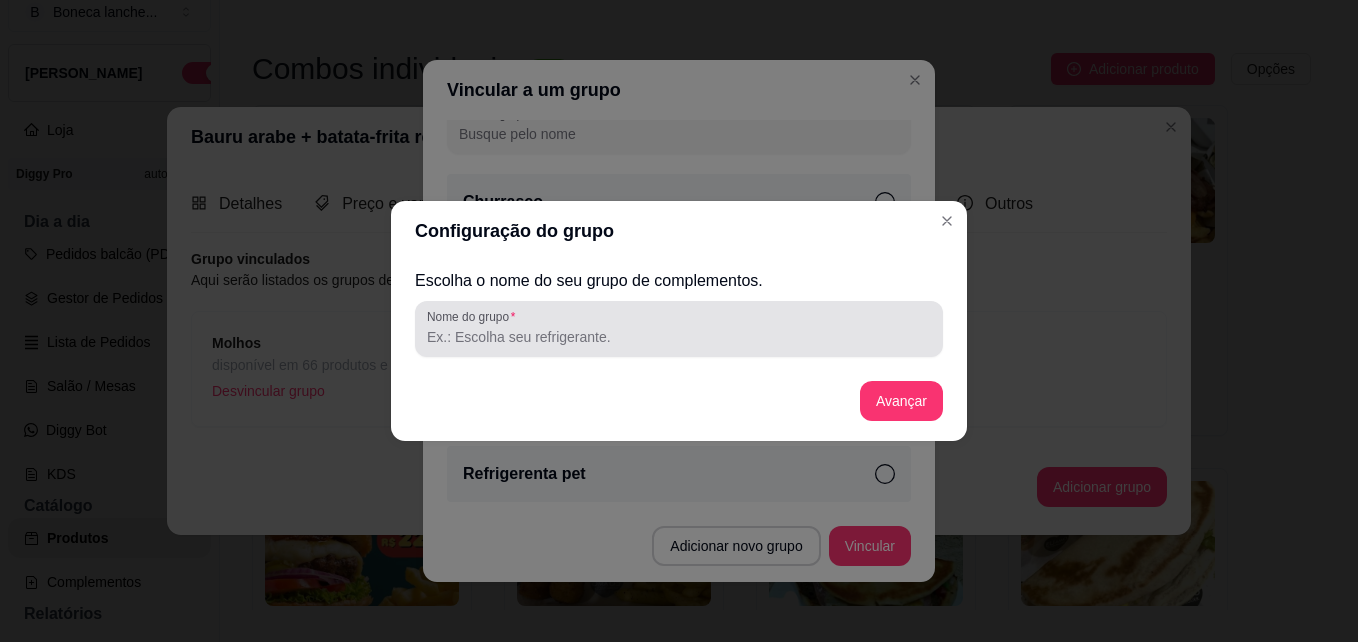 click on "Nome do grupo" at bounding box center [679, 329] 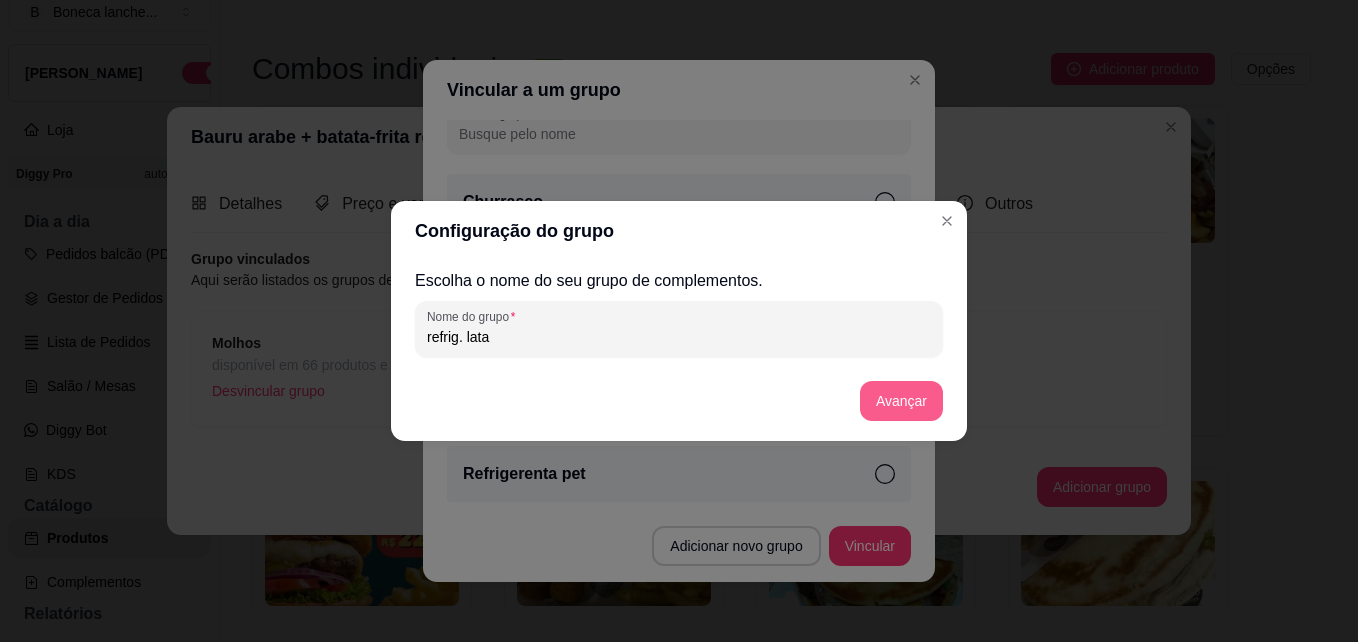 type on "refrig. lata" 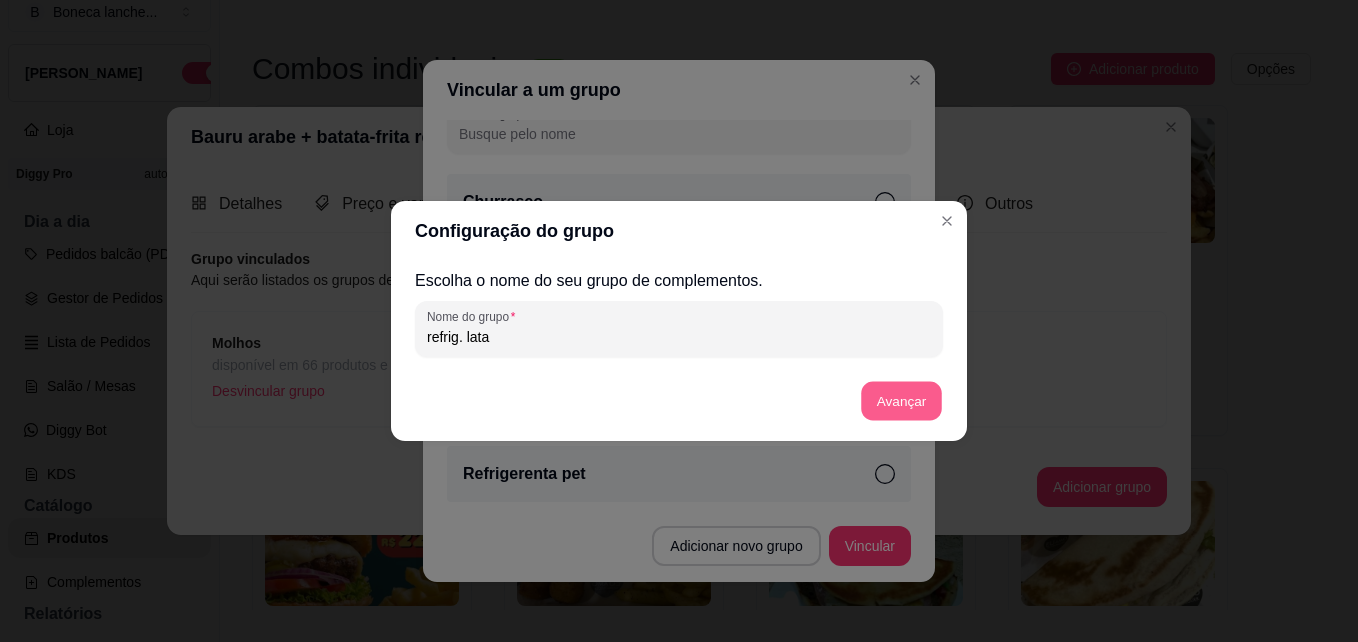 click on "Avançar" at bounding box center [901, 401] 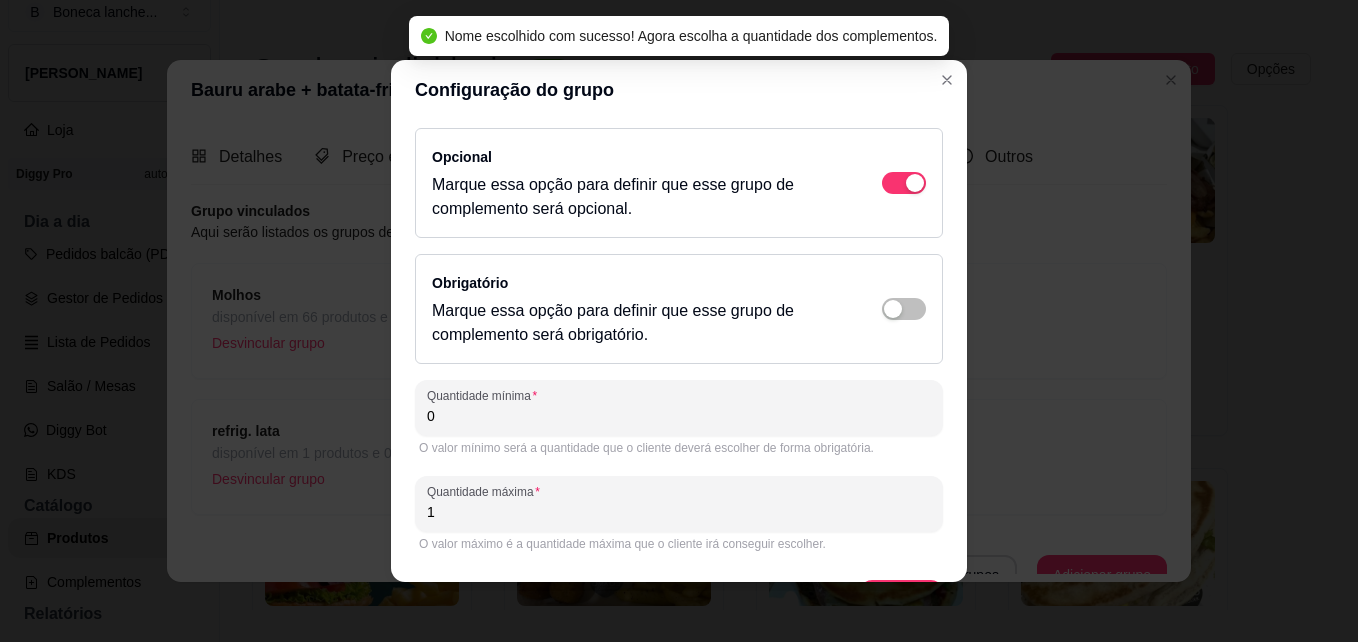 click on "Marque essa opção para definir que esse grupo de complemento será obrigatório." at bounding box center (637, 323) 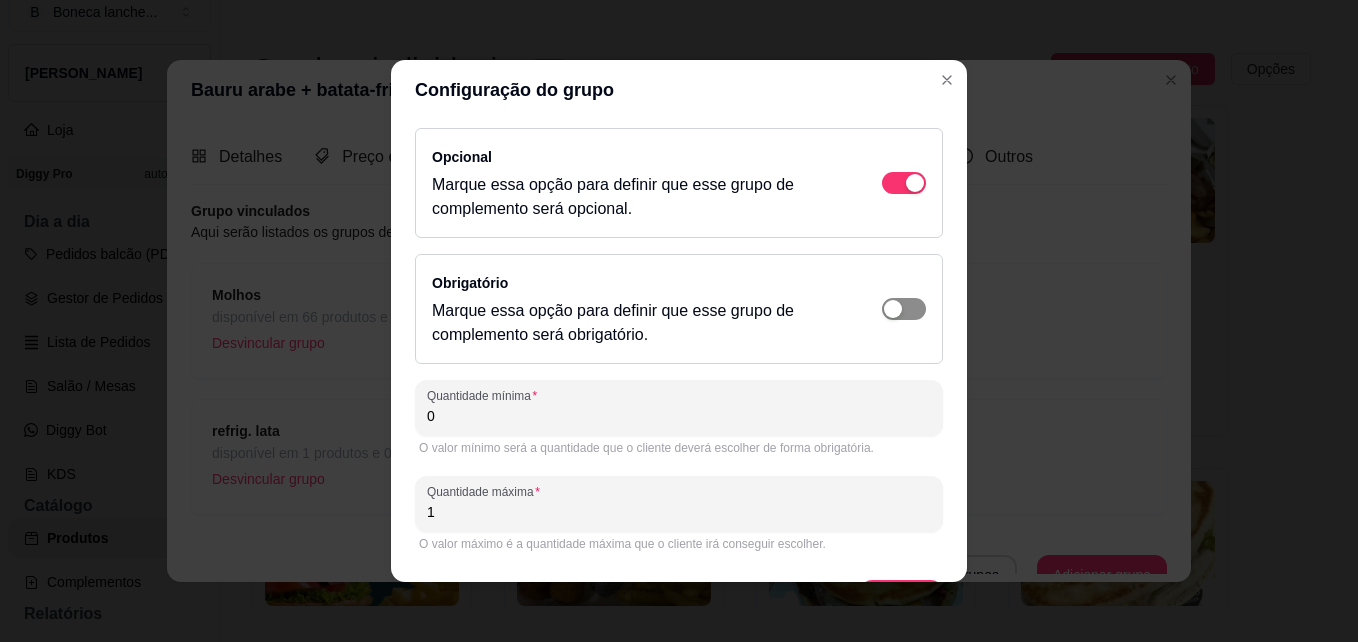 click at bounding box center [915, 183] 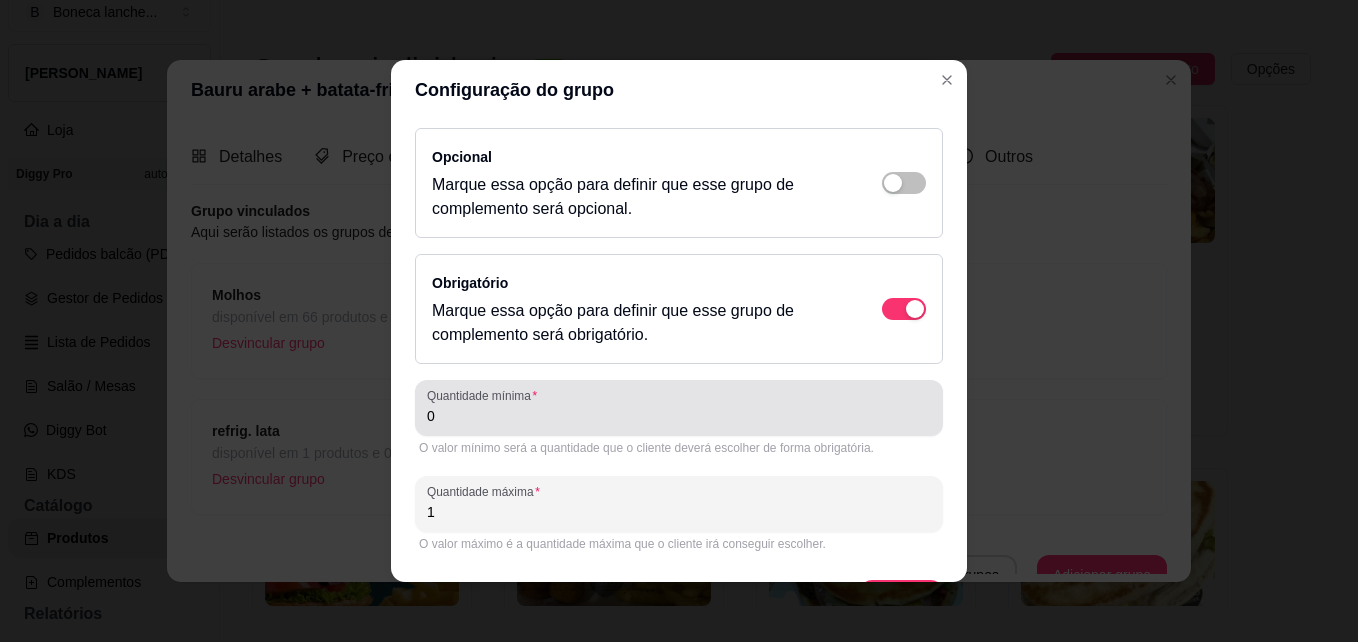 click on "Quantidade mínima 0" at bounding box center [679, 408] 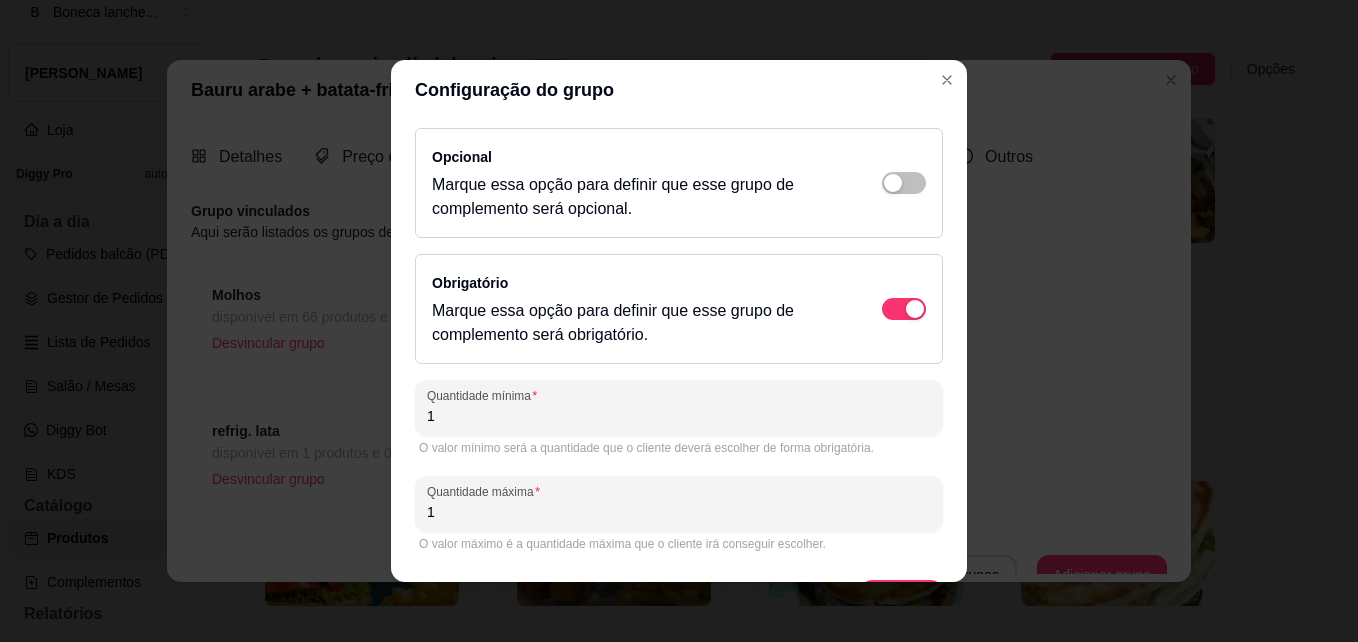 type on "1" 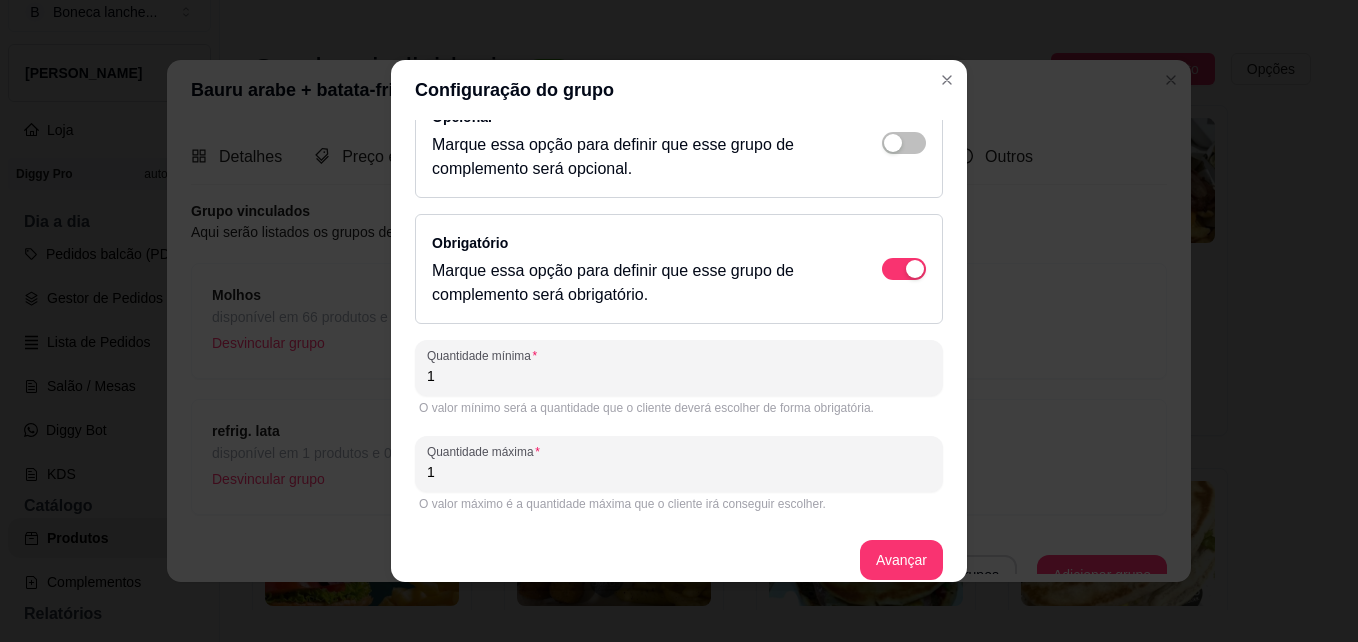 scroll, scrollTop: 58, scrollLeft: 0, axis: vertical 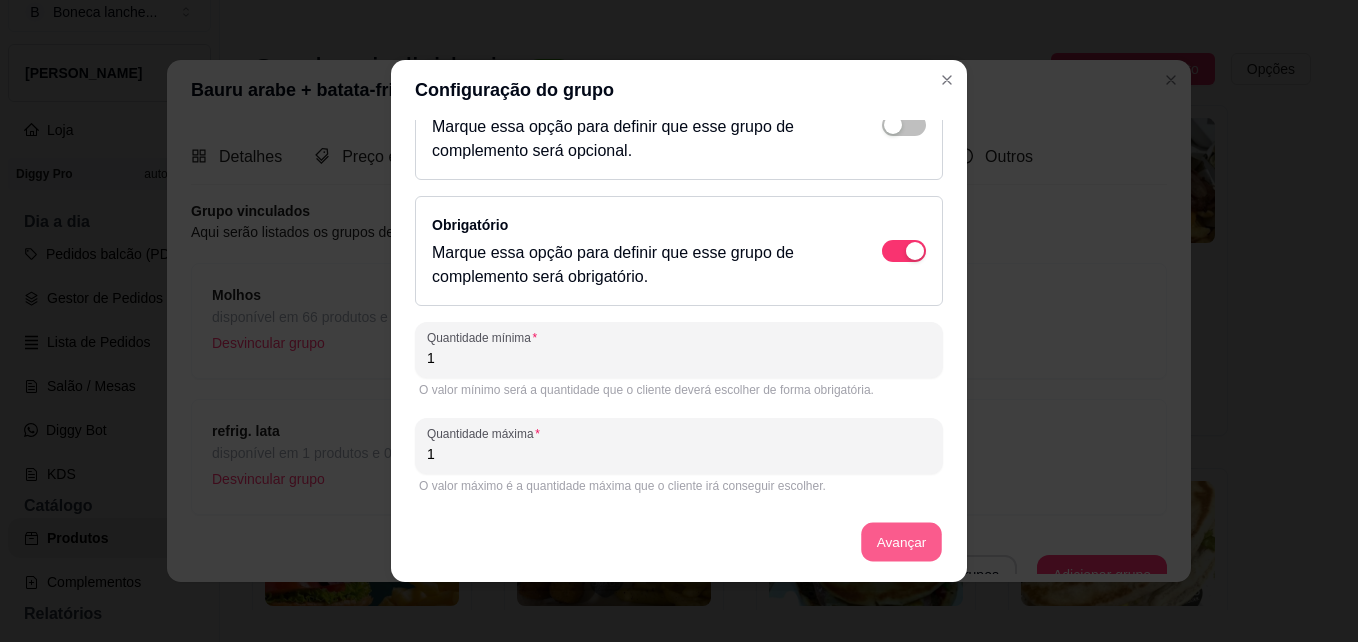 click on "Avançar" at bounding box center [901, 542] 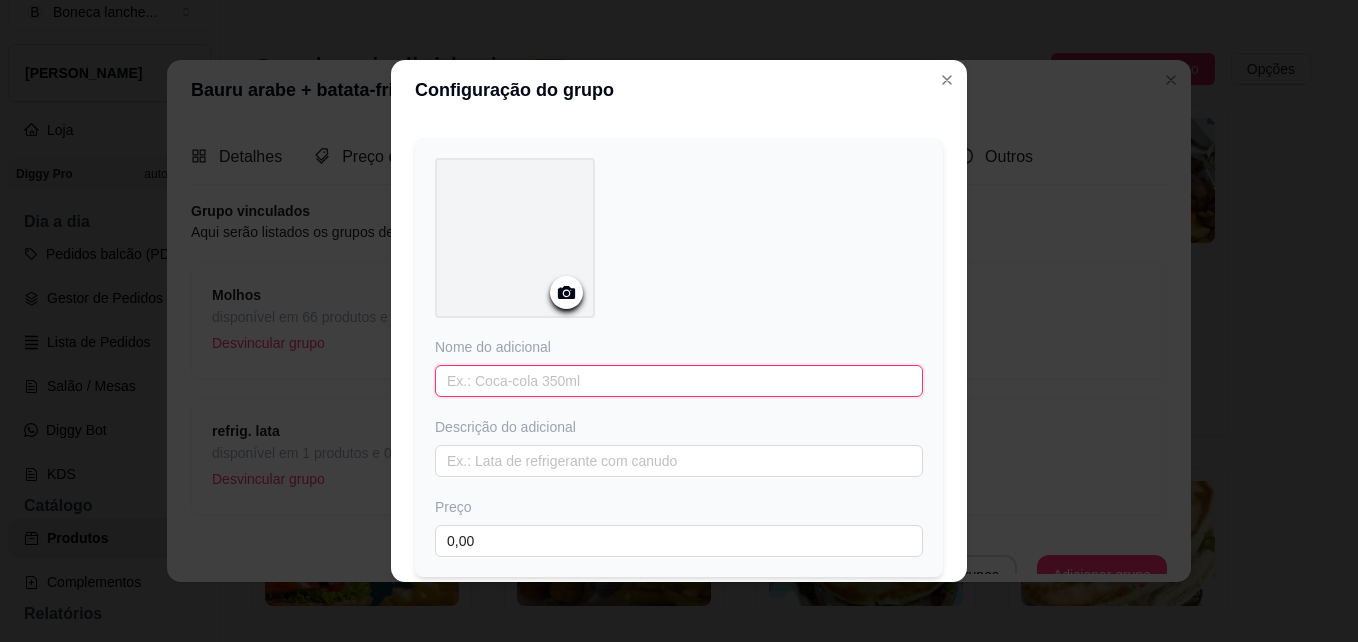 click at bounding box center [679, 381] 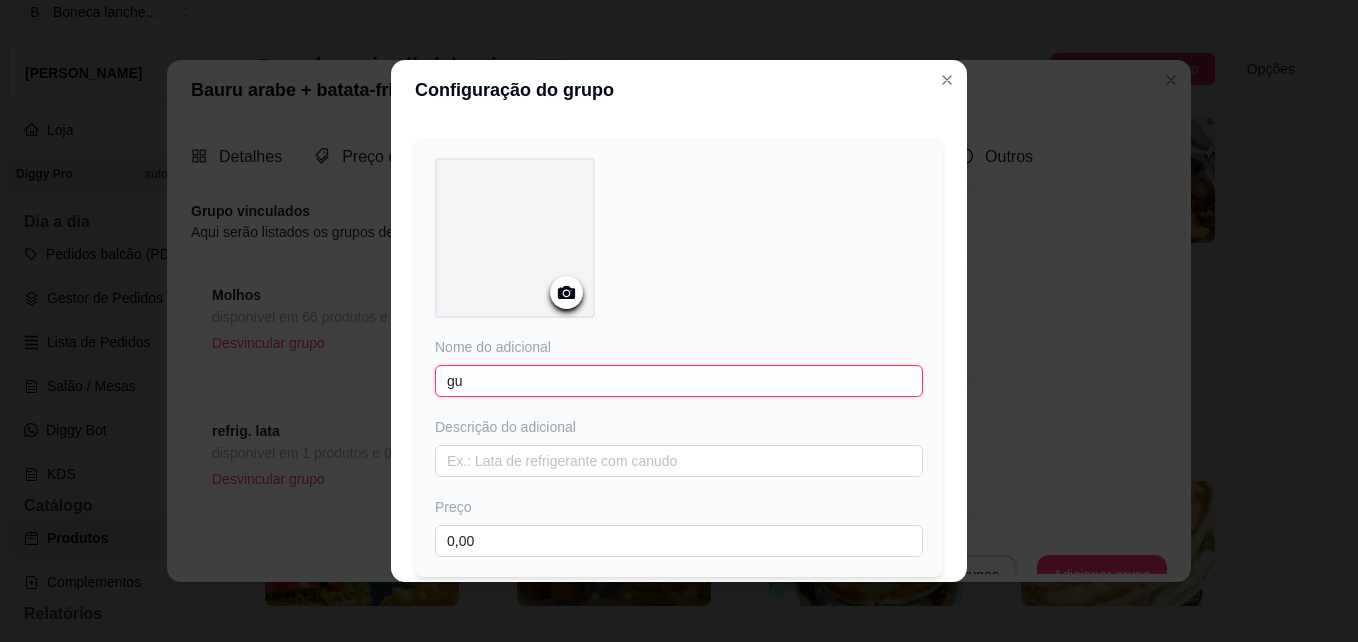 type on "g" 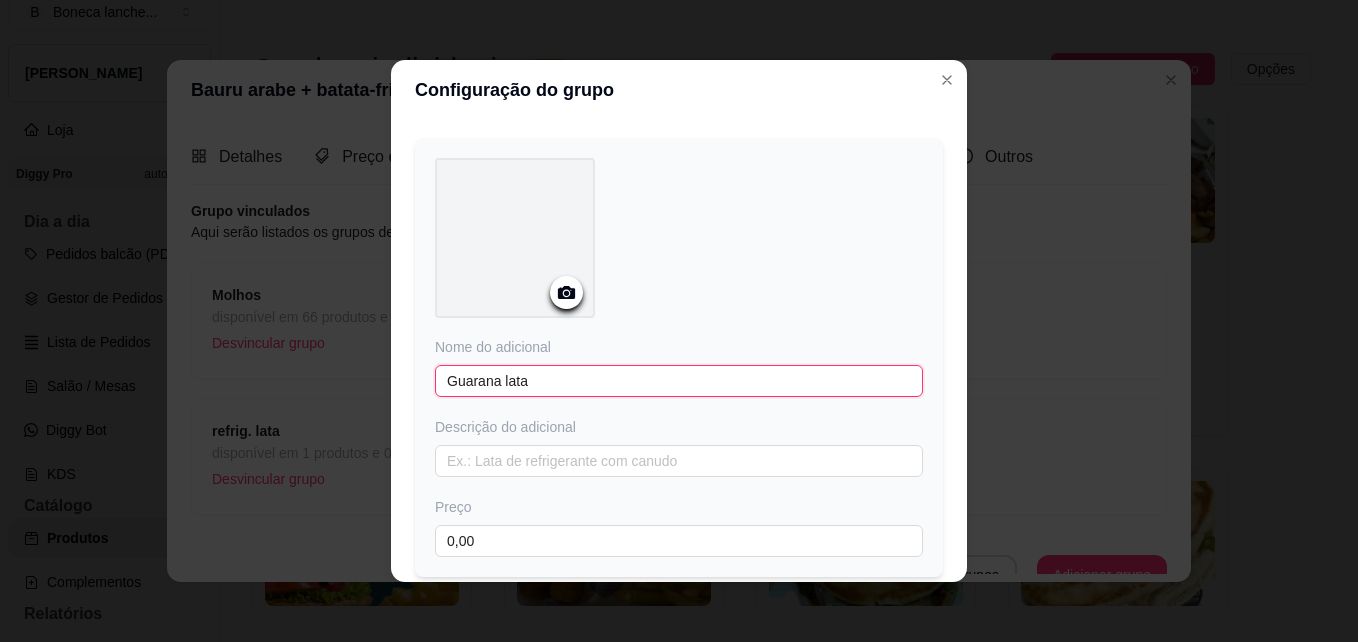 type on "Guarana lata" 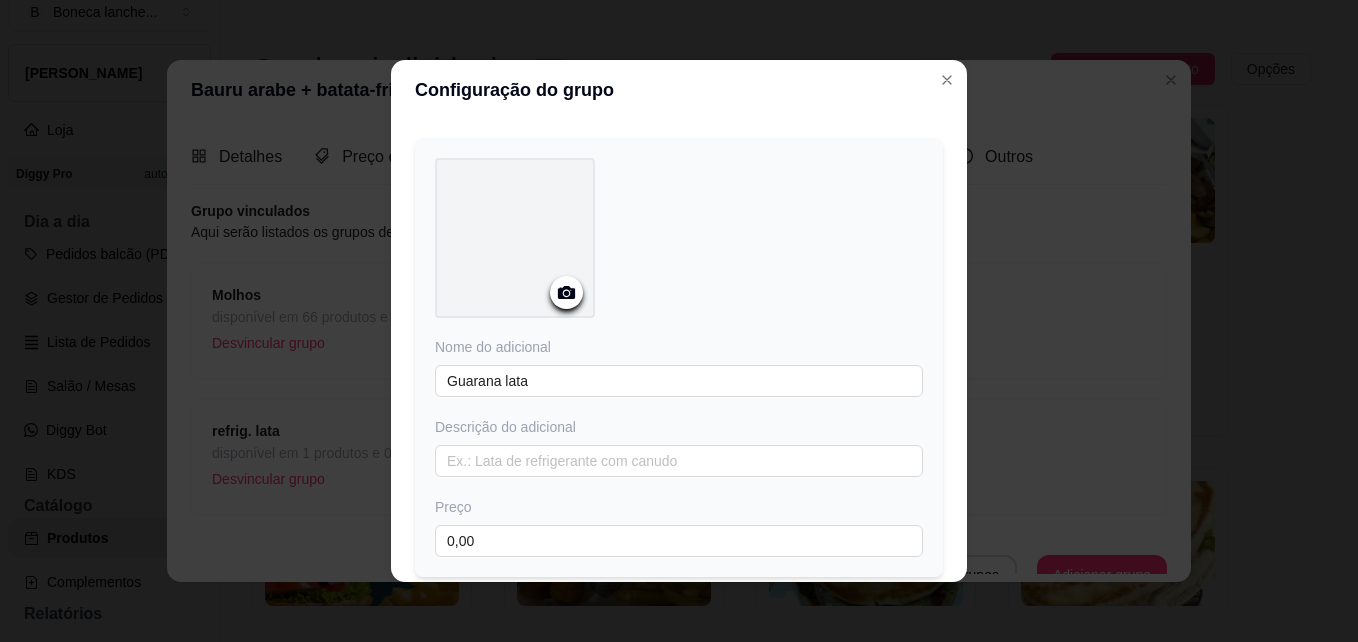click on "Nome do adicional Guarana lata Descrição do adicional Preço 0,00" at bounding box center [679, 447] 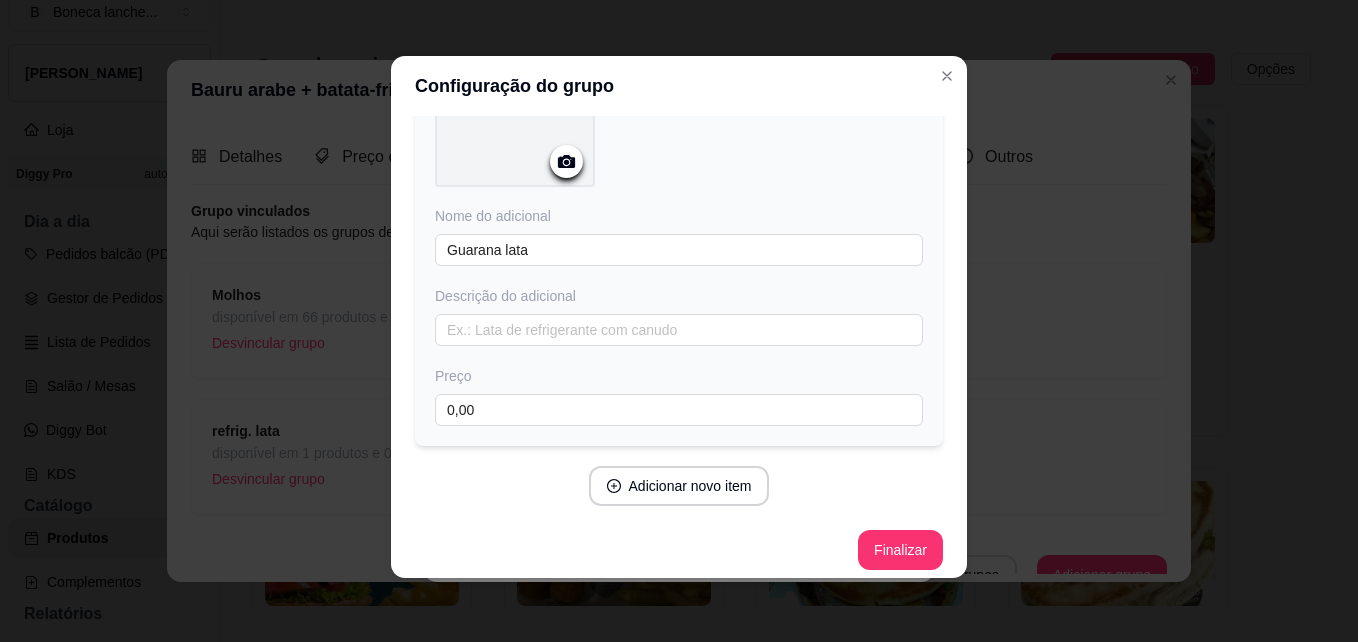 scroll, scrollTop: 196, scrollLeft: 0, axis: vertical 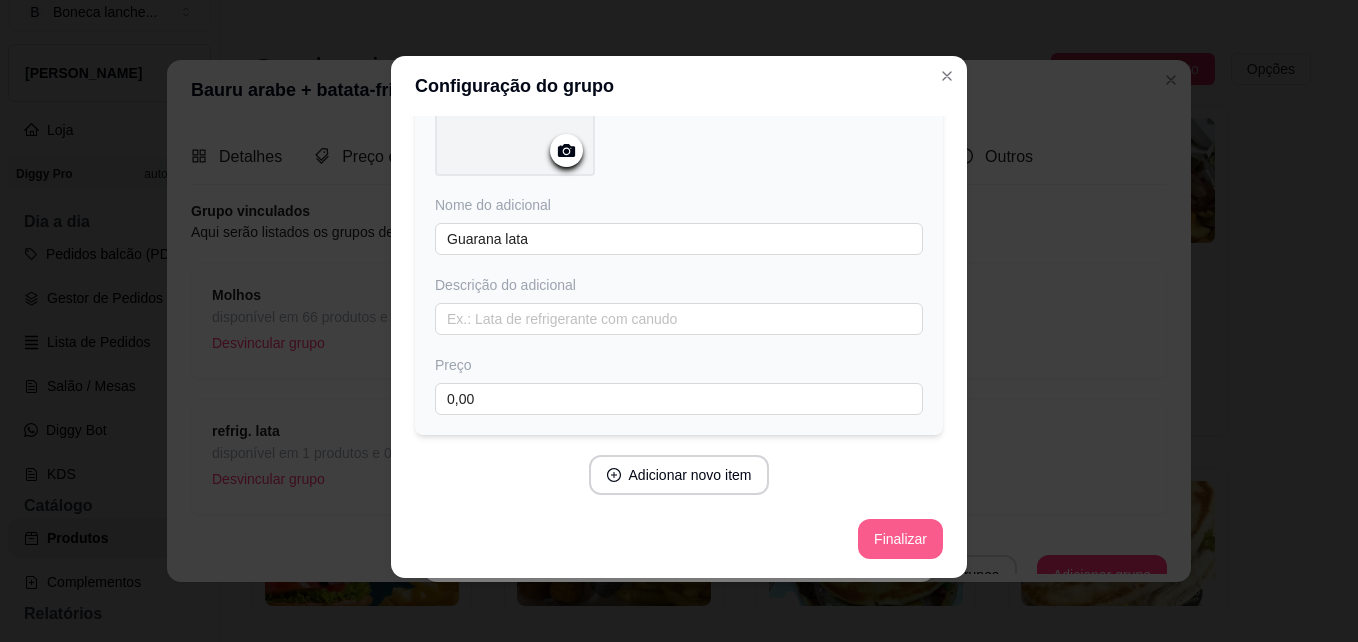 click on "Finalizar" at bounding box center [900, 539] 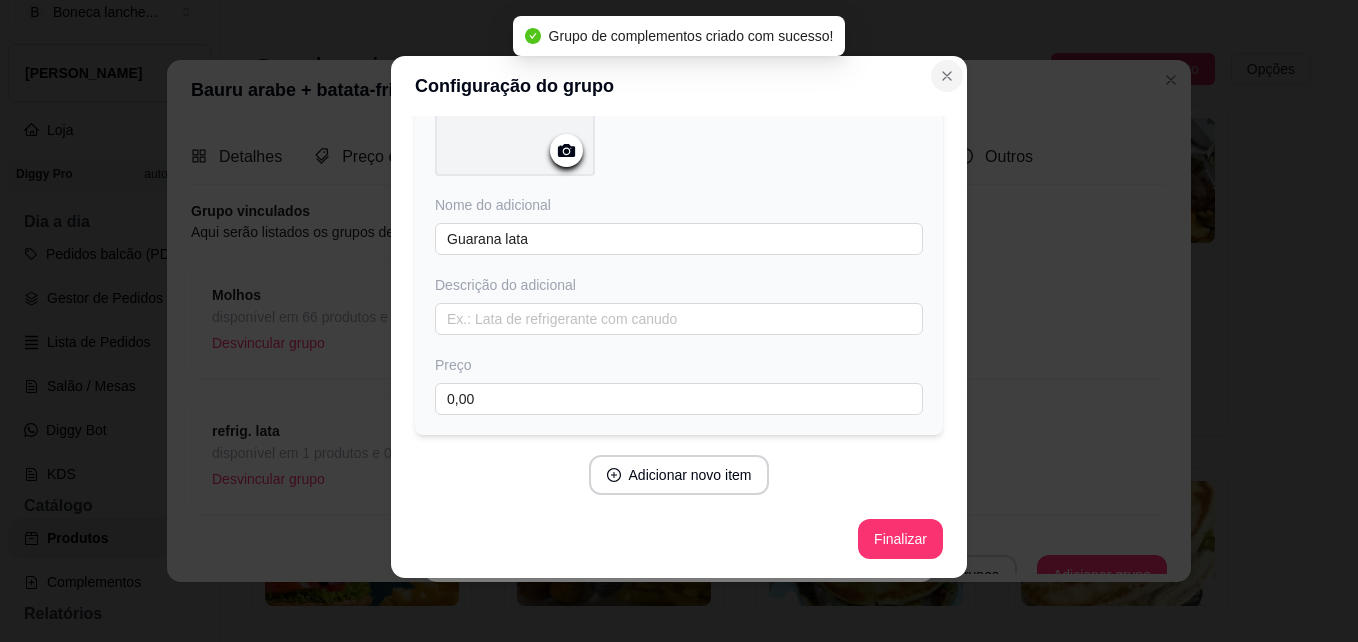 click at bounding box center [947, 76] 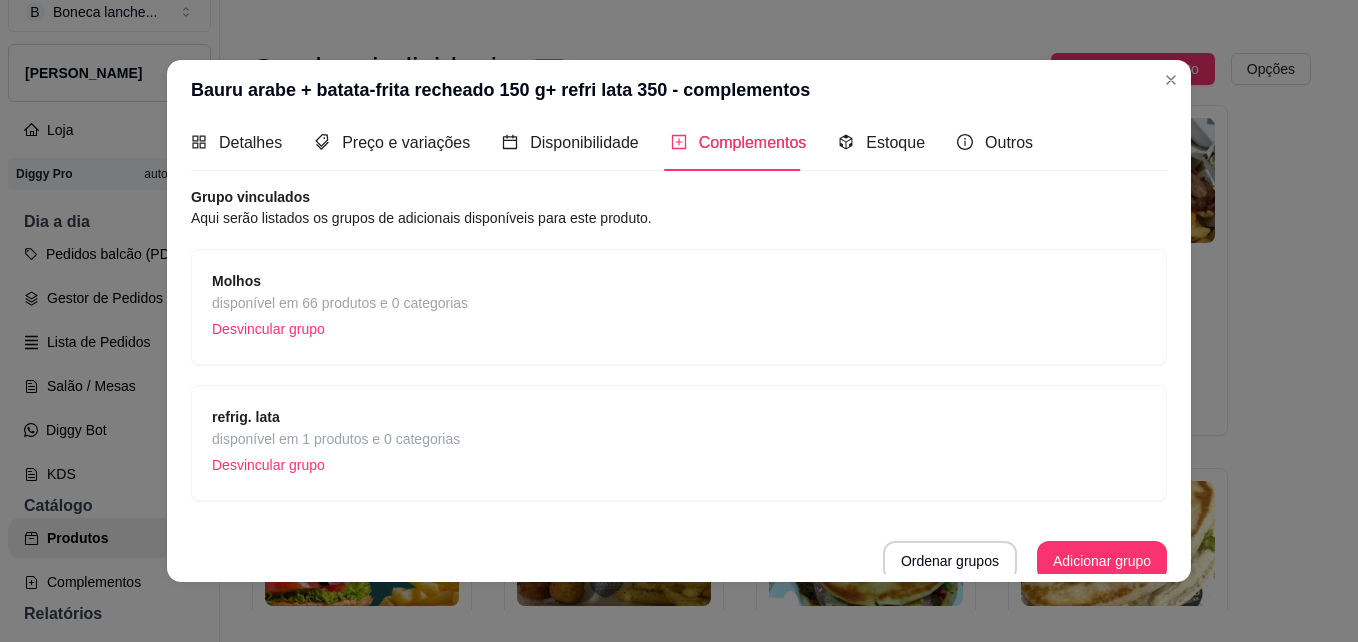 scroll, scrollTop: 21, scrollLeft: 0, axis: vertical 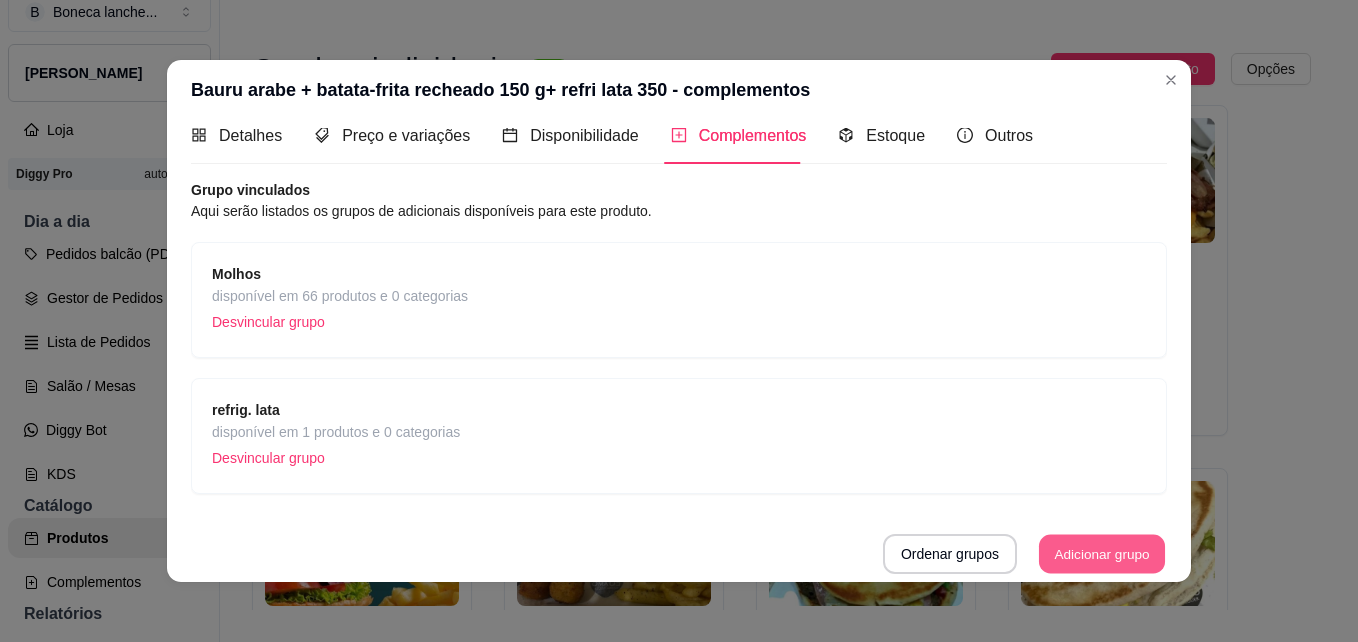 click on "Adicionar grupo" at bounding box center (1102, 554) 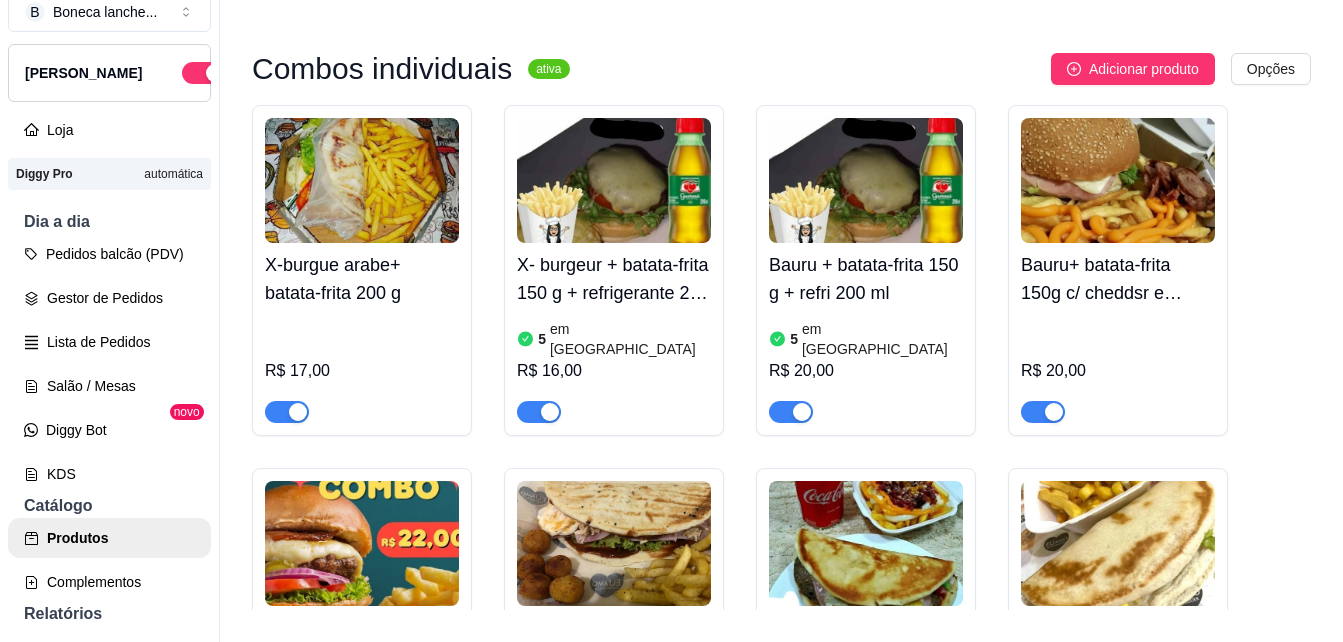 click on "X-bacon arabe + batata-frita 150 g + refri lata" at bounding box center [1118, 642] 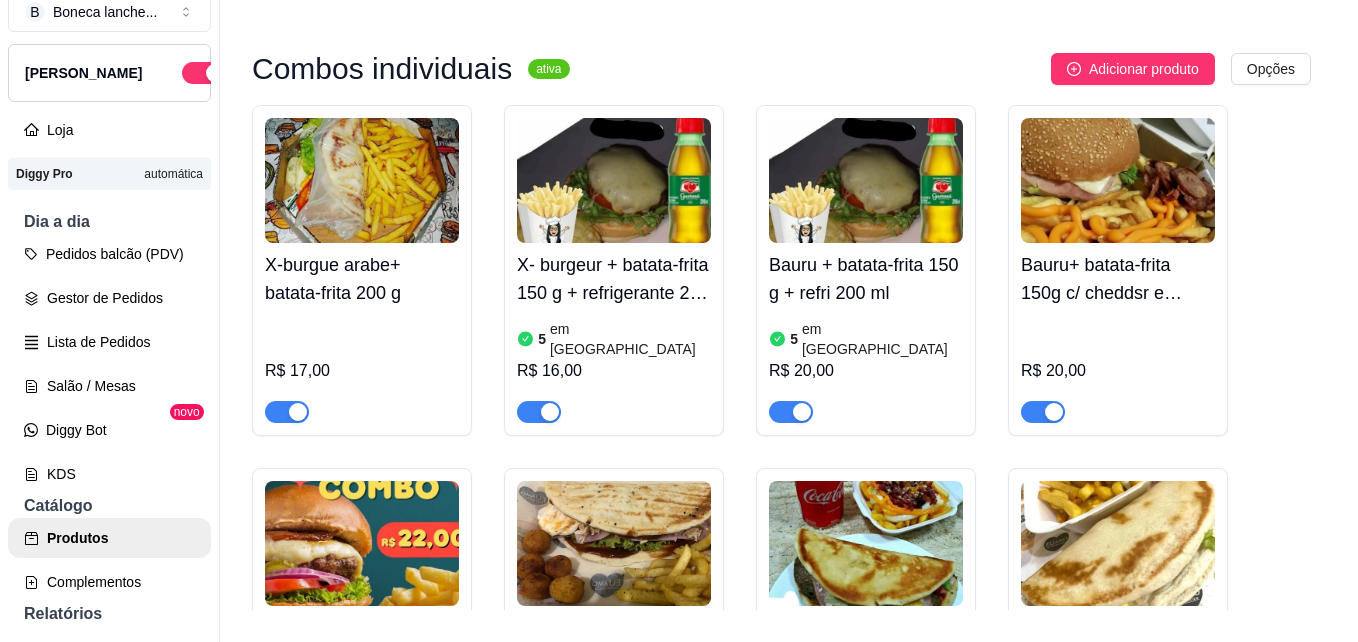 type 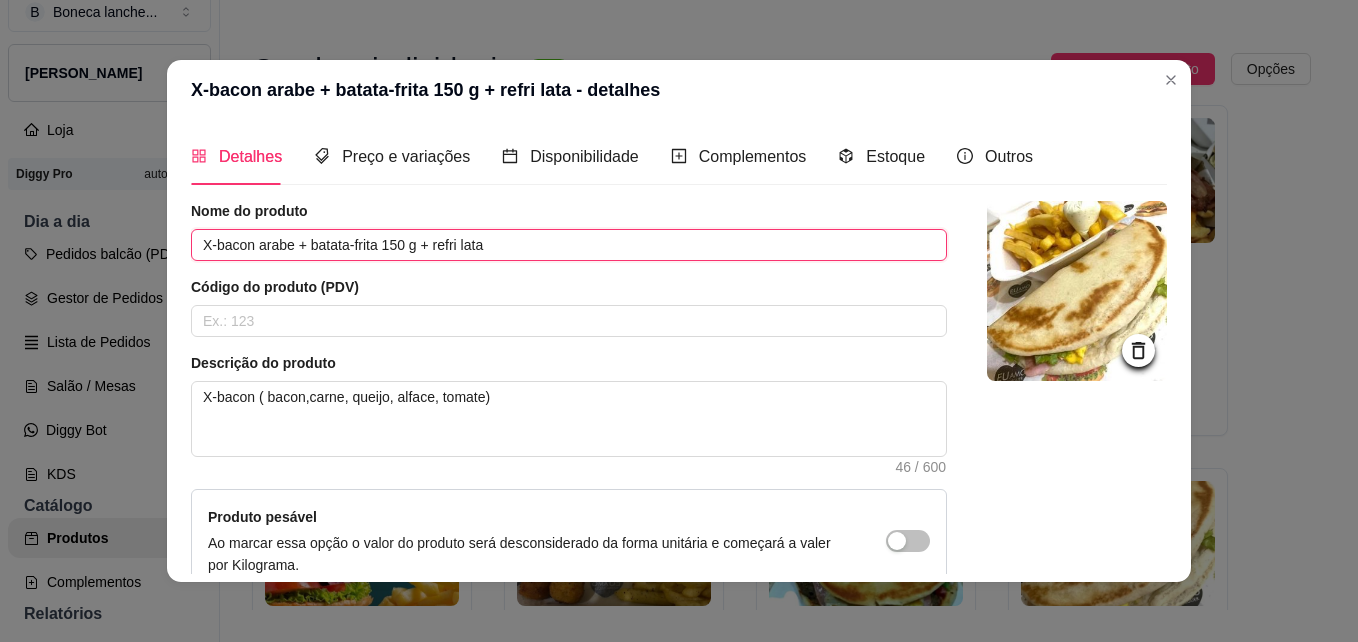 click on "X-bacon arabe + batata-frita 150 g + refri lata" at bounding box center [569, 245] 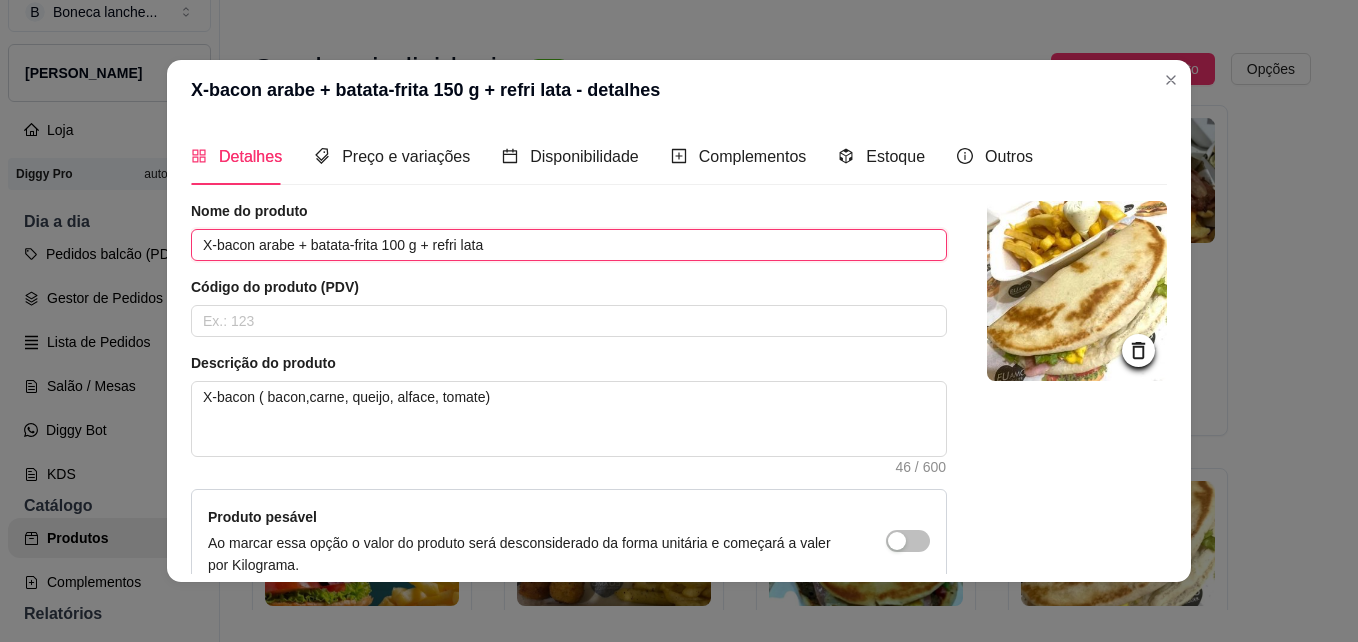 type on "X-bacon arabe + batata-frita 100 g + refri lata" 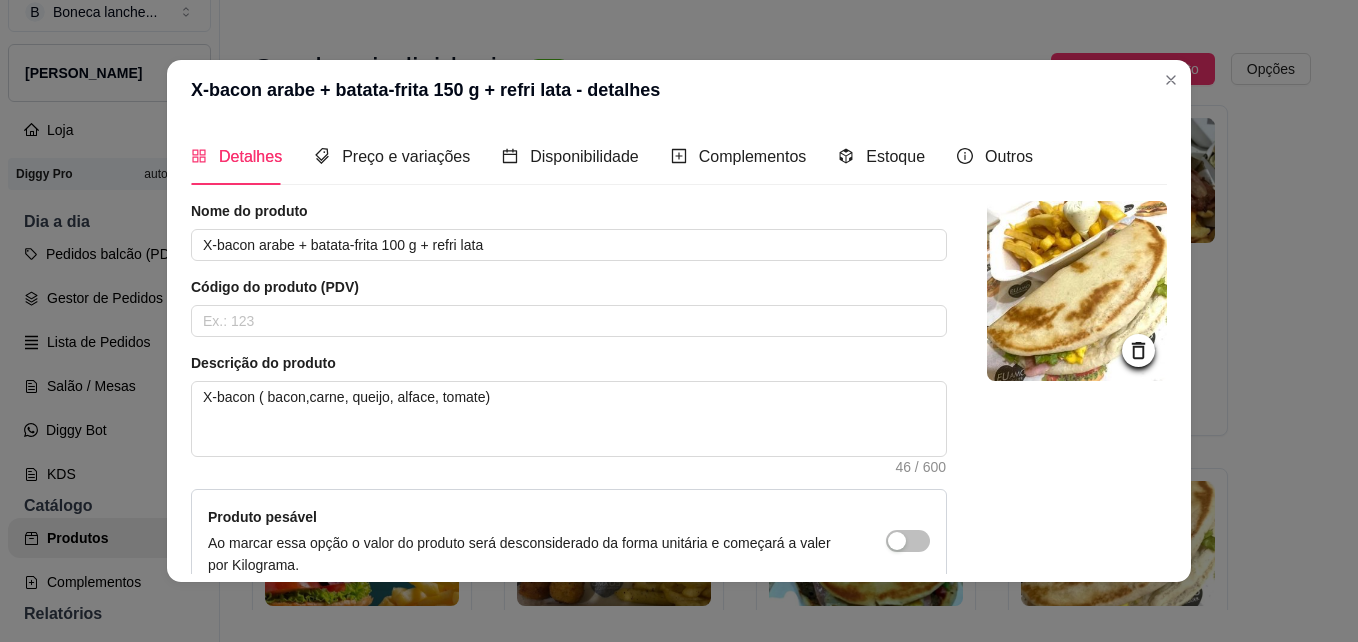 click on "Detalhes Preço e variações Disponibilidade Complementos Estoque Outros Nome do produto X-bacon arabe + batata-frita 100 g + refri lata Código do produto (PDV) Descrição do produto X-bacon ( bacon,carne, queijo, alface, tomate) 46 / 600 Produto pesável Ao marcar essa opção o valor do produto será desconsiderado da forma unitária e começará a valer por Kilograma. Quantidade miníma para pedido Ao habilitar seus clientes terão que pedir uma quantidade miníma desse produto. Copiar link do produto Deletar produto Salvar" at bounding box center [679, 351] 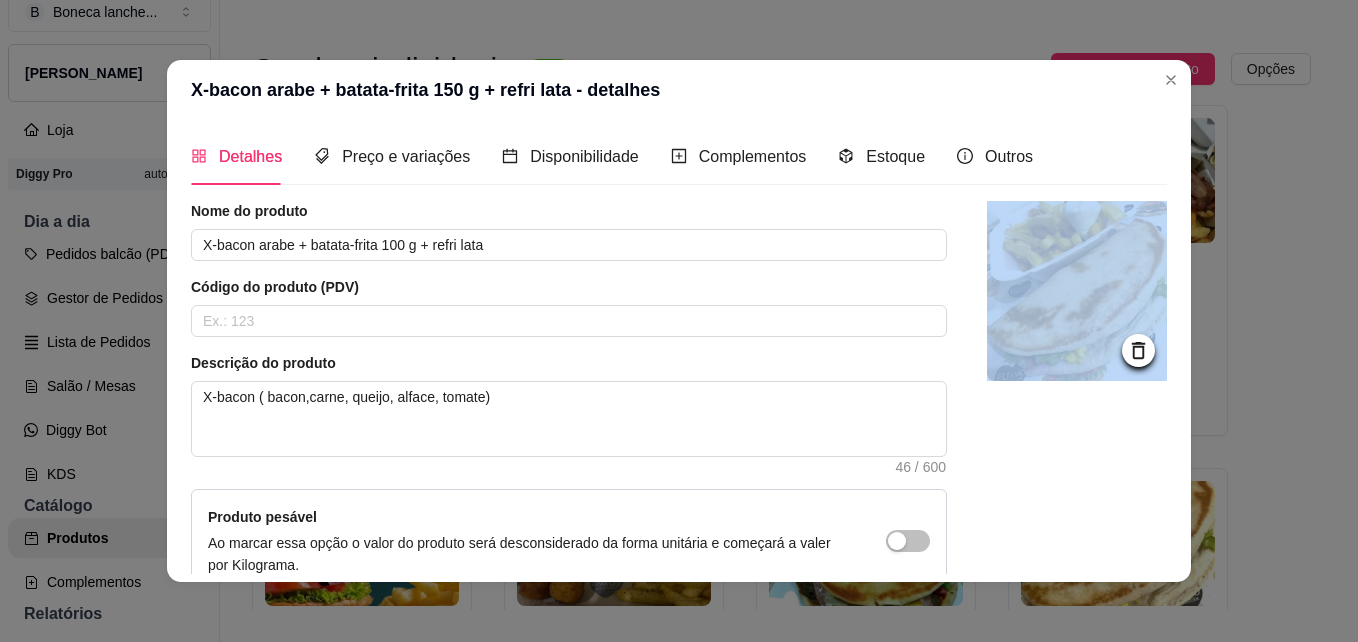 click on "Detalhes Preço e variações Disponibilidade Complementos Estoque Outros Nome do produto X-bacon arabe + batata-frita 100 g + refri lata Código do produto (PDV) Descrição do produto X-bacon ( bacon,carne, queijo, alface, tomate) 46 / 600 Produto pesável Ao marcar essa opção o valor do produto será desconsiderado da forma unitária e começará a valer por Kilograma. Quantidade miníma para pedido Ao habilitar seus clientes terão que pedir uma quantidade miníma desse produto. Copiar link do produto Deletar produto Salvar" at bounding box center (679, 351) 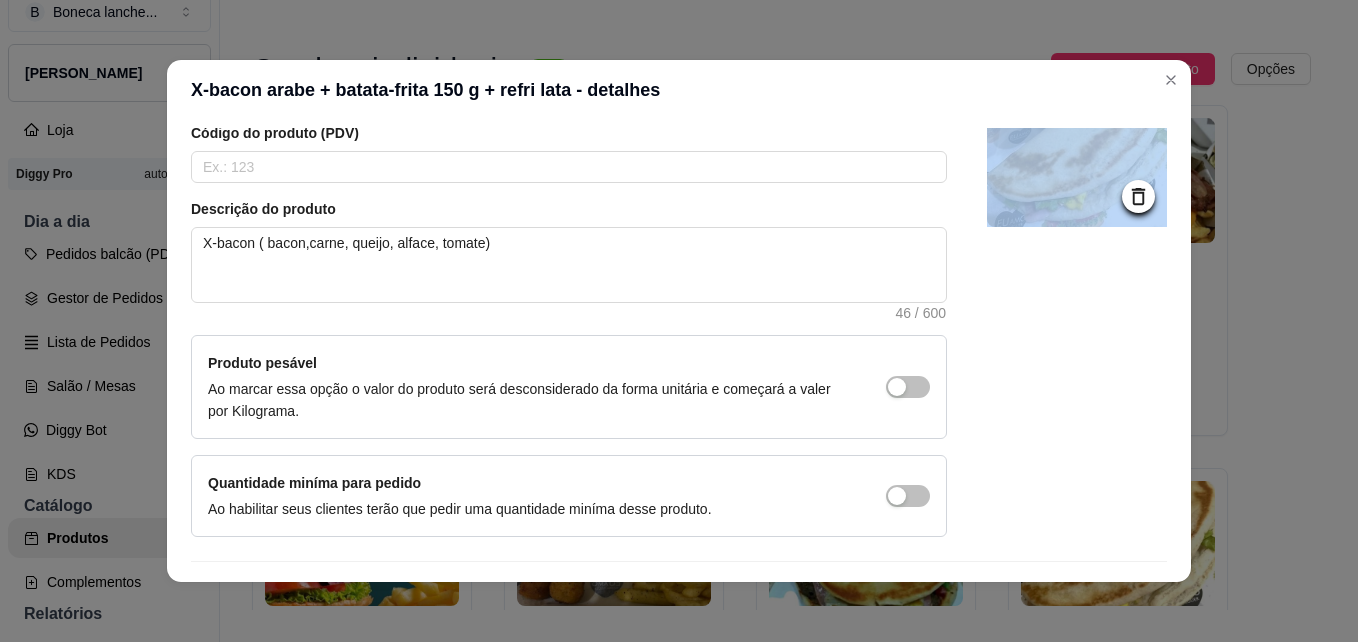 click on "Detalhes Preço e variações Disponibilidade Complementos Estoque Outros Nome do produto X-bacon arabe + batata-frita 100 g + refri lata Código do produto (PDV) Descrição do produto X-bacon ( bacon,carne, queijo, alface, tomate) 46 / 600 Produto pesável Ao marcar essa opção o valor do produto será desconsiderado da forma unitária e começará a valer por Kilograma. Quantidade miníma para pedido Ao habilitar seus clientes terão que pedir uma quantidade miníma desse produto. Copiar link do produto Deletar produto Salvar" at bounding box center [679, 351] 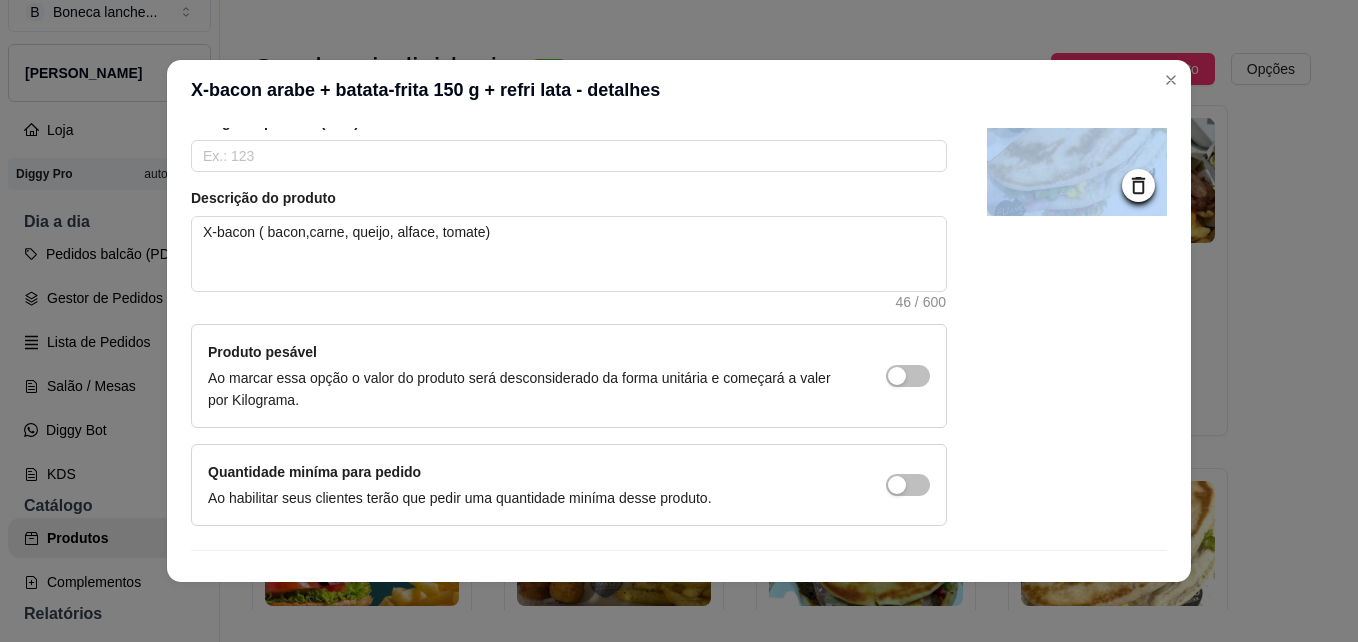 click on "Detalhes Preço e variações Disponibilidade Complementos Estoque Outros Nome do produto X-bacon arabe + batata-frita 100 g + refri lata Código do produto (PDV) Descrição do produto X-bacon ( bacon,carne, queijo, alface, tomate) 46 / 600 Produto pesável Ao marcar essa opção o valor do produto será desconsiderado da forma unitária e começará a valer por Kilograma. Quantidade miníma para pedido Ao habilitar seus clientes terão que pedir uma quantidade miníma desse produto. Copiar link do produto Deletar produto Salvar" at bounding box center (679, 351) 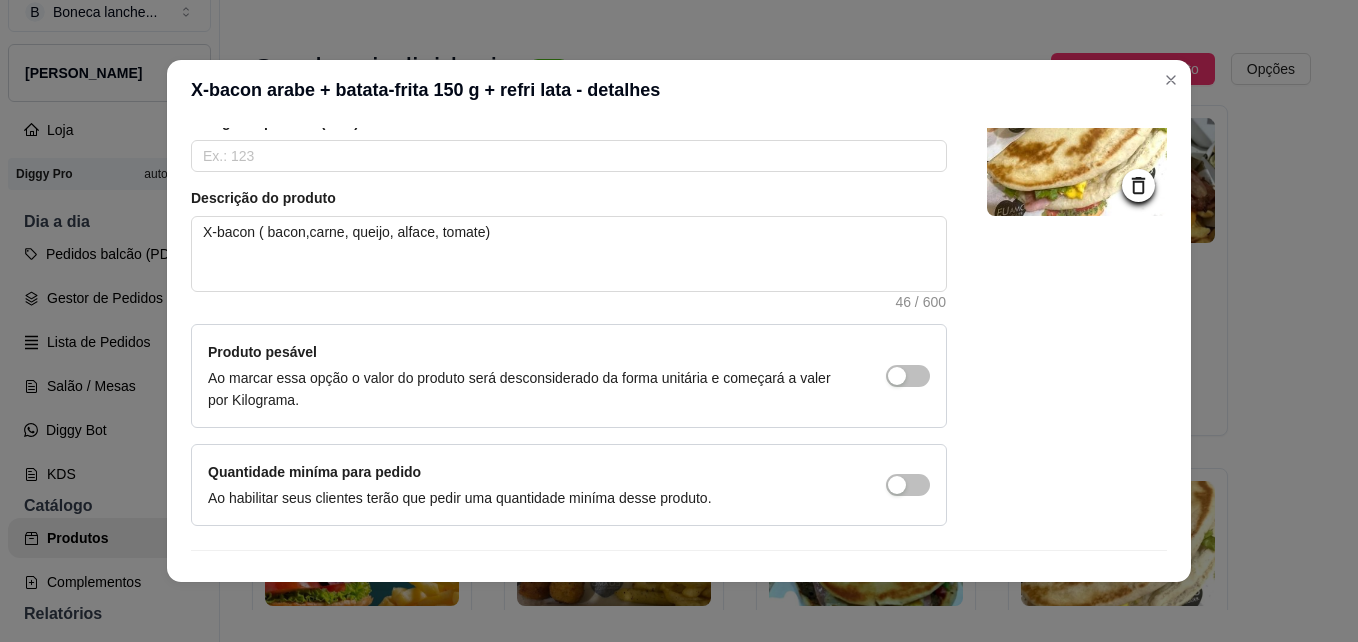 scroll, scrollTop: 206, scrollLeft: 0, axis: vertical 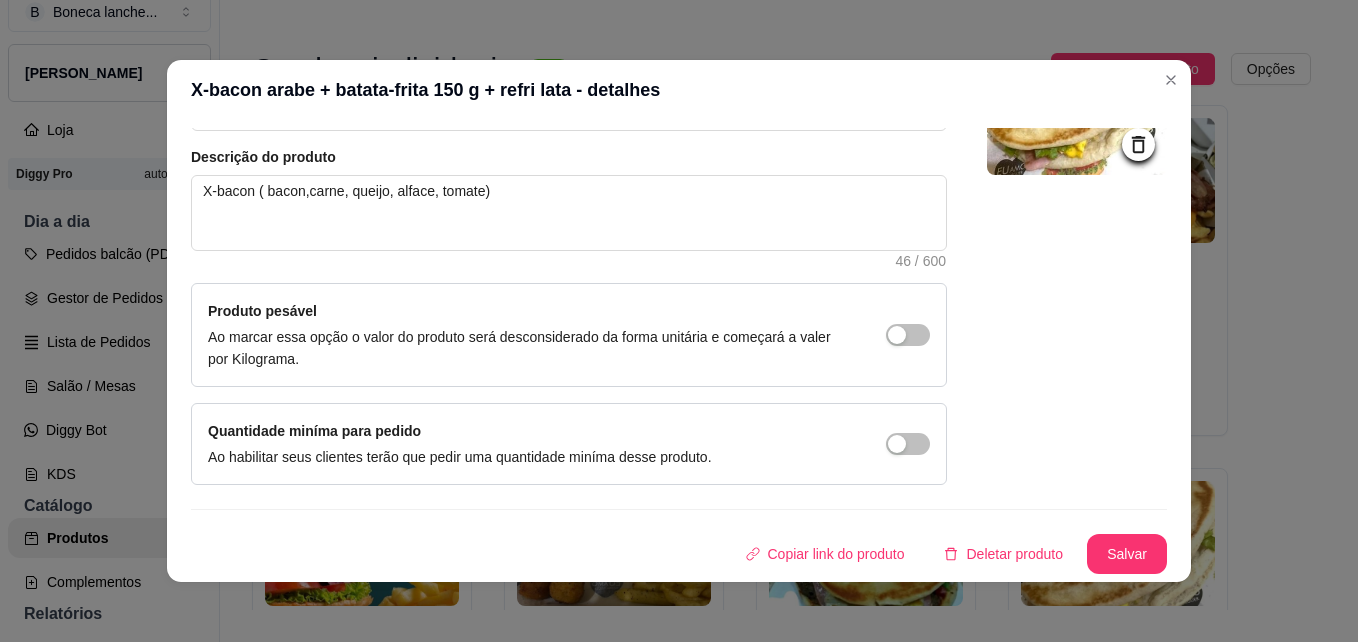 click on "Detalhes Preço e variações Disponibilidade Complementos Estoque Outros Nome do produto X-bacon arabe + batata-frita 100 g + refri lata Código do produto (PDV) Descrição do produto X-bacon ( bacon,carne, queijo, alface, tomate) 46 / 600 Produto pesável Ao marcar essa opção o valor do produto será desconsiderado da forma unitária e começará a valer por Kilograma. Quantidade miníma para pedido Ao habilitar seus clientes terão que pedir uma quantidade miníma desse produto. Copiar link do produto Deletar produto Salvar" at bounding box center (679, 351) 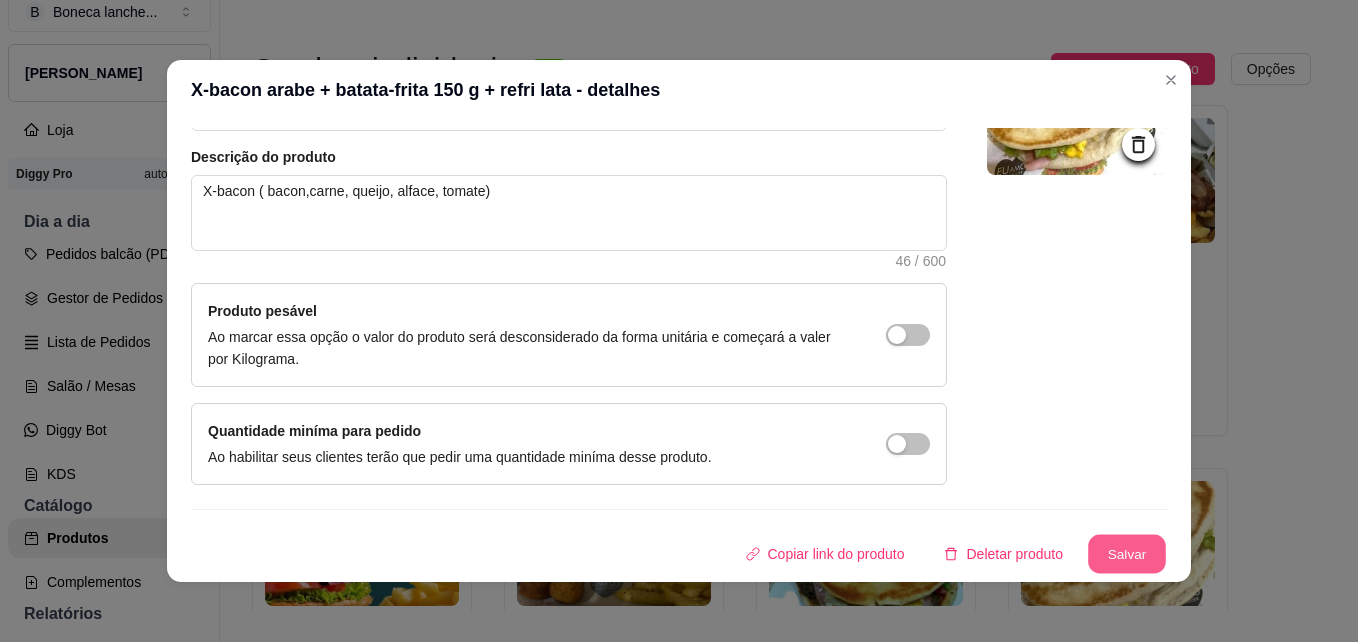 click on "Salvar" at bounding box center (1127, 554) 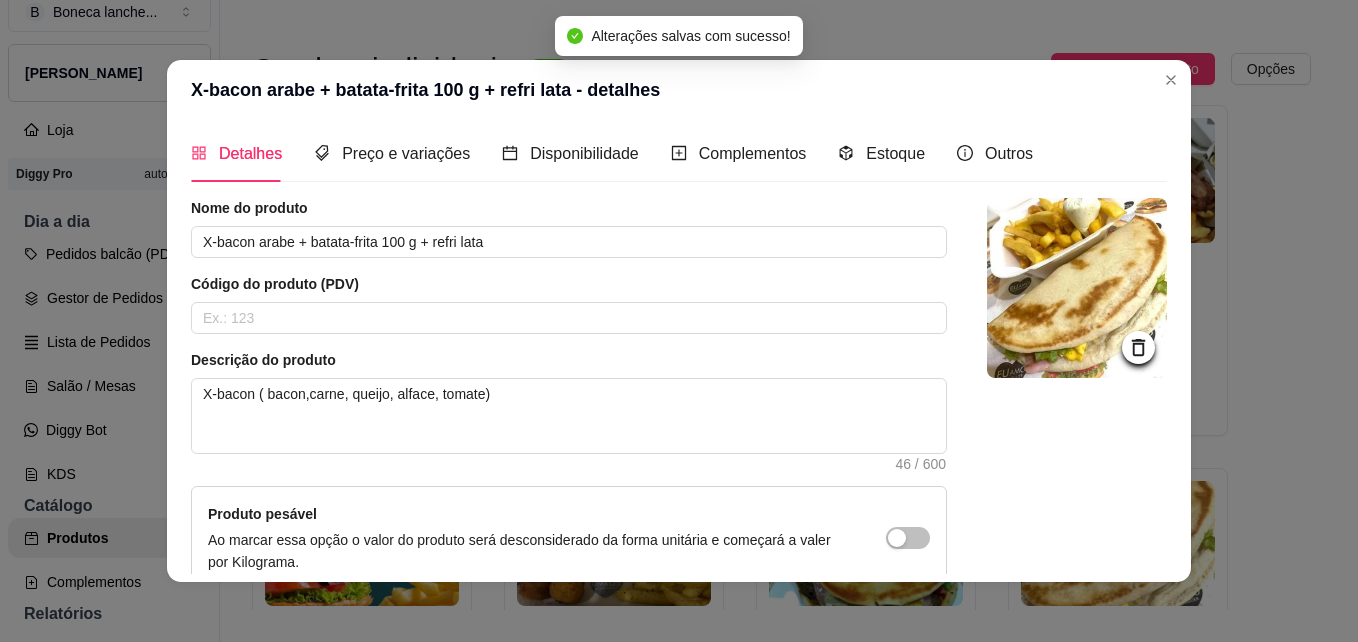scroll, scrollTop: 0, scrollLeft: 0, axis: both 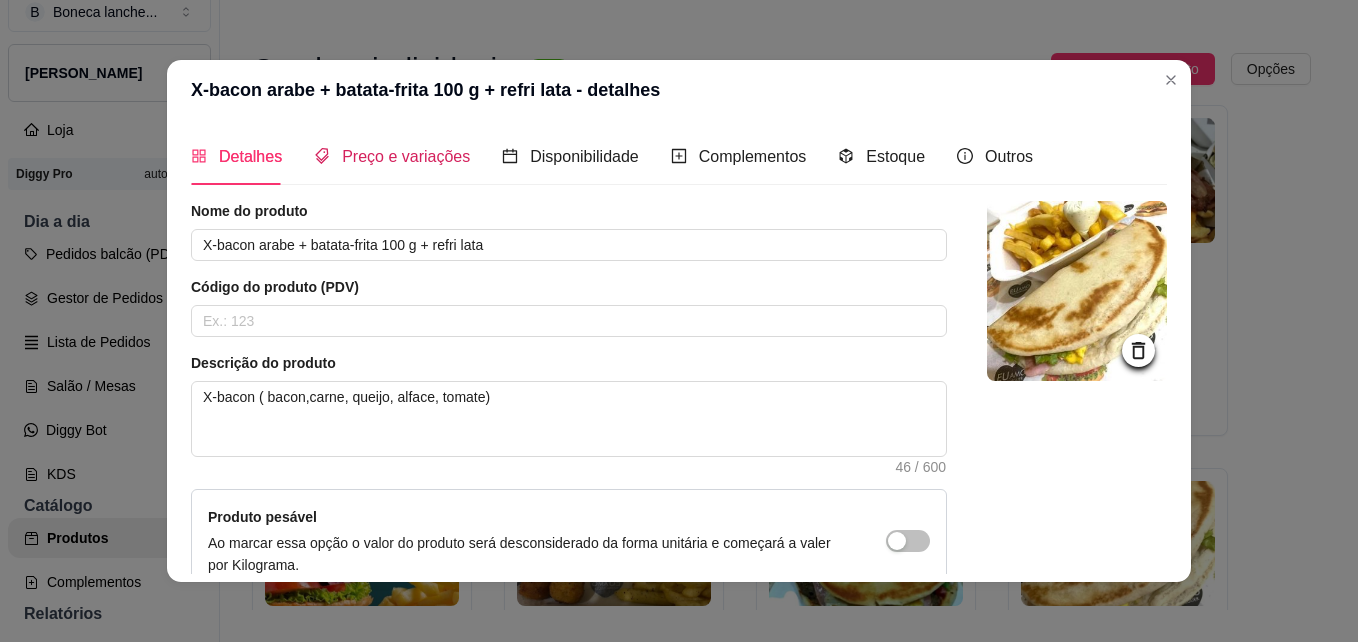 click on "Preço e variações" at bounding box center [406, 156] 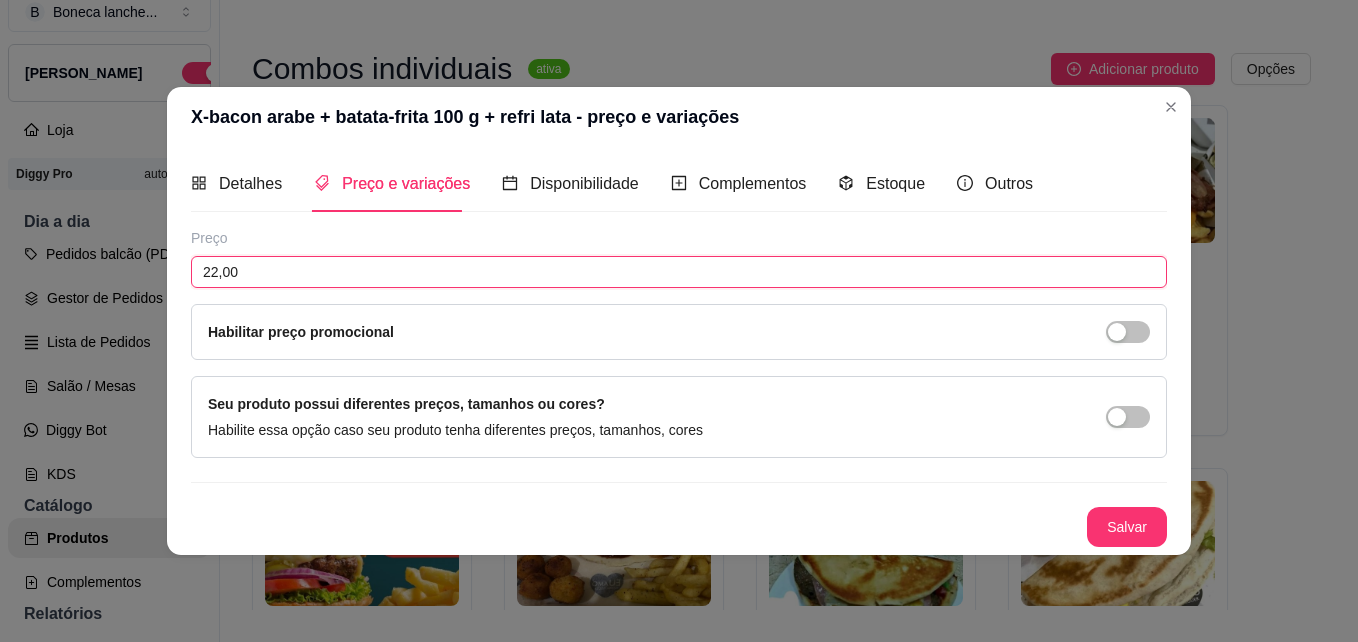 click on "22,00" at bounding box center (679, 272) 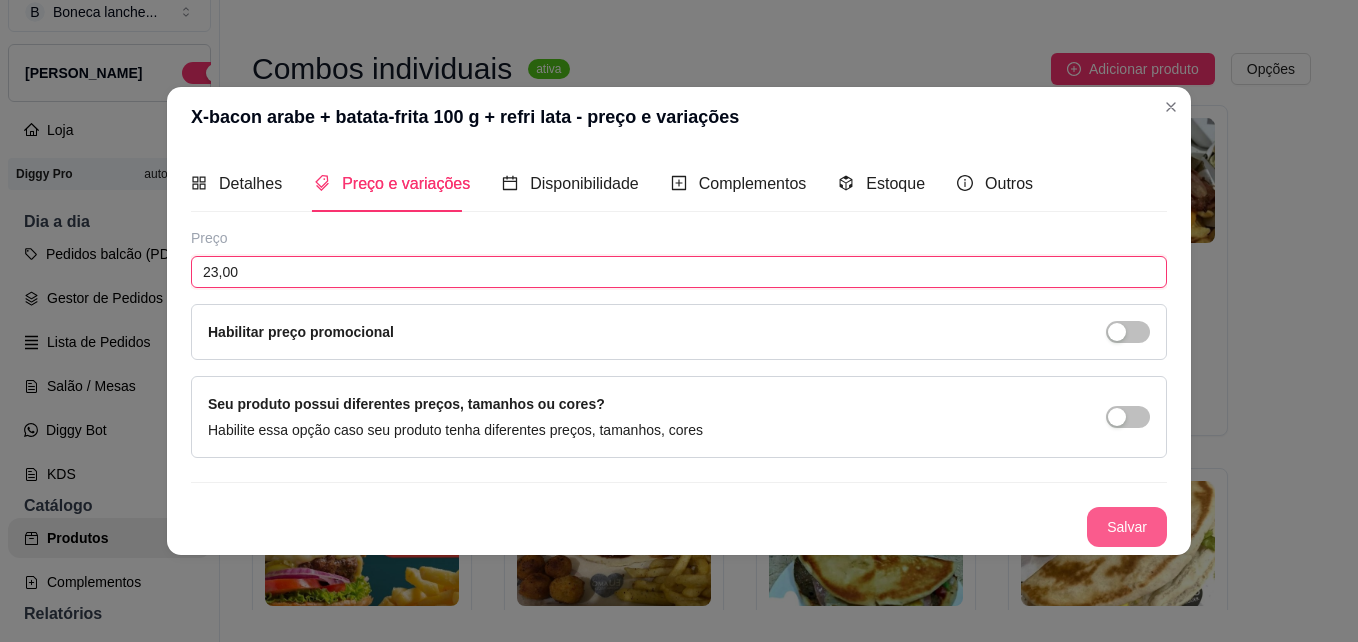 type on "23,00" 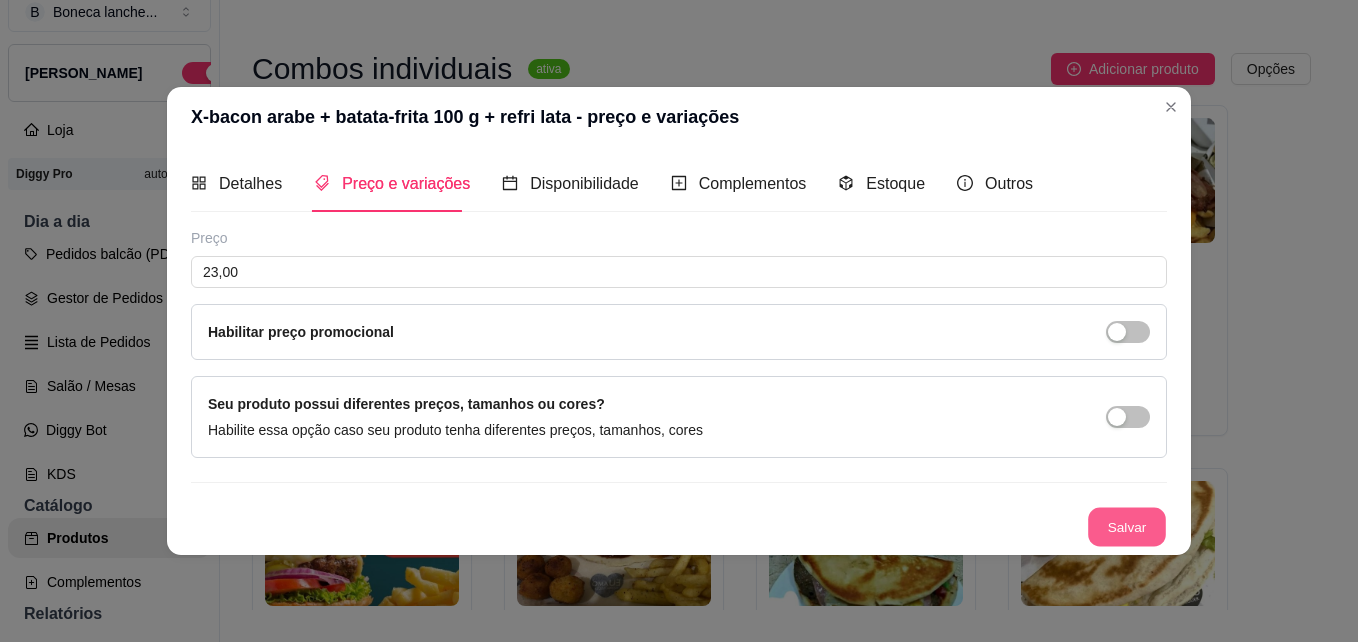 click on "Salvar" at bounding box center [1127, 527] 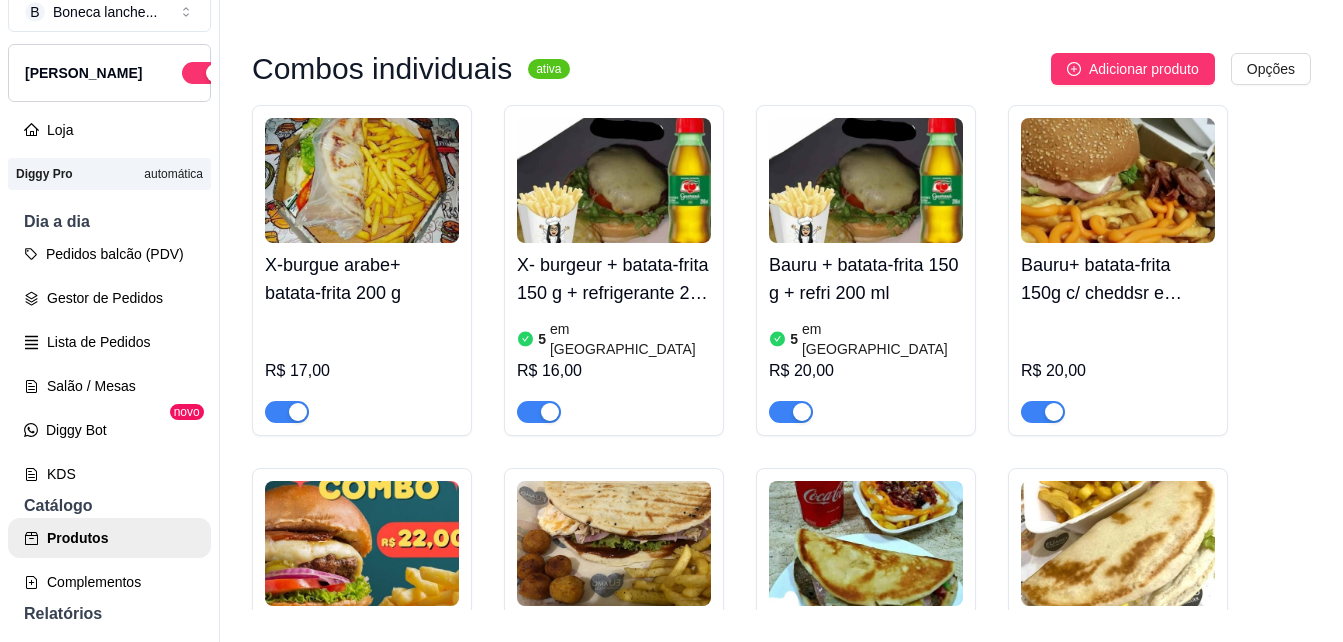 click at bounding box center [1118, 180] 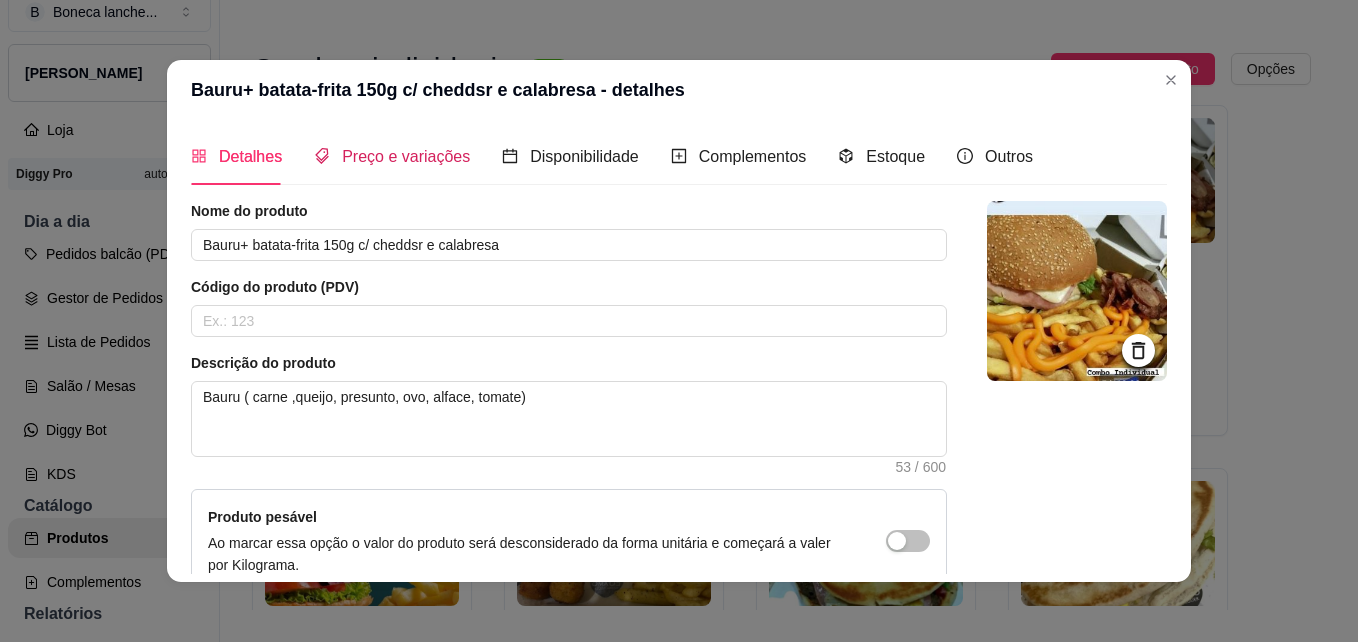 click on "Preço e variações" at bounding box center [406, 156] 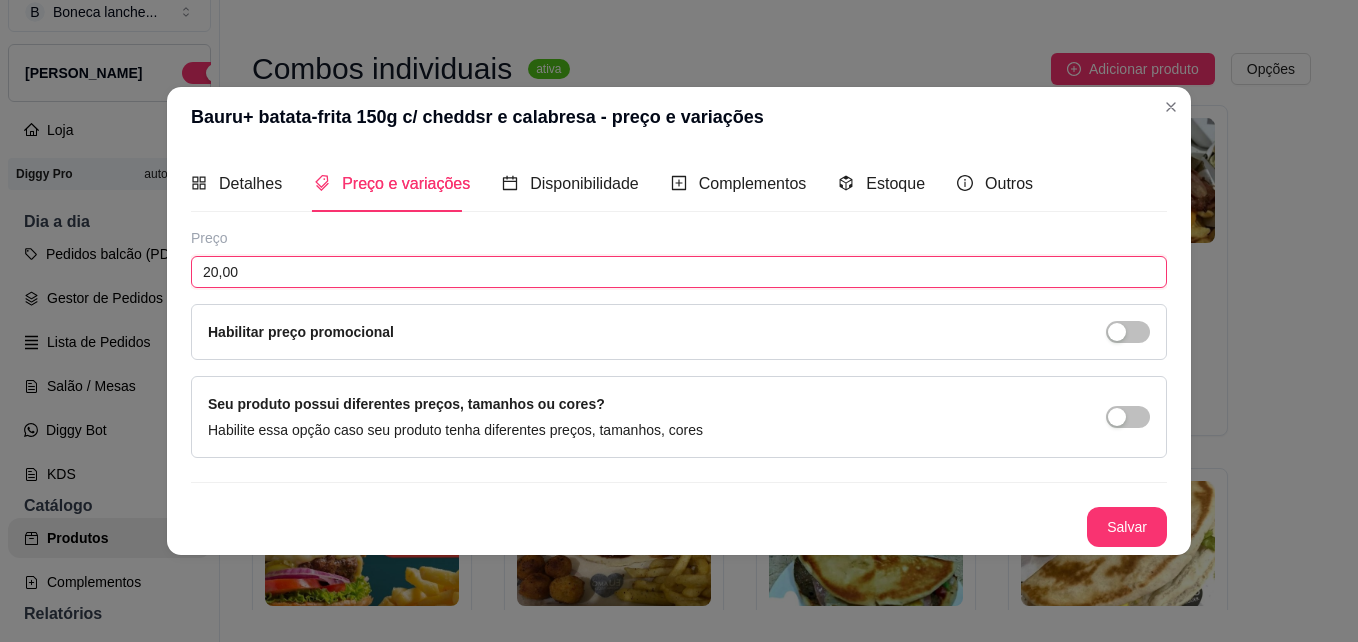 click on "20,00" at bounding box center [679, 272] 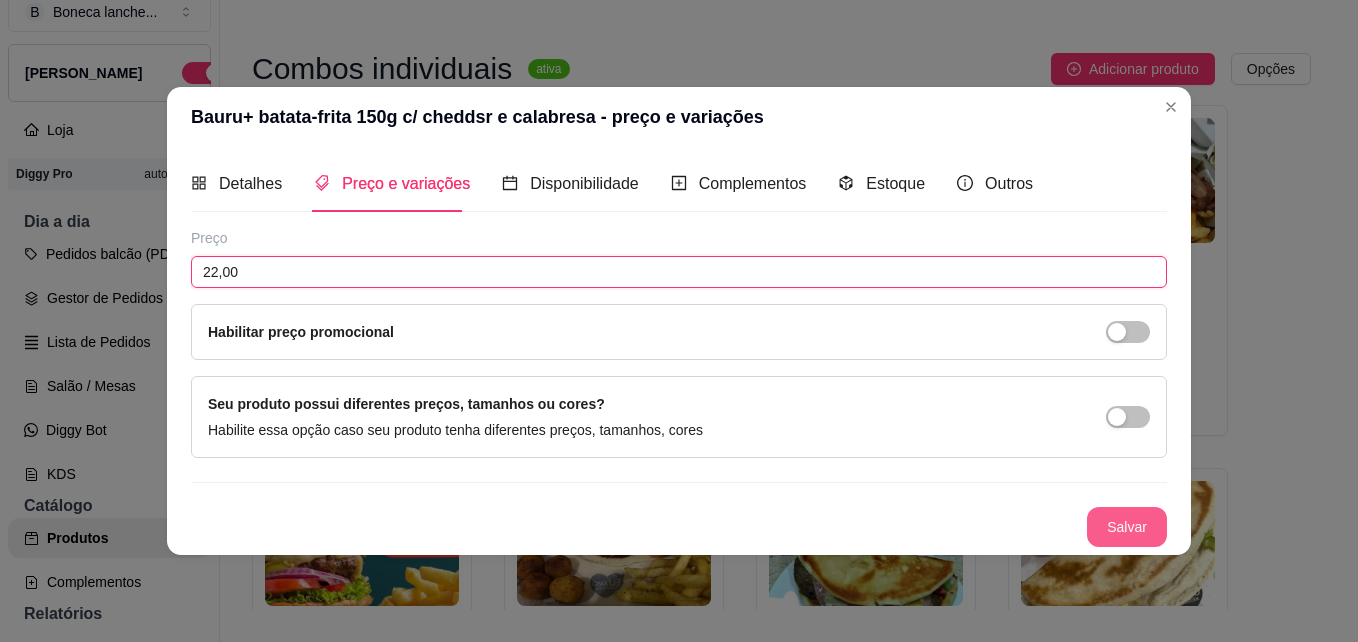 type on "22,00" 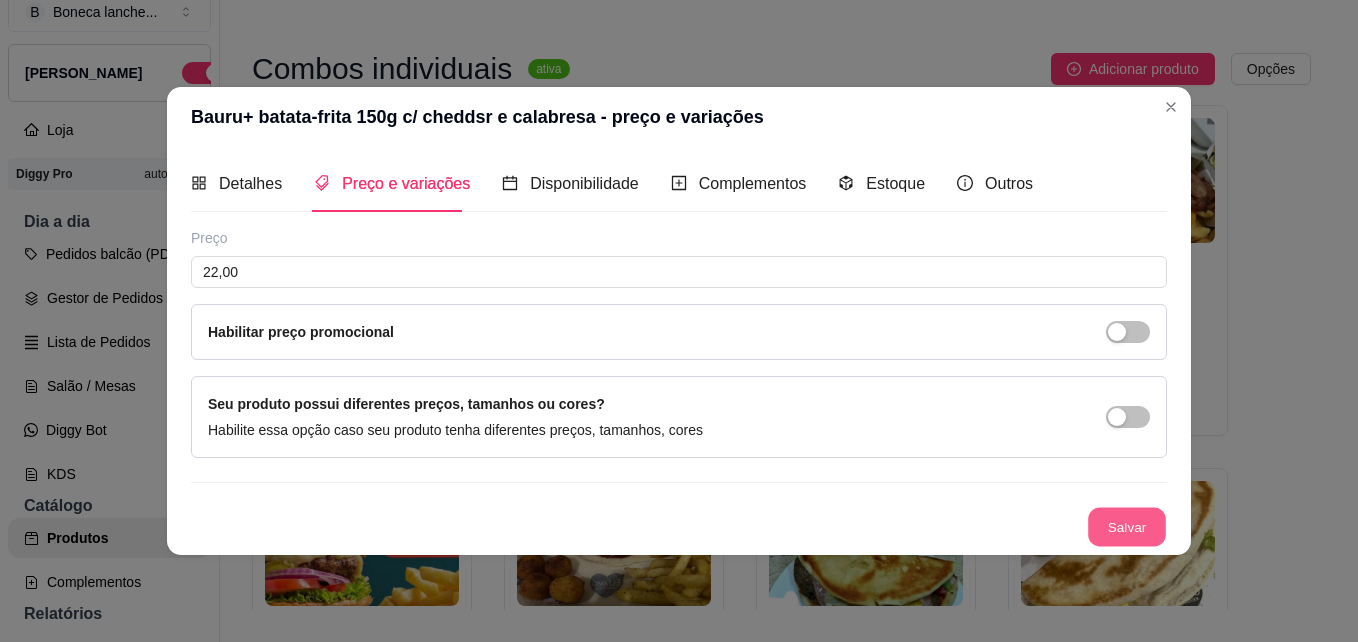 click on "Salvar" at bounding box center (1127, 527) 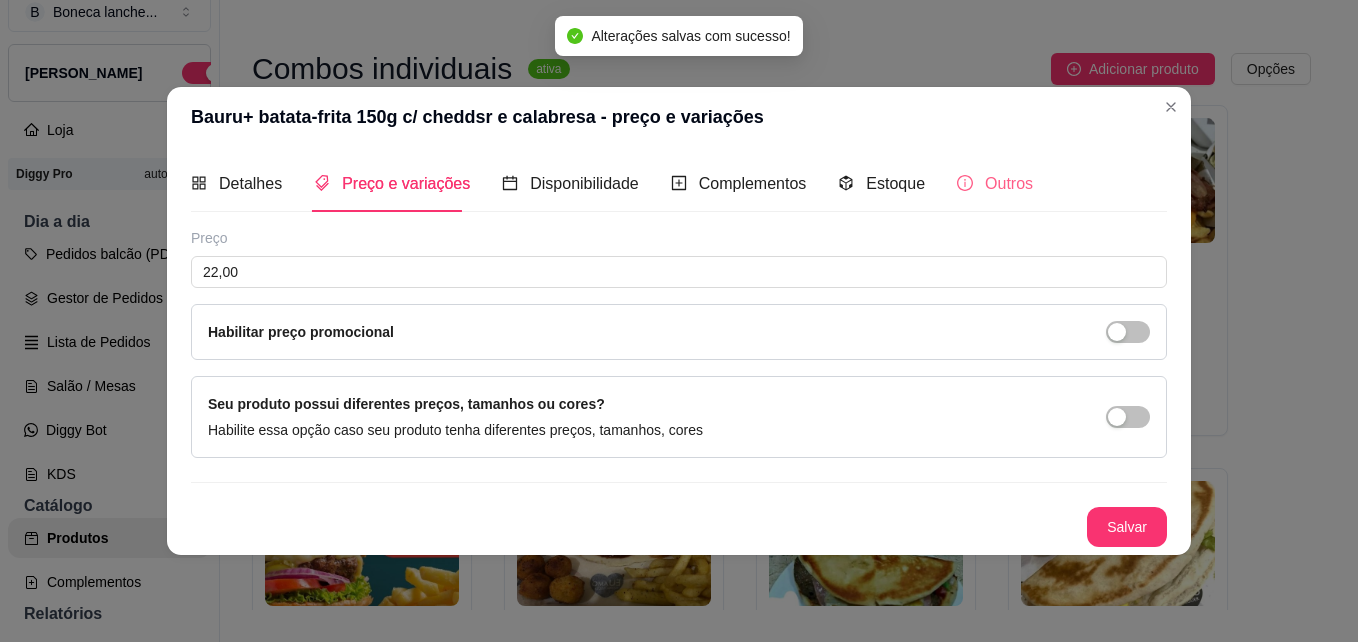 click on "Outros" at bounding box center (995, 183) 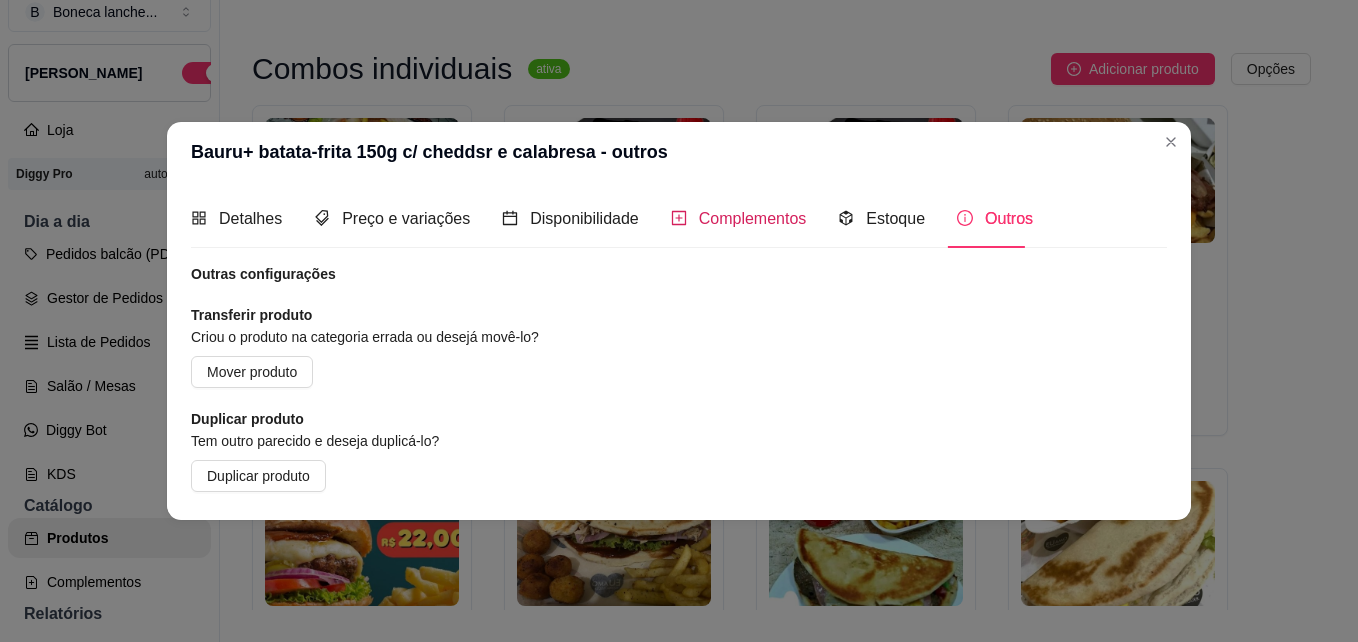 click on "Complementos" at bounding box center [753, 218] 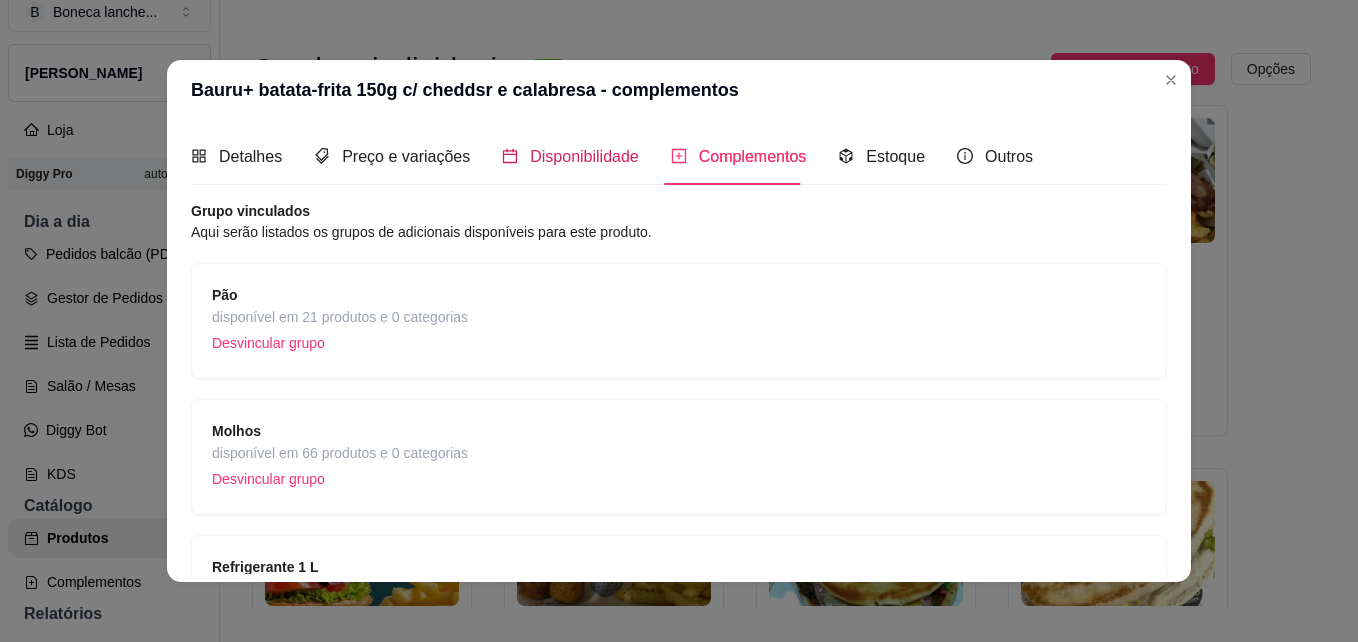 click on "Disponibilidade" at bounding box center (584, 156) 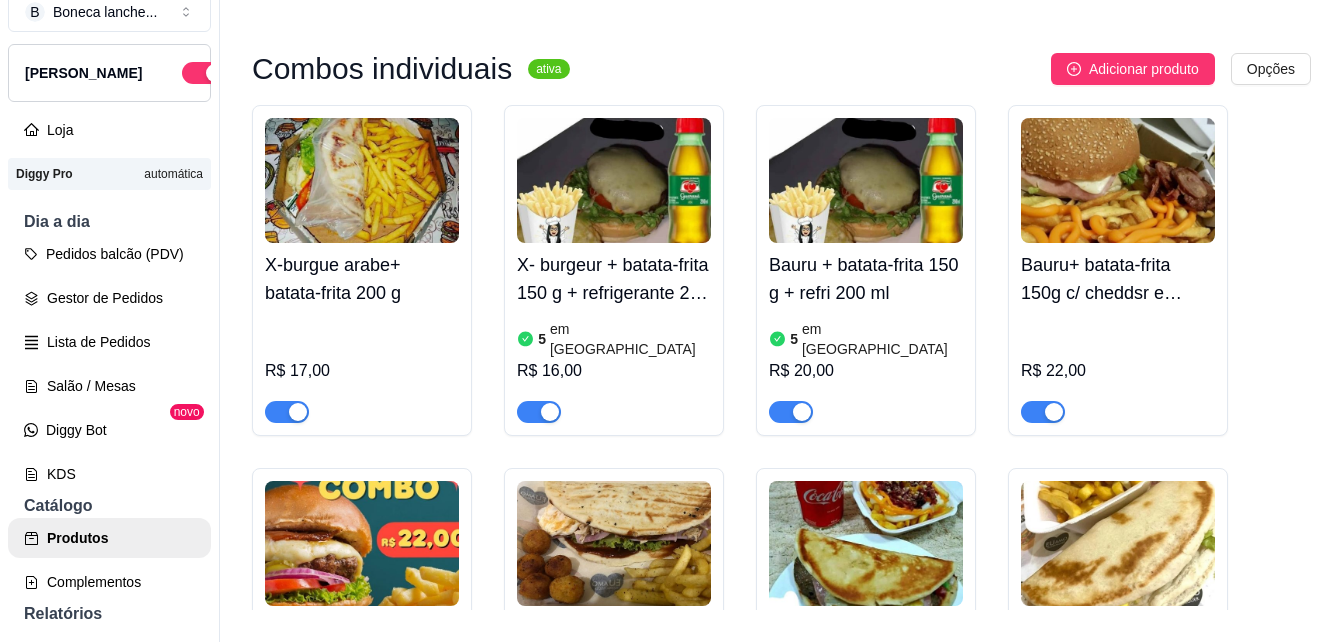 click on "5 em estoque" at bounding box center (866, 339) 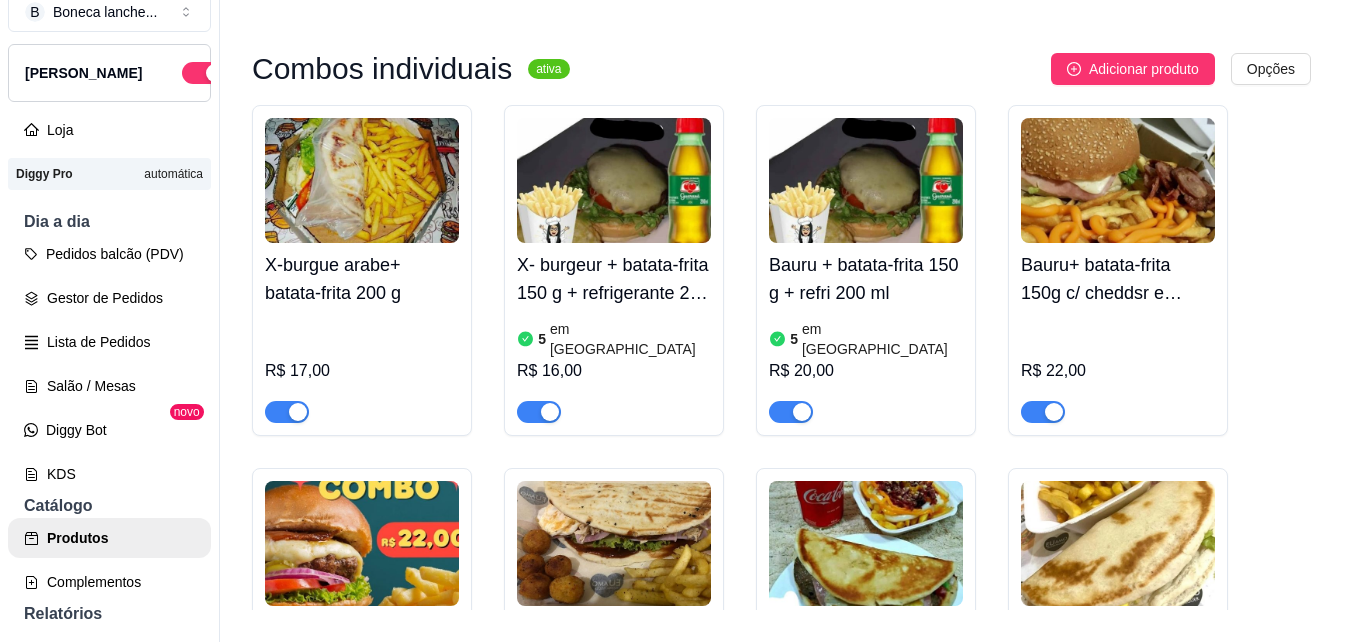 type 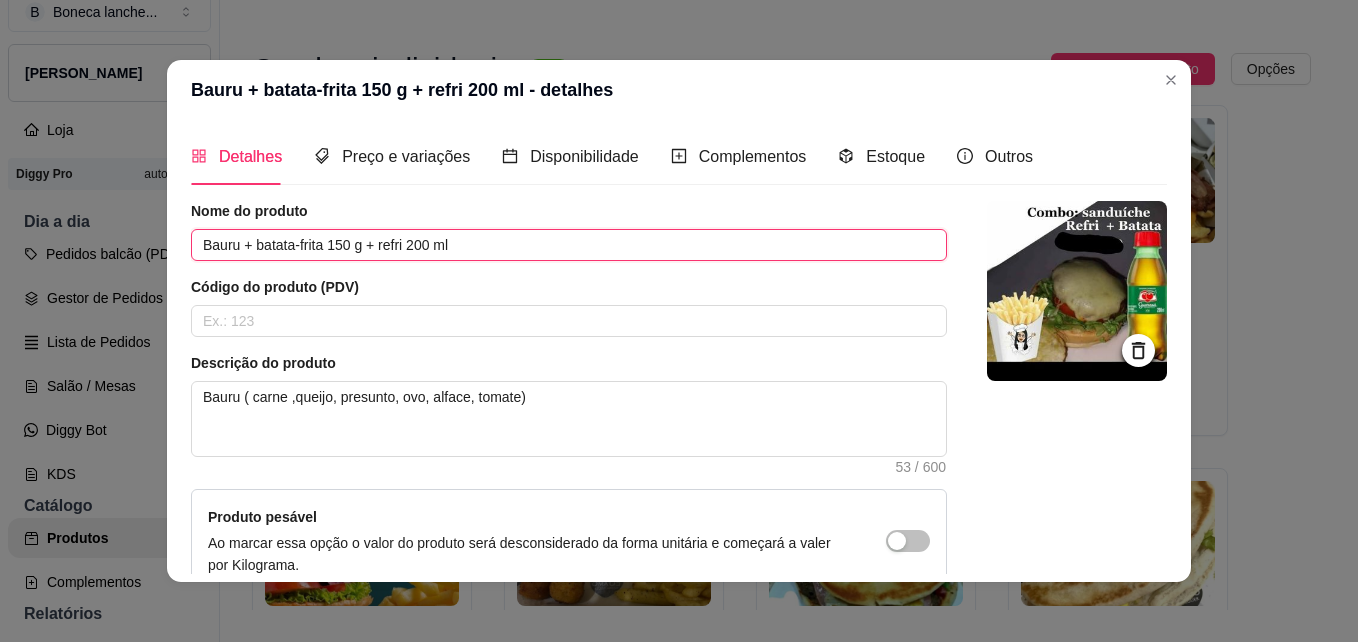 click on "Bauru + batata-frita 150 g + refri 200 ml" at bounding box center [569, 245] 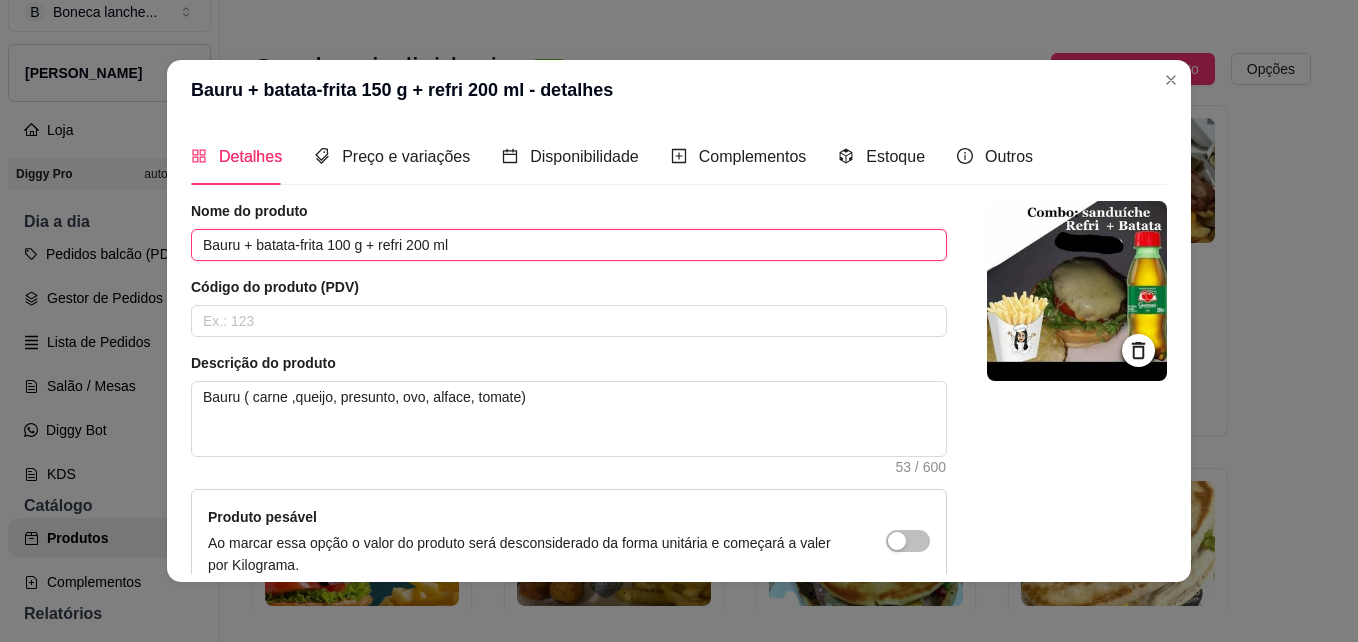 type on "Bauru + batata-frita 100 g + refri 200 ml" 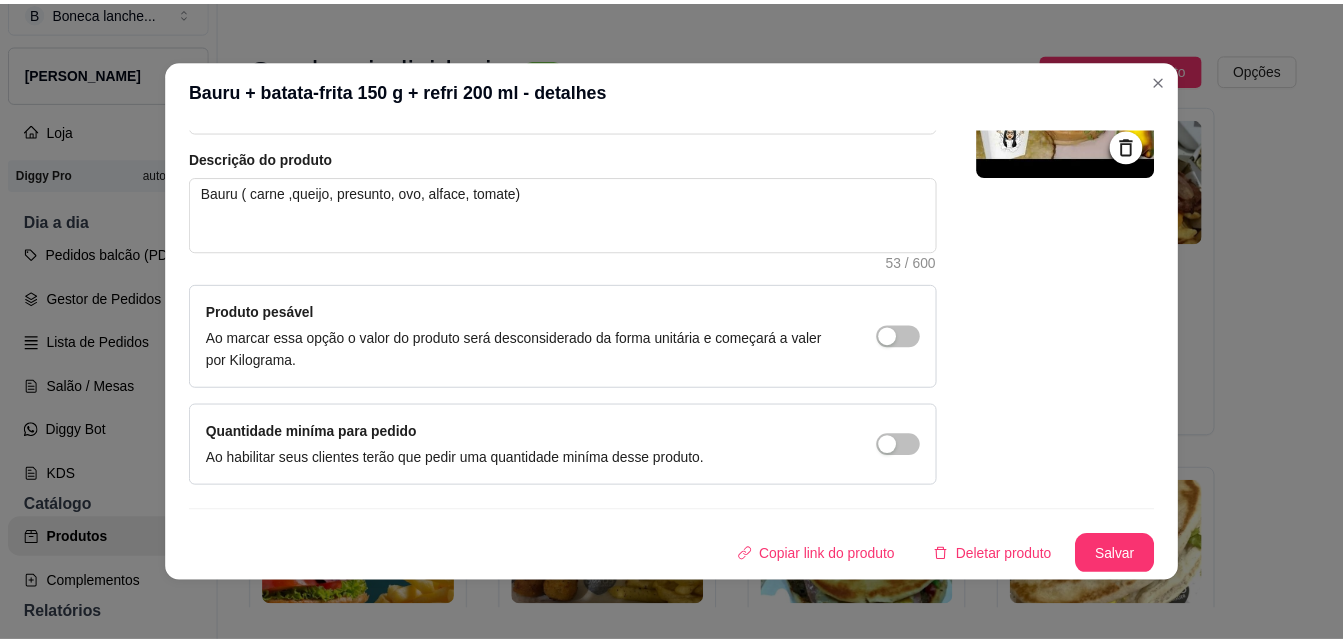 scroll, scrollTop: 206, scrollLeft: 0, axis: vertical 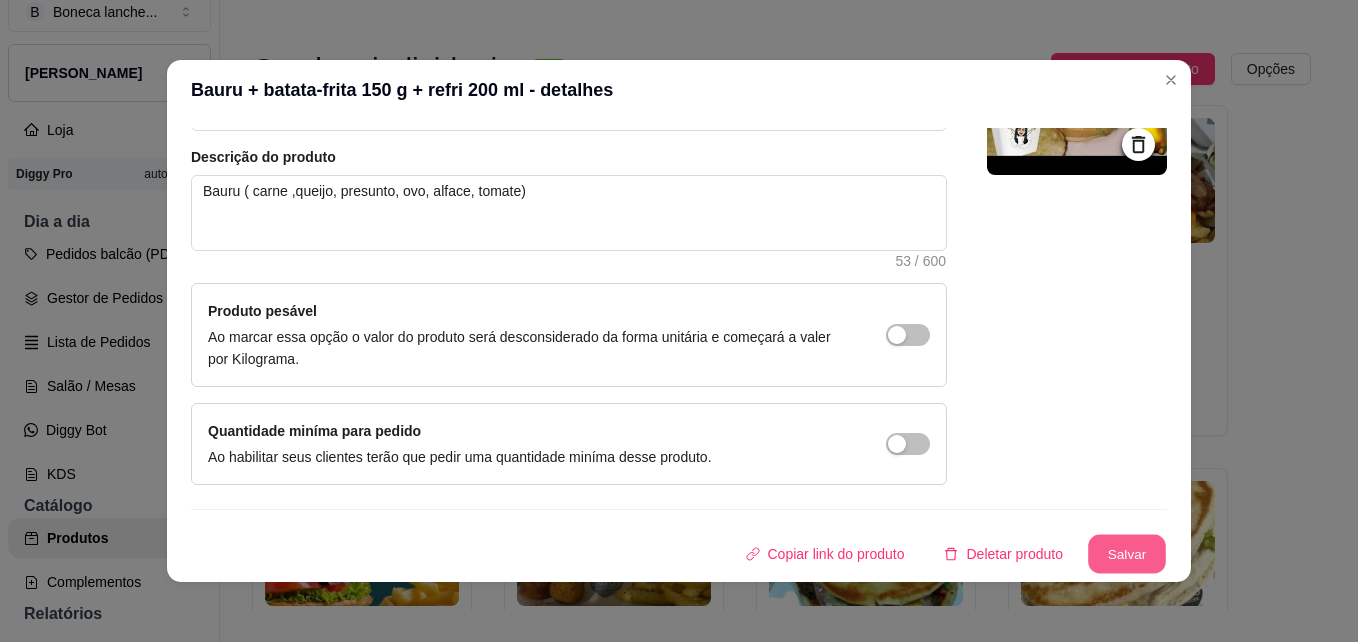 click on "Salvar" at bounding box center [1127, 554] 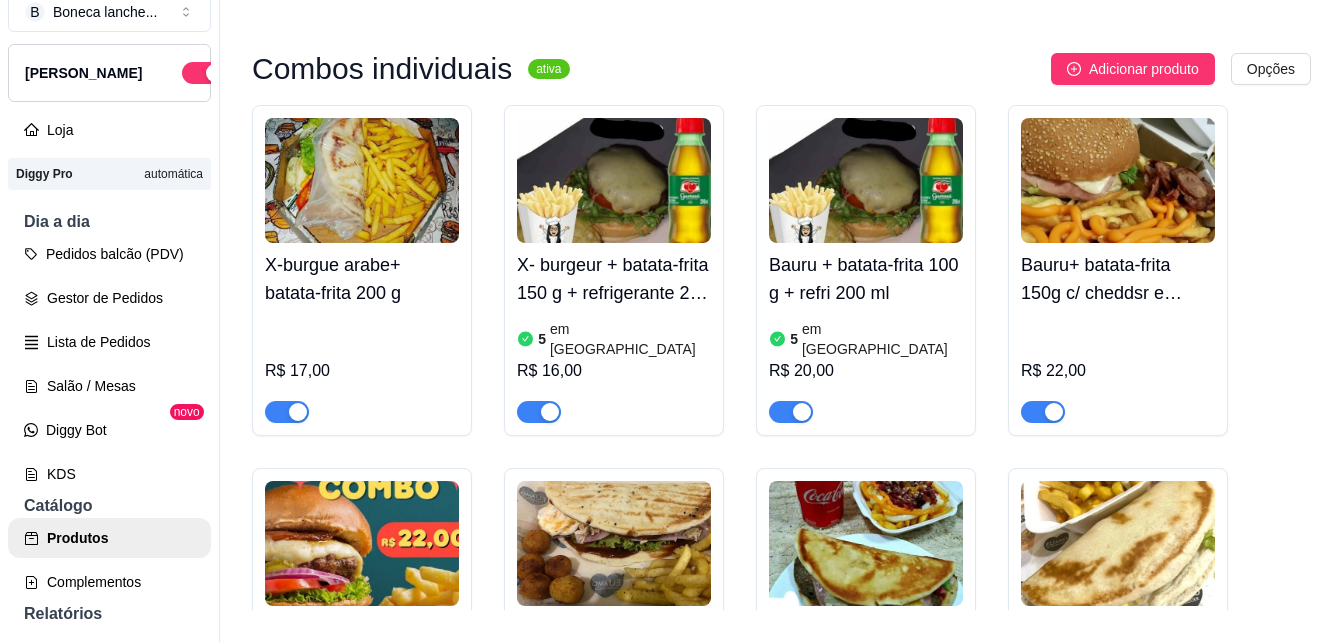 click on "Combo churrasco  ativa Adicionar produto Opções Churrasco frango + Baião p   5 em estoque R$ 14,00 Churrasco porco + Baião    6 em estoque R$ 14,00 Churrasco maminha + Baião    0 em estoque R$ 17,00 Churrasco carne+ Baião    5 em estoque R$ 15,00 Churrasco linguiça + Baião    2 em estoque R$ 14,00 Espetinho carne + Baião + batata-frita 100g   5 em estoque R$ 20,00 Espetinho porco + Baião + batata-frita 100g   6 em estoque R$ 19,00 Espetinho frango + Baião + batata-frita 100g   5 em estoque R$ 19,00 Espetinho linguiça + Baião + batata-frita 100g   2 em estoque R$ 19,00 Churrasco  ativa Adicionar produto Opções Churrasco maminha   0 em estoque R$ 10,00 Churrasco carne   5 em estoque R$ 8,00 Churrasco porco   6 em estoque R$ 7,00 Churrasco frango   5 em estoque R$ 7,00 Churrasco linguiça    2 em estoque R$ 7,00 Combos Árabes  ativa Adicionar produto Opções 2 X-burgue arabe + batata-frita c/ cheddar / calabresa 200 g   R$ 30,00 2 X- havai arabe+ batata-frita 200g   R$ 40,00" at bounding box center (781, 2835) 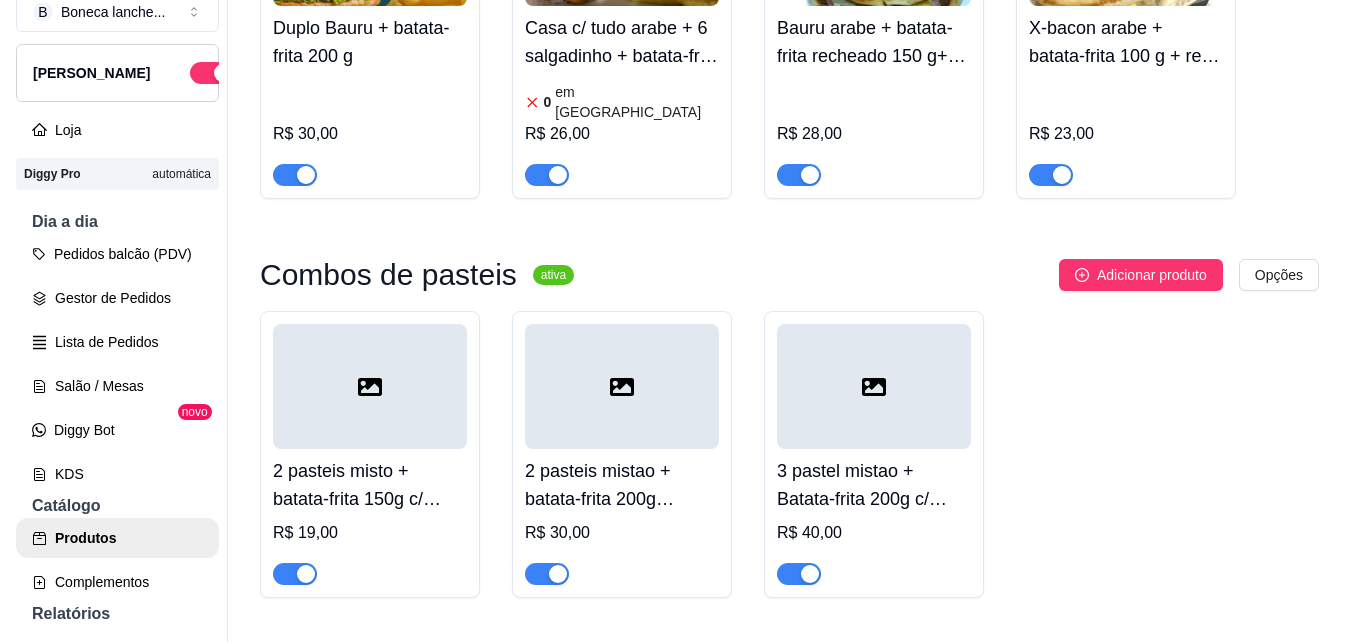 scroll, scrollTop: 4756, scrollLeft: 0, axis: vertical 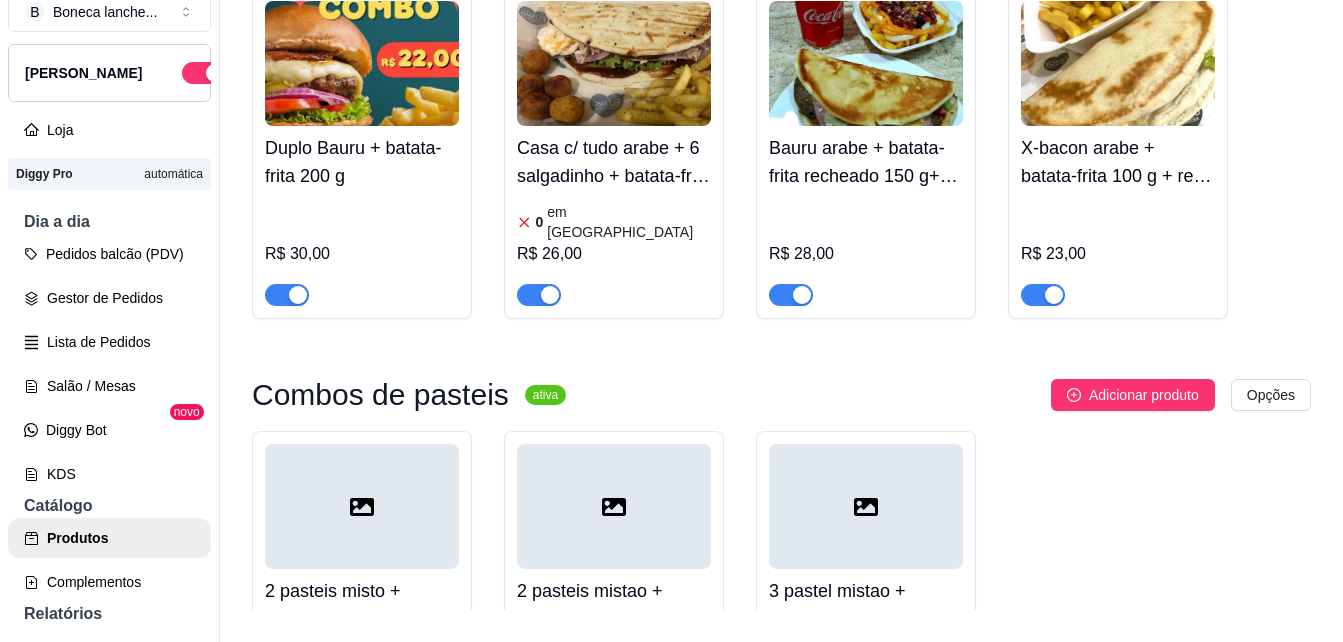 click on "2 pasteis misto + batata-frita 150g c/ cheddar" at bounding box center [362, 605] 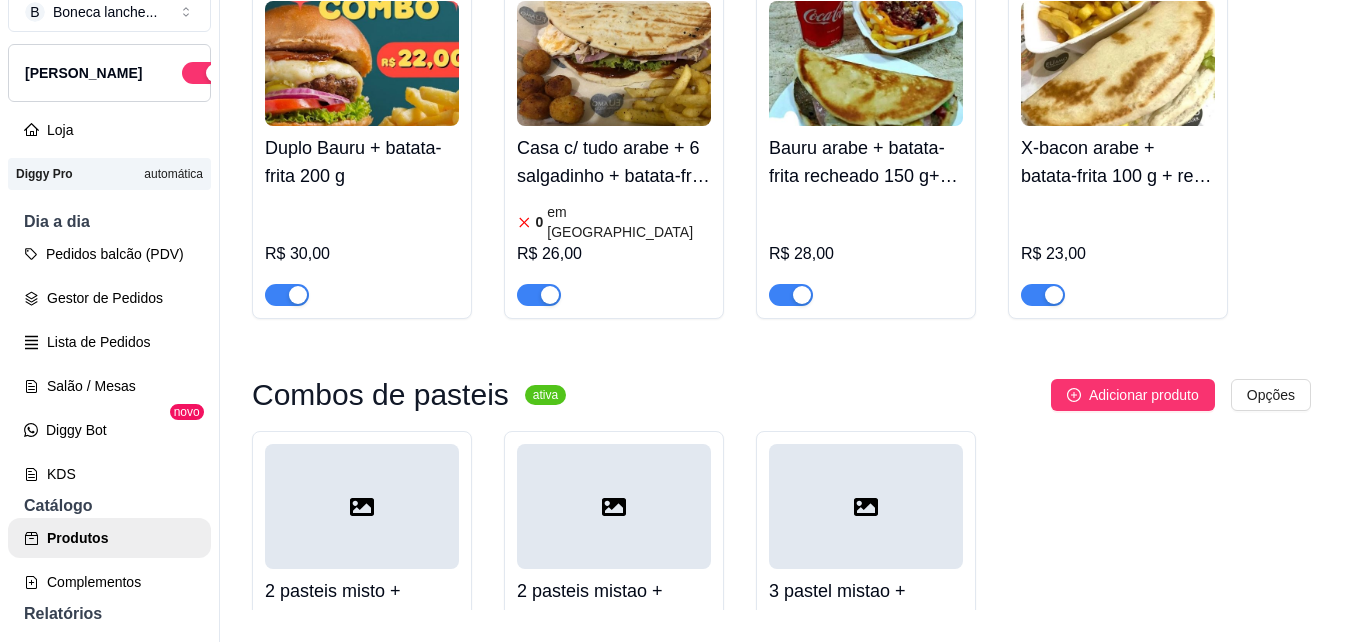 type 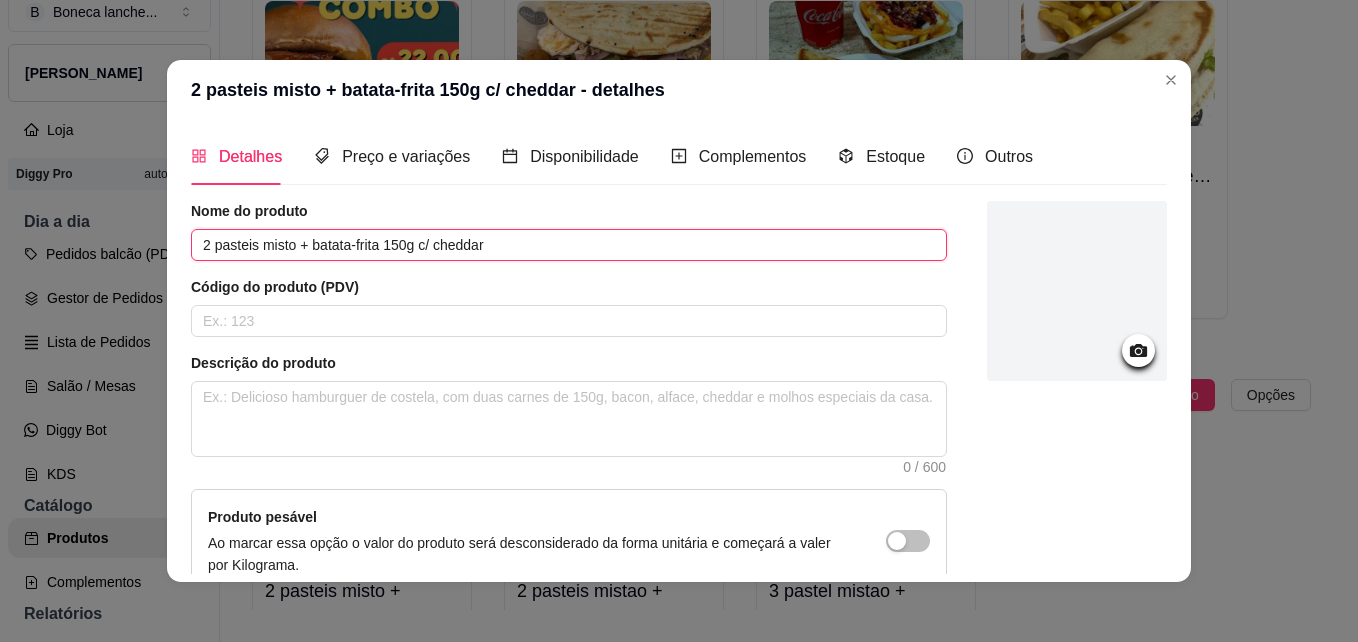 click on "2 pasteis misto + batata-frita 150g c/ cheddar" at bounding box center [569, 245] 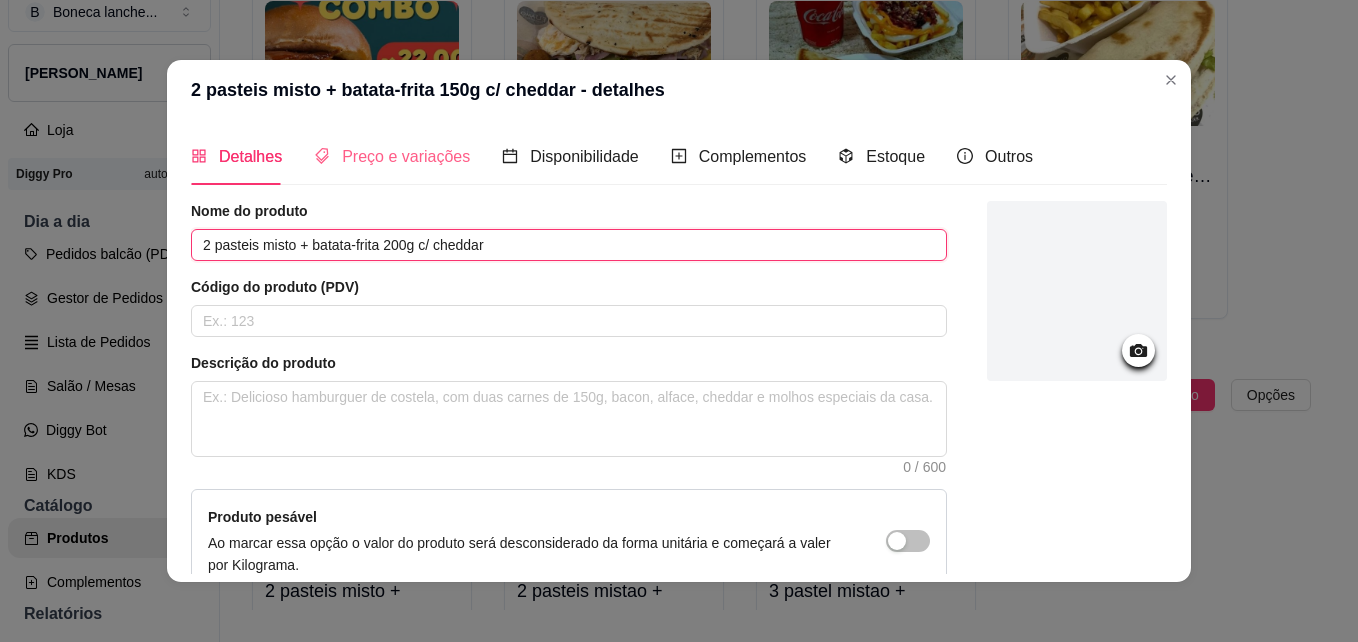 type on "2 pasteis misto + batata-frita 200g c/ cheddar" 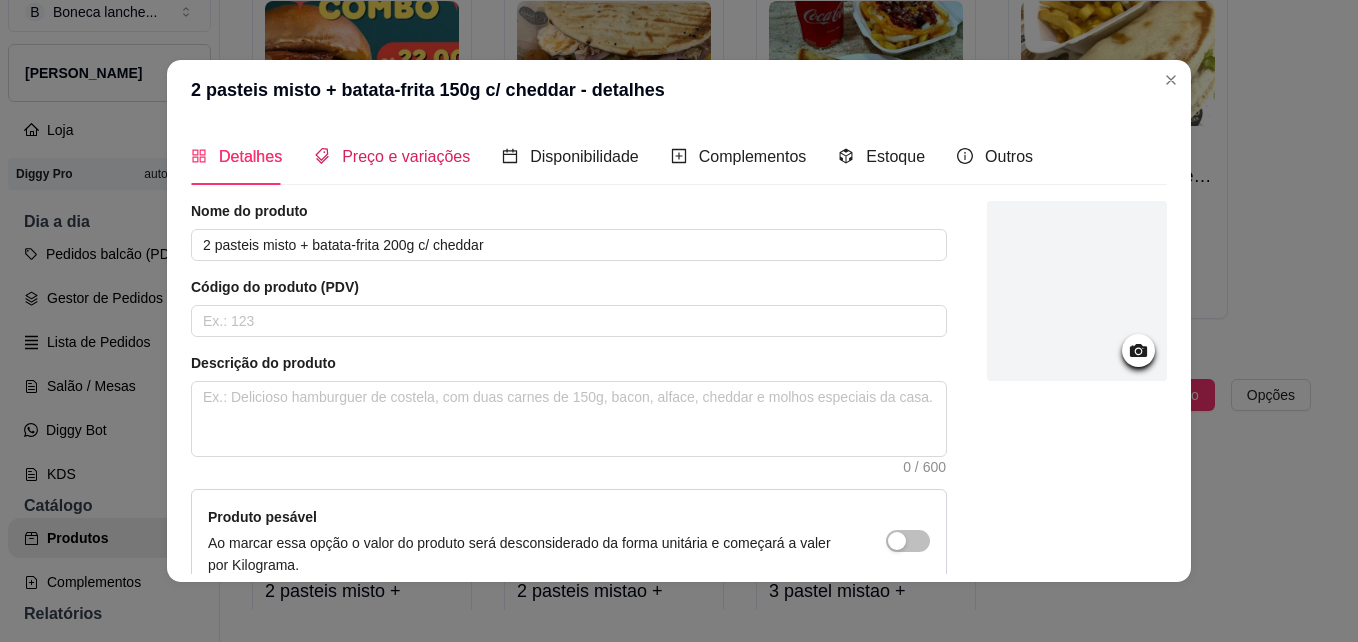 click on "Preço e variações" at bounding box center [406, 156] 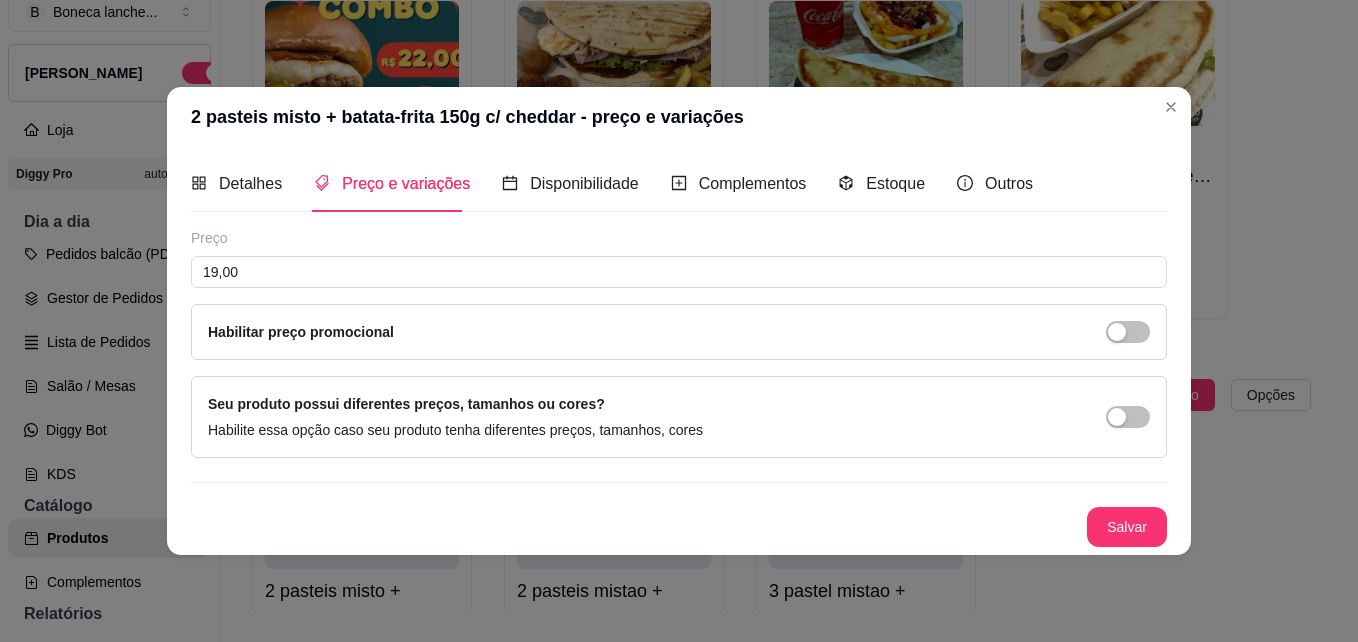 type 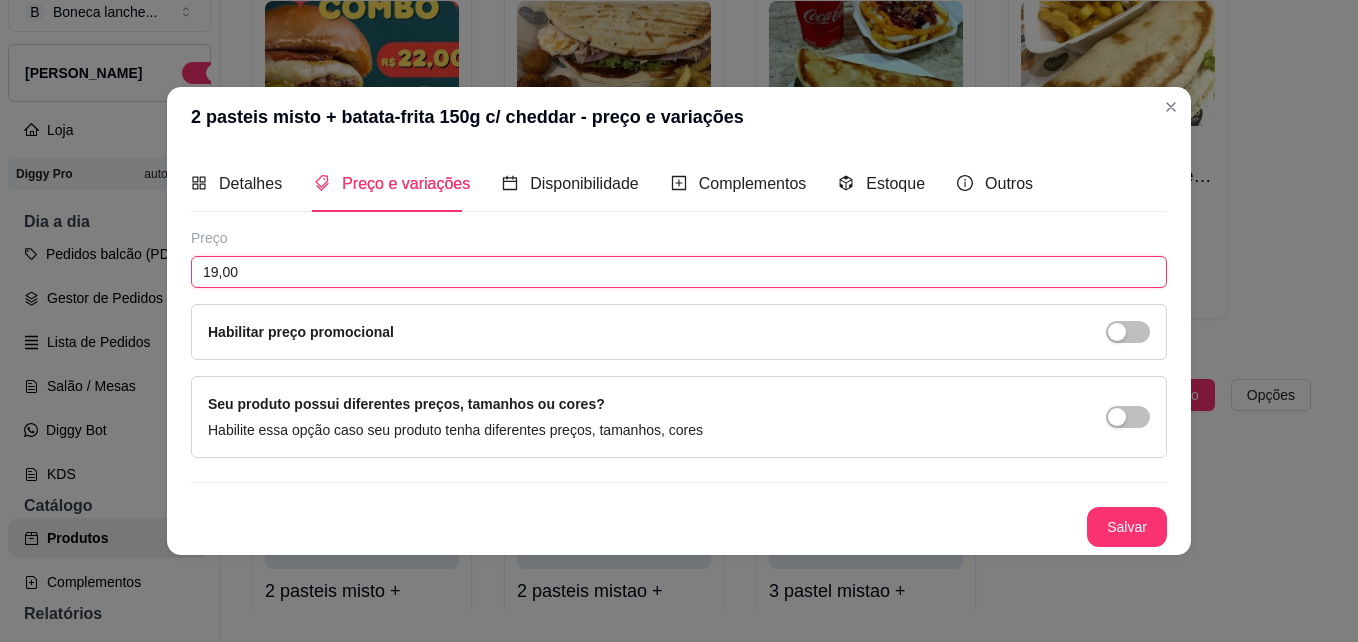 click on "19,00" at bounding box center (679, 272) 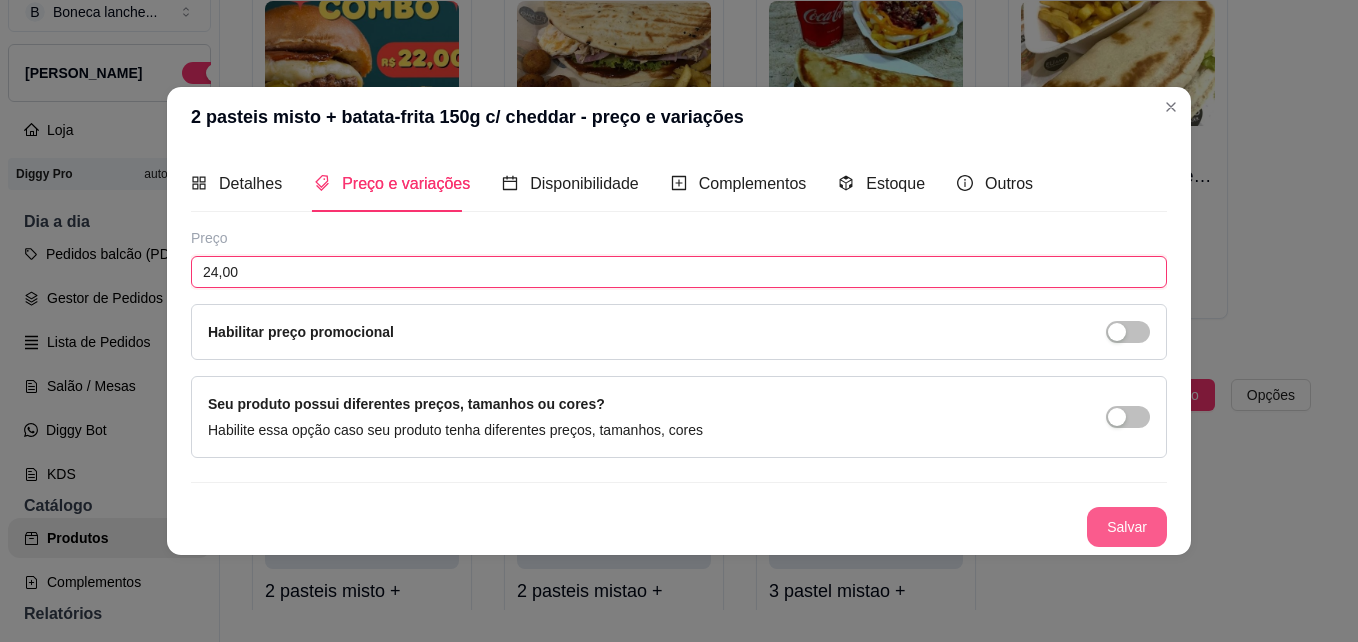 type on "24,00" 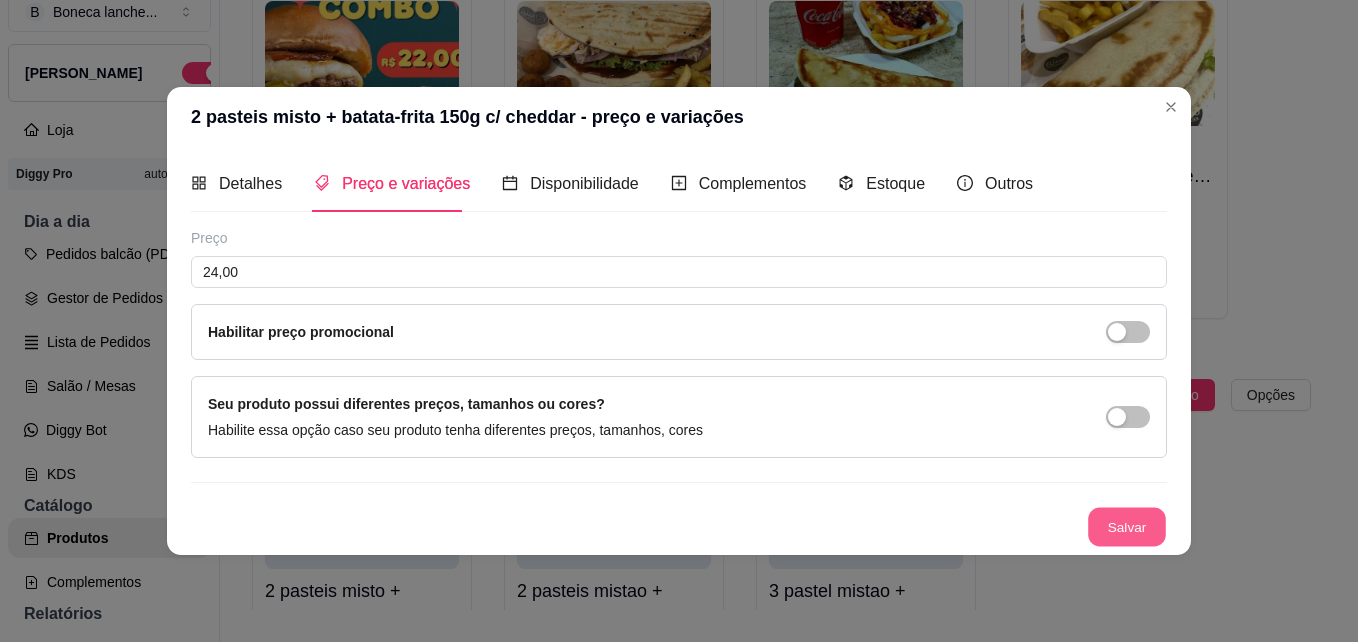 click on "Salvar" at bounding box center [1127, 527] 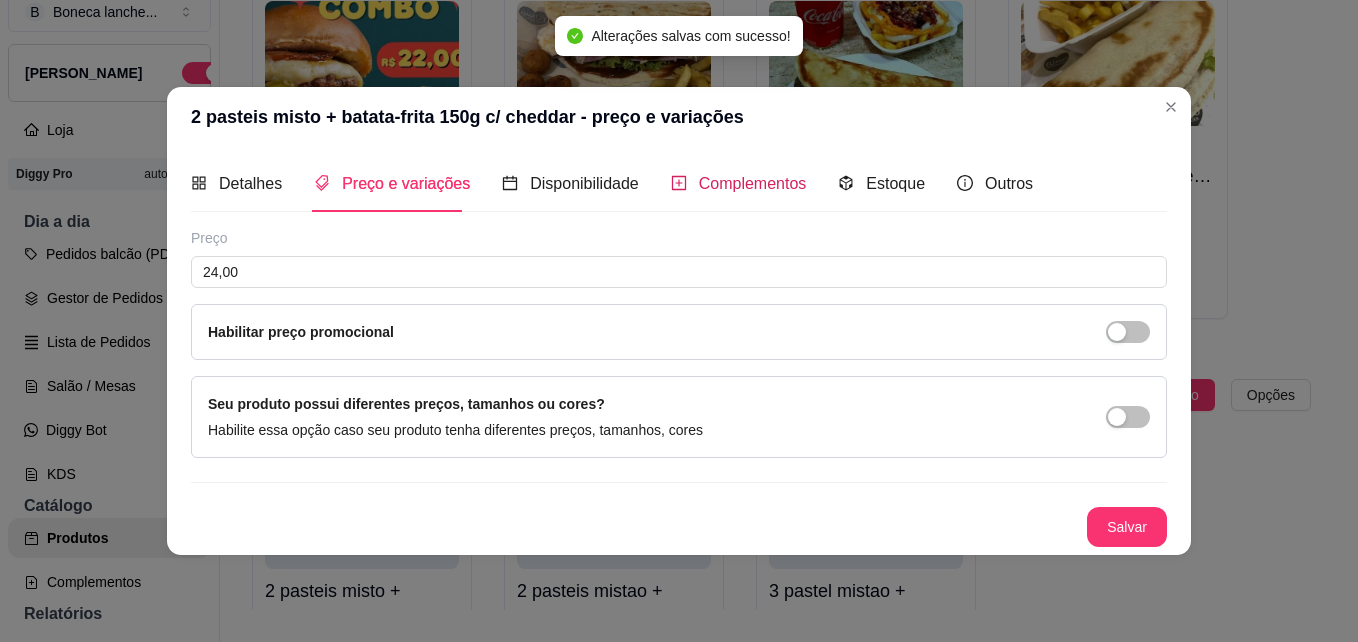 click 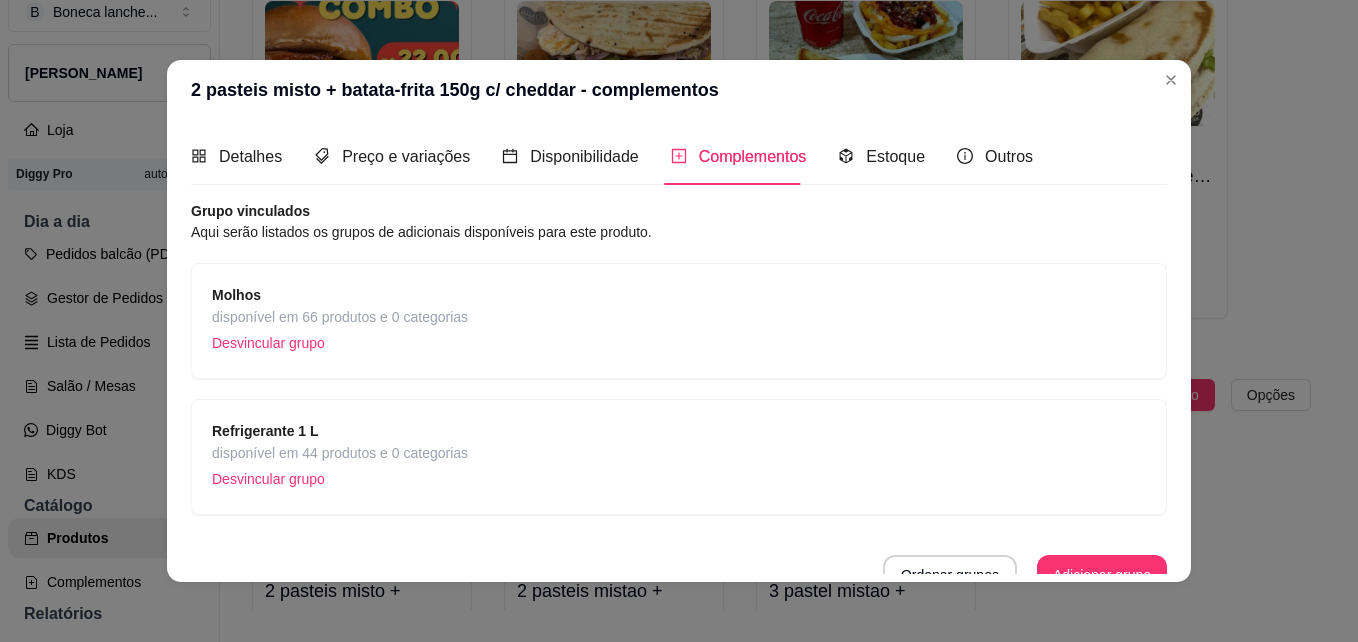 click on "Desvincular grupo" at bounding box center (340, 479) 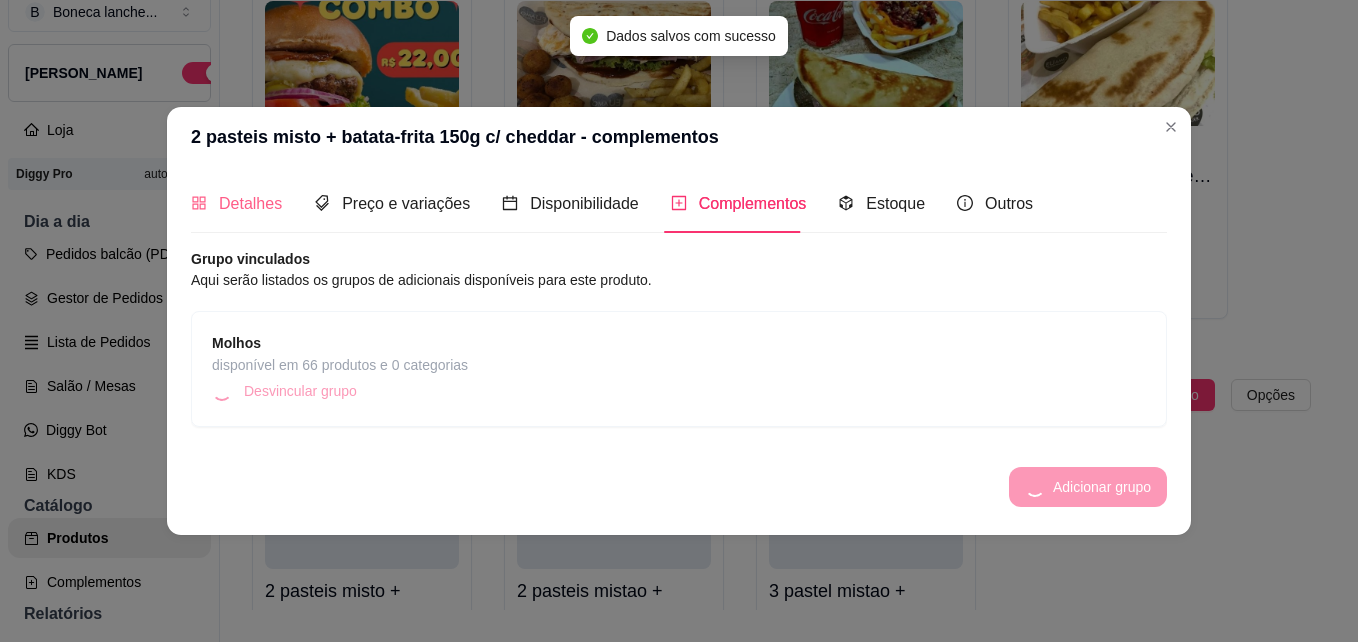 click on "2 pasteis misto + batata-frita 150g c/ cheddar - complementos" at bounding box center [679, 137] 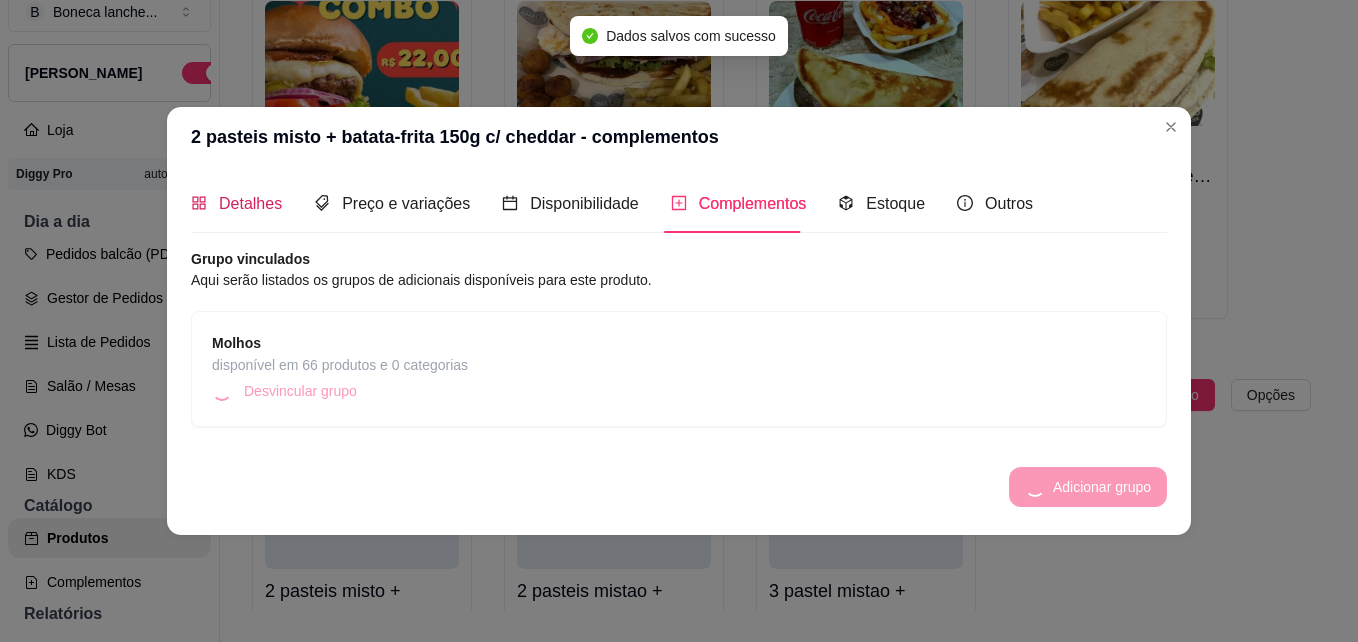 click on "Detalhes" at bounding box center (250, 203) 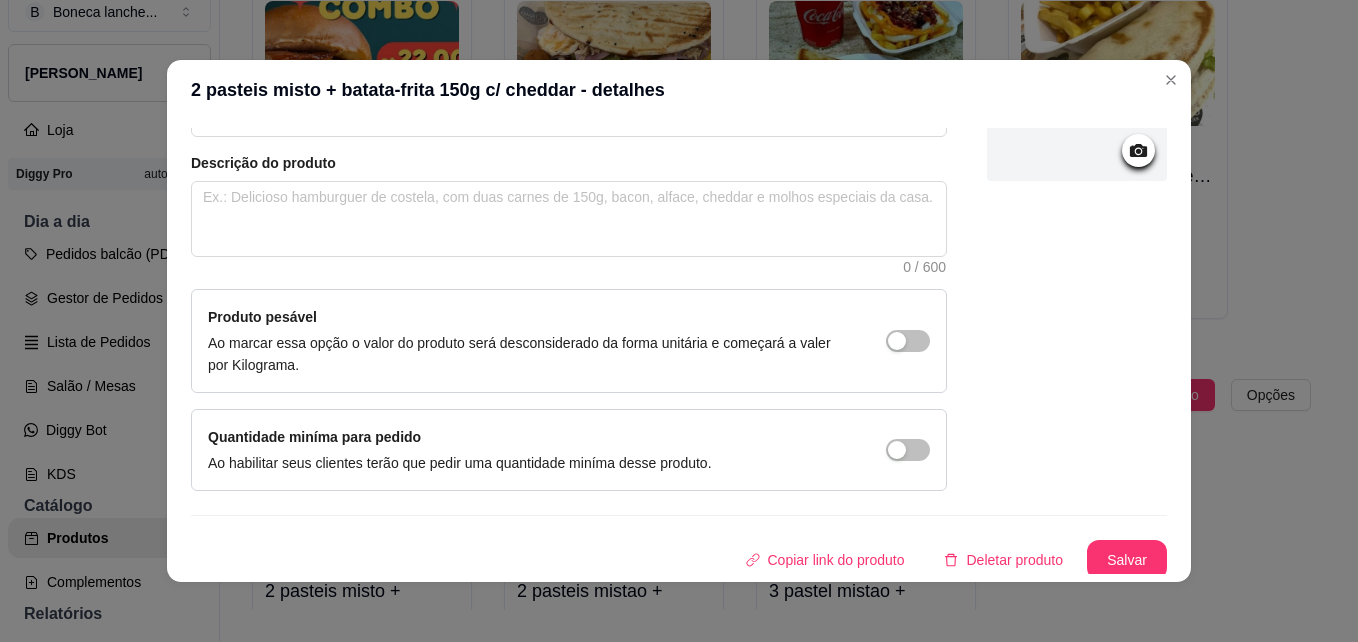 scroll, scrollTop: 206, scrollLeft: 0, axis: vertical 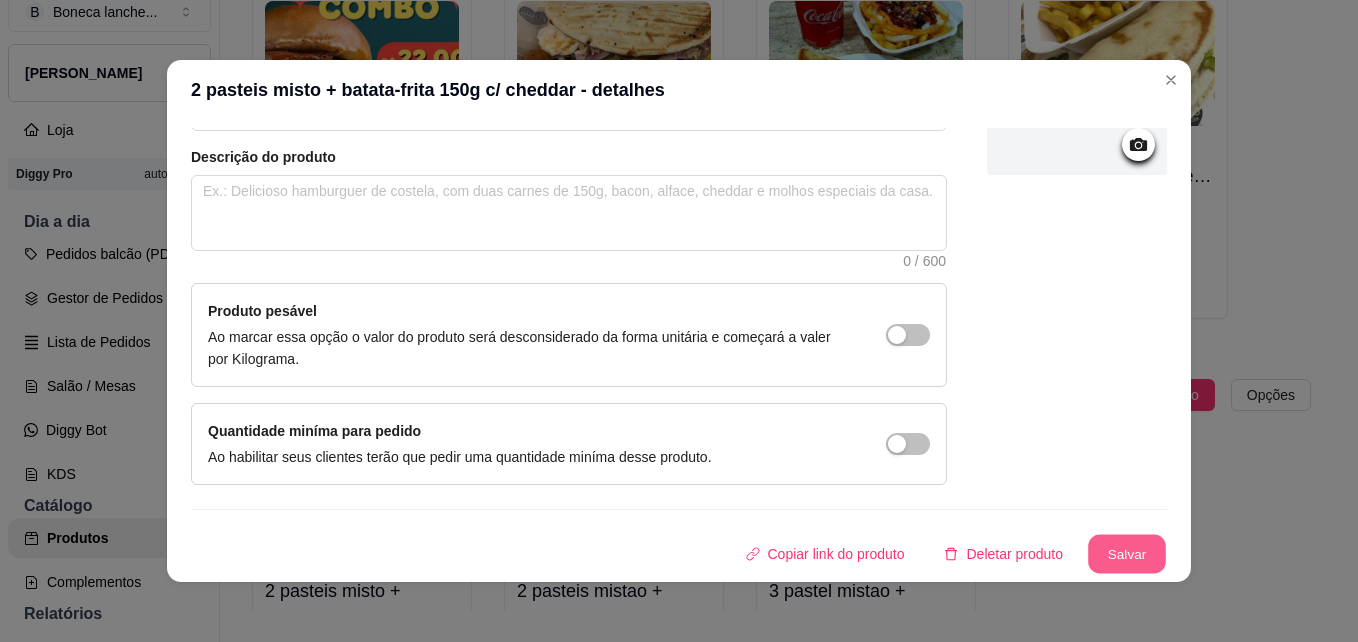 click on "Salvar" at bounding box center (1127, 554) 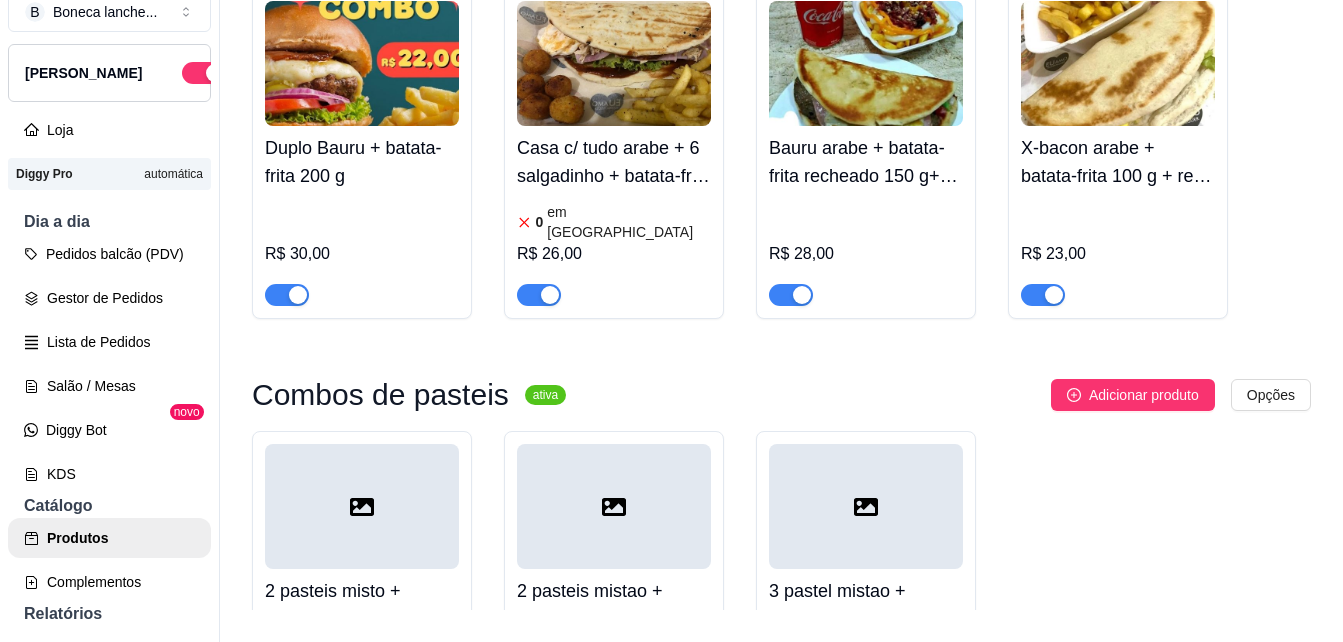 click on "2 pasteis mistao + batata-frita 200g c/cheddar" at bounding box center [614, 605] 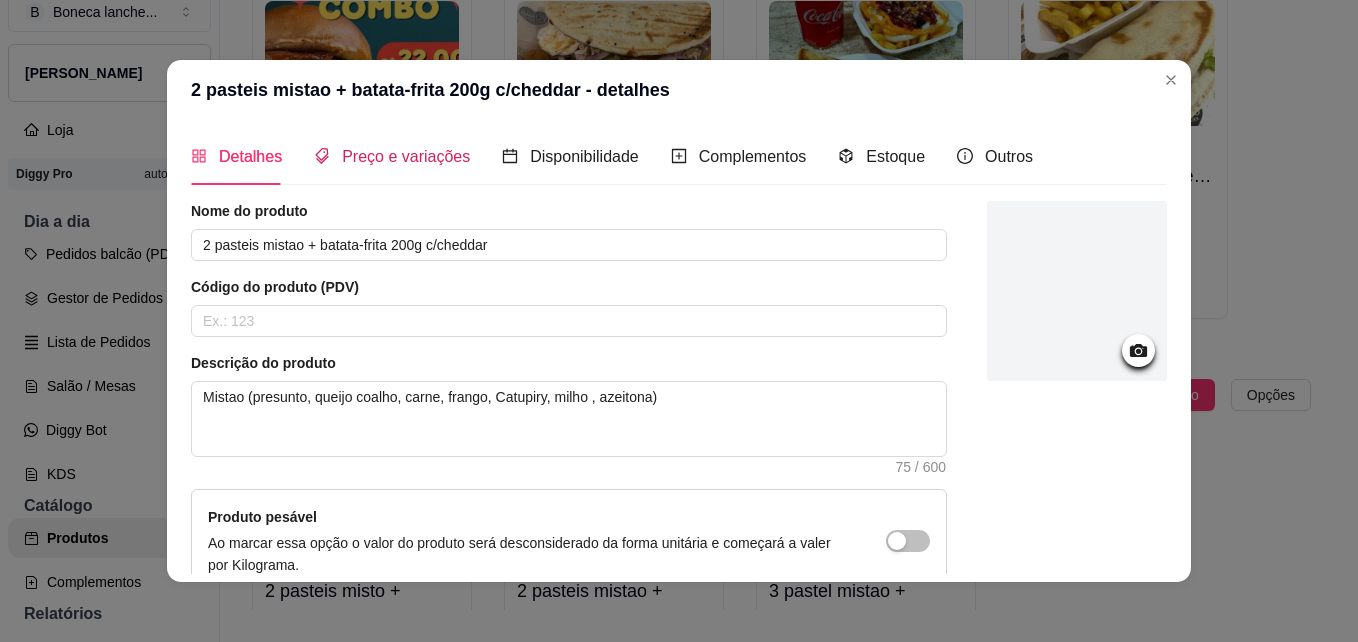 click on "Preço e variações" at bounding box center (406, 156) 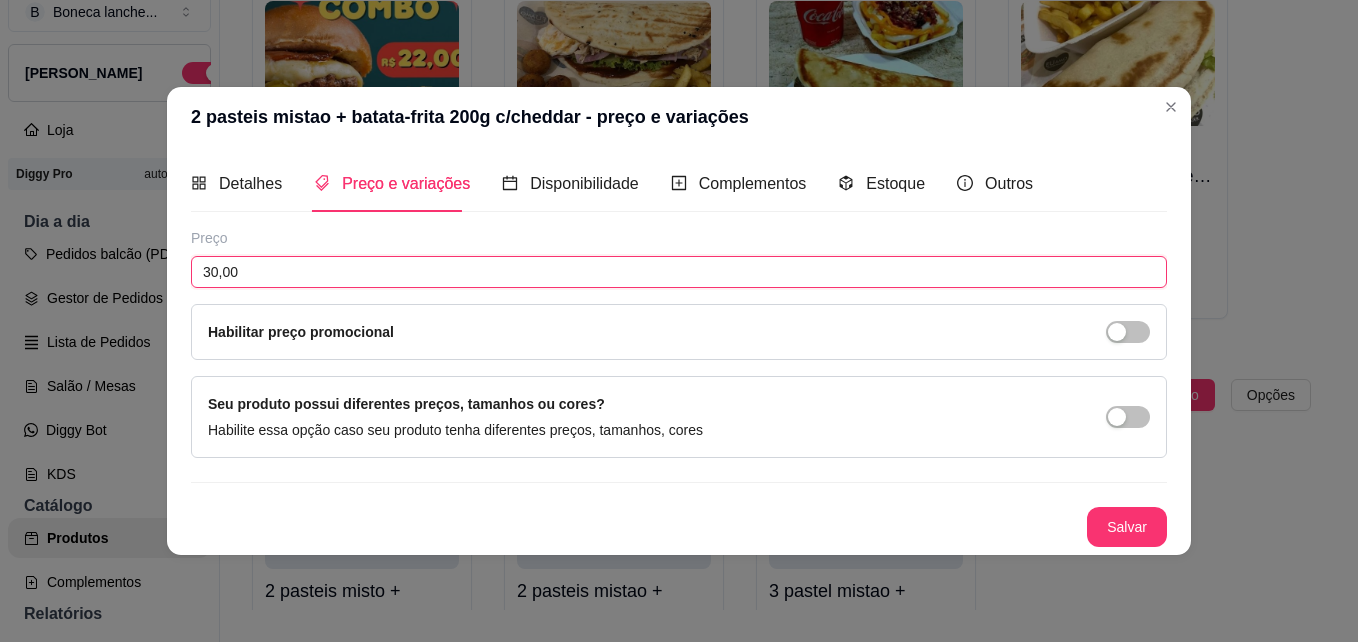 click on "30,00" at bounding box center [679, 272] 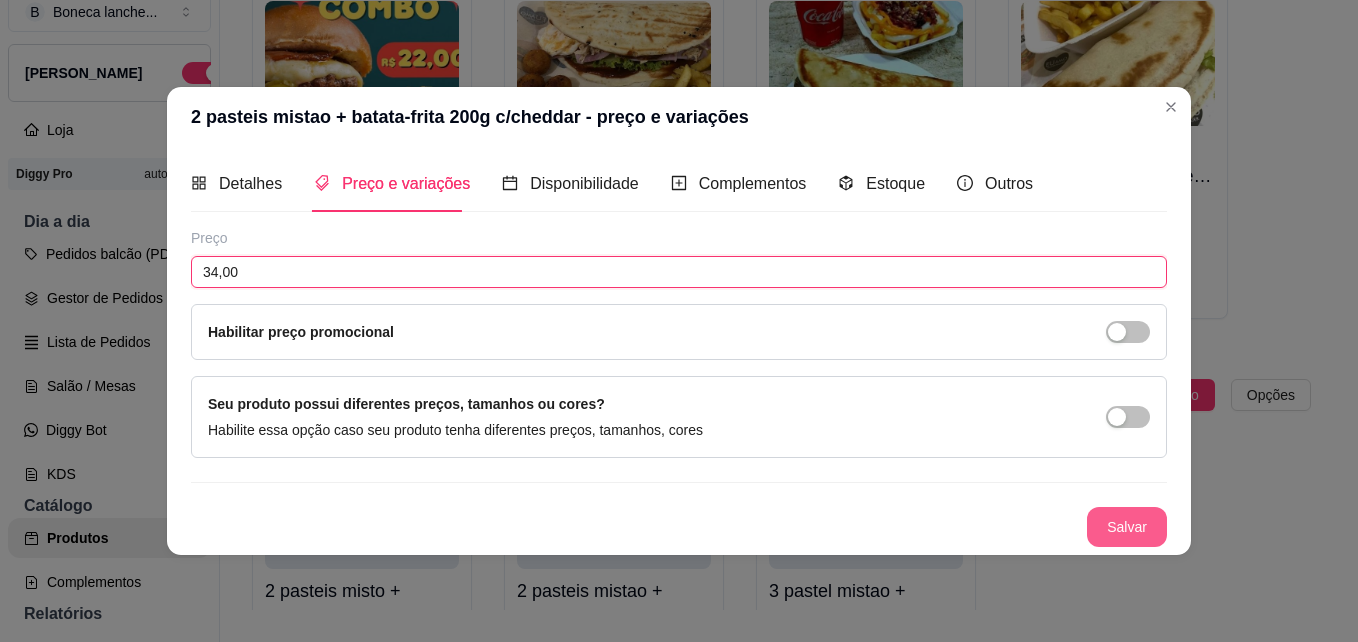 type on "34,00" 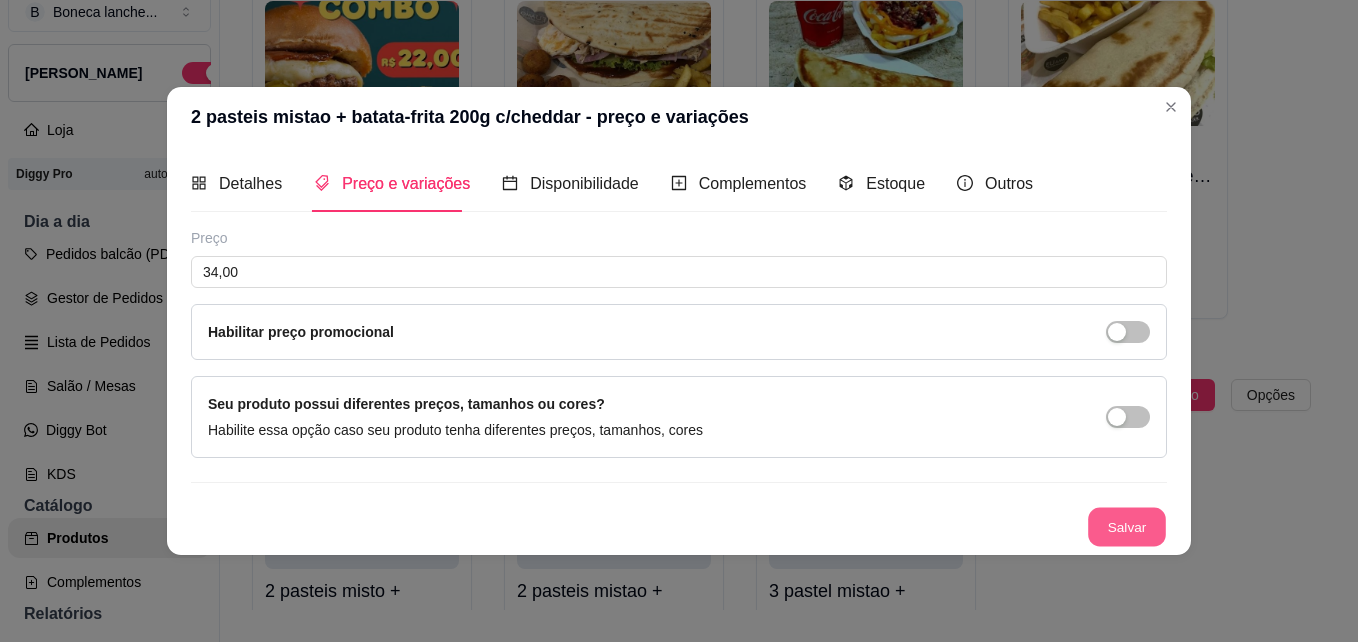 click on "Salvar" at bounding box center (1127, 527) 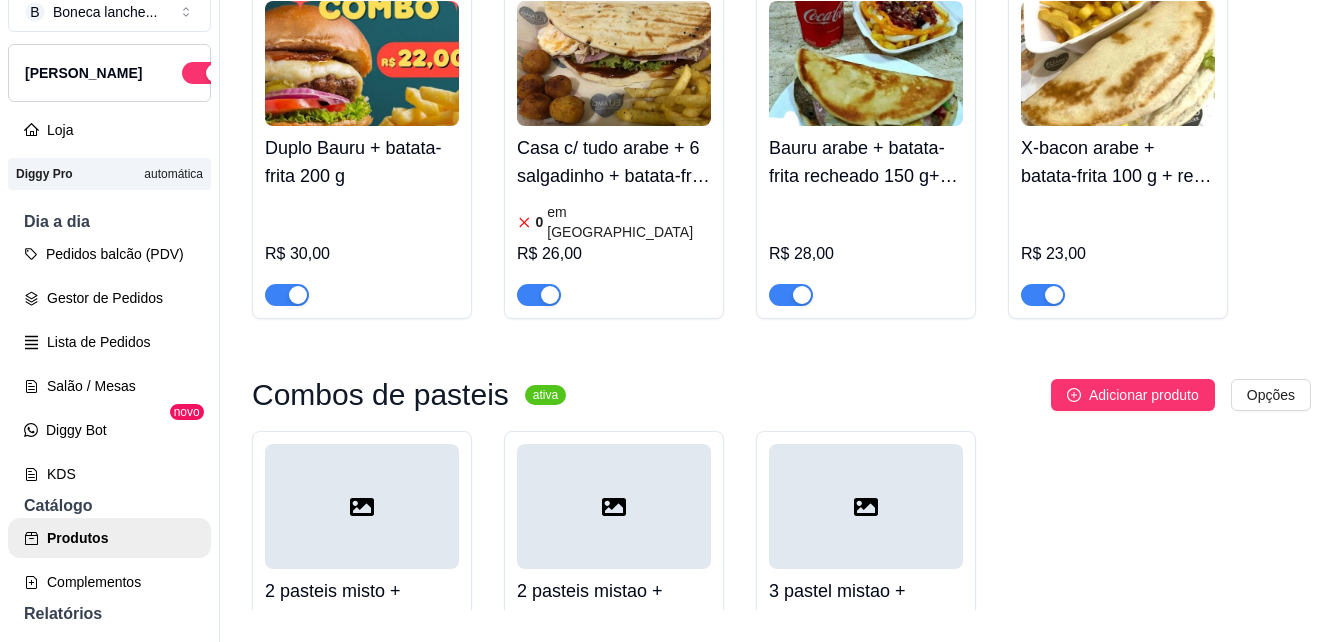 click on "3 pastel mistao + Batata-frita 200g c/ cheddar    R$ 40,00" at bounding box center [866, 637] 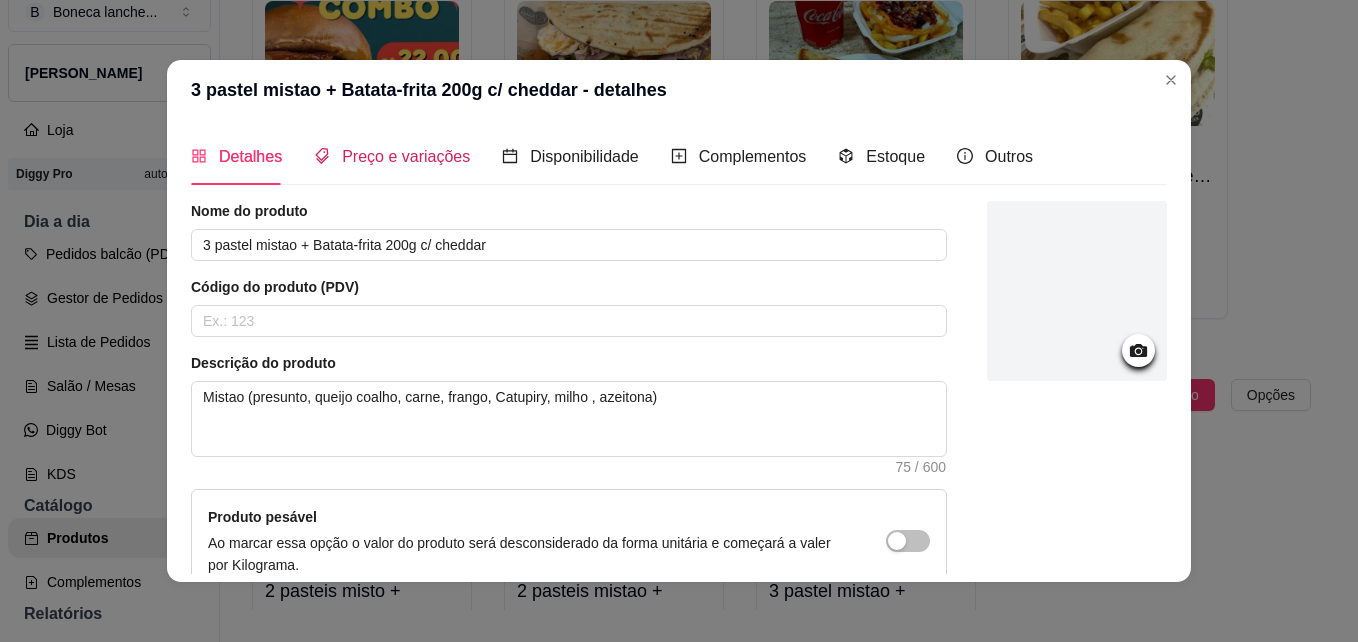 click on "Preço e variações" at bounding box center (406, 156) 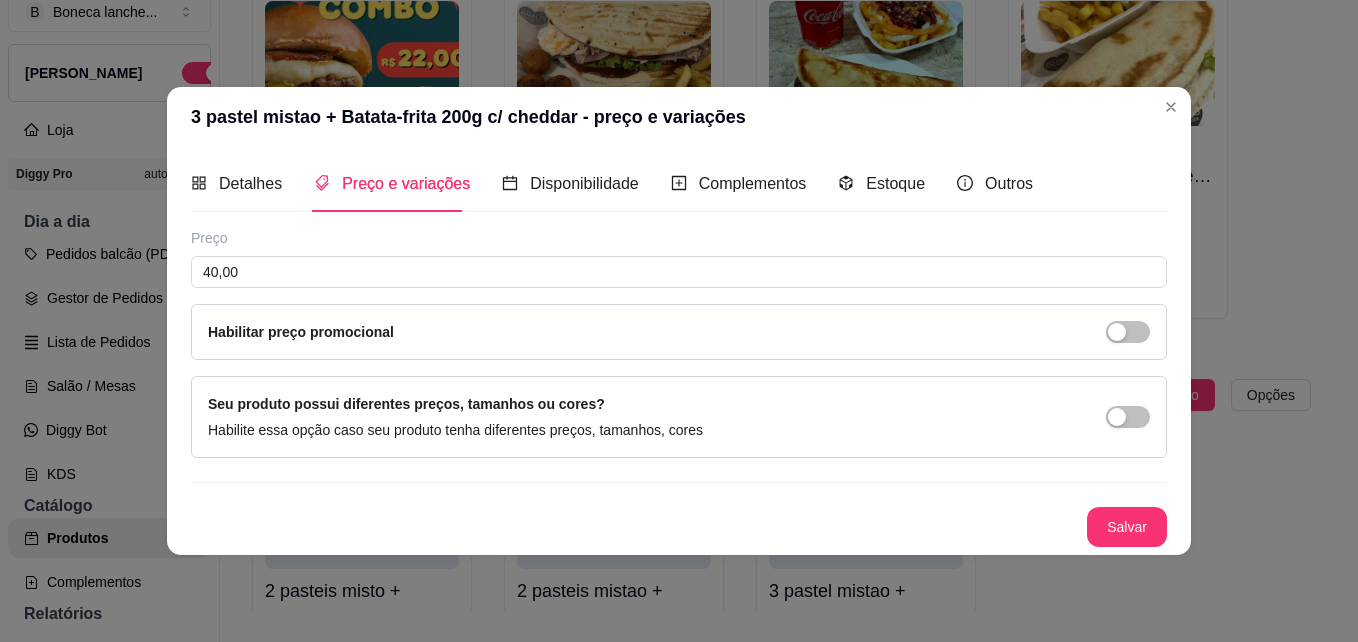 type 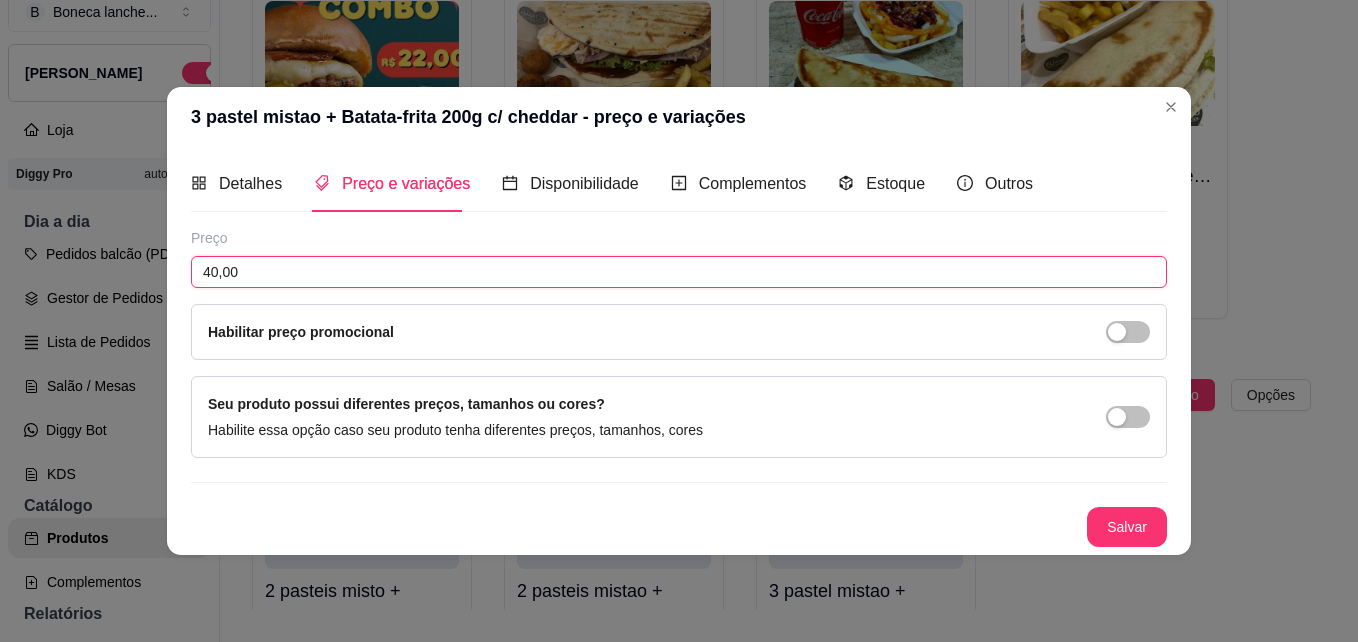 click on "40,00" at bounding box center (679, 272) 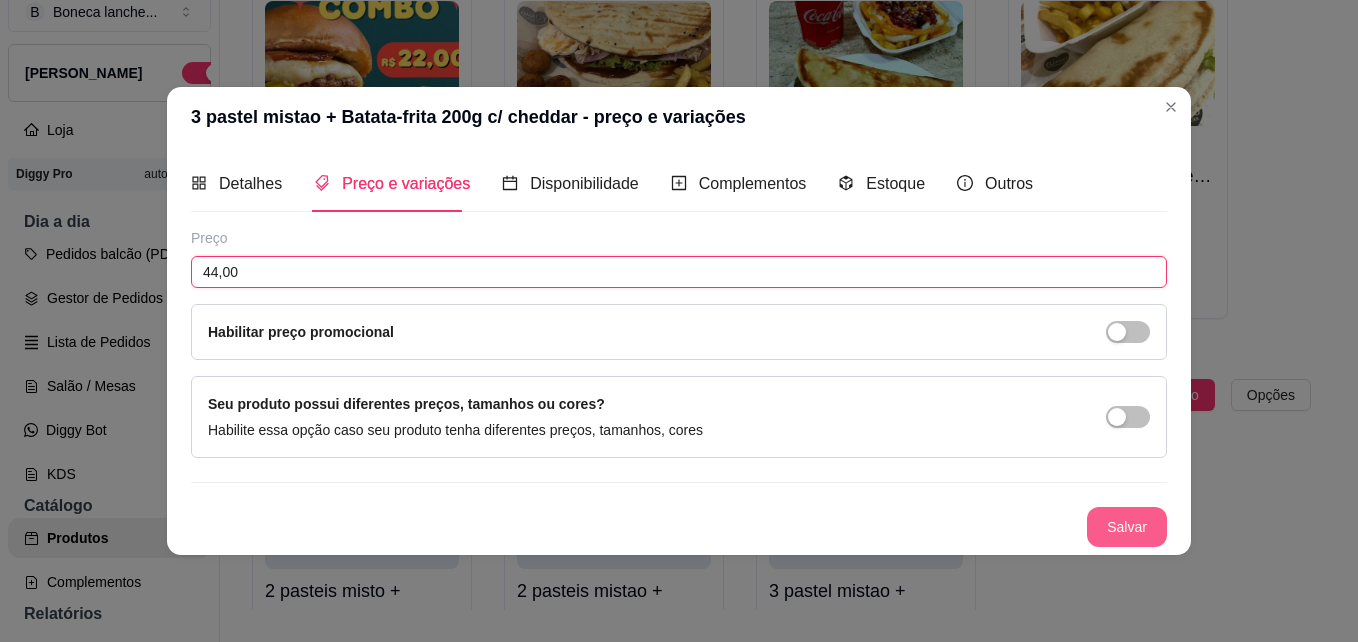 type on "44,00" 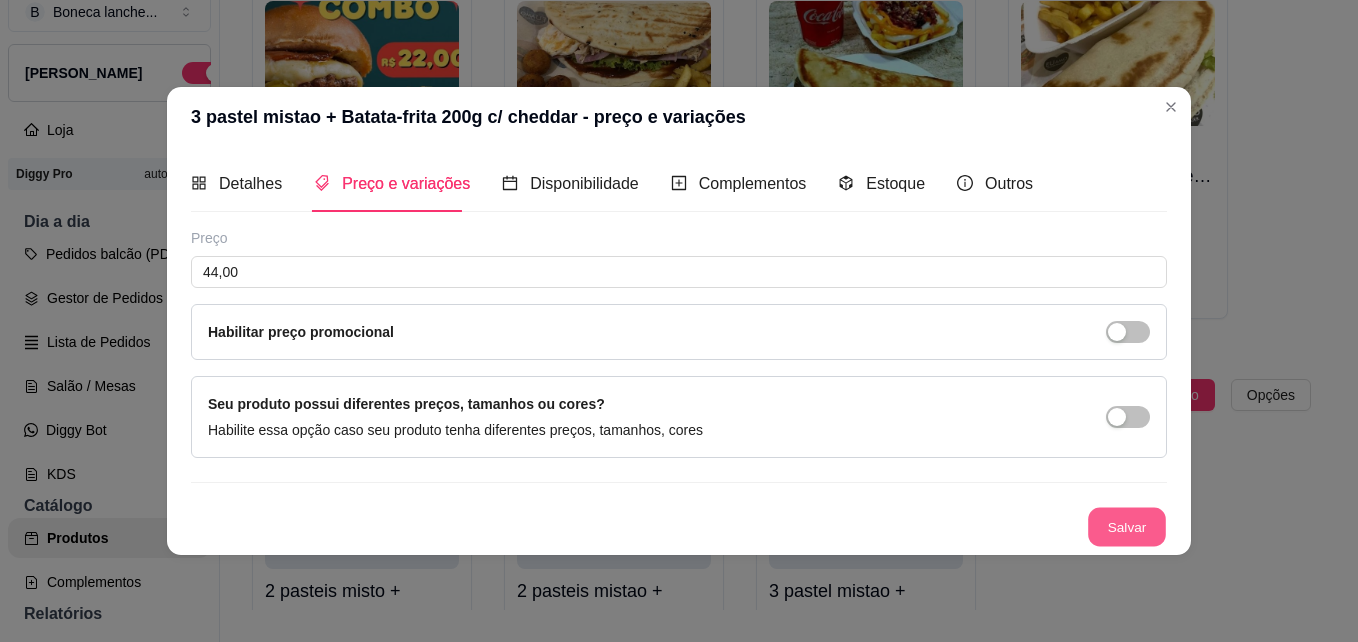 click on "Salvar" at bounding box center [1127, 527] 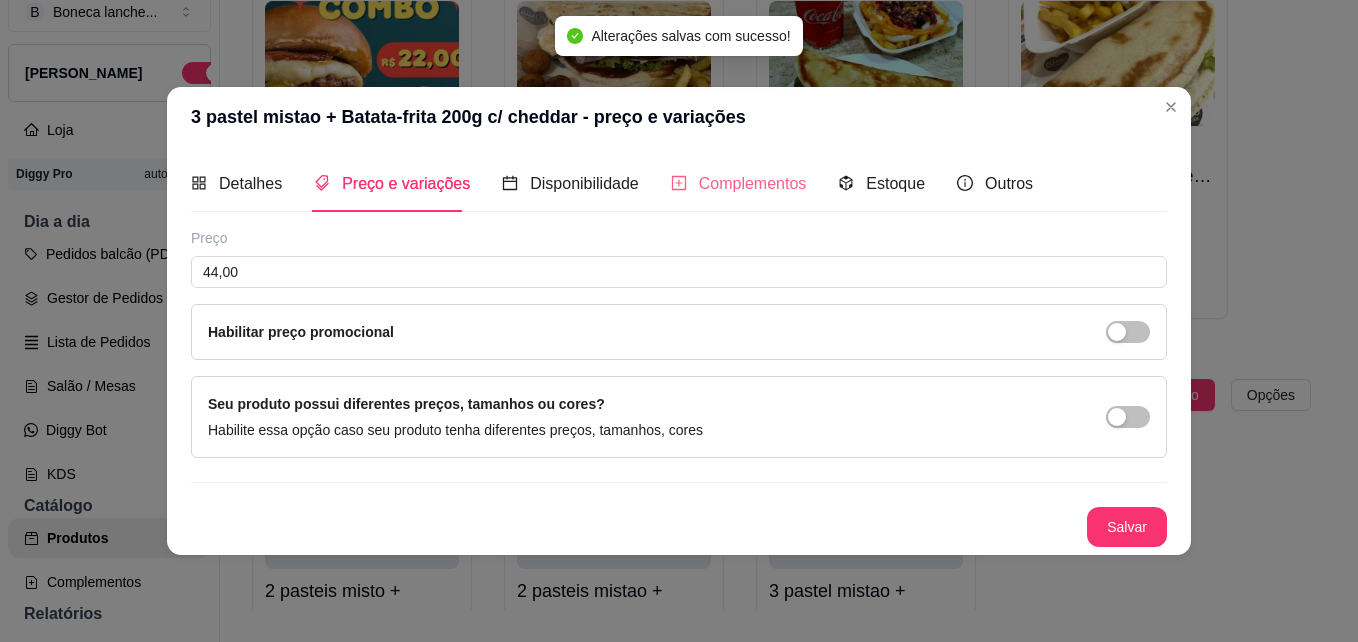 click on "Complementos" at bounding box center [739, 183] 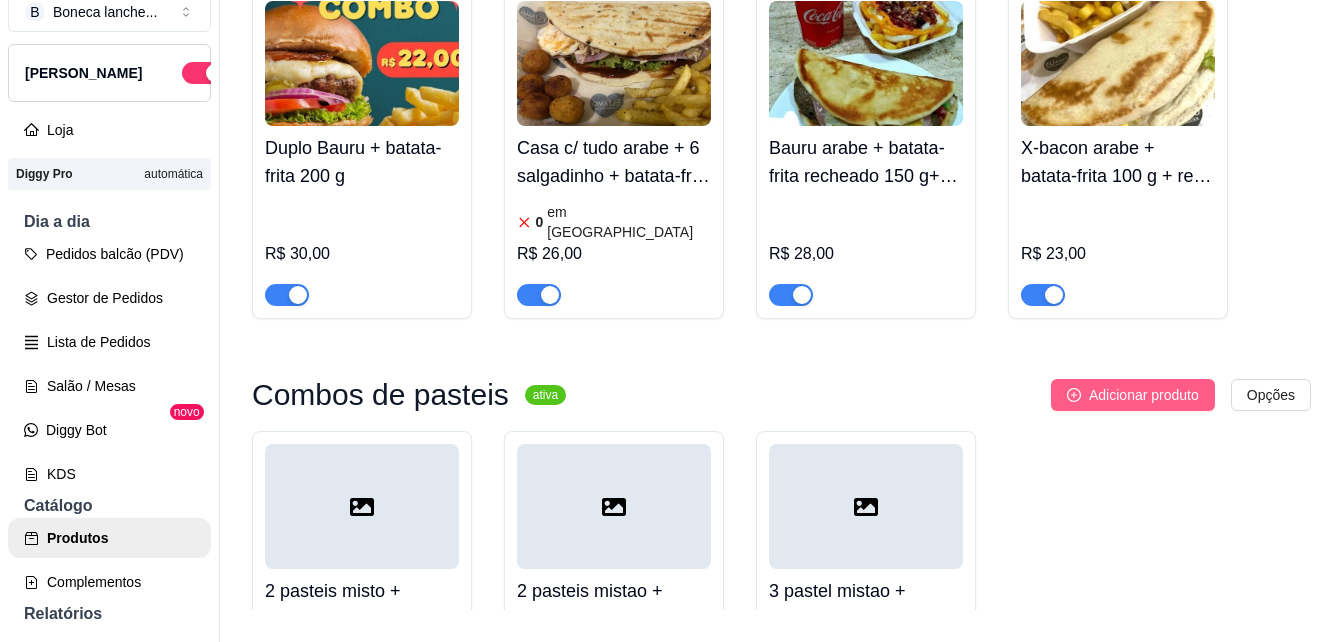 click on "Adicionar produto" at bounding box center (1144, 395) 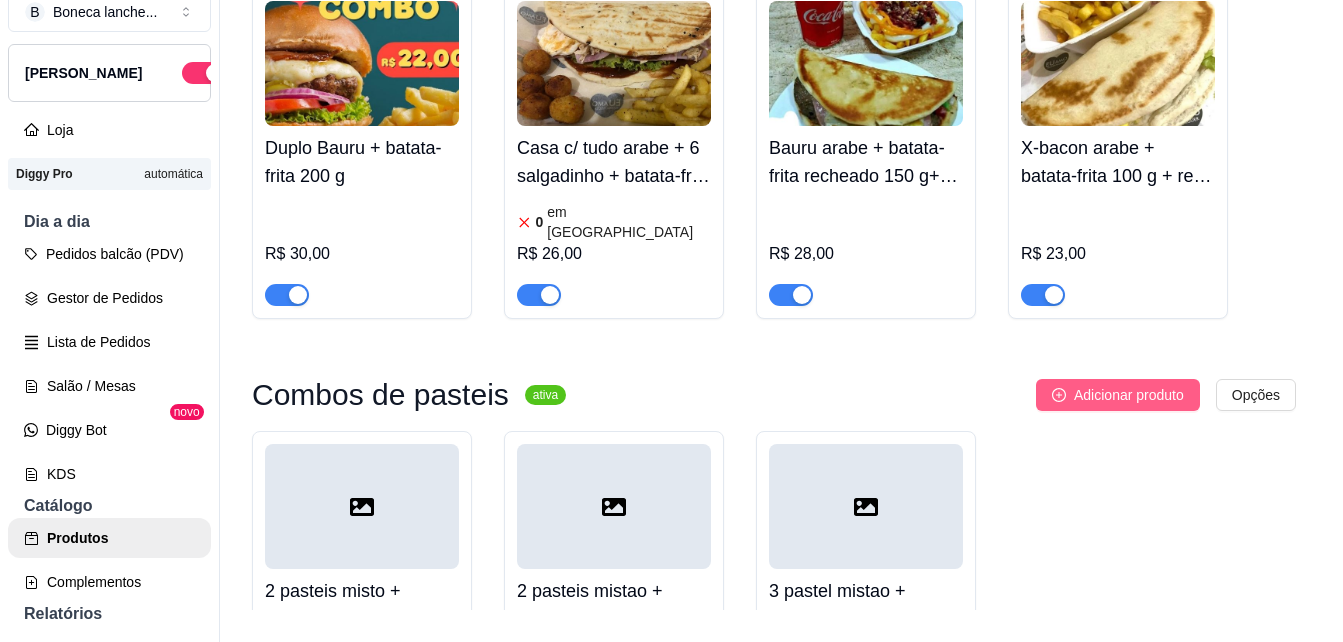 type 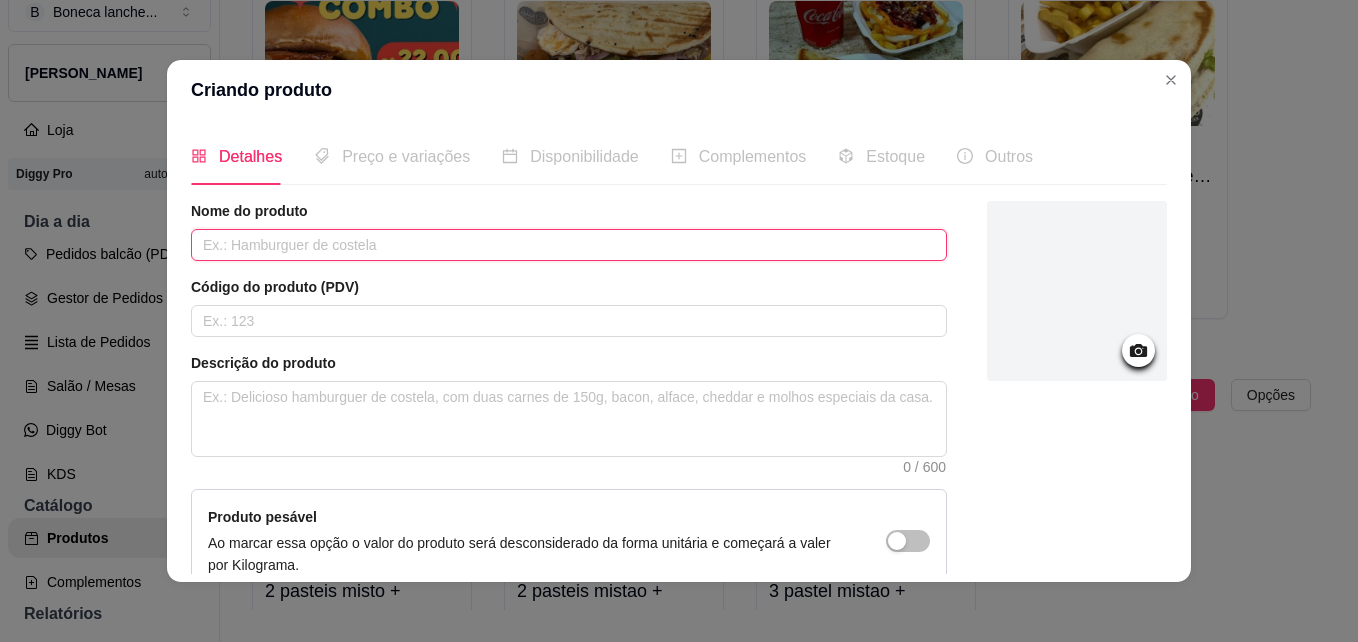 click at bounding box center (569, 245) 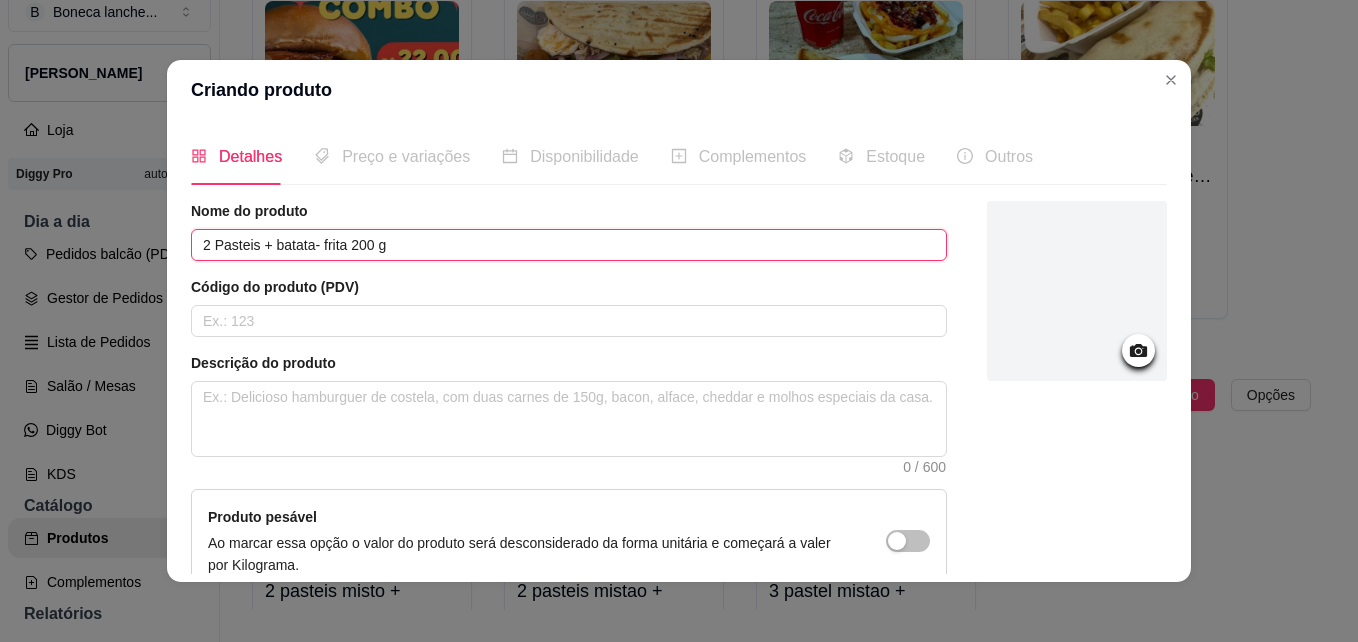 type on "2 Pasteis + batata- frita 200 g" 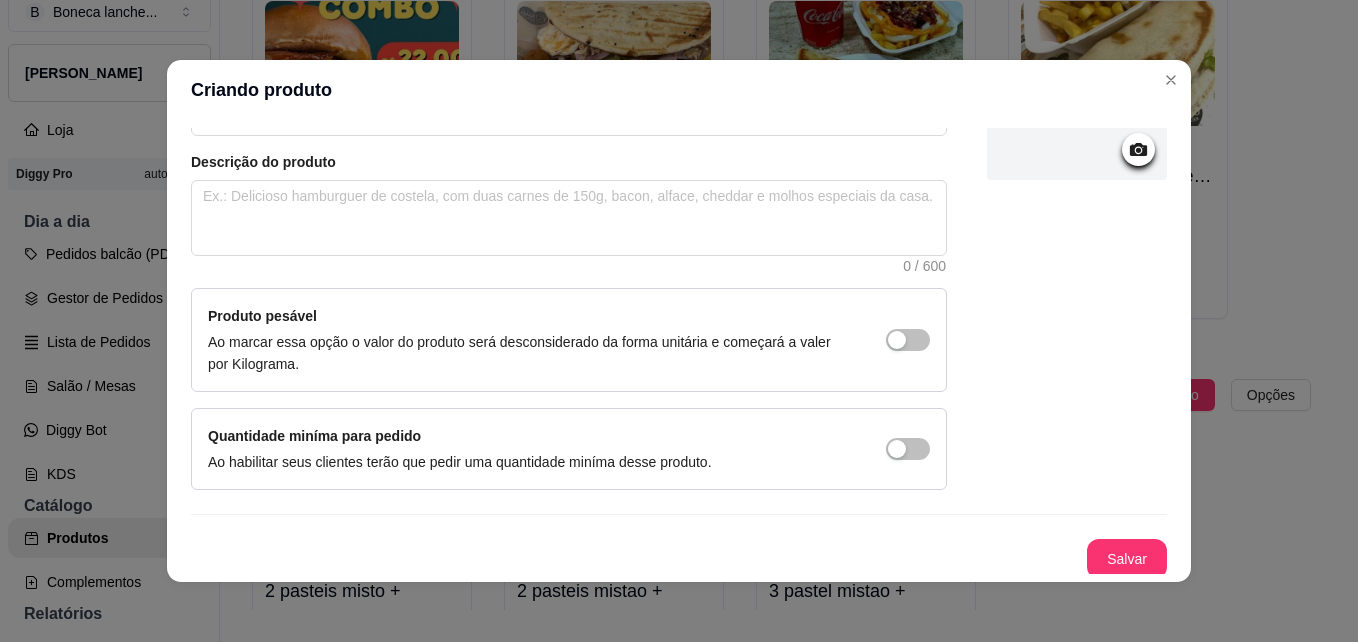 scroll, scrollTop: 206, scrollLeft: 0, axis: vertical 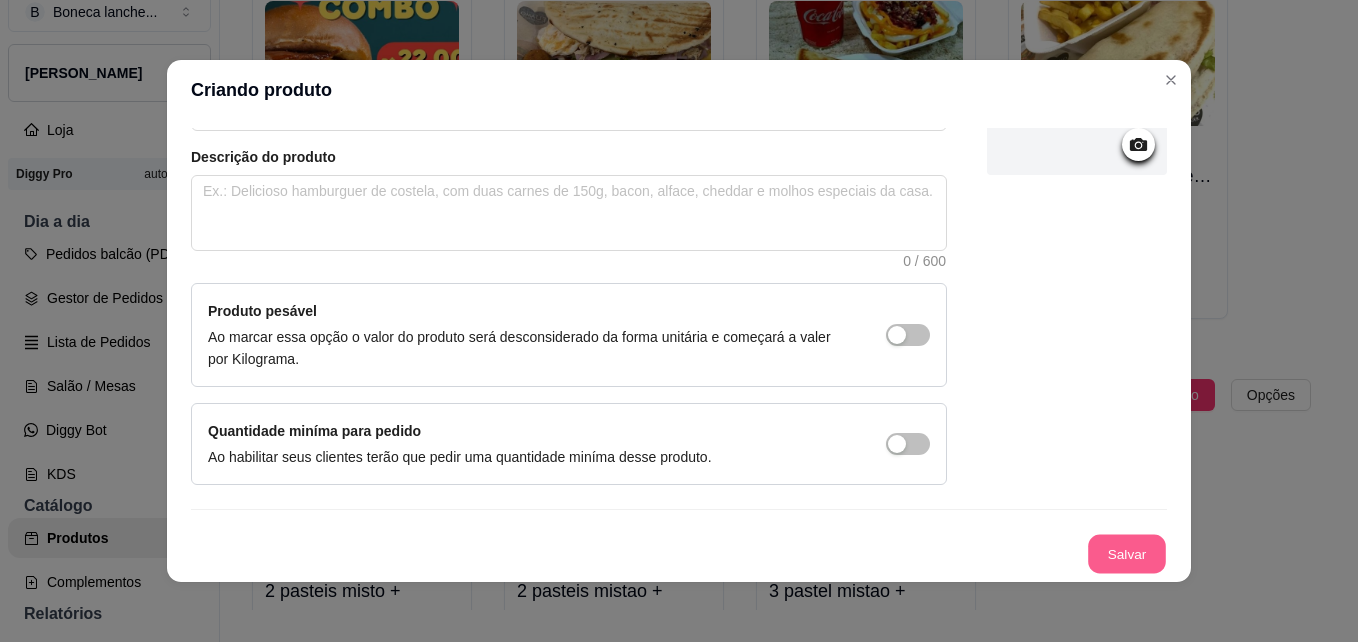 click on "Salvar" at bounding box center [1127, 554] 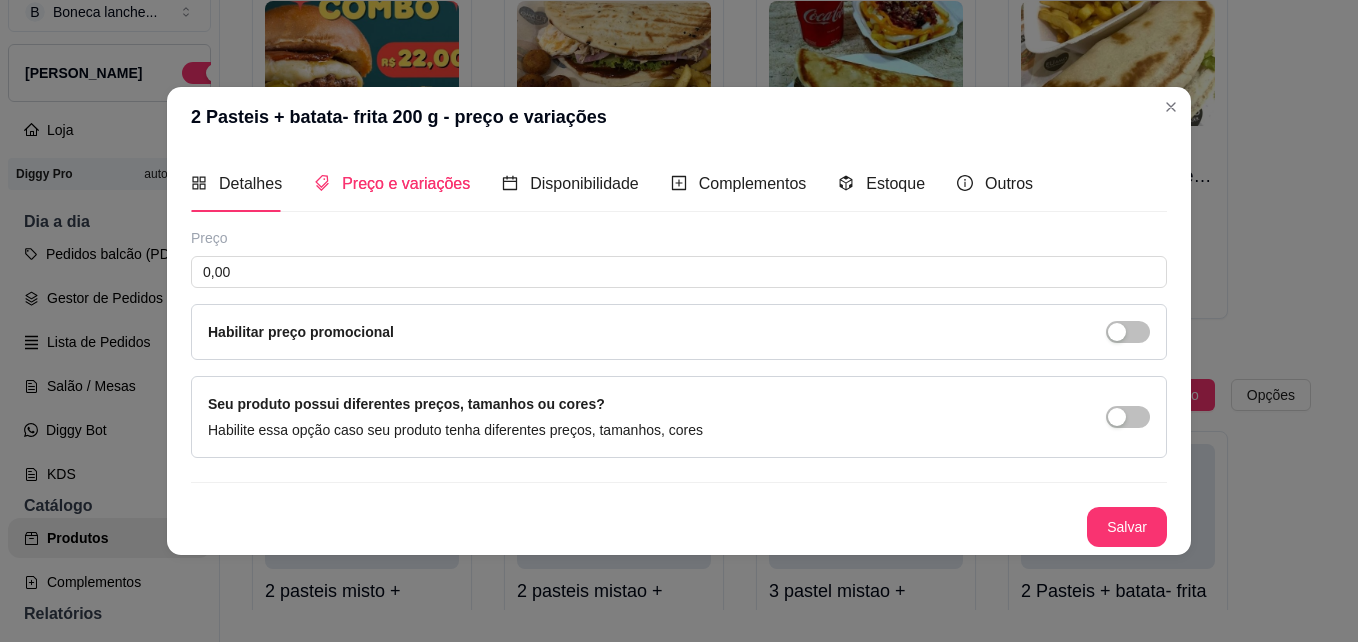 type 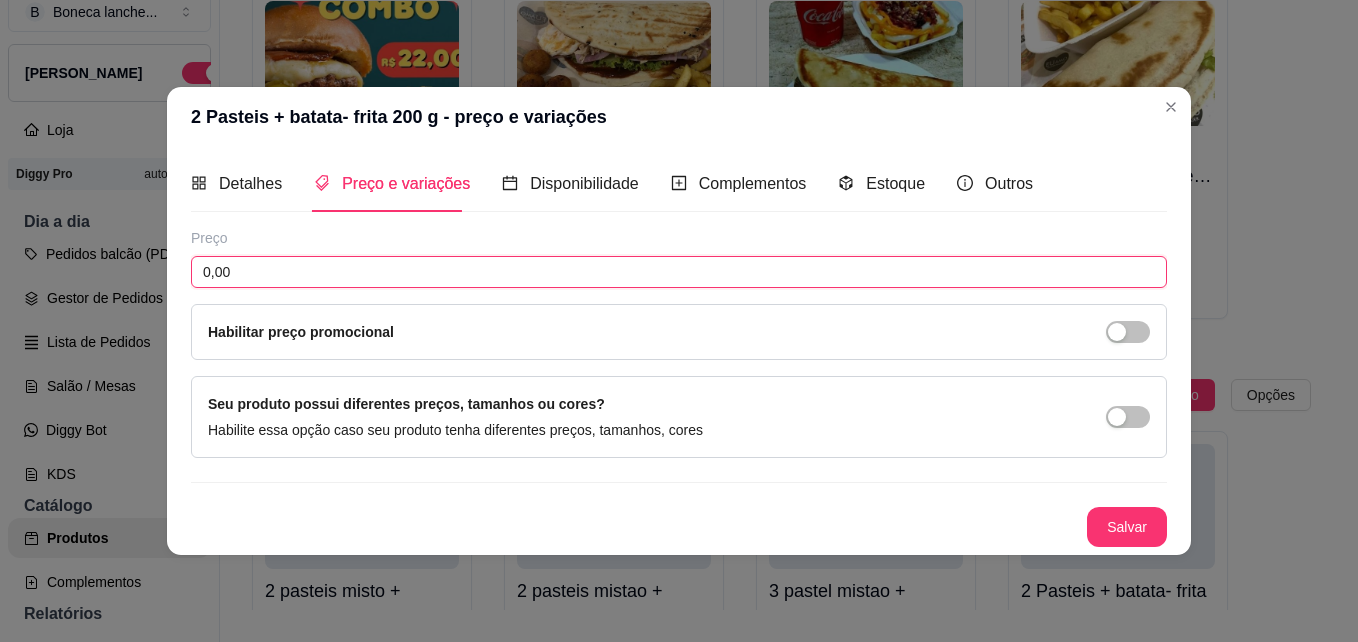 click on "0,00" at bounding box center [679, 272] 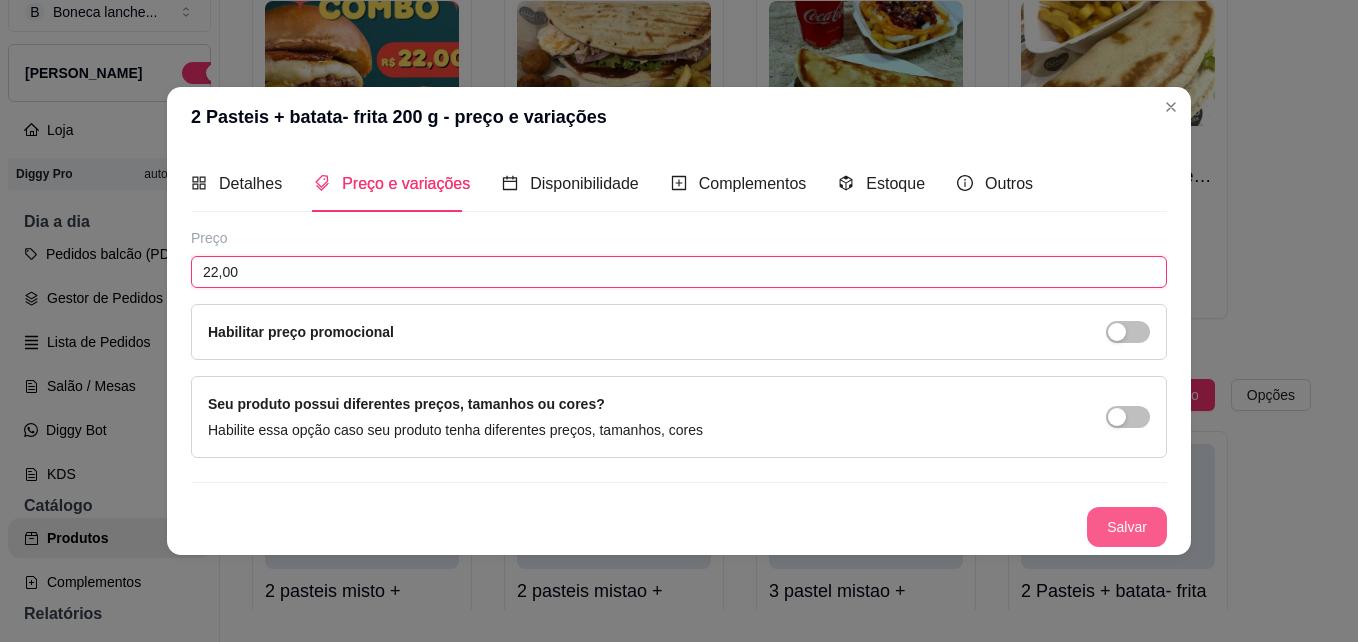 type on "22,00" 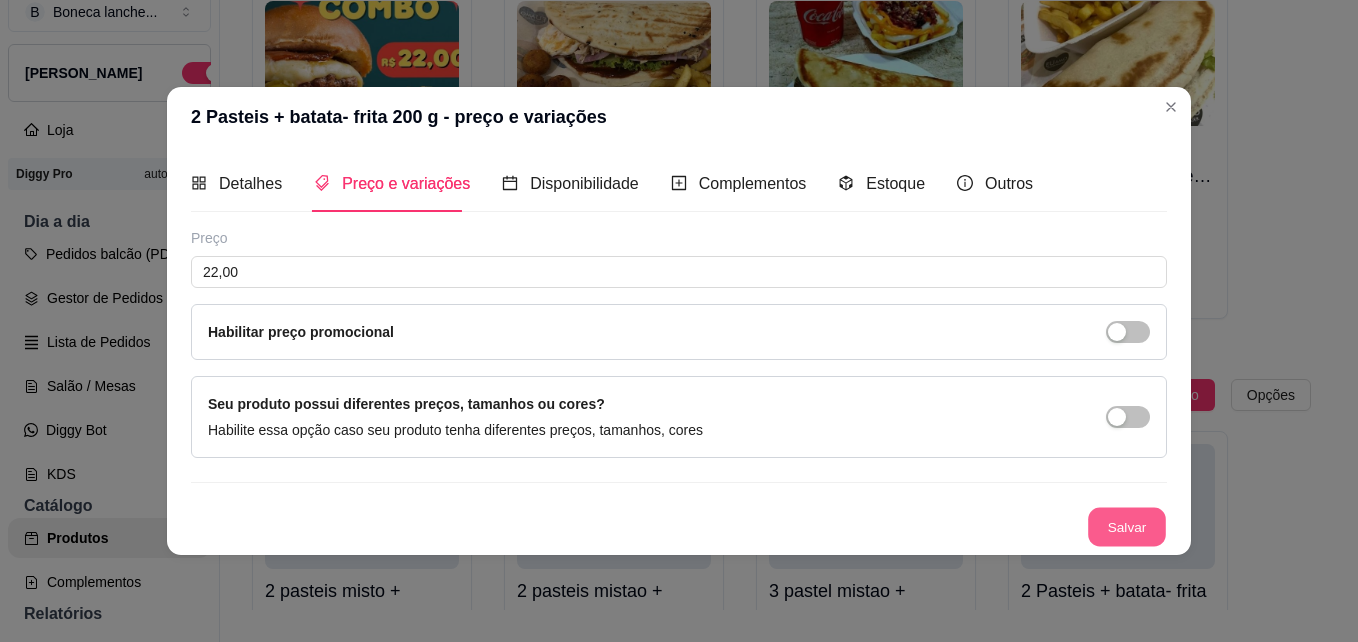 click on "Salvar" at bounding box center [1127, 527] 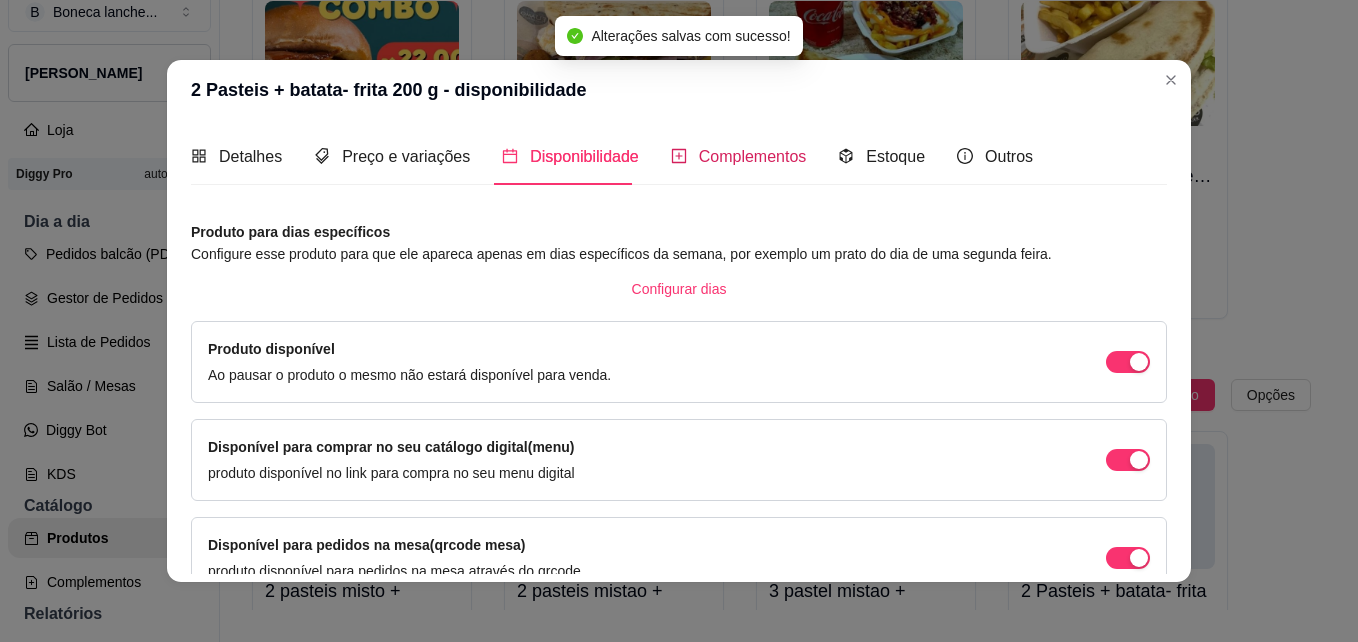 click on "Complementos" at bounding box center [753, 156] 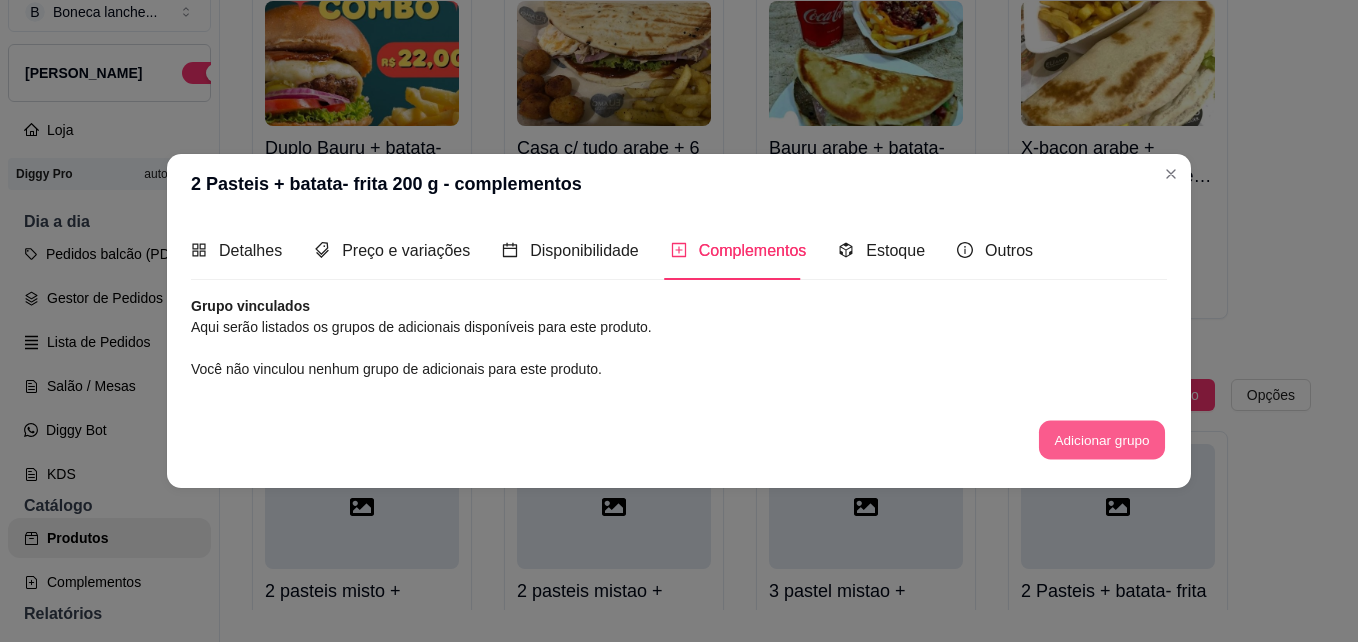 click on "Adicionar grupo" at bounding box center [1102, 439] 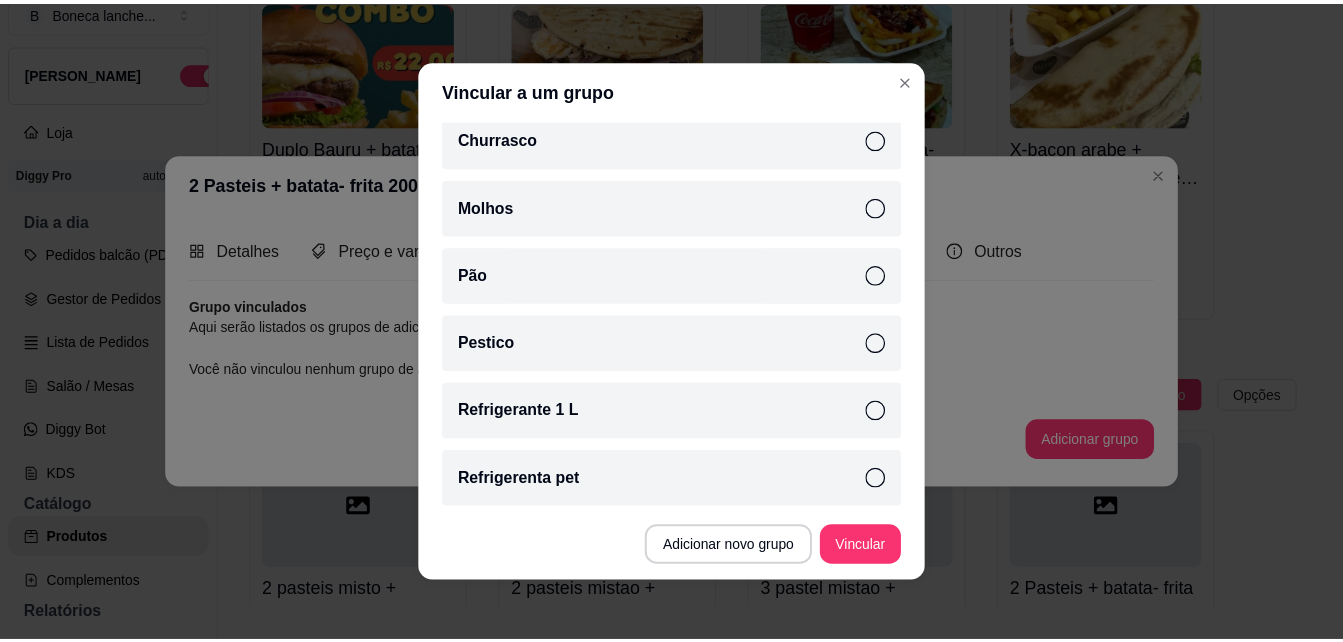 scroll, scrollTop: 154, scrollLeft: 0, axis: vertical 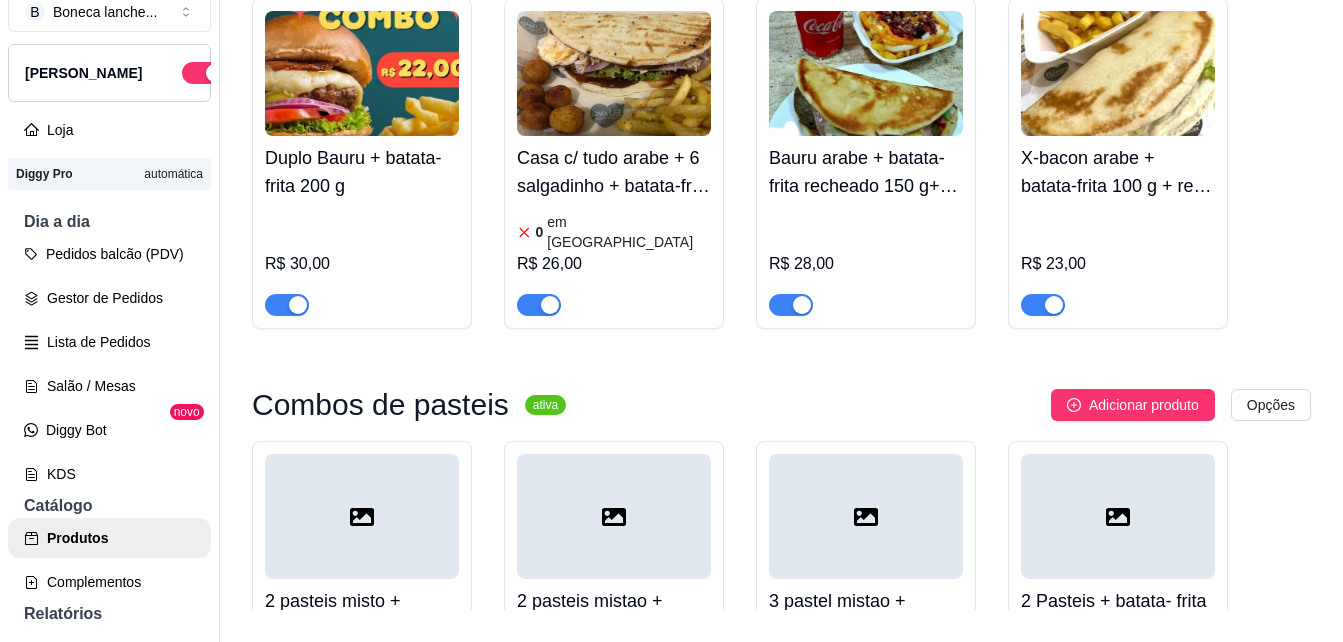 click on "2 Pasteis + batata- frita 200 g" at bounding box center (1118, 615) 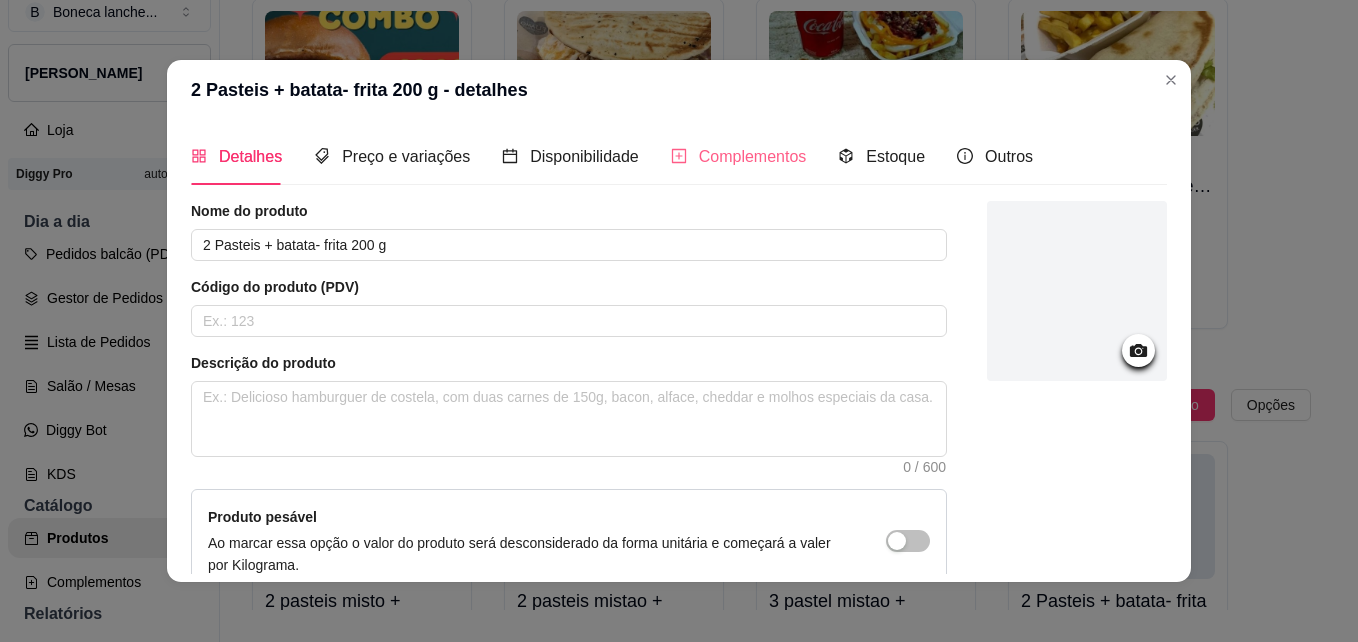 click on "Complementos" at bounding box center (739, 156) 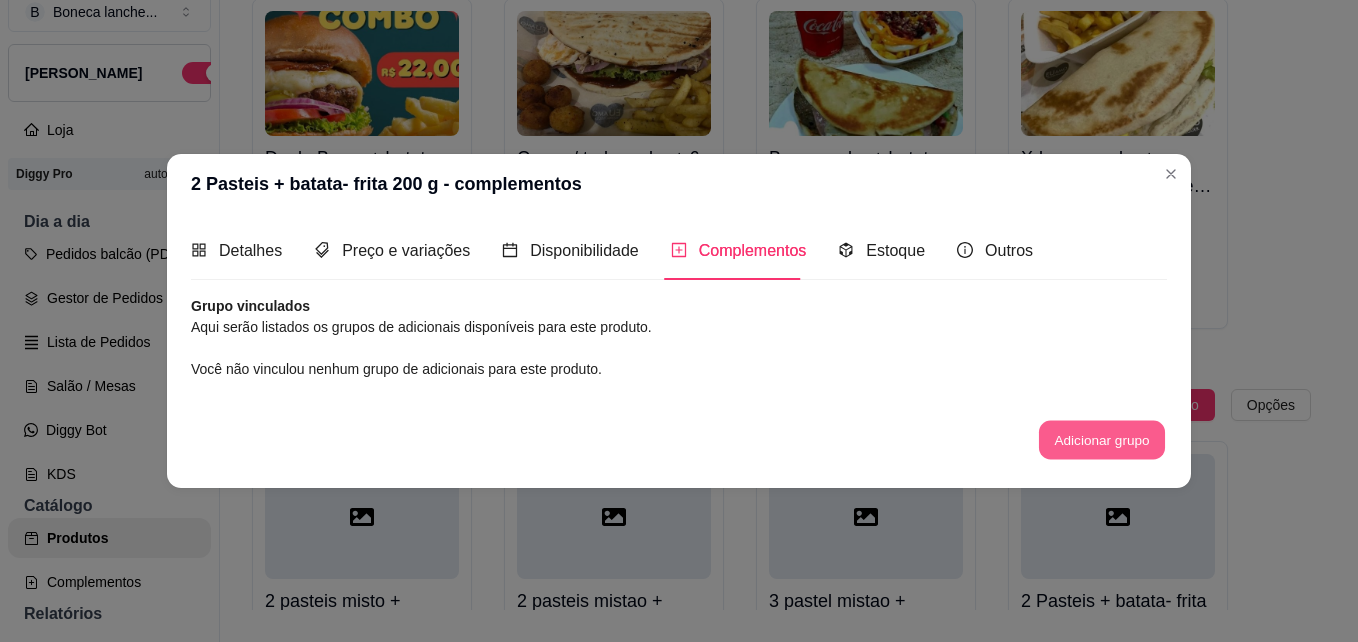 click on "Adicionar grupo" at bounding box center [1102, 439] 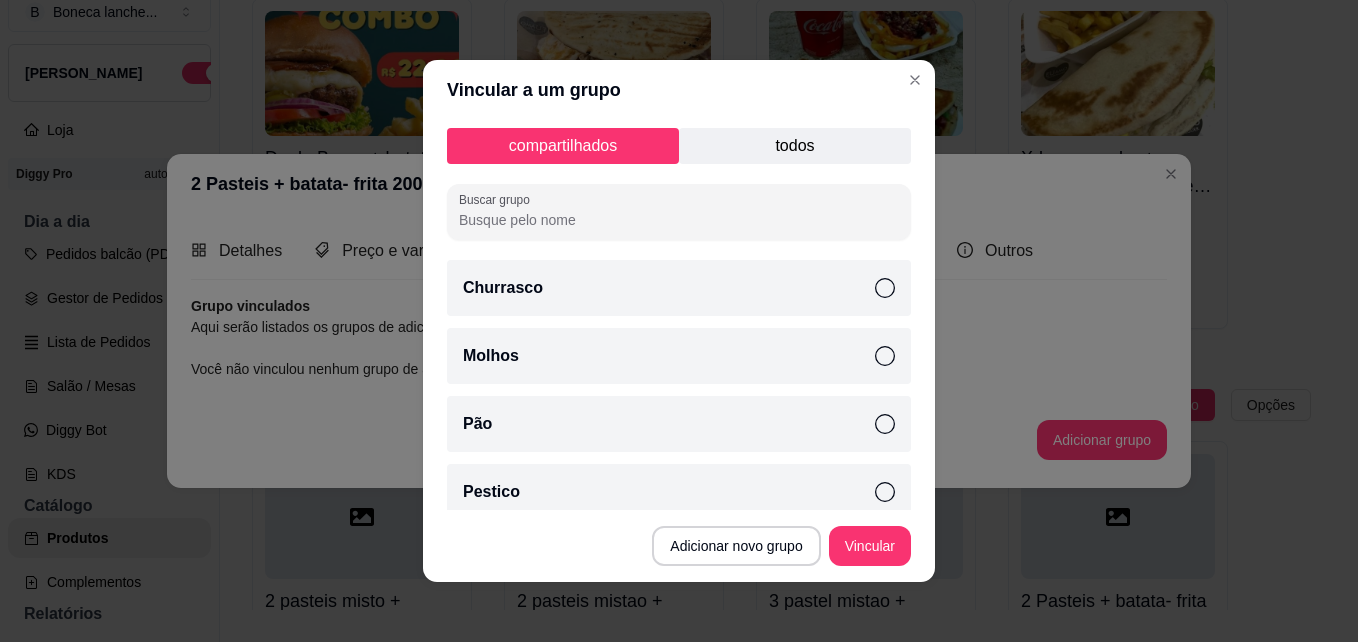 click 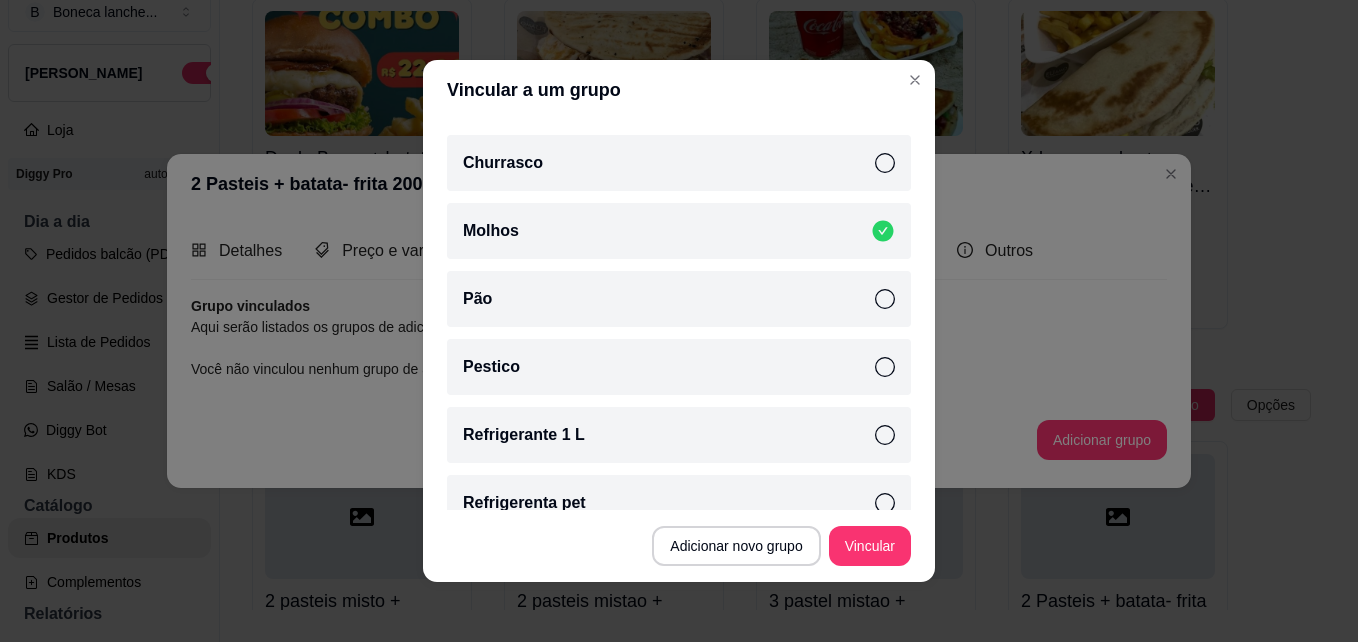scroll, scrollTop: 154, scrollLeft: 0, axis: vertical 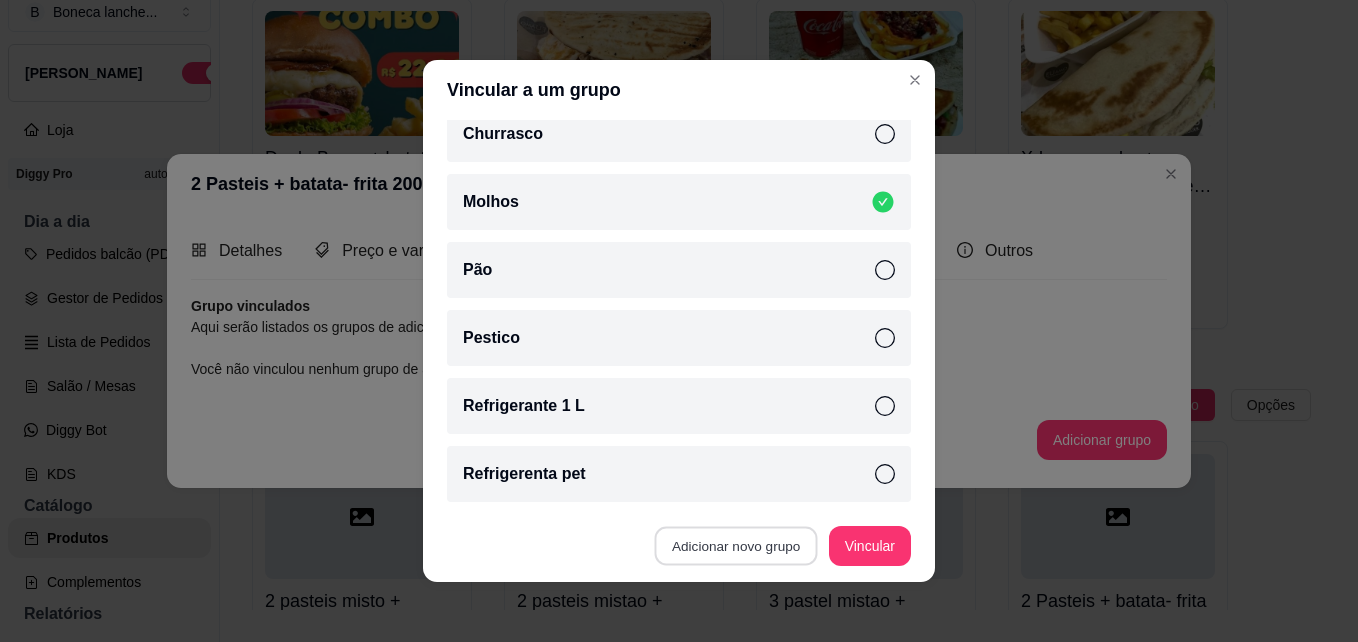 click on "Adicionar novo grupo" at bounding box center (736, 546) 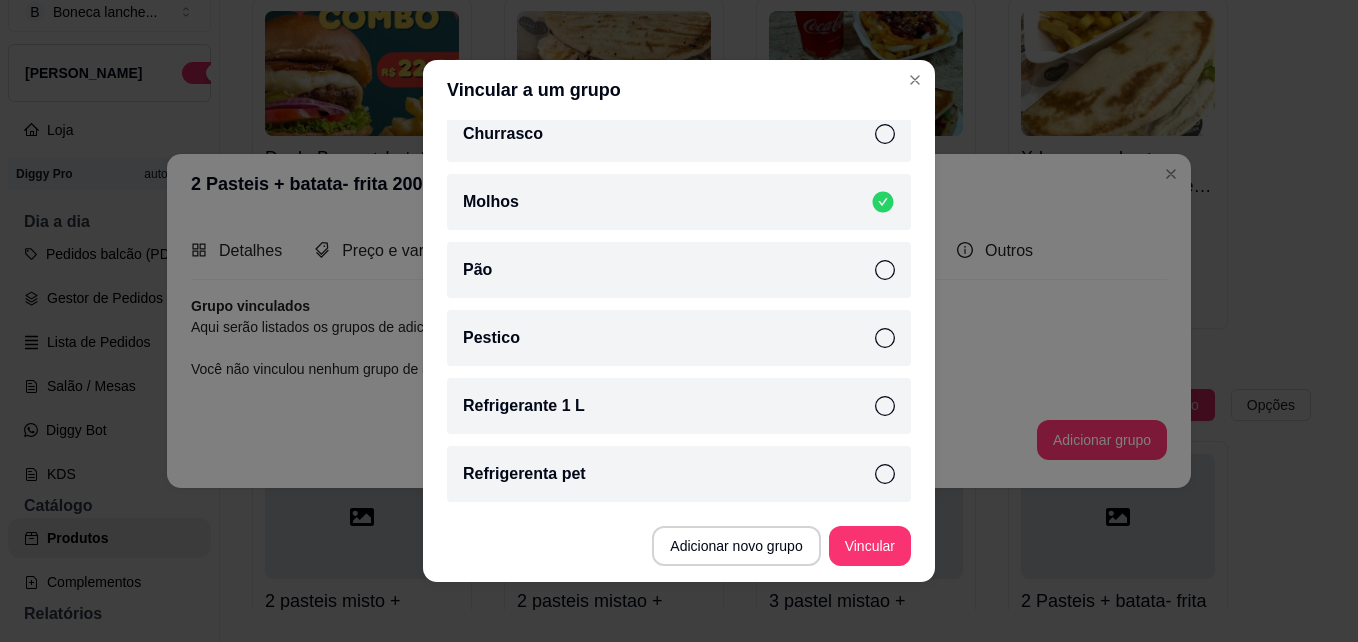 click on "compartilhados todos Buscar grupo Churrasco  Molhos Pão  Pestico  Refrigerante  1 L Refrigerenta pet" at bounding box center (679, 315) 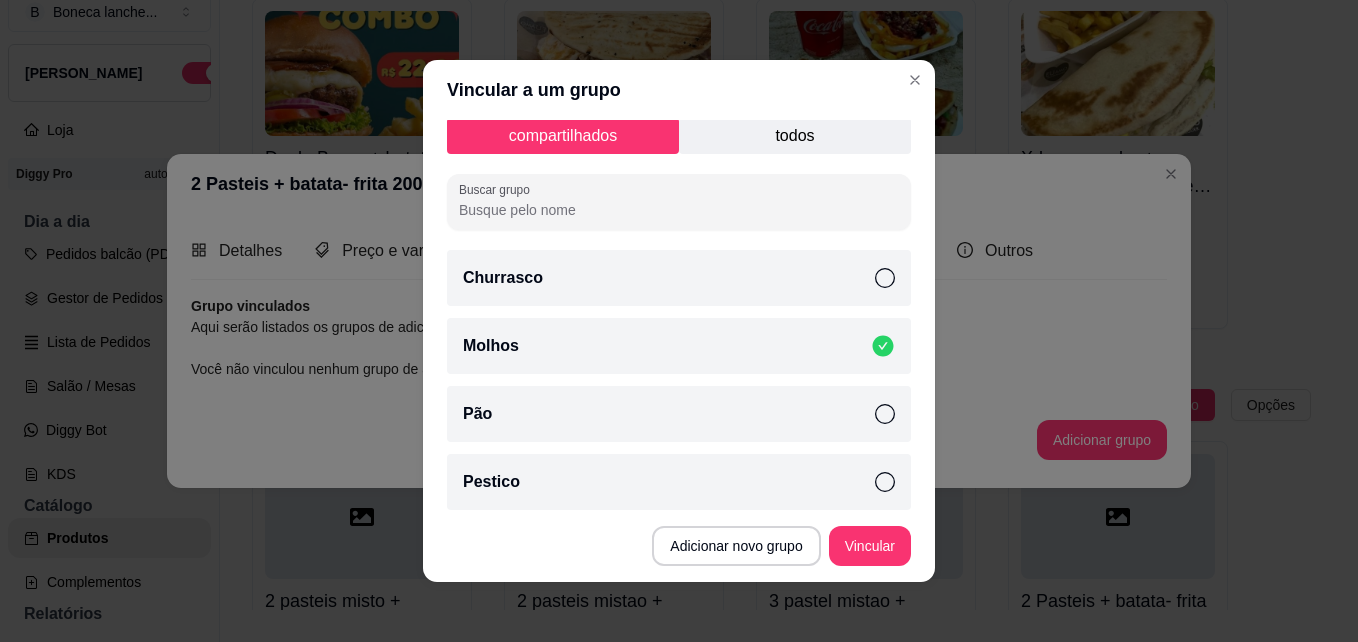 scroll, scrollTop: 0, scrollLeft: 0, axis: both 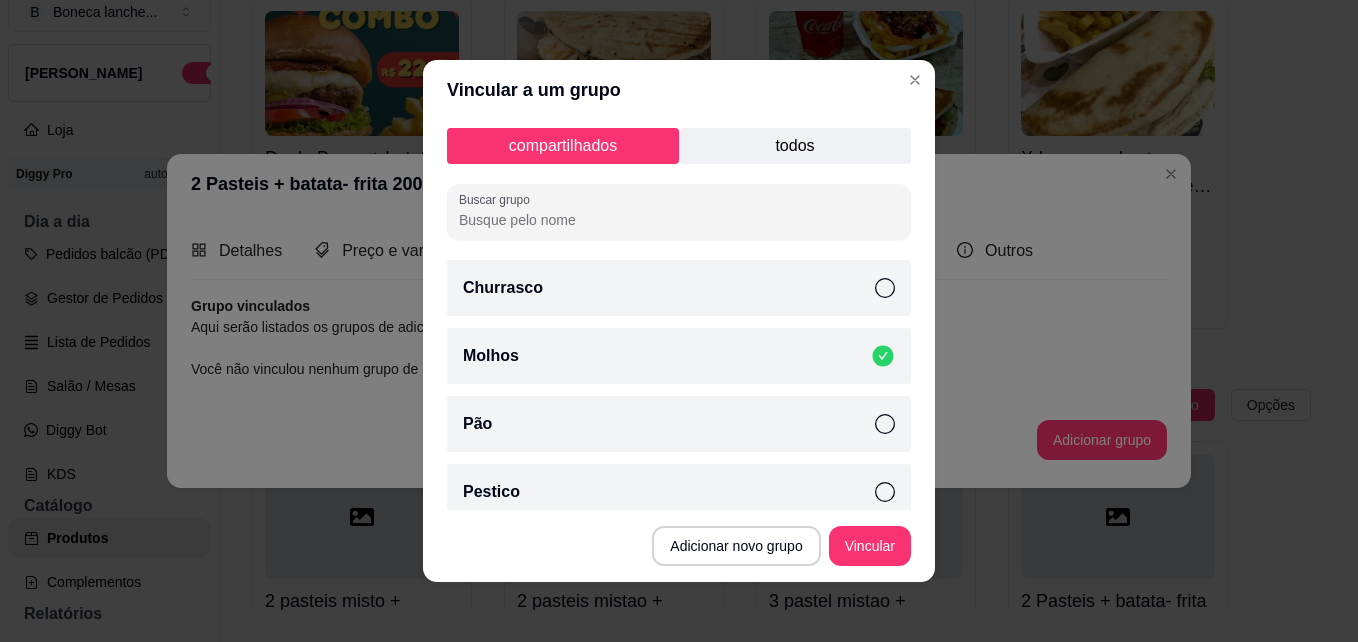 click on "todos" at bounding box center [795, 146] 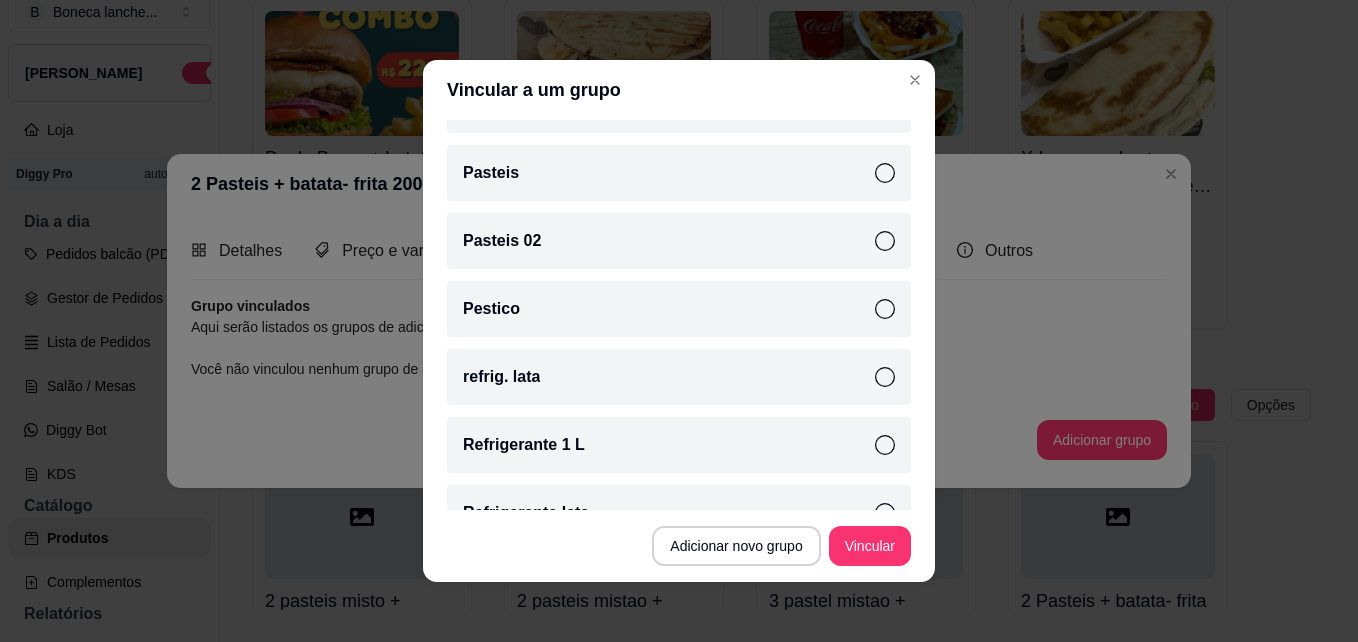 scroll, scrollTop: 426, scrollLeft: 0, axis: vertical 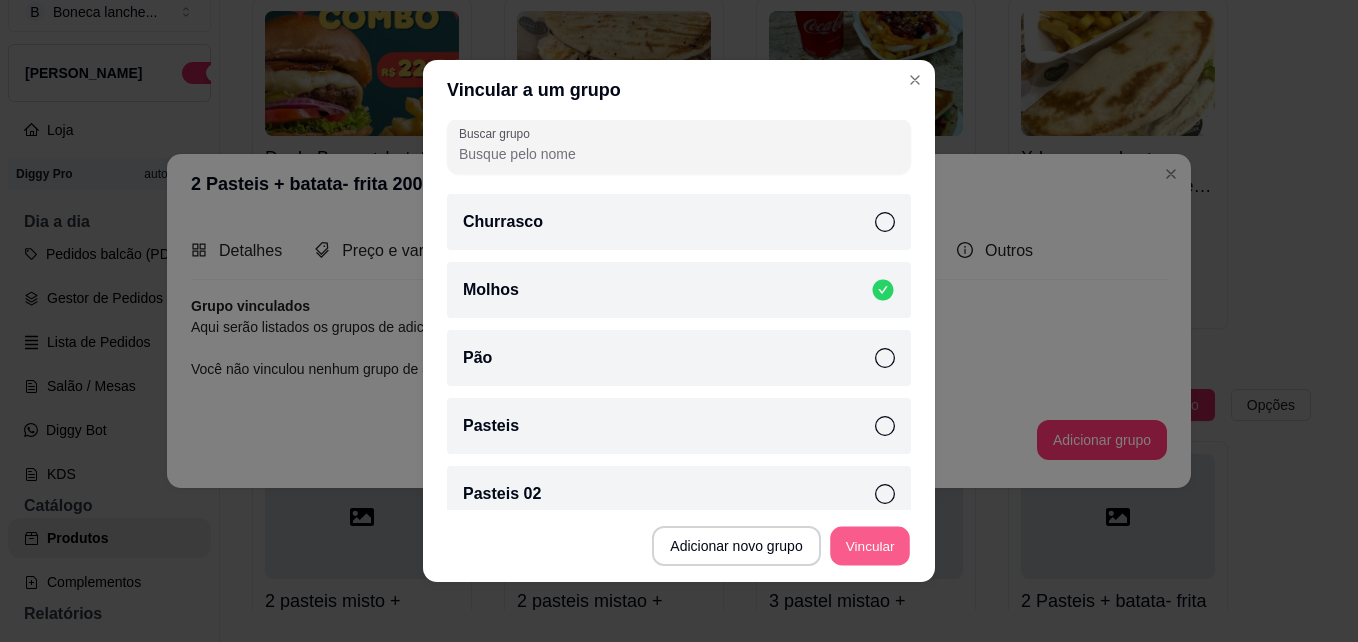 click on "Vincular" at bounding box center [870, 546] 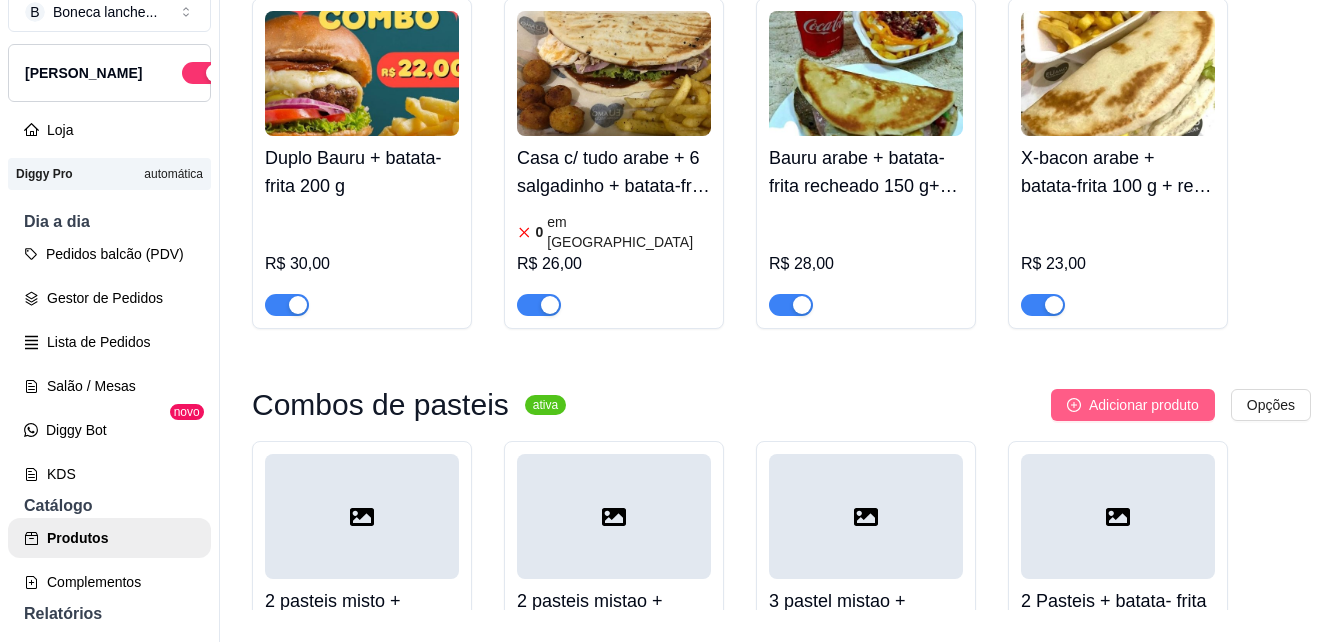 click on "Adicionar produto" at bounding box center [1133, 405] 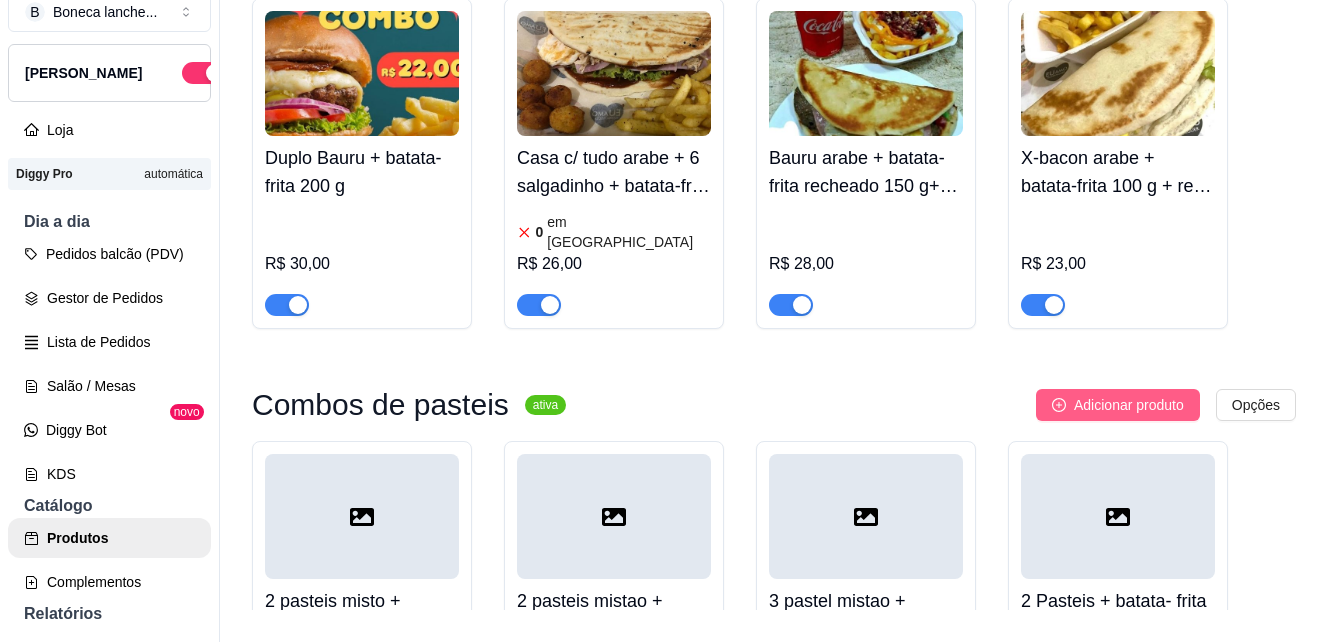 type 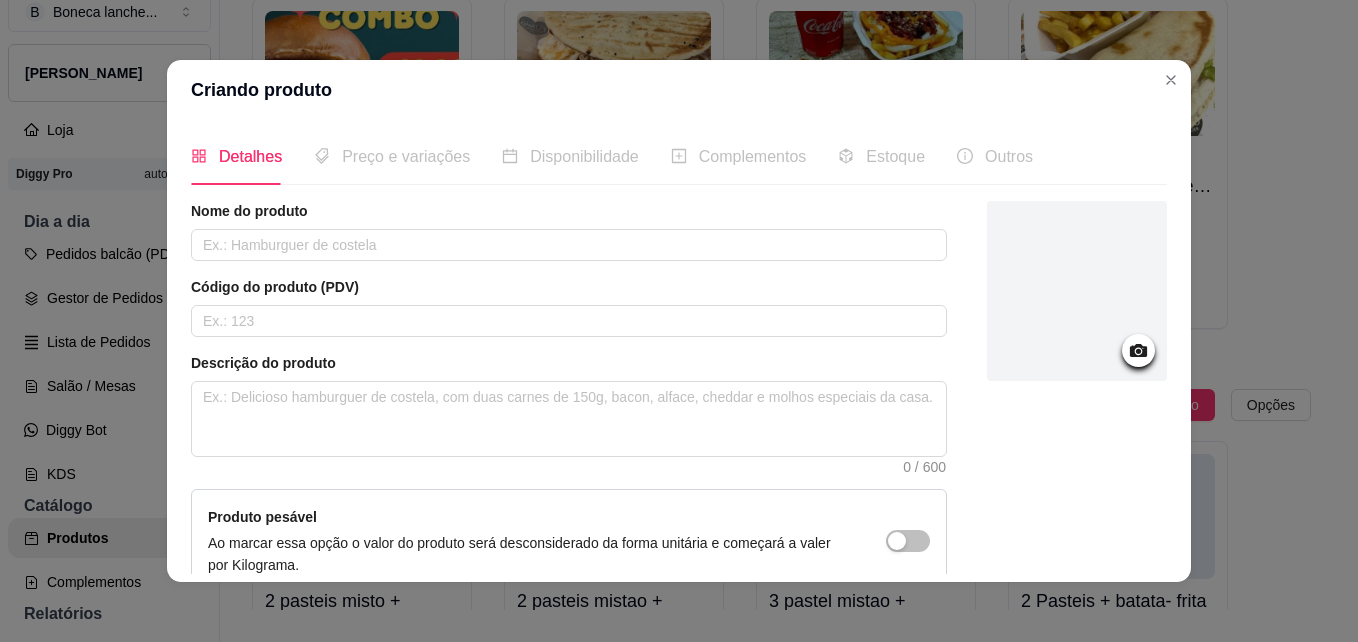 click on "Nome do produto" at bounding box center [569, 231] 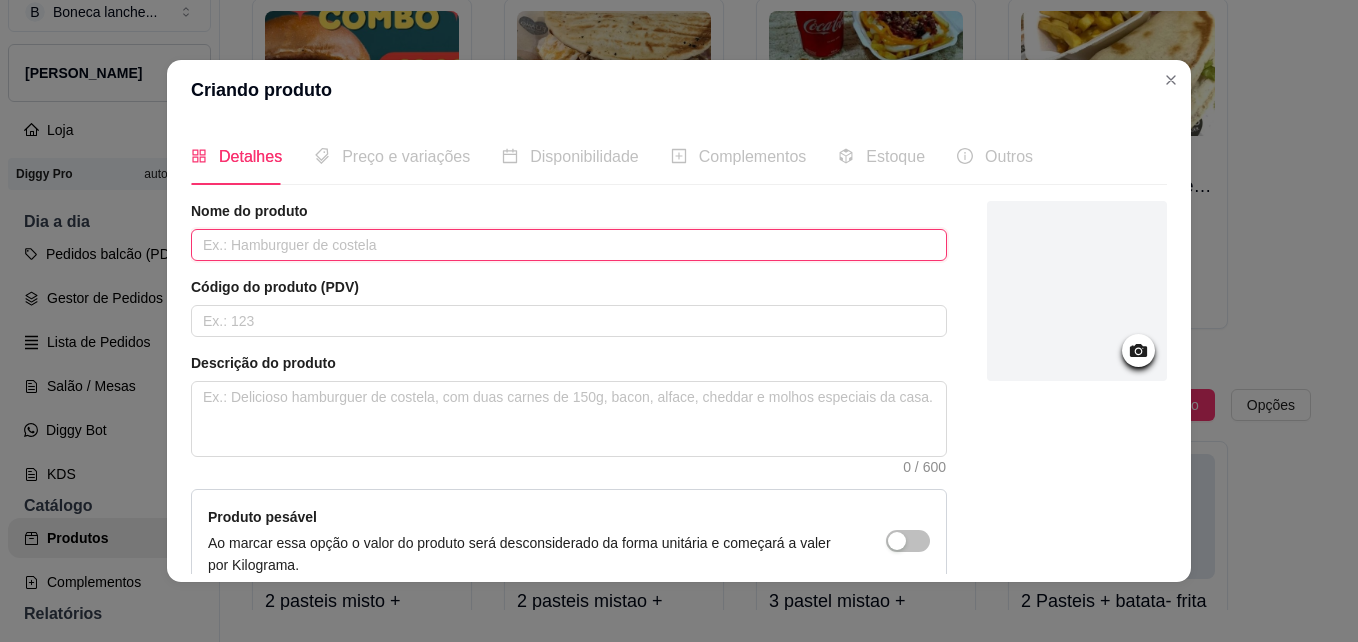 click at bounding box center (569, 245) 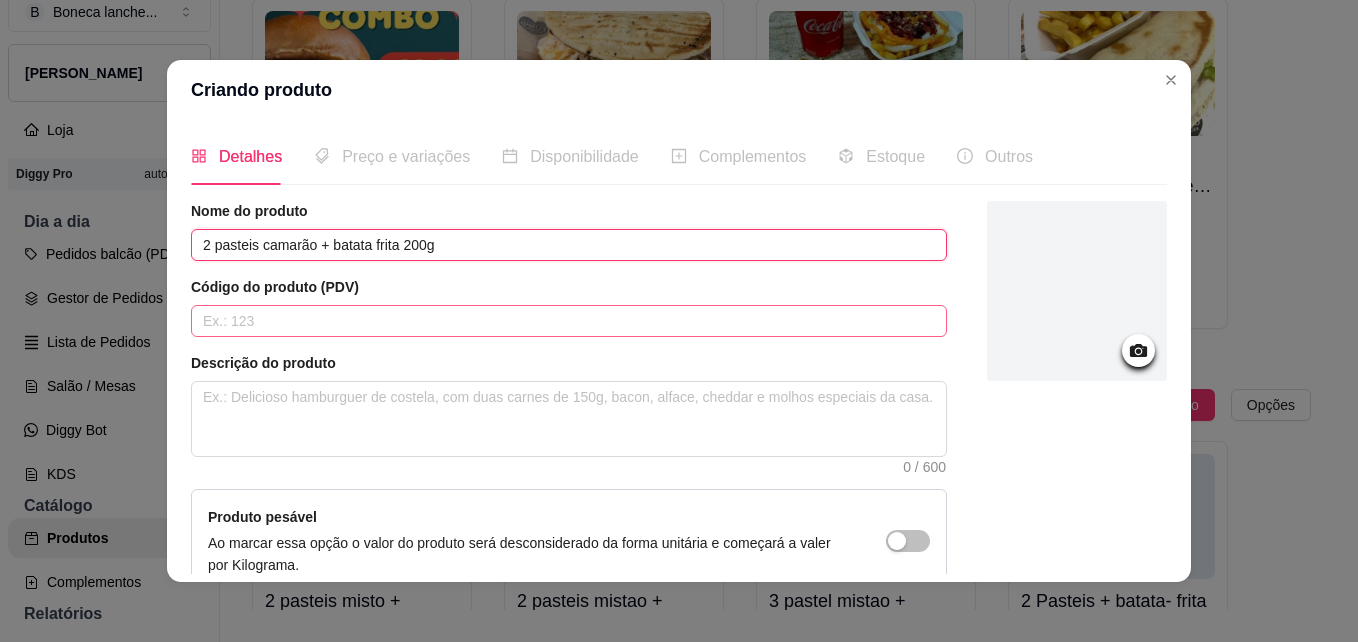 type on "2 pasteis camarão + batata frita 200g" 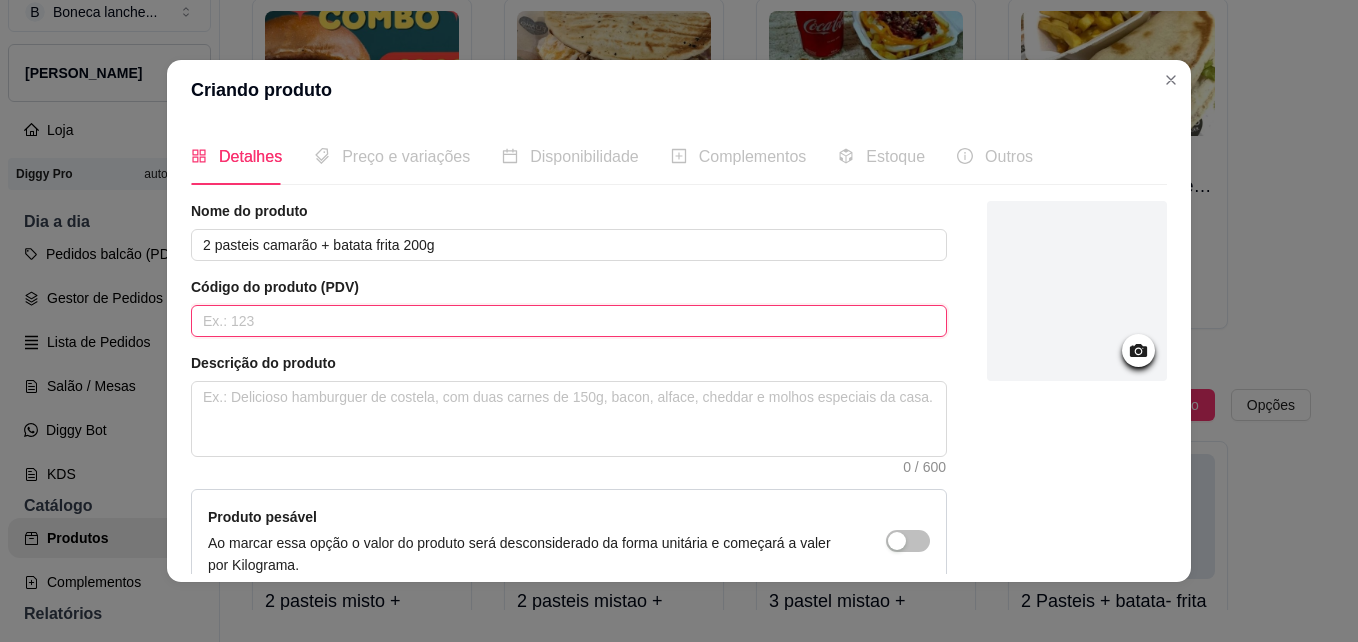 click at bounding box center [569, 321] 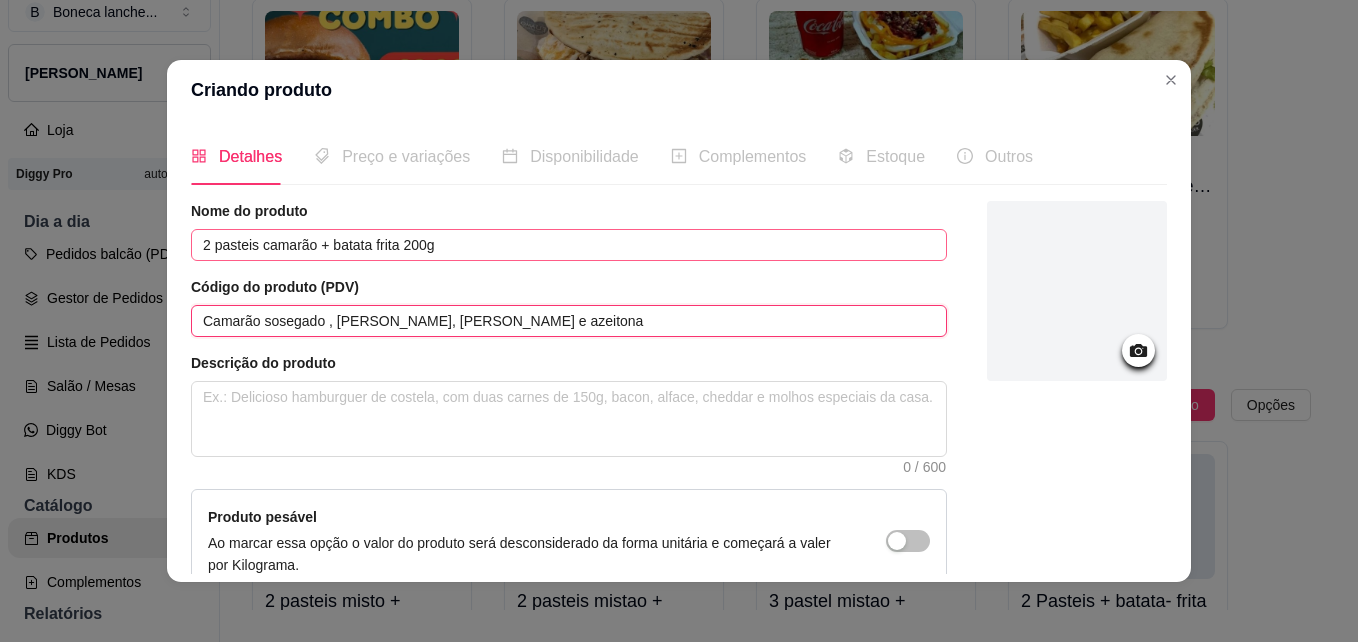 type on "Camarão sosegado , [PERSON_NAME], [PERSON_NAME] e azeitona" 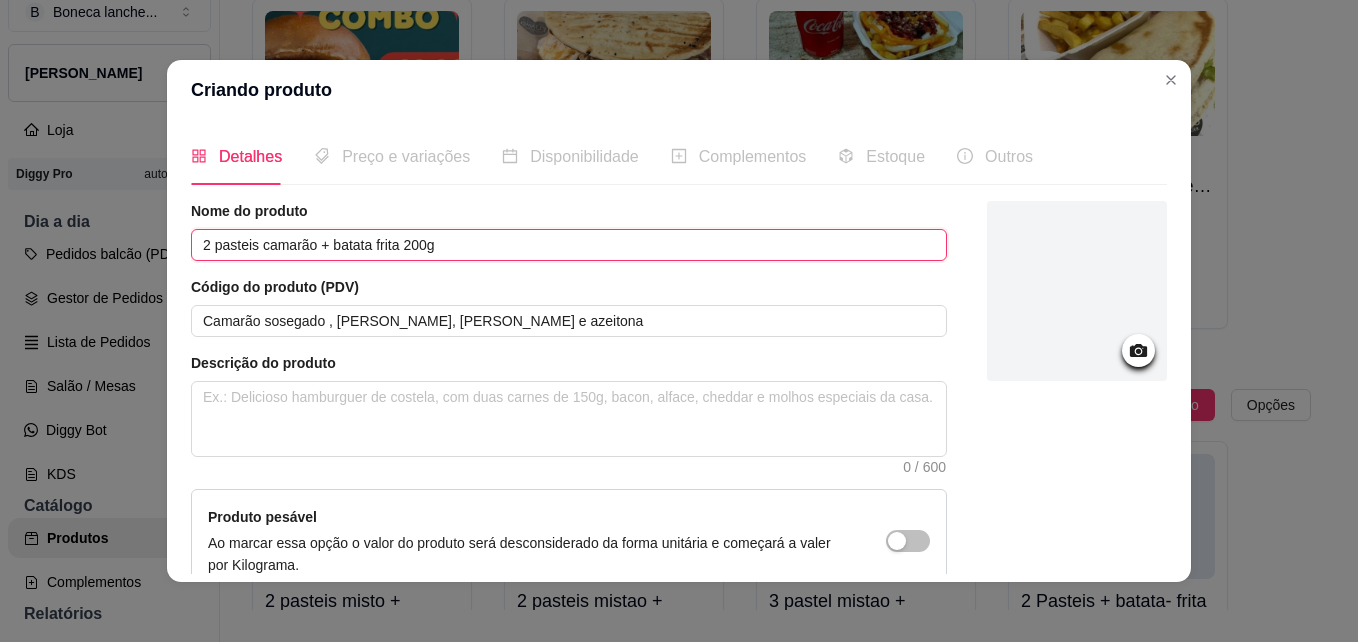 click on "2 pasteis camarão + batata frita 200g" at bounding box center [569, 245] 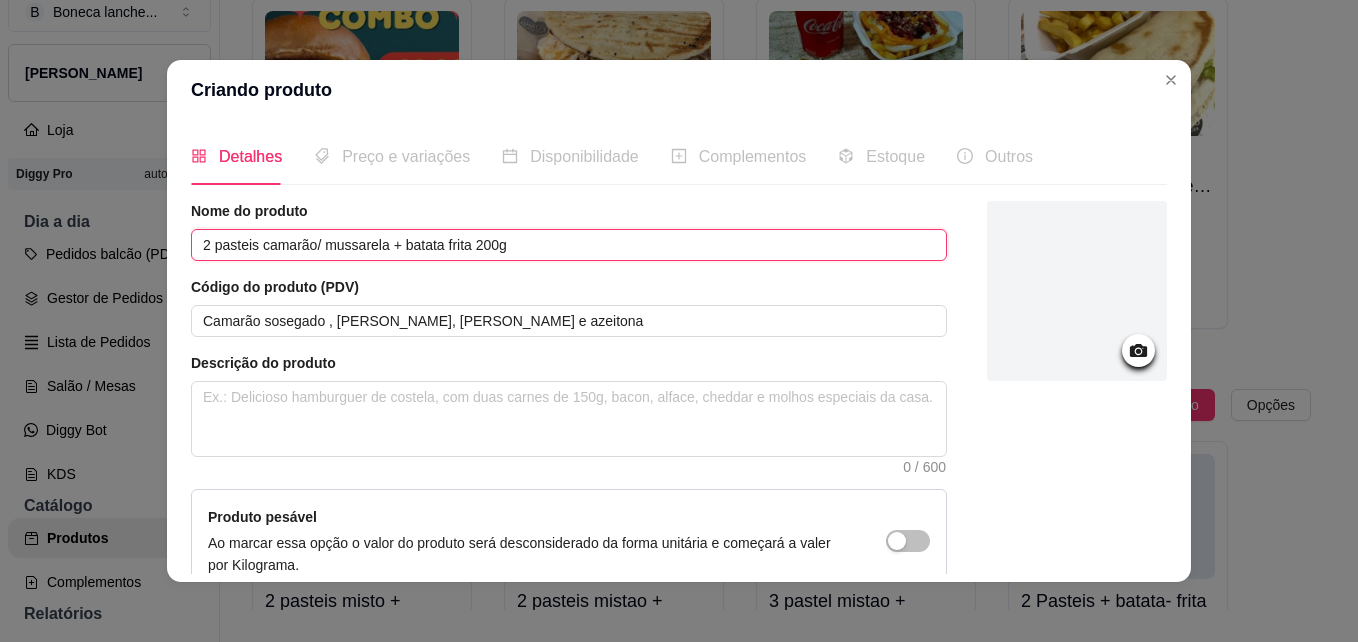 type on "2 pasteis camarão/ mussarela + batata frita 200g" 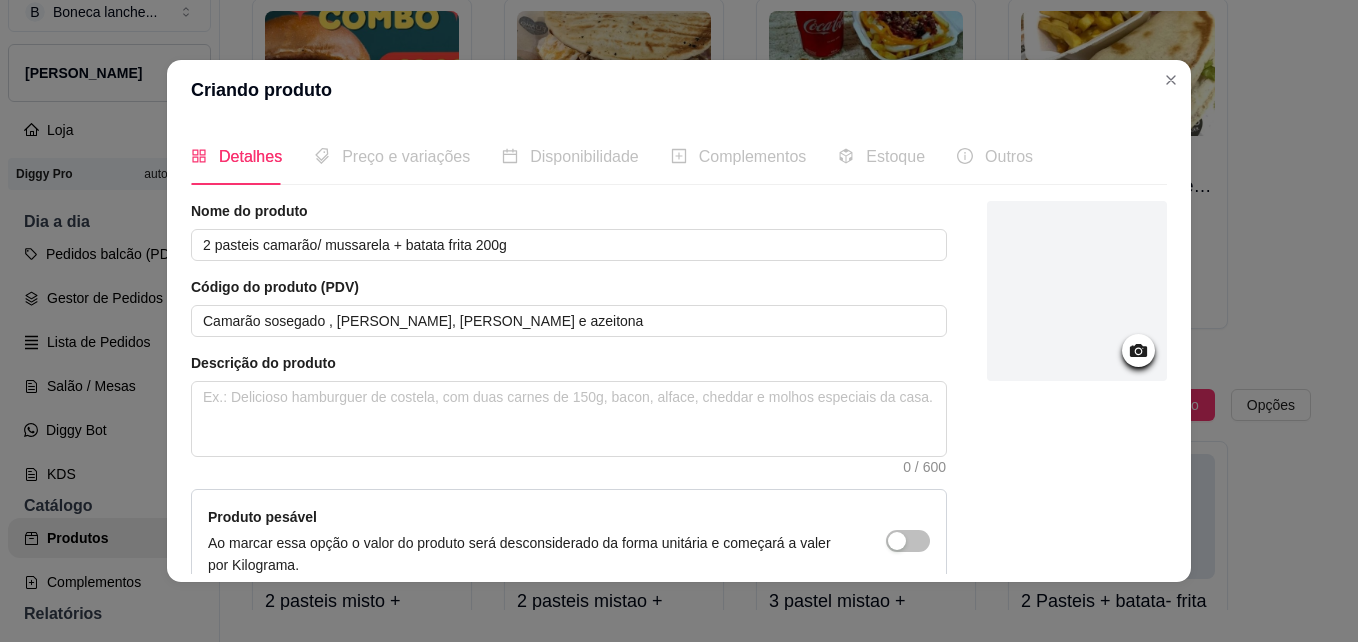 click on "Nome do produto 2 pasteis camarão/ mussarela + batata frita 200g Código do produto (PDV) Camarão sosegado , mussarela, milho e azeitona Descrição do produto 0 / 600 Produto pesável Ao marcar essa opção o valor do produto será desconsiderado da forma unitária e começará a valer por Kilograma. Quantidade miníma para pedido Ao habilitar seus clientes terão que pedir uma quantidade miníma desse produto." at bounding box center (679, 446) 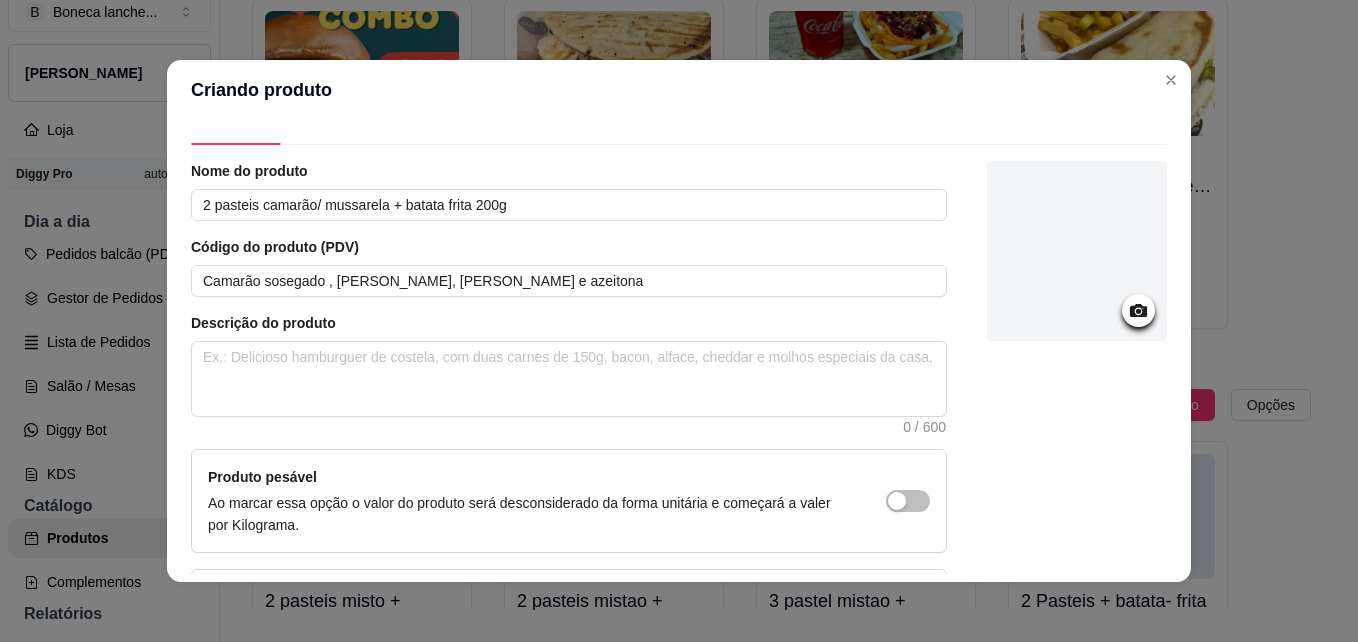 scroll, scrollTop: 199, scrollLeft: 0, axis: vertical 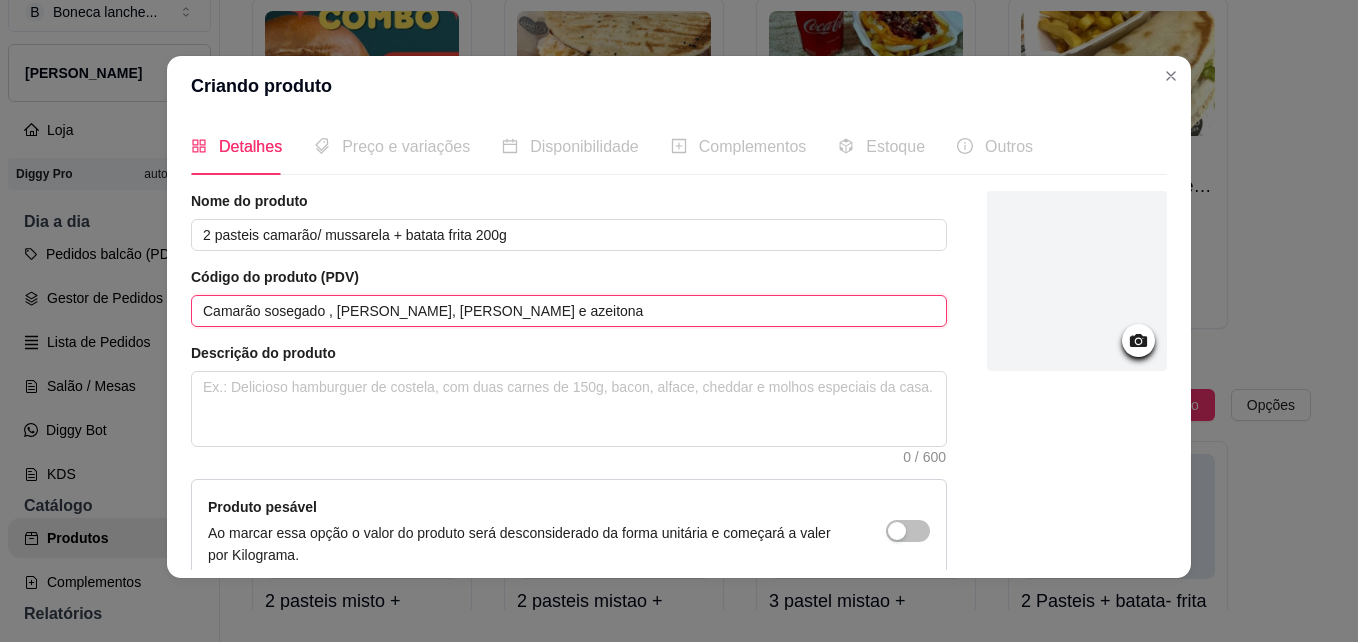 drag, startPoint x: 188, startPoint y: 302, endPoint x: 555, endPoint y: 321, distance: 367.4915 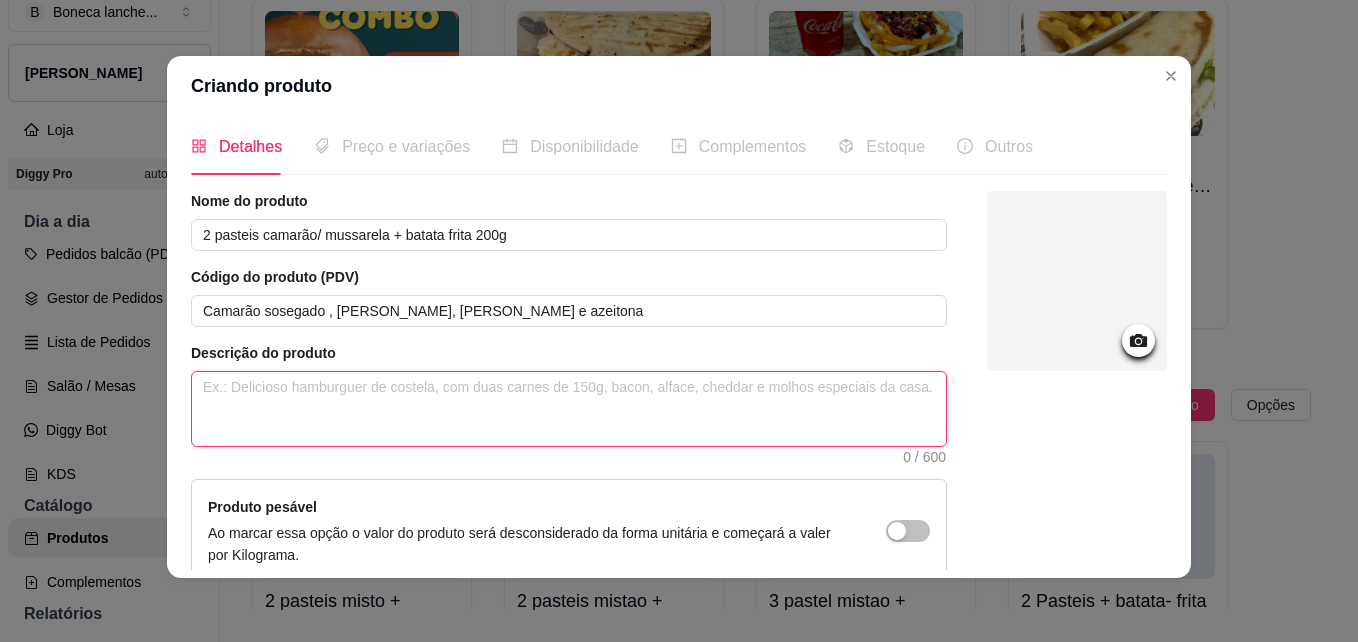 click at bounding box center [569, 409] 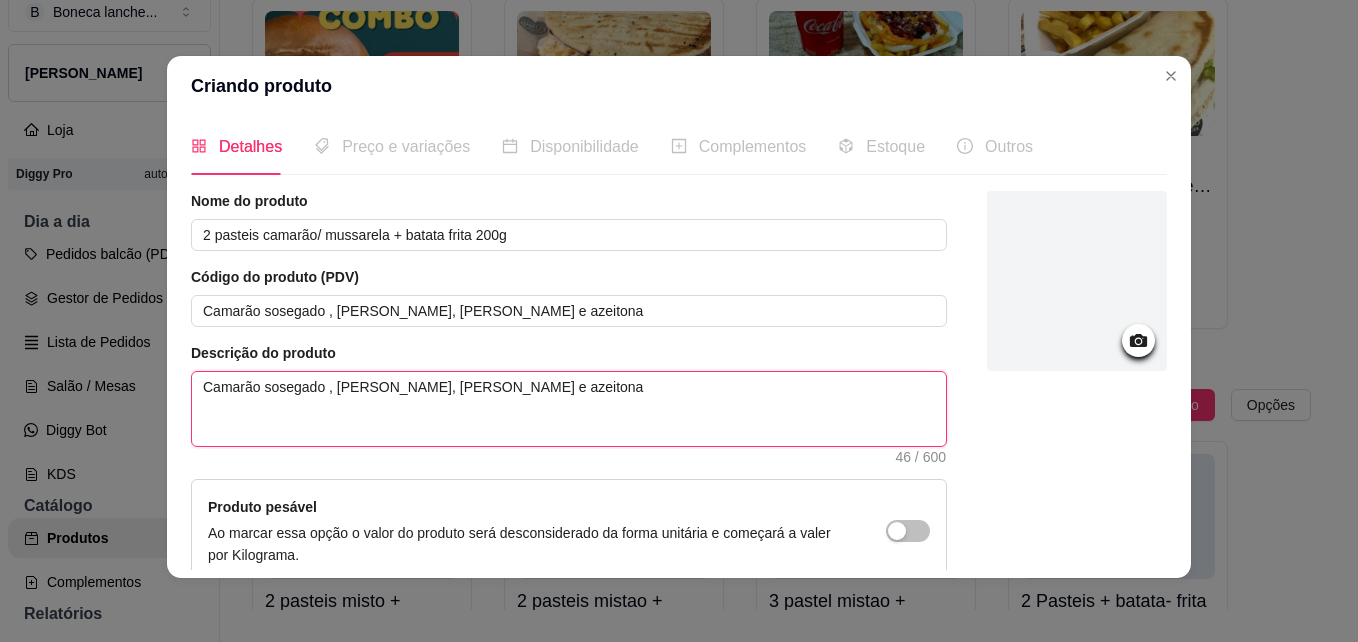 type on "Camarão sosegado , [PERSON_NAME], [PERSON_NAME] e azeitona" 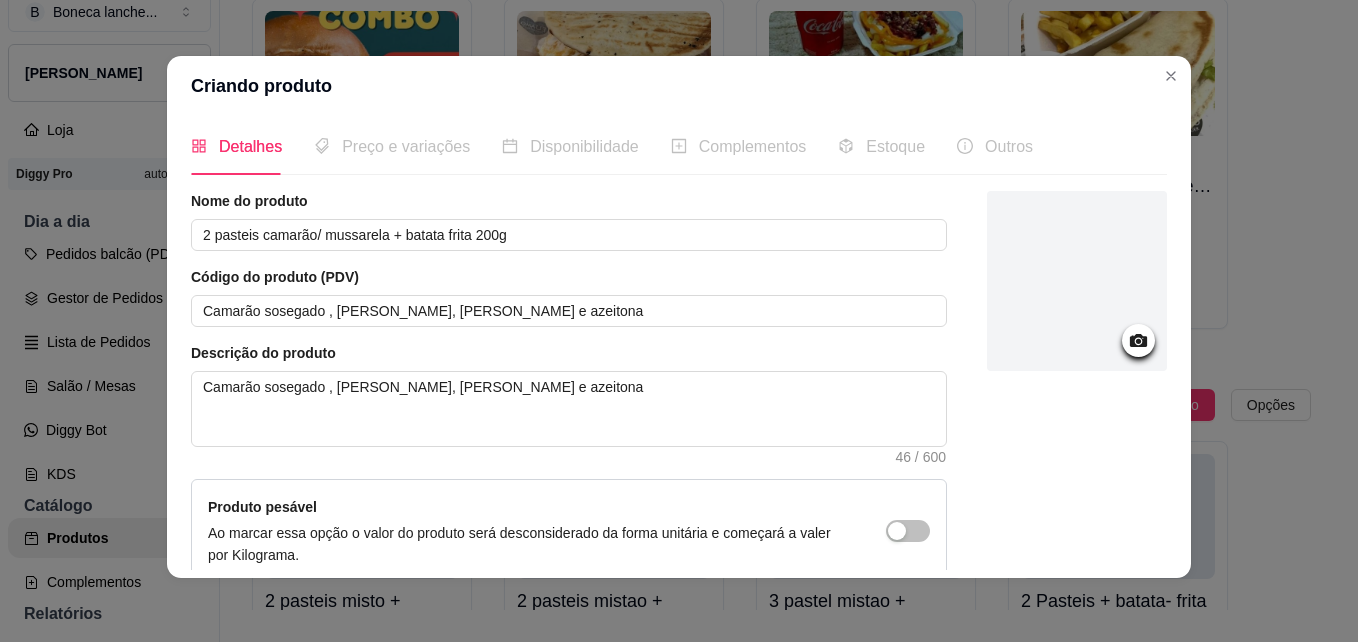 click at bounding box center (1077, 436) 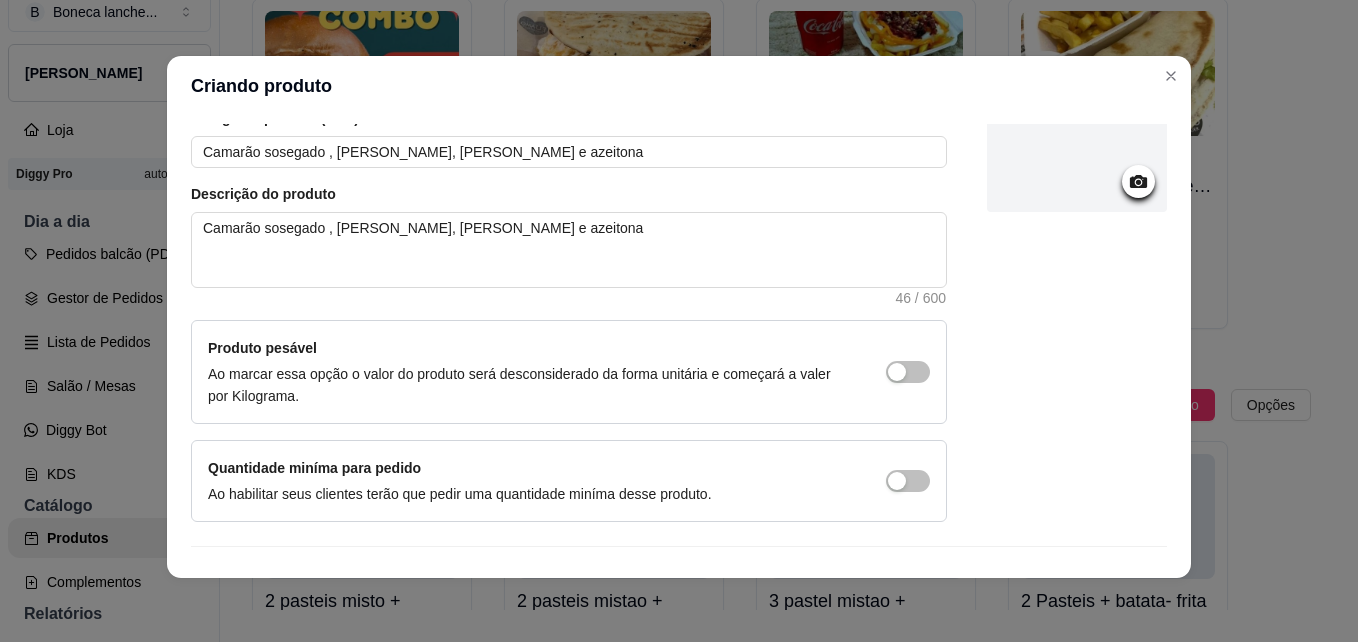 scroll, scrollTop: 206, scrollLeft: 0, axis: vertical 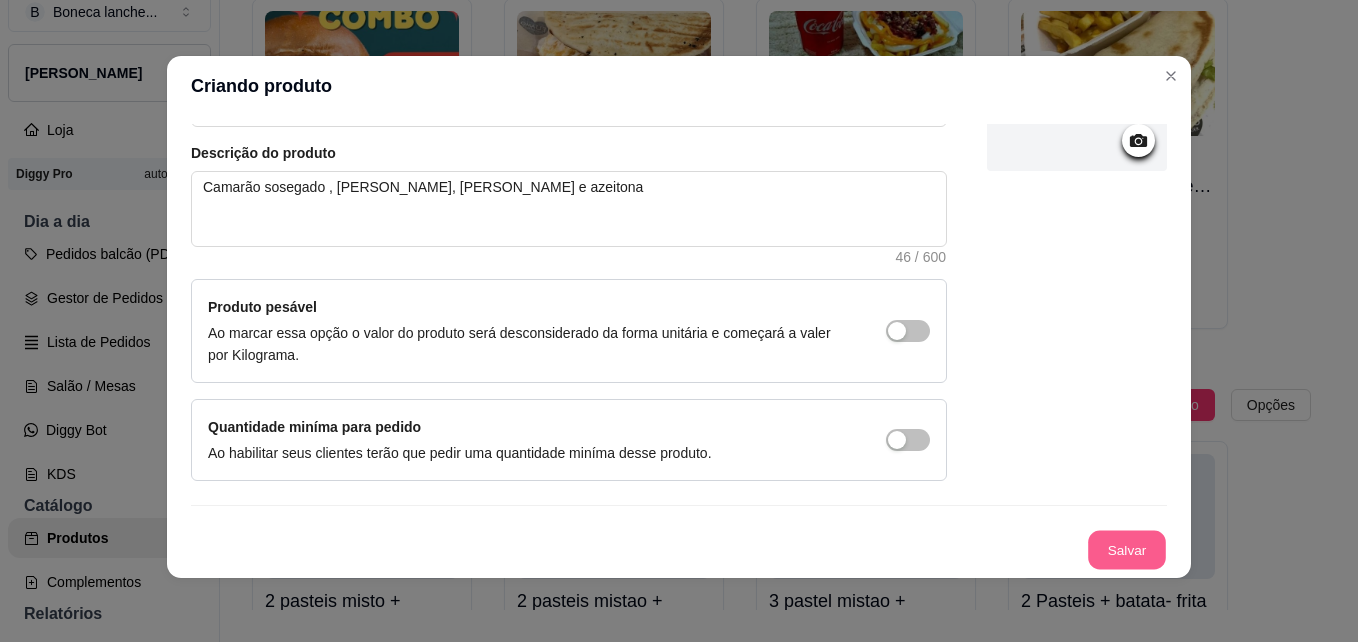 click on "Salvar" at bounding box center [1127, 550] 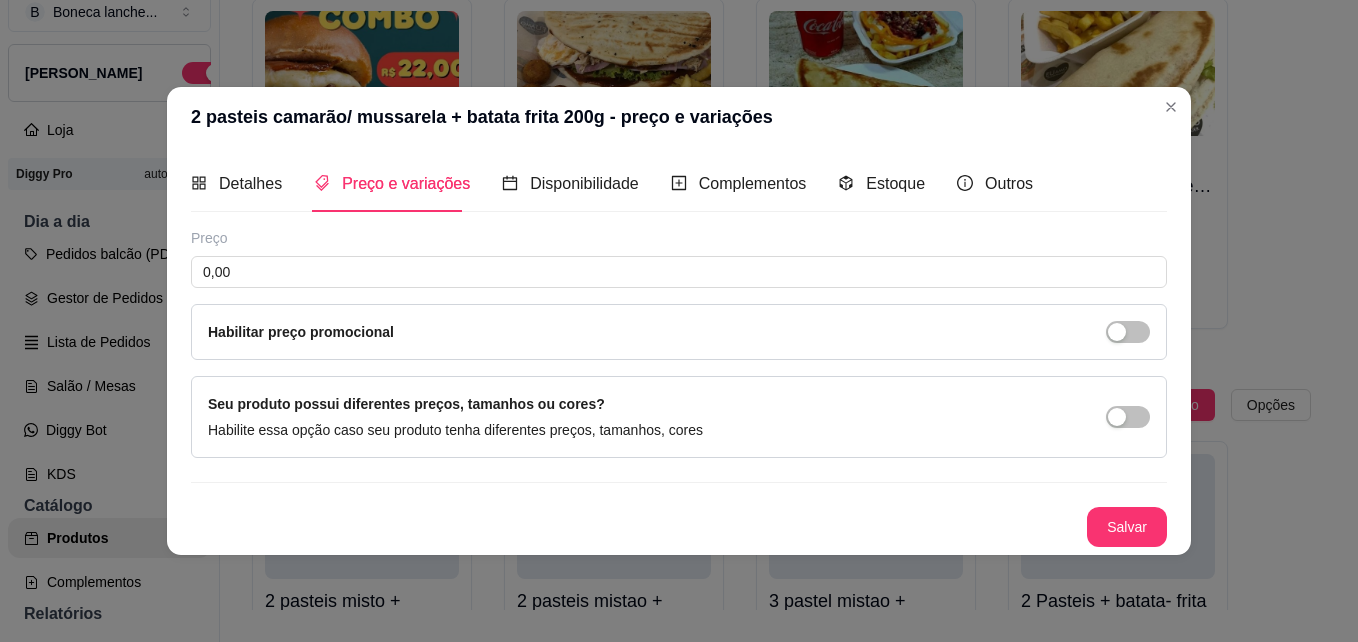 scroll, scrollTop: 0, scrollLeft: 0, axis: both 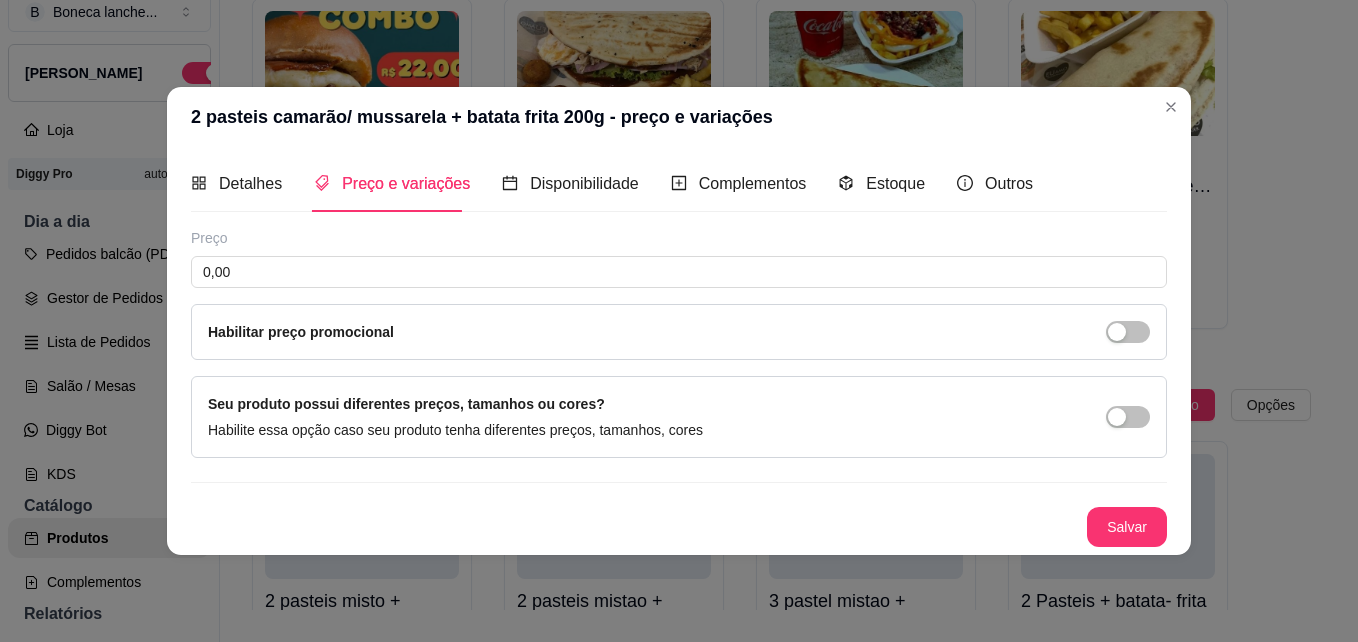 drag, startPoint x: 1176, startPoint y: 220, endPoint x: 1195, endPoint y: 329, distance: 110.64357 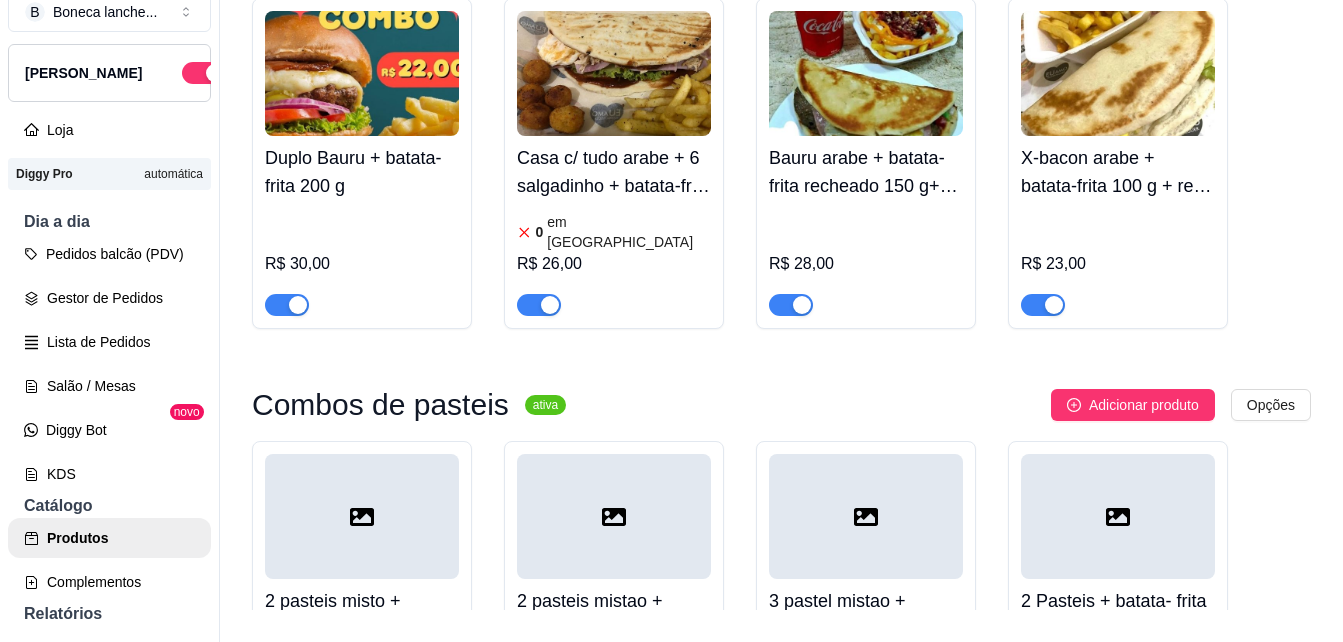 click on "2 Pasteis + batata- frita 200 g   R$ 22,00" at bounding box center (1118, 647) 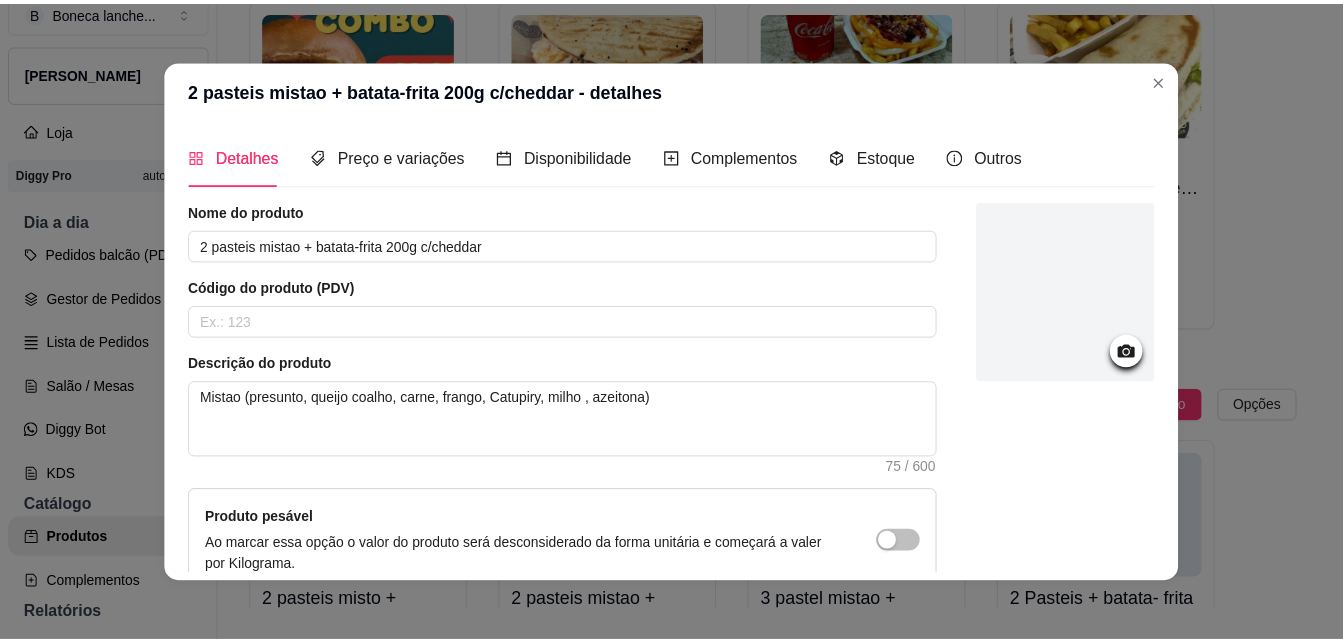 scroll, scrollTop: 4, scrollLeft: 0, axis: vertical 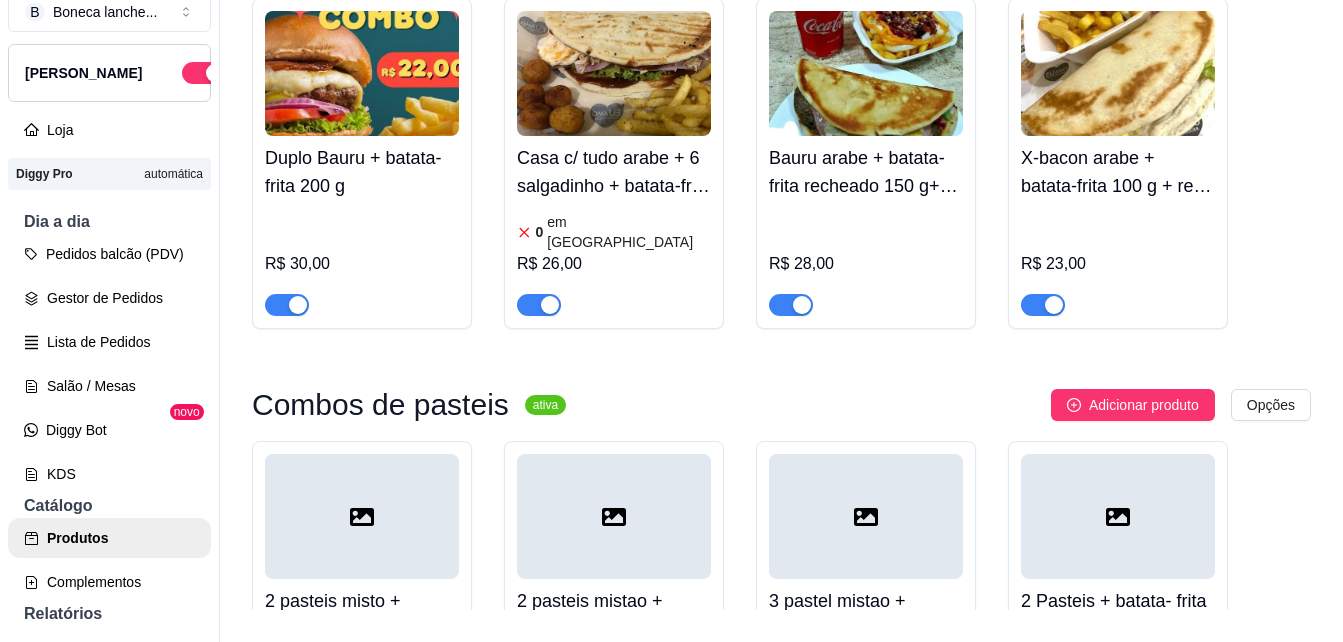click on "2 pasteis misto + batata-frita 200g c/ cheddar   R$ 24,00 2 pasteis mistao + batata-frita 200g c/cheddar   R$ 34,00 3 pastel mistao + Batata-frita 200g c/ cheddar    R$ 44,00 2 Pasteis + batata- frita 200 g   R$ 22,00 Camarão sosegado , mussarela, milho e azeitona - 2 pasteis camarão/ mussarela + batata frita 200g    R$ 0,00" at bounding box center [781, 744] 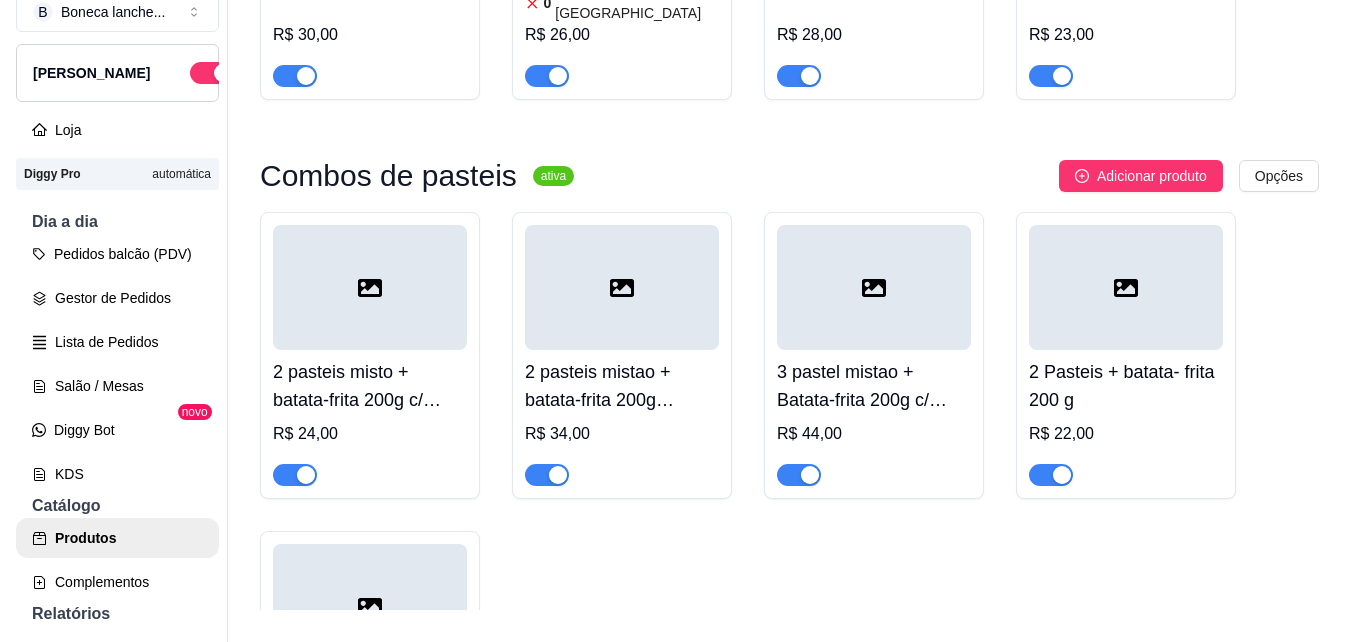 scroll, scrollTop: 5026, scrollLeft: 0, axis: vertical 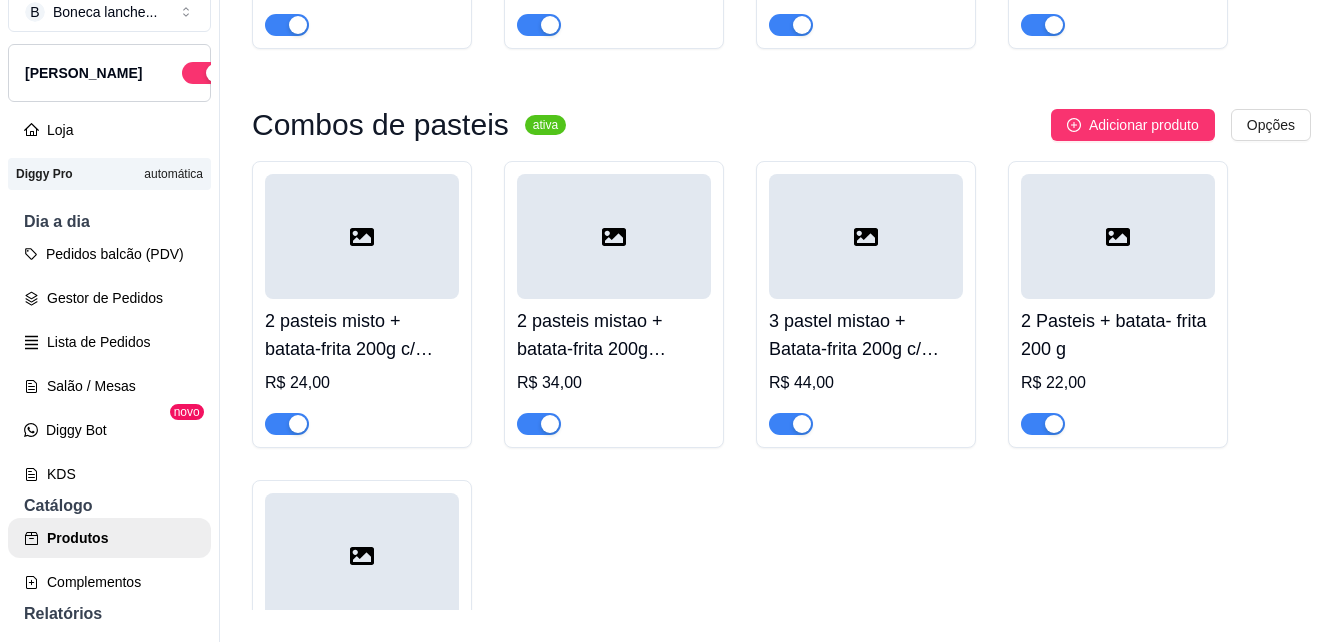 click on "Camarão sosegado , [PERSON_NAME], milho e azeitona - 2 pasteis camarão/ mussarela + batata frita 200g    R$ 0,00" at bounding box center (362, 686) 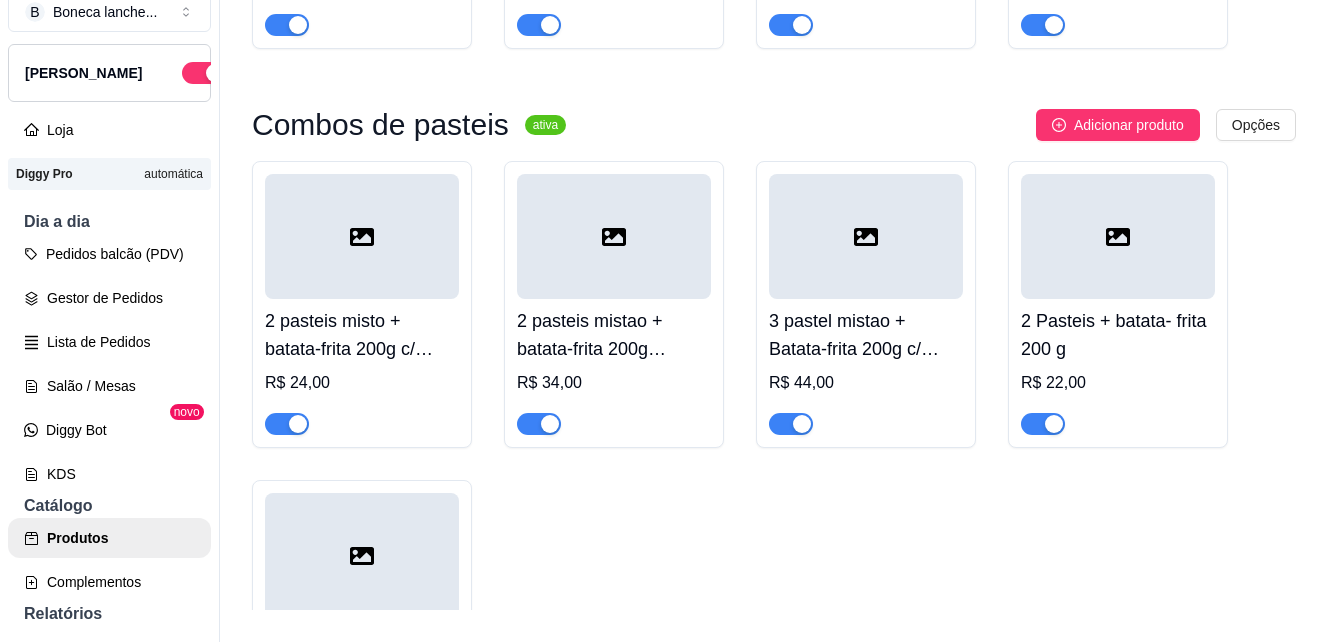 type 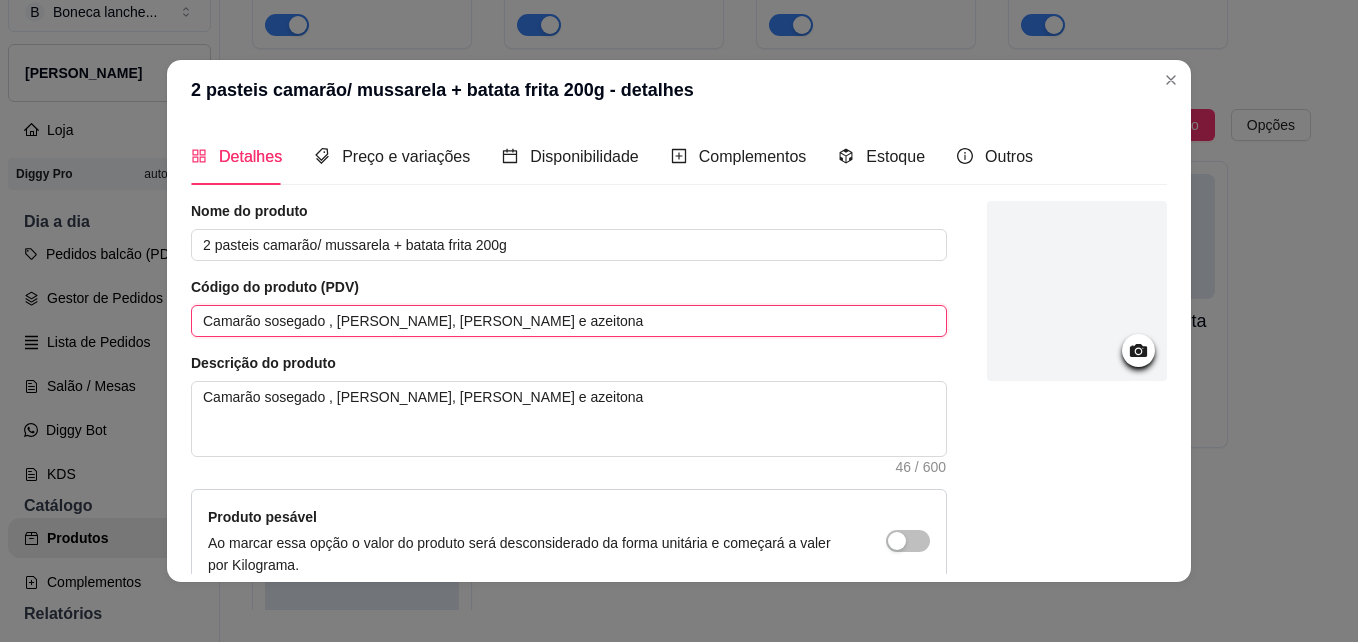 drag, startPoint x: 189, startPoint y: 318, endPoint x: 534, endPoint y: 340, distance: 345.70074 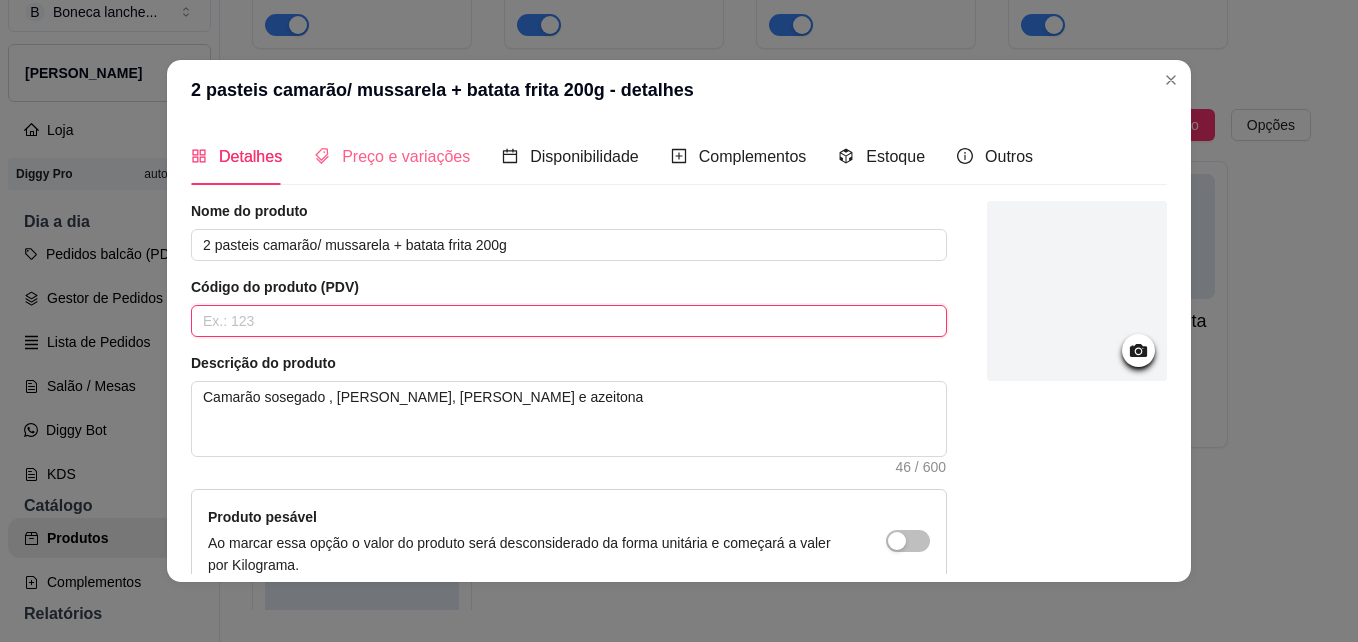 type 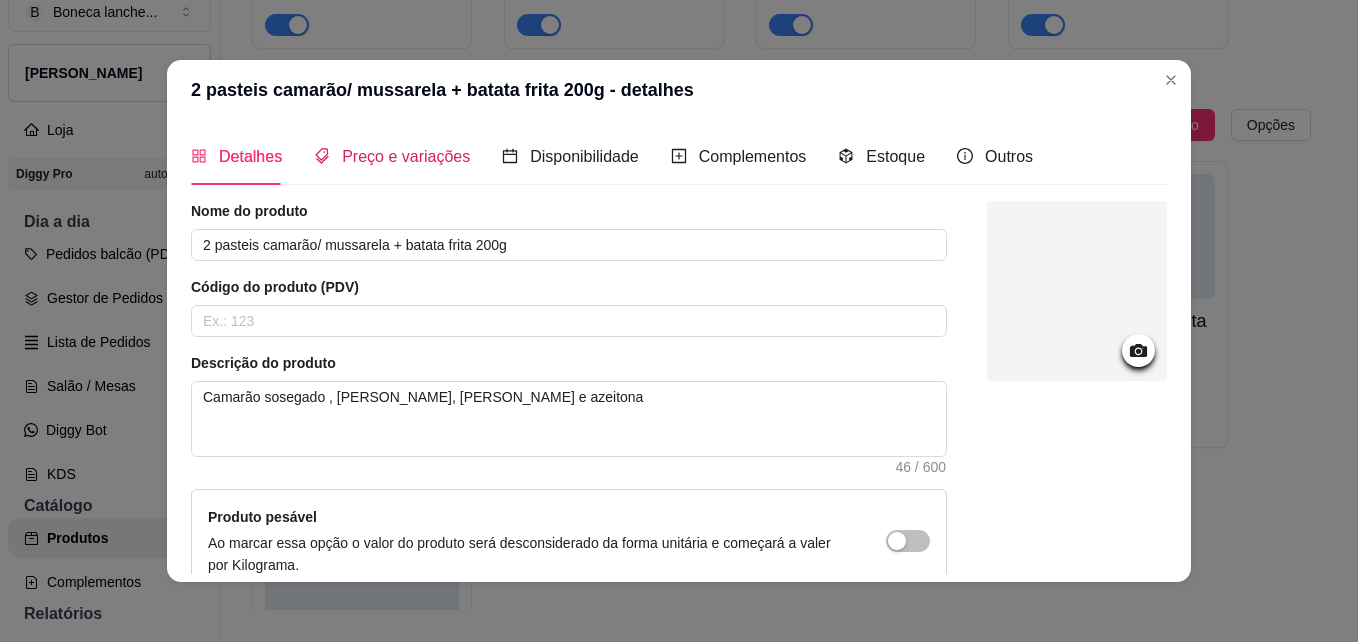 click on "Preço e variações" at bounding box center [406, 156] 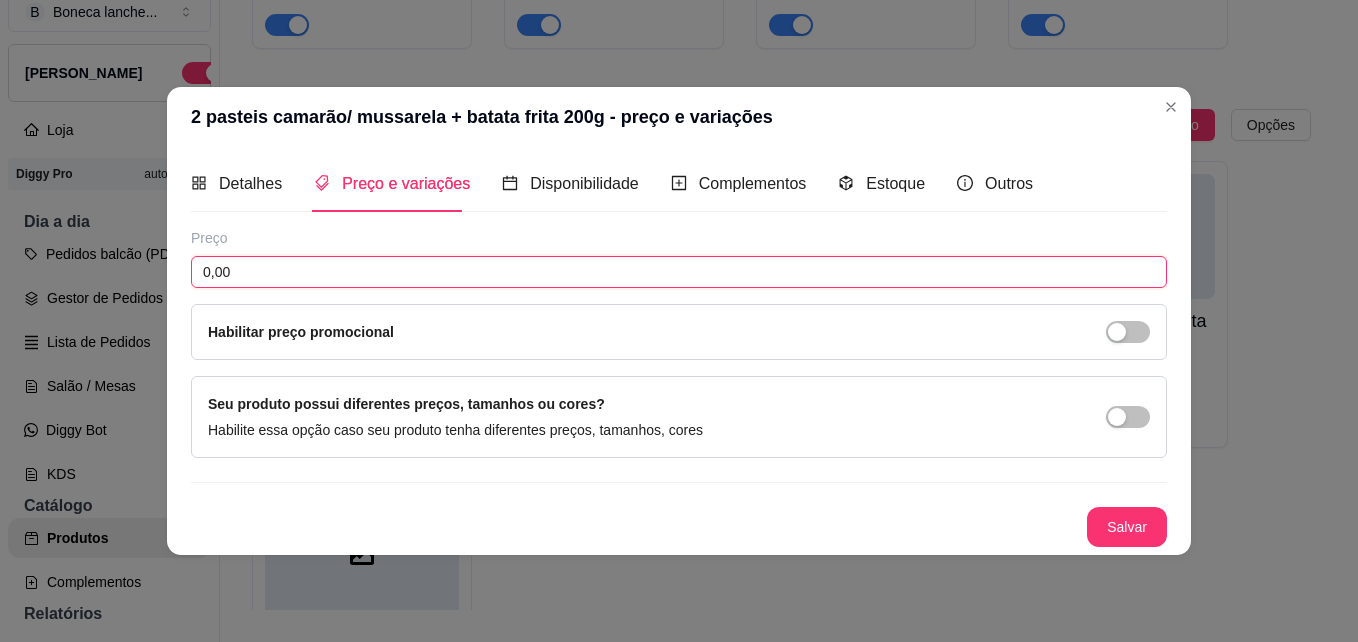 click on "0,00" at bounding box center [679, 272] 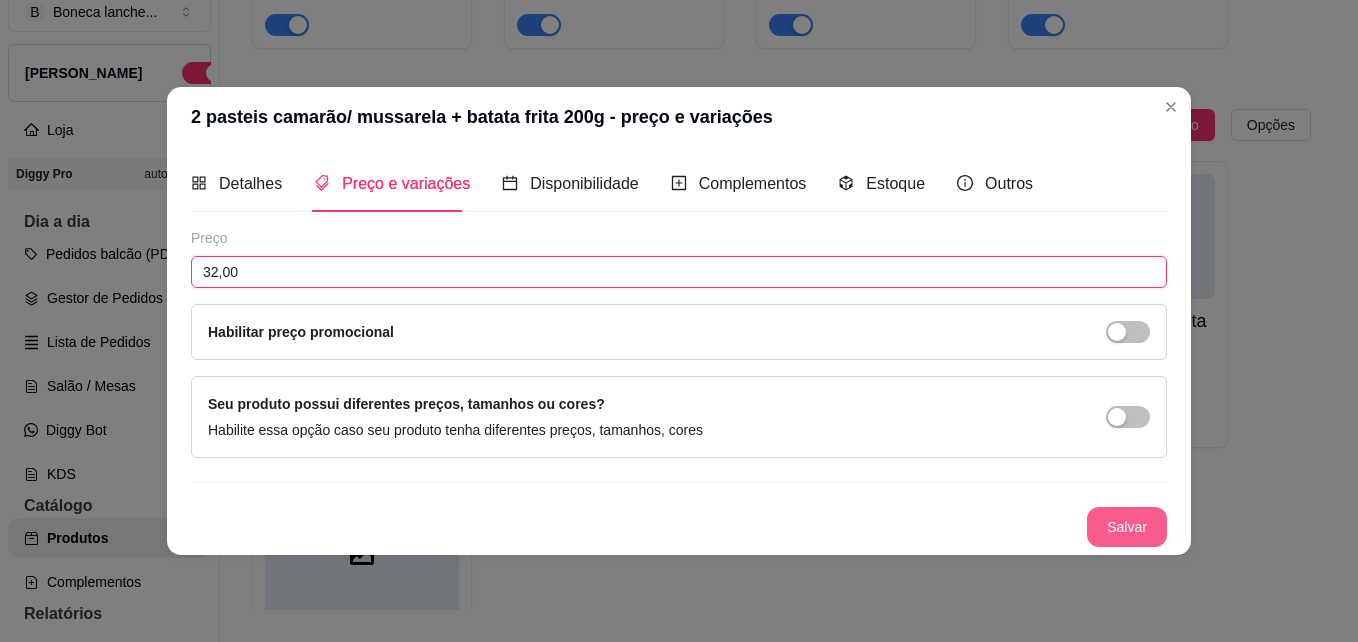 type on "32,00" 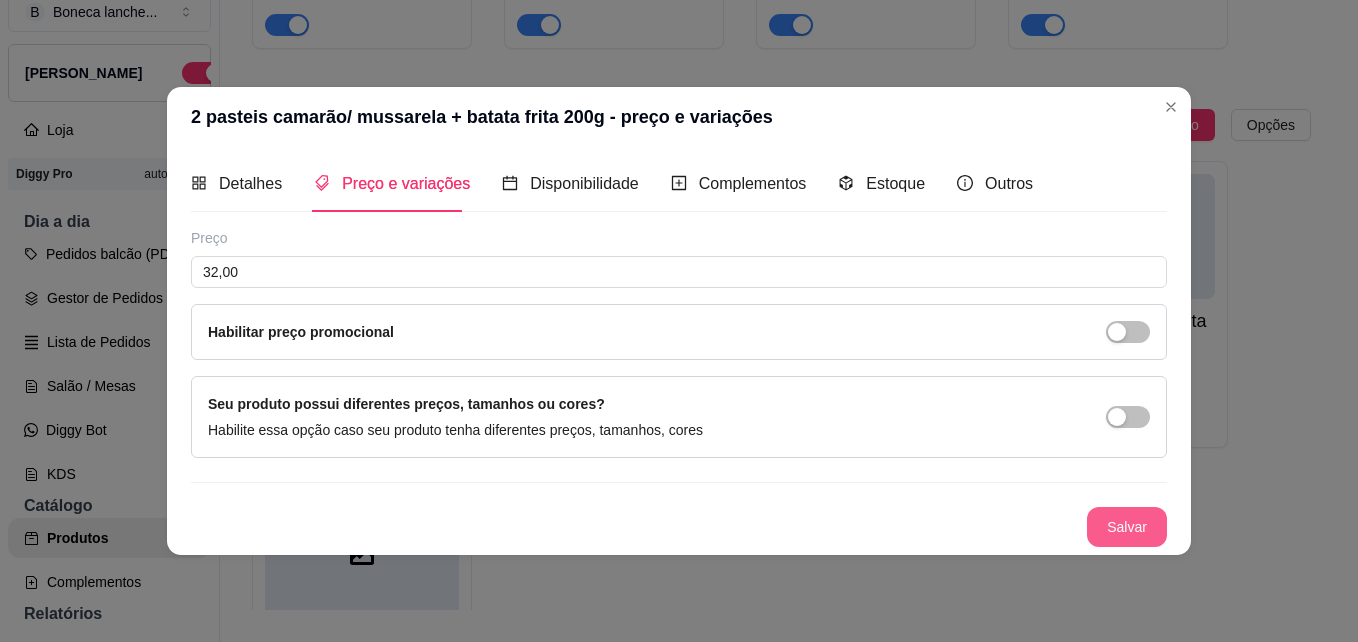 click on "Salvar" at bounding box center (1127, 527) 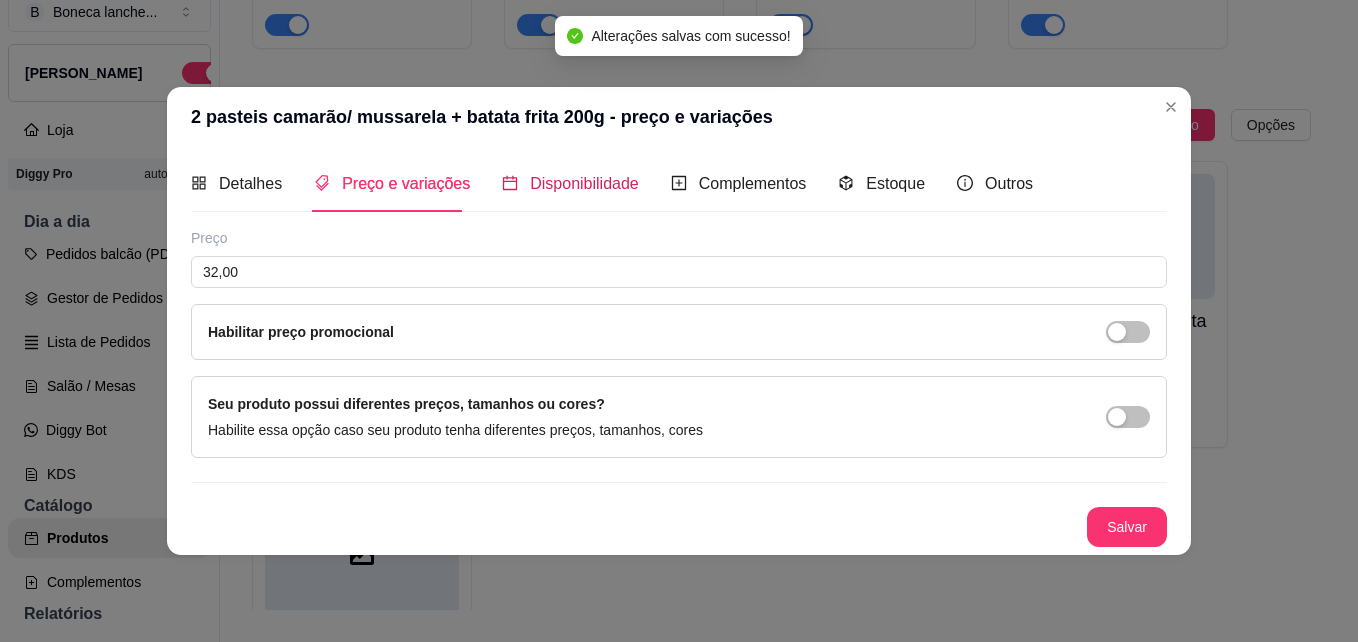click on "Disponibilidade" at bounding box center (584, 183) 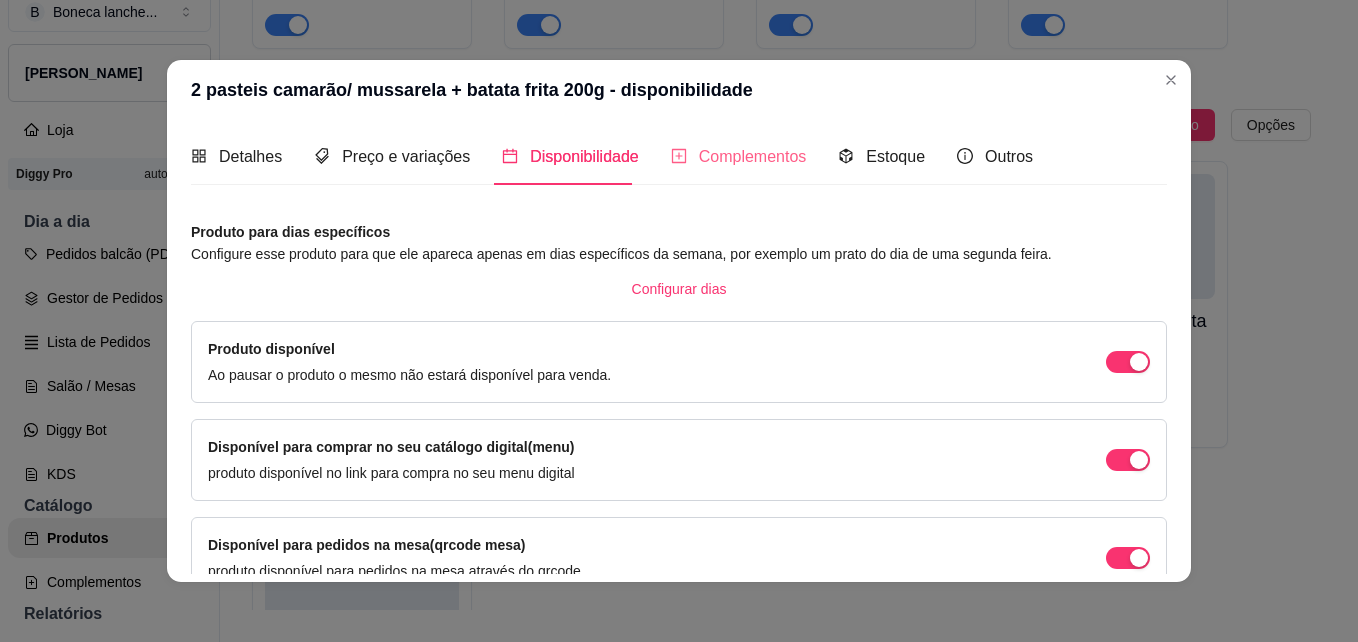 click on "Complementos" at bounding box center (739, 156) 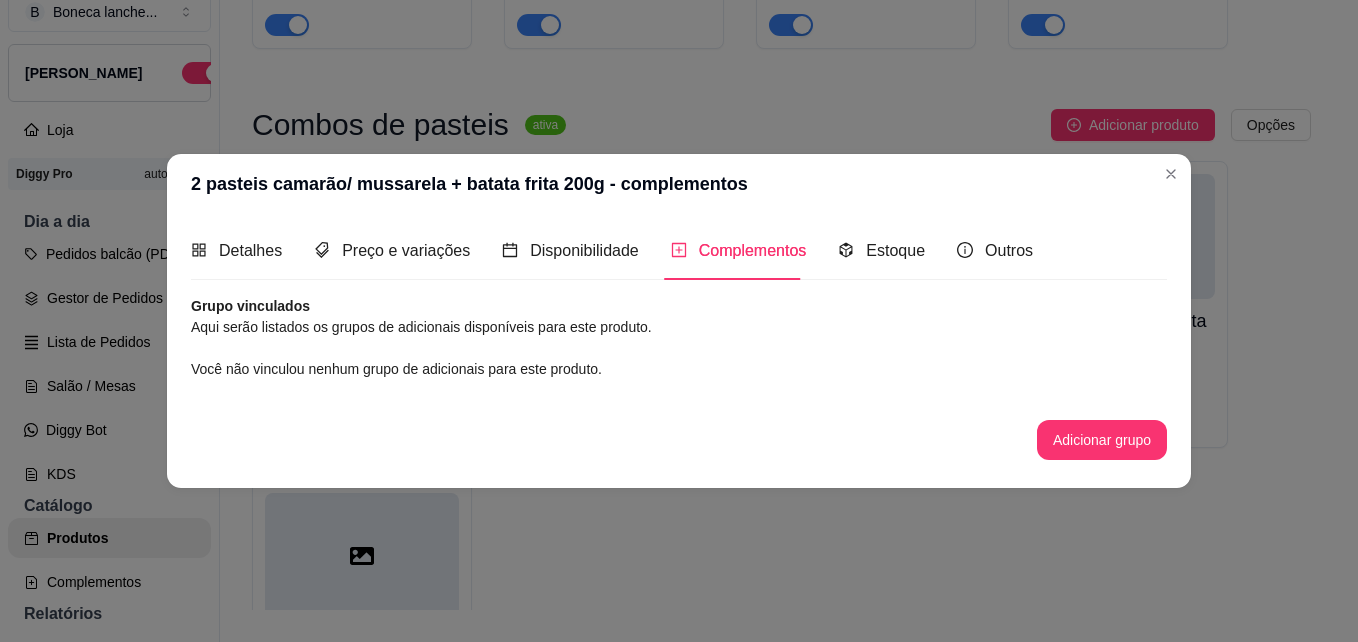 drag, startPoint x: 1109, startPoint y: 413, endPoint x: 1095, endPoint y: 433, distance: 24.41311 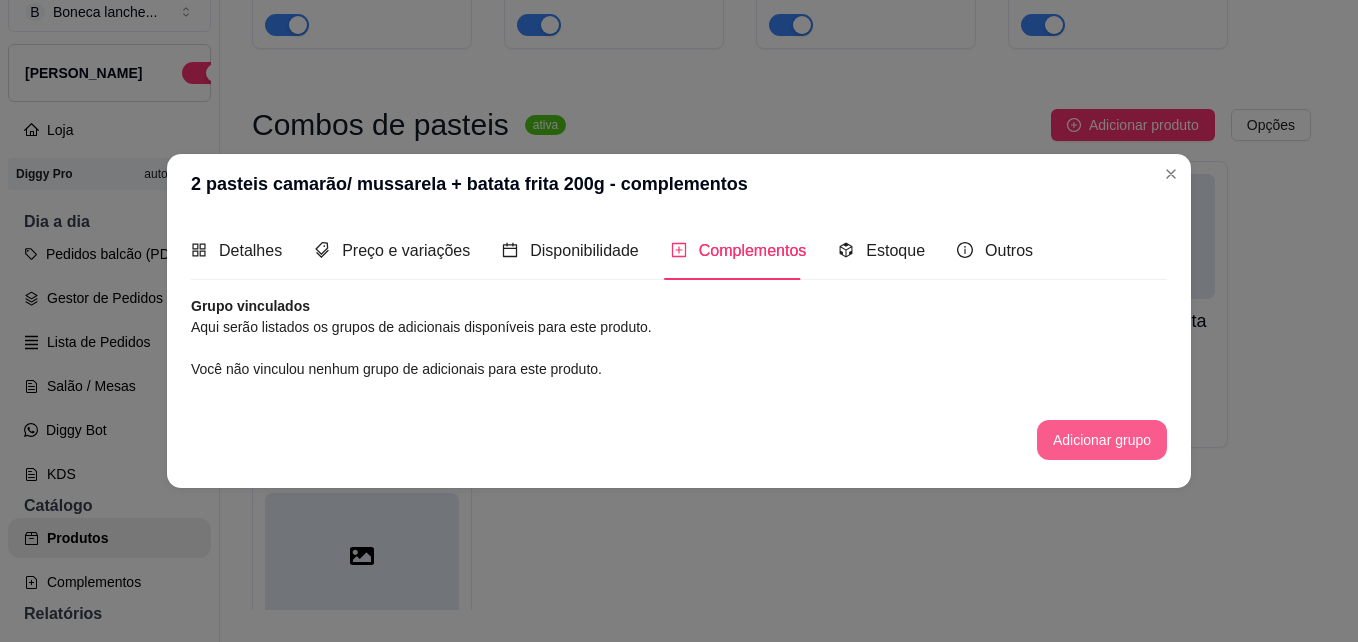 click on "Adicionar grupo" at bounding box center [1102, 440] 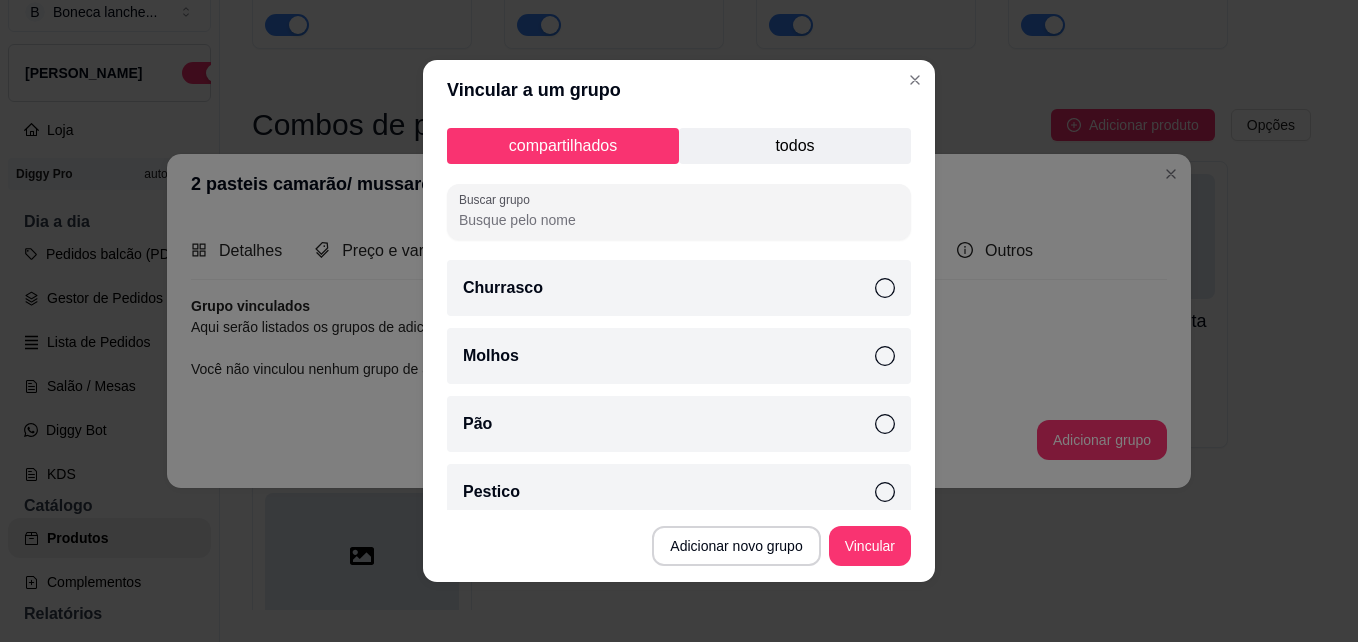 click on "Molhos" at bounding box center [679, 356] 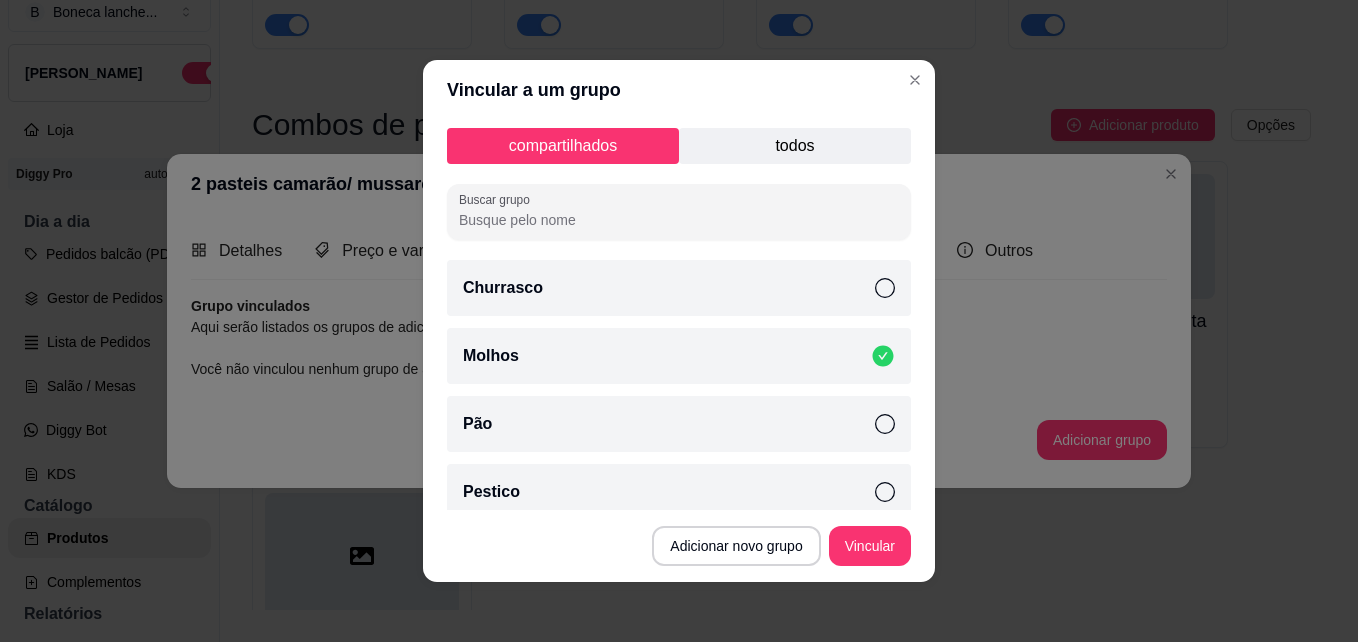 click on "todos" at bounding box center (795, 146) 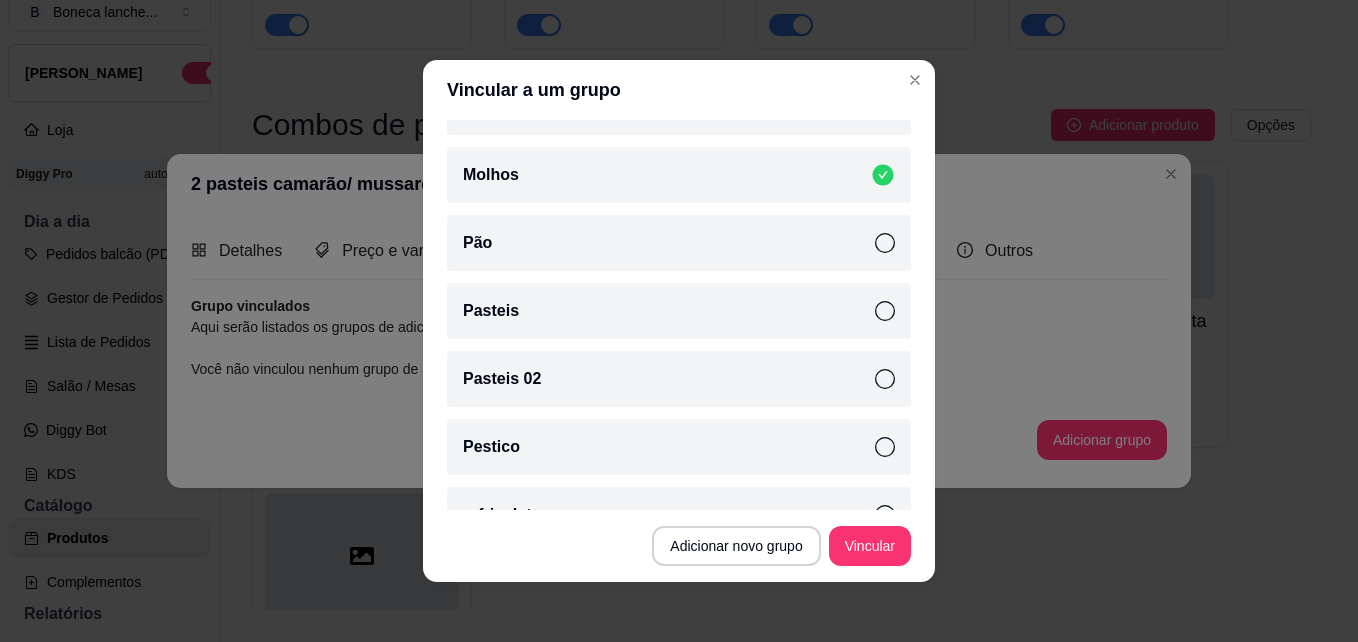 scroll, scrollTop: 200, scrollLeft: 0, axis: vertical 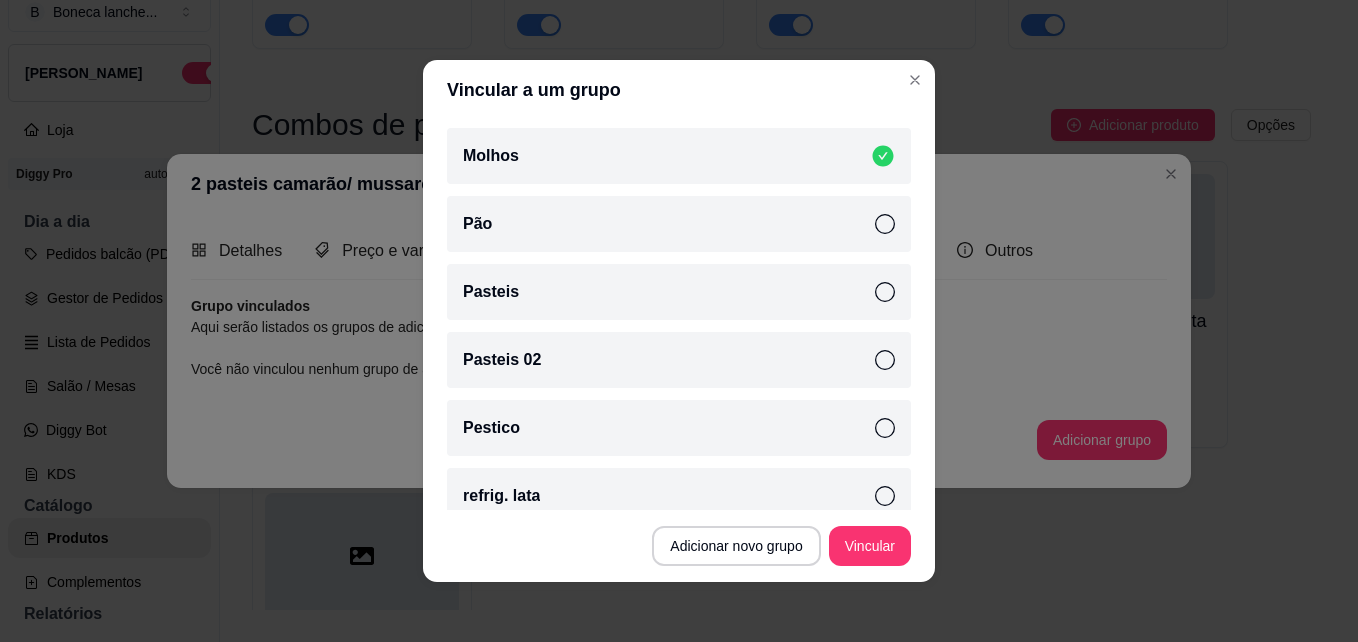 click on "Pestico" at bounding box center (679, 428) 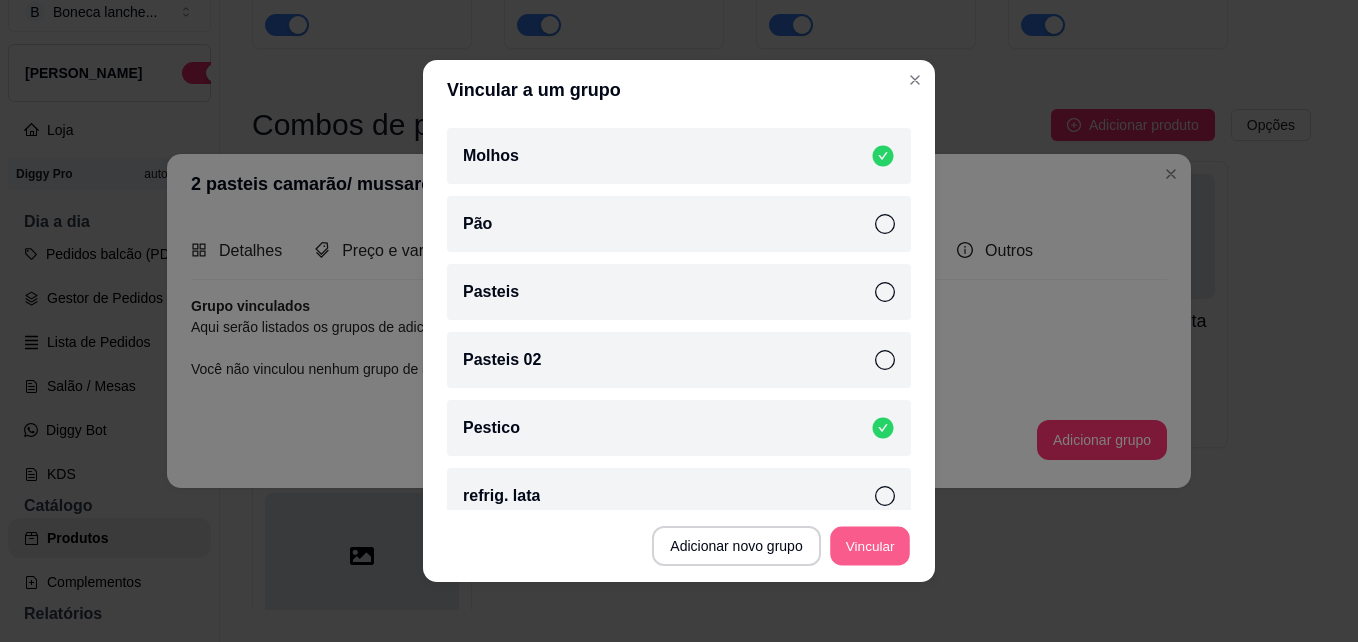 click on "Vincular" at bounding box center [870, 546] 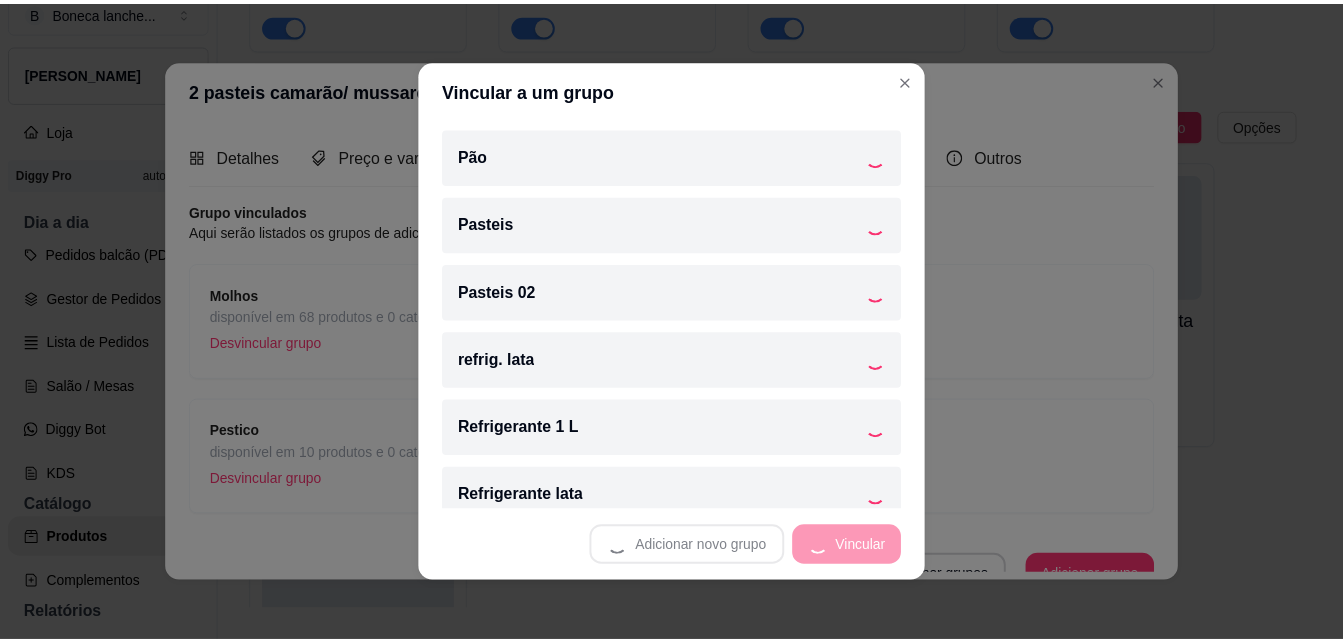 scroll, scrollTop: 132, scrollLeft: 0, axis: vertical 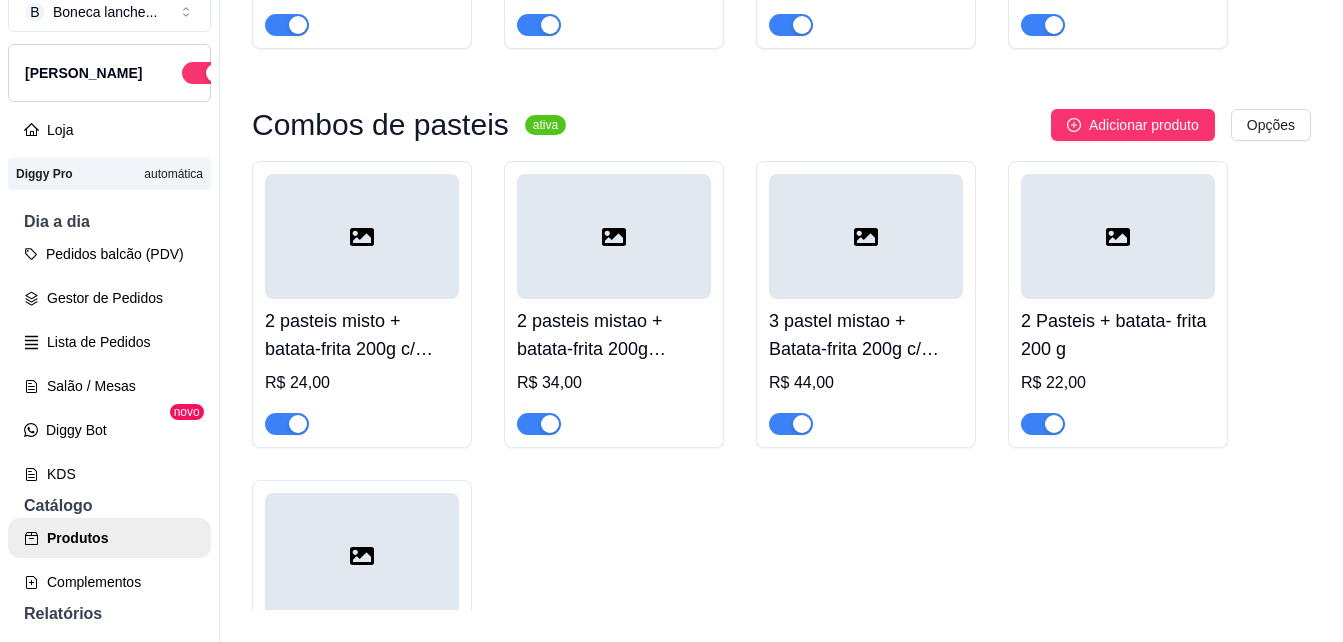 click on "2 pasteis misto + batata-frita 200g c/ cheddar   R$ 24,00 2 pasteis mistao + batata-frita 200g c/cheddar   R$ 34,00 3 pastel mistao + Batata-frita 200g c/ cheddar    R$ 44,00 2 Pasteis + batata- frita 200 g   R$ 22,00 Camarão sosegado , mussarela, milho e azeitona - 2 pasteis camarão/ mussarela + batata frita 200g    R$ 32,00" at bounding box center (781, 464) 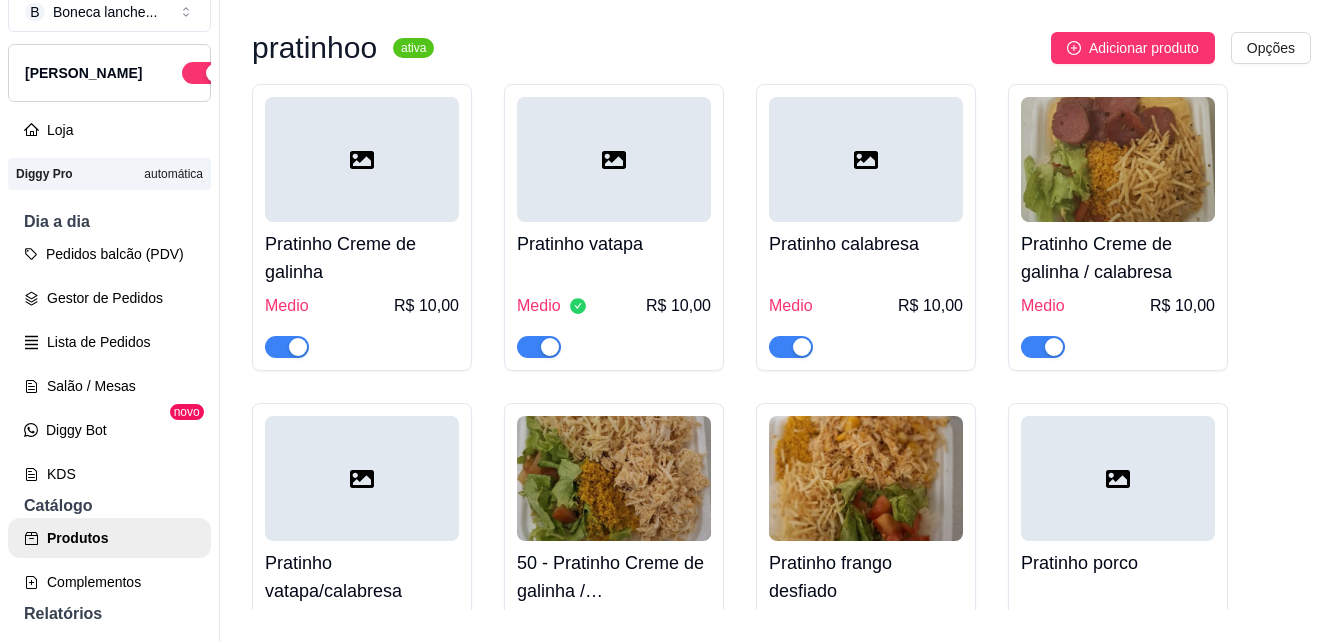 scroll, scrollTop: 5826, scrollLeft: 0, axis: vertical 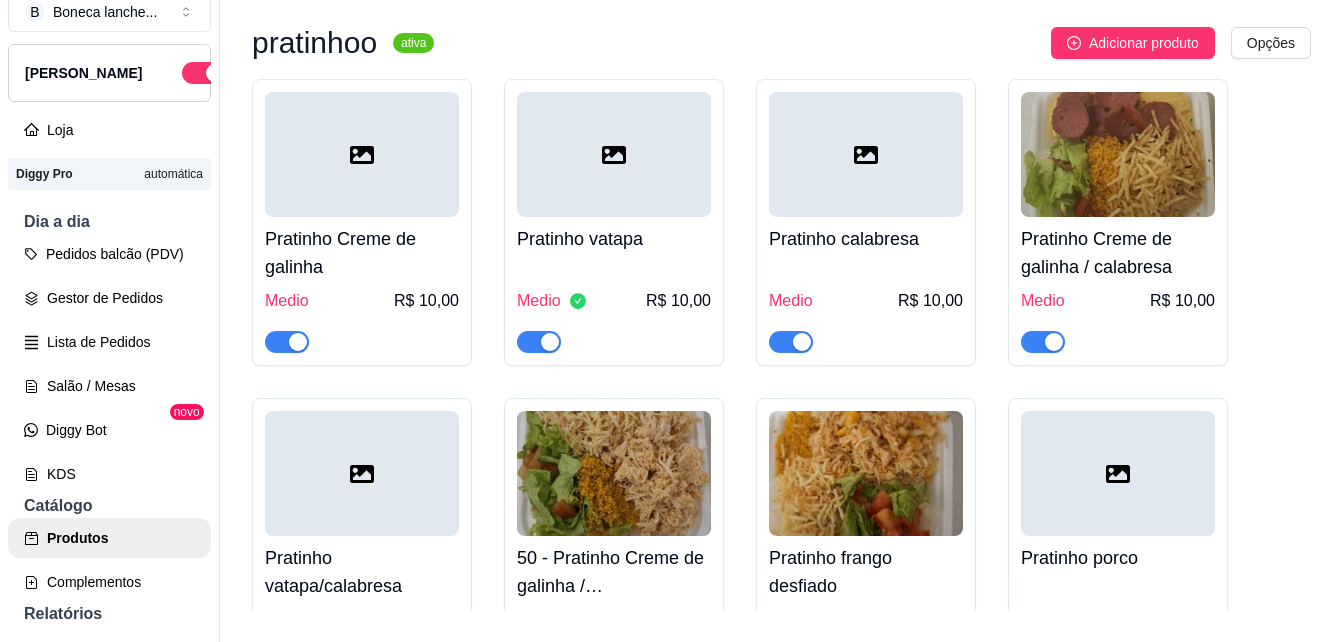 click at bounding box center [791, 661] 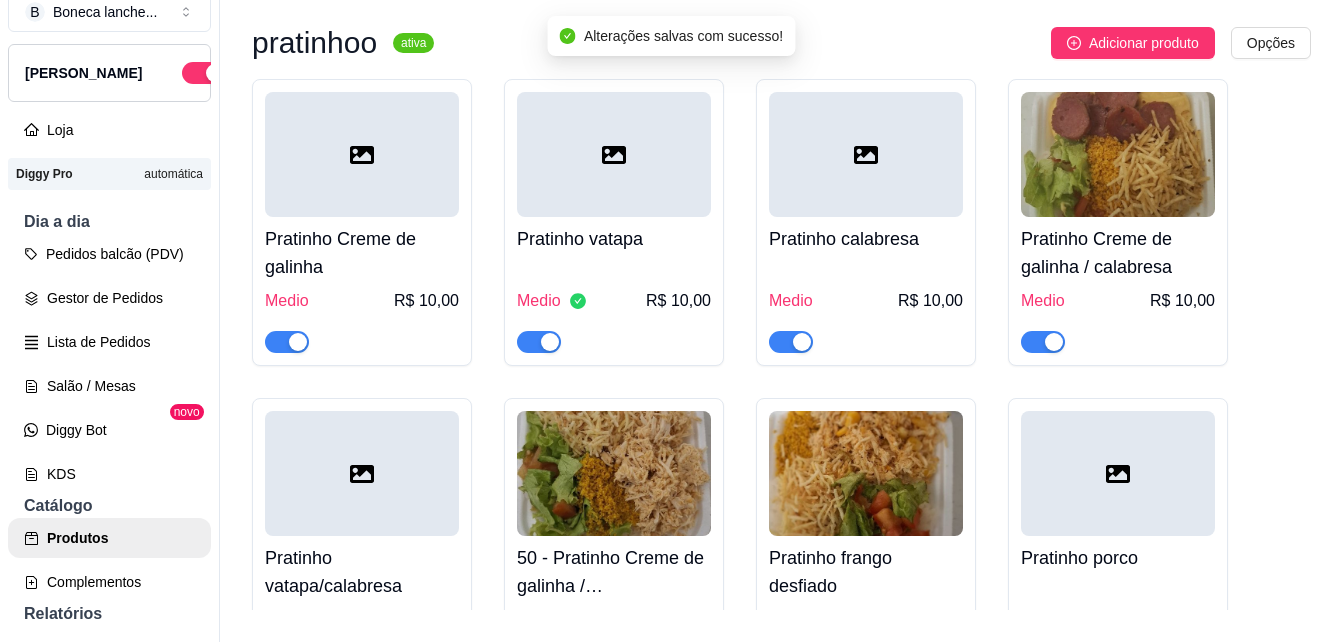 click at bounding box center (1043, 661) 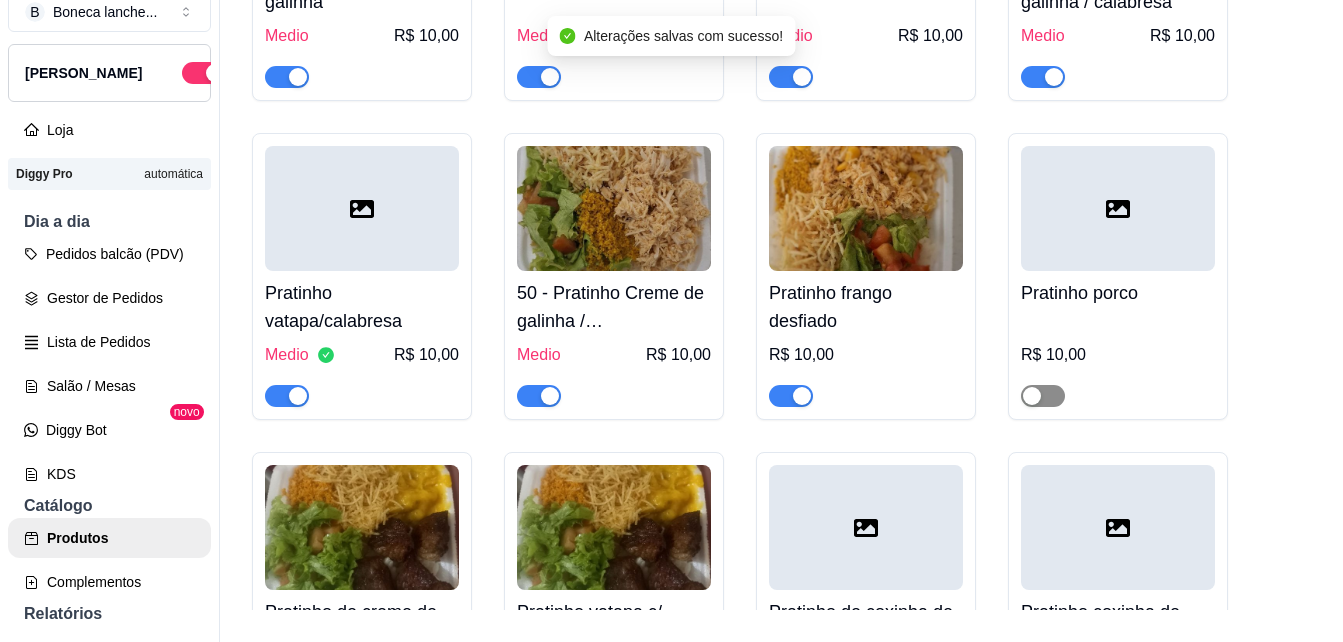 scroll, scrollTop: 6106, scrollLeft: 0, axis: vertical 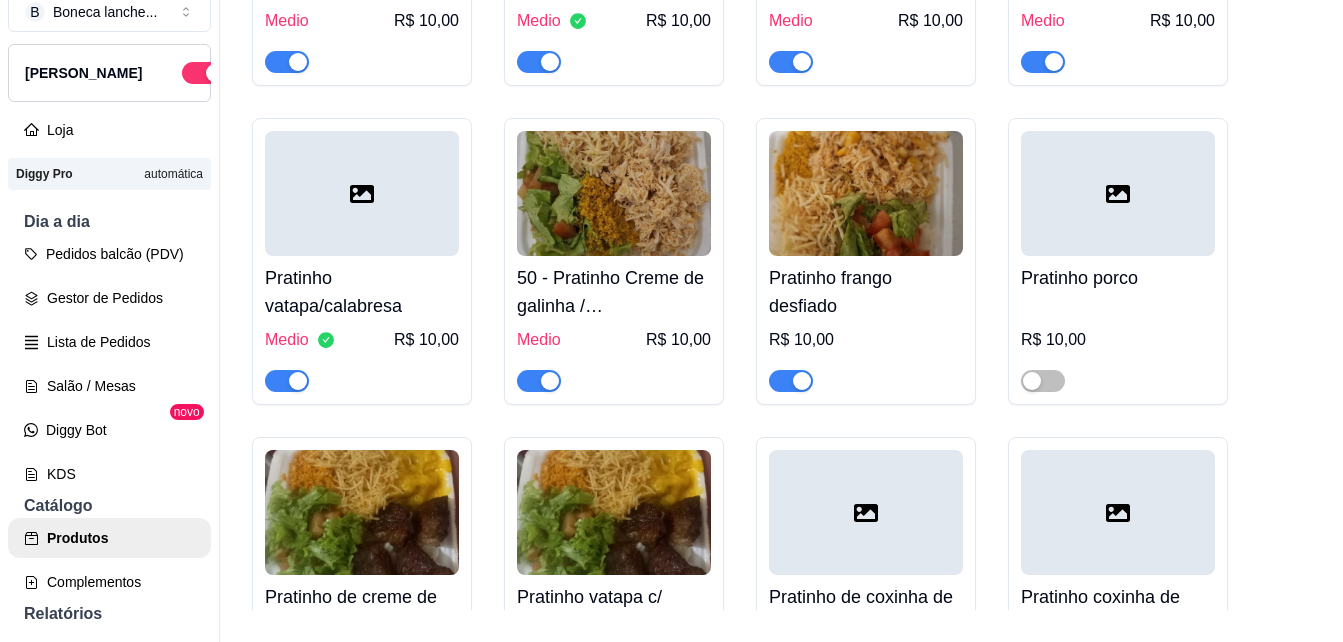click at bounding box center [539, 744] 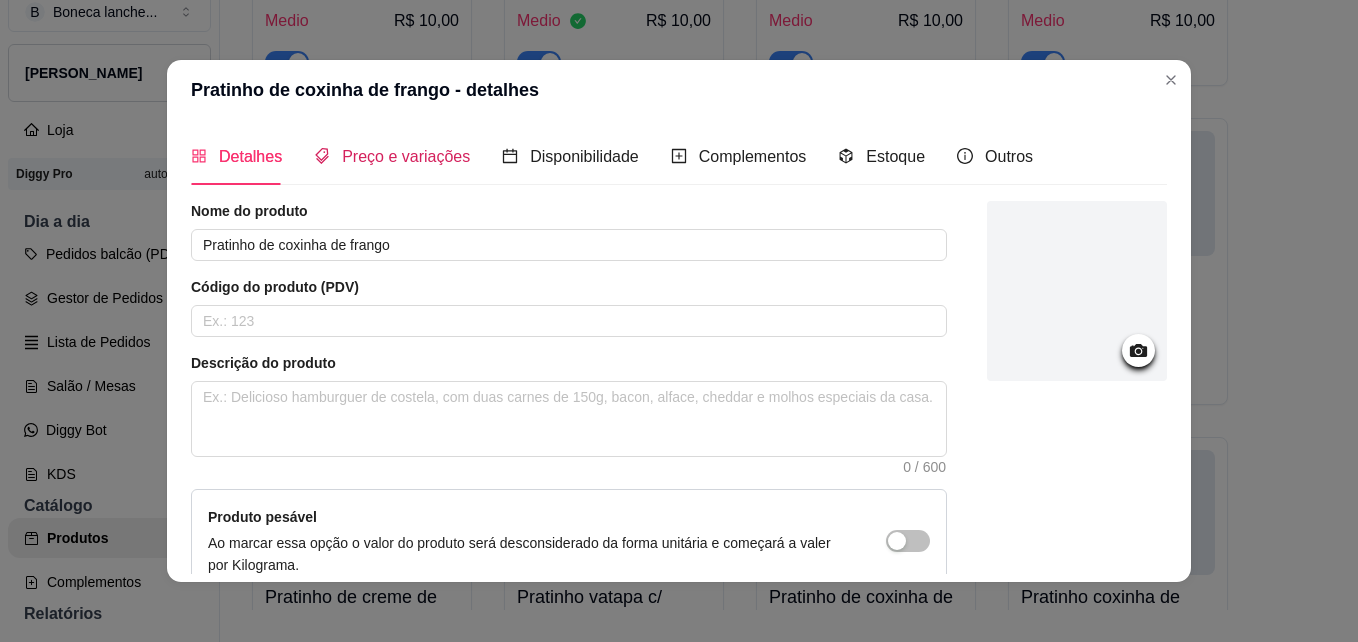 click on "Preço e variações" at bounding box center (406, 156) 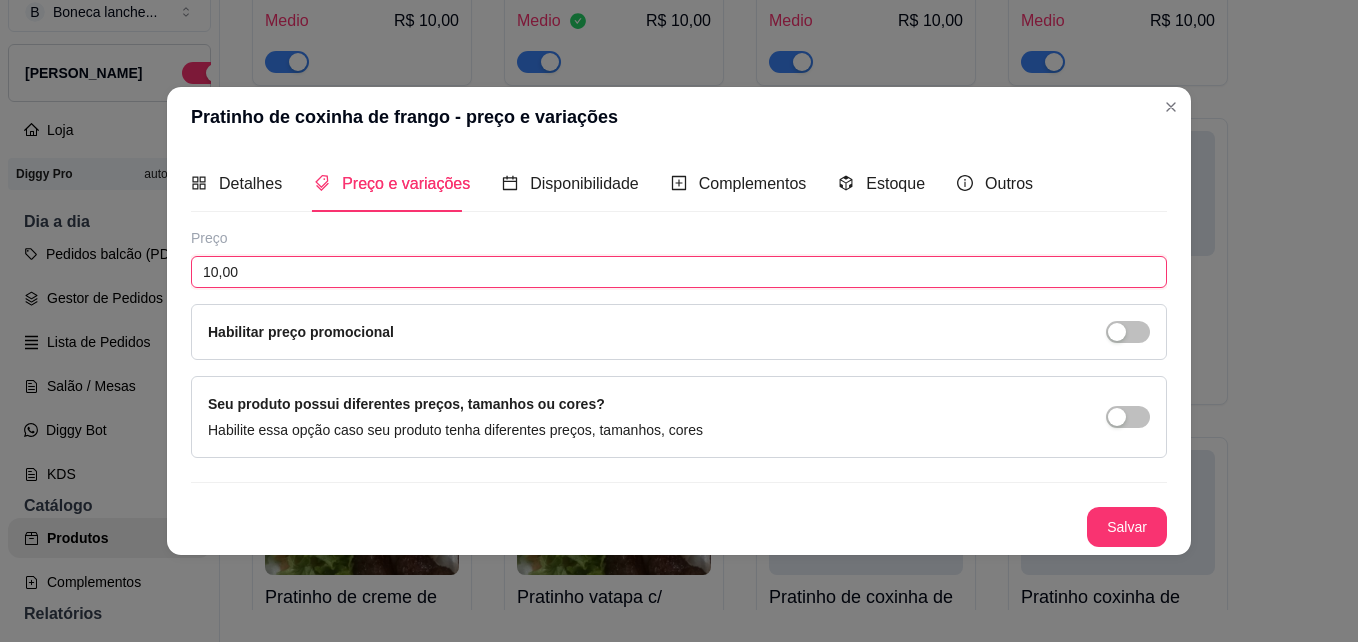 click on "10,00" at bounding box center [679, 272] 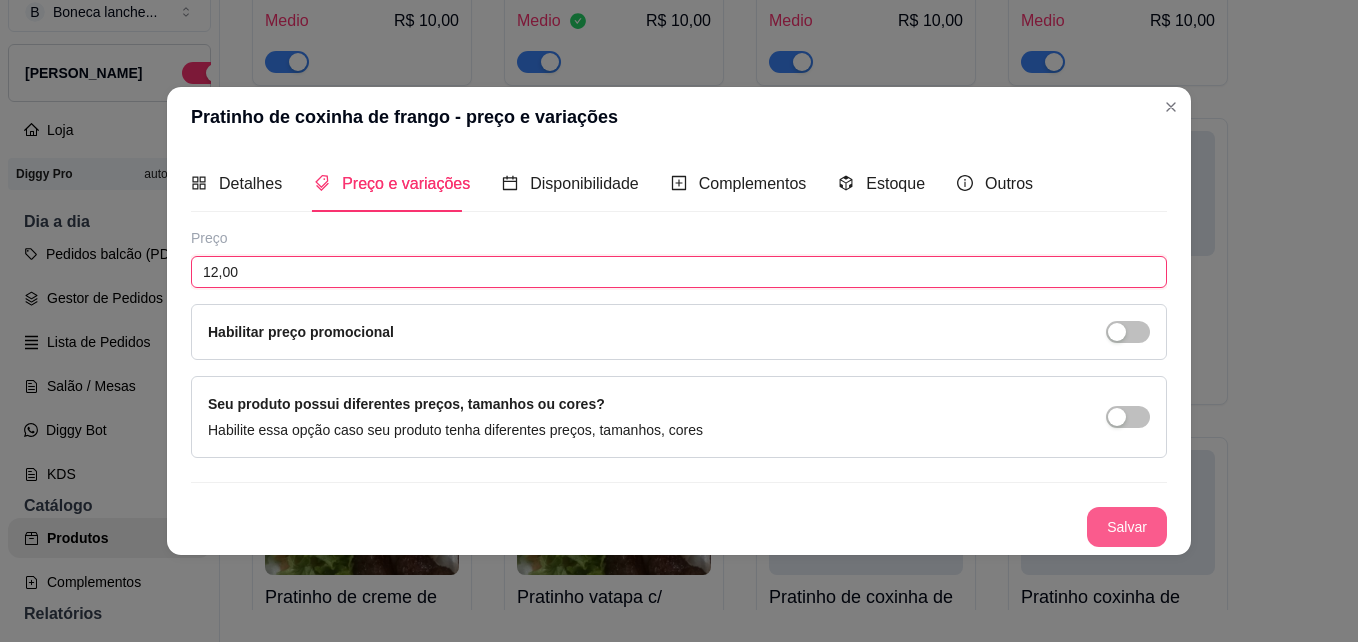 type on "12,00" 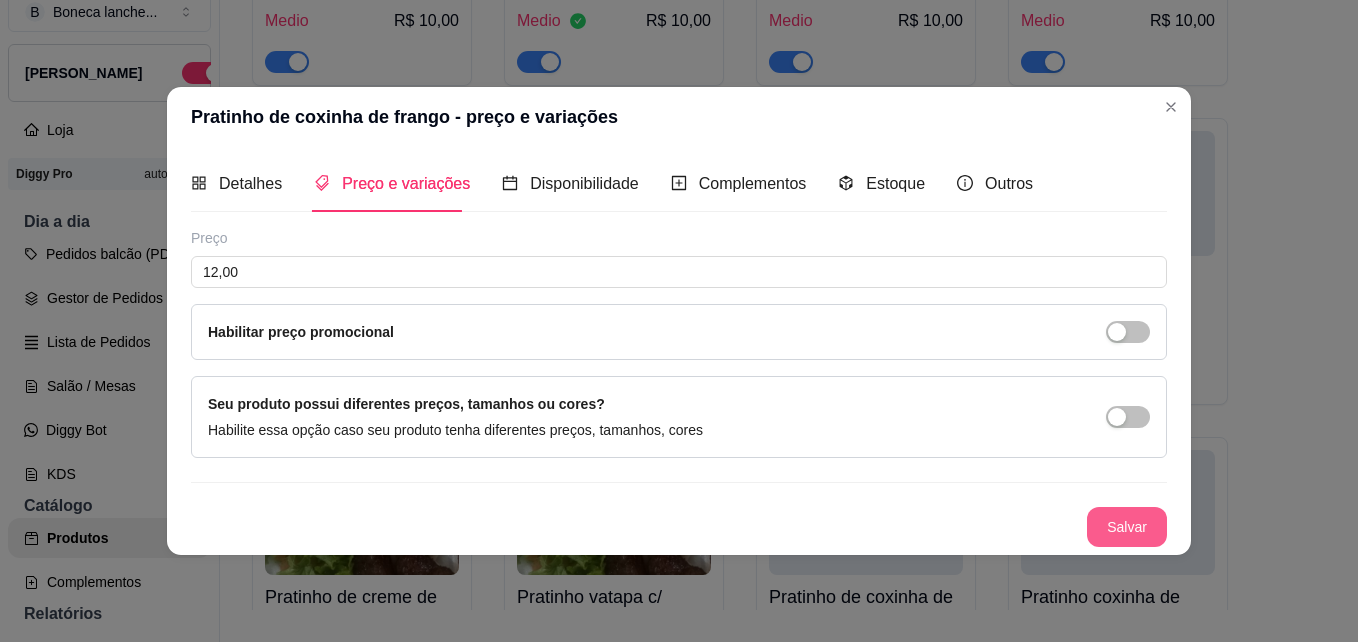click on "Salvar" at bounding box center [1127, 527] 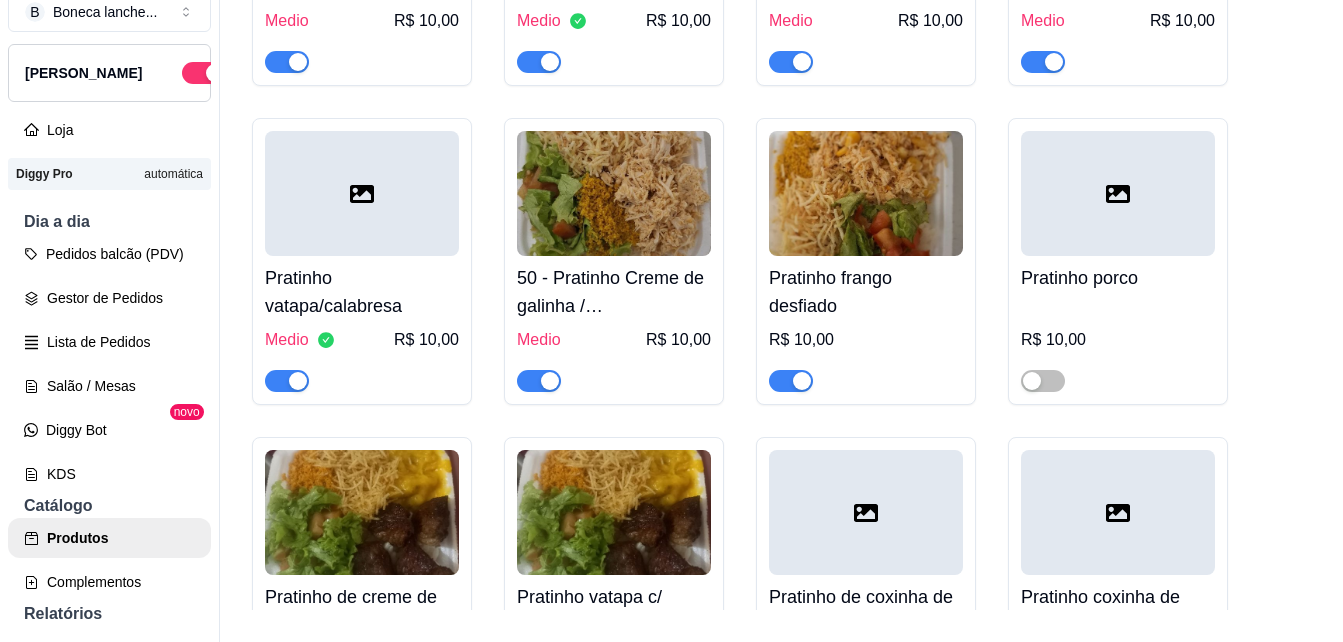 click on "Pratinho coxinha de frango com creme de galinha" at bounding box center (1118, 611) 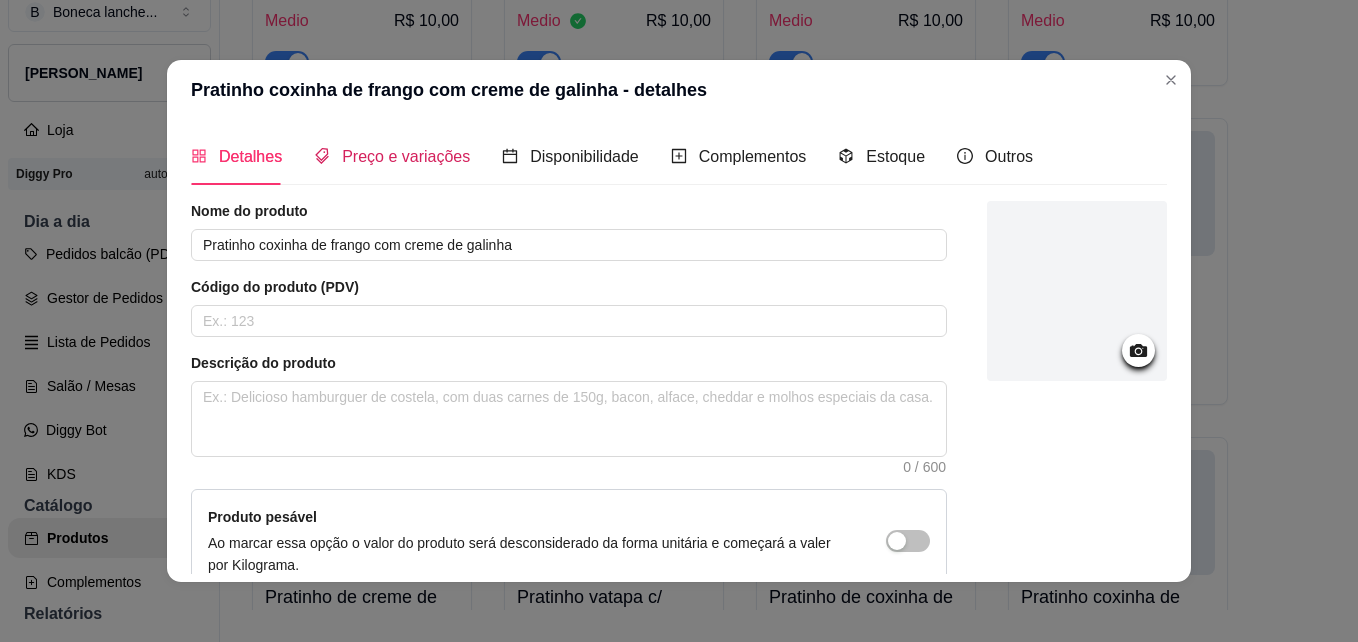 click on "Preço e variações" at bounding box center (406, 156) 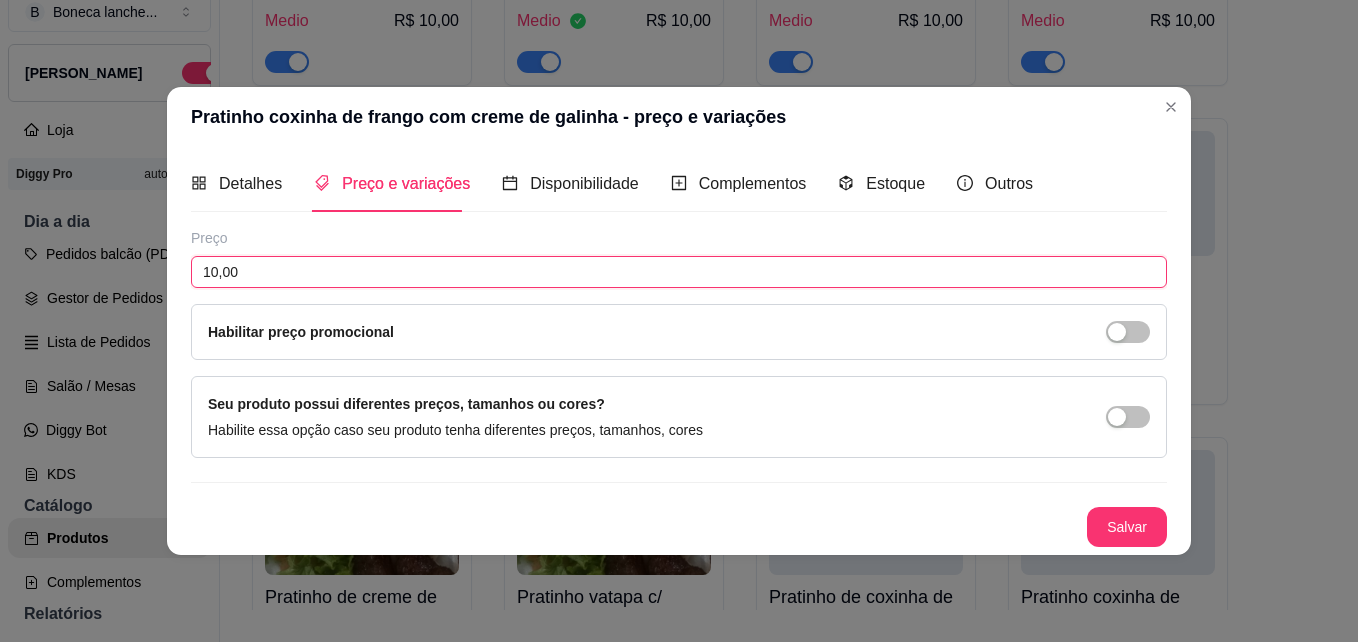 click on "10,00" at bounding box center [679, 272] 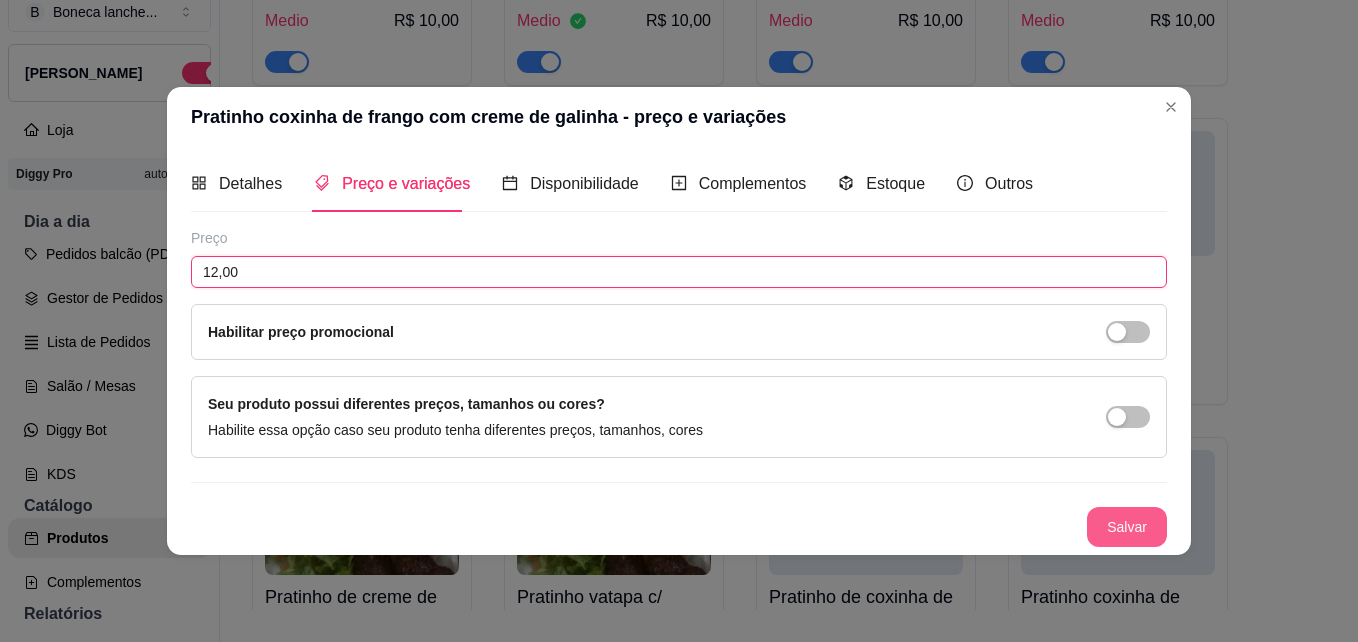 type on "12,00" 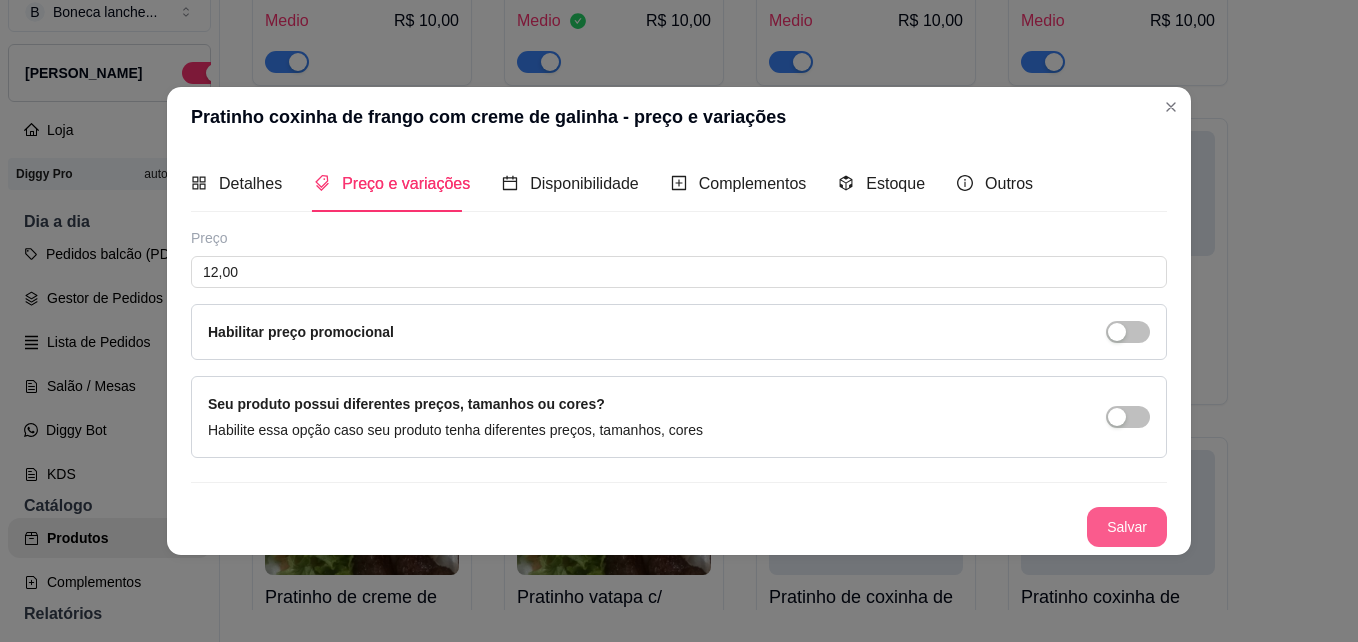 click on "Salvar" at bounding box center (1127, 527) 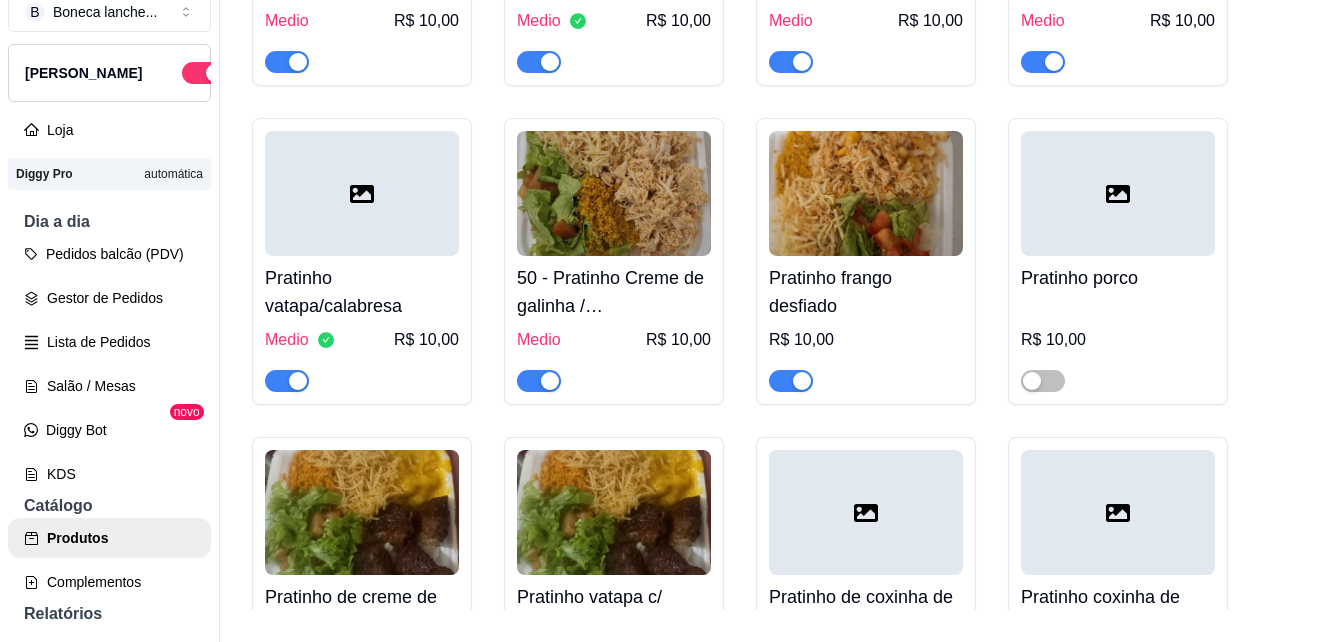 click on "Pratinho Creme de galinha    Medio R$ 10,00 Pratinho vatapa   Medio R$ 10,00 Pratinho calabresa   Medio R$ 10,00 Pratinho Creme de [GEOGRAPHIC_DATA] / calabresa    Medio R$ 10,00 Pratinho vatapa/calabresa   Medio R$ 10,00 50 - Pratinho Creme de galinha / frango desfiado   Medio R$ 10,00 Pratinho frango desfiado    R$ 10,00 Pratinho porco   R$ 10,00 Pratinho de creme de galinha c/ carne   0 em estoque R$ 12,00 Pratinho vatapa c/ carne   0 em estoque R$ 12,00 Pratinho de coxinha de frango    0 em estoque R$ 12,00 Pratinho coxinha de frango com creme de galinha   0 em estoque R$ 12,00" at bounding box center [781, 283] 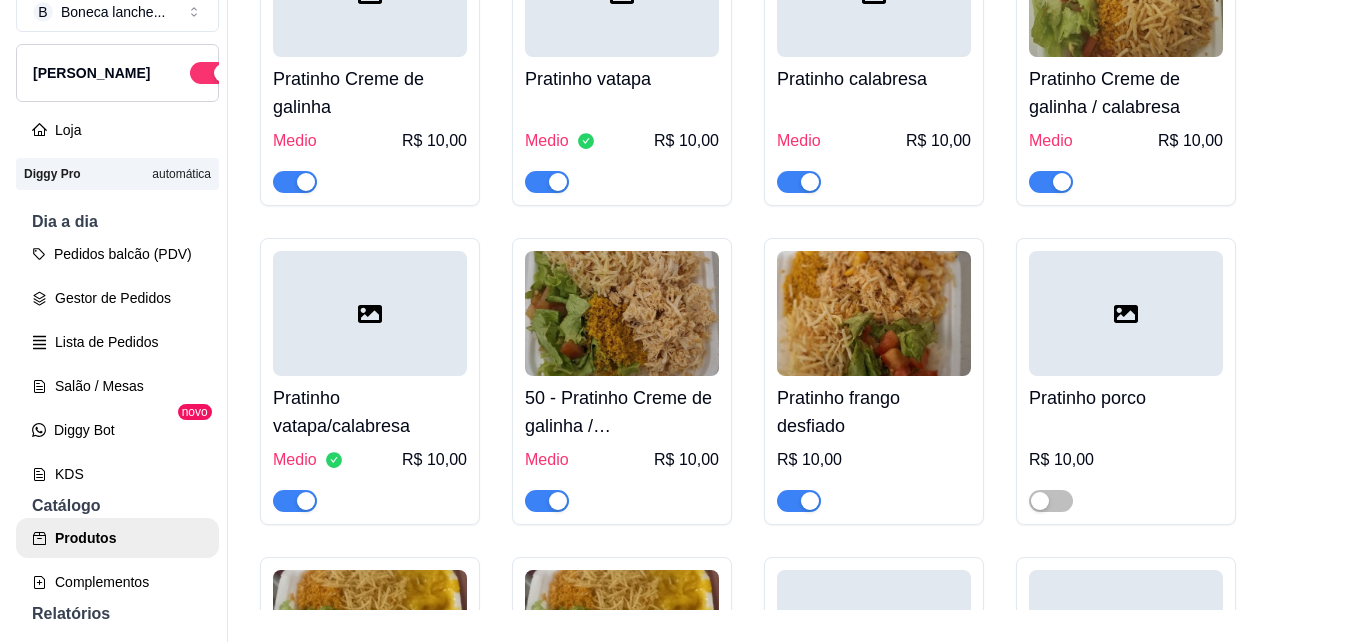 scroll, scrollTop: 6026, scrollLeft: 0, axis: vertical 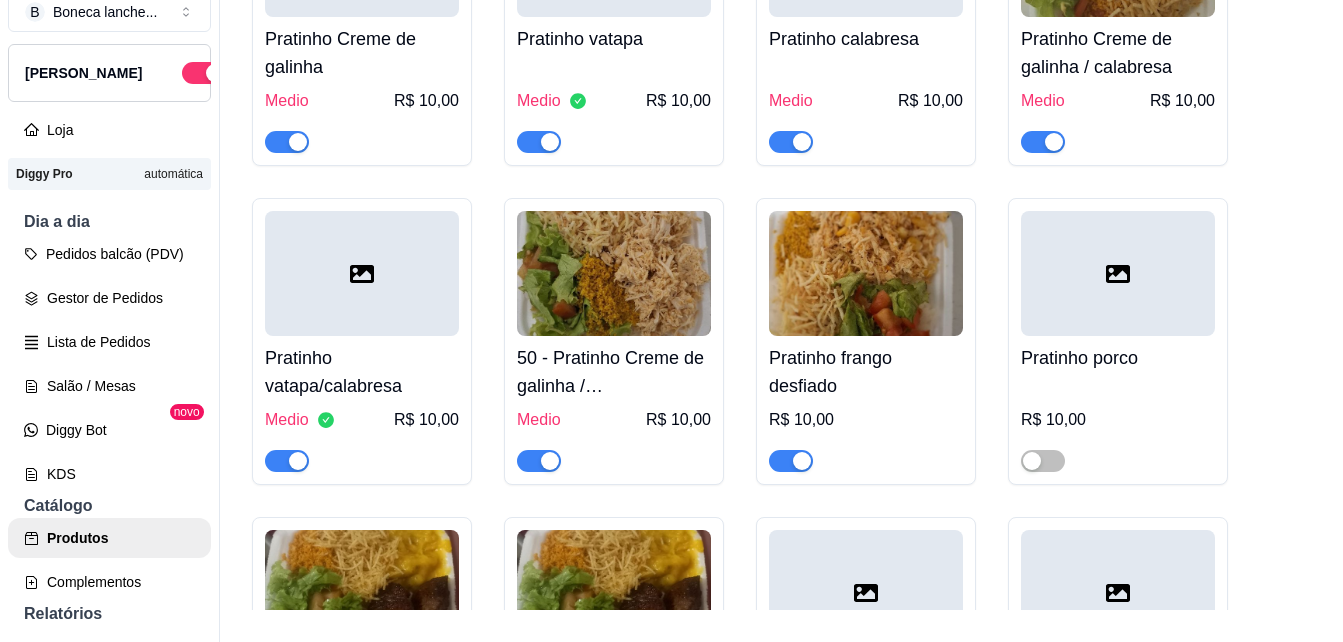 click on "R$ 10,00" at bounding box center [1118, 426] 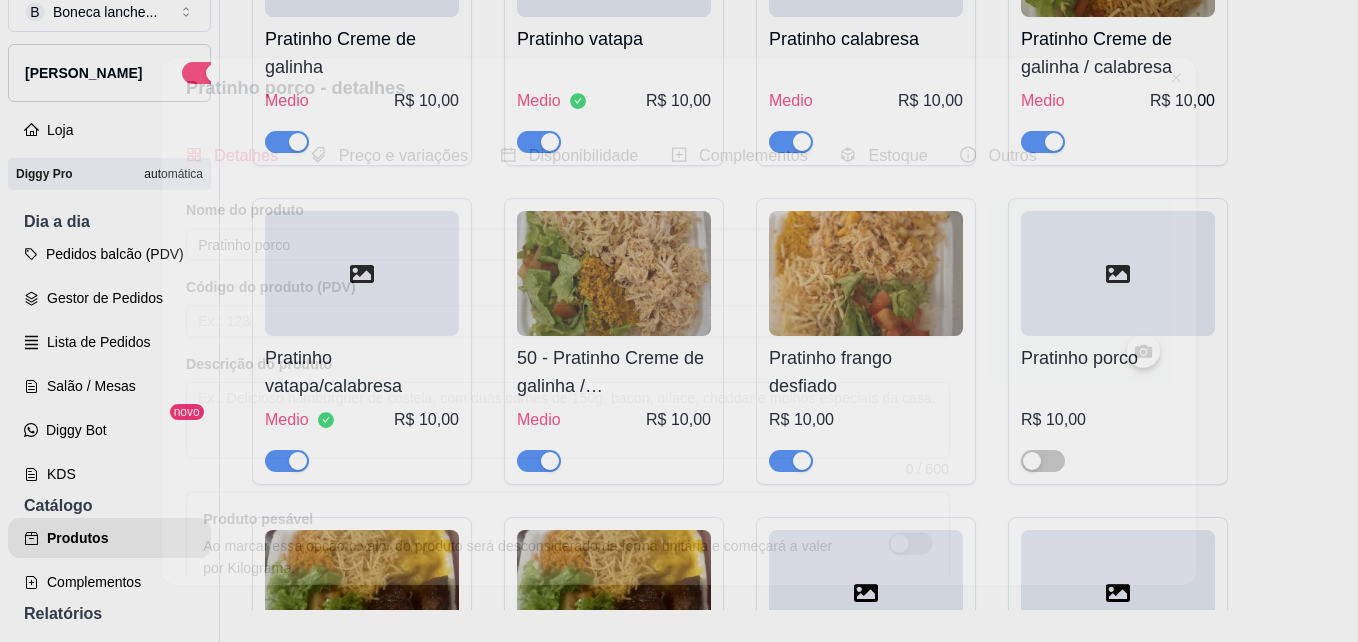 type 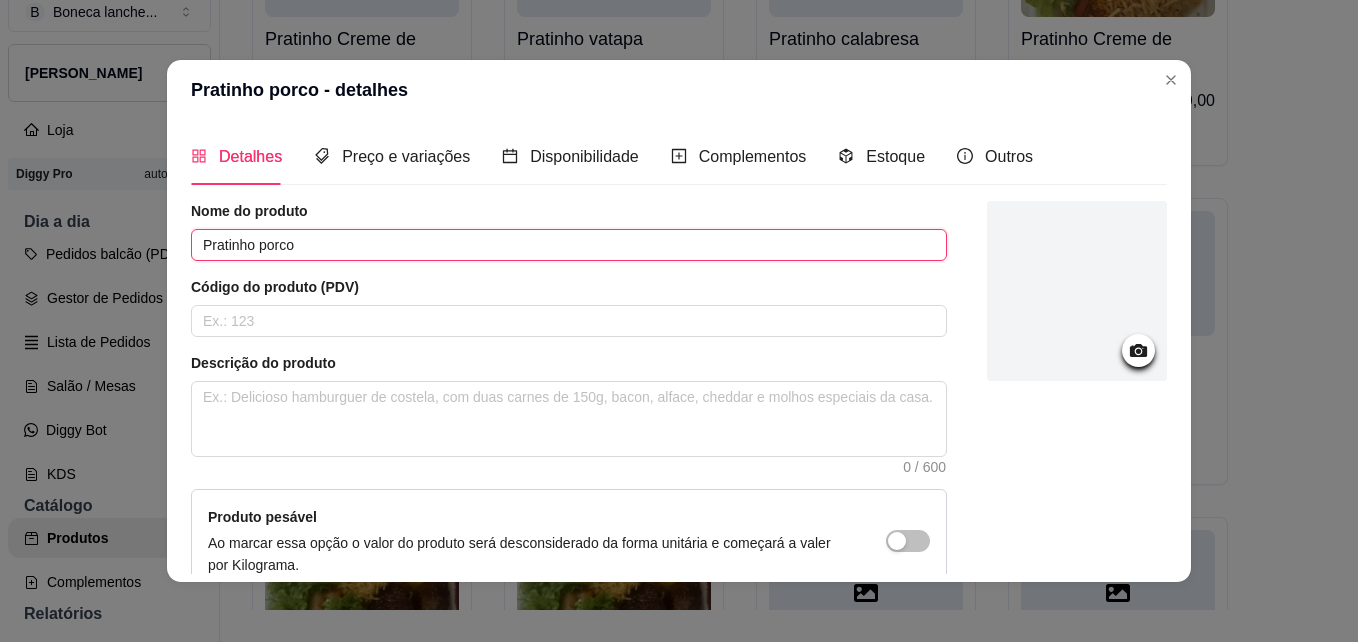 click on "Pratinho porco" at bounding box center [569, 245] 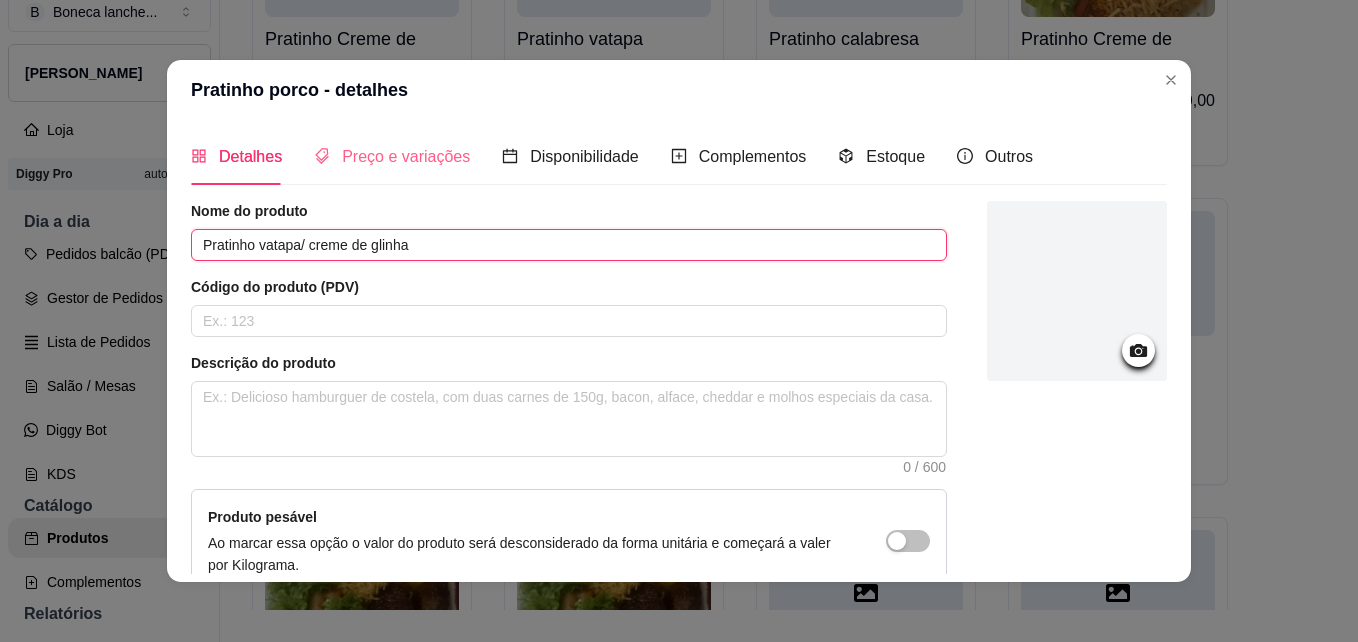 type on "Pratinho vatapa/ creme de glinha" 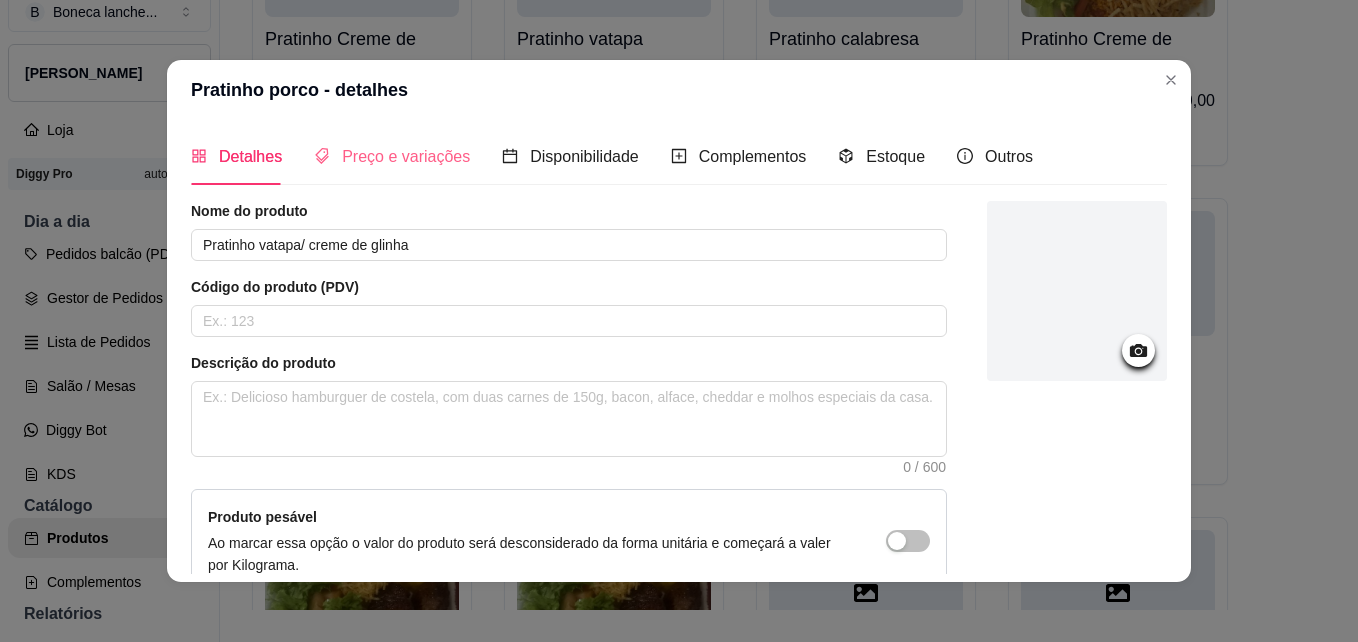 click on "Preço e variações" at bounding box center (392, 156) 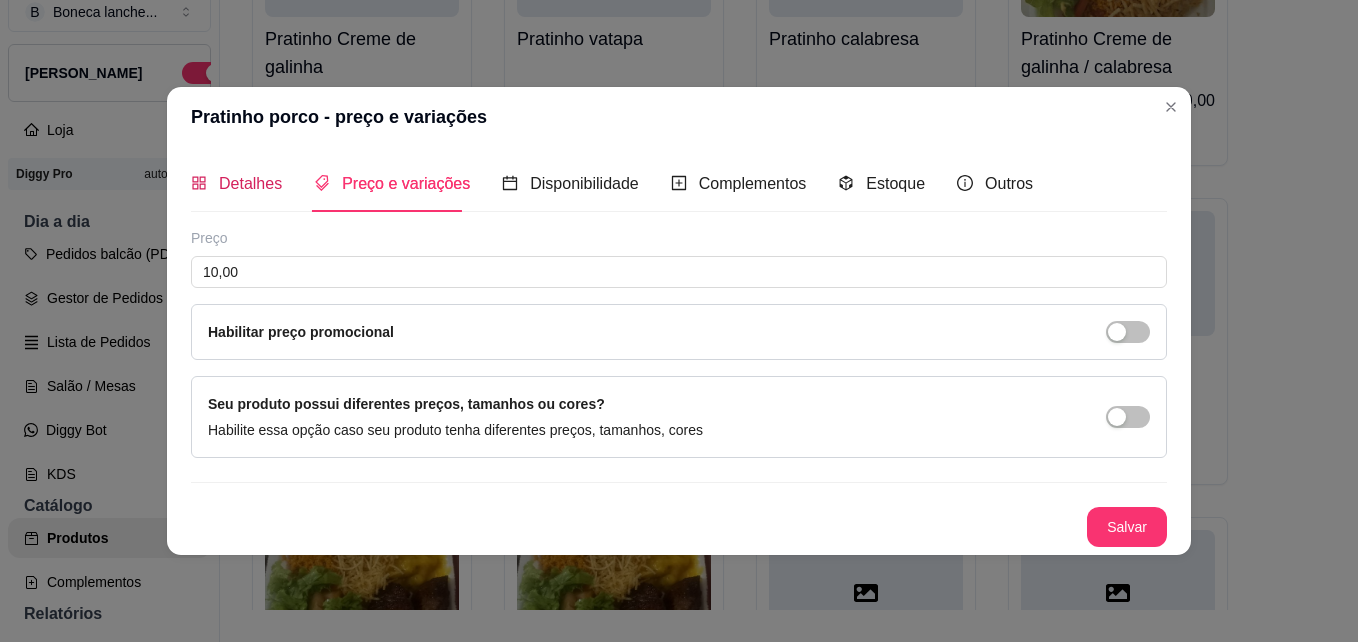 click on "Detalhes" at bounding box center [250, 183] 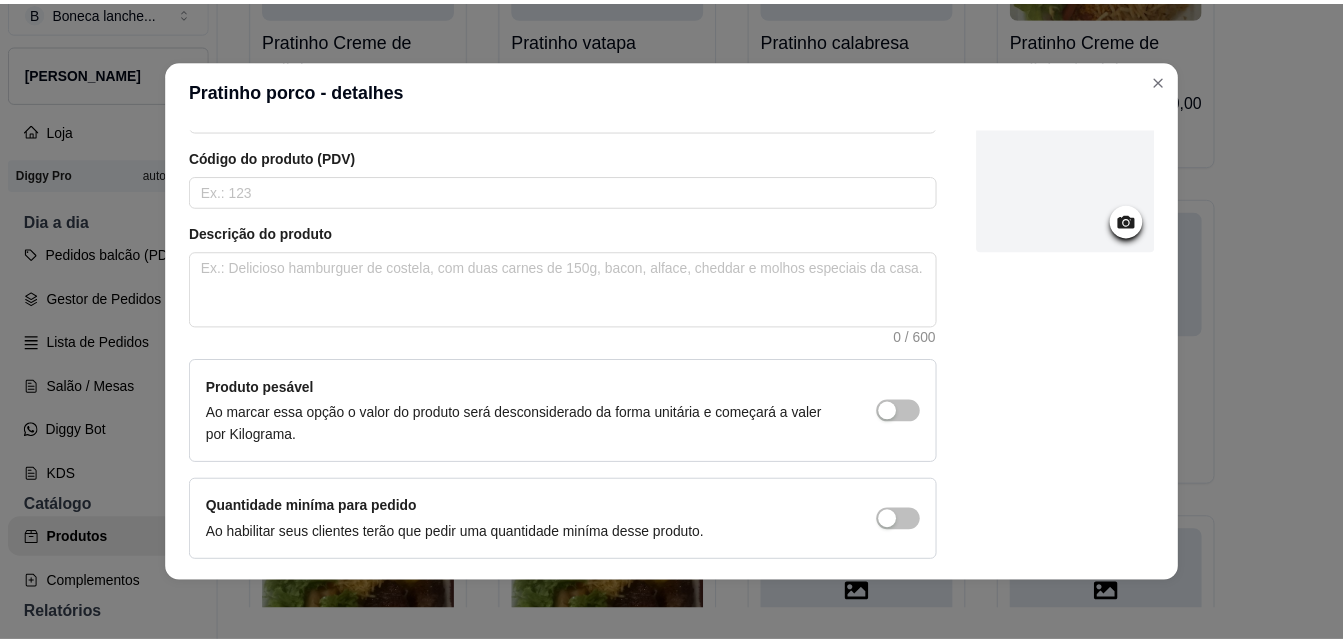 scroll, scrollTop: 206, scrollLeft: 0, axis: vertical 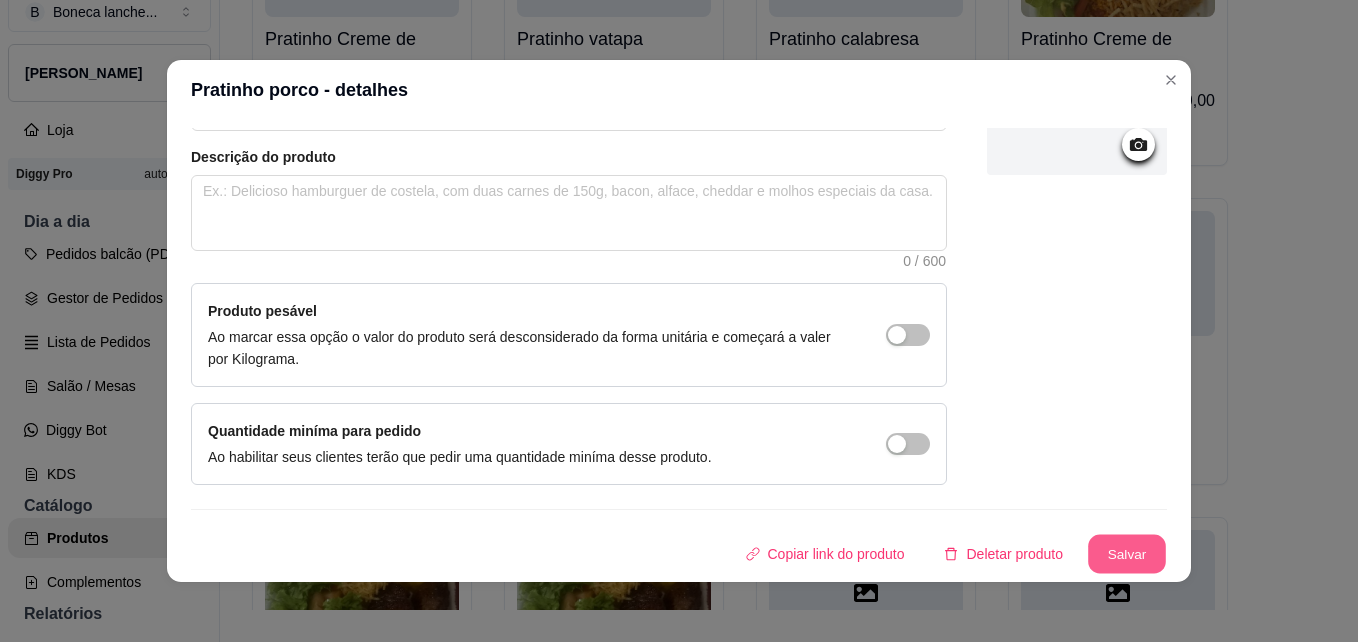 click on "Salvar" at bounding box center [1127, 554] 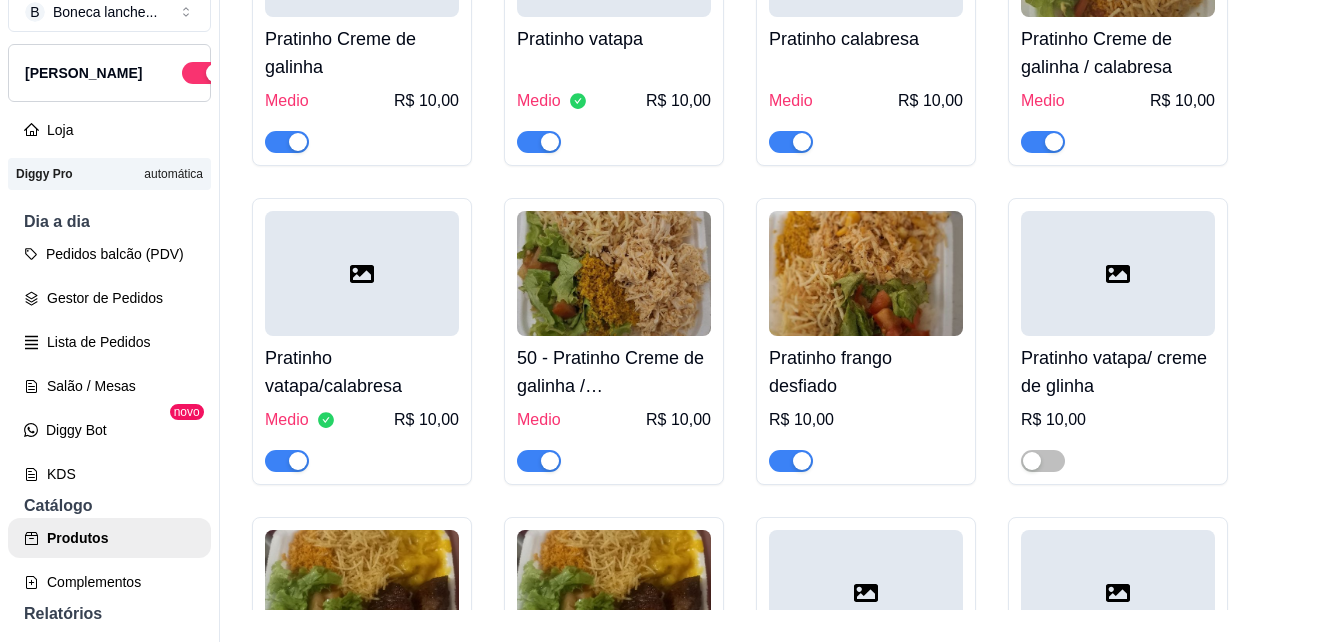 click at bounding box center (1043, 460) 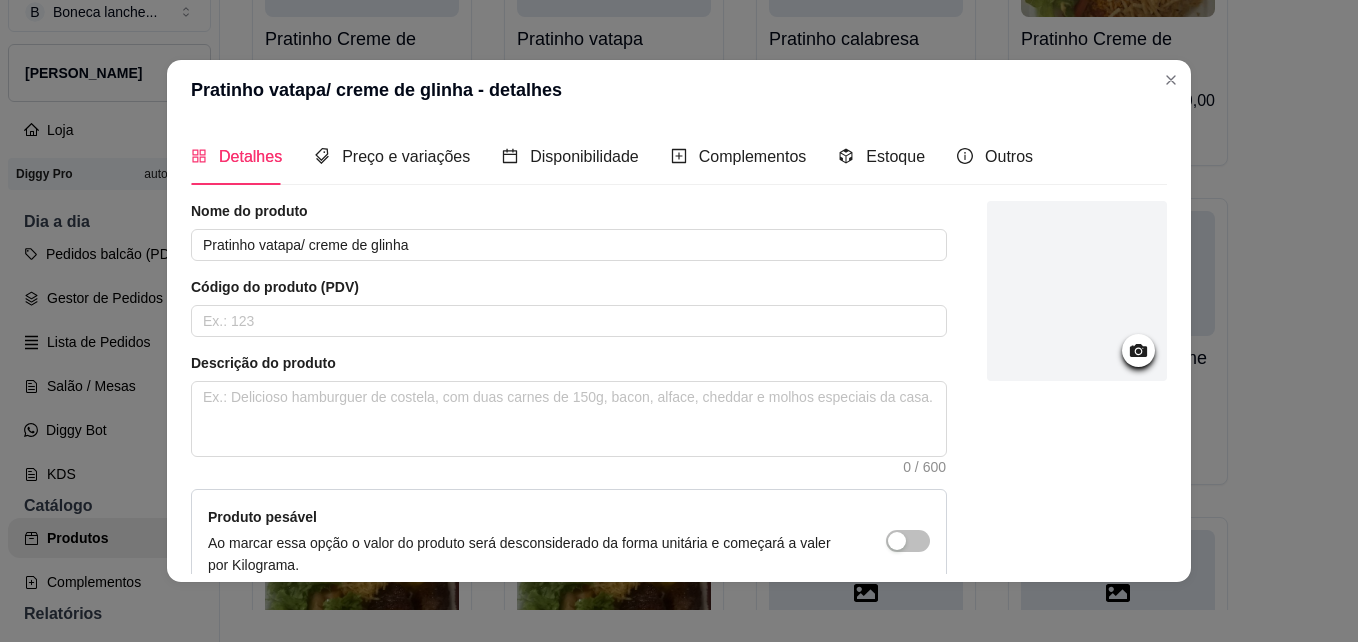 click on "Pratinho vatapa/ creme de glinha - detalhes" at bounding box center (679, 90) 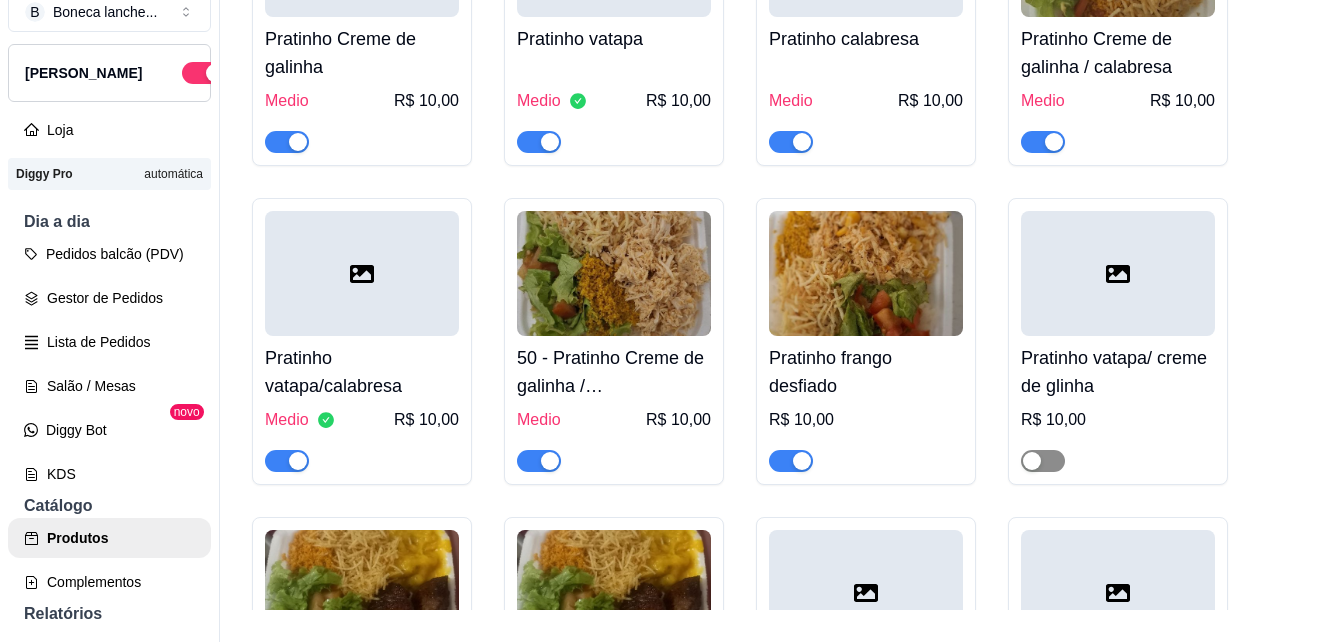 click at bounding box center (1043, 461) 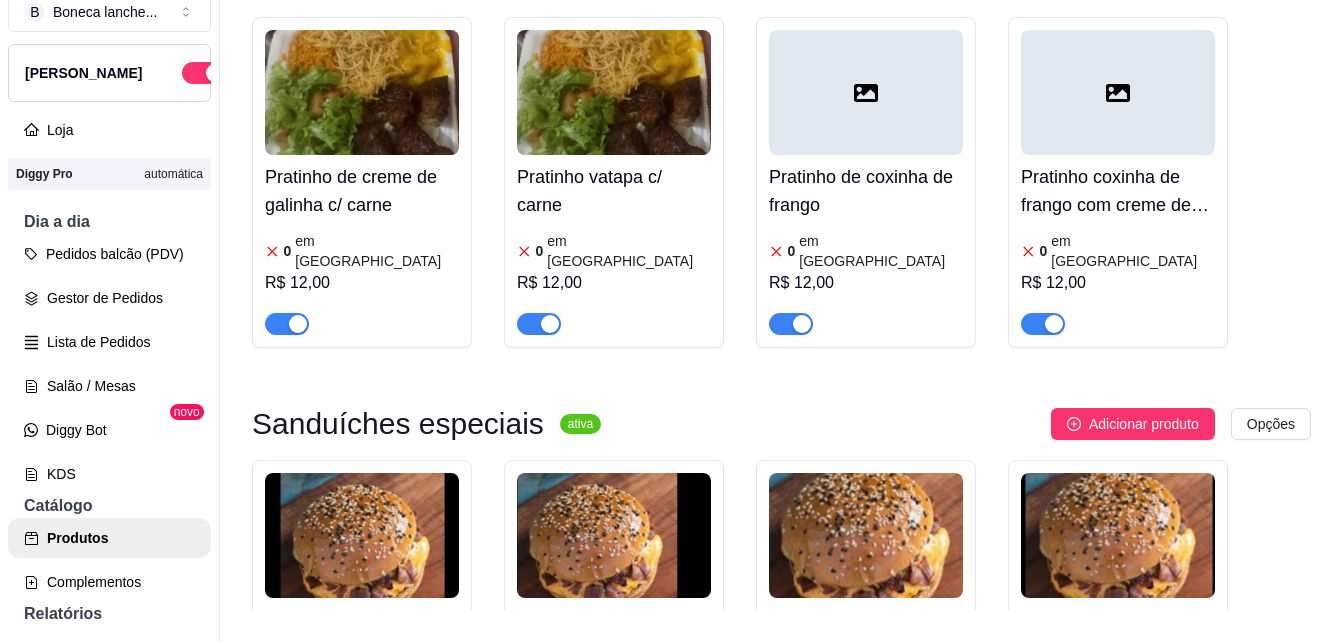 scroll, scrollTop: 6626, scrollLeft: 0, axis: vertical 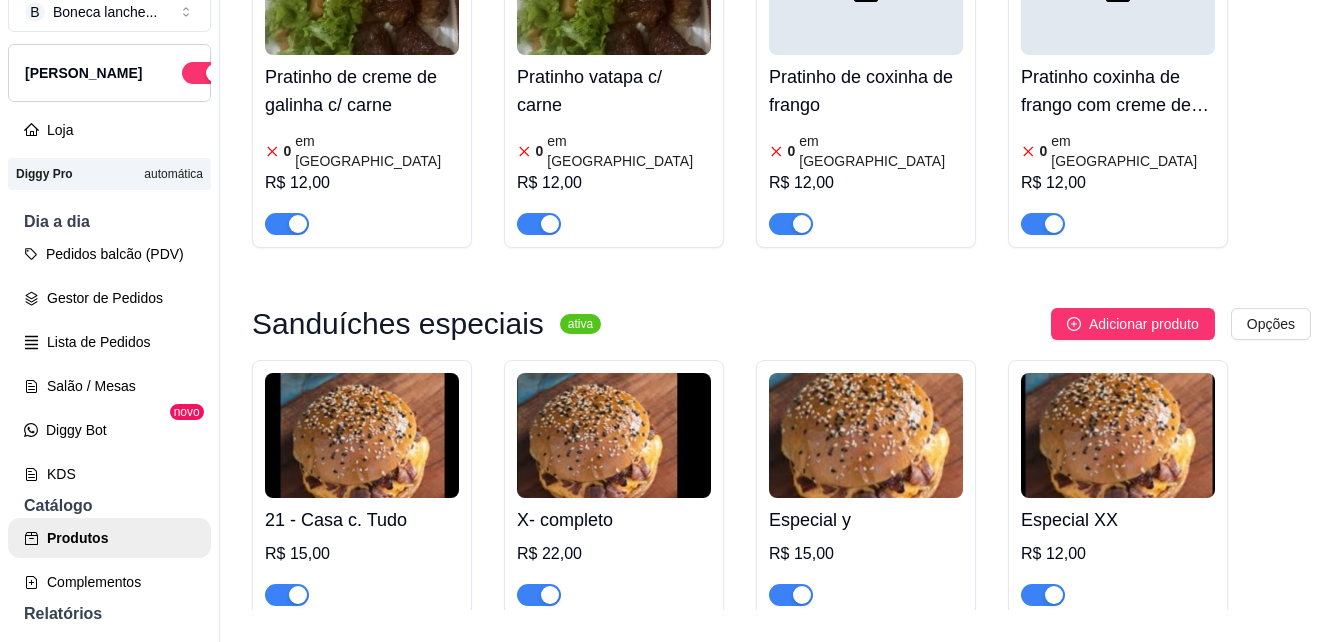 click on "21 - Casa c. Tudo" at bounding box center [362, 520] 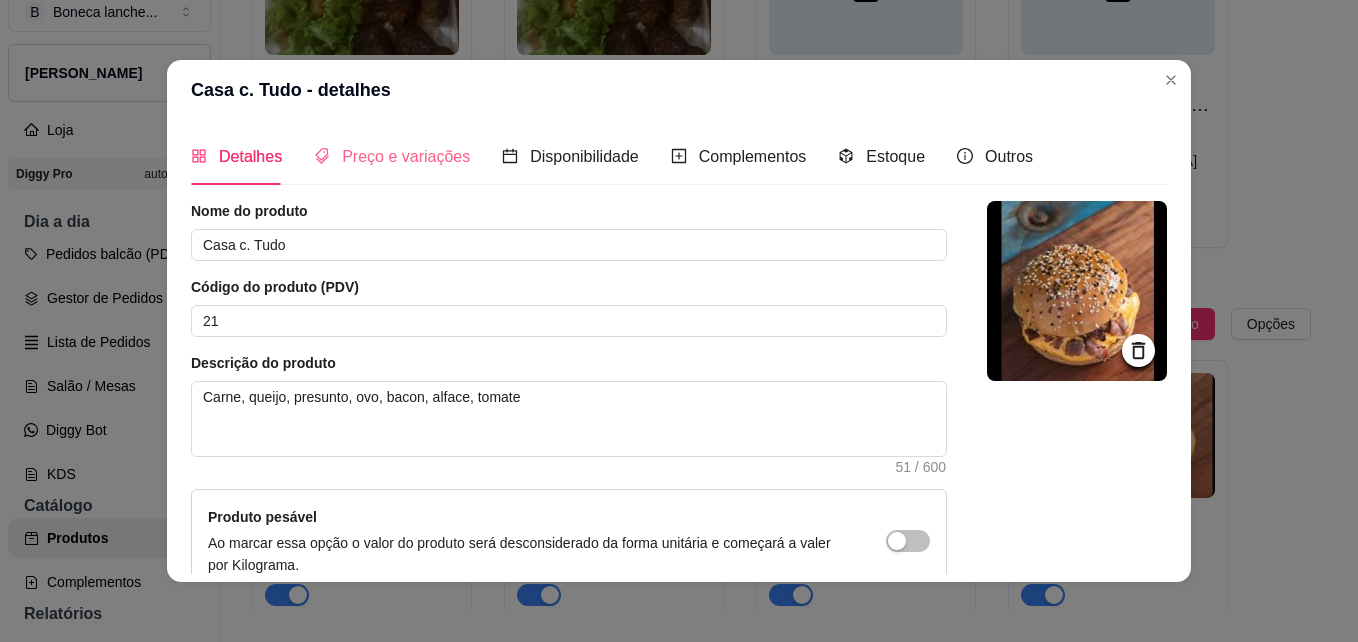 click on "Preço e variações" at bounding box center (392, 156) 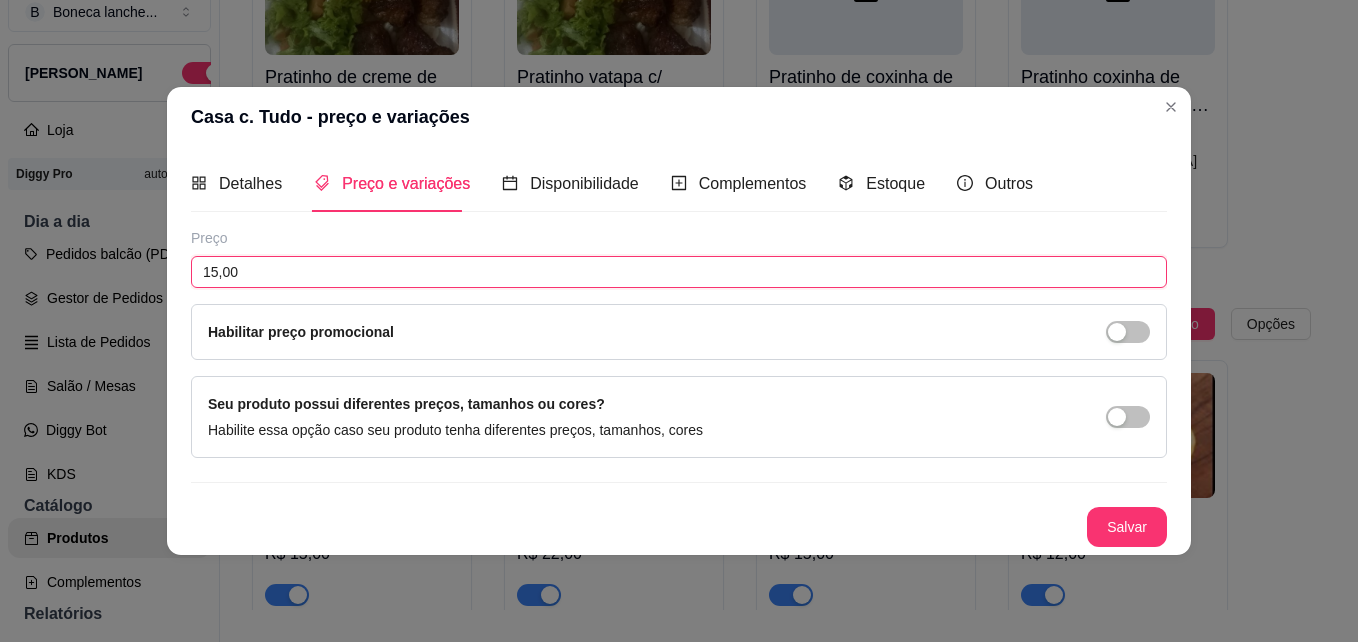 click on "15,00" at bounding box center (679, 272) 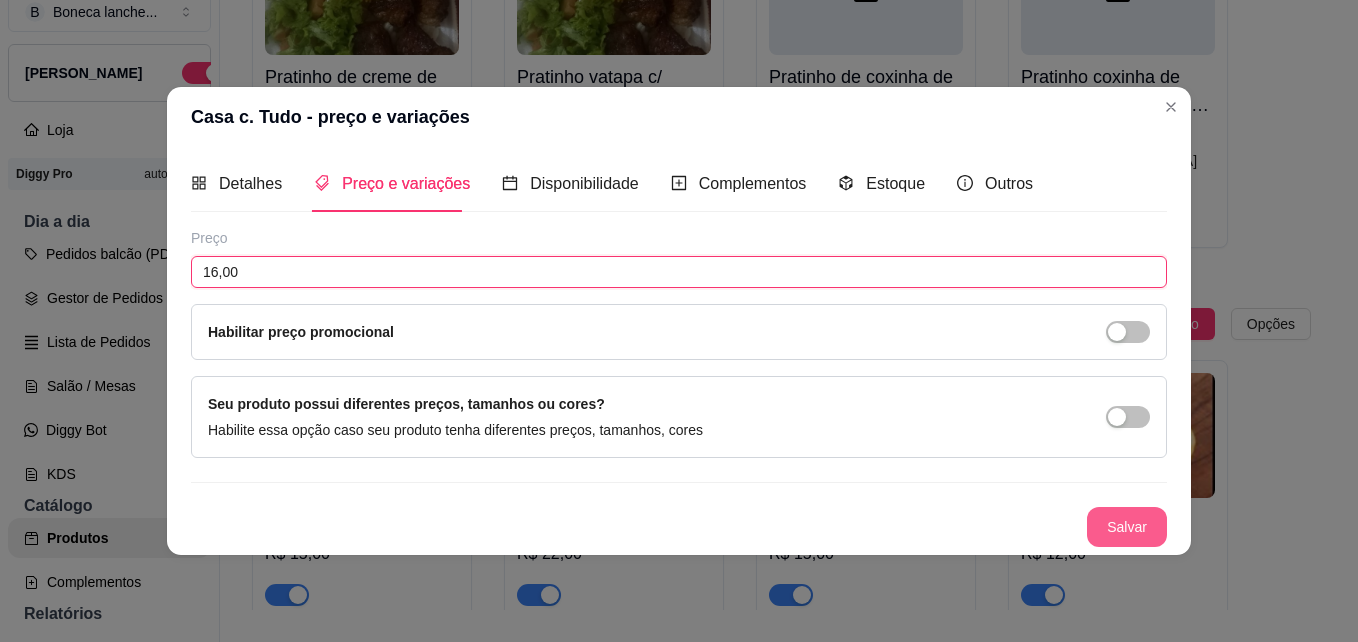 type on "16,00" 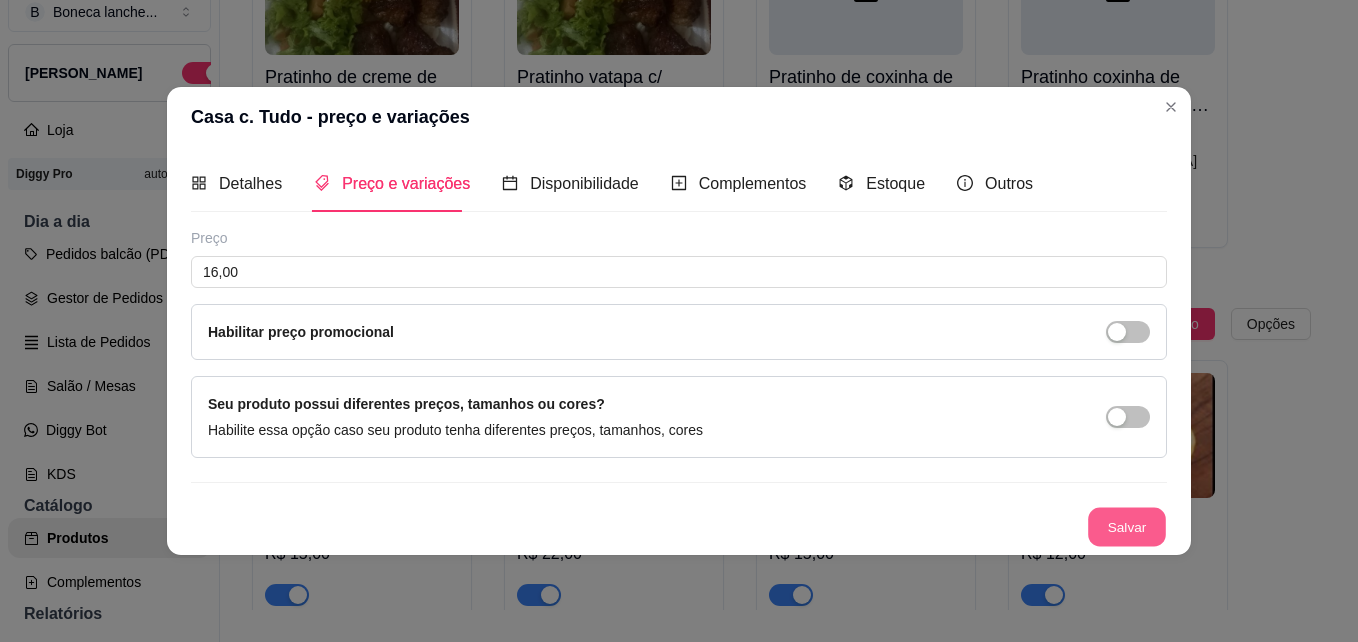 click on "Salvar" at bounding box center (1127, 527) 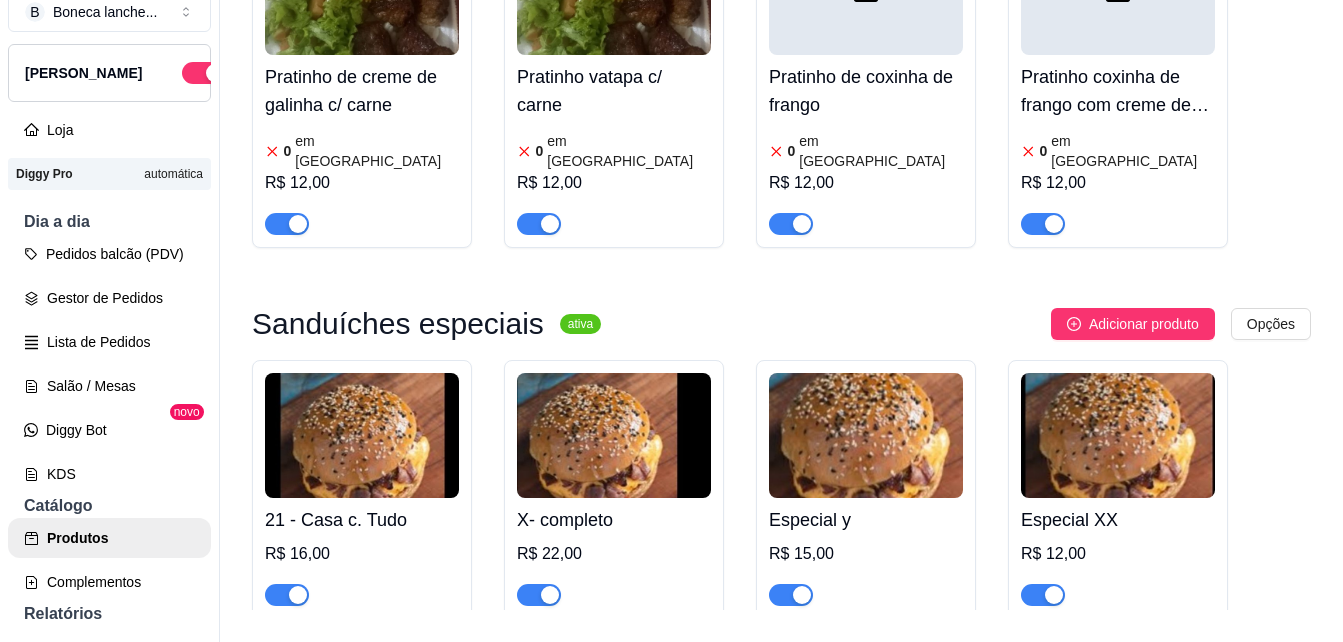 click on "Especial XX" at bounding box center [1118, 520] 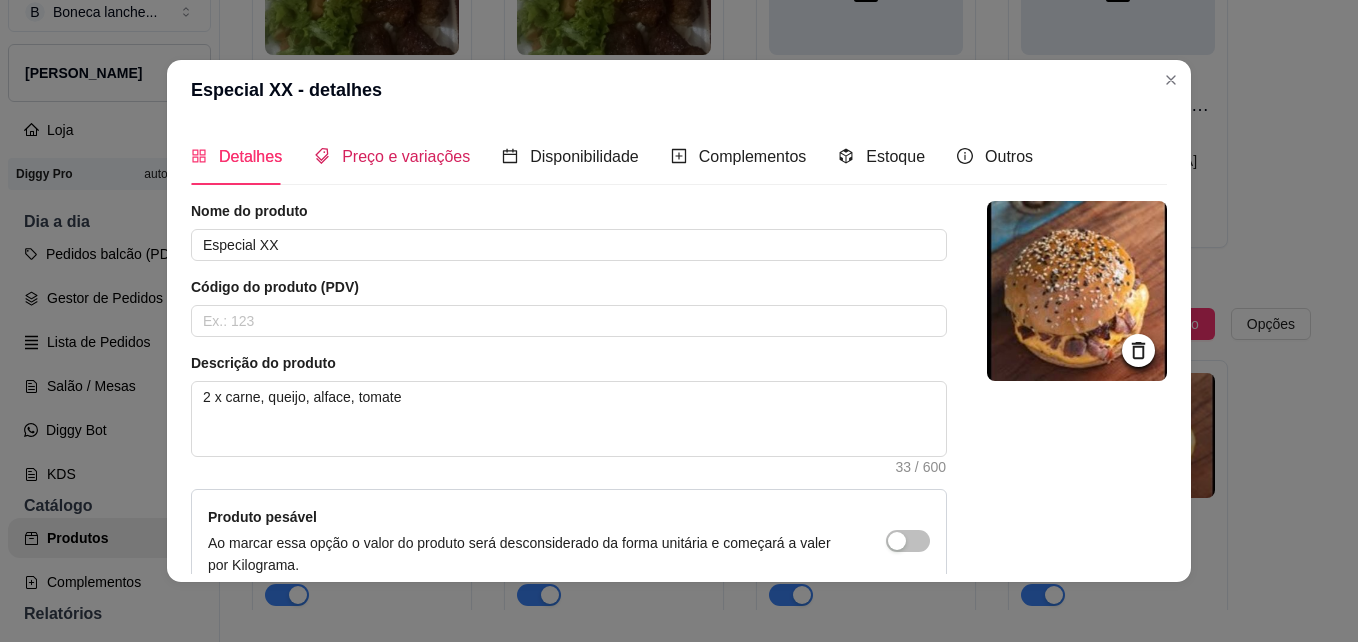 click on "Preço e variações" at bounding box center [406, 156] 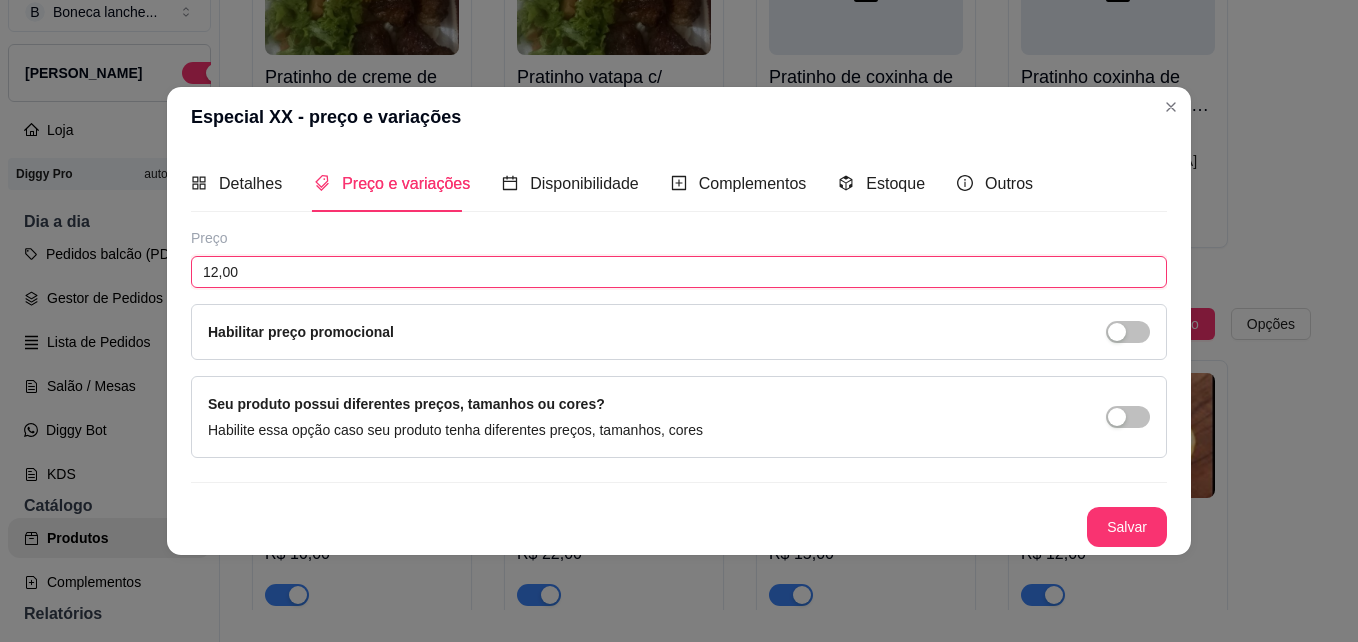 click on "12,00" at bounding box center [679, 272] 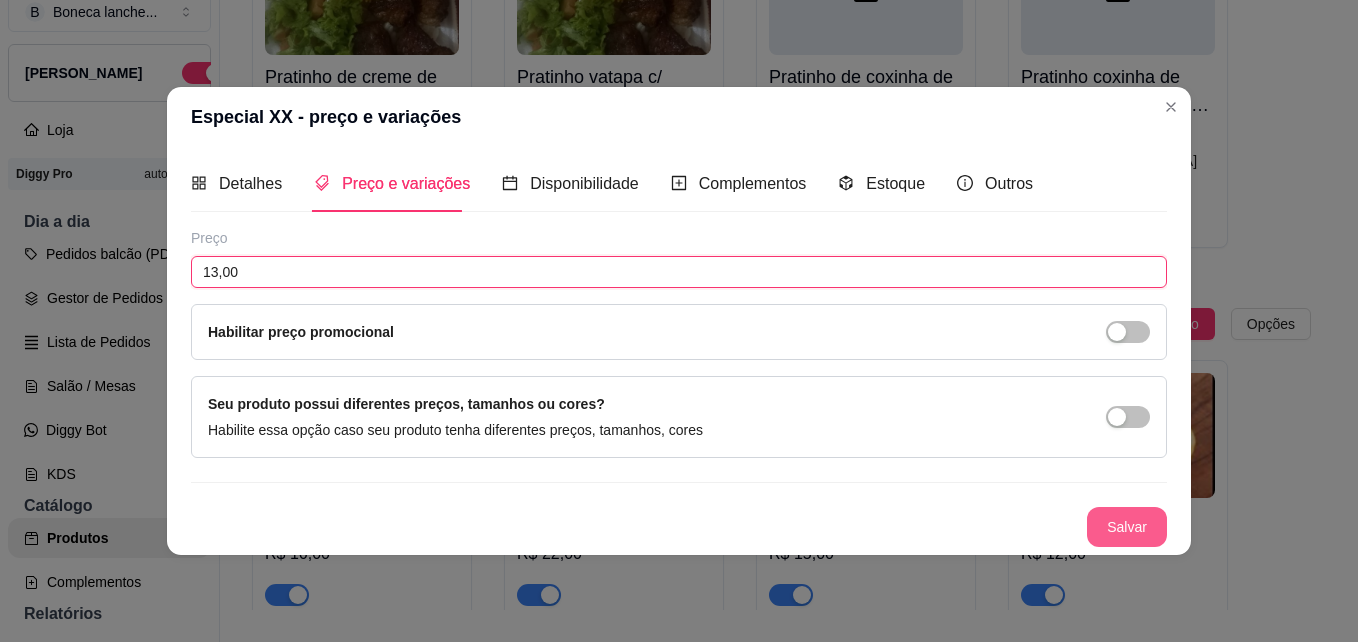 type on "13,00" 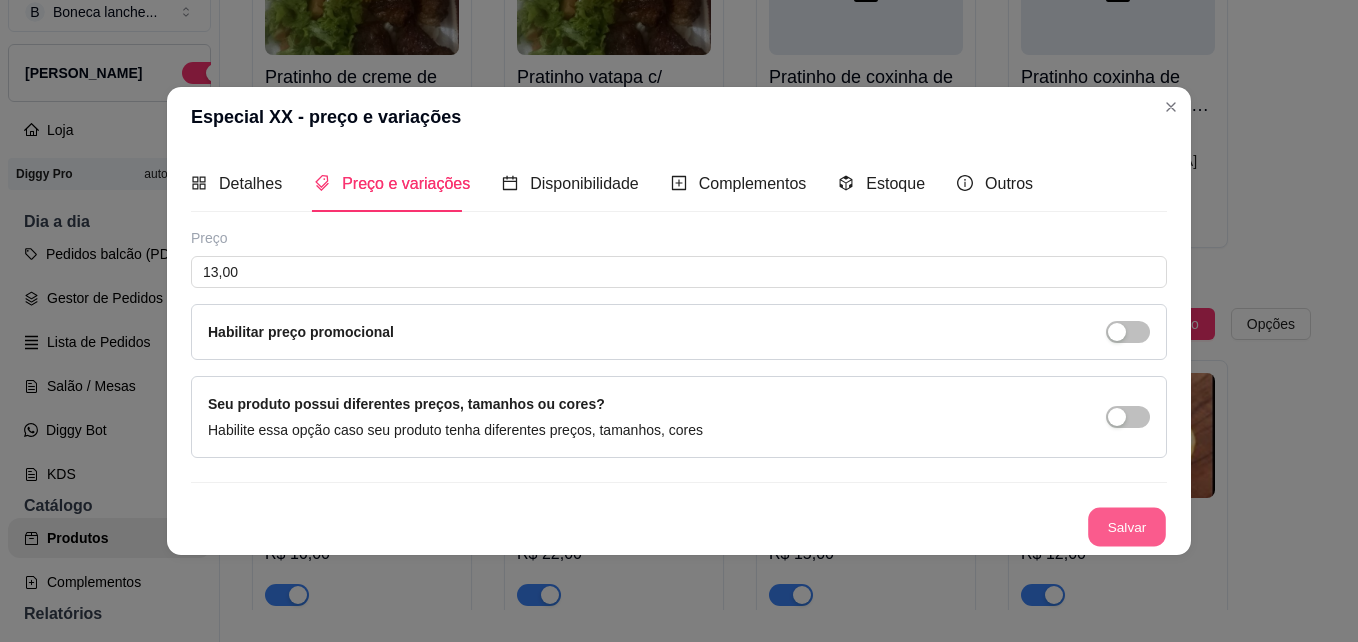 click on "Salvar" at bounding box center (1127, 527) 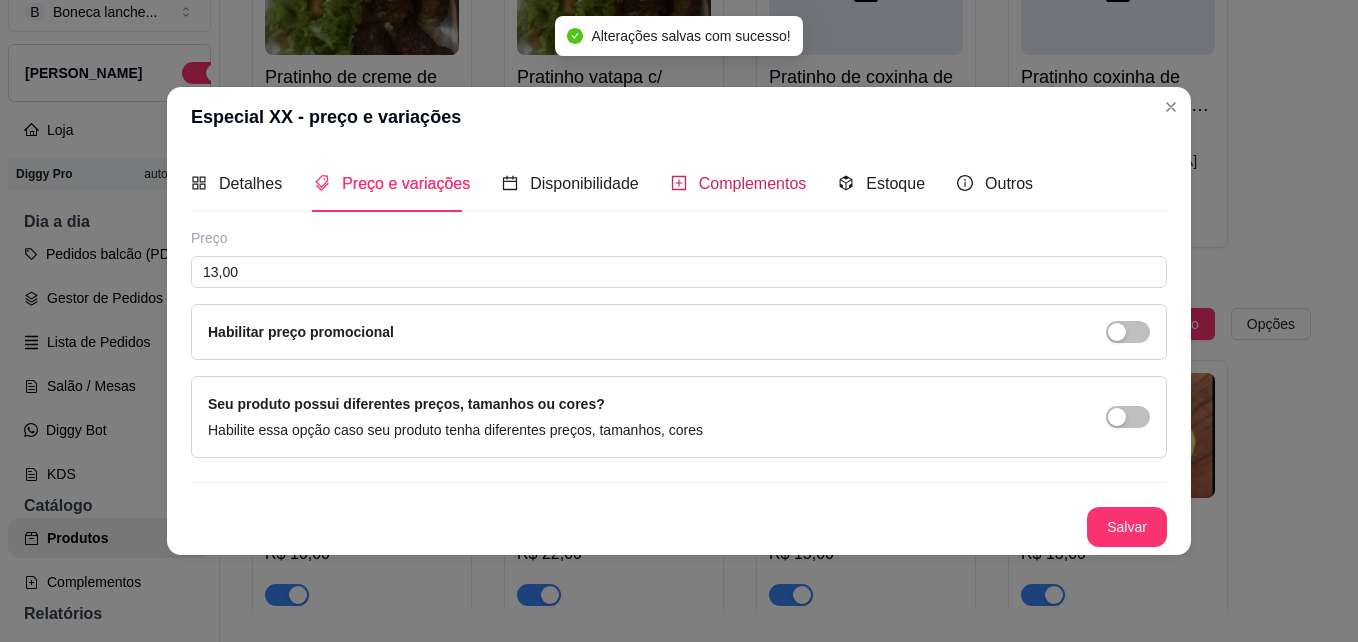 click on "Complementos" at bounding box center (753, 183) 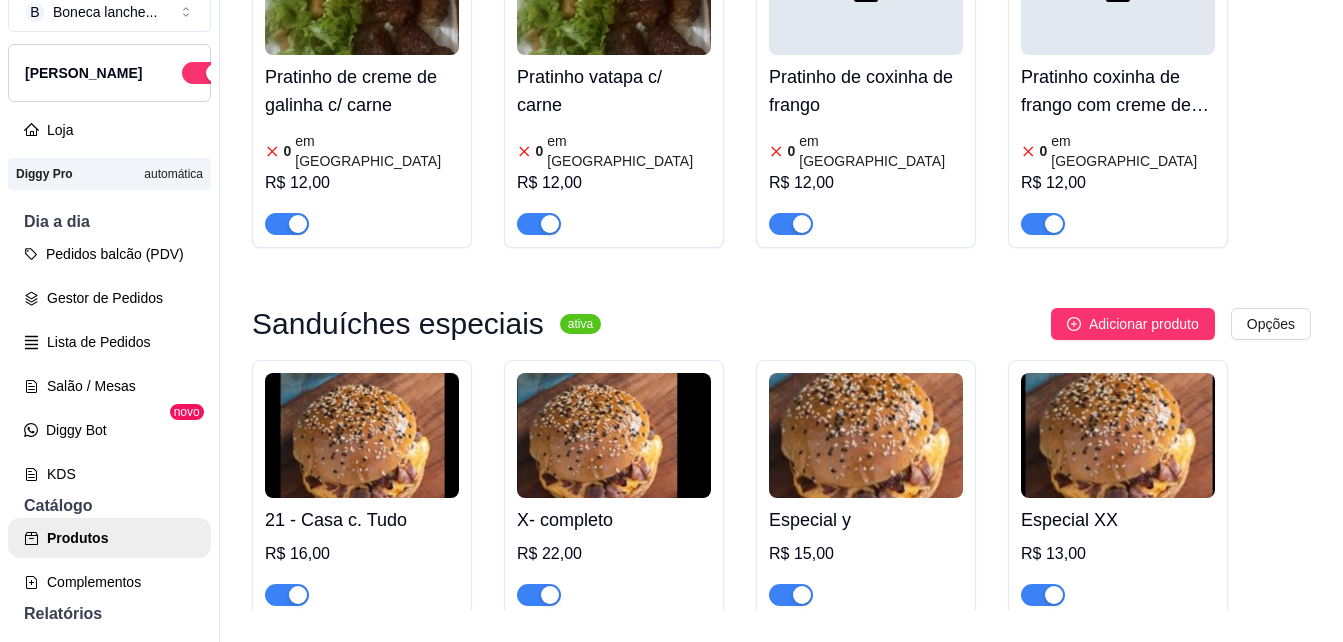 click on "21 - Casa c. Tudo   R$ 16,00 X- completo    R$ 22,00 Especial y    R$ 15,00 Especial XX    R$ 13,00 X - cheddar   R$ 15,00 Bauru cheddar   R$ 13,00 X -tudo    R$ 19,00 Especial X    R$ 15,00" at bounding box center [781, 635] 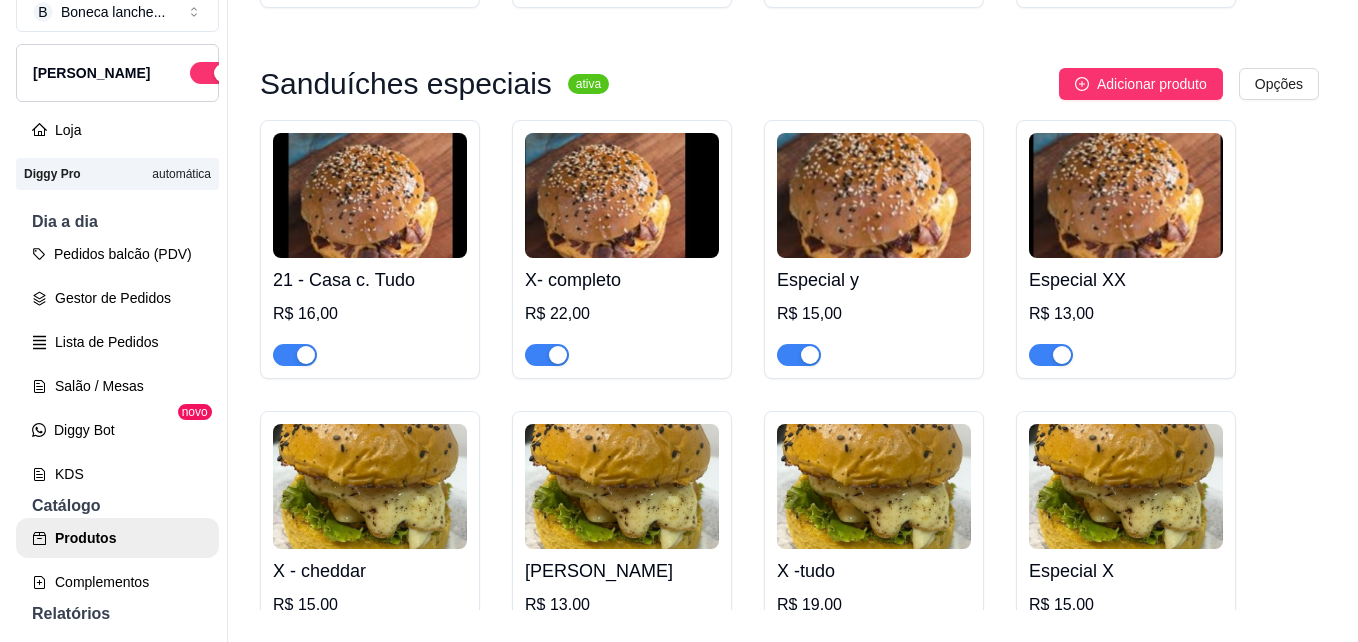 scroll, scrollTop: 6906, scrollLeft: 0, axis: vertical 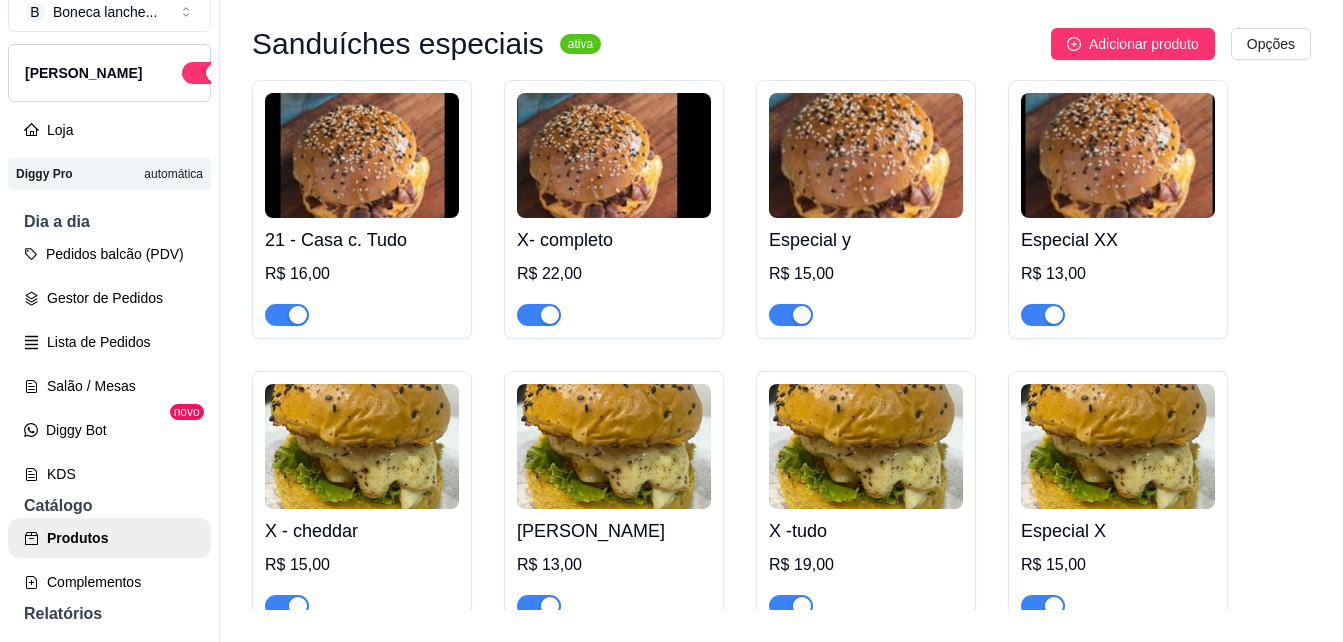 click on "Especial X    R$ 15,00" at bounding box center [1118, 500] 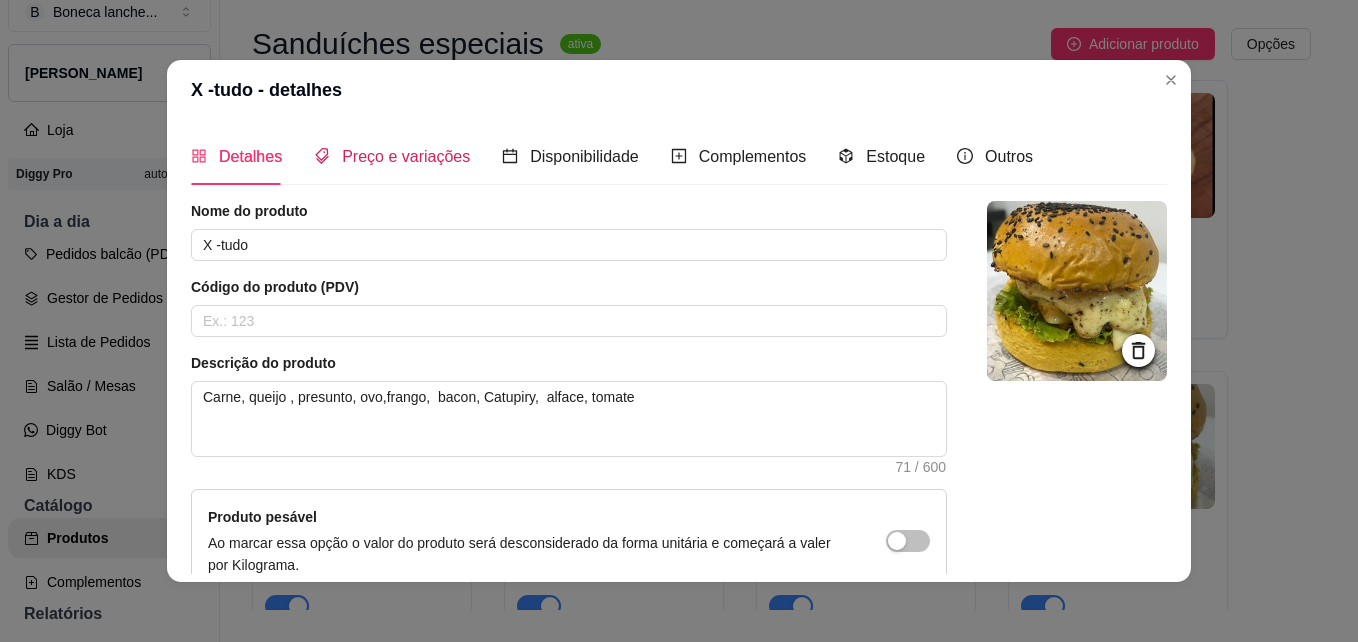 click on "Preço e variações" at bounding box center (406, 156) 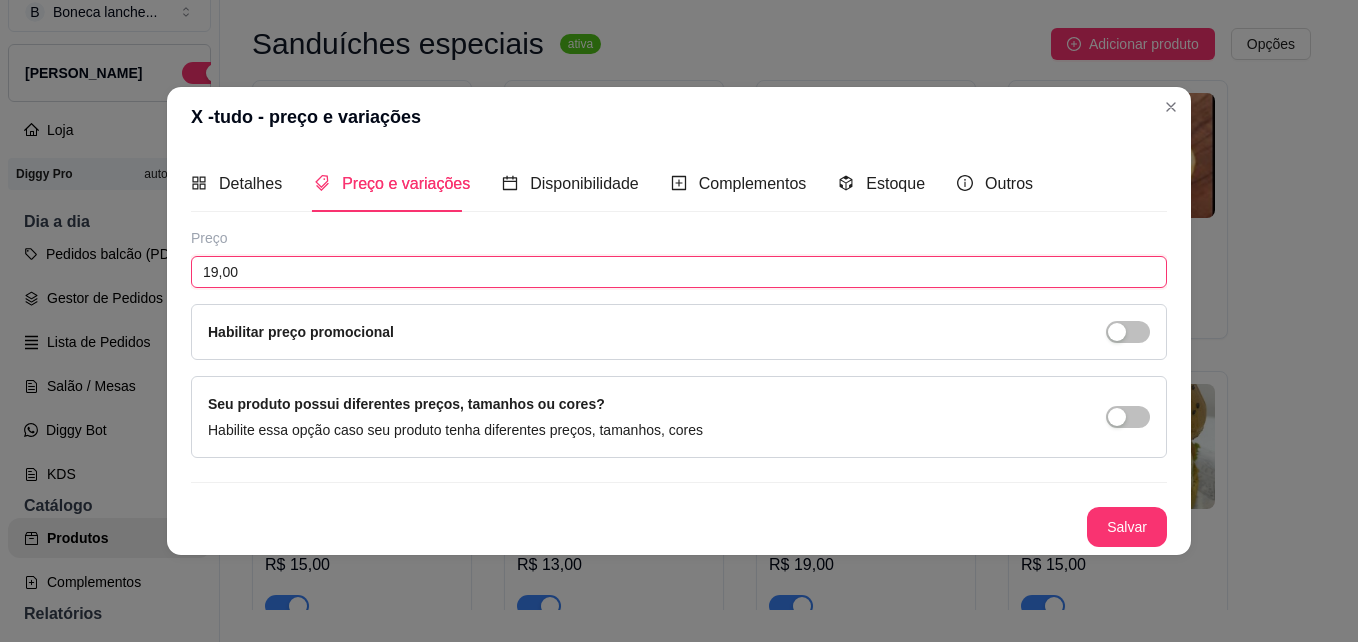 click on "19,00" at bounding box center (679, 272) 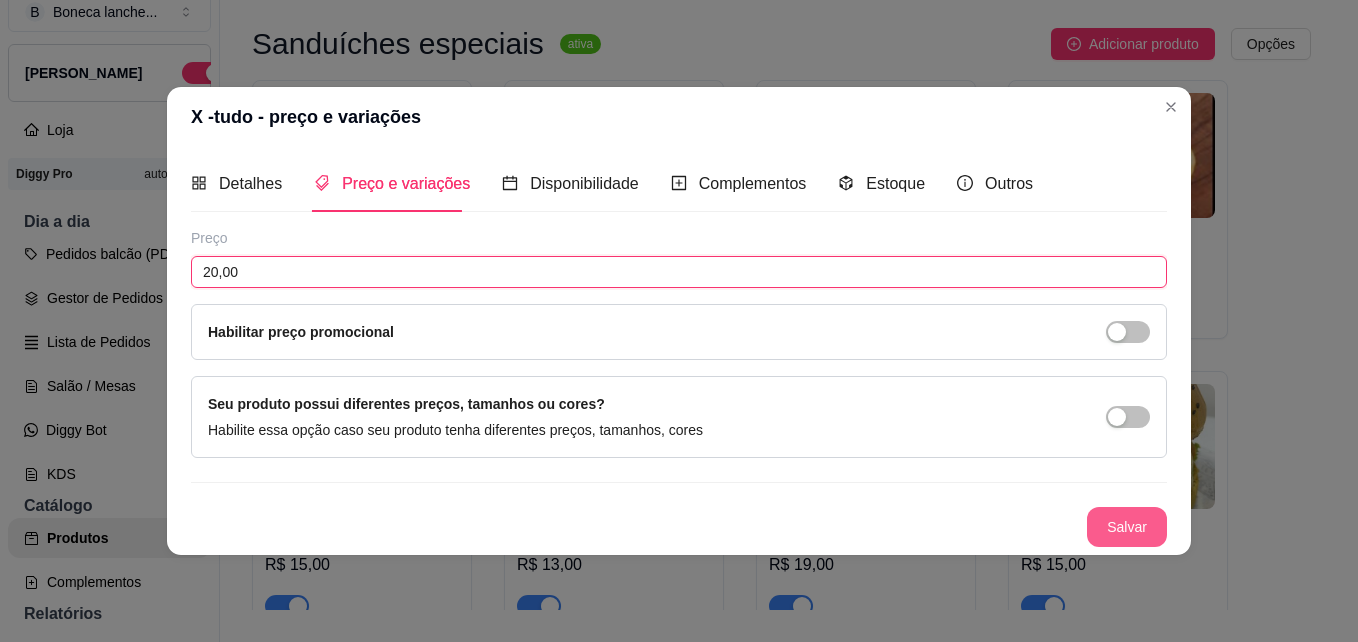 type on "20,00" 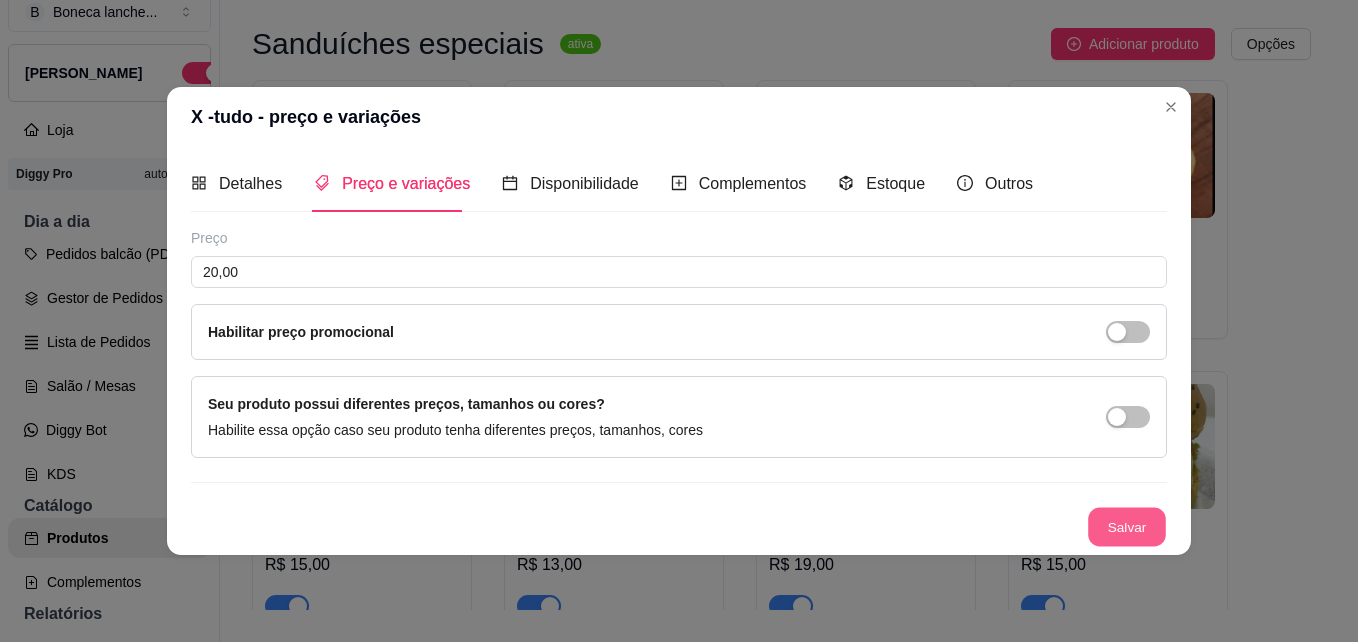 click on "Salvar" at bounding box center (1127, 527) 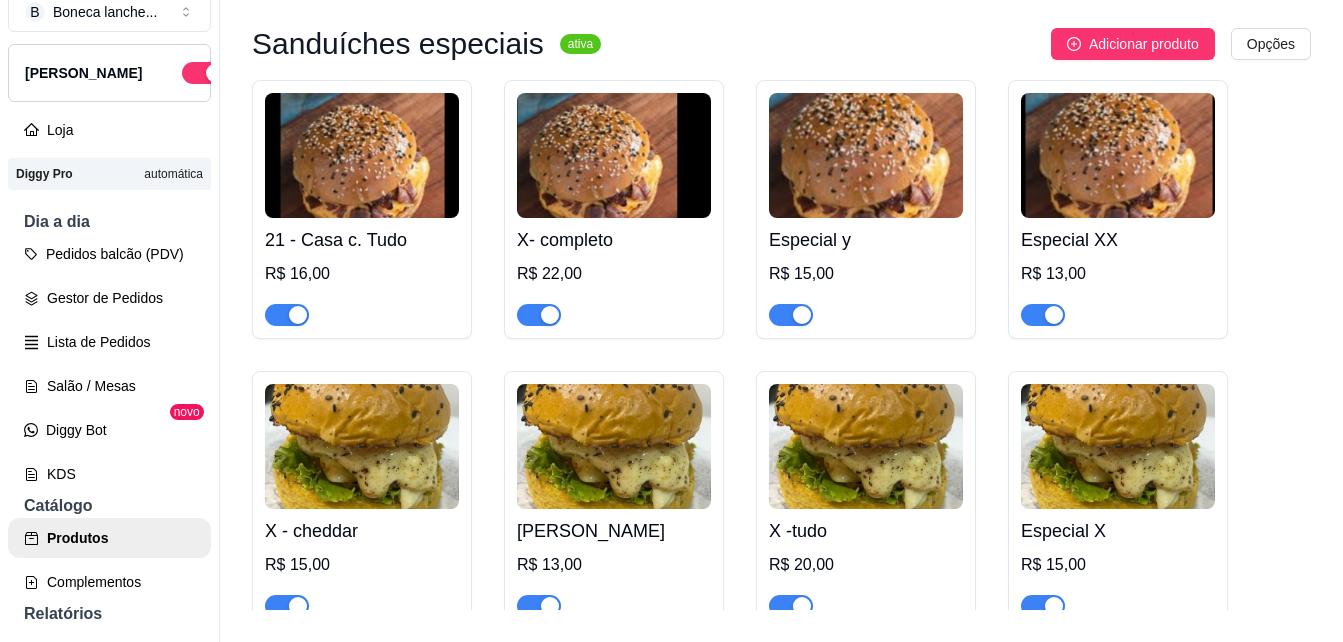 click on "21 - Casa c. Tudo   R$ 16,00 X- completo    R$ 22,00 Especial y    R$ 15,00 Especial XX    R$ 13,00 X - cheddar   R$ 15,00 Bauru cheddar   R$ 13,00 X -tudo    R$ 20,00 Especial X    R$ 15,00" at bounding box center [781, 355] 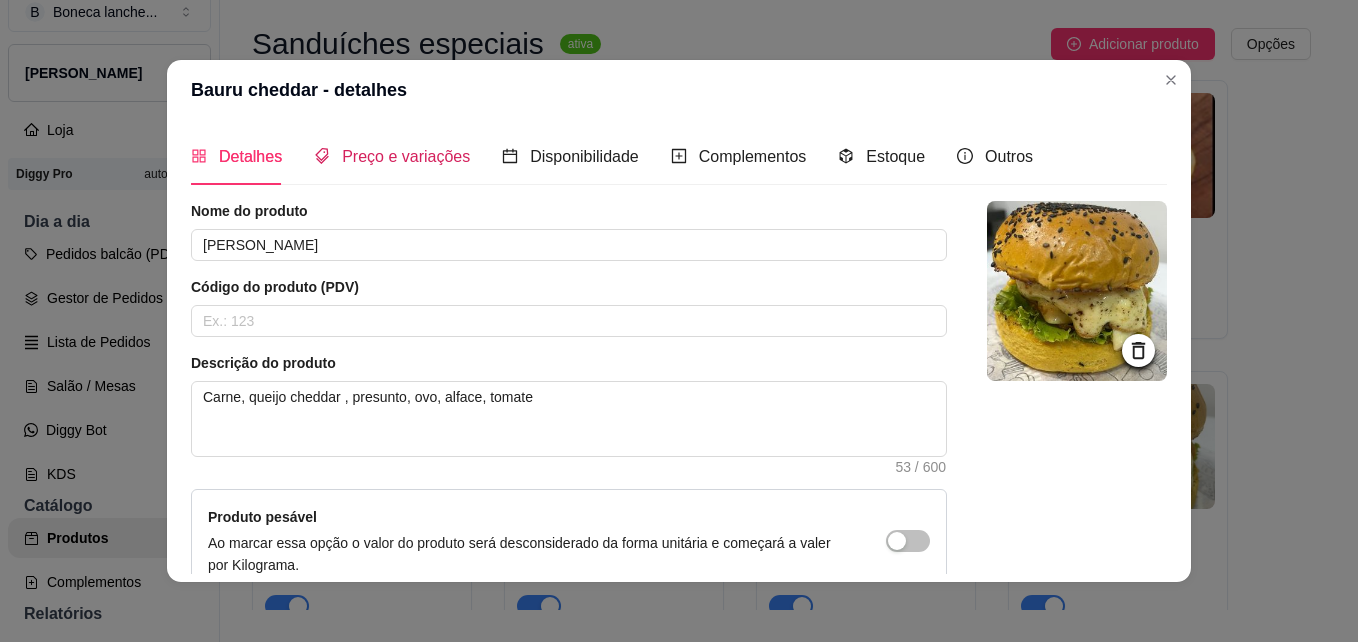 click on "Preço e variações" at bounding box center (406, 156) 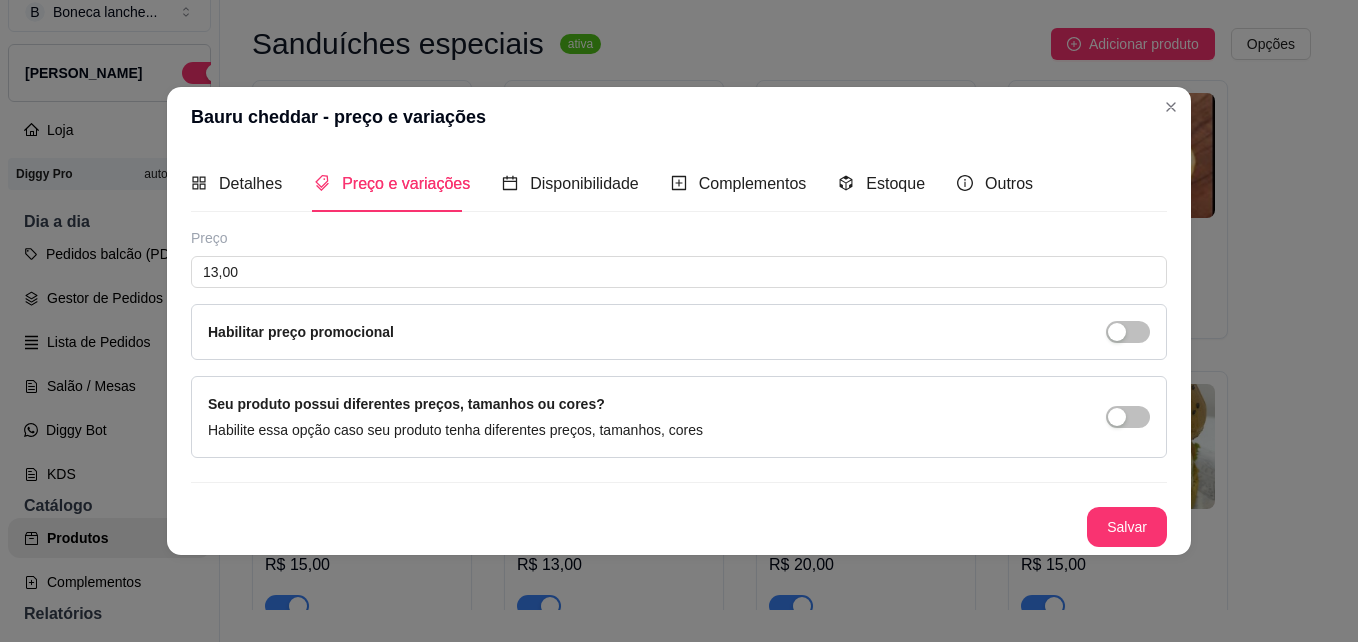 type 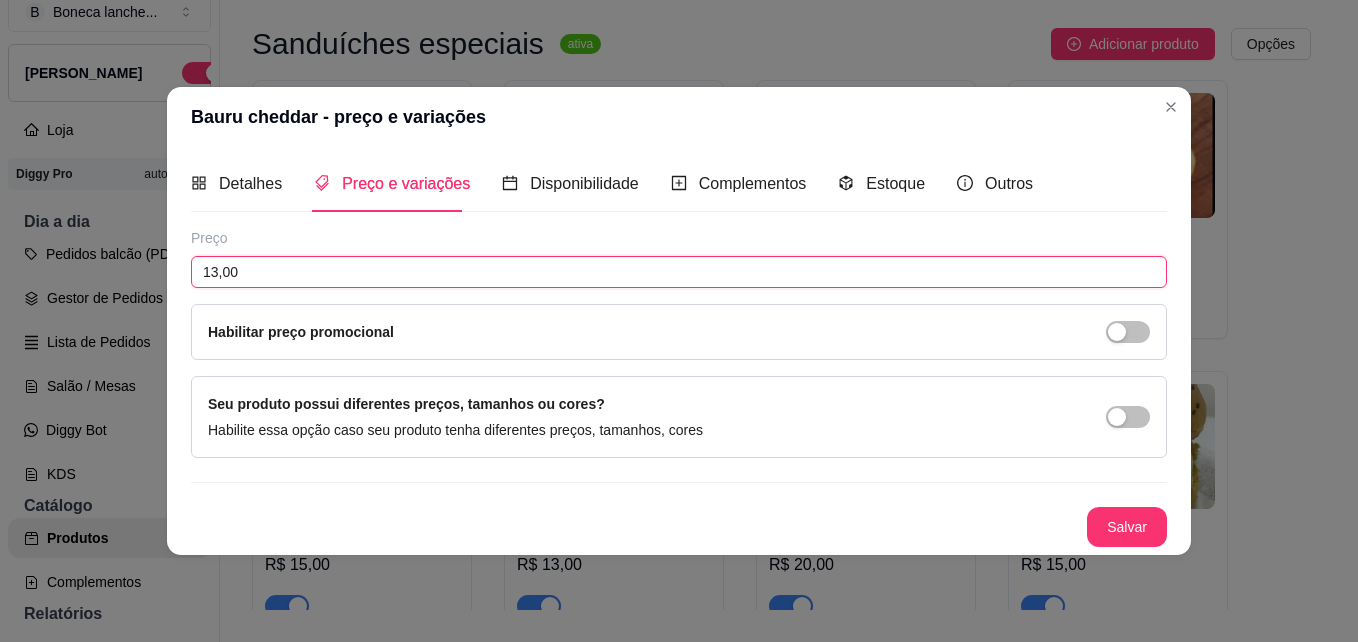 click on "13,00" at bounding box center [679, 272] 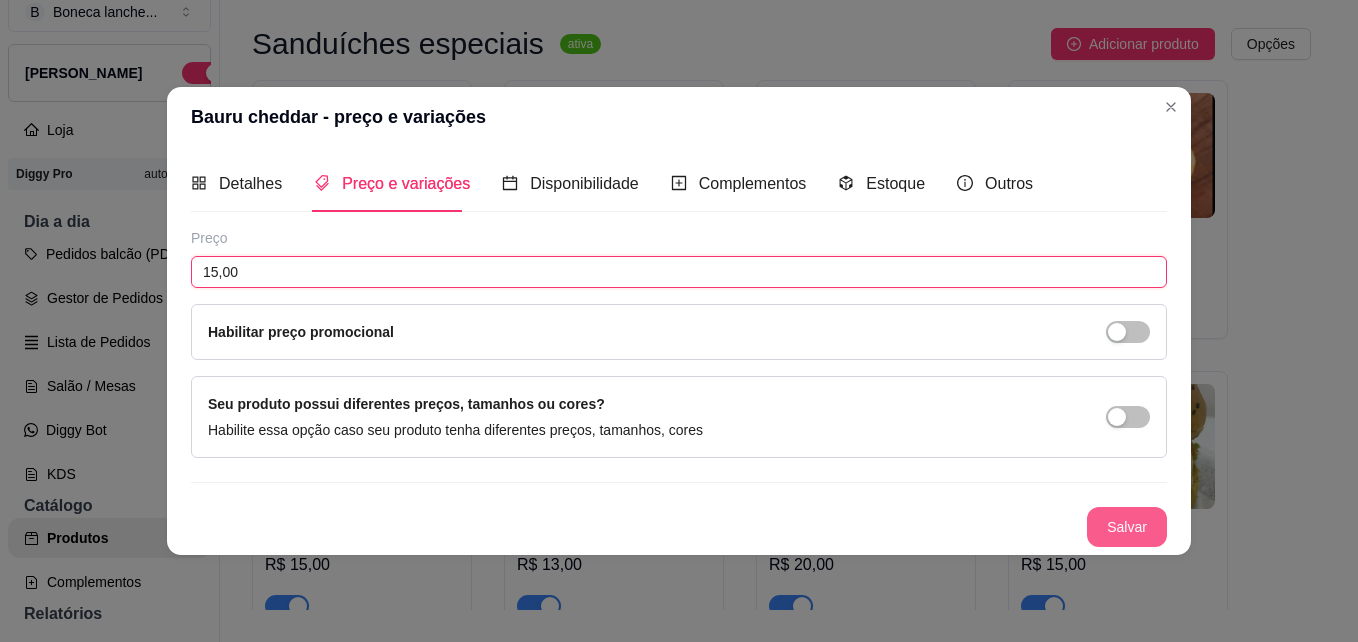 type on "15,00" 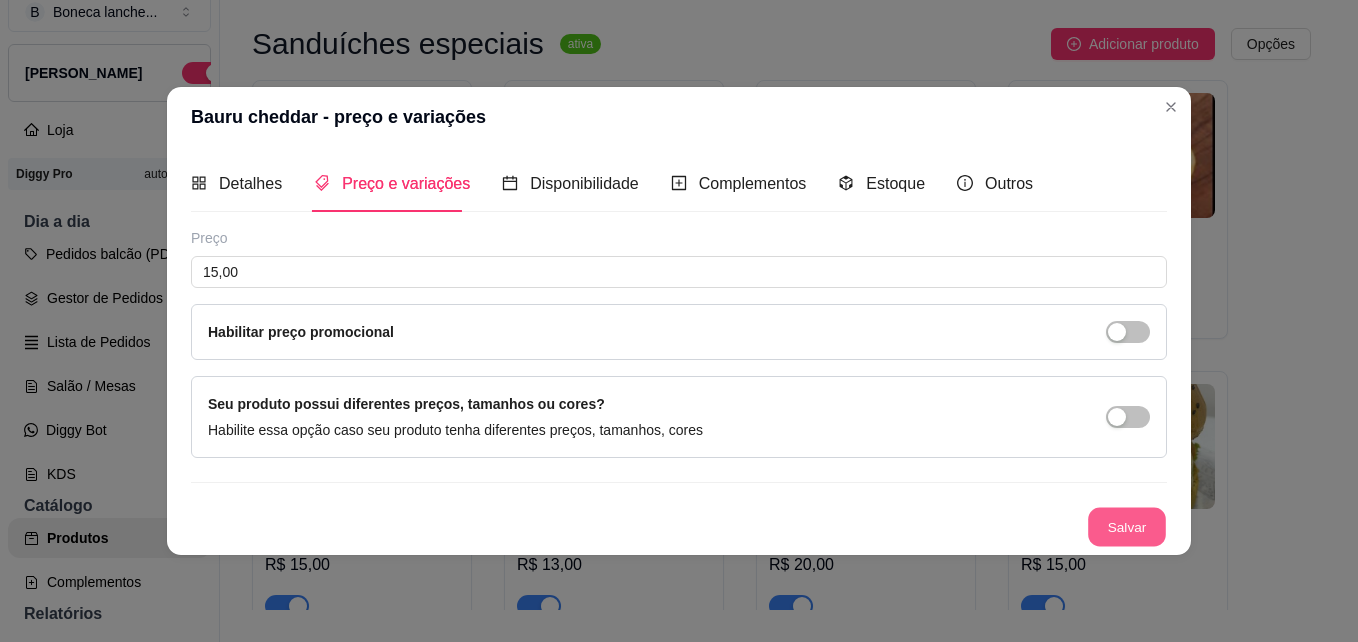 click on "Salvar" at bounding box center [1127, 527] 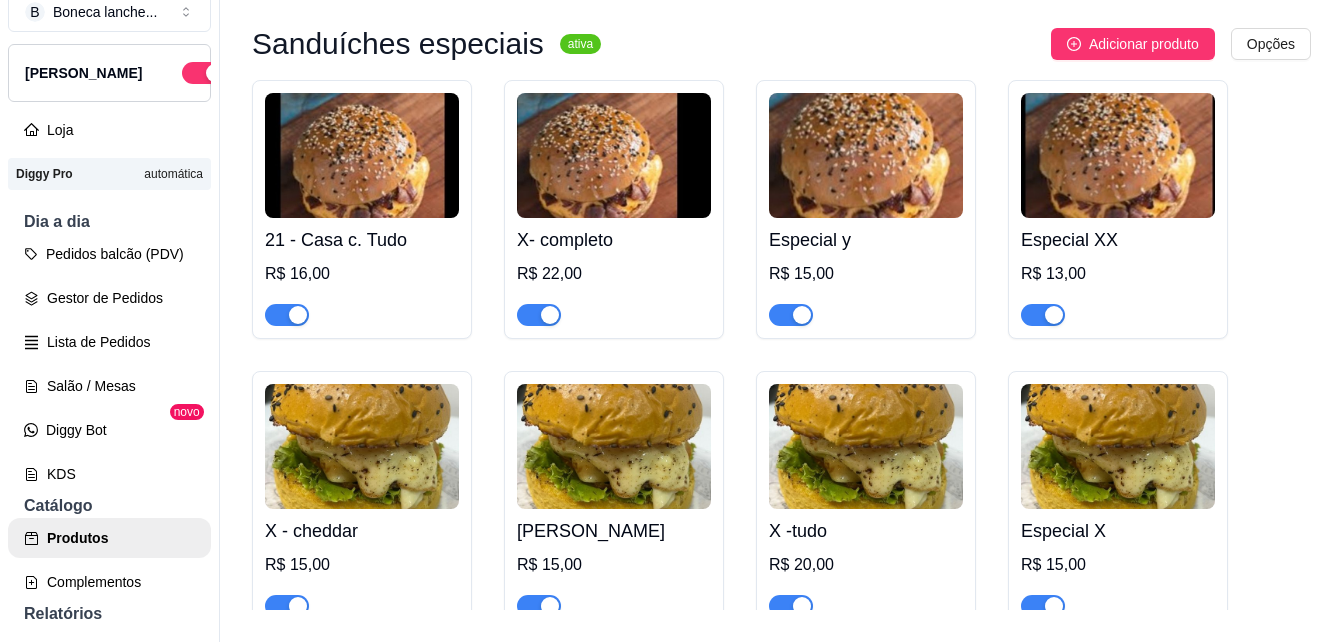 click at bounding box center (866, 446) 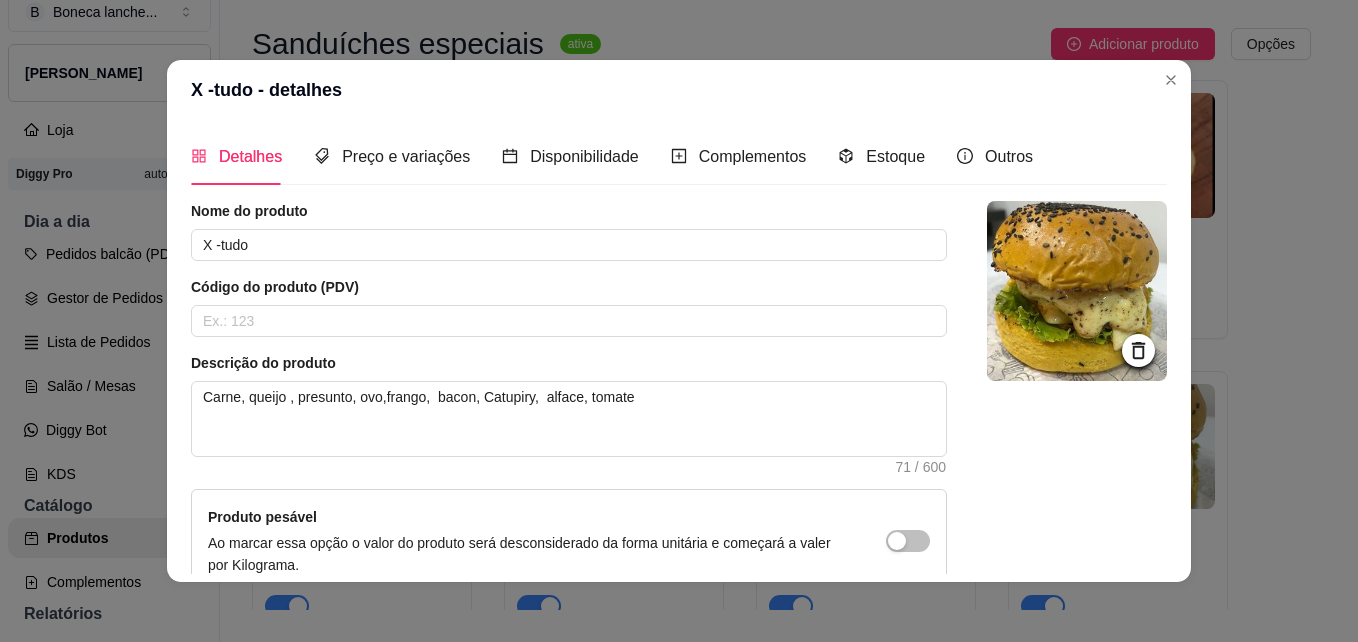 scroll, scrollTop: 4, scrollLeft: 0, axis: vertical 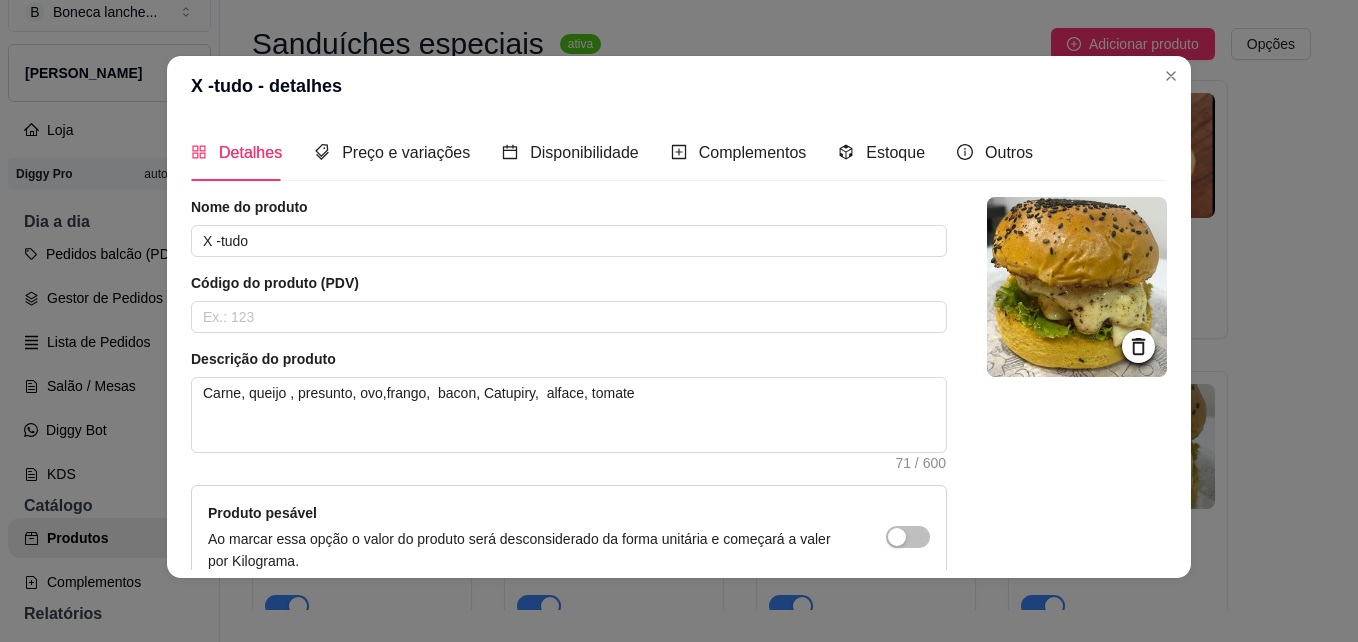 click at bounding box center [1077, 442] 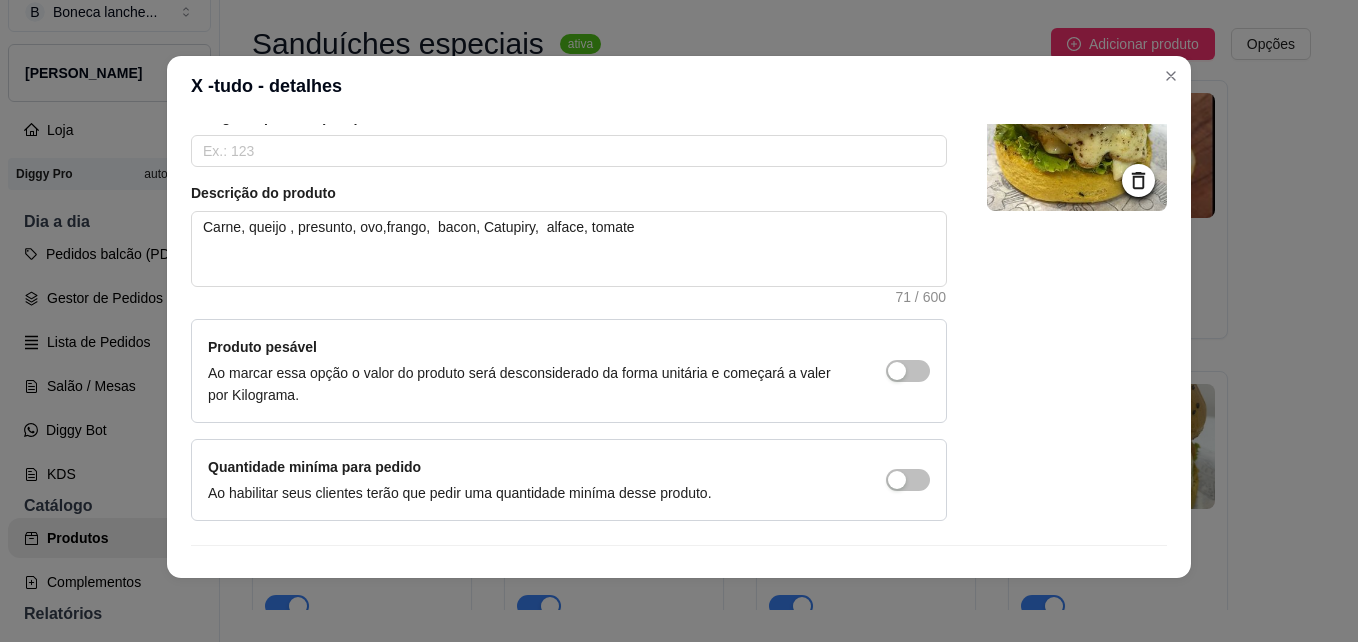 scroll, scrollTop: 0, scrollLeft: 0, axis: both 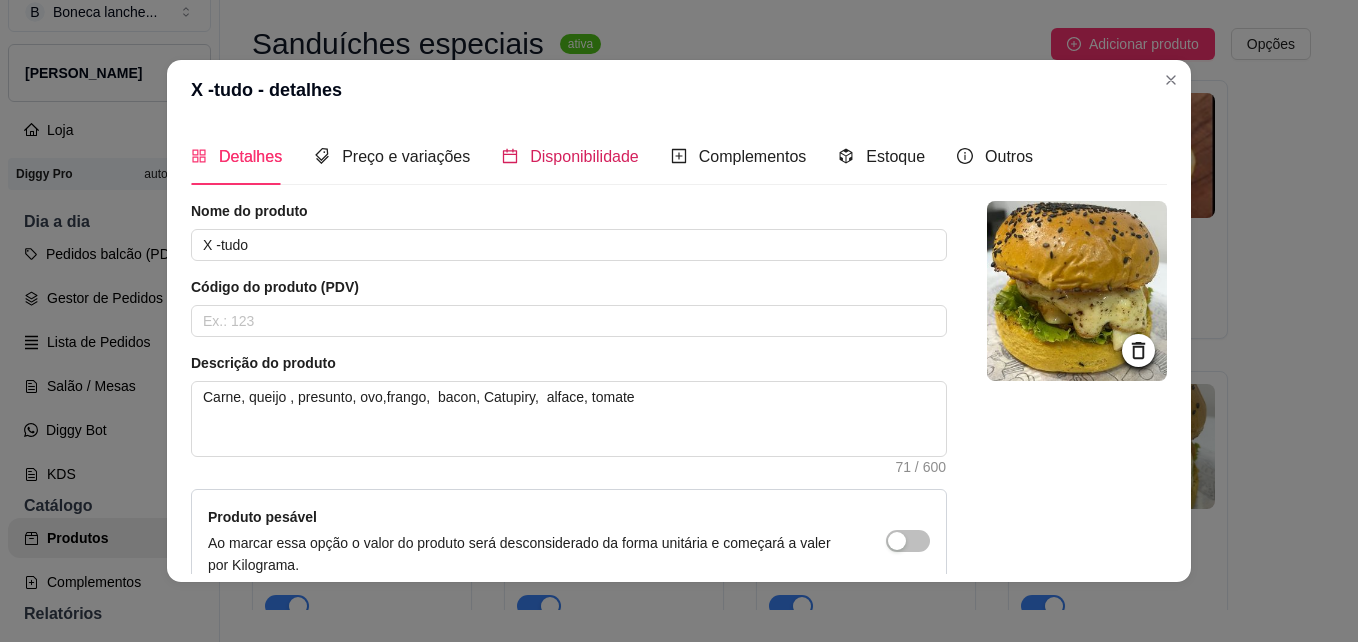click on "Disponibilidade" at bounding box center (584, 156) 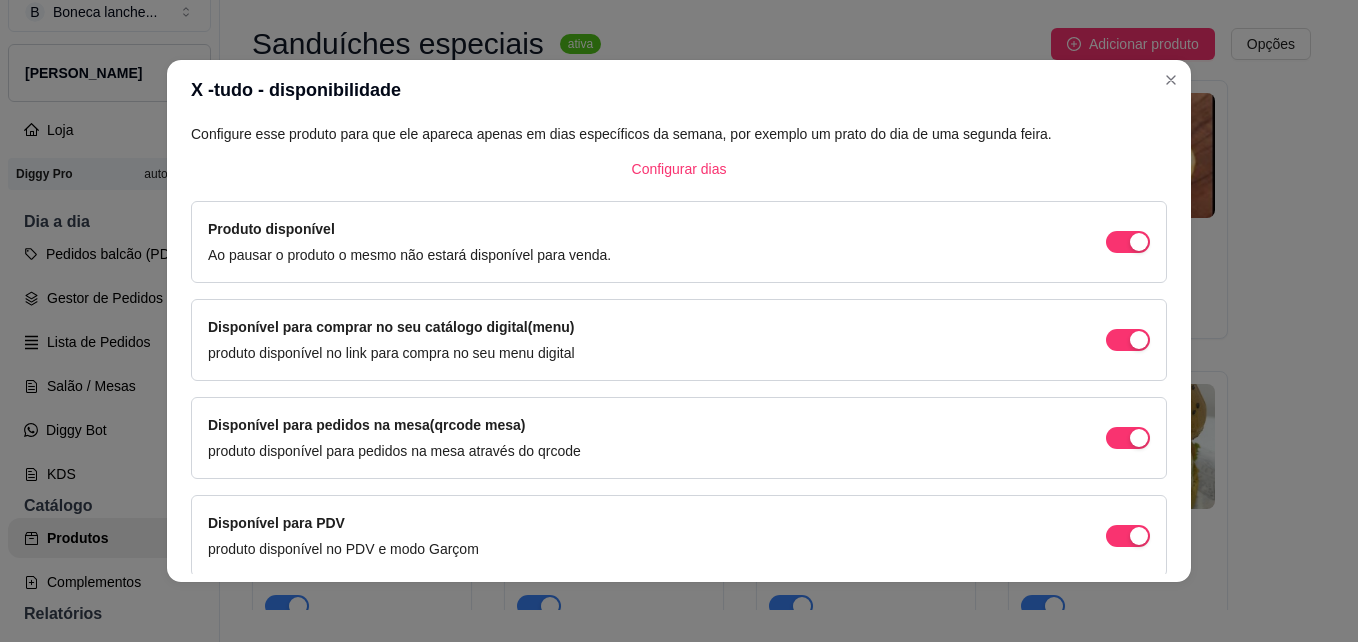scroll, scrollTop: 204, scrollLeft: 0, axis: vertical 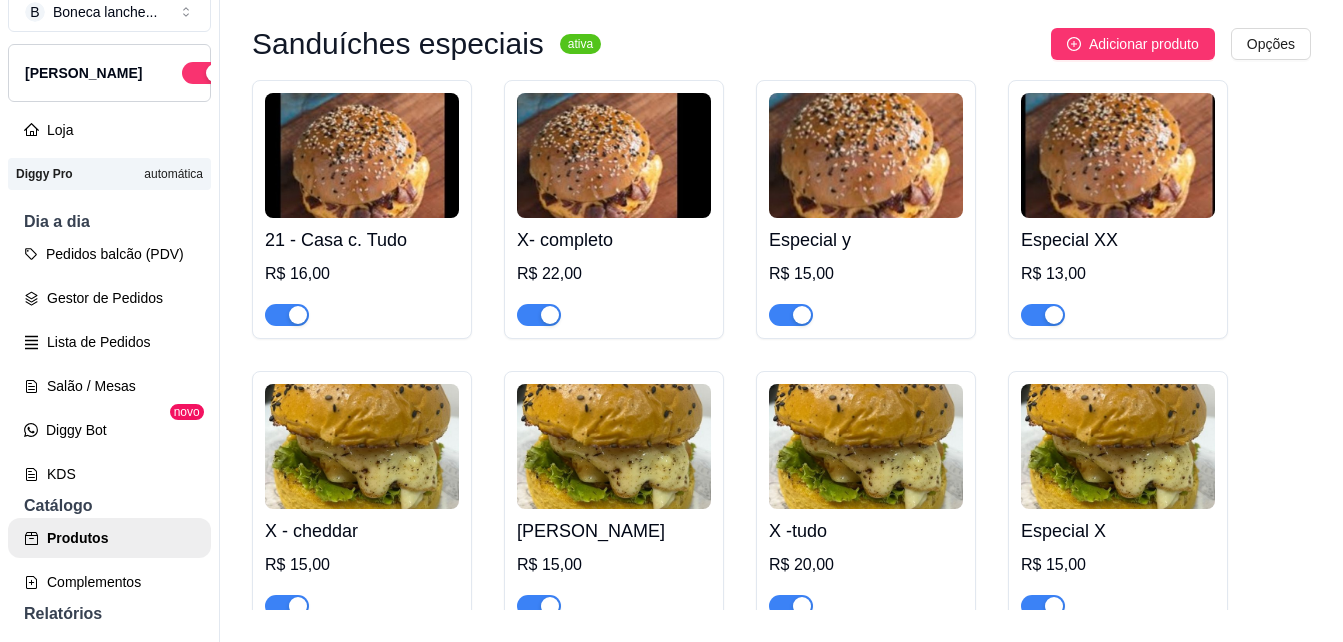click on "Combo churrasco  ativa Adicionar produto Opções Churrasco frango + Baião p   5 em estoque R$ 14,00 Churrasco porco + Baião    6 em estoque R$ 14,00 Churrasco maminha + Baião    0 em estoque R$ 17,00 Churrasco carne+ Baião    5 em estoque R$ 15,00 Churrasco linguiça + Baião    2 em estoque R$ 14,00 Espetinho carne + Baião + batata-frita 100g   5 em estoque R$ 20,00 Espetinho porco + Baião + batata-frita 100g   6 em estoque R$ 19,00 Espetinho frango + Baião + batata-frita 100g   5 em estoque R$ 19,00 Espetinho linguiça + Baião + batata-frita 100g   2 em estoque R$ 19,00 Churrasco  ativa Adicionar produto Opções Churrasco maminha   0 em estoque R$ 10,00 Churrasco carne   5 em estoque R$ 8,00 Churrasco porco   6 em estoque R$ 7,00 Churrasco frango   5 em estoque R$ 7,00 Churrasco linguiça    2 em estoque R$ 7,00 Combos Árabes  ativa Adicionar produto Opções 2 X-burgue arabe + batata-frita c/ cheddar / calabresa 200 g   R$ 30,00 2 X- havai arabe+ batata-frita 200g   R$ 40,00" at bounding box center (781, 364) 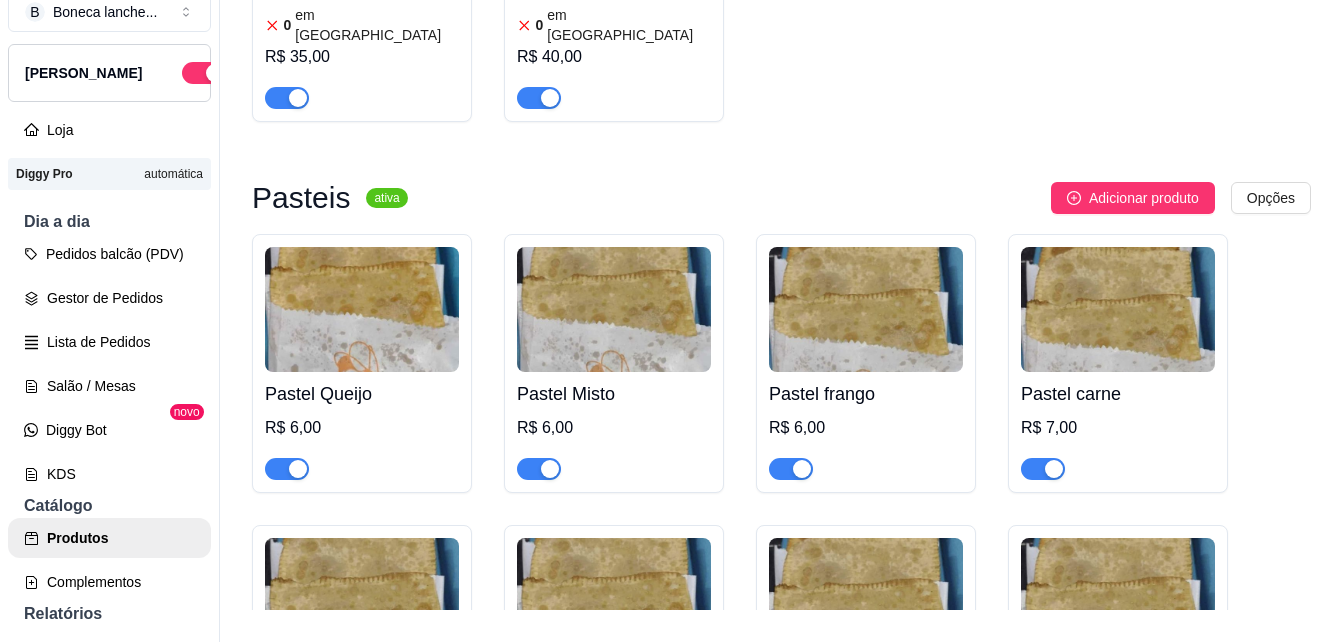 scroll, scrollTop: 8786, scrollLeft: 0, axis: vertical 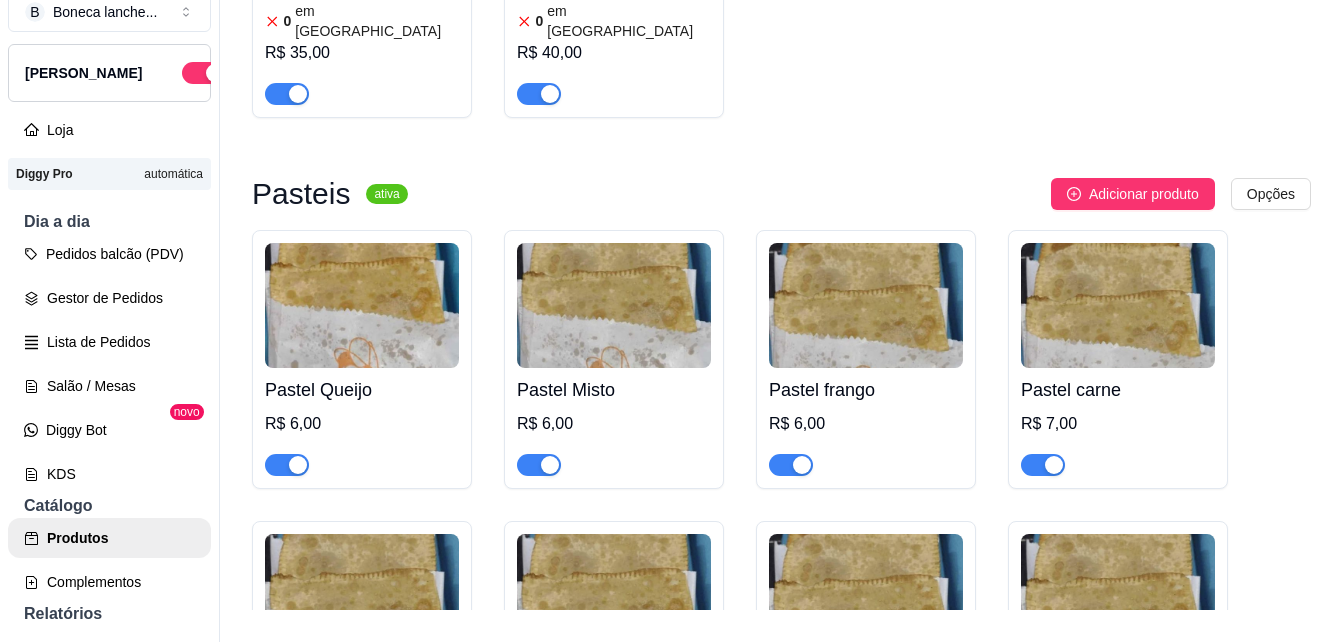 click at bounding box center [362, 305] 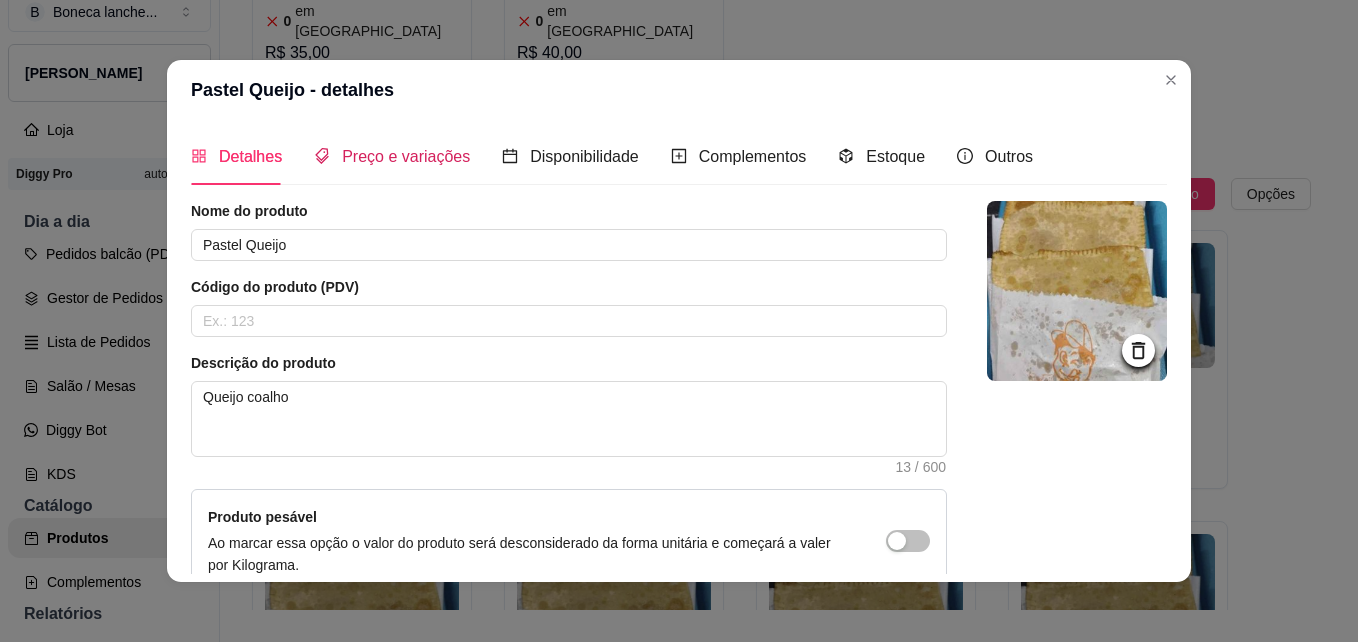 click on "Preço e variações" at bounding box center [406, 156] 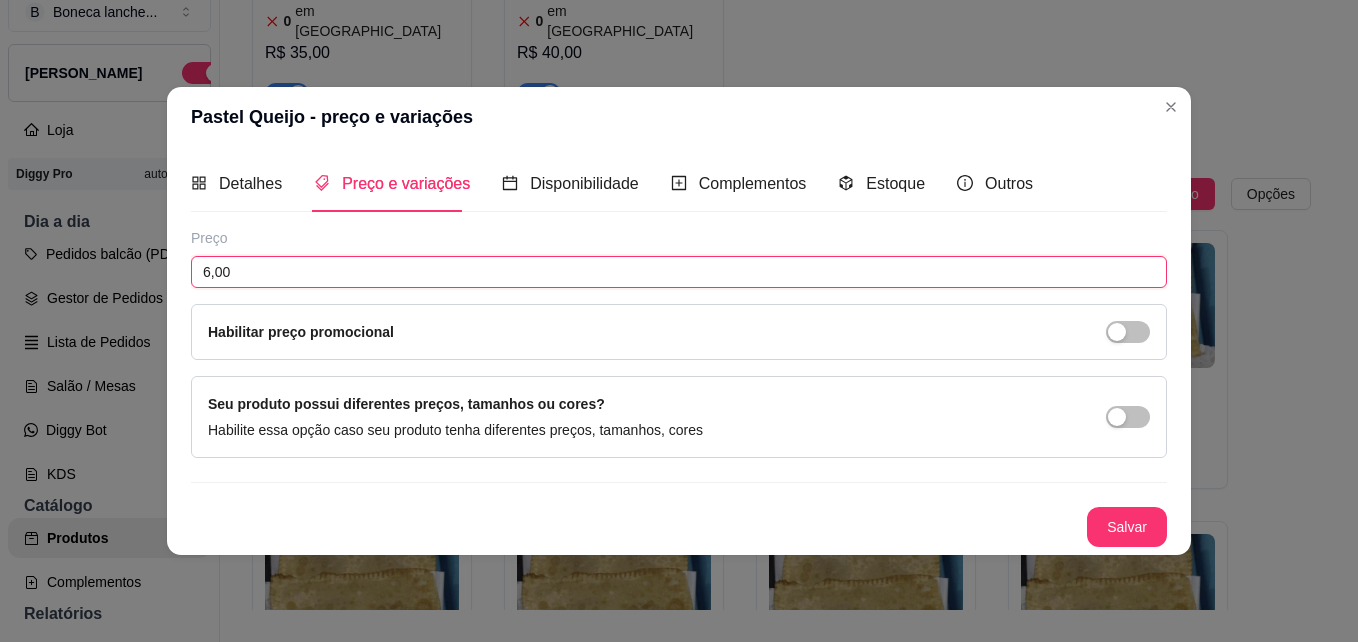 click on "6,00" at bounding box center [679, 272] 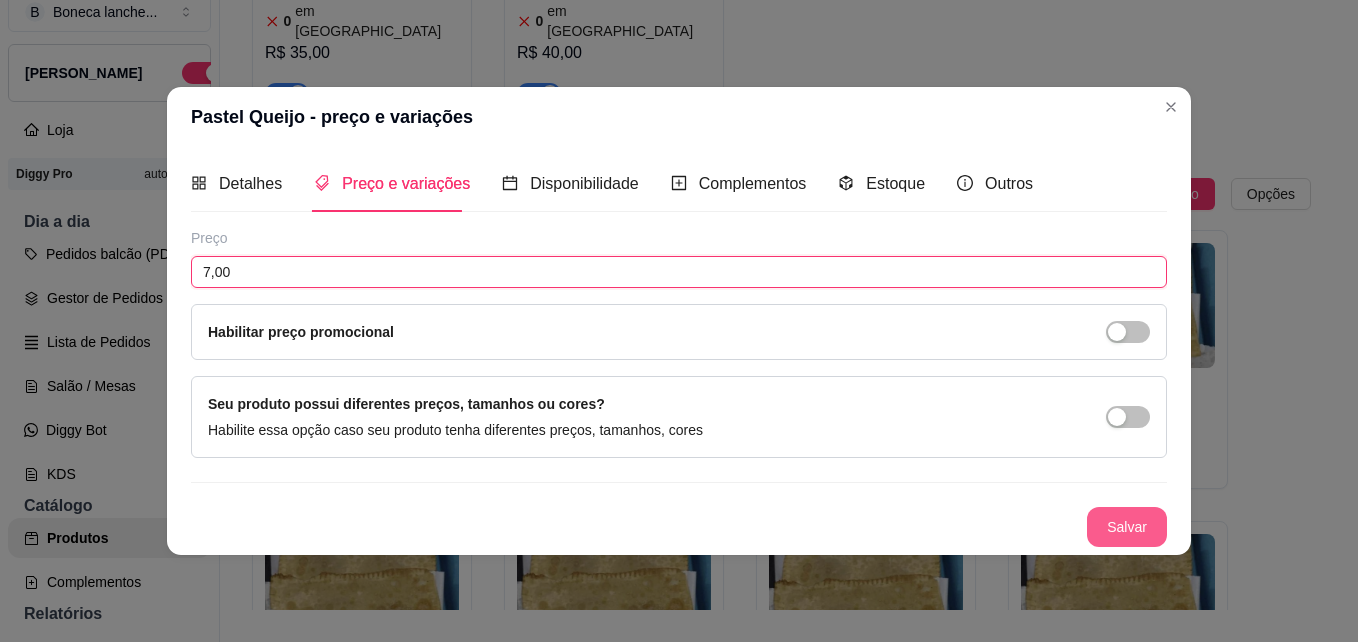 type on "7,00" 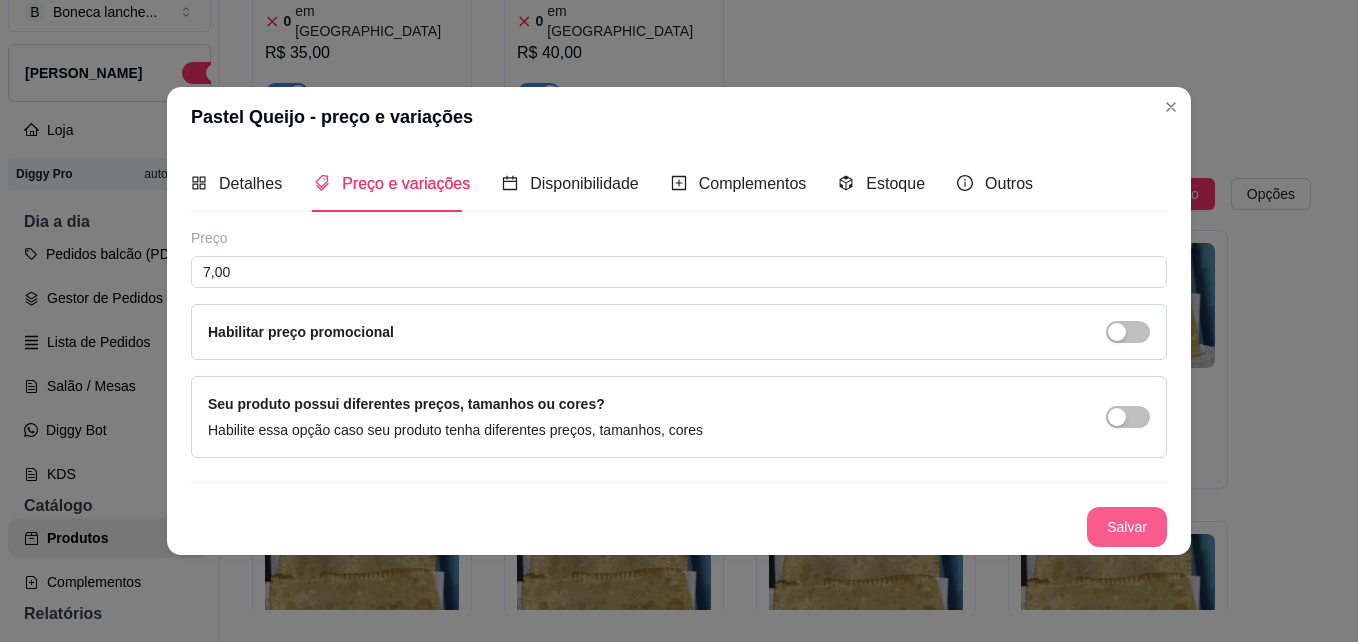 click on "Salvar" at bounding box center (1127, 527) 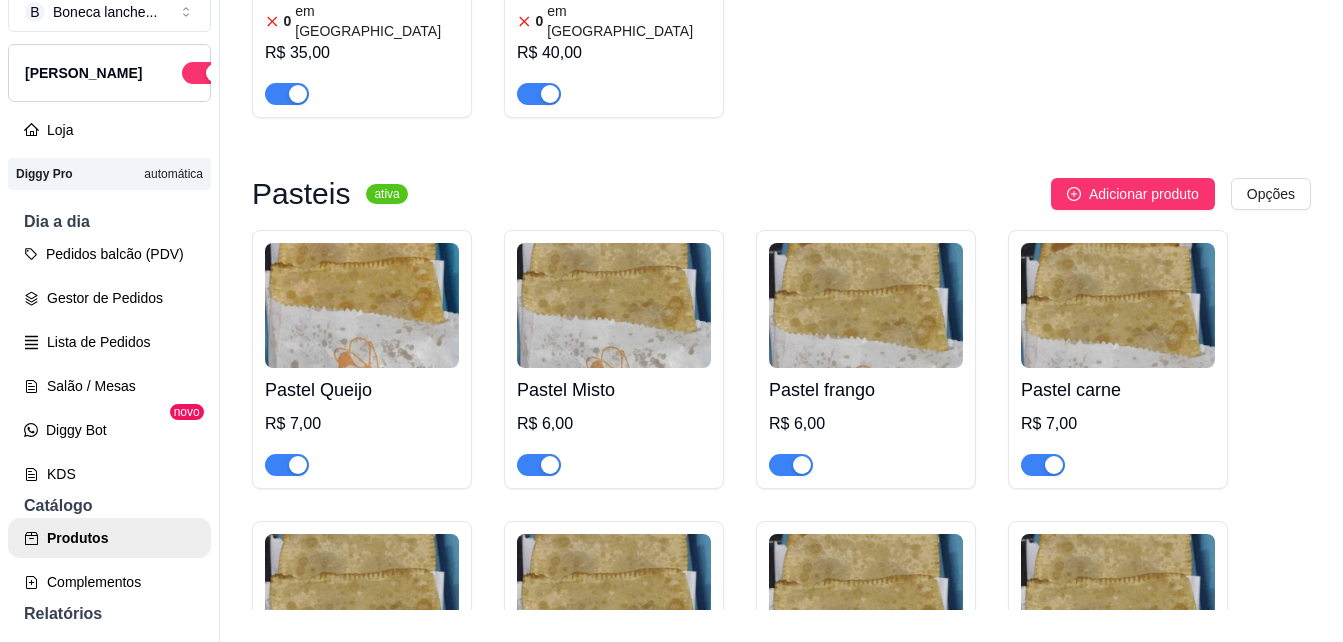 click on "Pastel Misto" at bounding box center (614, 390) 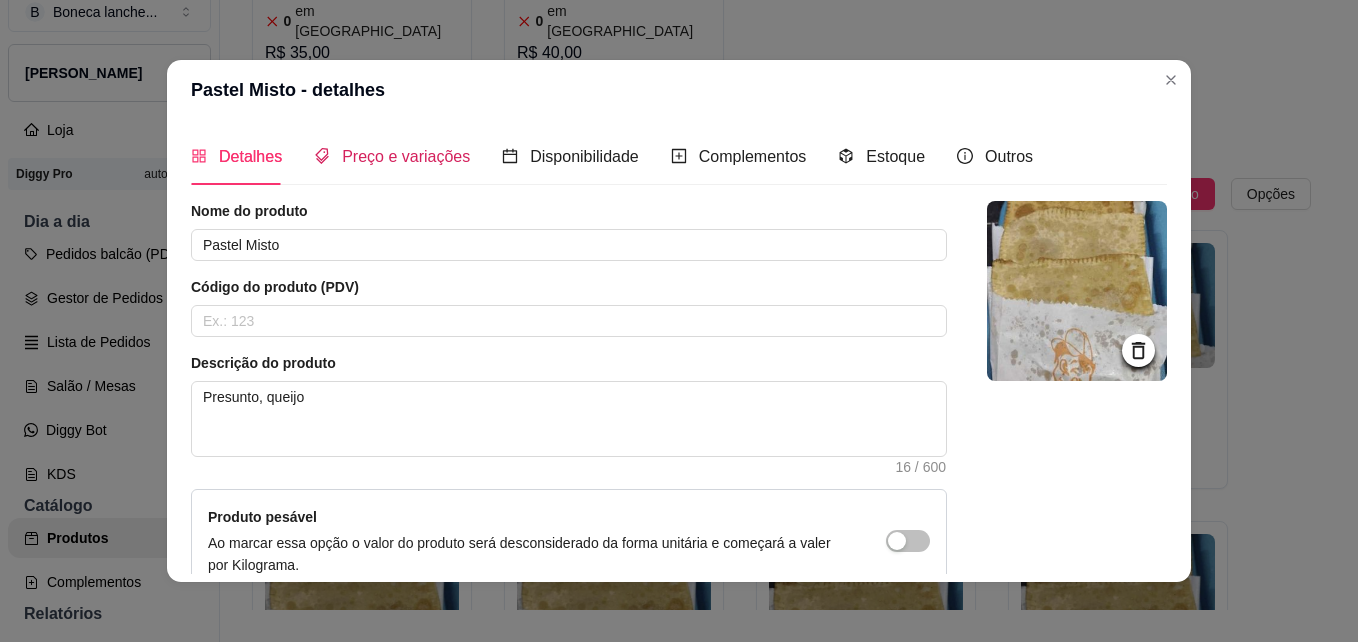 click on "Preço e variações" at bounding box center [406, 156] 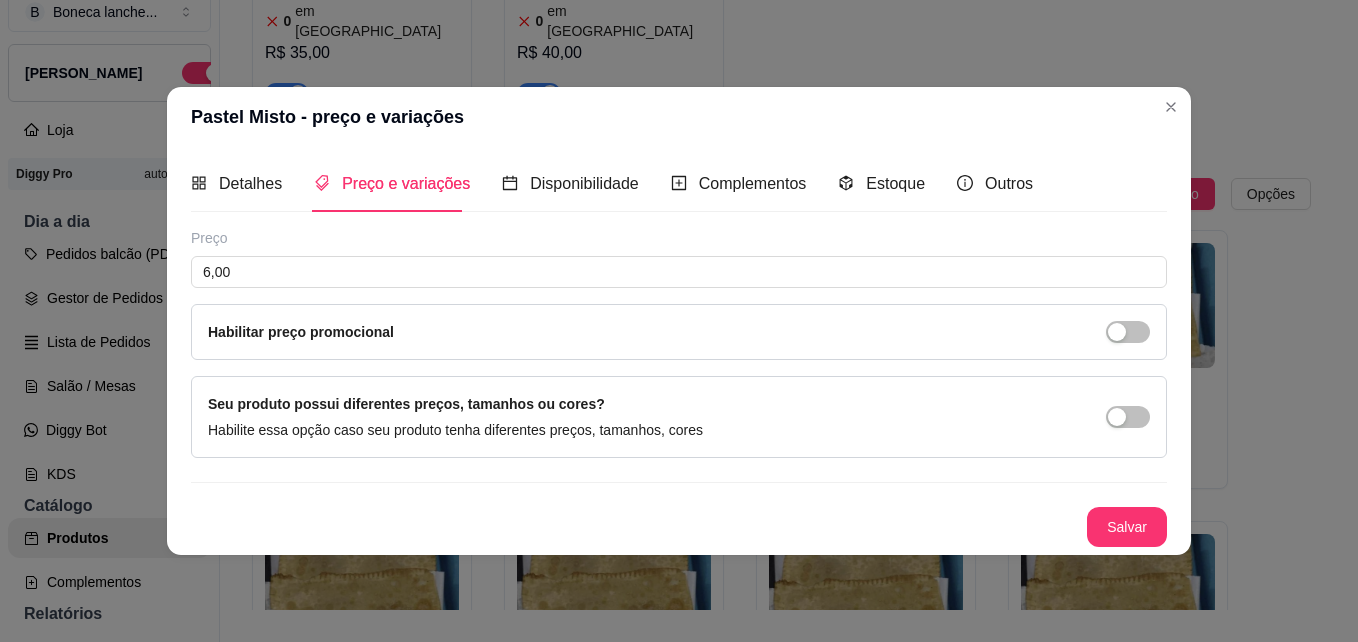 type 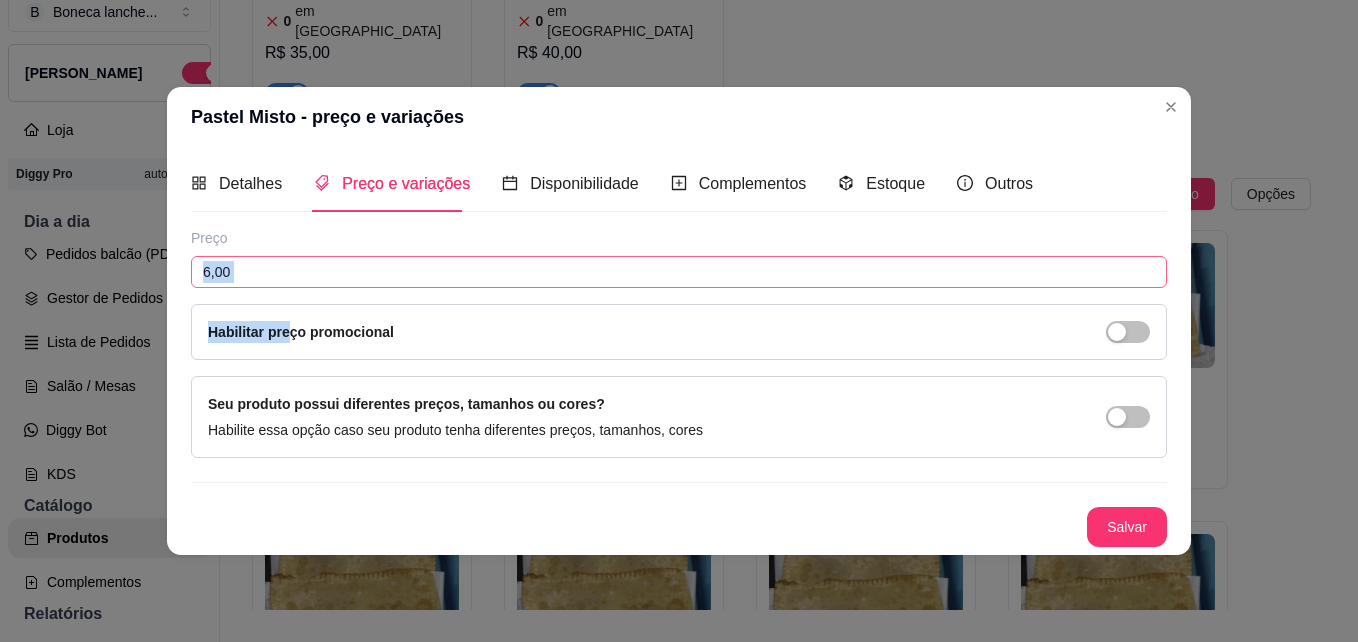 drag, startPoint x: 285, startPoint y: 289, endPoint x: 291, endPoint y: 270, distance: 19.924858 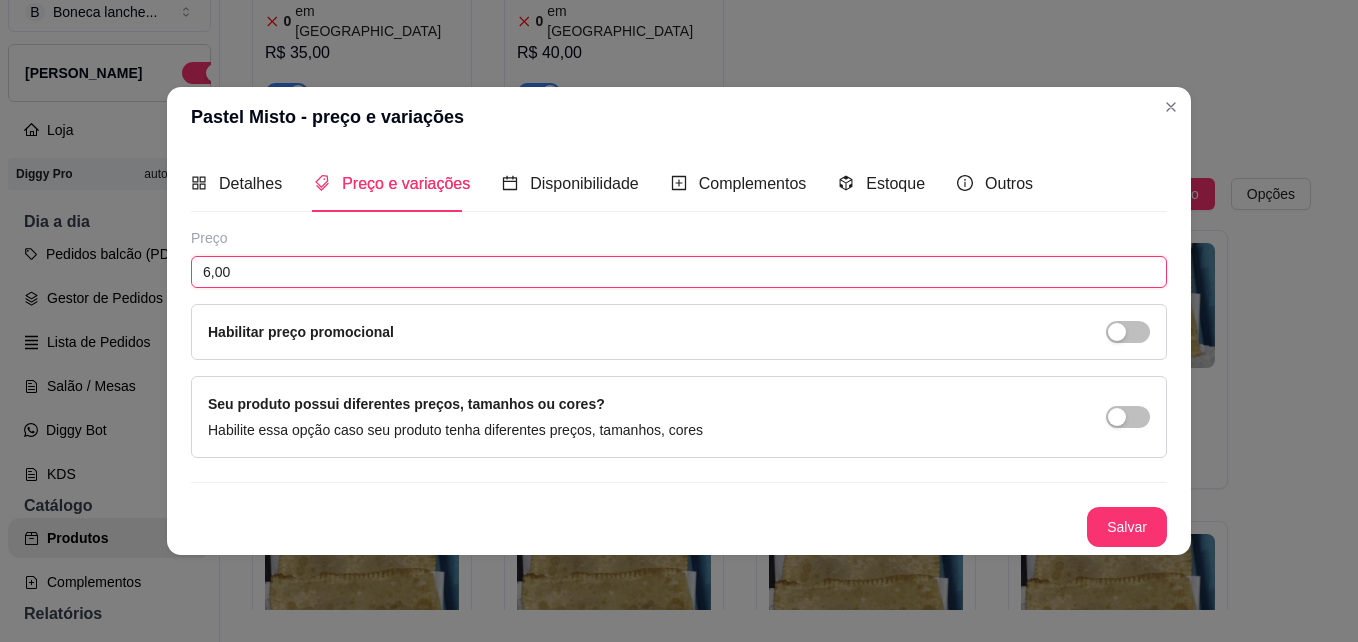 click on "6,00" at bounding box center (679, 272) 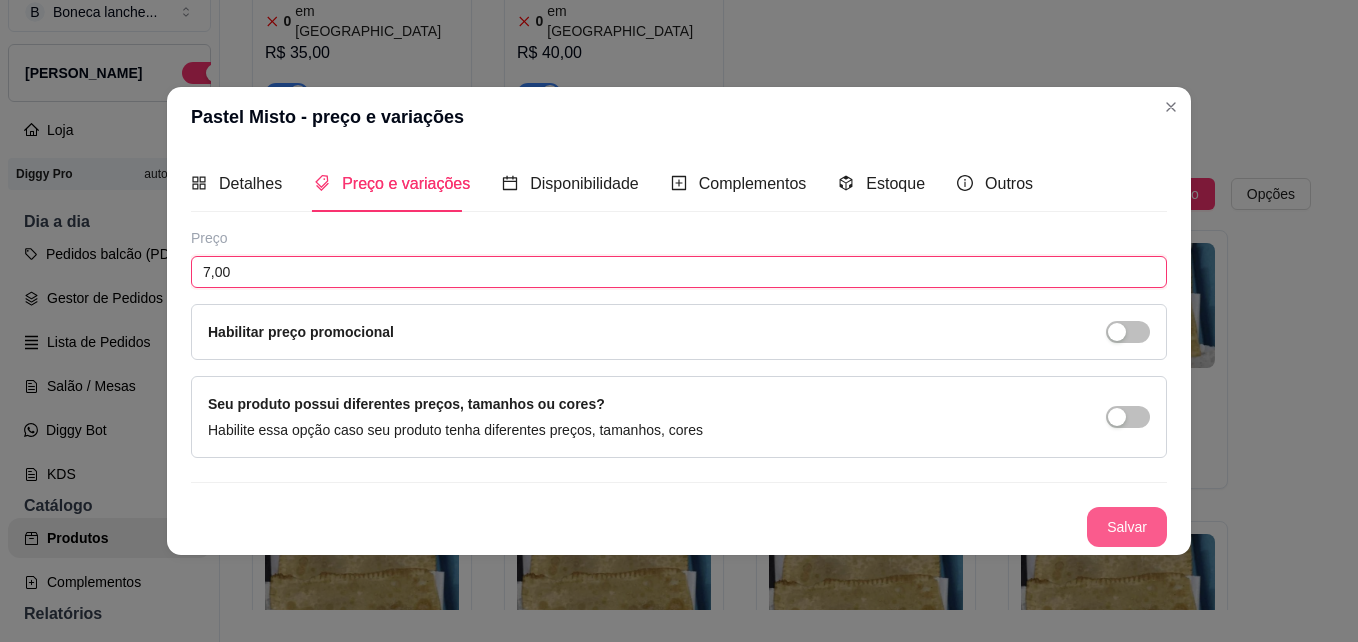 type on "7,00" 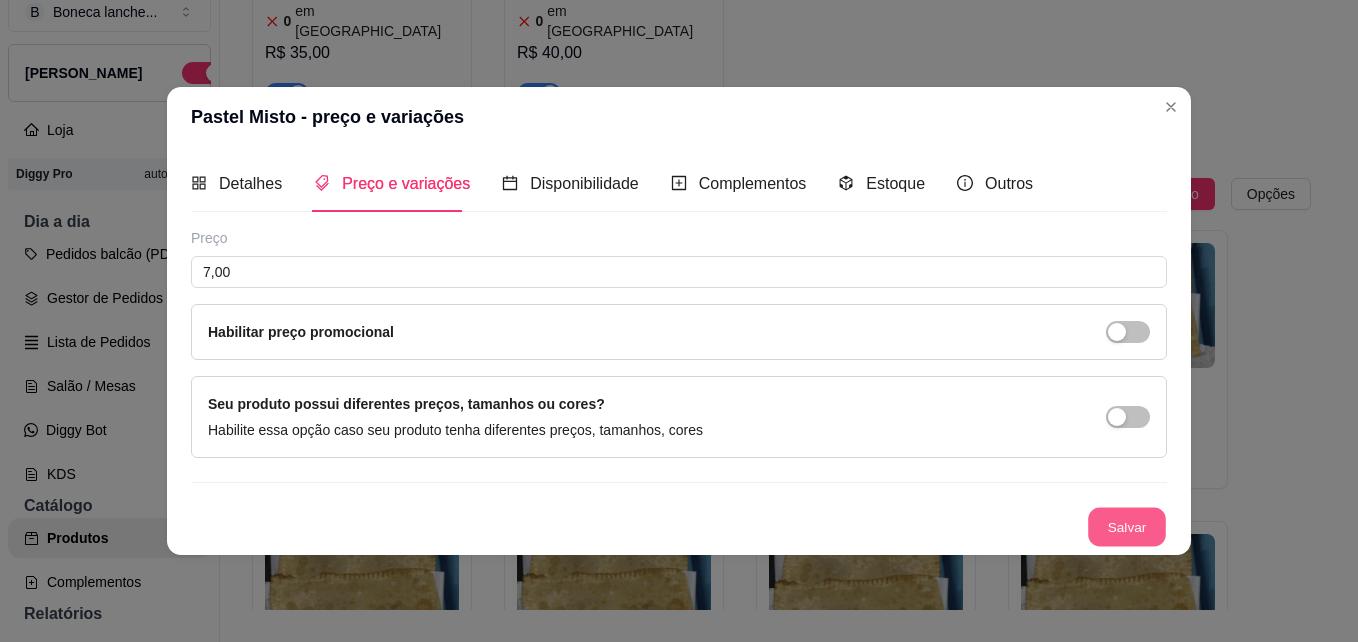 click on "Salvar" at bounding box center (1127, 527) 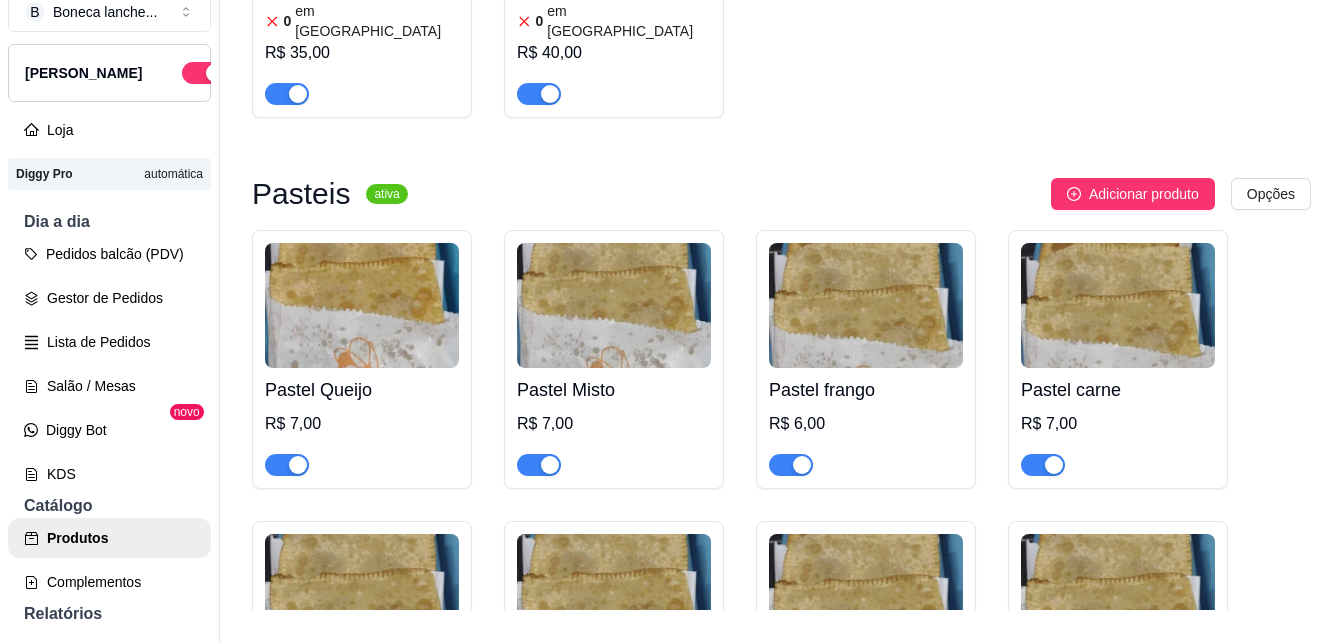 click on "Pastel frango" at bounding box center (866, 390) 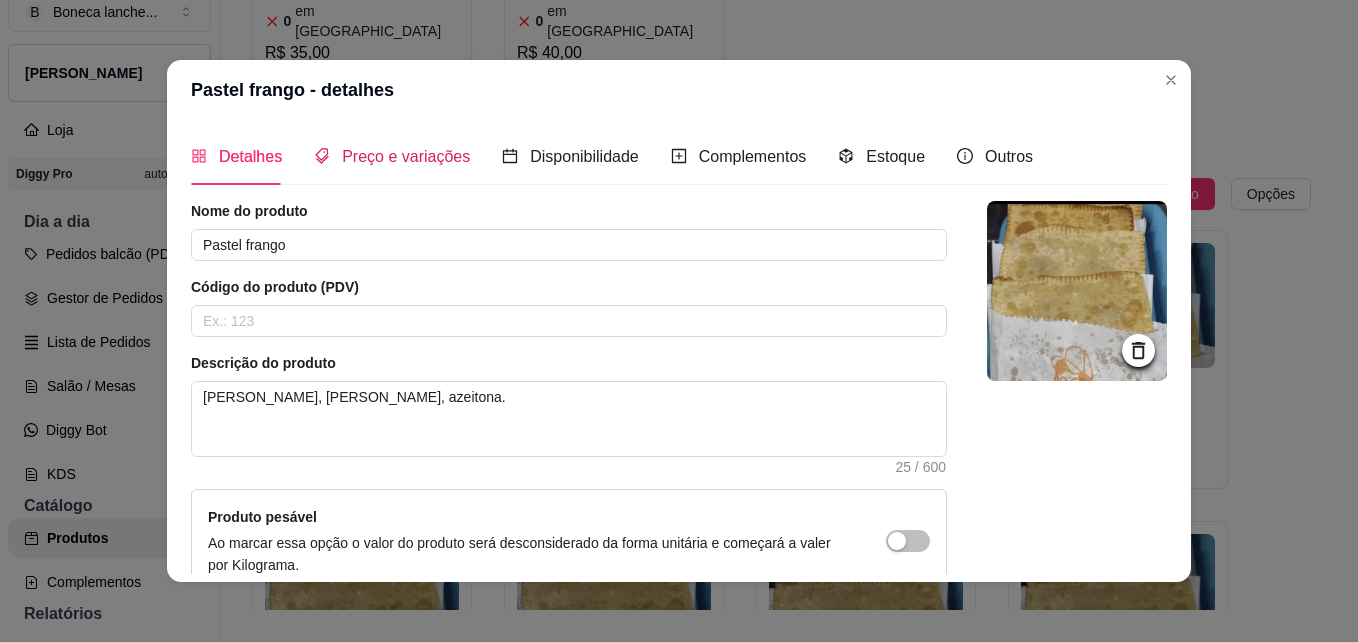 click on "Preço e variações" at bounding box center (406, 156) 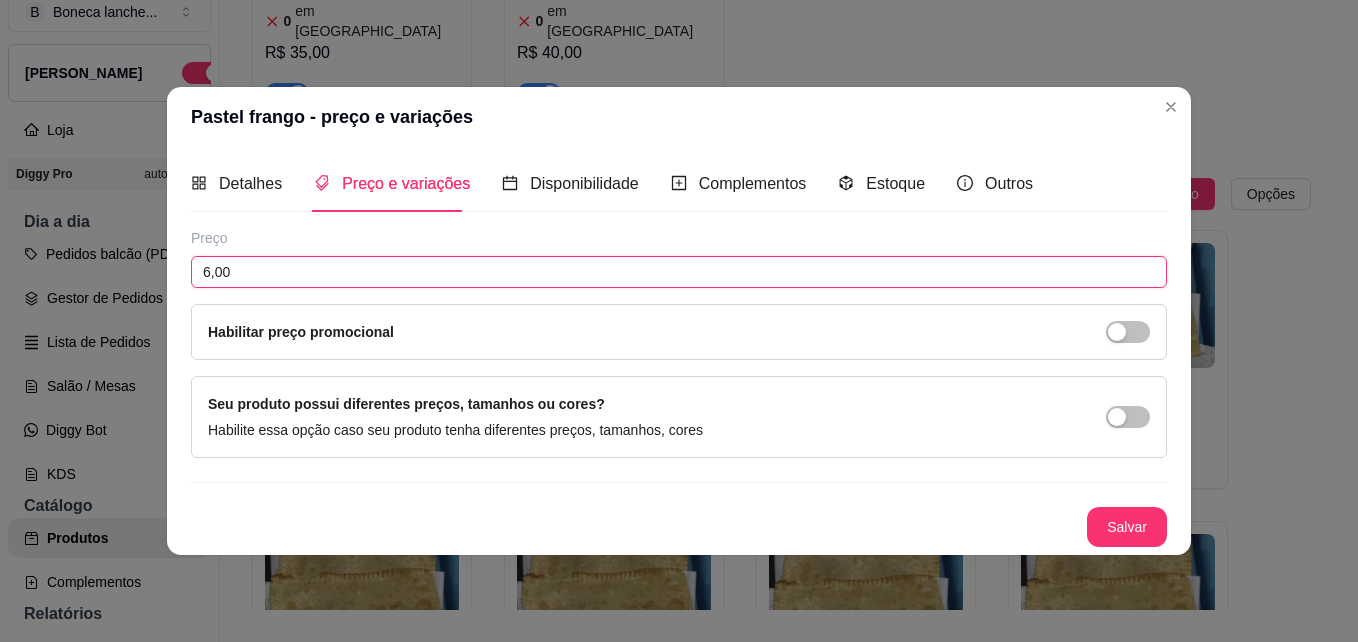 click on "6,00" at bounding box center (679, 272) 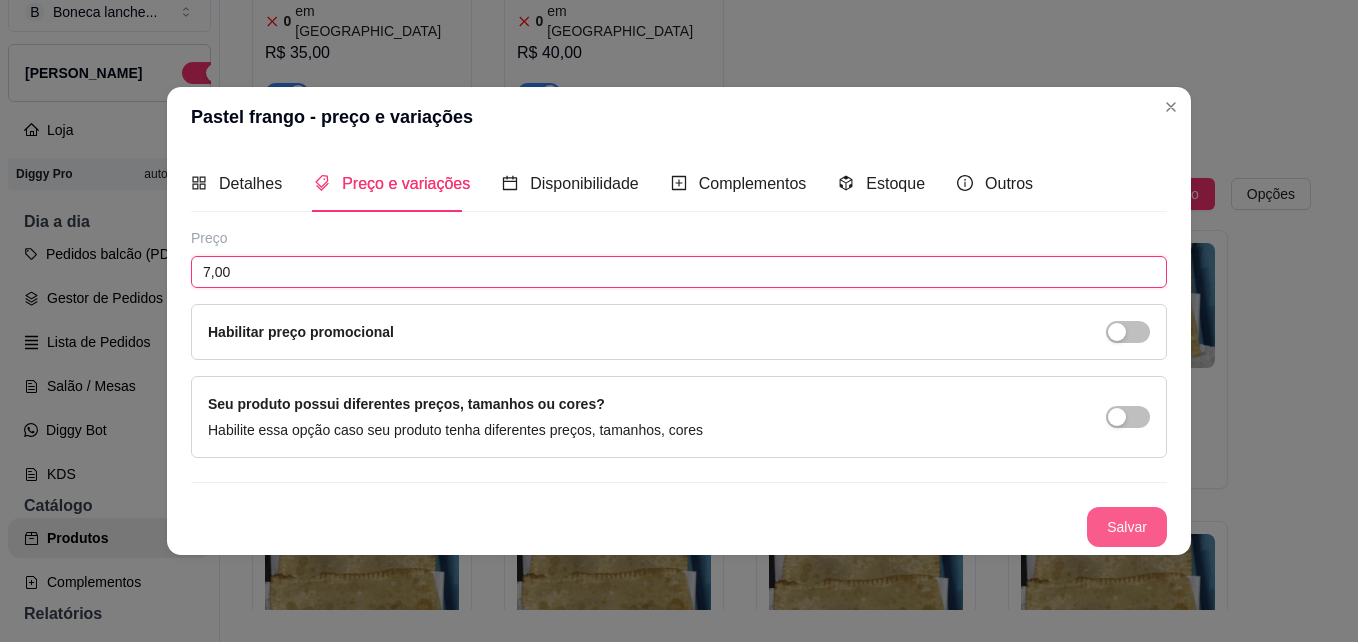 type on "7,00" 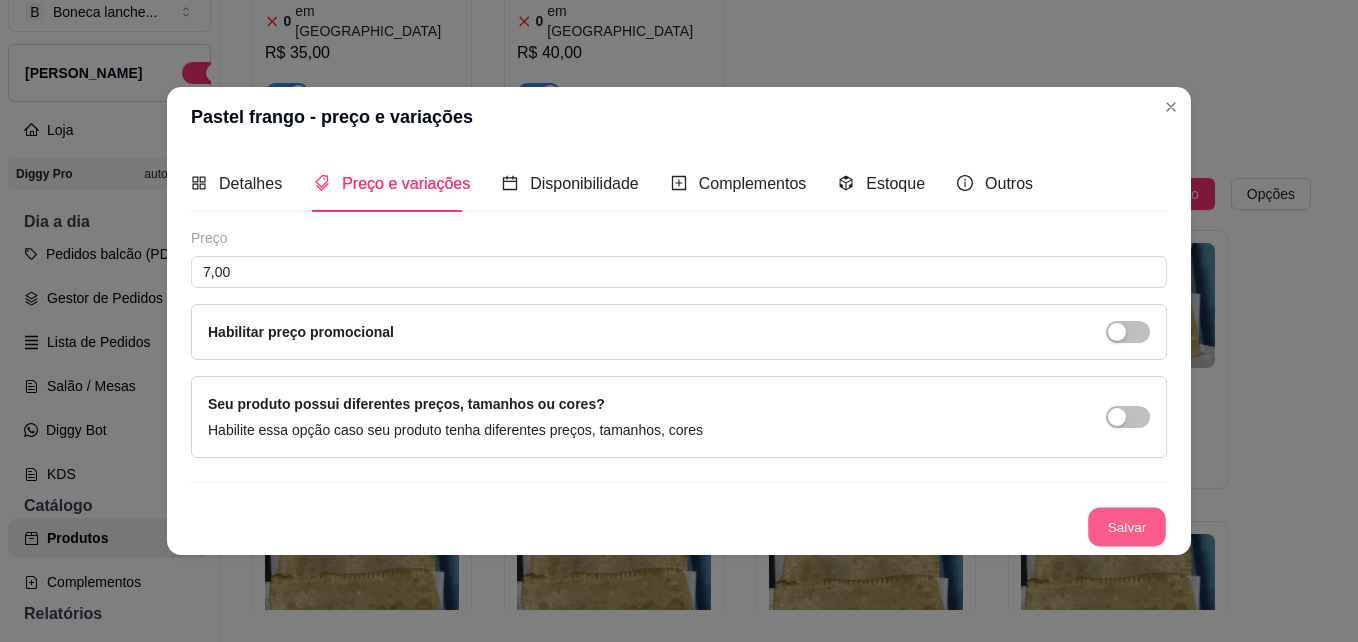 click on "Salvar" at bounding box center [1127, 527] 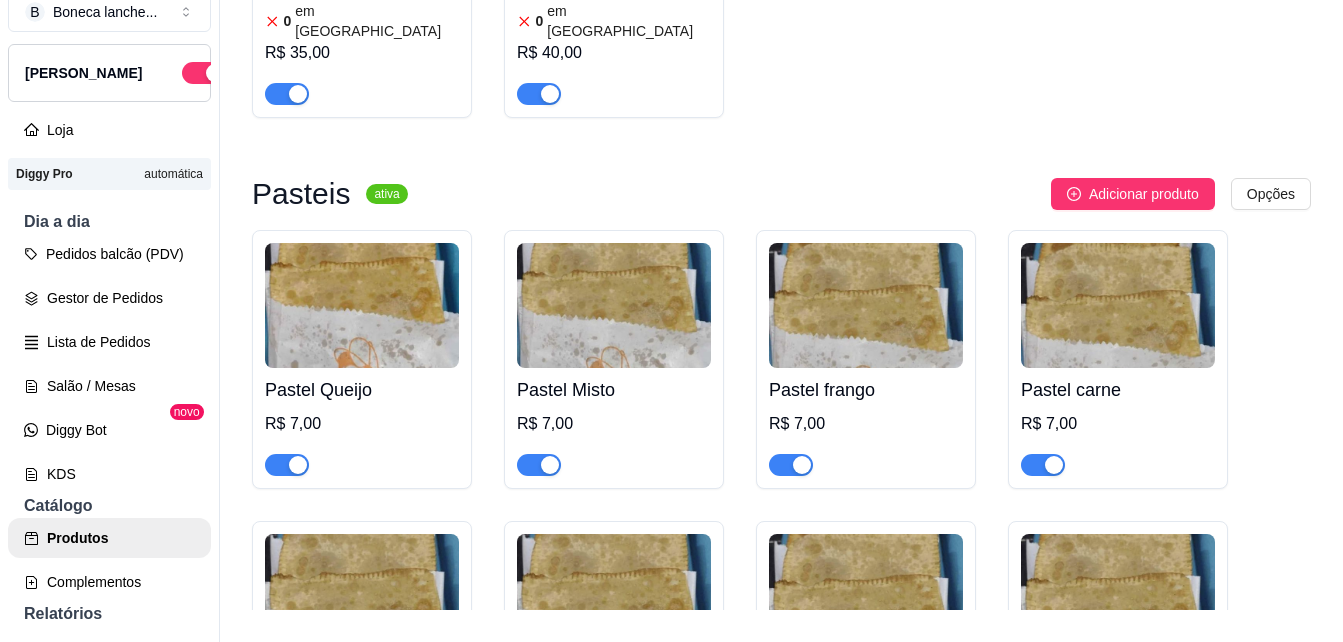 click on "Pastel Queijo   R$ 7,00 Pastel Misto   R$ 7,00 Pastel frango   R$ 7,00 Pastel carne   R$ 7,00 Pastel calabresa   R$ 7,00 Pastel creme de avelã    R$ 10,00 Pastel Carne c/ catupiry    R$ 8,00 Pastel Carne c/ cheddar    R$ 8,00 Pastel Carne c/ queijo    R$ 8,00 Pastel Frango c/ catupiry    R$ 7,00 Pastel Frango cheddar   R$ 7,00 Pastel Frango c / queijo   R$ 7,00 Pastel chocolate    R$ 10,00 pastel portugues   R$ 12,00 Pastel mistao   R$ 12,00 Pastel Carne do sol / queijp   R$ 10,00" at bounding box center [781, 824] 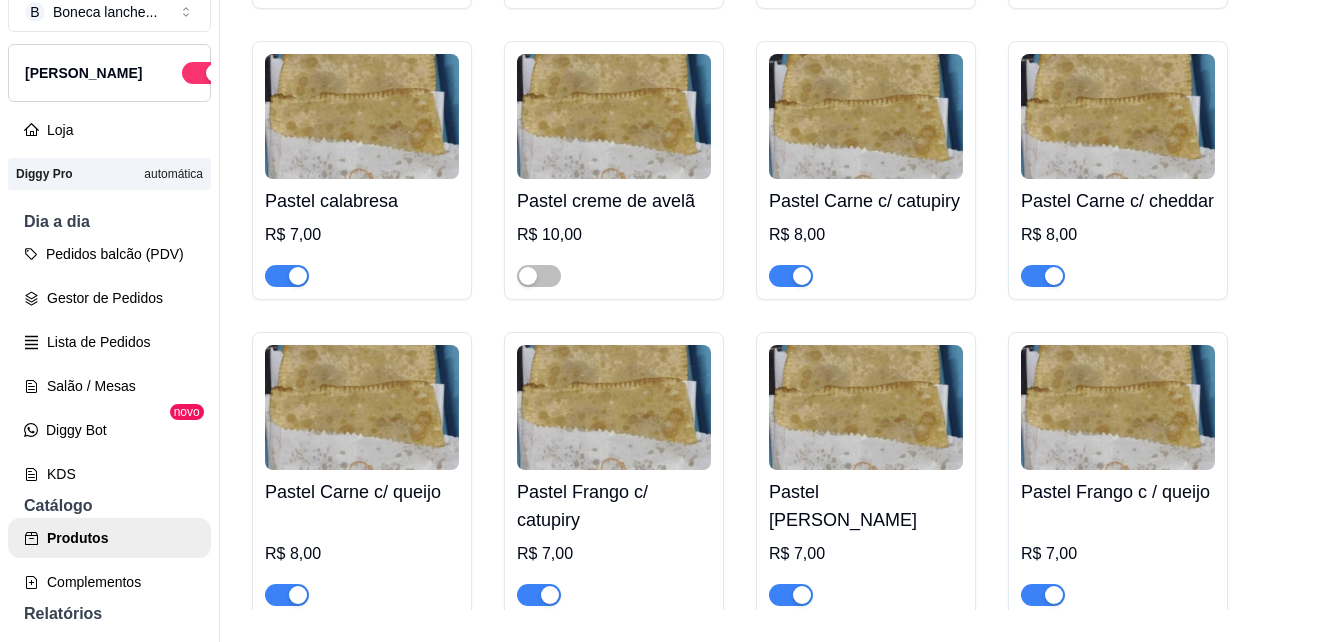 scroll, scrollTop: 9306, scrollLeft: 0, axis: vertical 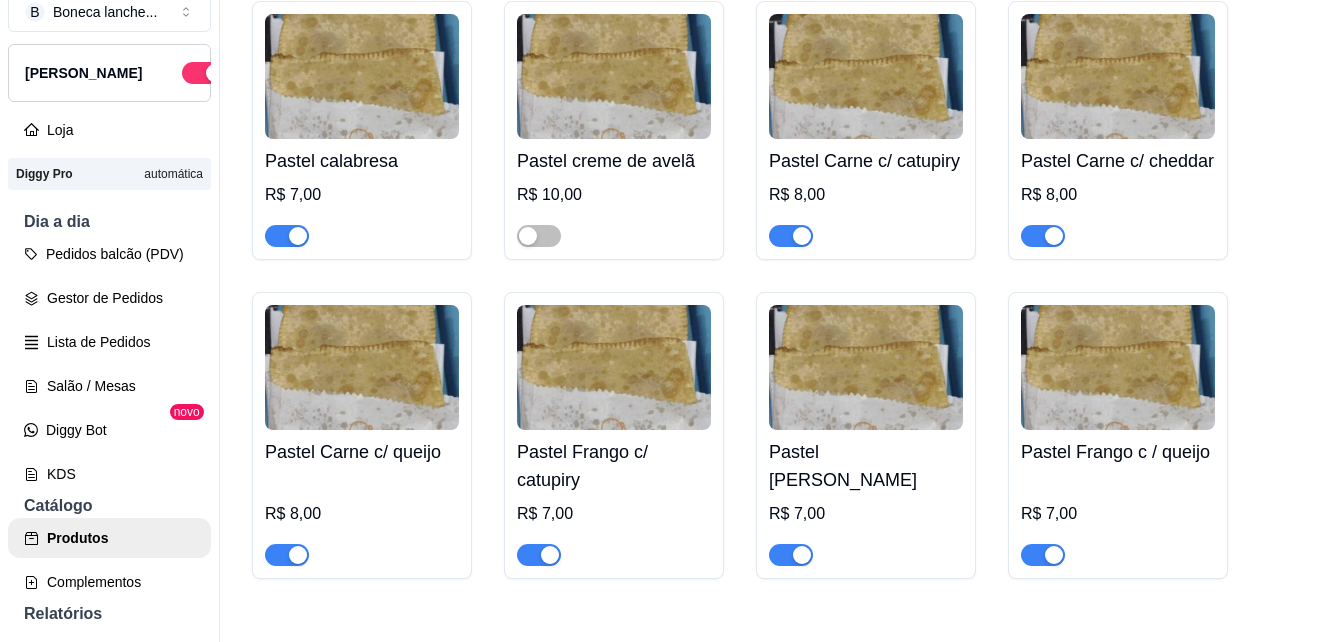 click on "Pastel Frango c/ catupiry" at bounding box center (614, 466) 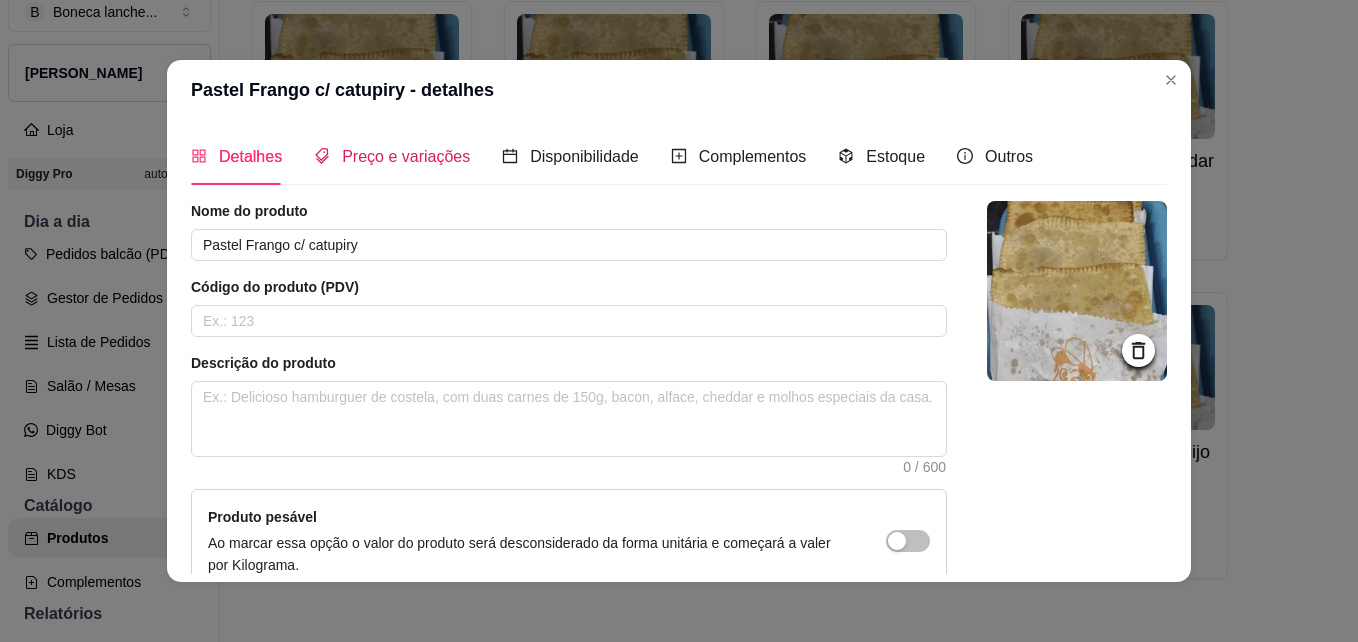 click on "Preço e variações" at bounding box center (406, 156) 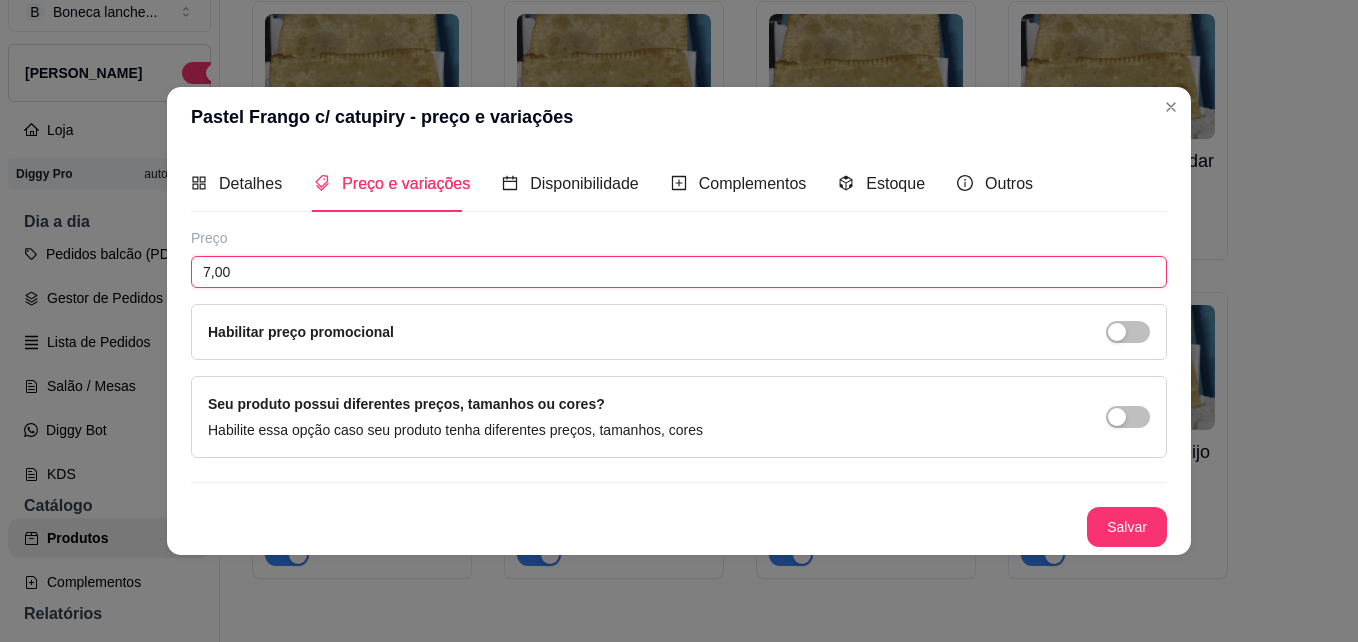 click on "7,00" at bounding box center (679, 272) 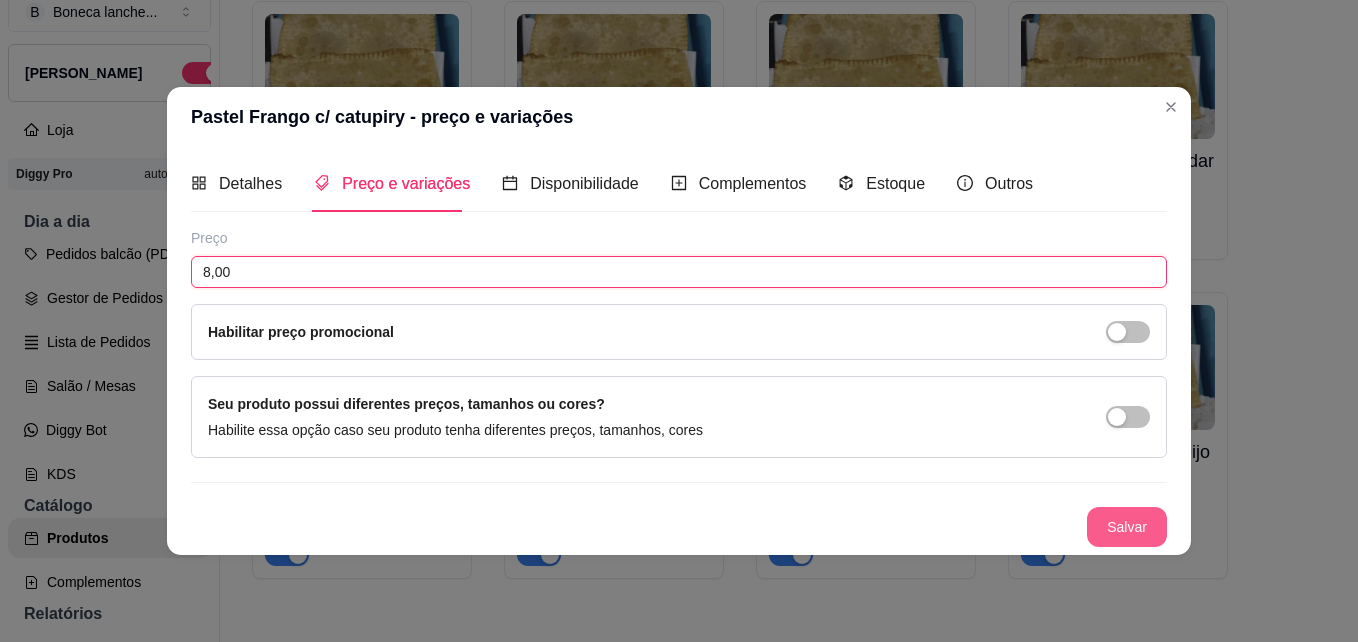 type on "8,00" 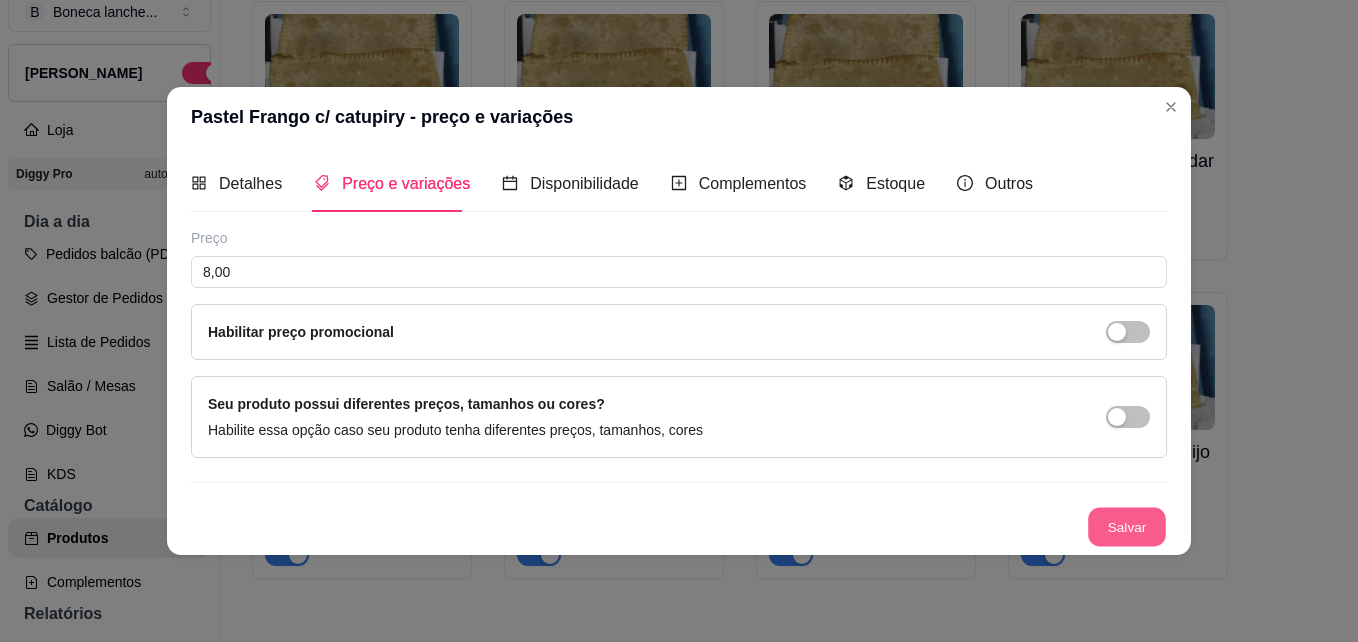 click on "Salvar" at bounding box center (1127, 527) 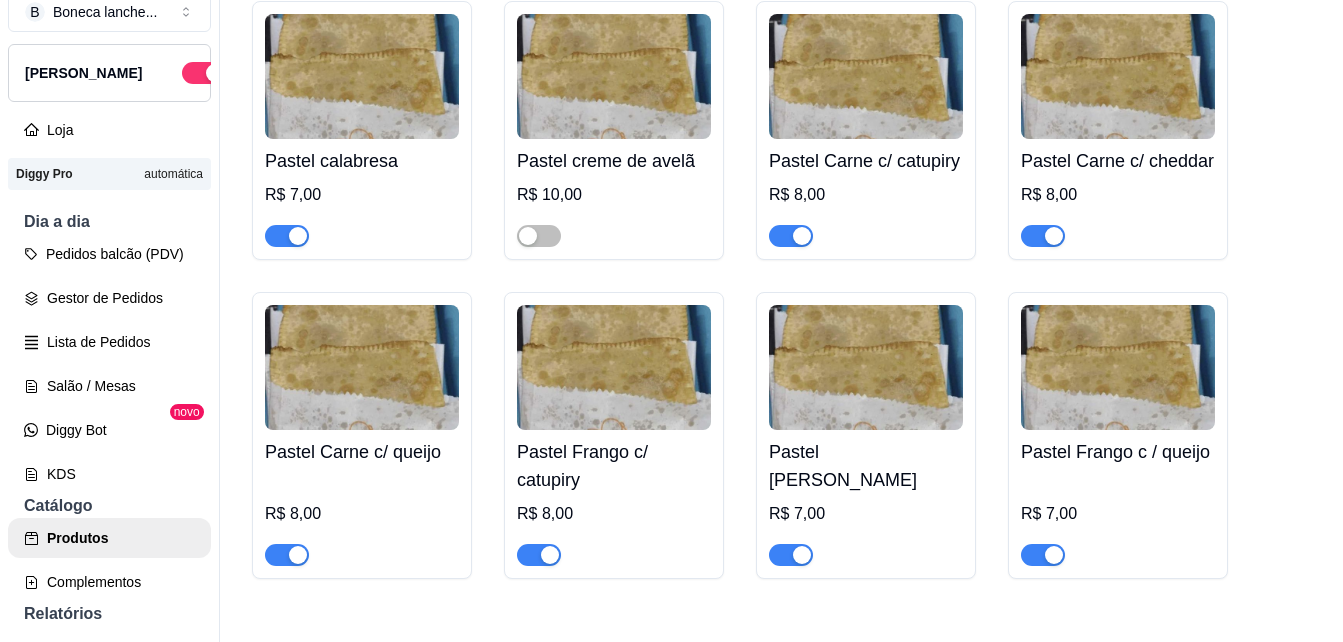 click at bounding box center [866, 367] 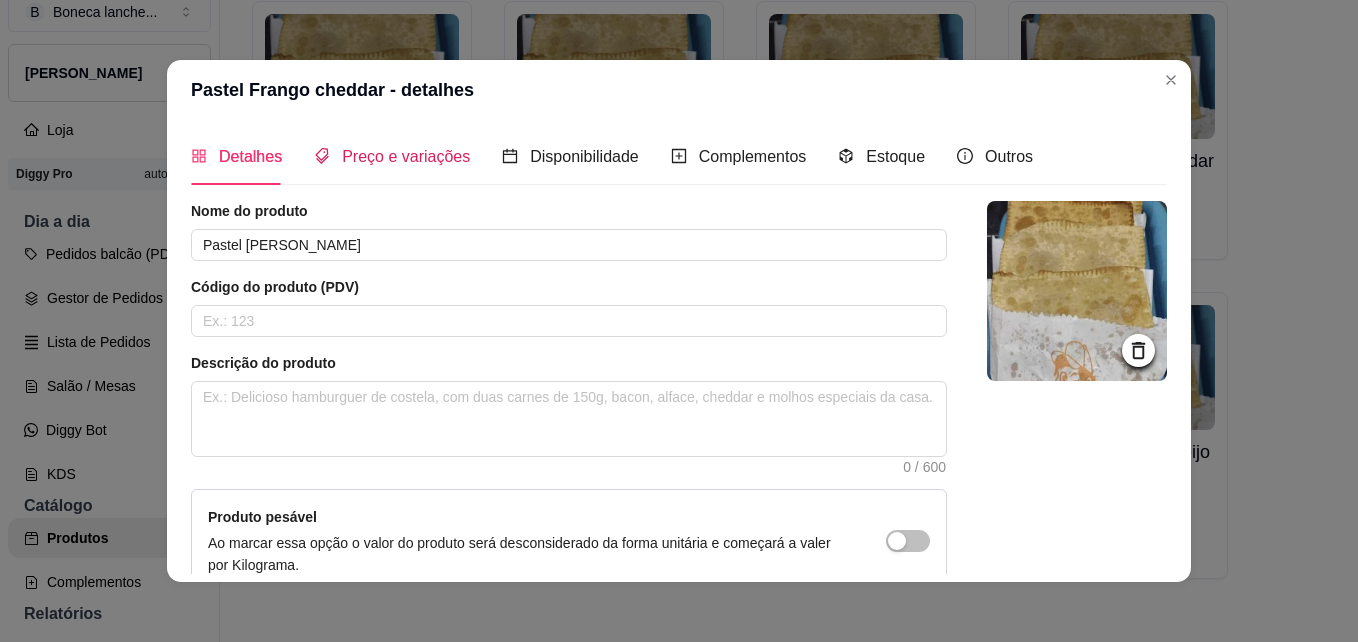 click on "Preço e variações" at bounding box center (406, 156) 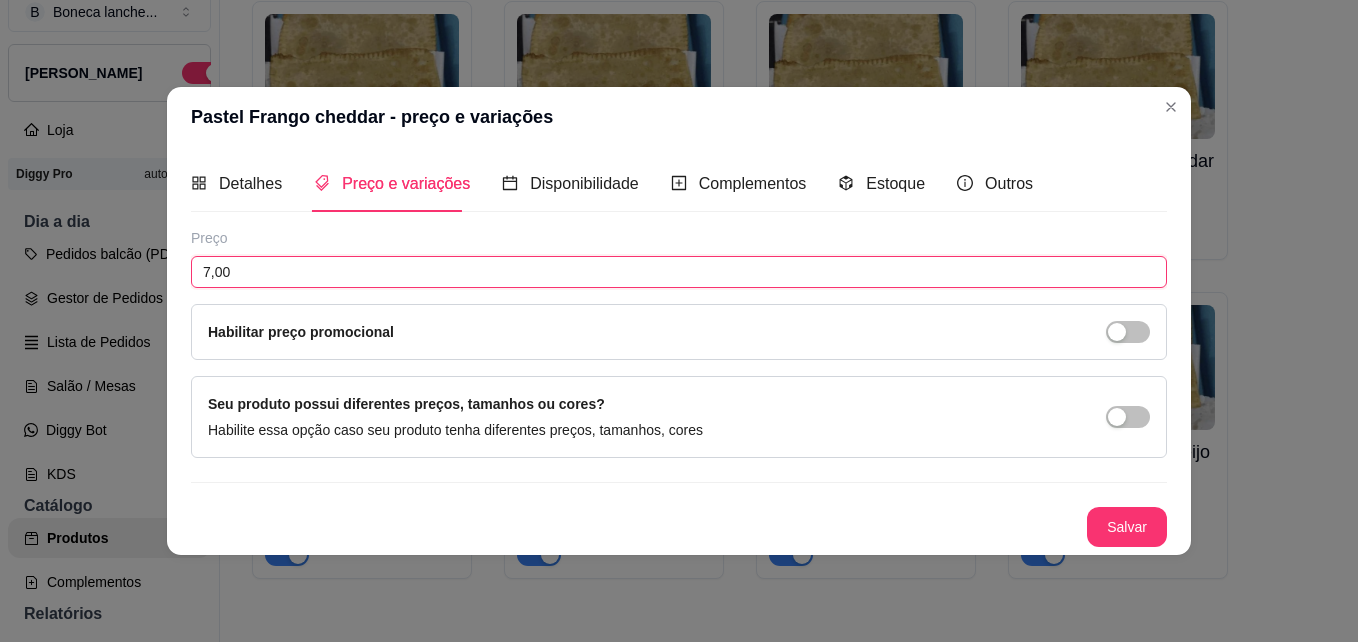 click on "7,00" at bounding box center [679, 272] 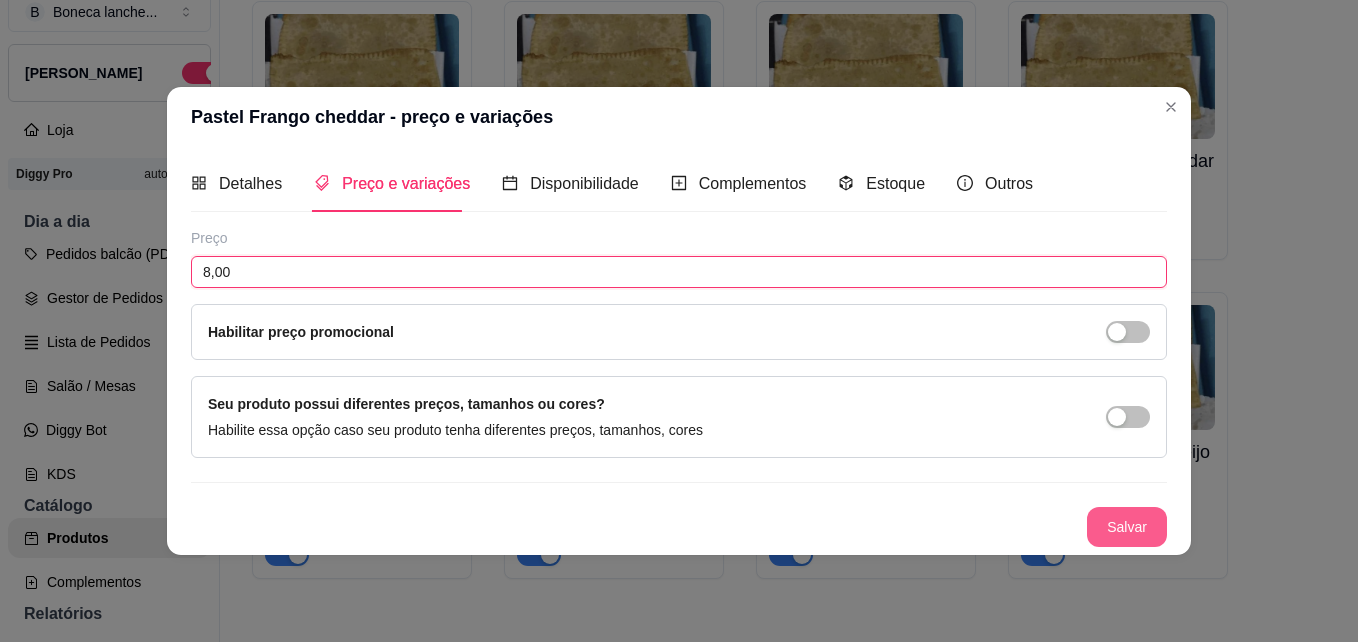 type on "8,00" 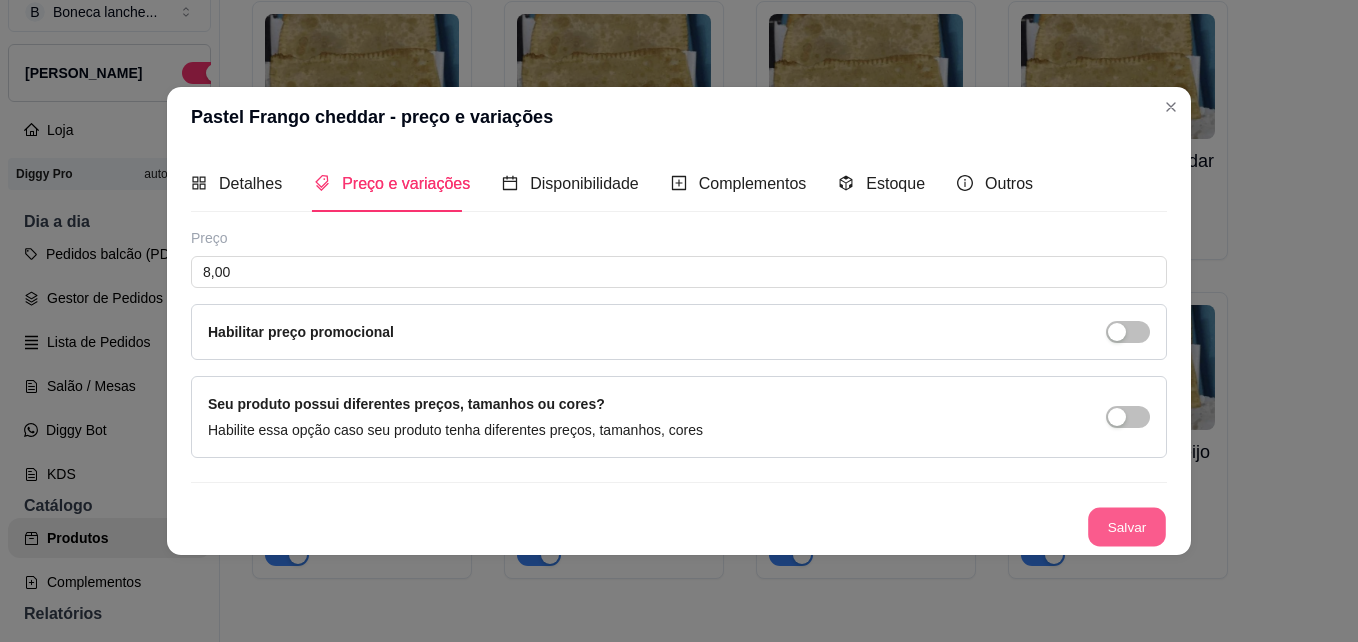 click on "Salvar" at bounding box center (1127, 527) 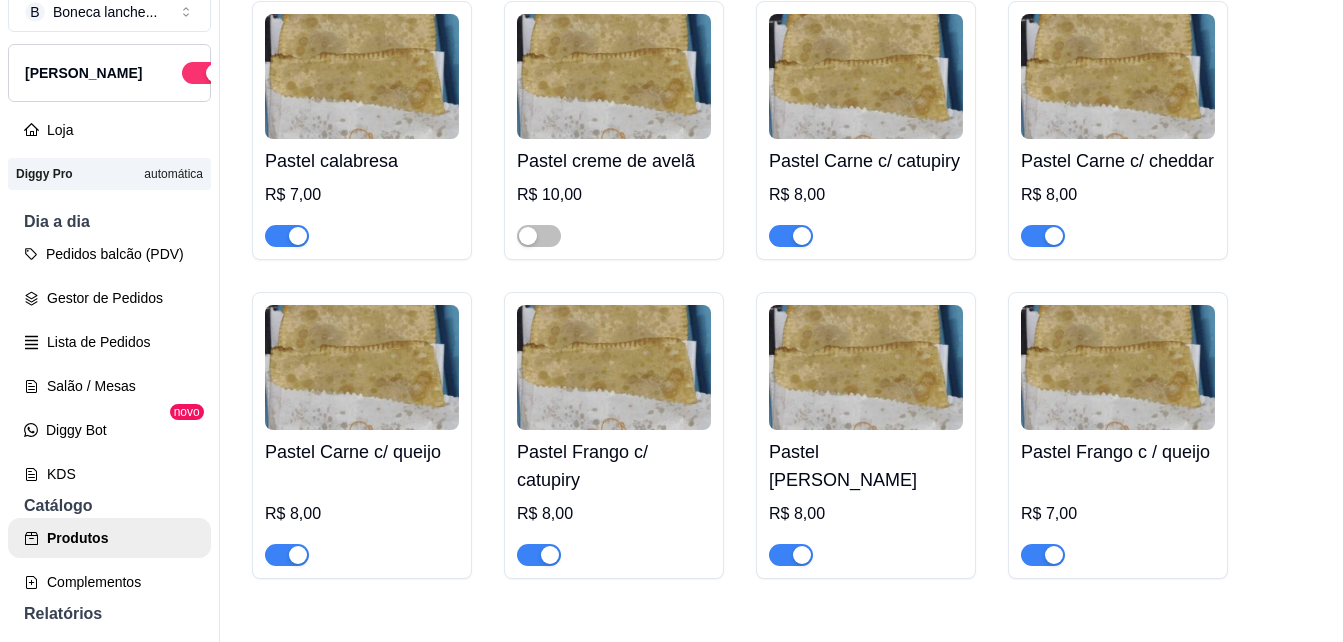 click at bounding box center [1118, 367] 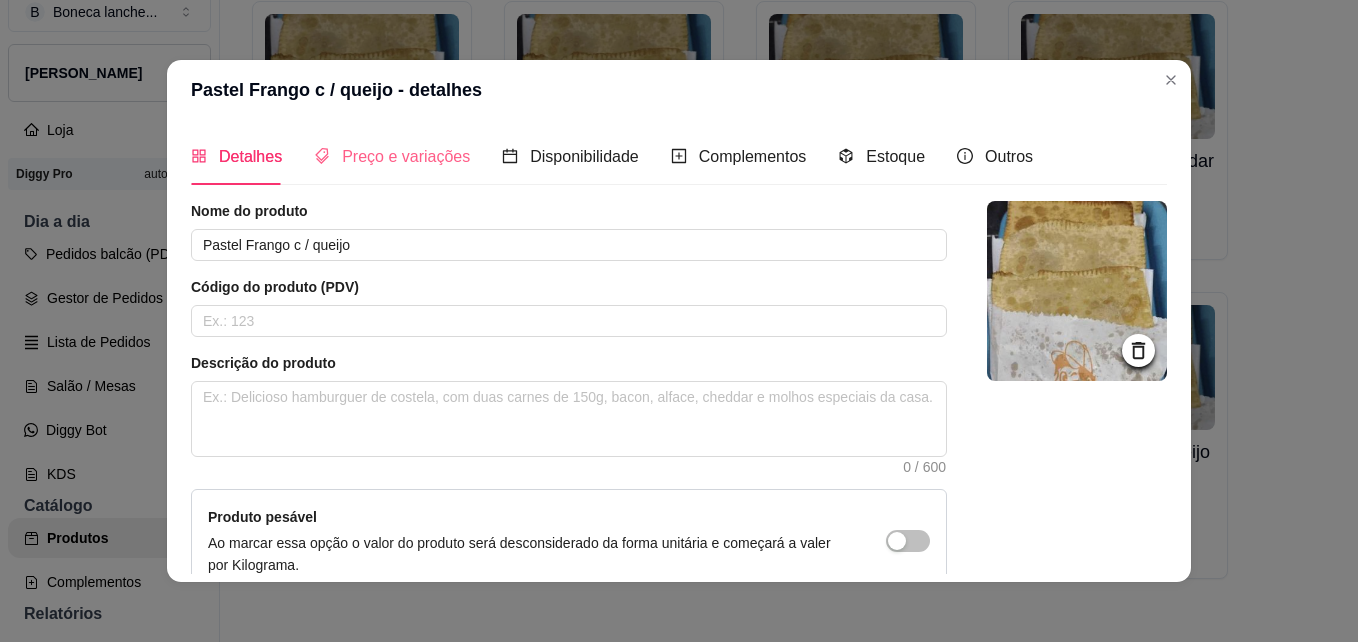 click on "Preço e variações" at bounding box center (392, 156) 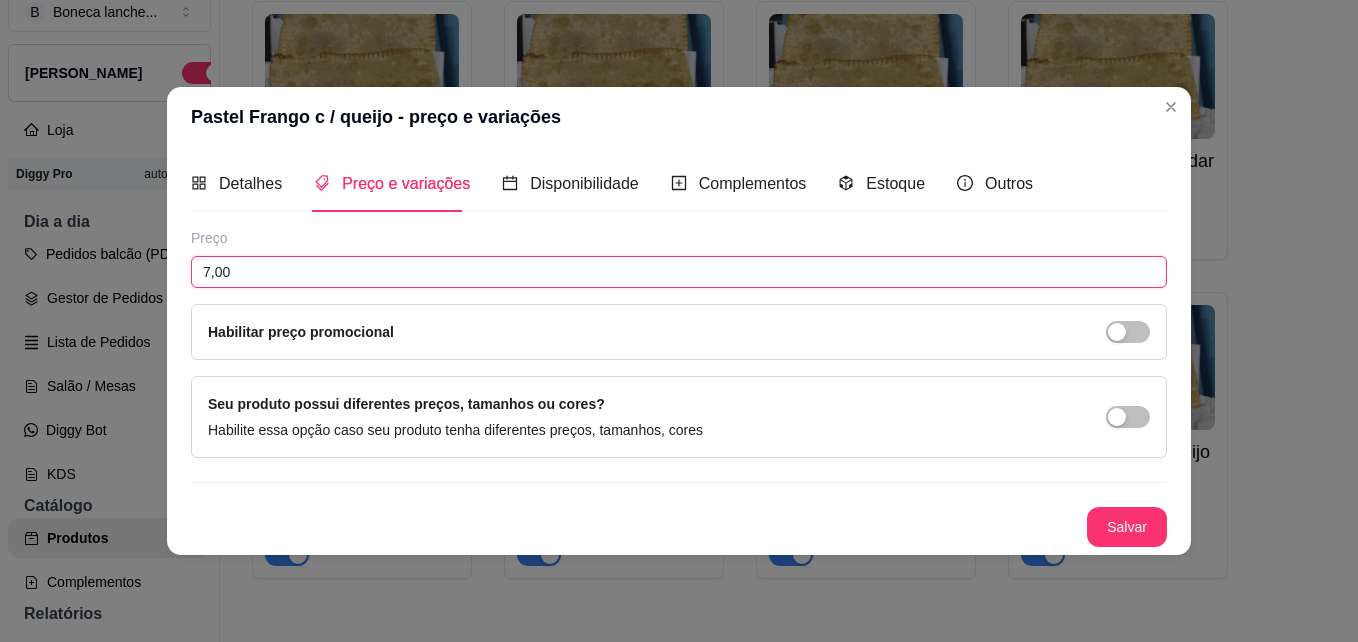 click on "7,00" at bounding box center (679, 272) 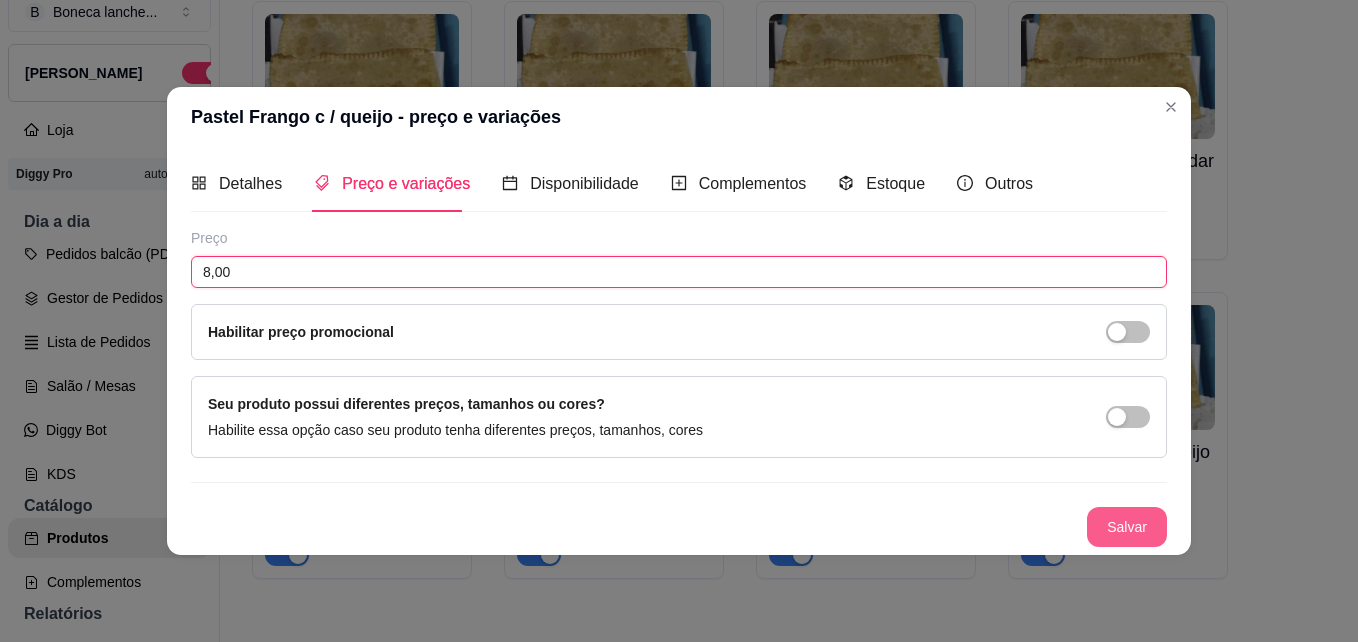 type on "8,00" 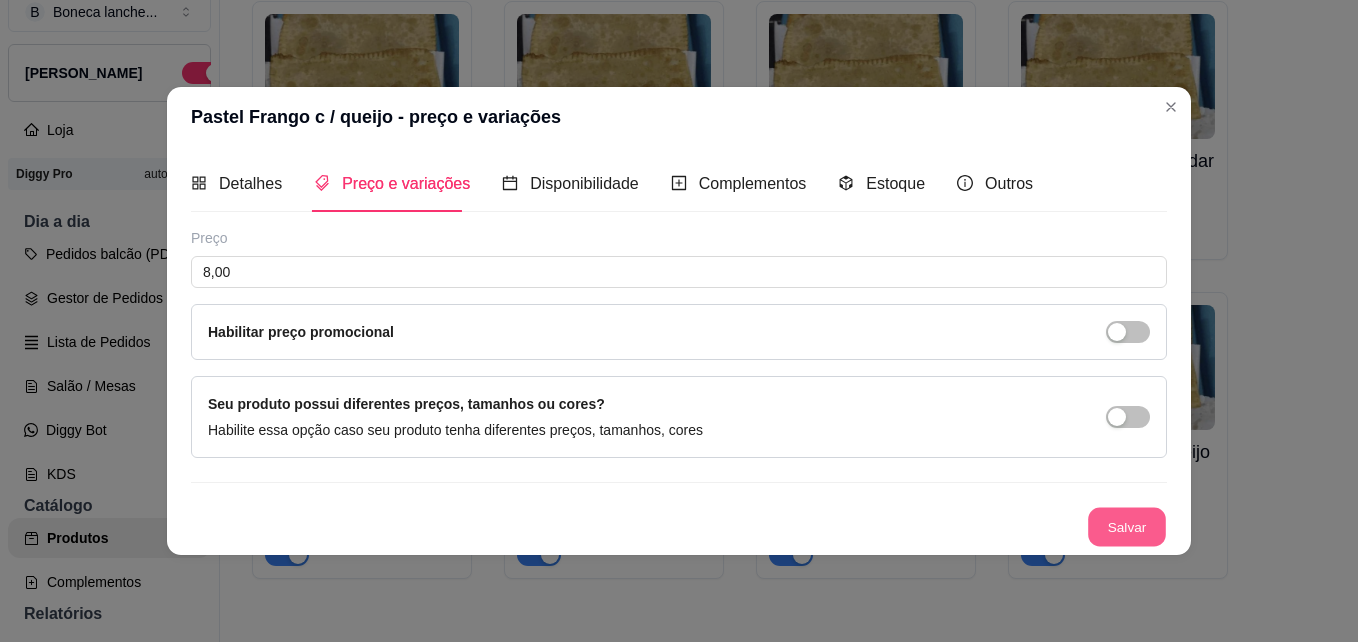 click on "Salvar" at bounding box center [1127, 527] 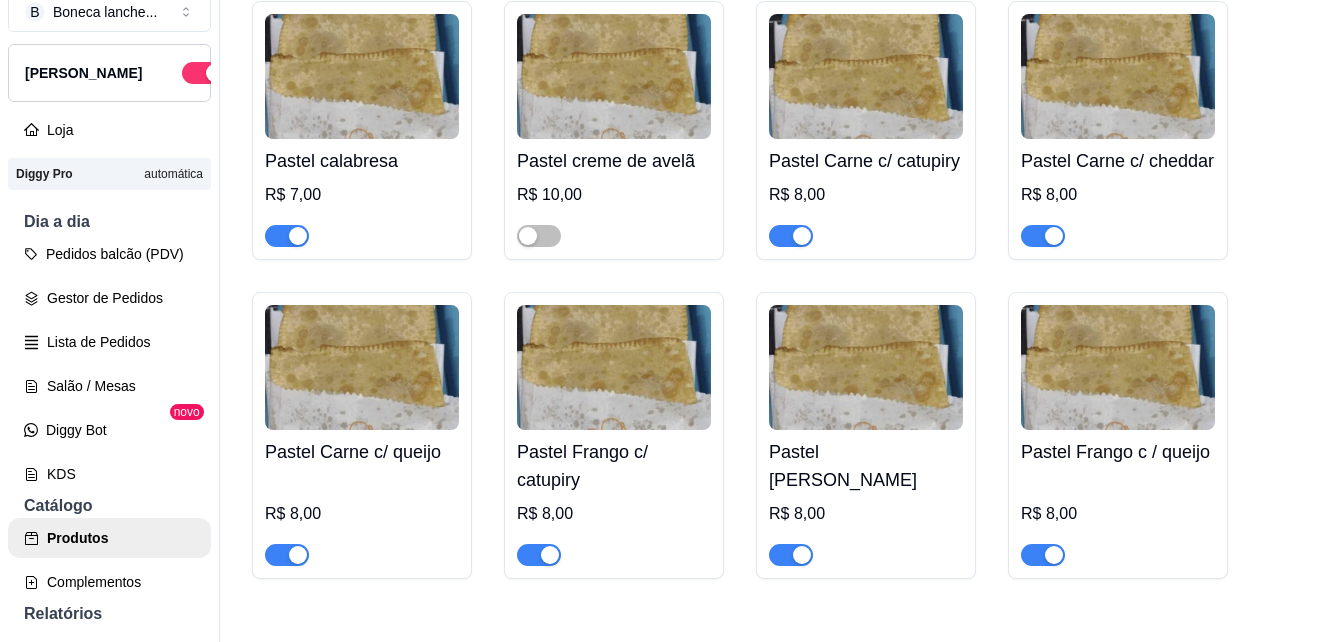 click on "Pastel Queijo   R$ 7,00 Pastel Misto   R$ 7,00 Pastel frango   R$ 7,00 Pastel carne   R$ 7,00 Pastel calabresa   R$ 7,00 Pastel creme de avelã    R$ 10,00 Pastel Carne c/ catupiry    R$ 8,00 Pastel Carne c/ cheddar    R$ 8,00 Pastel Carne c/ queijo    R$ 8,00 Pastel Frango c/ catupiry    R$ 8,00 Pastel Frango cheddar   R$ 8,00 Pastel Frango c / queijo   R$ 8,00 Pastel chocolate    R$ 10,00 pastel portugues   R$ 12,00 Pastel mistao   R$ 12,00 Pastel Carne do sol / queijp   R$ 10,00" at bounding box center (781, 304) 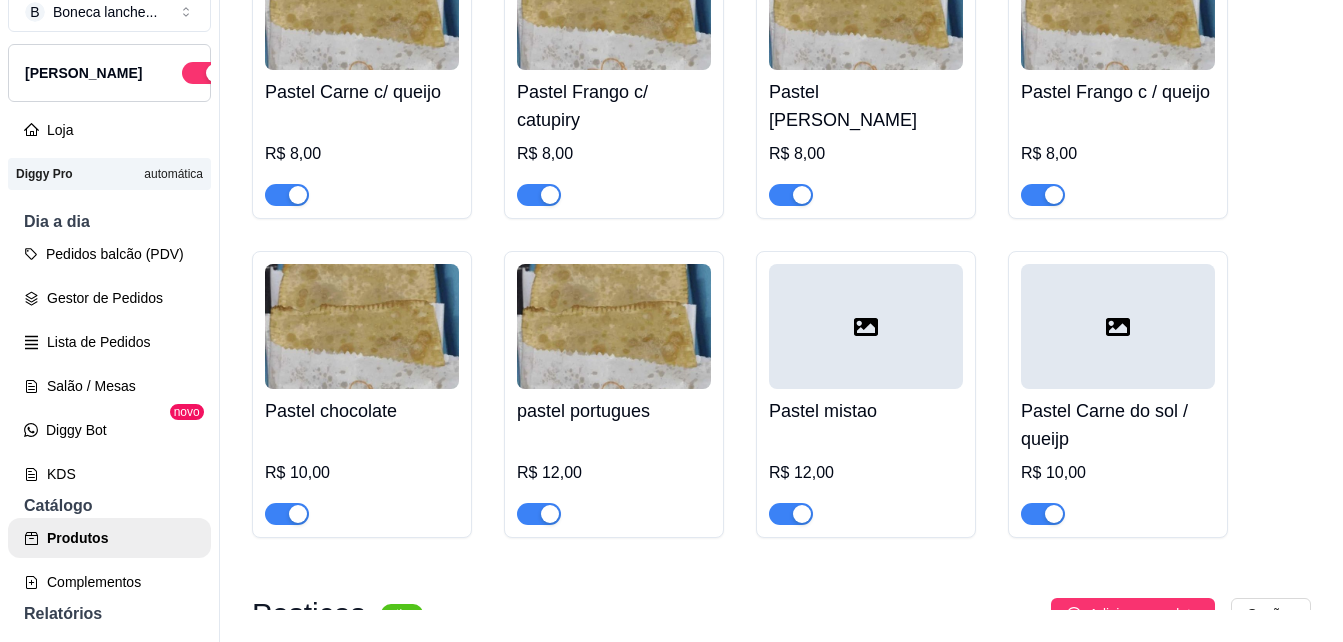 scroll, scrollTop: 9706, scrollLeft: 0, axis: vertical 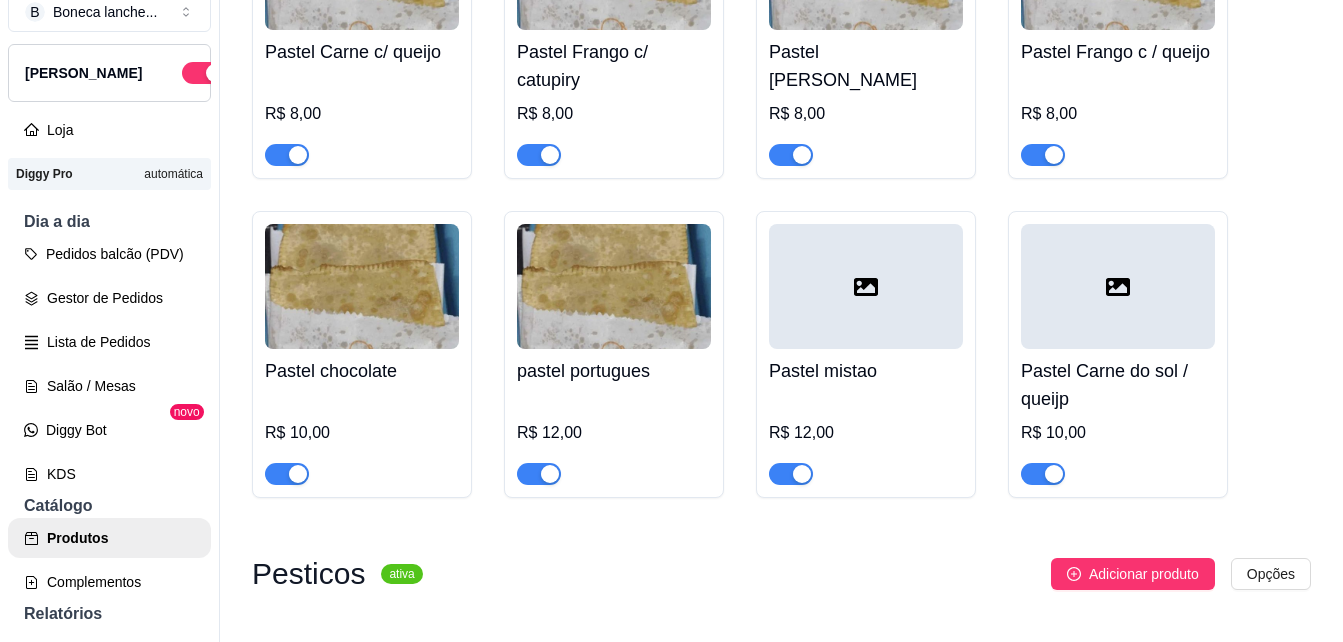 click at bounding box center [539, 474] 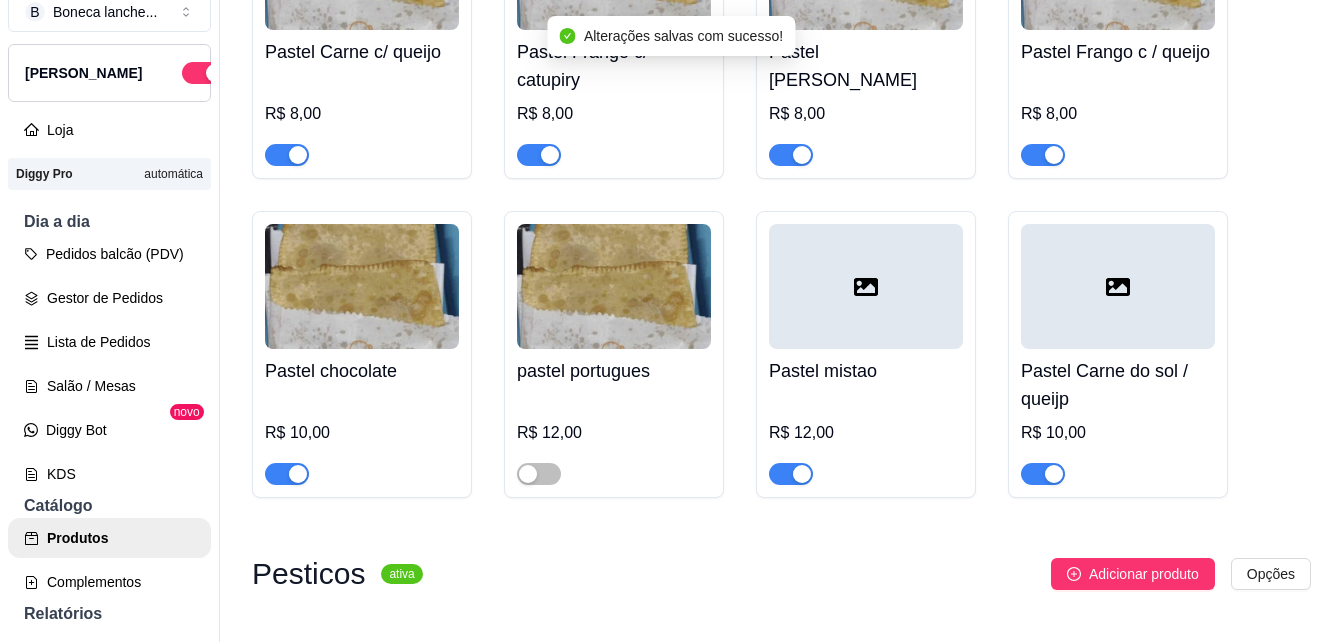 click on "Pastel Carne do sol / queijp" at bounding box center [1118, 385] 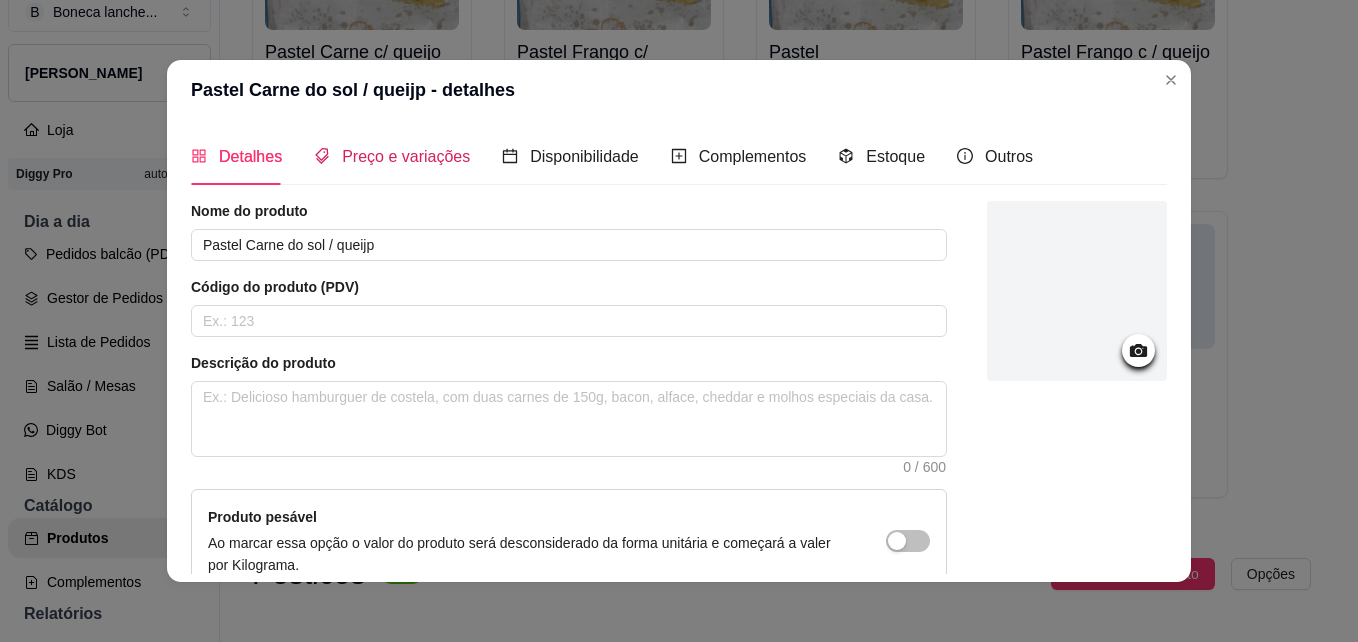 click on "Preço e variações" at bounding box center [406, 156] 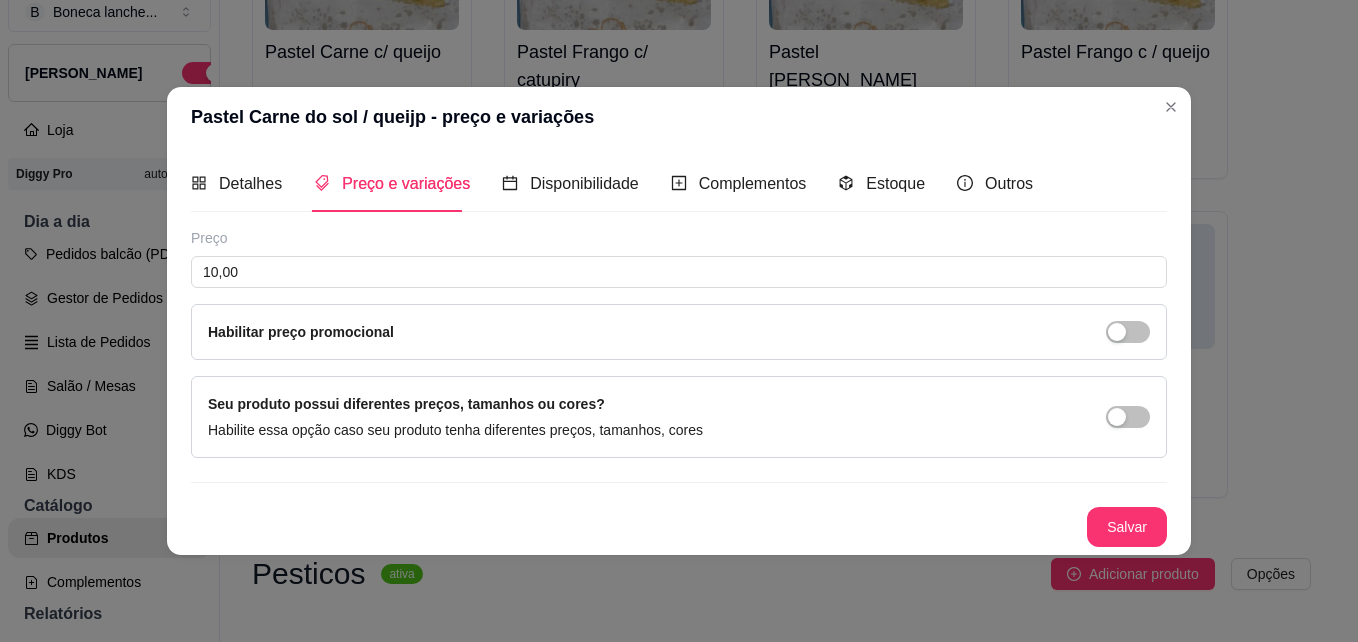 type 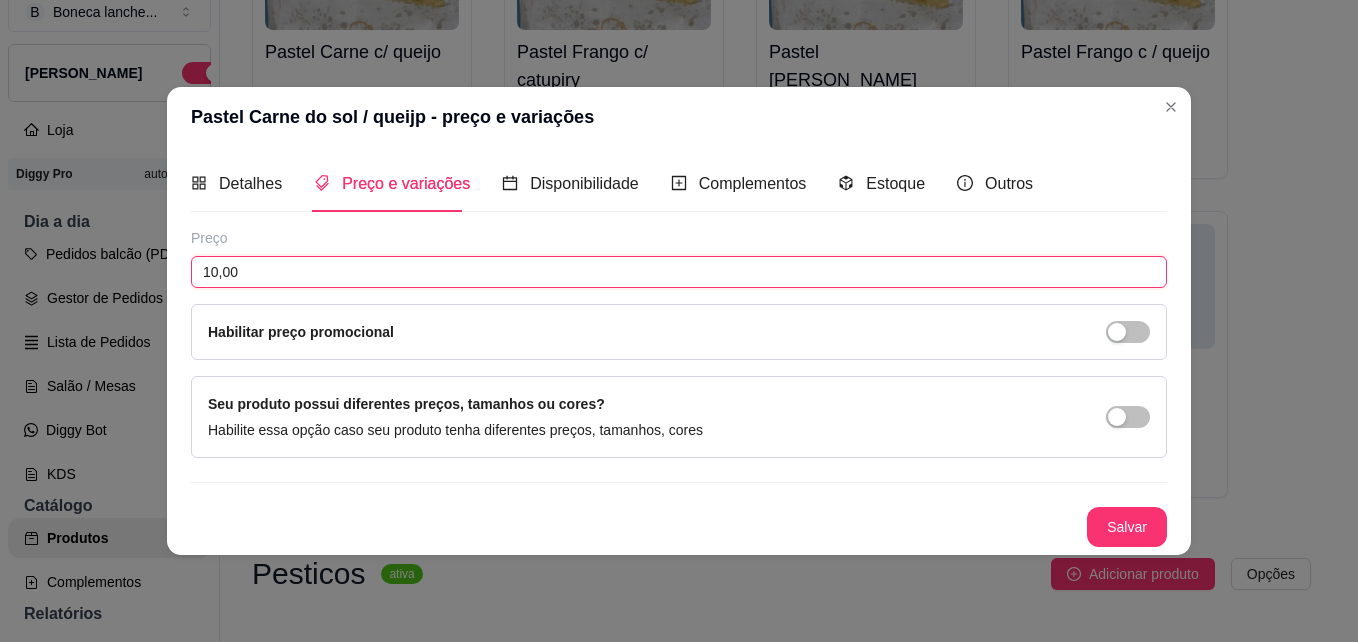 click on "10,00" at bounding box center [679, 272] 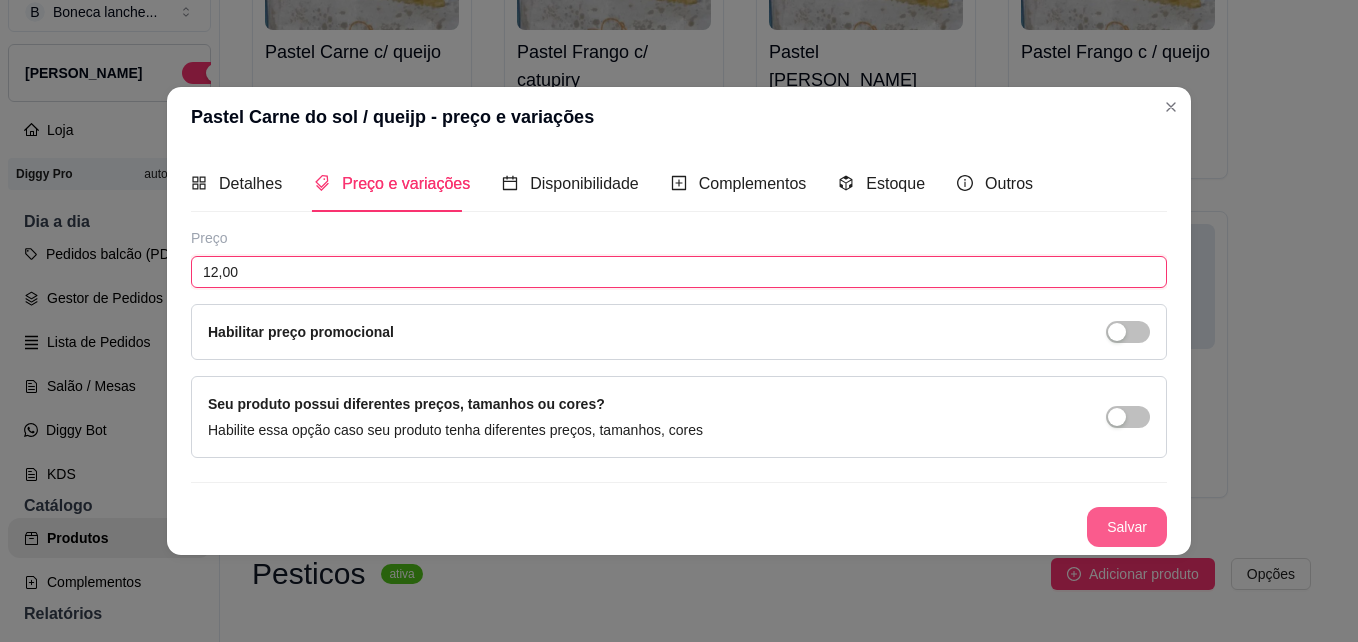 type on "12,00" 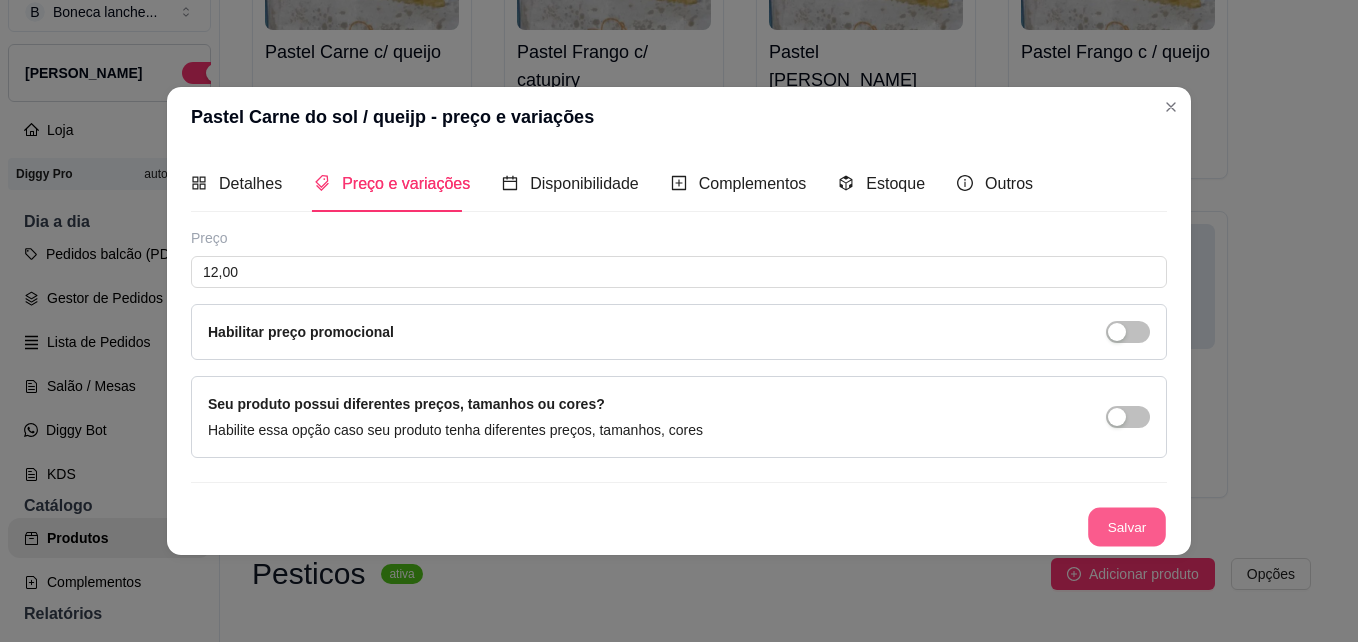 click on "Salvar" at bounding box center (1127, 527) 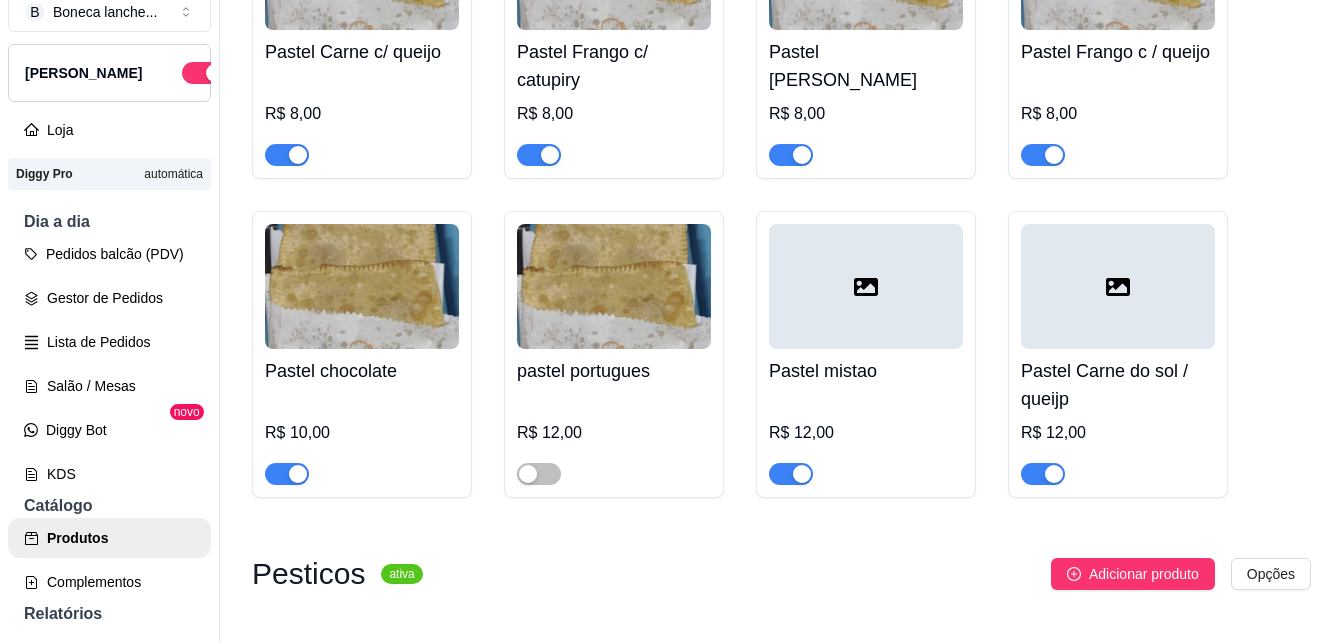 click on "Pastel Queijo   R$ 7,00 Pastel Misto   R$ 7,00 Pastel frango   R$ 7,00 Pastel carne   R$ 7,00 Pastel calabresa   R$ 7,00 Pastel creme de avelã    R$ 10,00 Pastel Carne c/ catupiry    R$ 8,00 Pastel Carne c/ cheddar    R$ 8,00 Pastel Carne c/ queijo    R$ 8,00 Pastel Frango c/ catupiry    R$ 8,00 Pastel Frango cheddar   R$ 8,00 Pastel Frango c / queijo   R$ 8,00 Pastel chocolate    R$ 10,00 pastel portugues   R$ 12,00 Pastel mistao   R$ 12,00 Pastel Carne do sol / queijp   R$ 12,00" at bounding box center [781, -96] 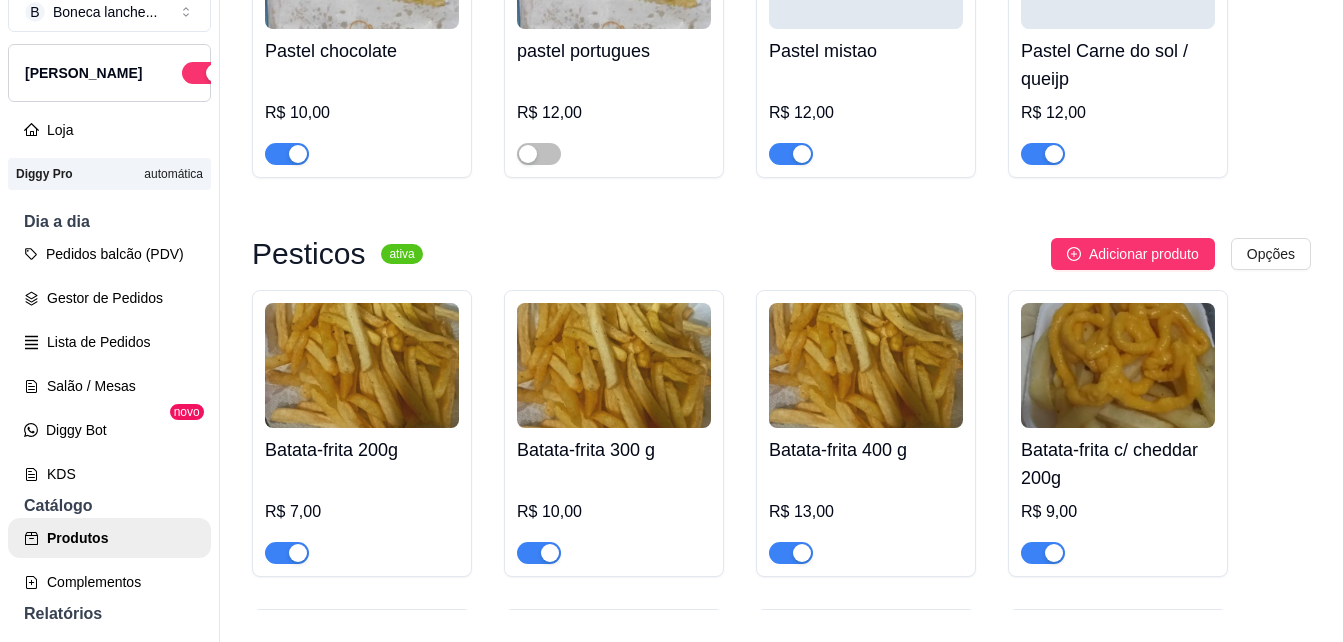 scroll, scrollTop: 10066, scrollLeft: 0, axis: vertical 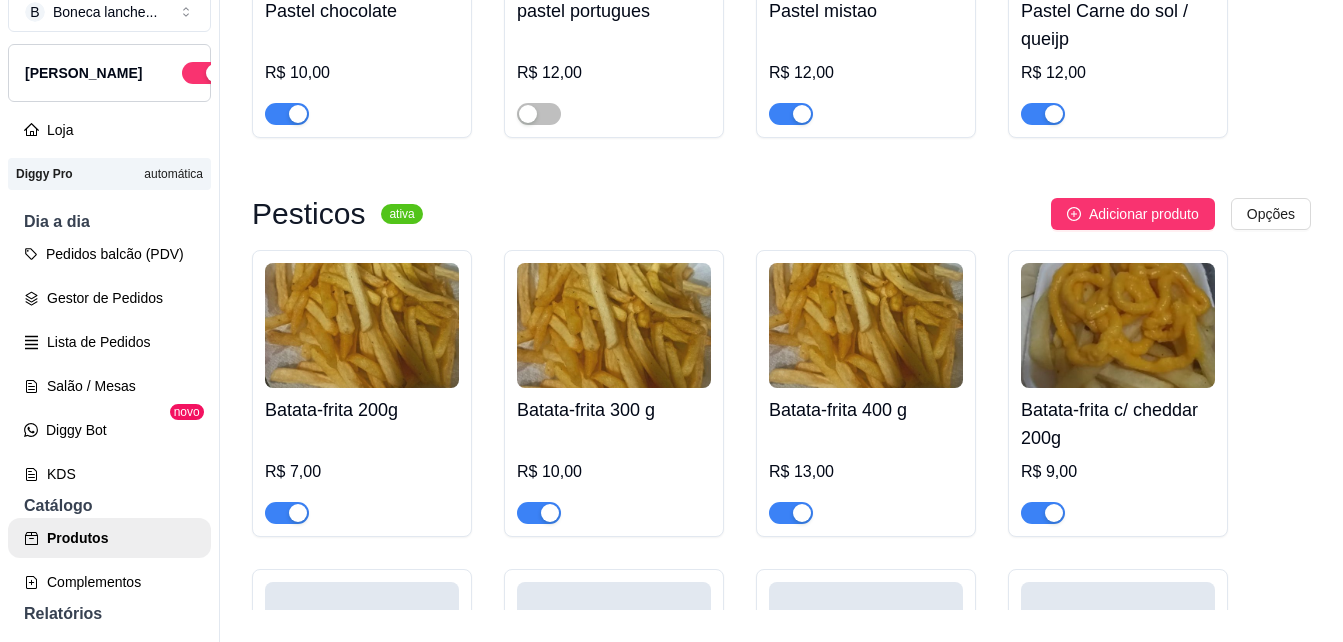 click on "Batata-frita c/ cheddar  200g   R$ 9,00" at bounding box center (1118, 456) 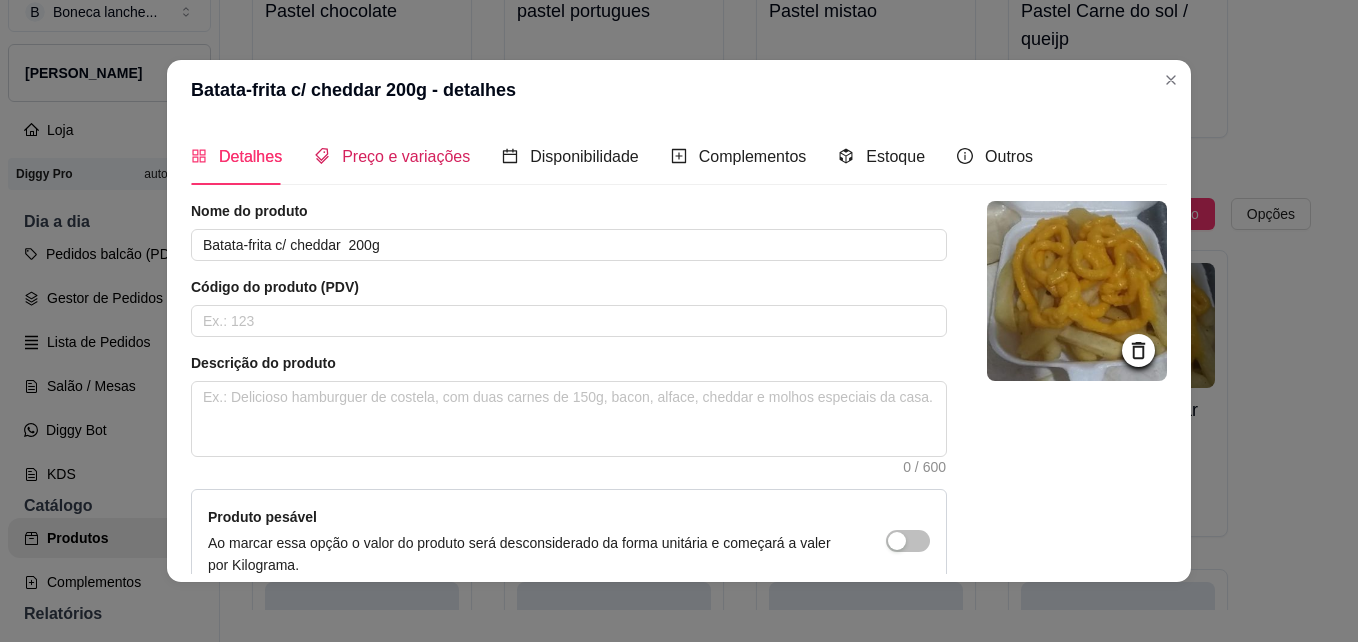 click on "Preço e variações" at bounding box center [406, 156] 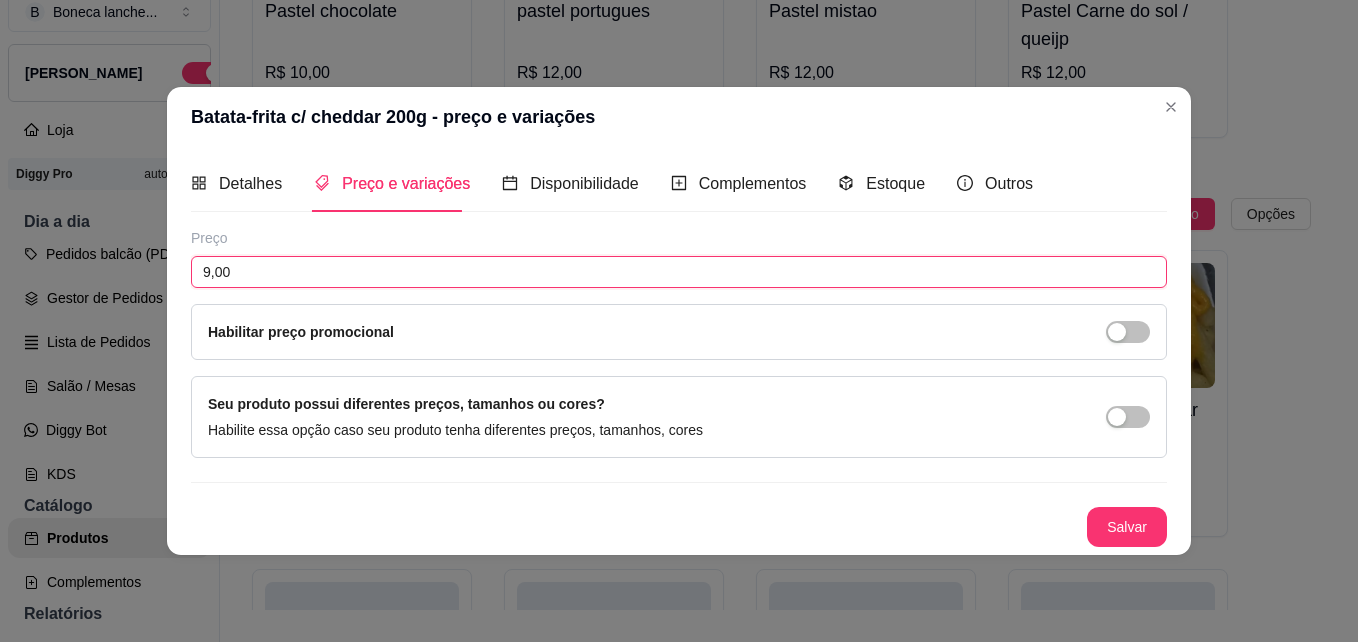 click on "9,00" at bounding box center (679, 272) 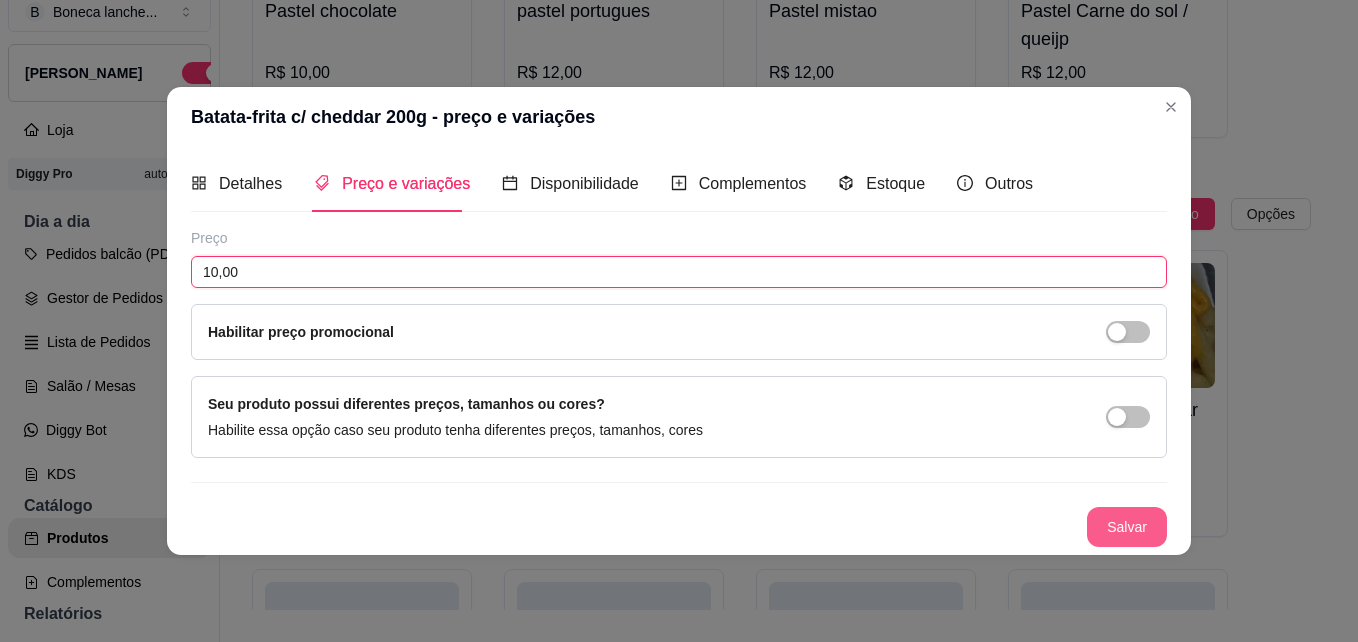 type on "10,00" 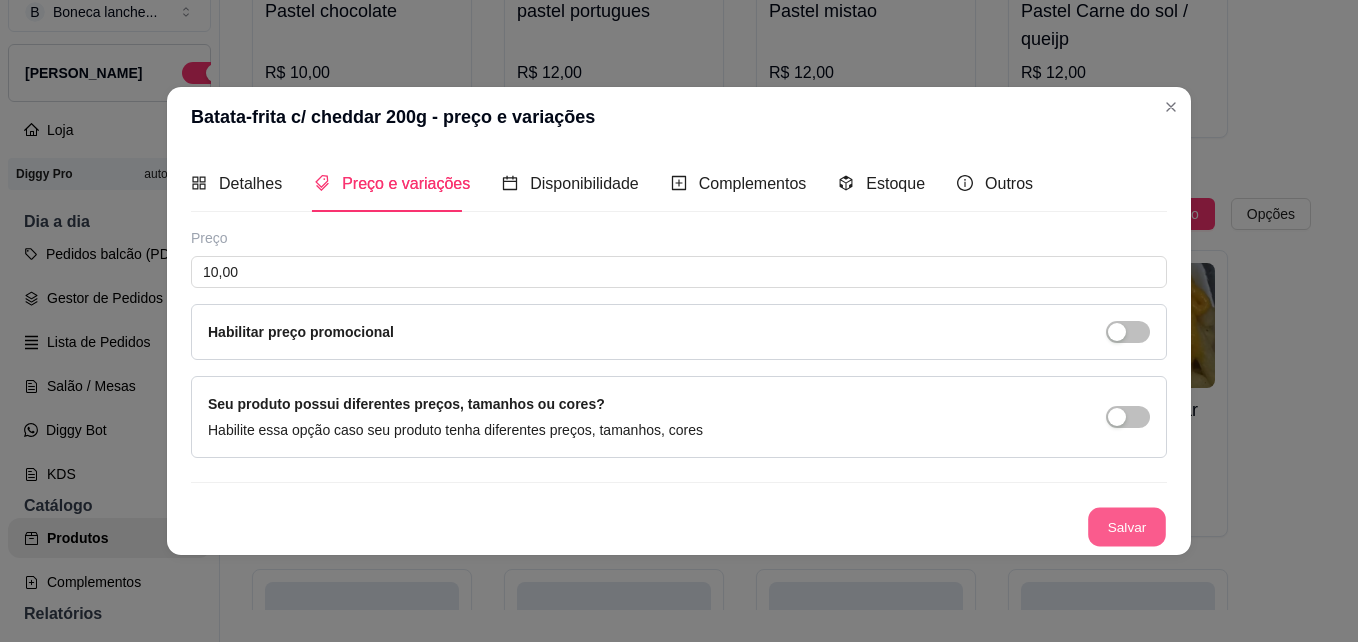 click on "Salvar" at bounding box center (1127, 527) 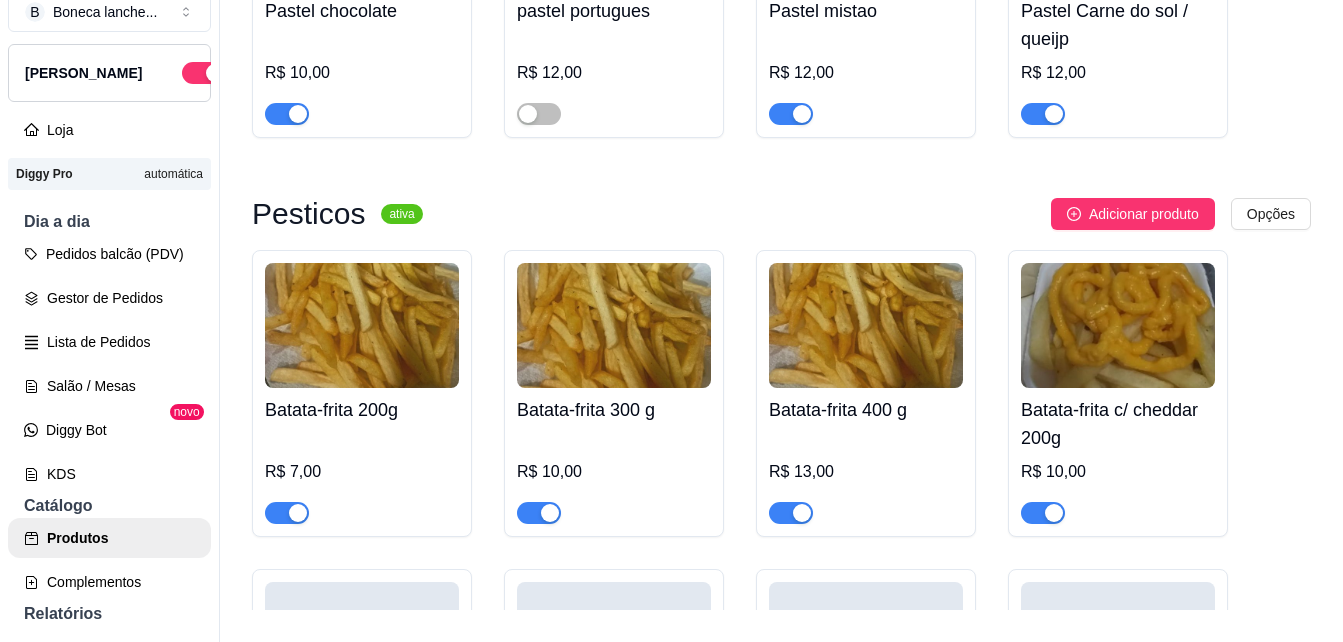 click on "R$ 13,00" at bounding box center [866, 472] 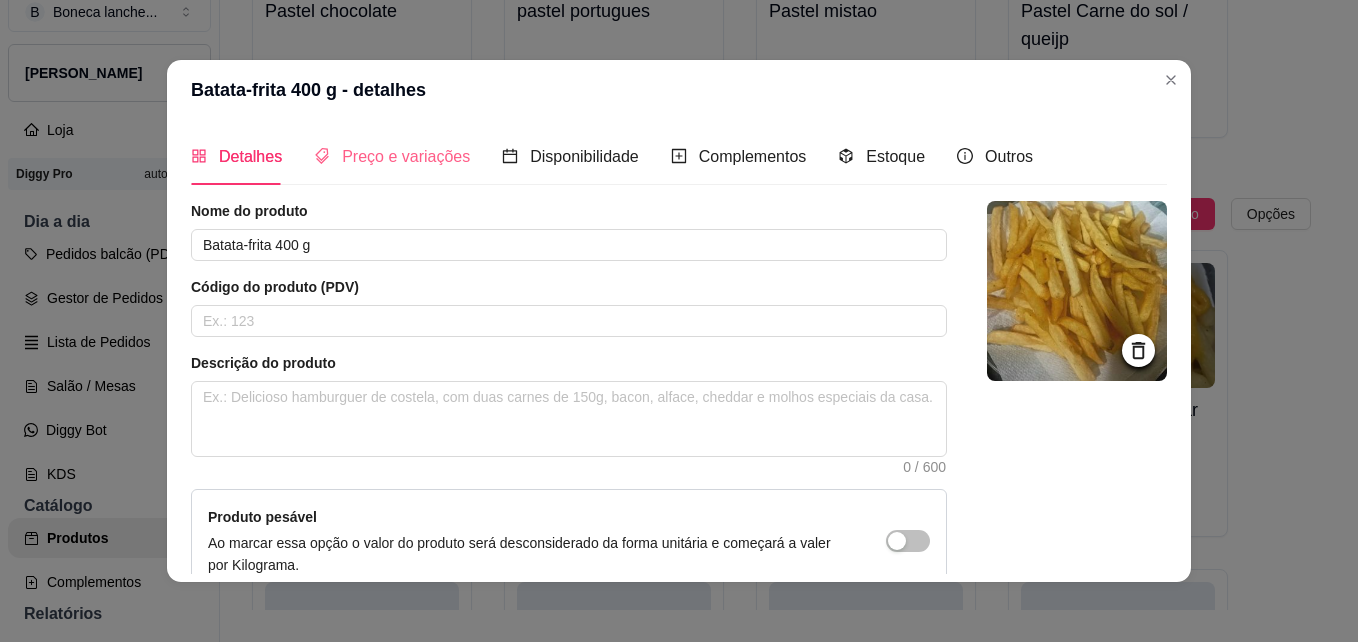 click on "Preço e variações" at bounding box center (392, 156) 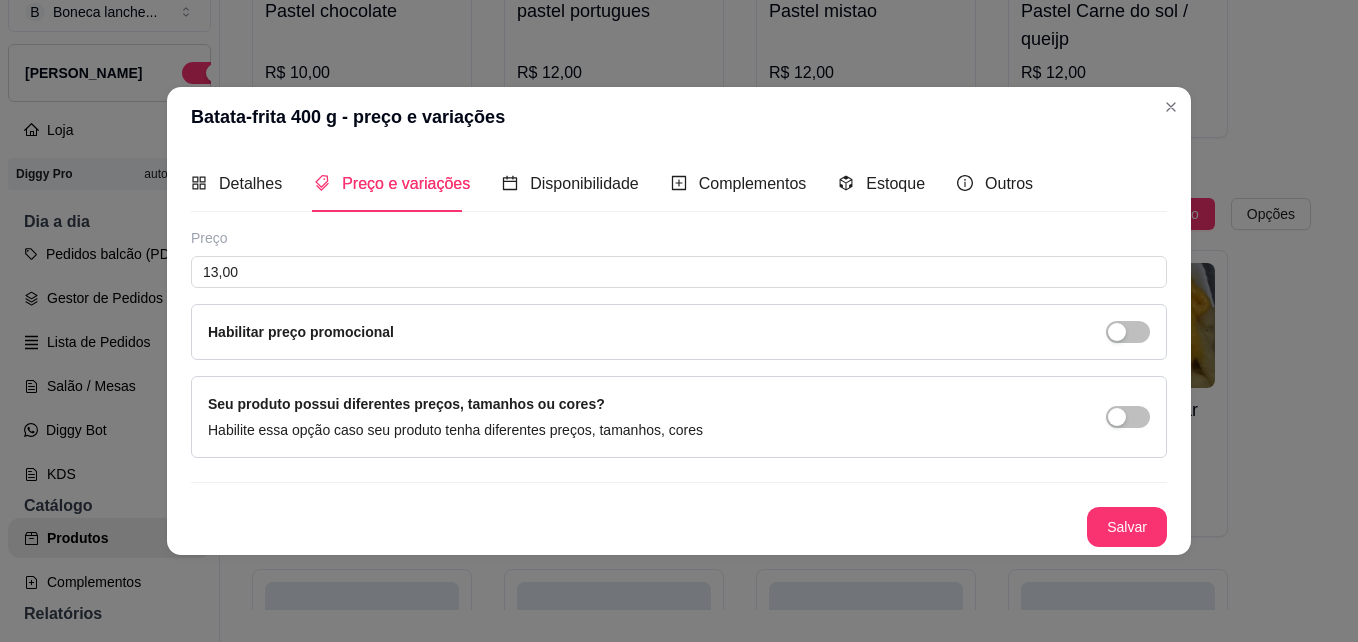 type 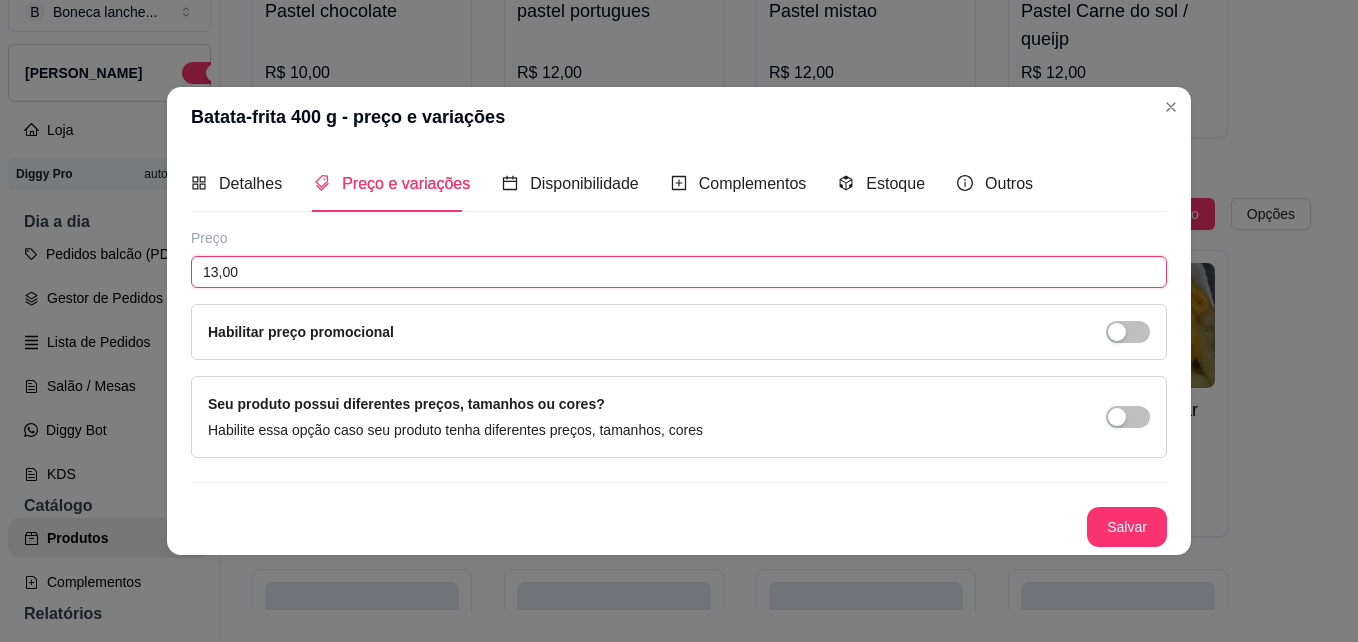 click on "13,00" at bounding box center [679, 272] 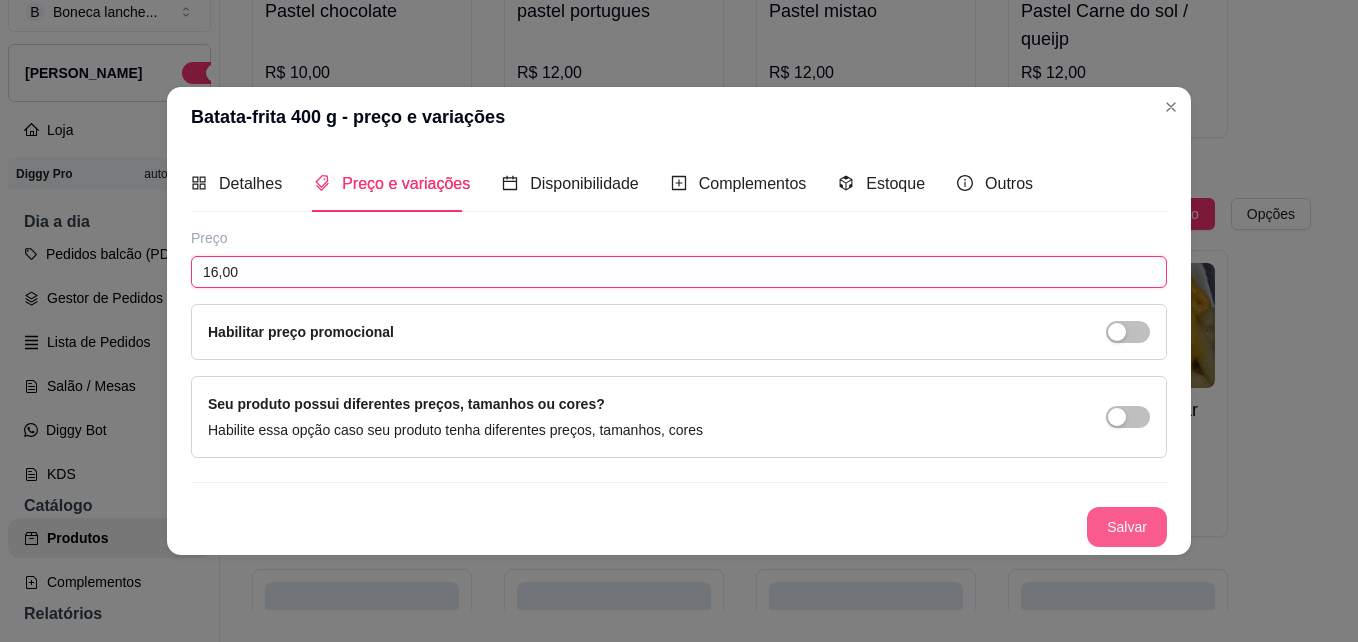 type on "16,00" 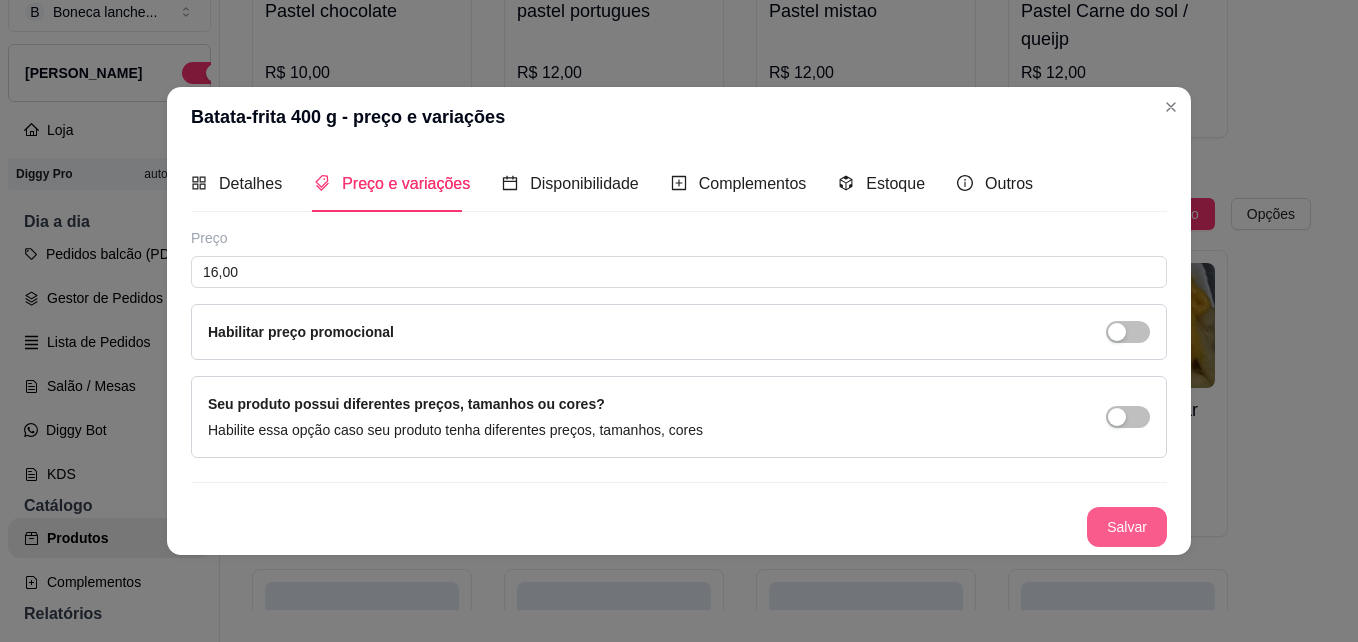 click on "Salvar" at bounding box center (1127, 527) 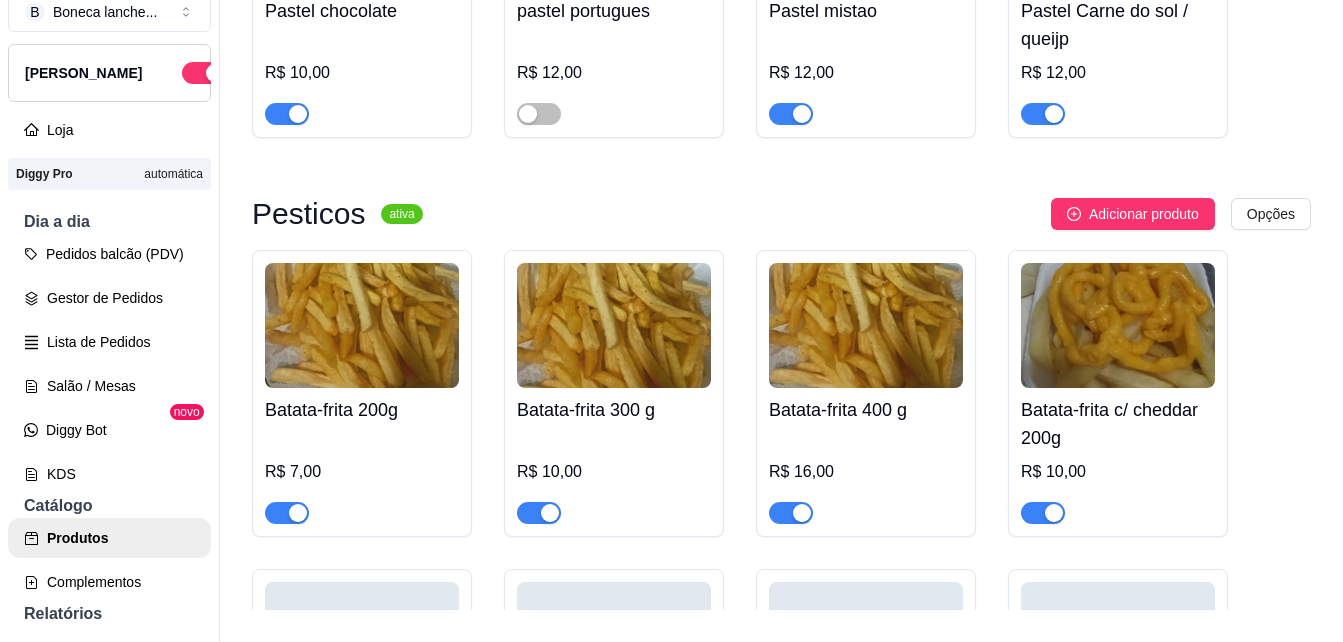 click on "R$ 10,00" at bounding box center (614, 472) 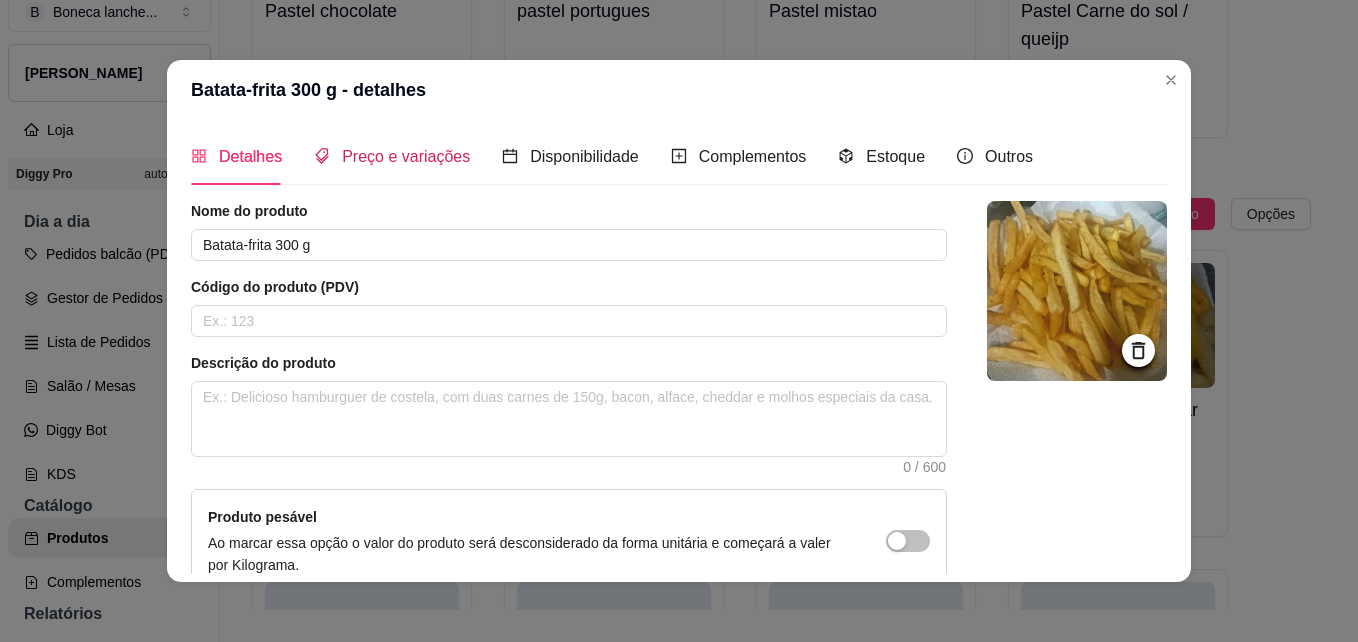 click on "Preço e variações" at bounding box center [406, 156] 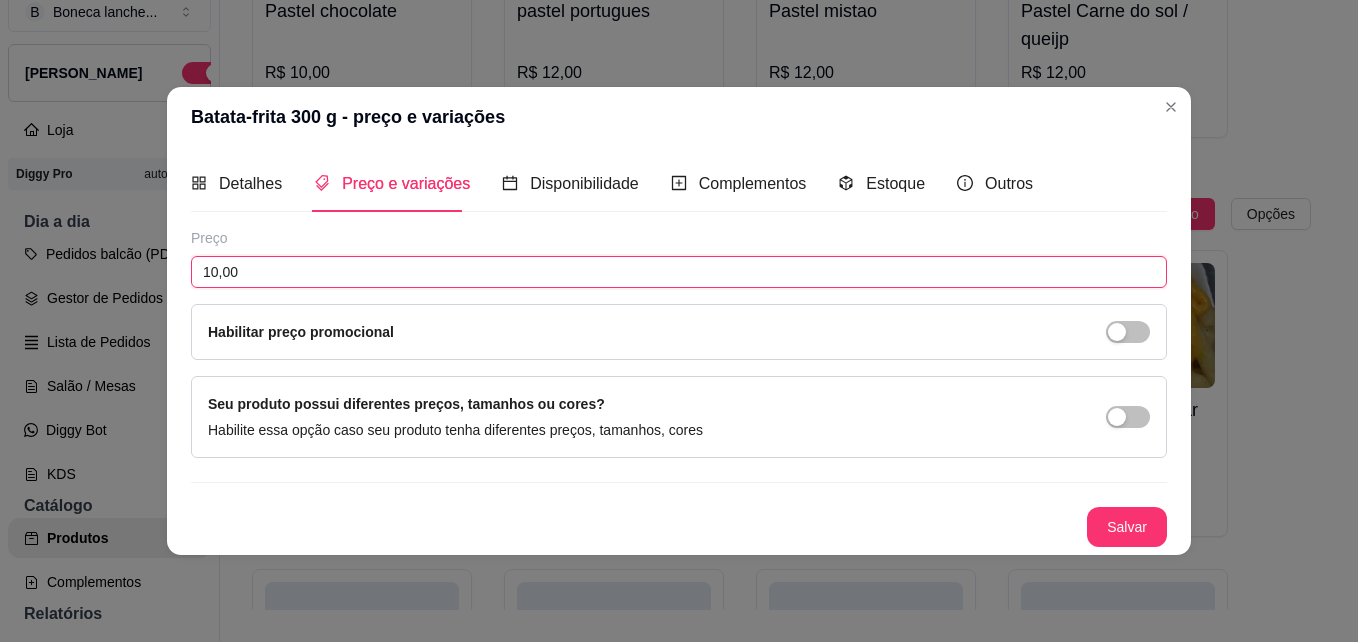 click on "10,00" at bounding box center [679, 272] 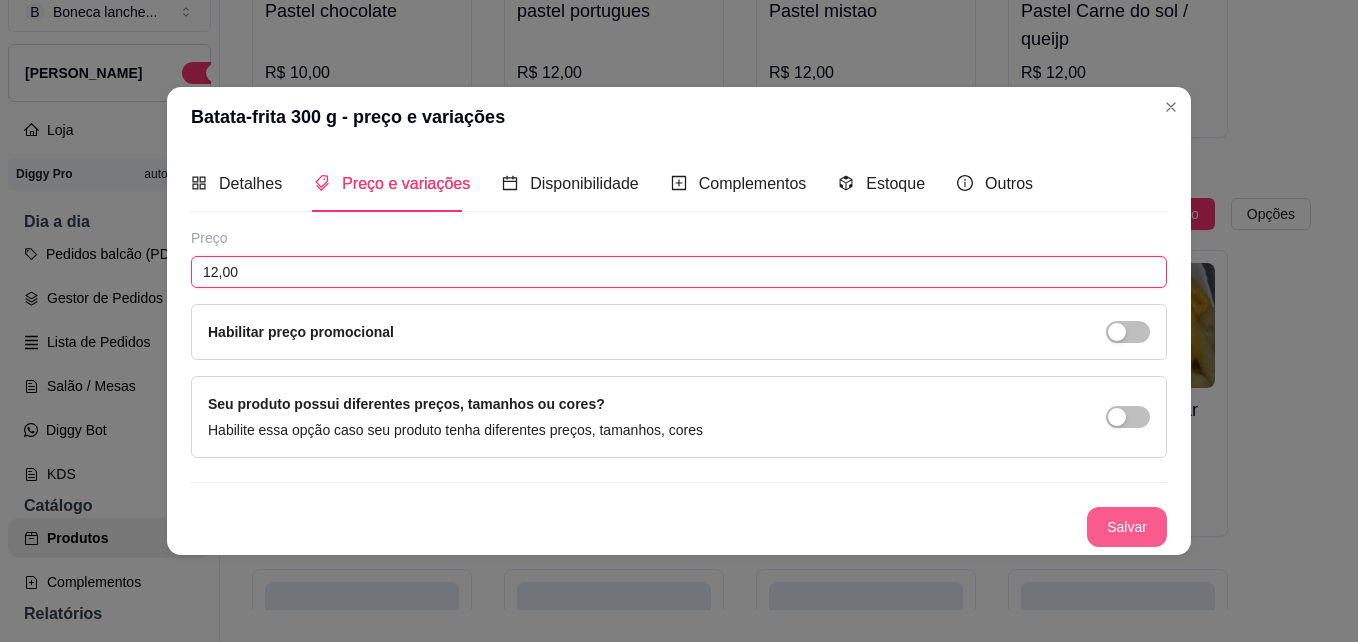 type on "12,00" 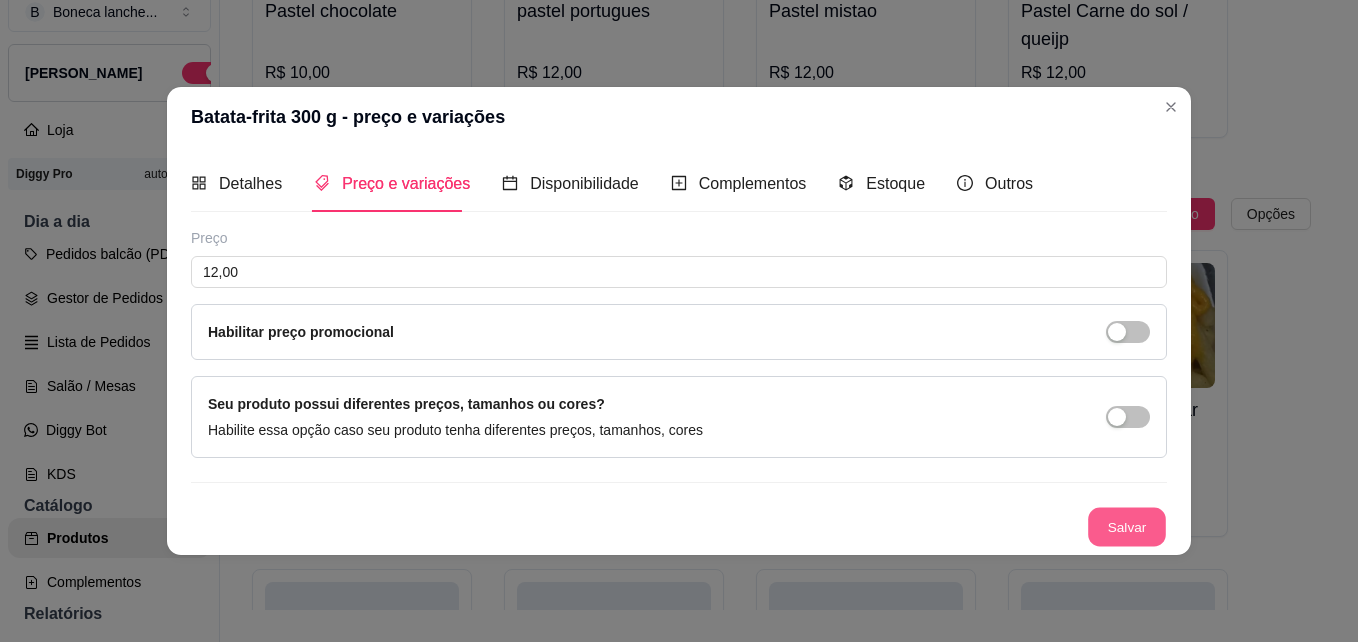click on "Salvar" at bounding box center [1127, 527] 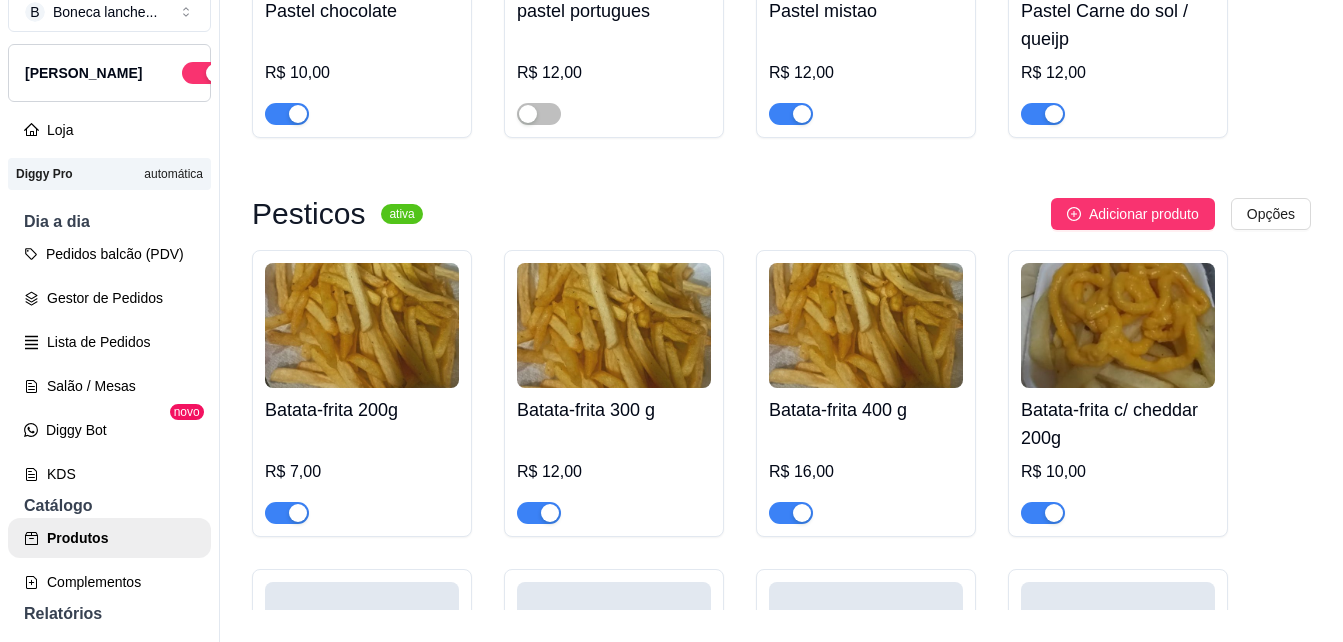 click on "Batata-frita  200g" at bounding box center (362, 410) 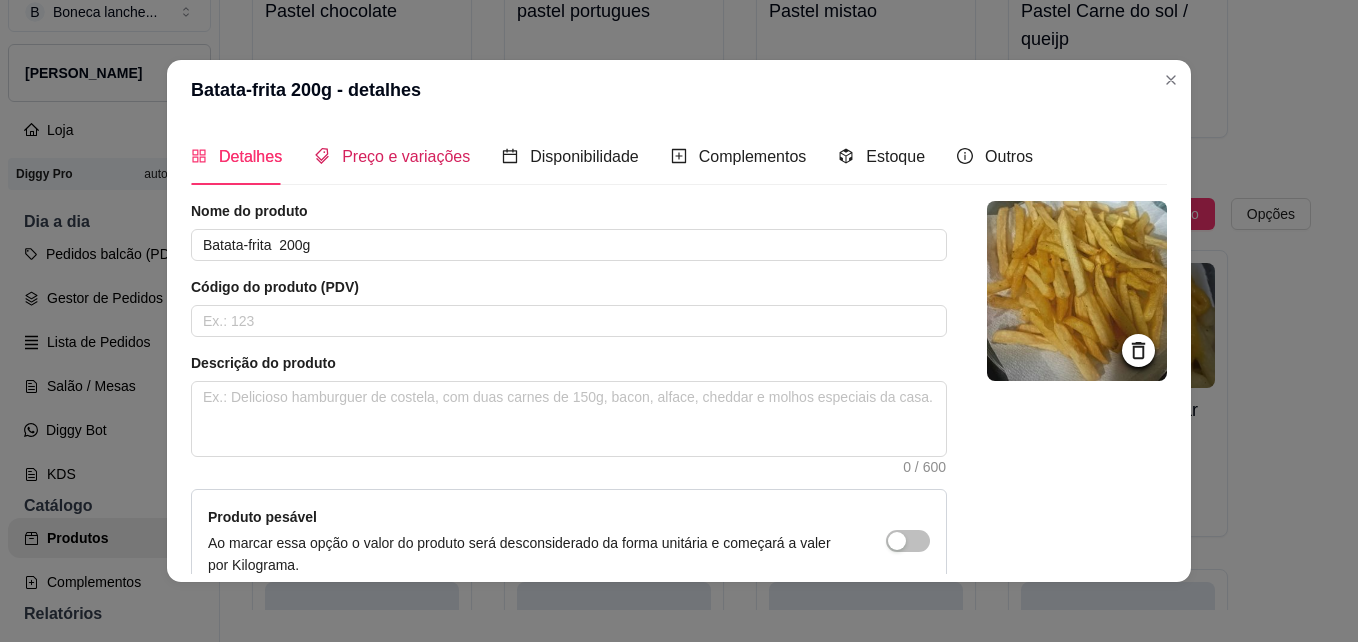 click on "Preço e variações" at bounding box center (406, 156) 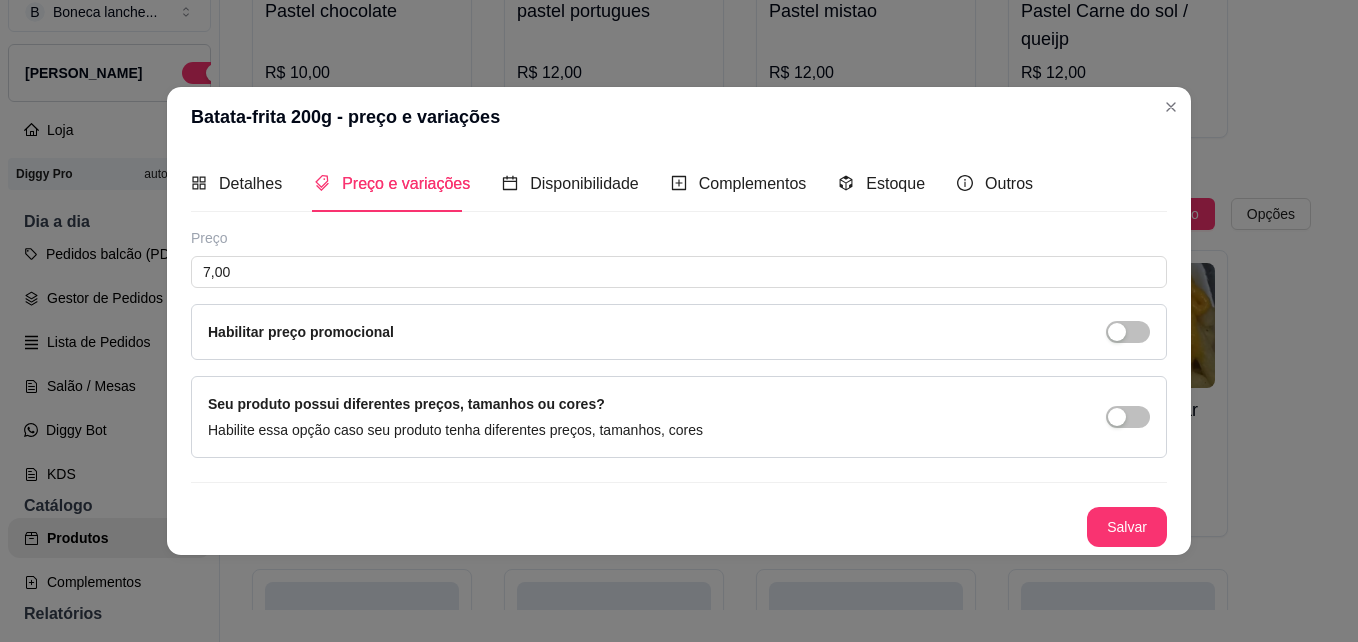 type 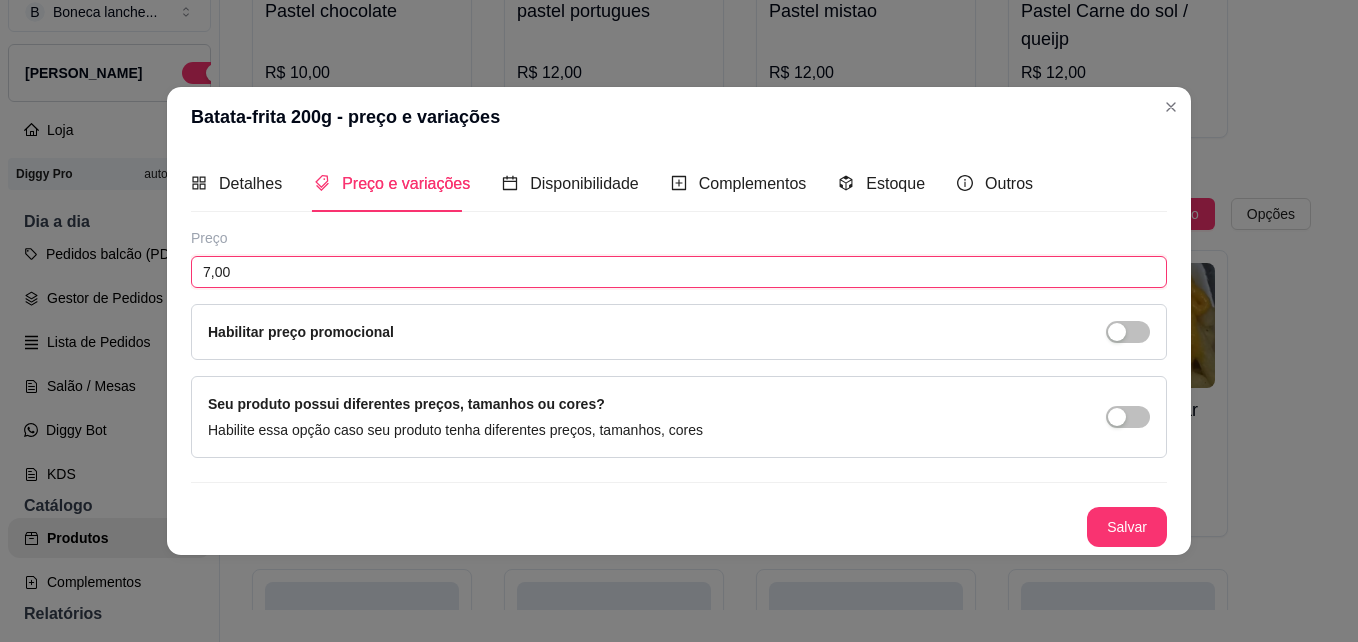 click on "7,00" at bounding box center (679, 272) 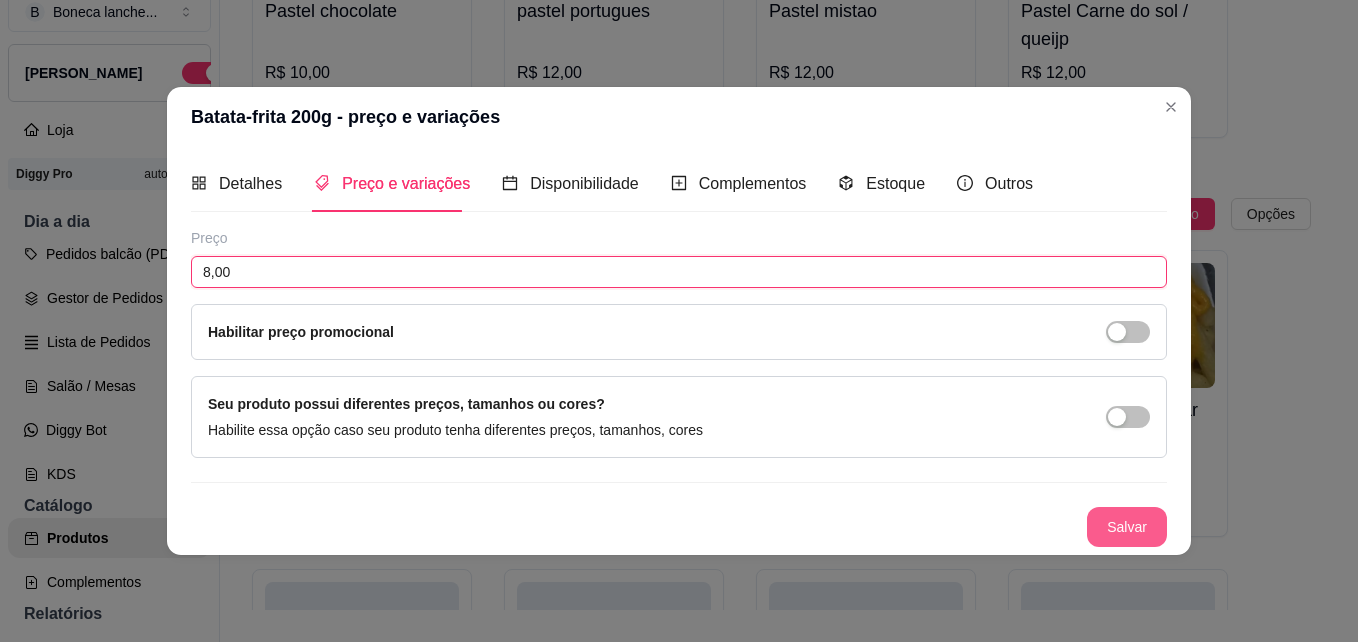 type on "8,00" 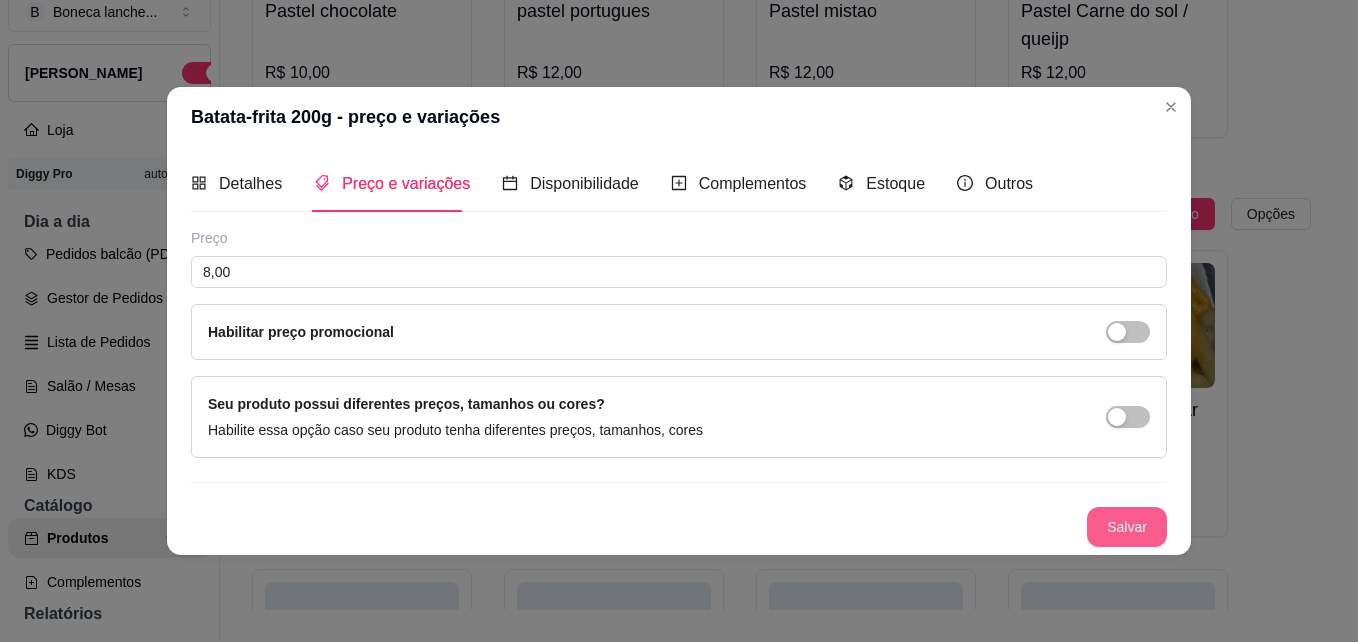 click on "Salvar" at bounding box center [1127, 527] 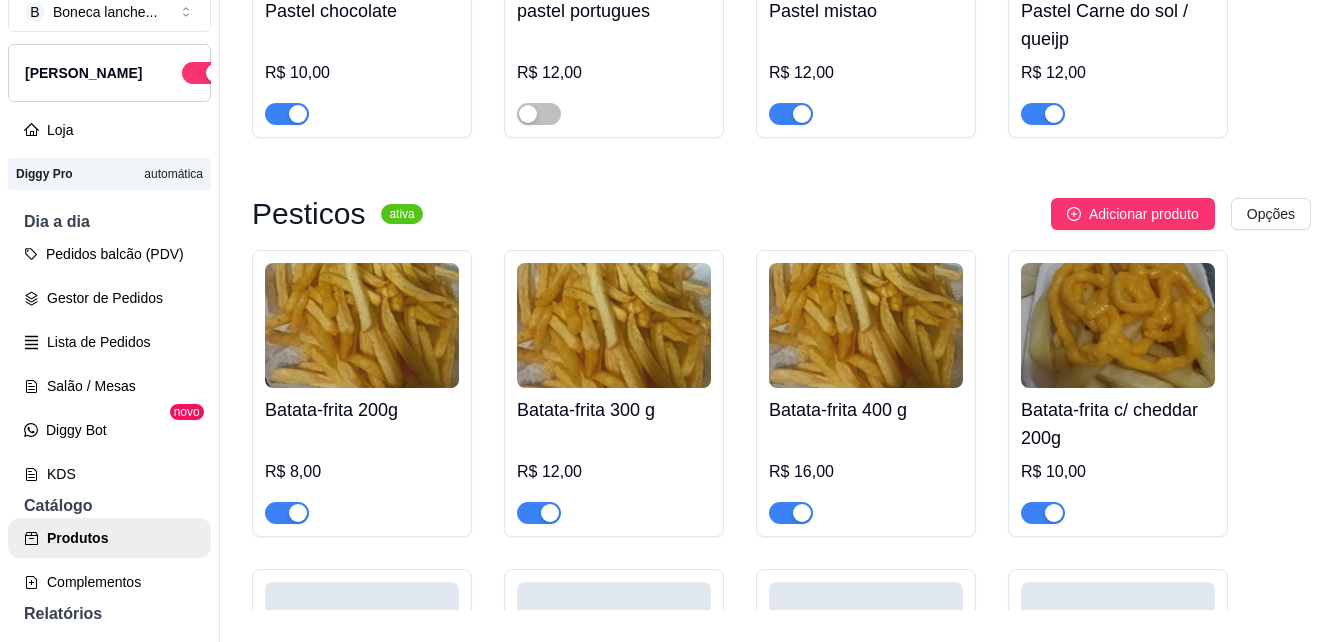 click on "Batata-frita  200g   R$ 8,00 Batata-frita 300 g   R$ 12,00 Batata-frita 400 g   R$ 16,00 Batata-frita c/ cheddar  200g   R$ 10,00 Batata-frita c/ catupiry    R$ 9,00 Batata-frita c/ calabresa    R$ 16,00 Macaxeira frita   200 g R$ 10,00 300 g R$ 13,00 400 g R$ 16,00 Macaxeira c/ calabresa   0 em estoque R$ 20,00 Batata-frita c/ cheddar e calabresa    R$ 12,00" at bounding box center (781, 722) 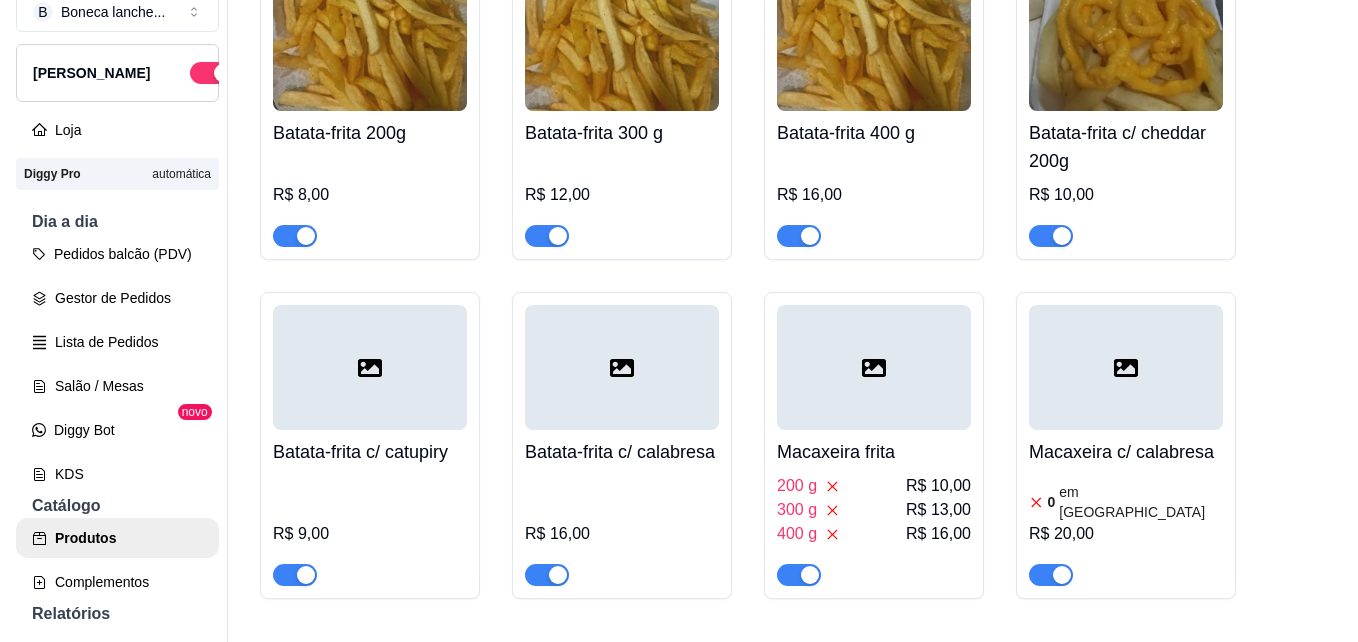 scroll, scrollTop: 10346, scrollLeft: 0, axis: vertical 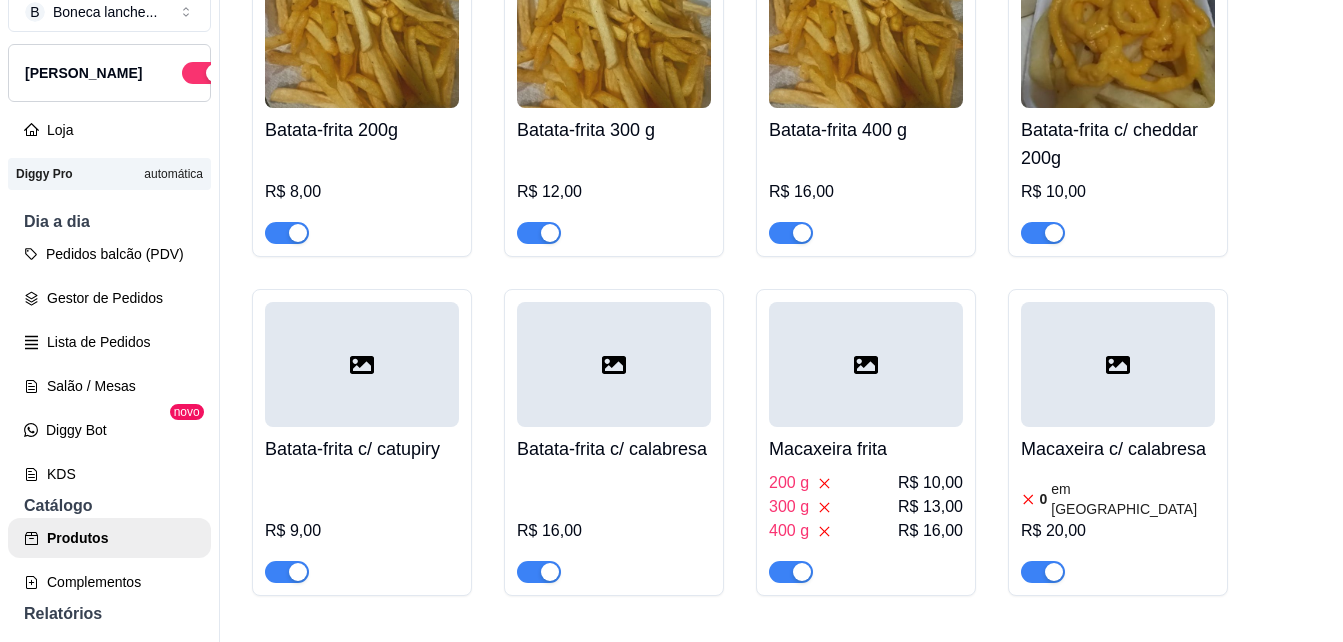 click on "0 em estoque R$ 20,00" at bounding box center [1118, 527] 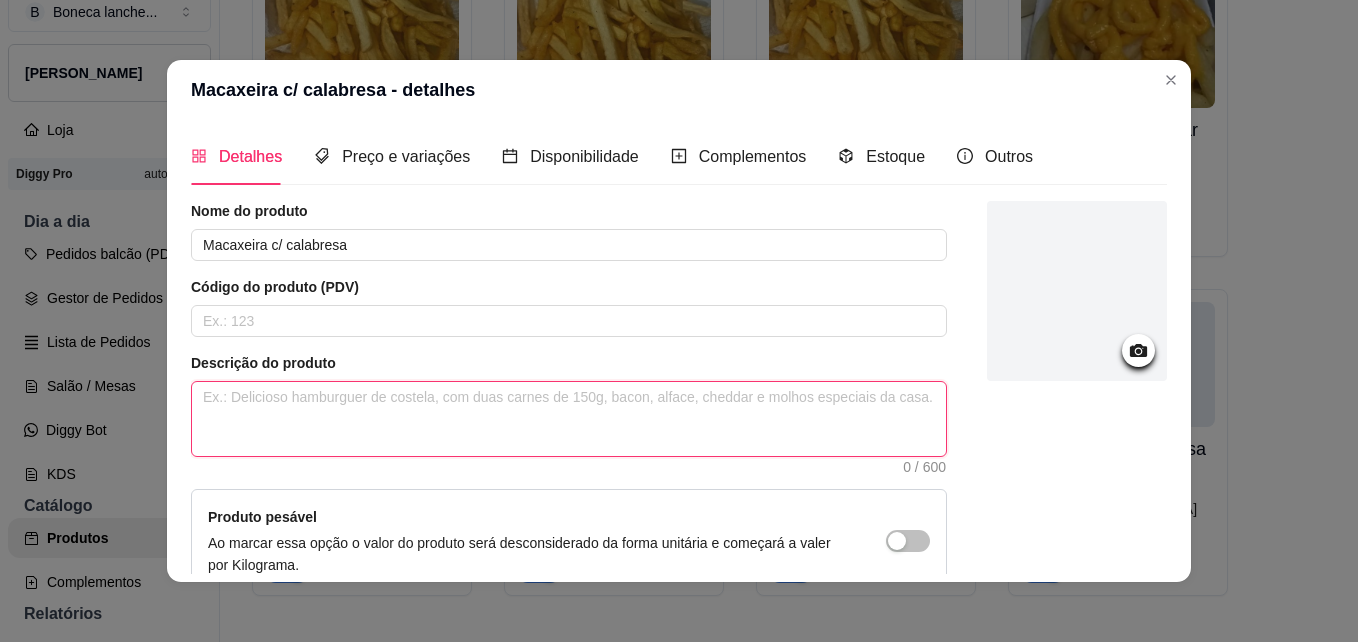 click at bounding box center [569, 419] 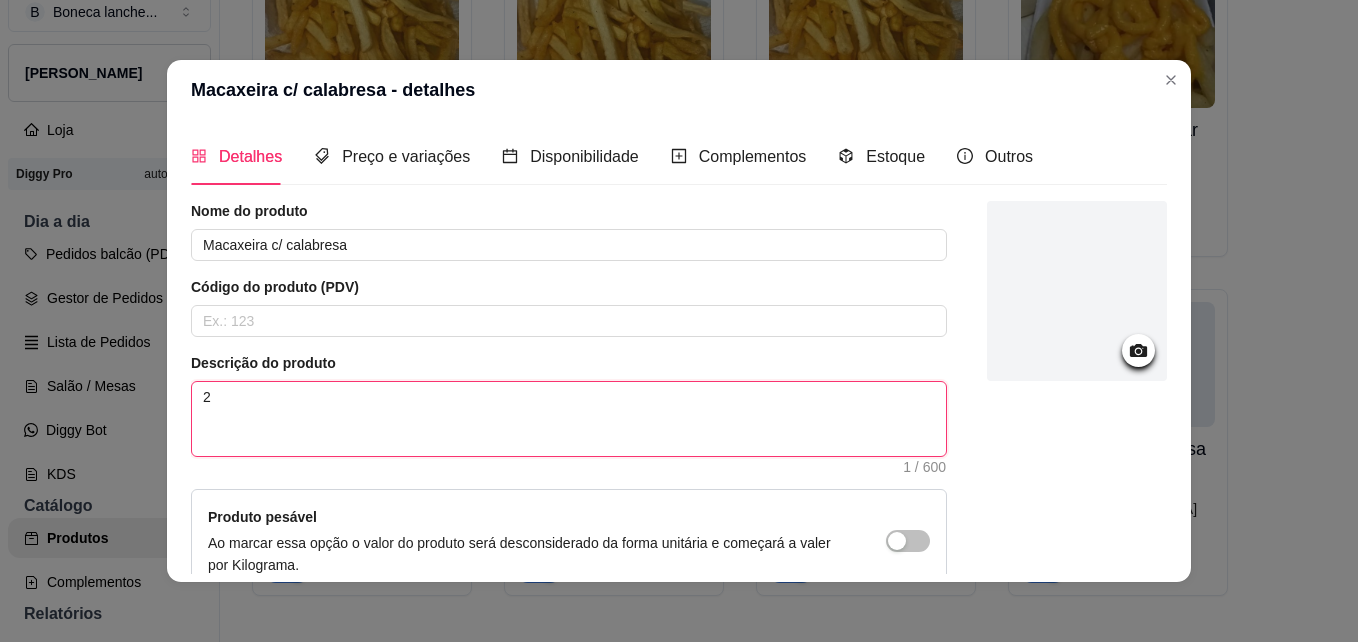 type 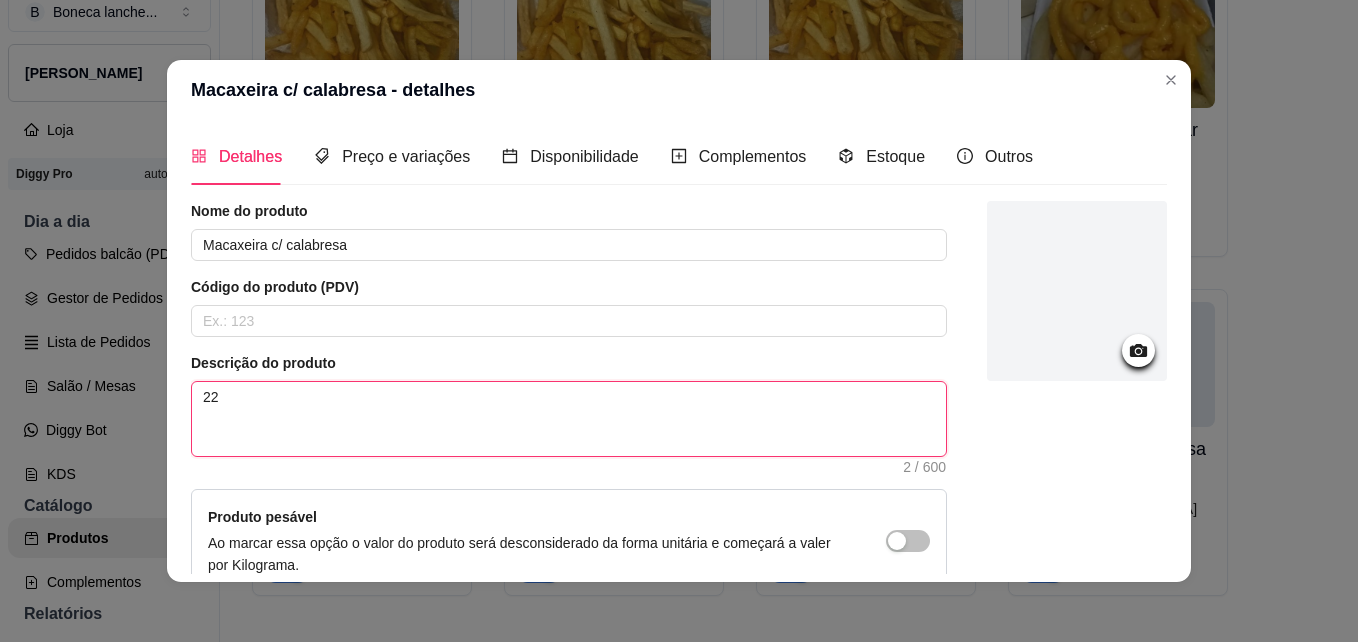 type 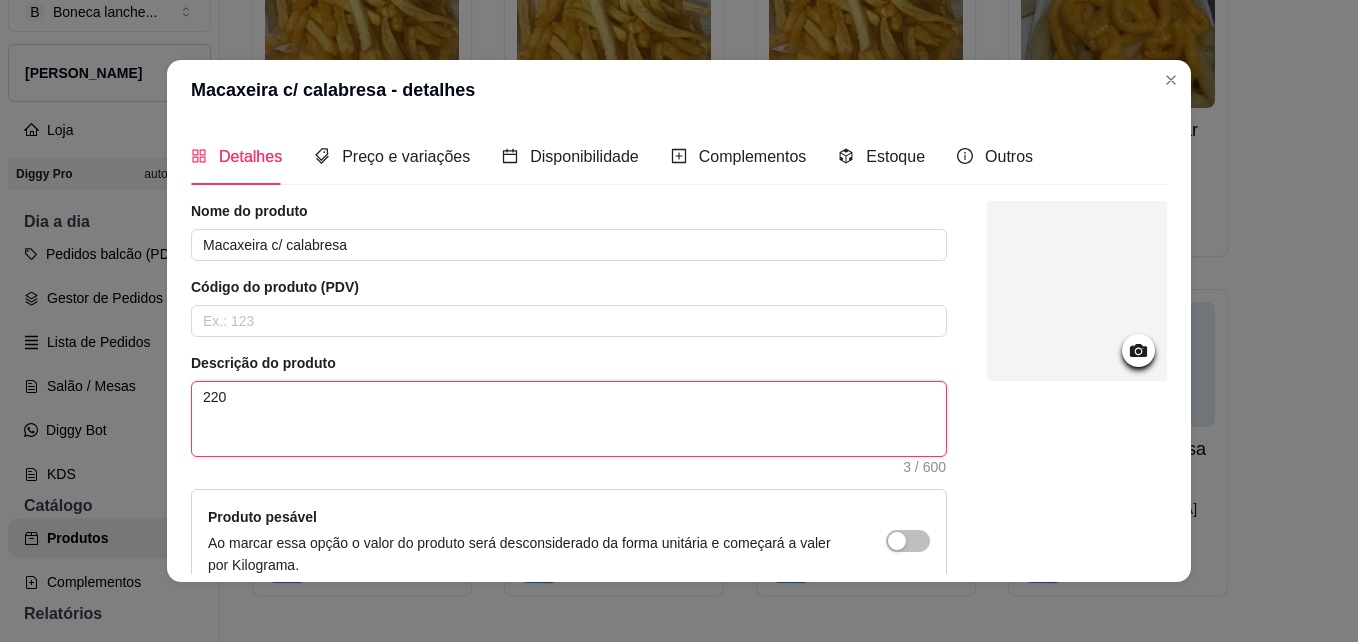 type 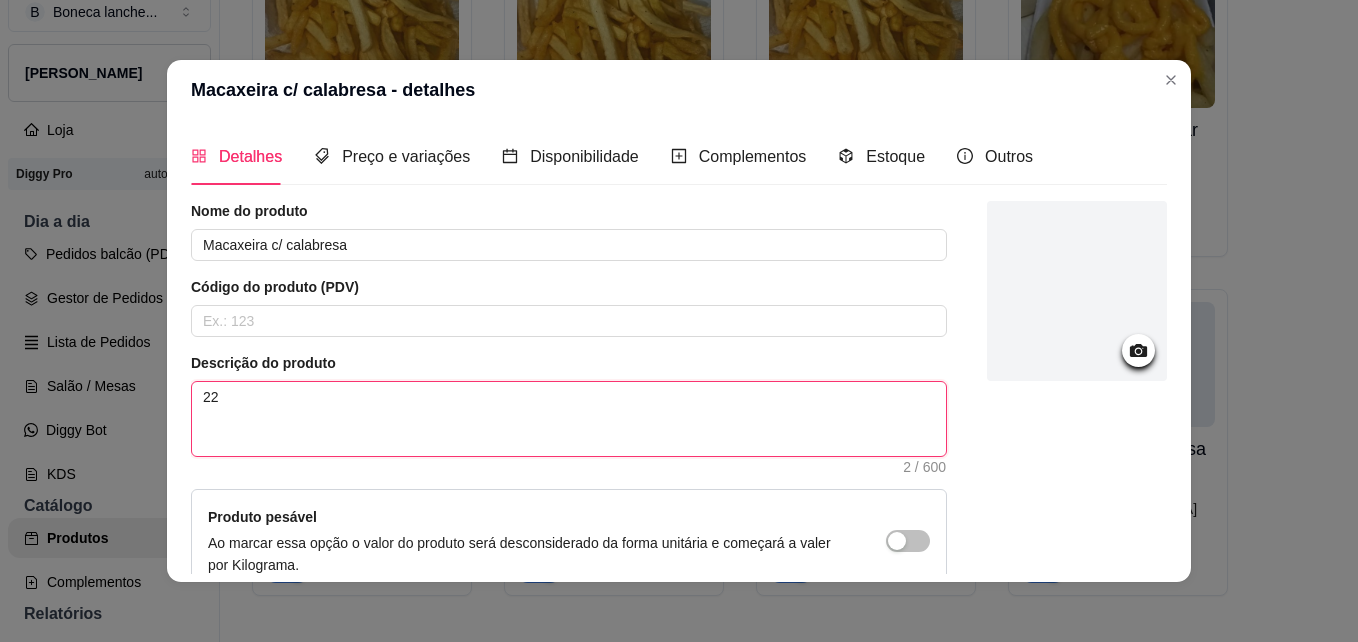 type 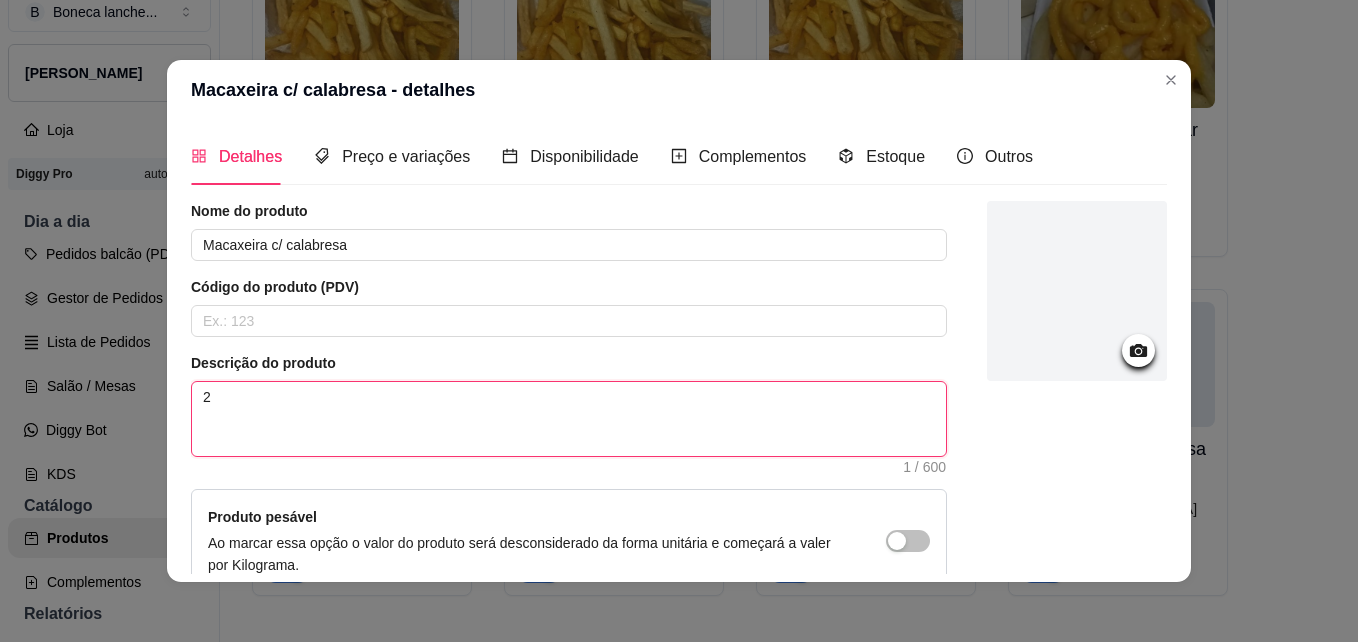 type 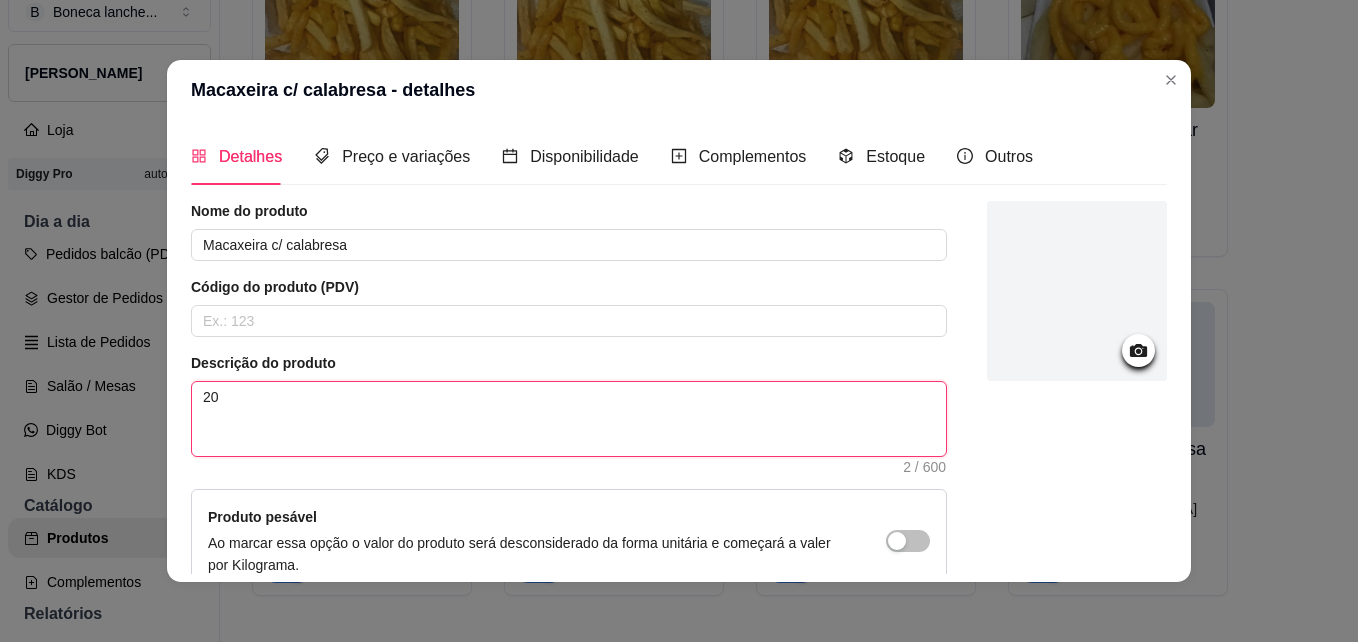 type 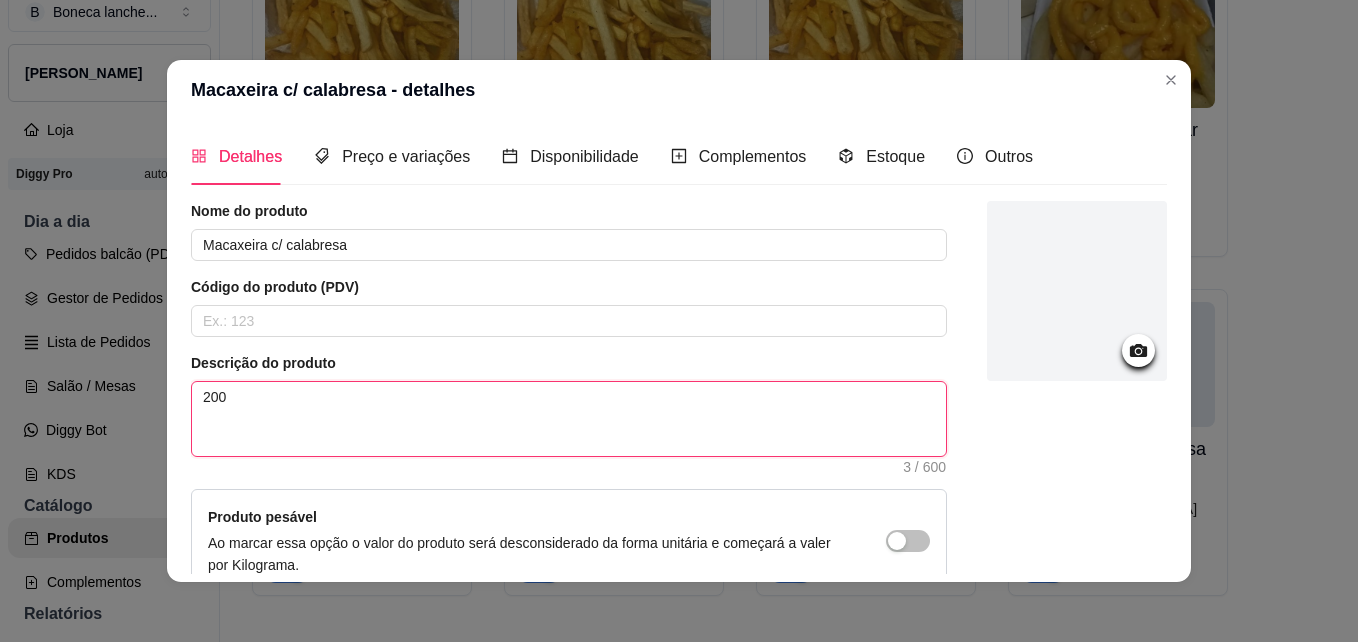 type 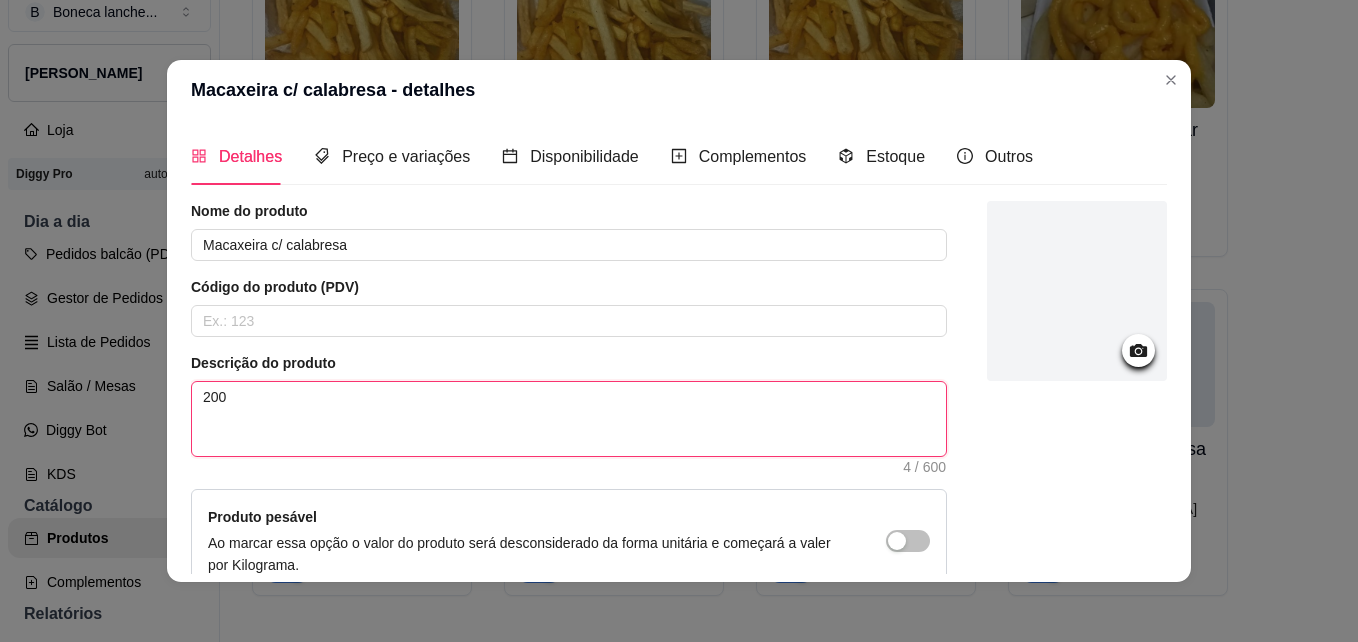type 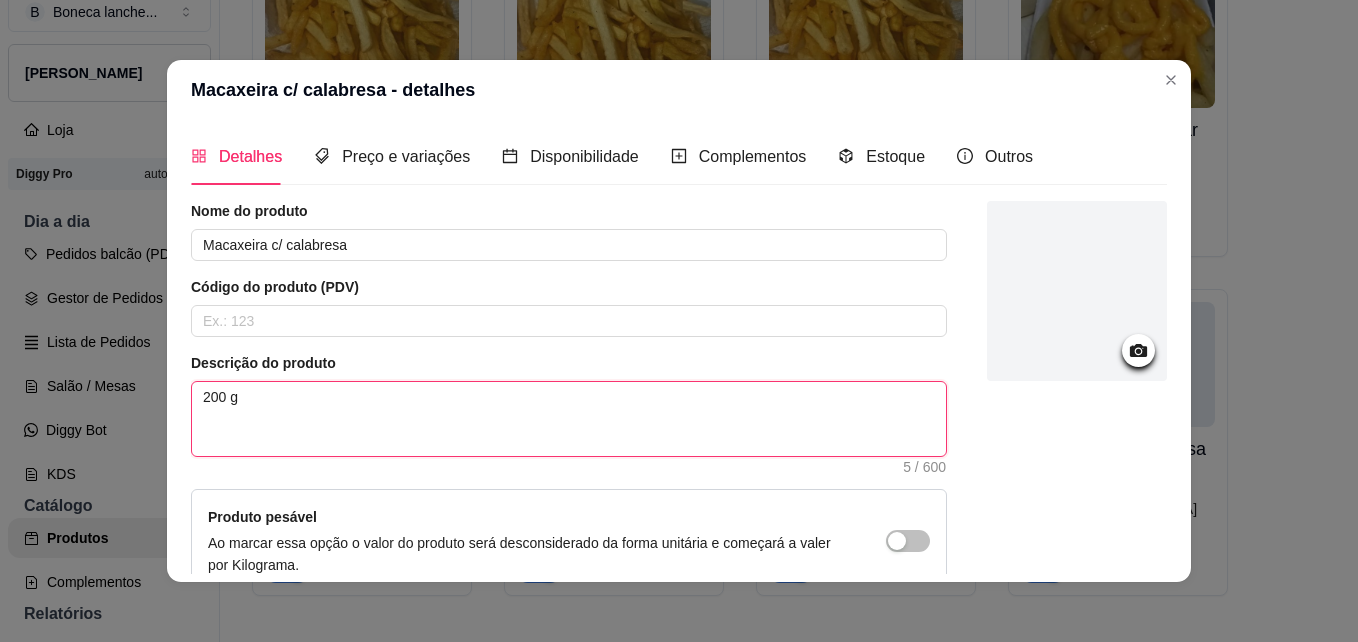 type 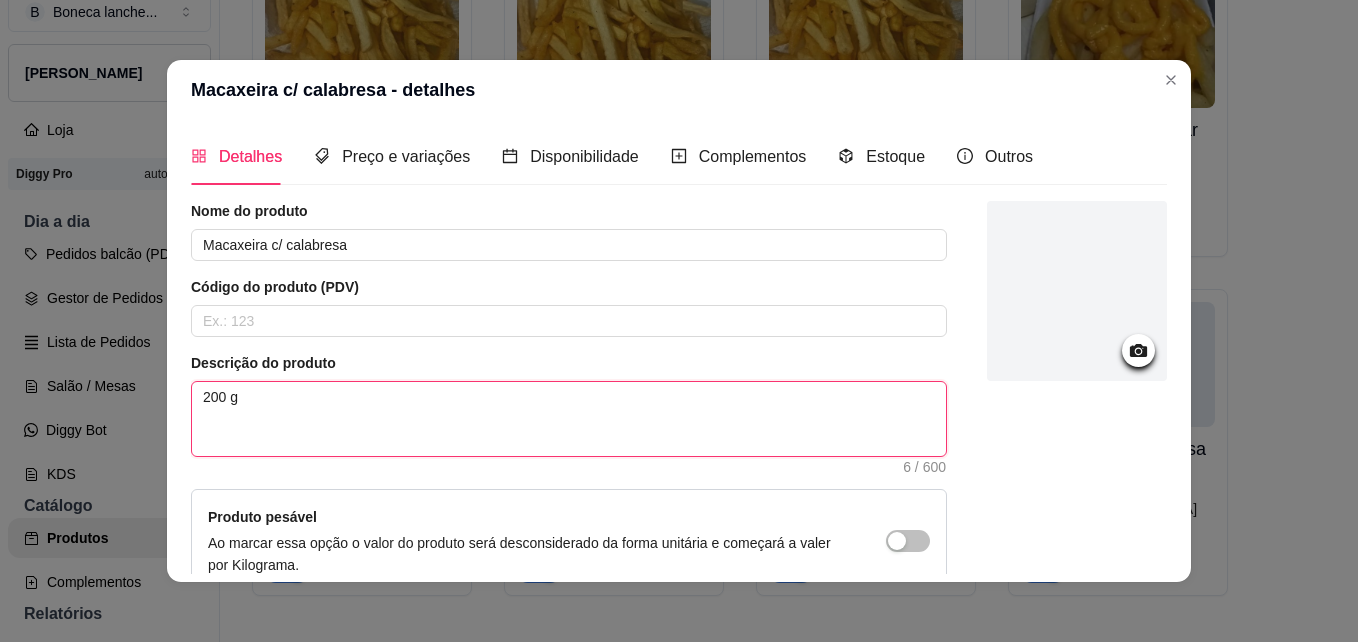 type 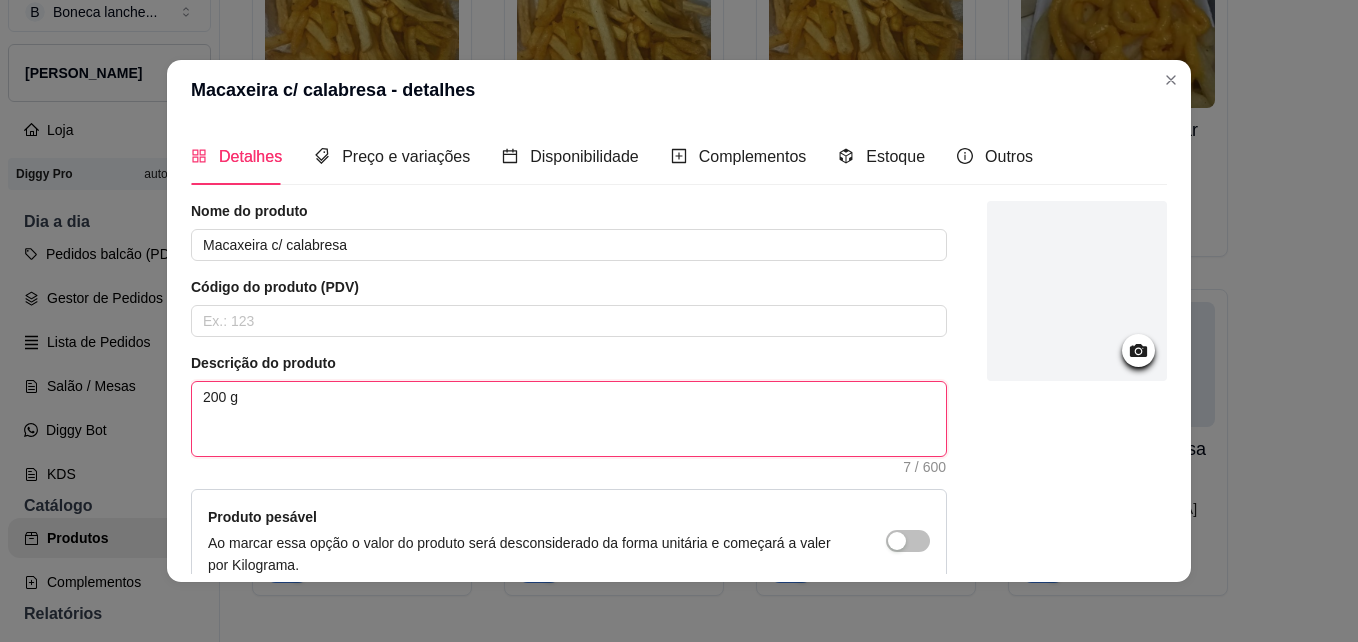 type 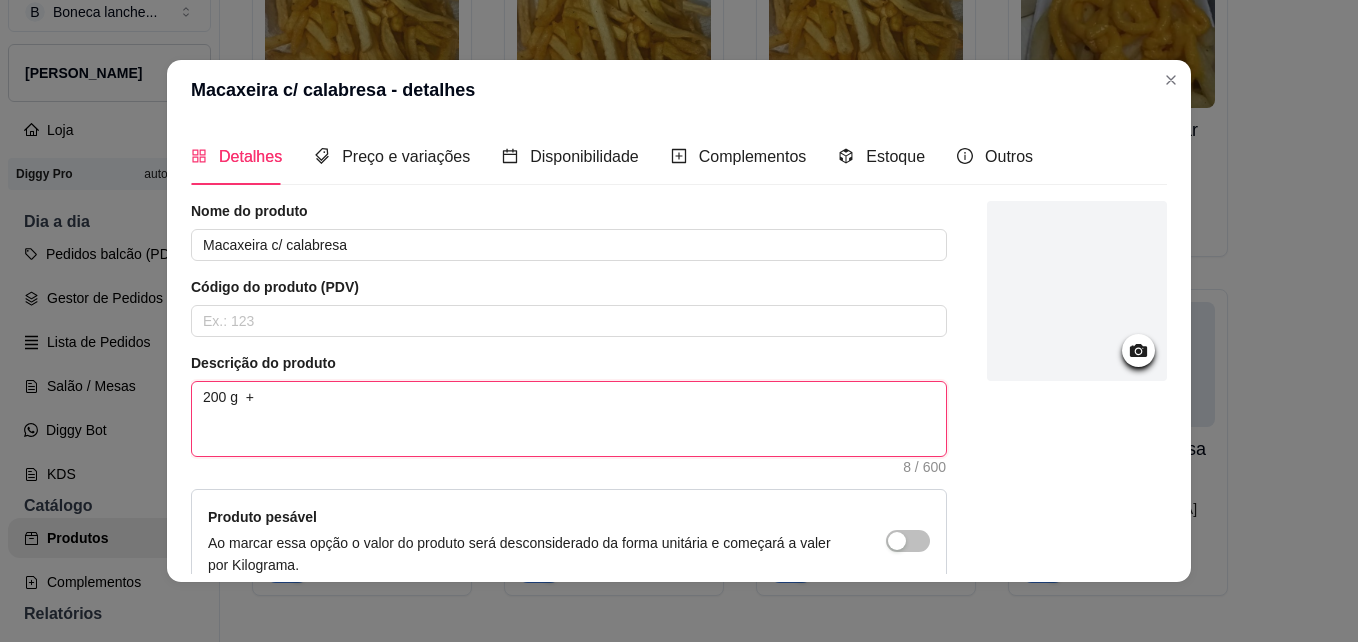 type 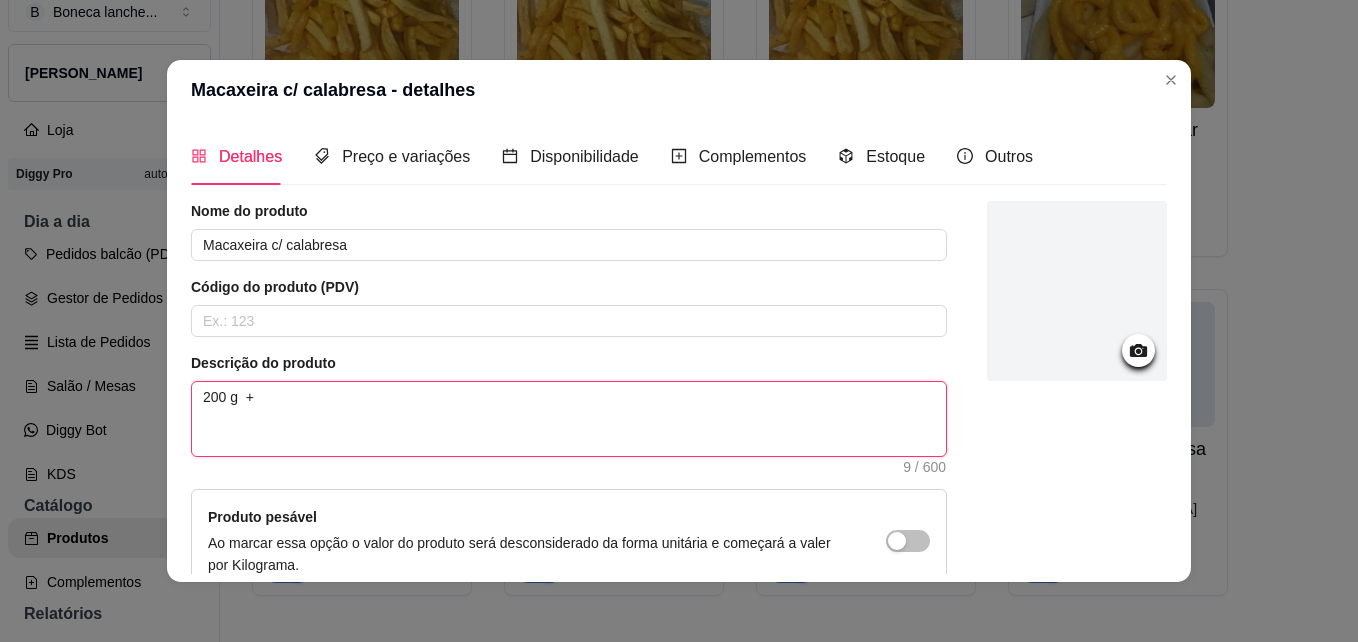 type 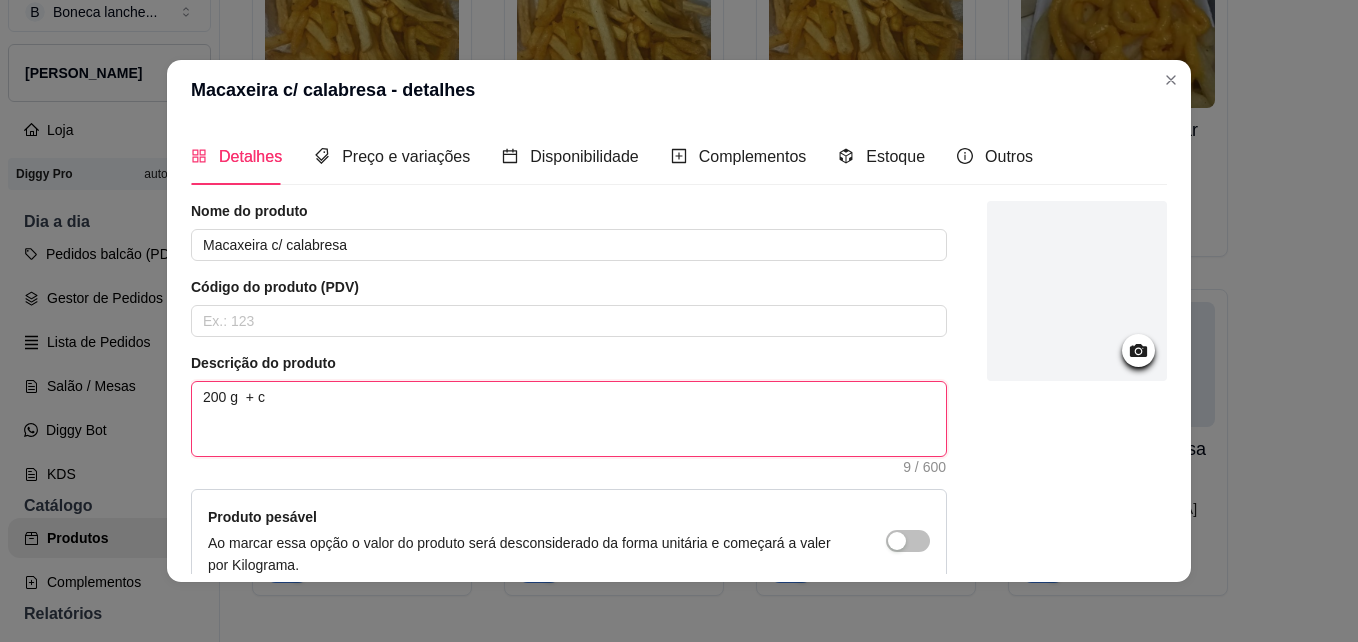 type 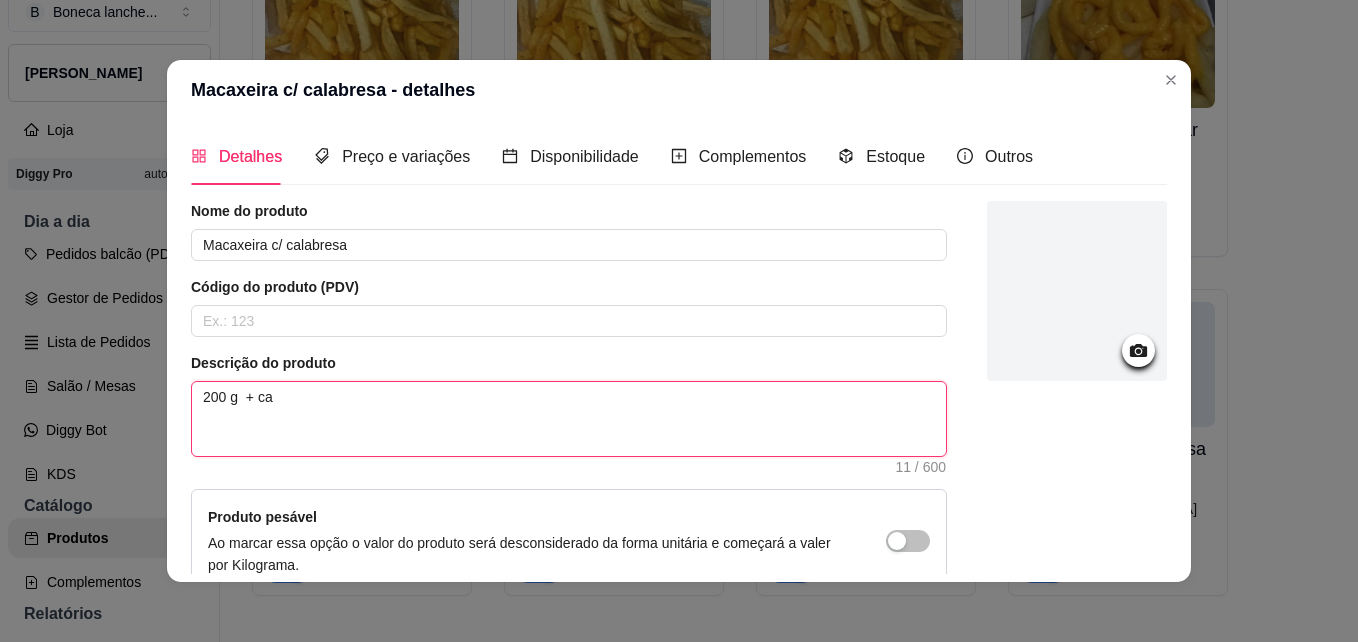 type 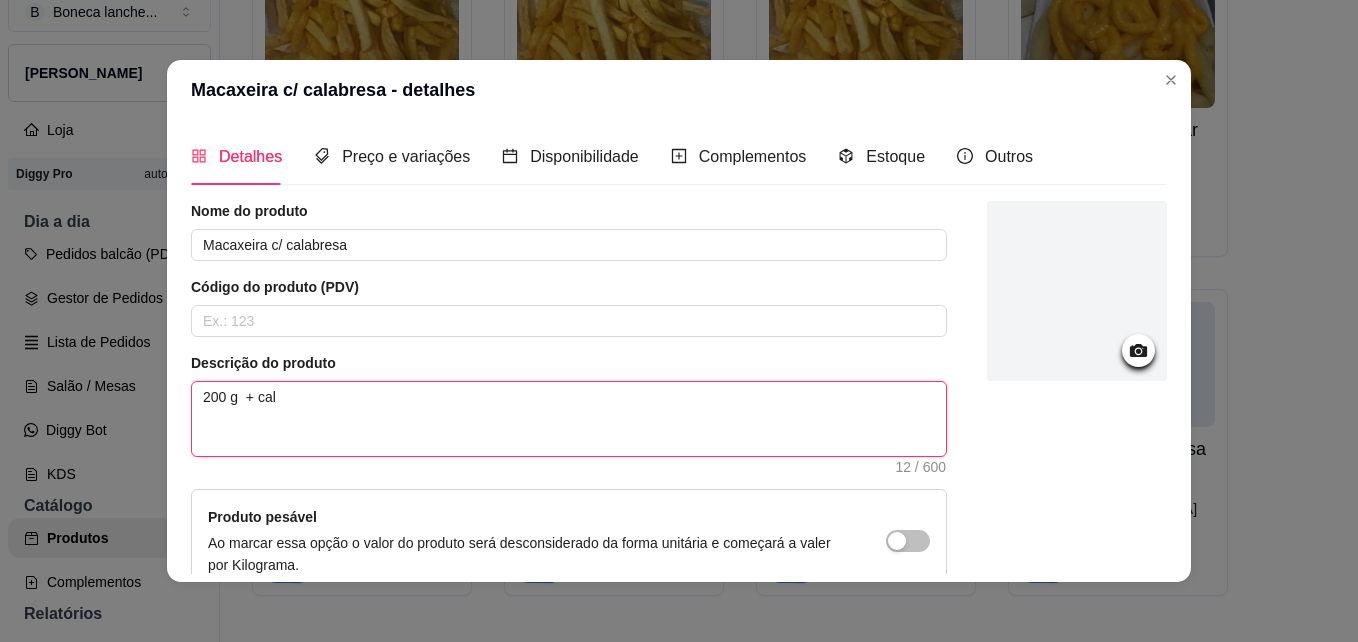 type 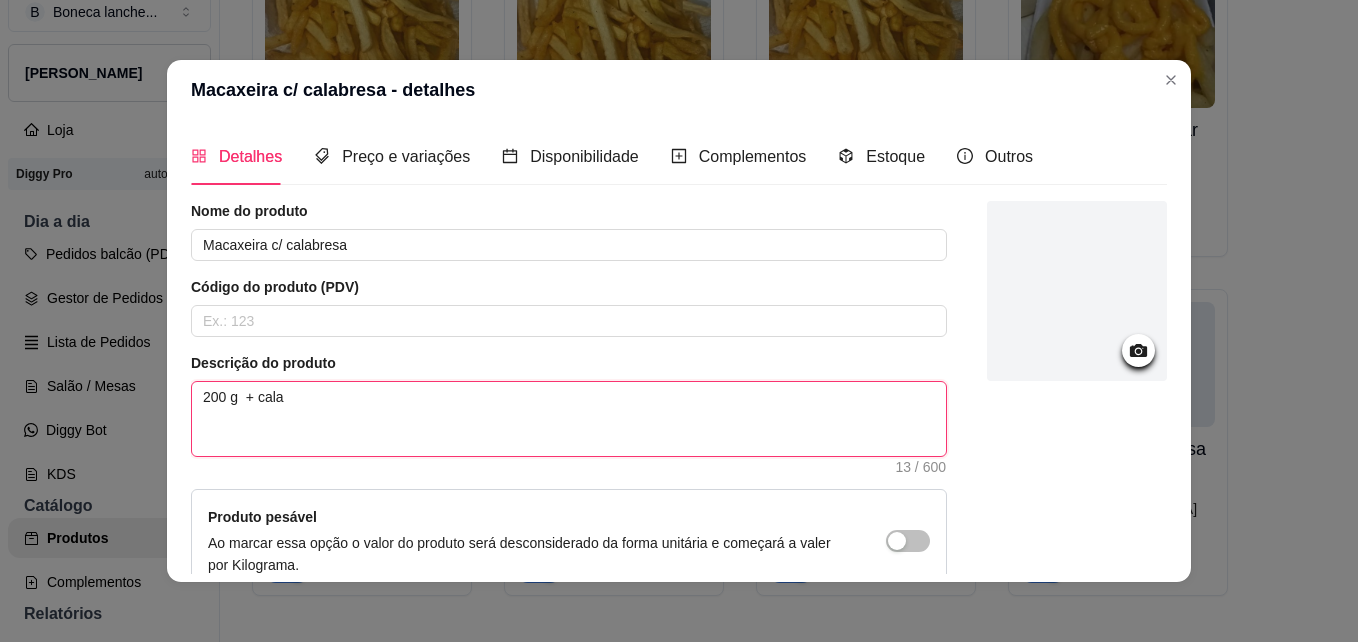 type 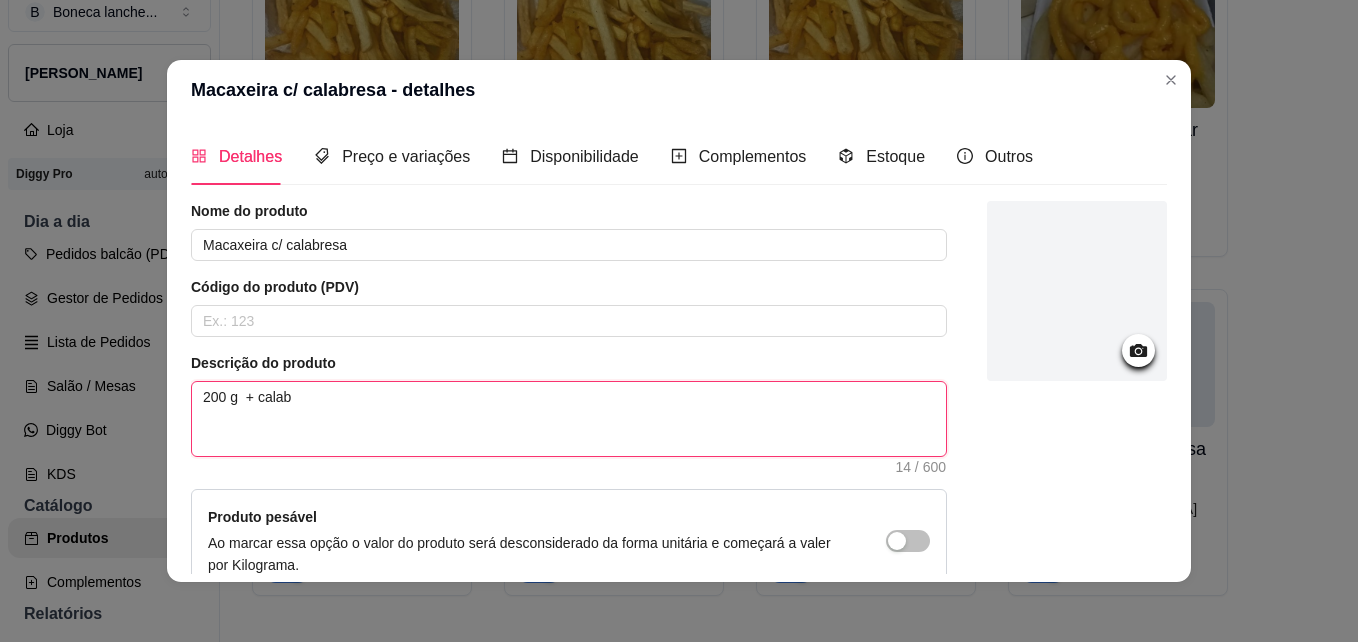 type 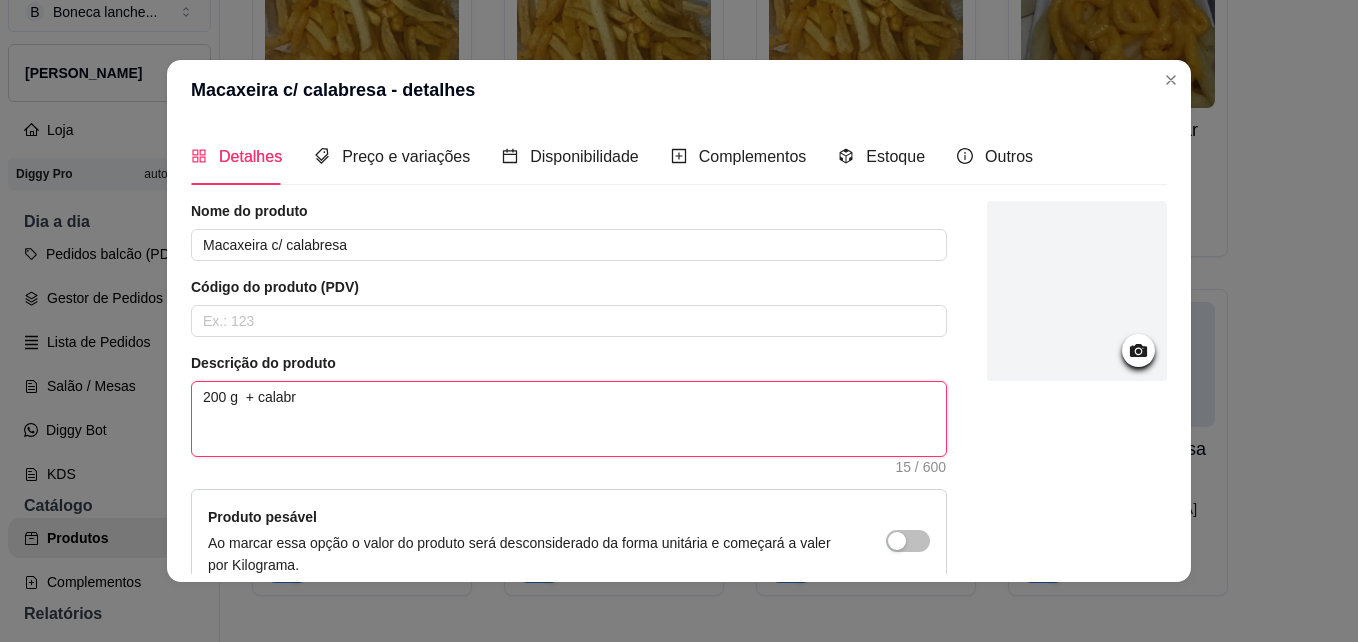 type 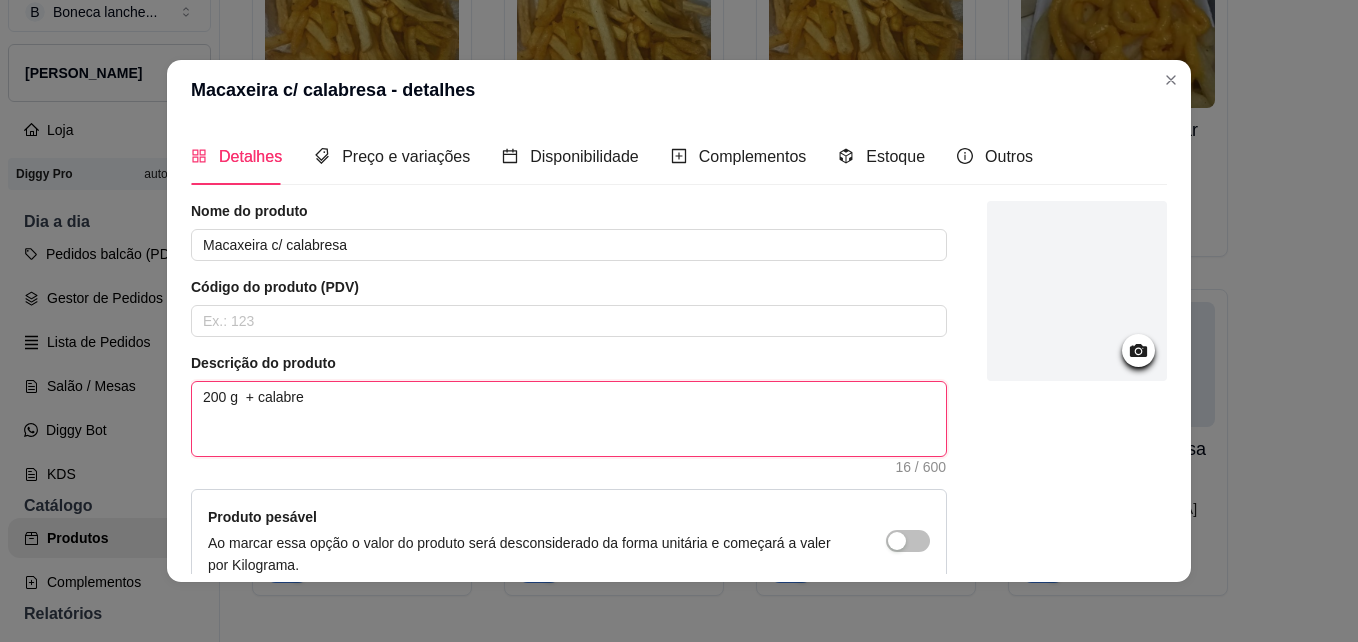 type 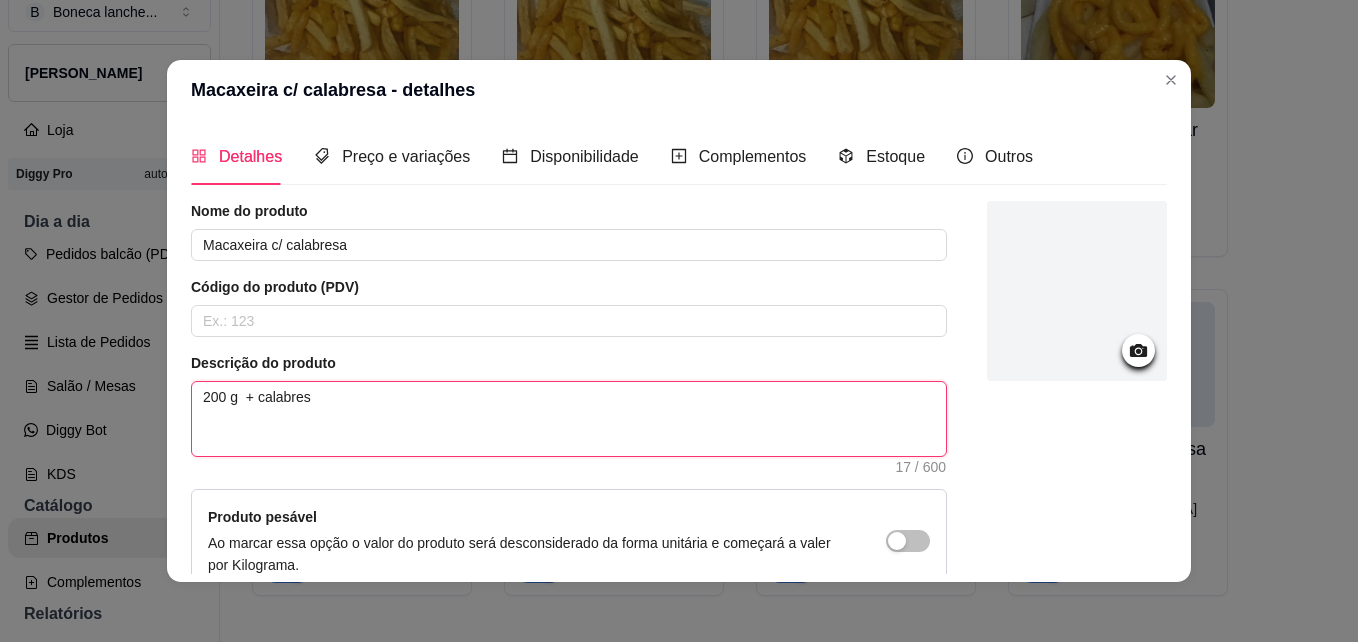 type 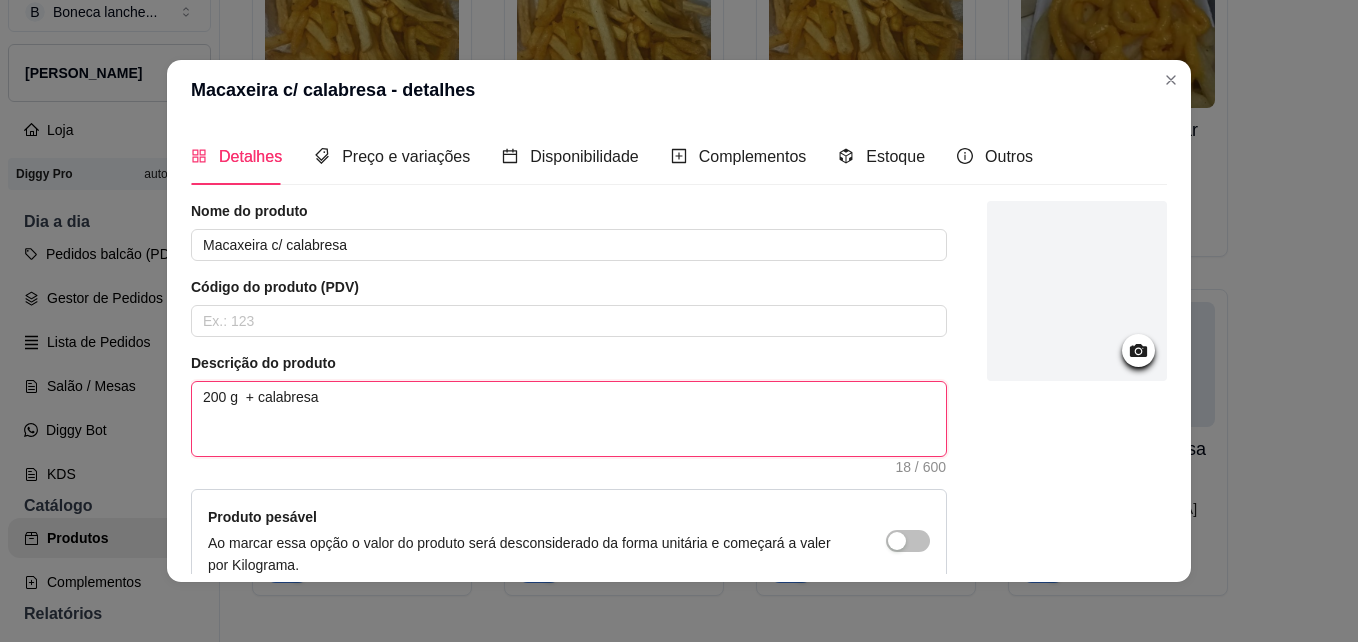 type on "200 g  + calabresa" 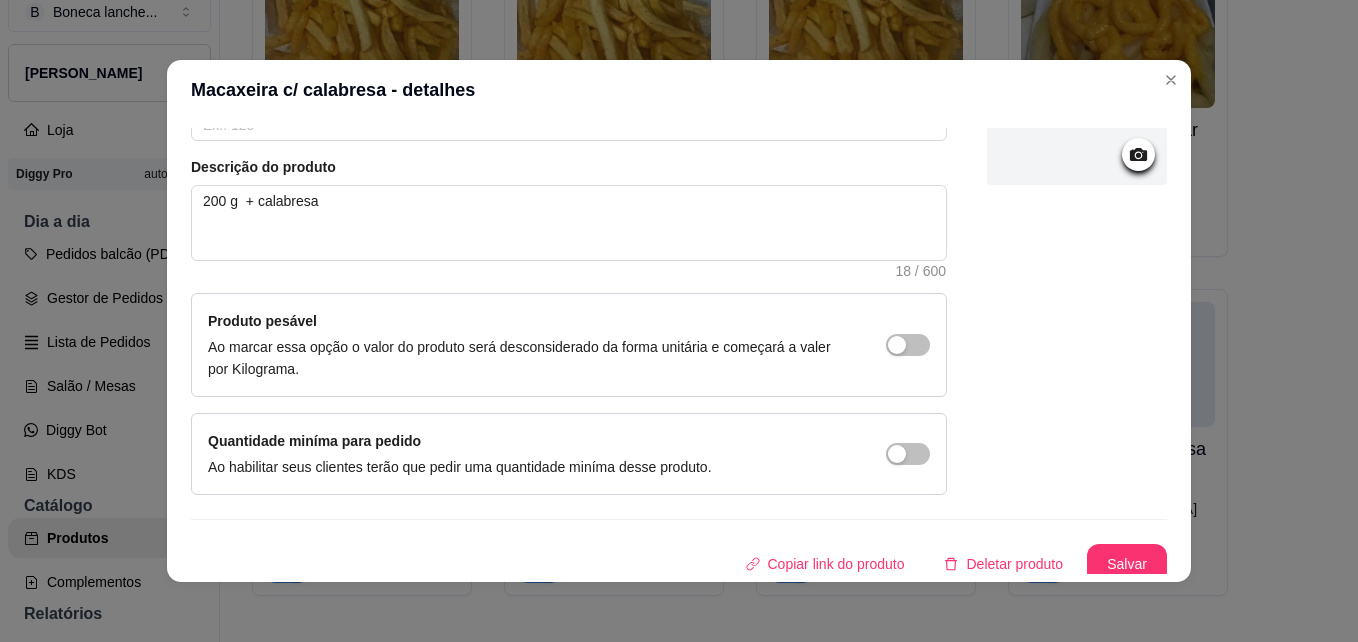 scroll, scrollTop: 206, scrollLeft: 0, axis: vertical 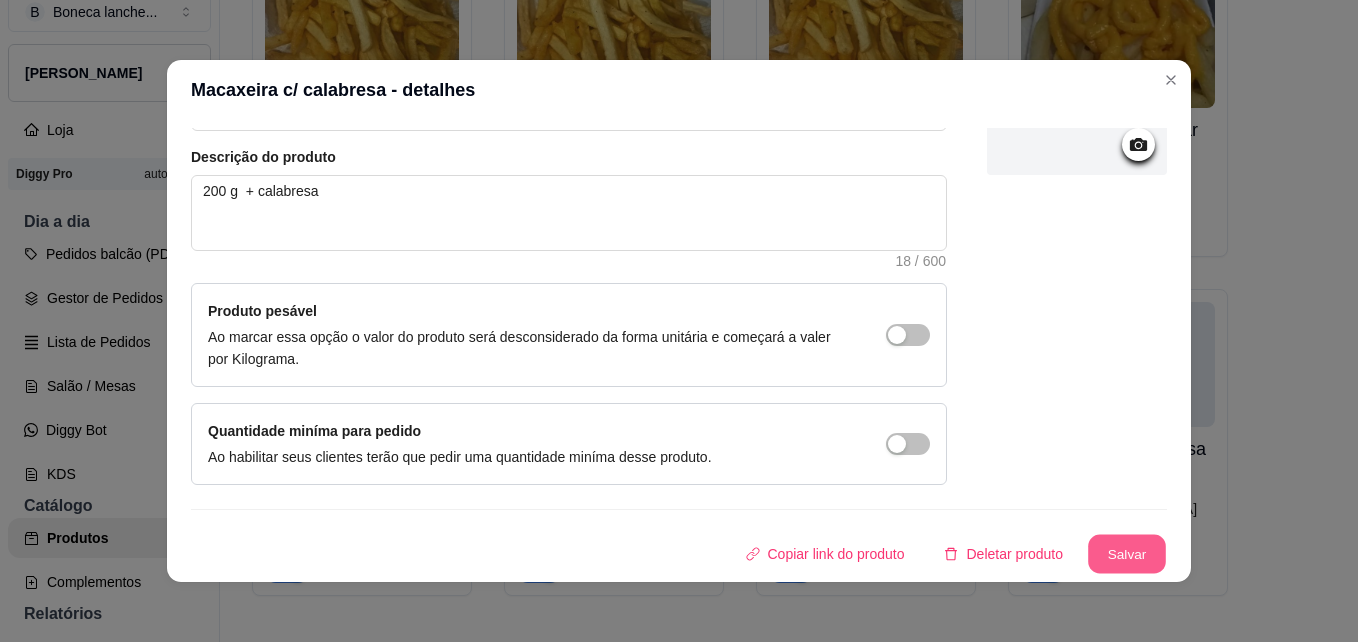 click on "Salvar" at bounding box center [1127, 554] 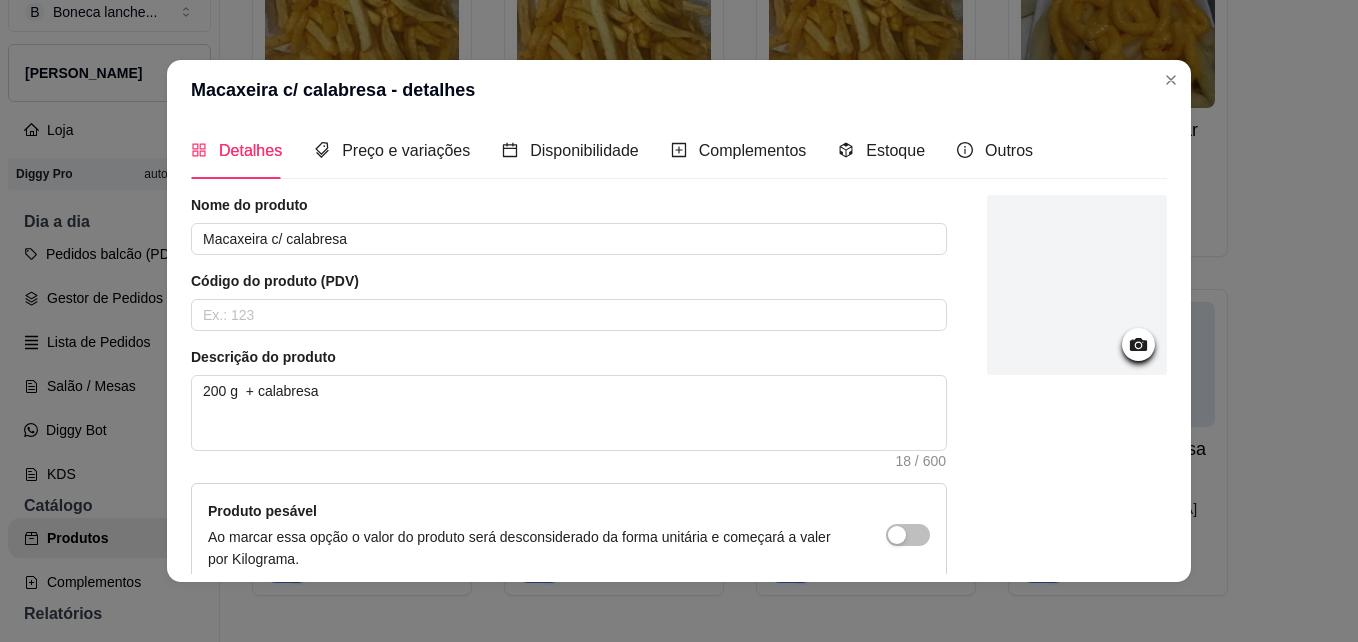 scroll, scrollTop: 0, scrollLeft: 0, axis: both 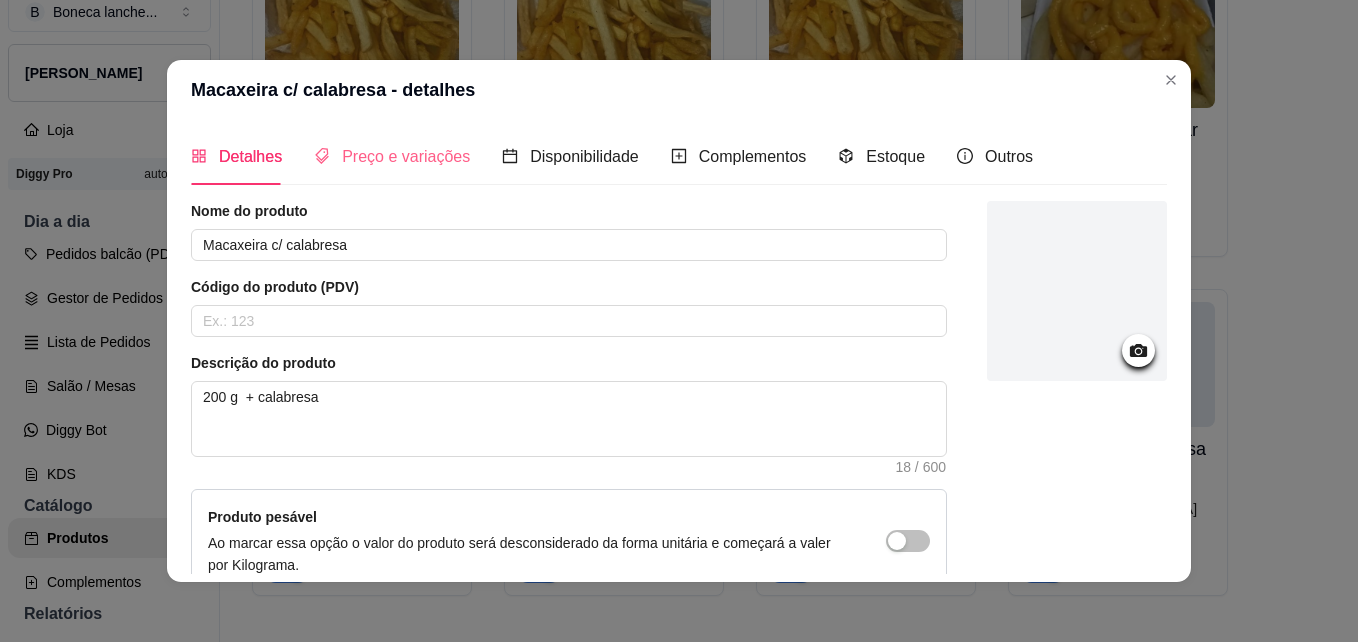 click on "Preço e variações" at bounding box center (392, 156) 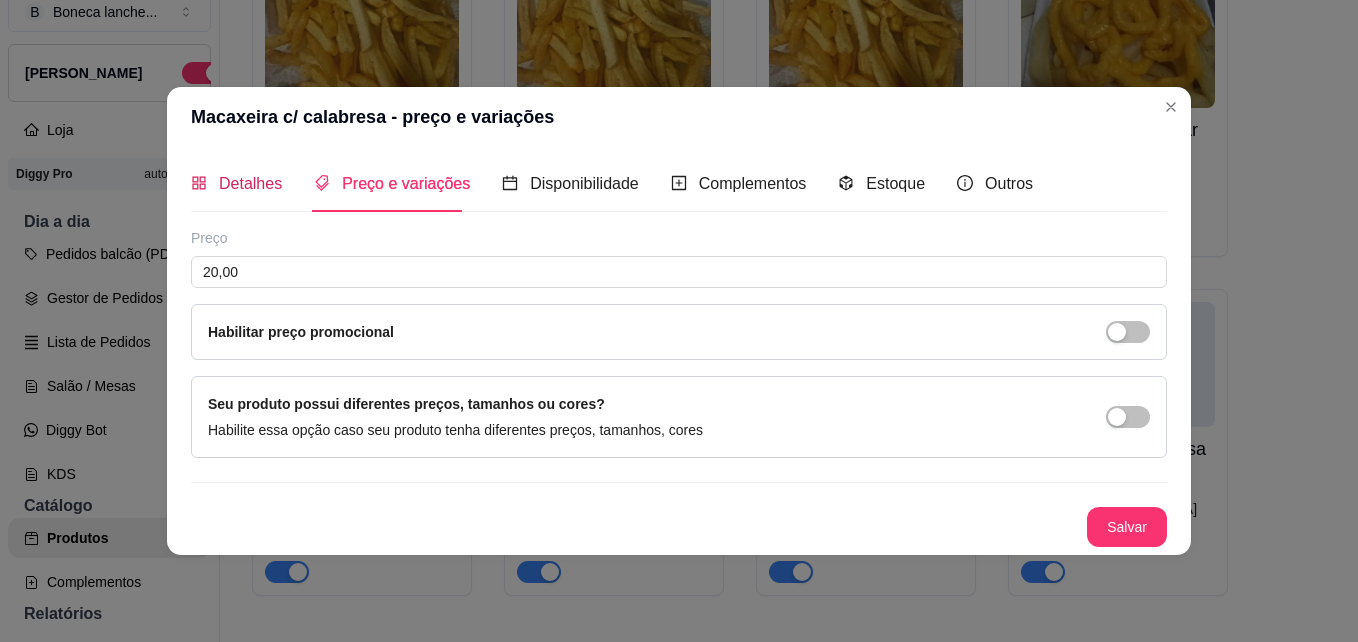 click on "Detalhes" at bounding box center (250, 183) 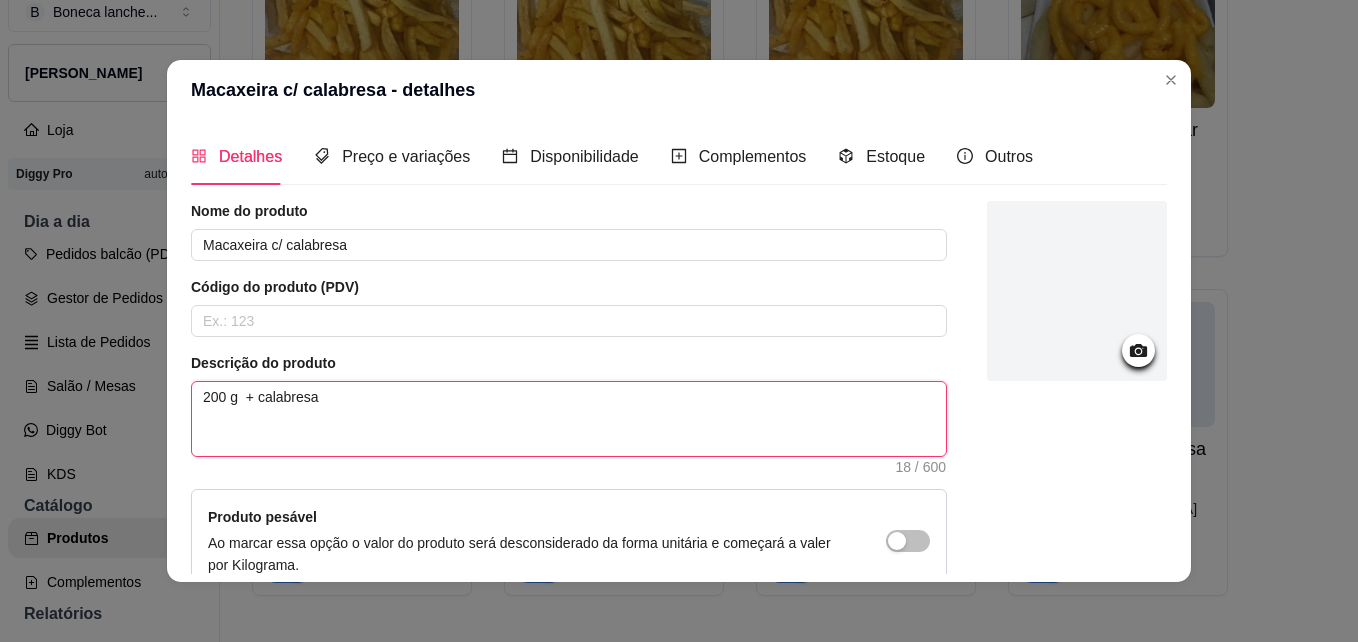 click on "200 g  + calabresa" at bounding box center (569, 419) 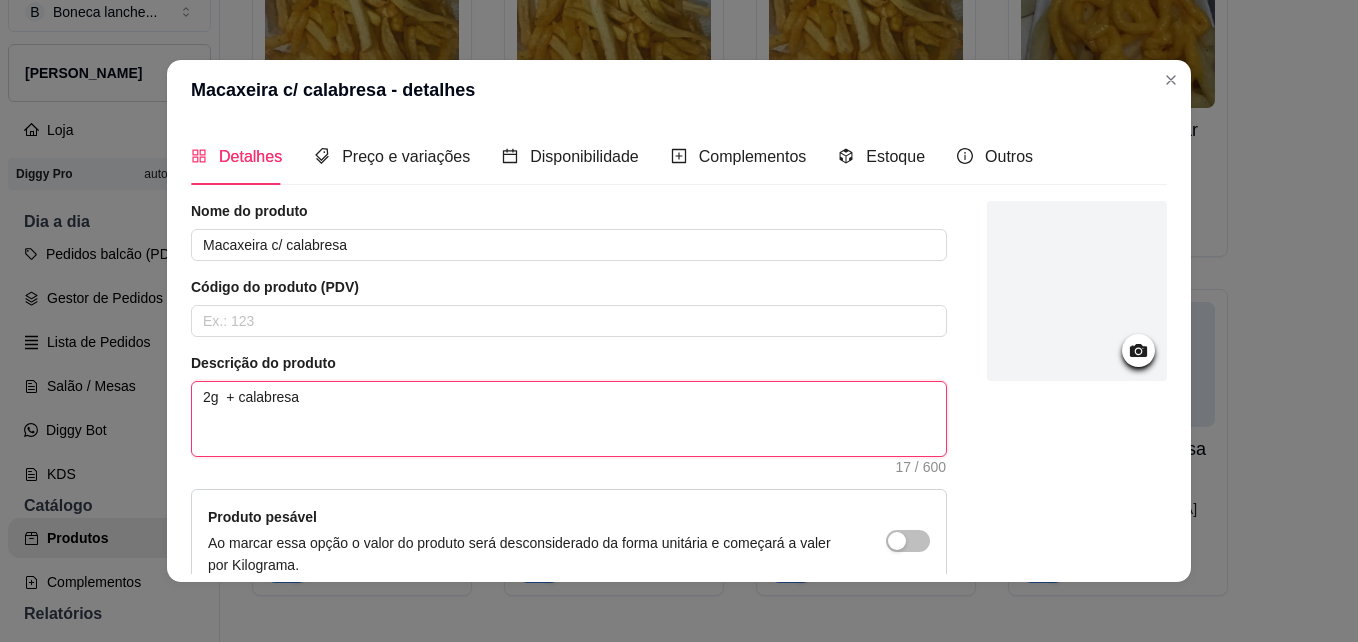 type on "g  + calabresa" 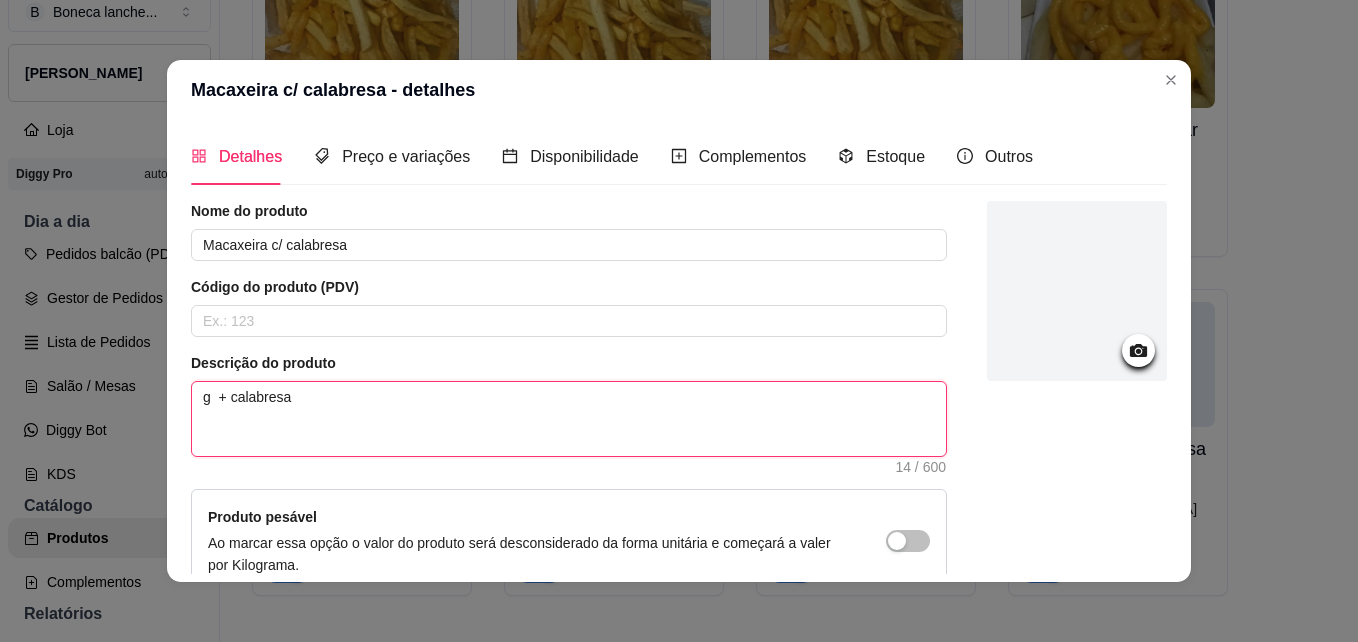 type 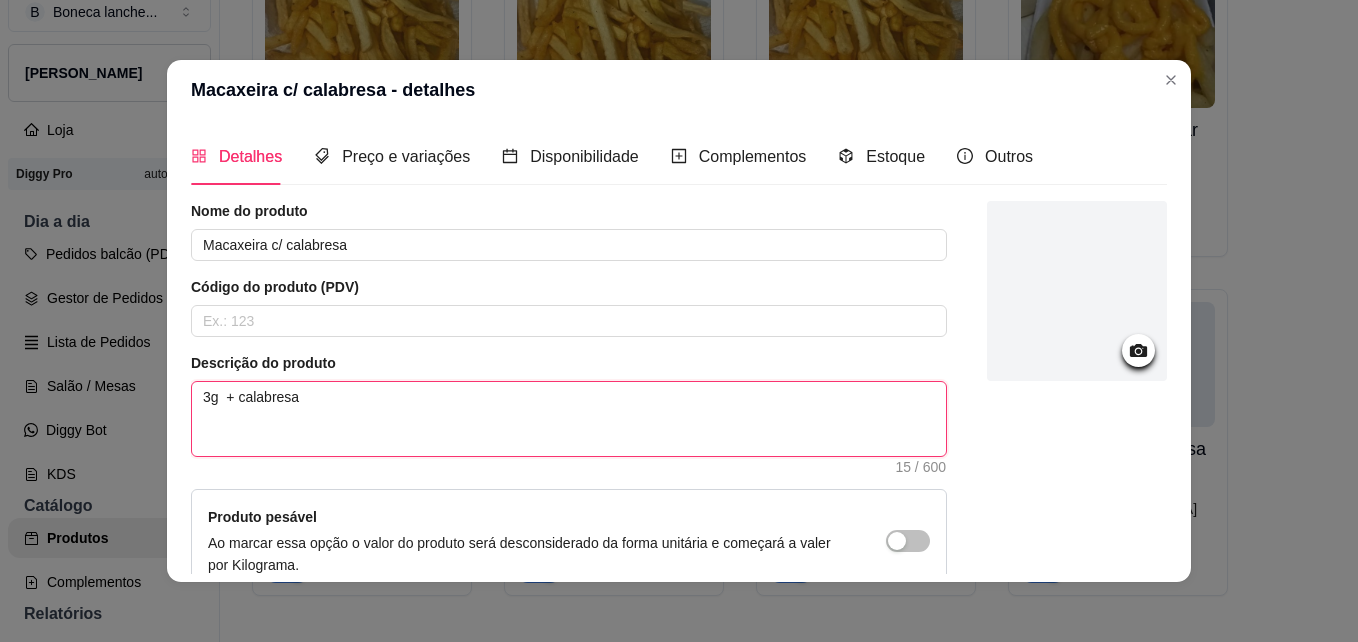 type 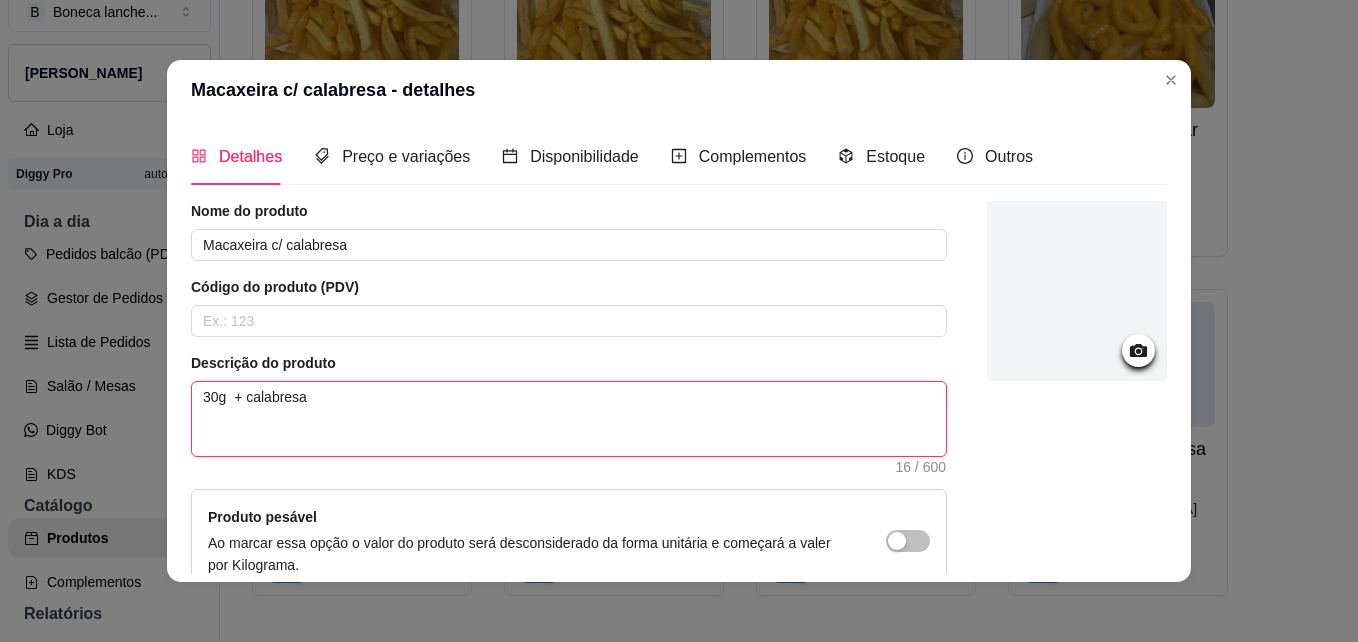 type 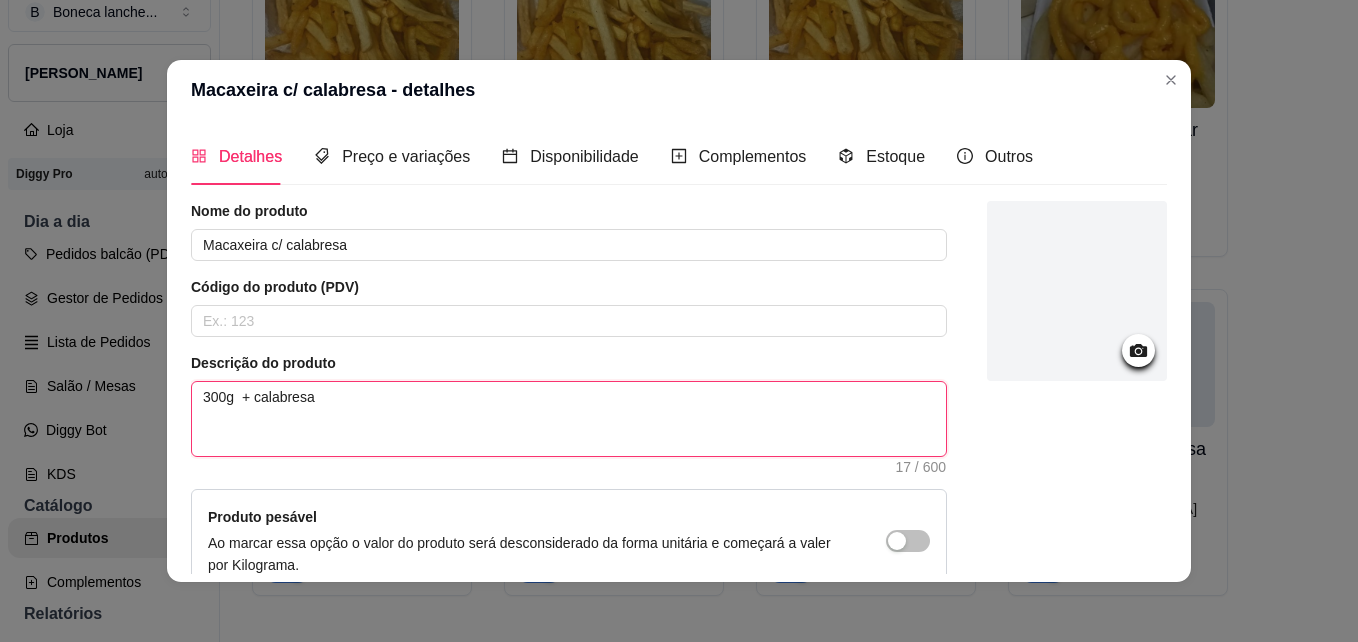 type on "300g  + calabresa" 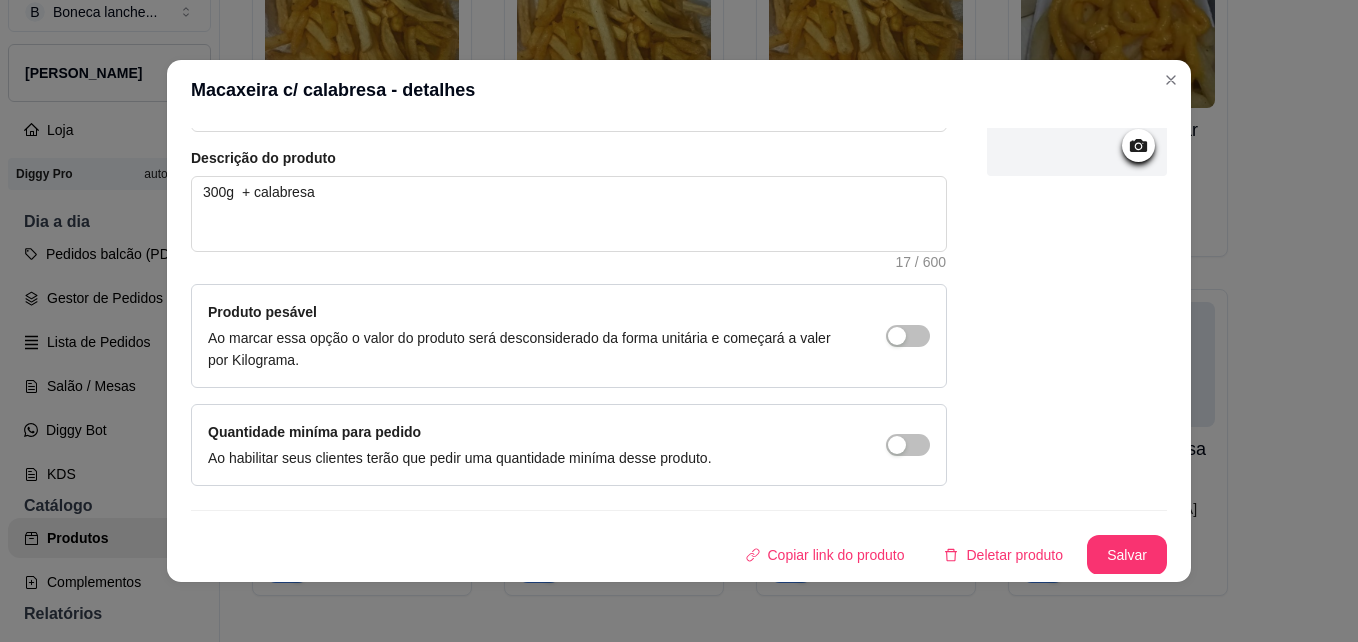 scroll, scrollTop: 206, scrollLeft: 0, axis: vertical 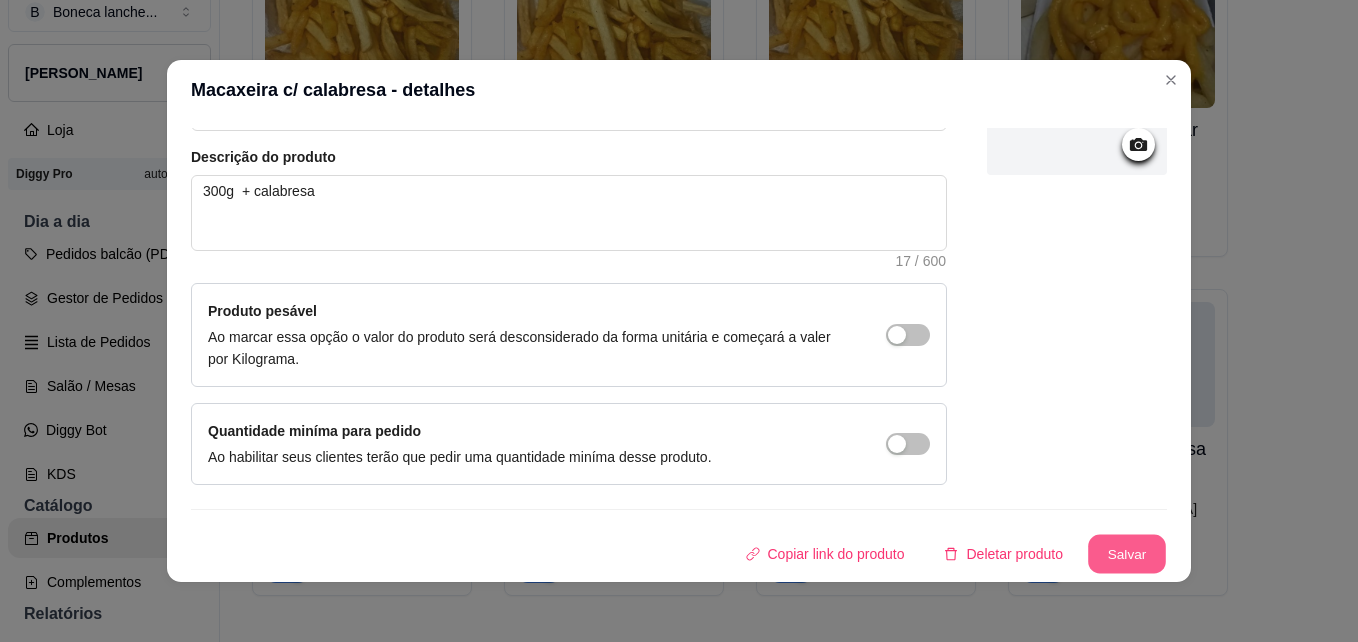 click on "Salvar" at bounding box center [1127, 554] 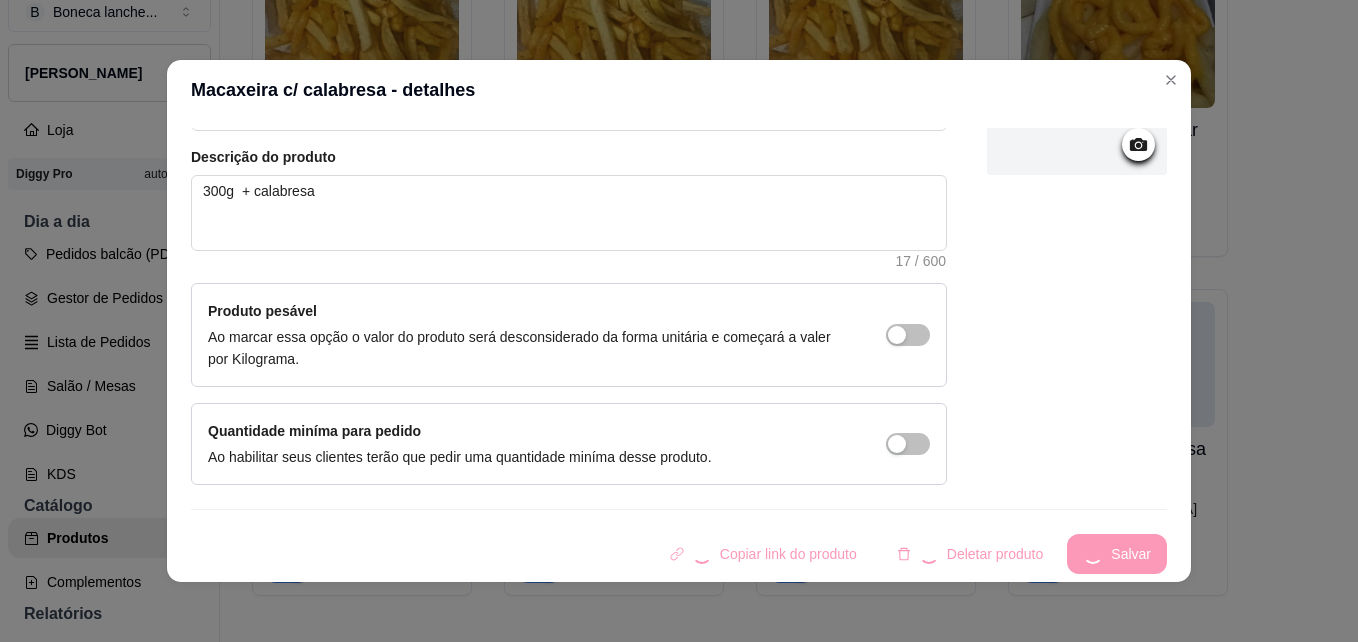 click on "Copiar link do produto Deletar produto Salvar" at bounding box center (679, 554) 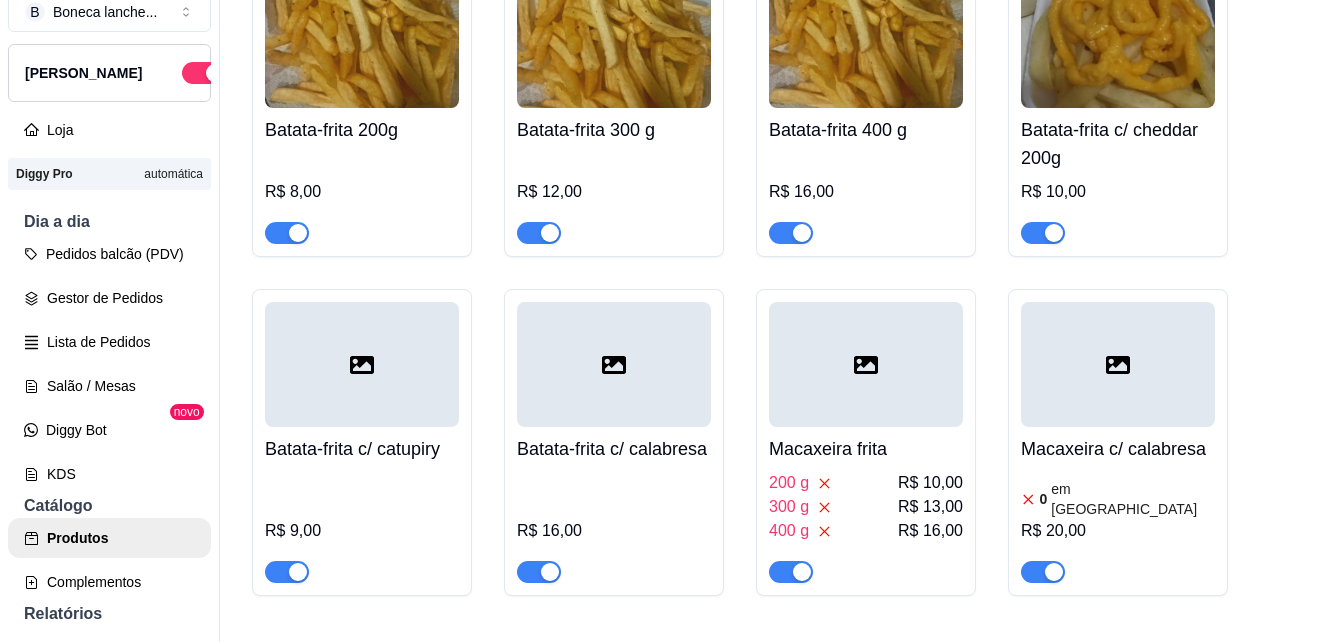 click on "Batata-frita c/ calabresa" at bounding box center [614, 449] 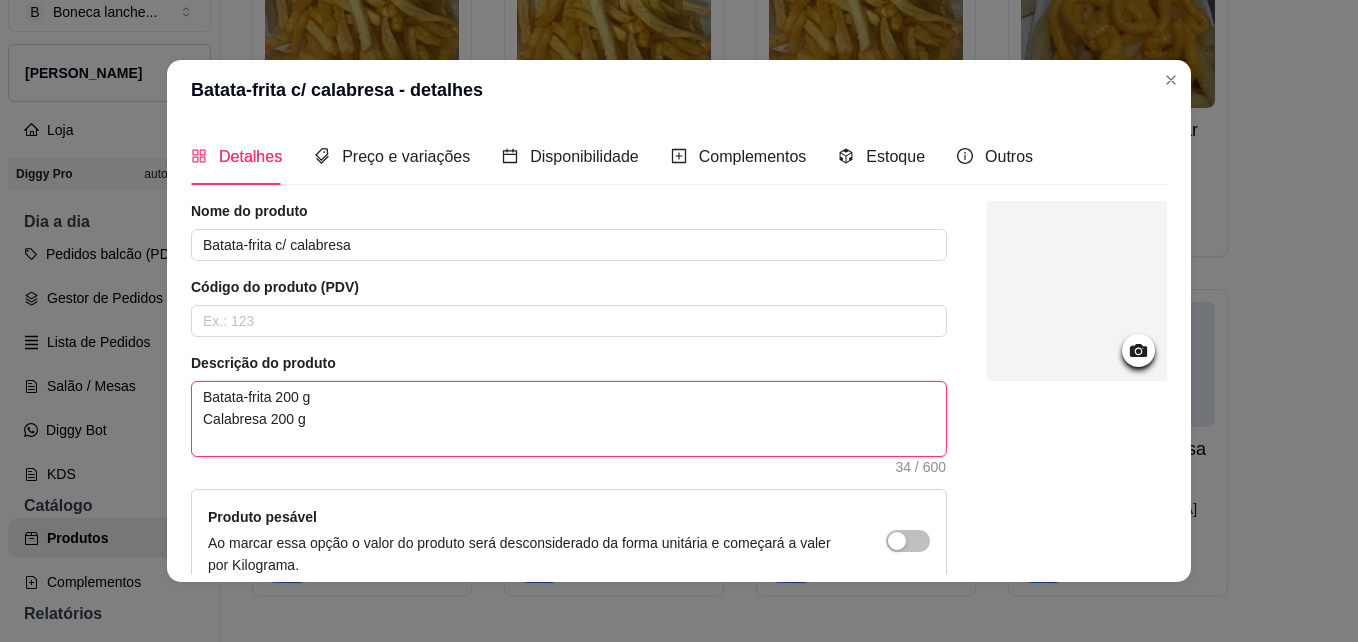 click on "Batata-frita 200 g
Calabresa 200 g" at bounding box center (569, 419) 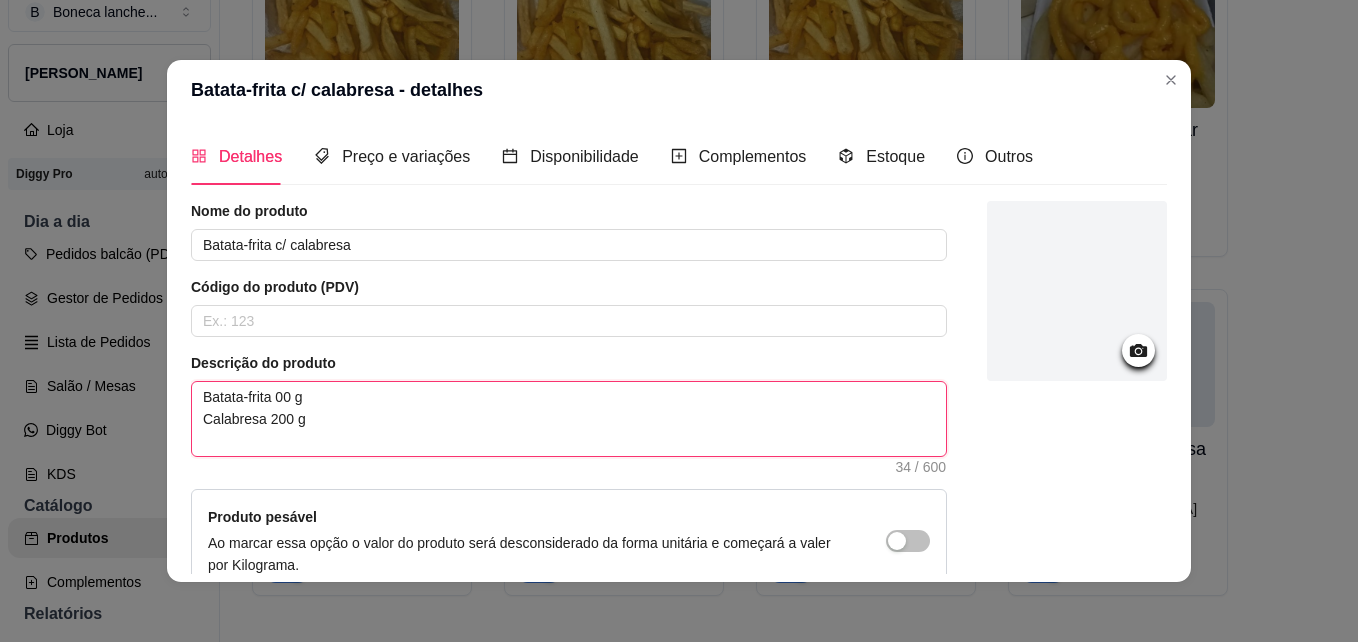 type 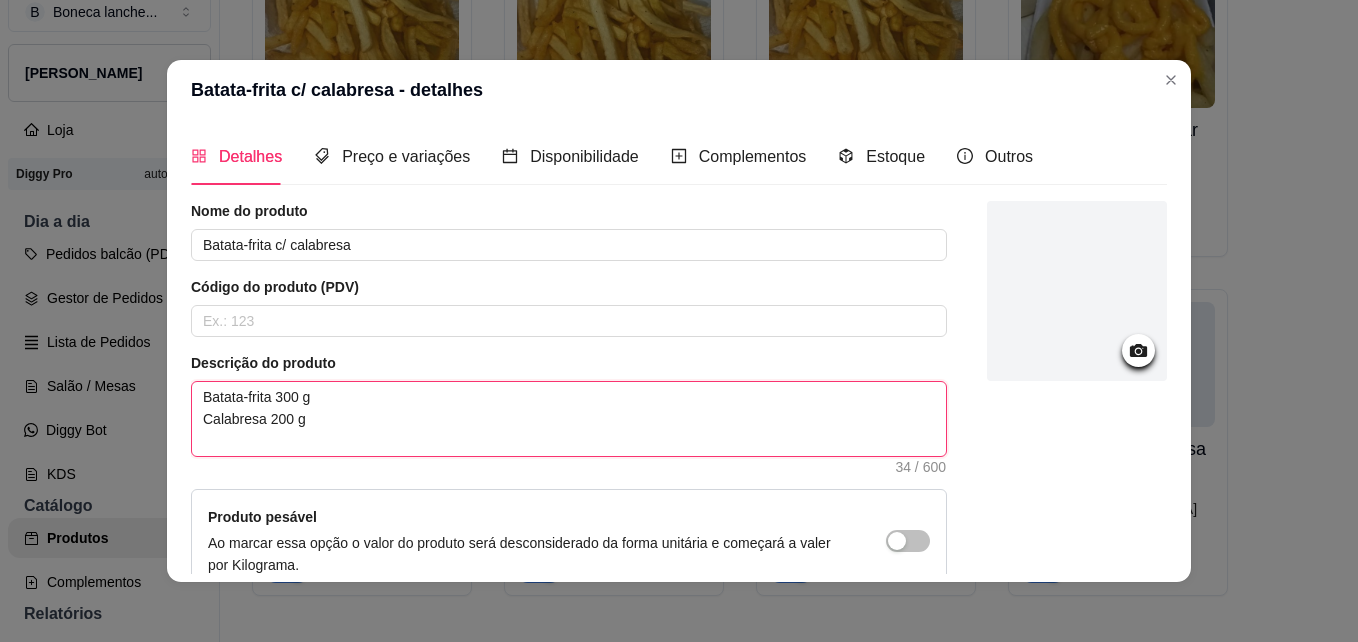 type on "Batata-frita 300 g
Calabresa 200 g" 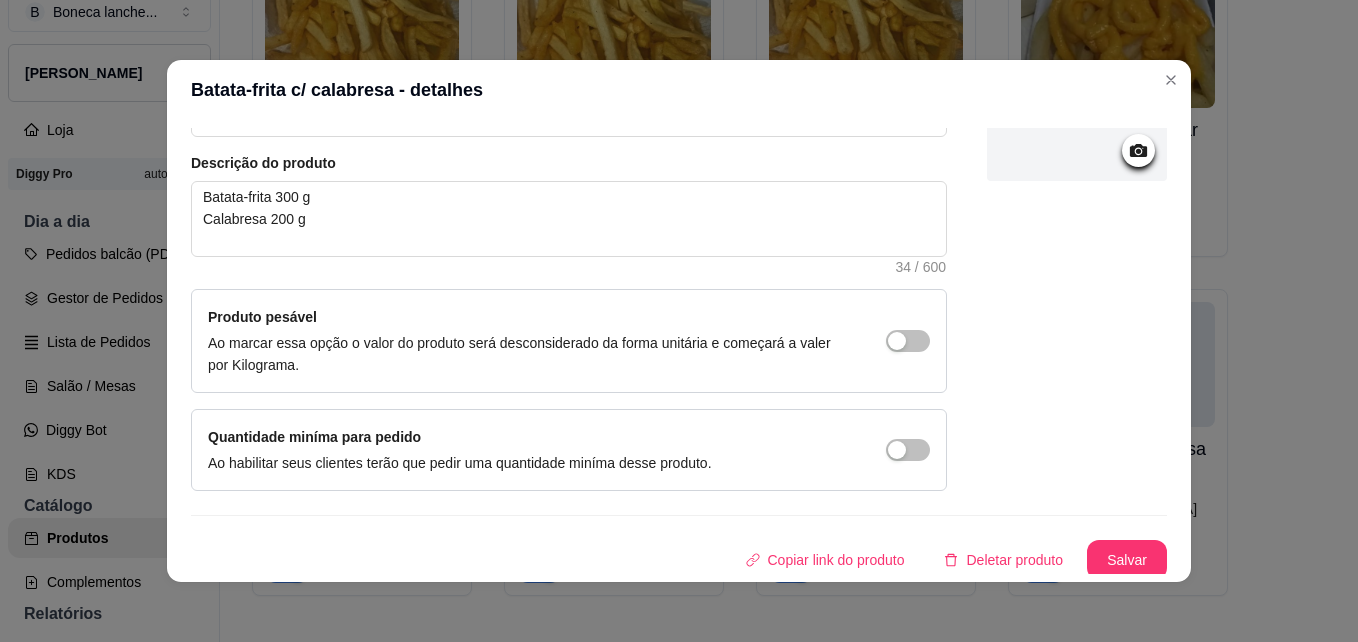 scroll, scrollTop: 206, scrollLeft: 0, axis: vertical 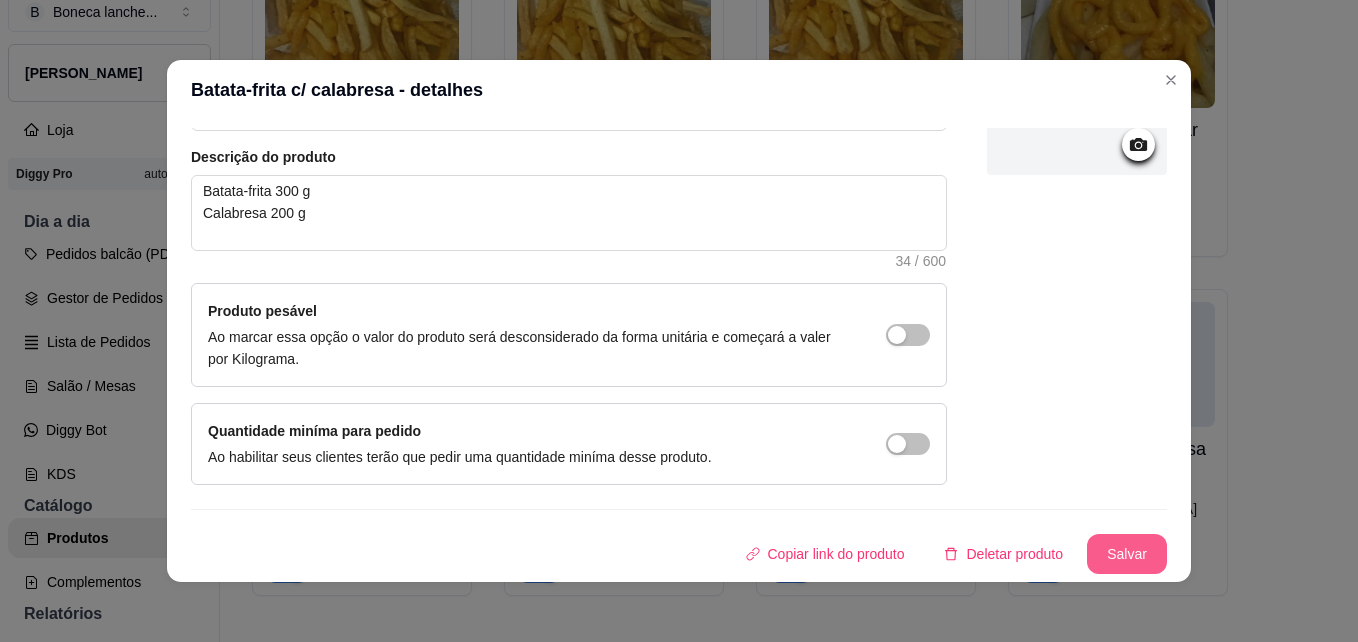 click on "Salvar" at bounding box center [1127, 554] 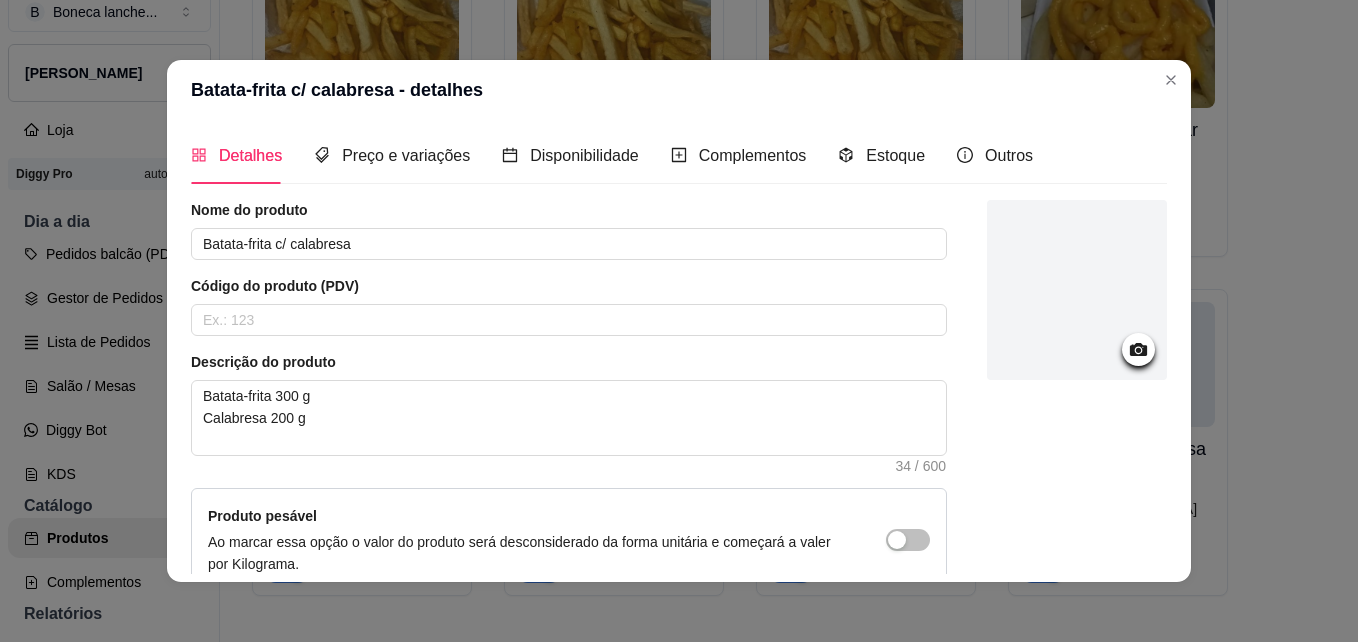 scroll, scrollTop: 0, scrollLeft: 0, axis: both 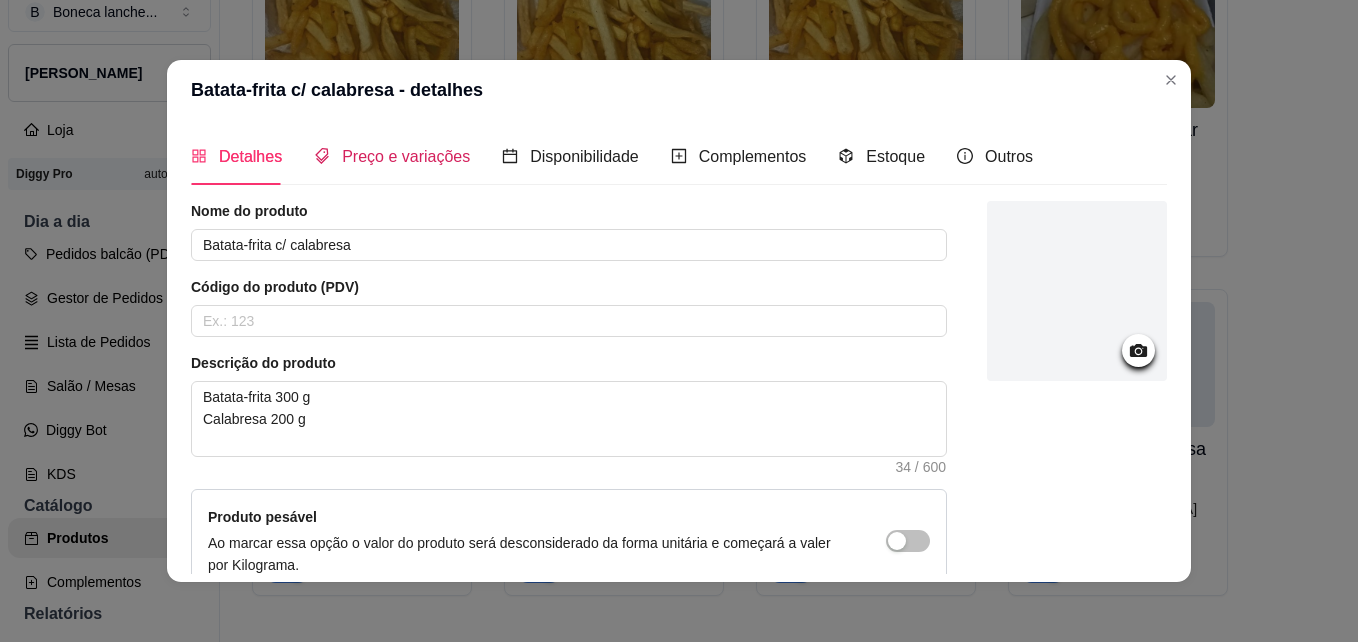 click on "Preço e variações" at bounding box center (392, 156) 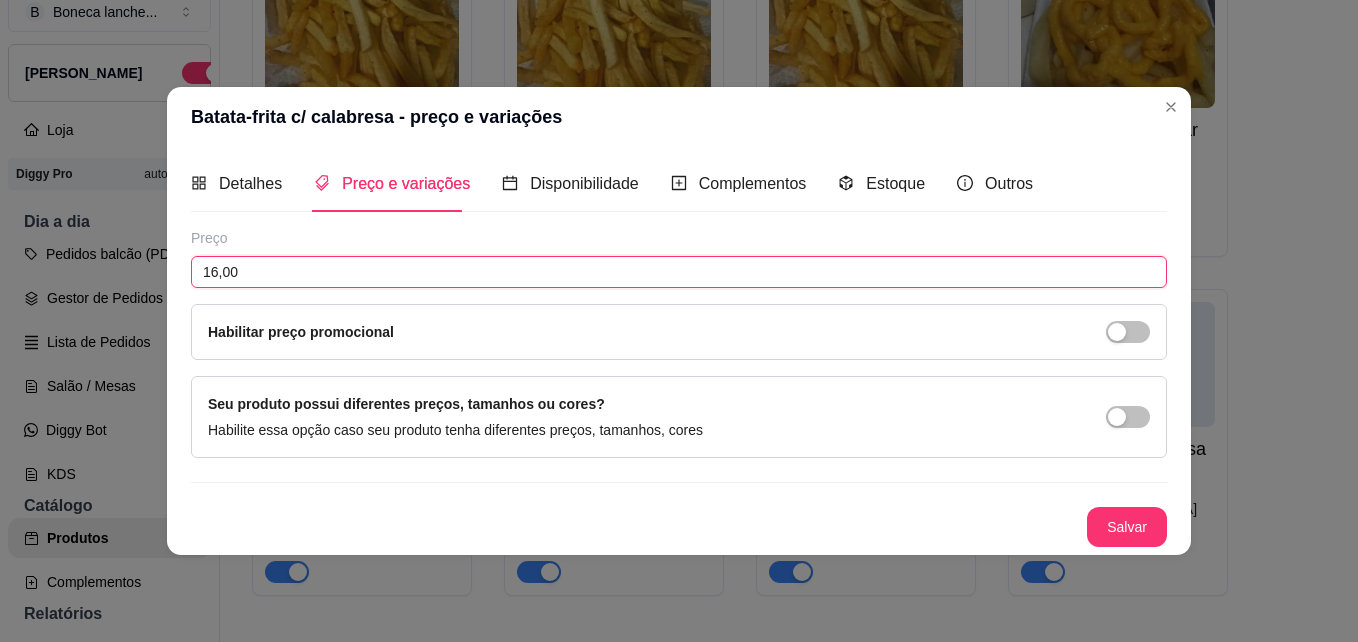 click on "16,00" at bounding box center [679, 272] 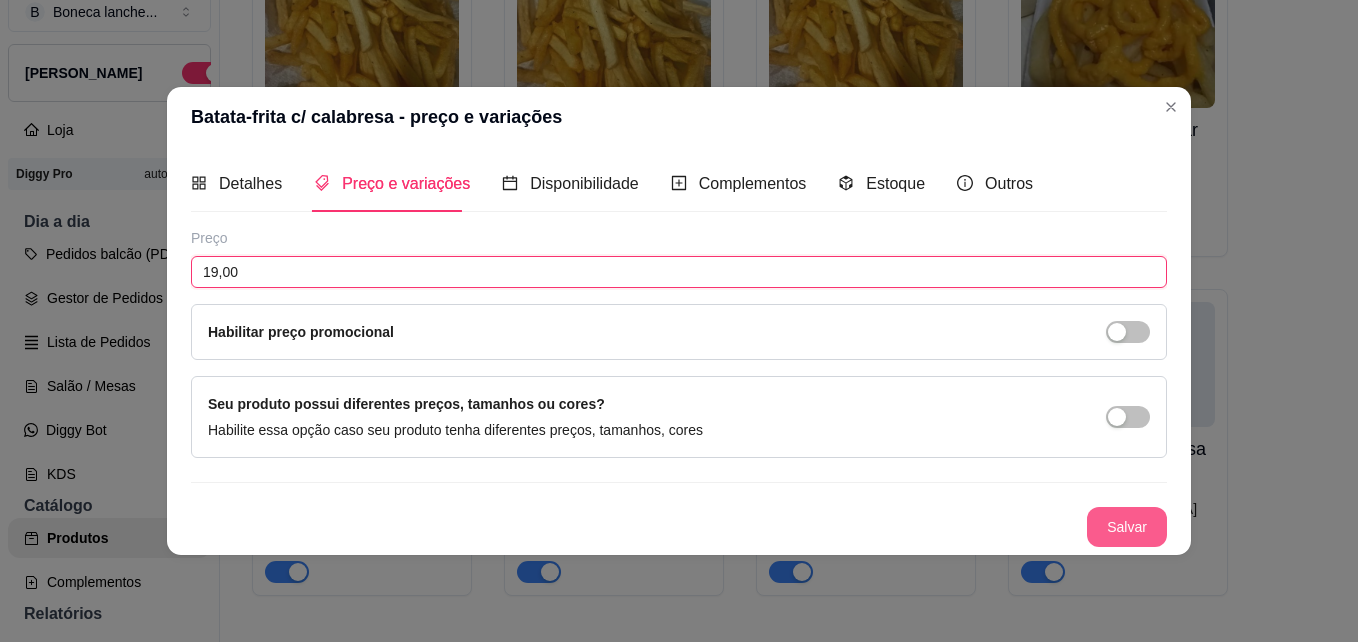 type on "19,00" 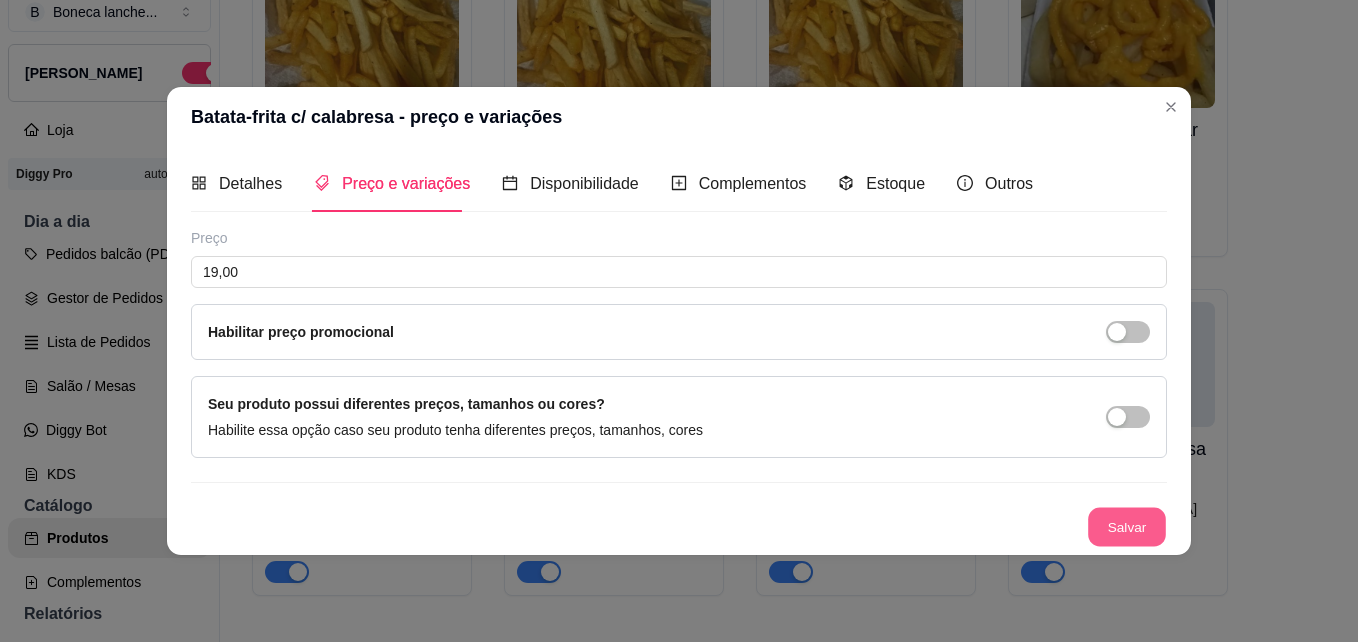 click on "Salvar" at bounding box center [1127, 527] 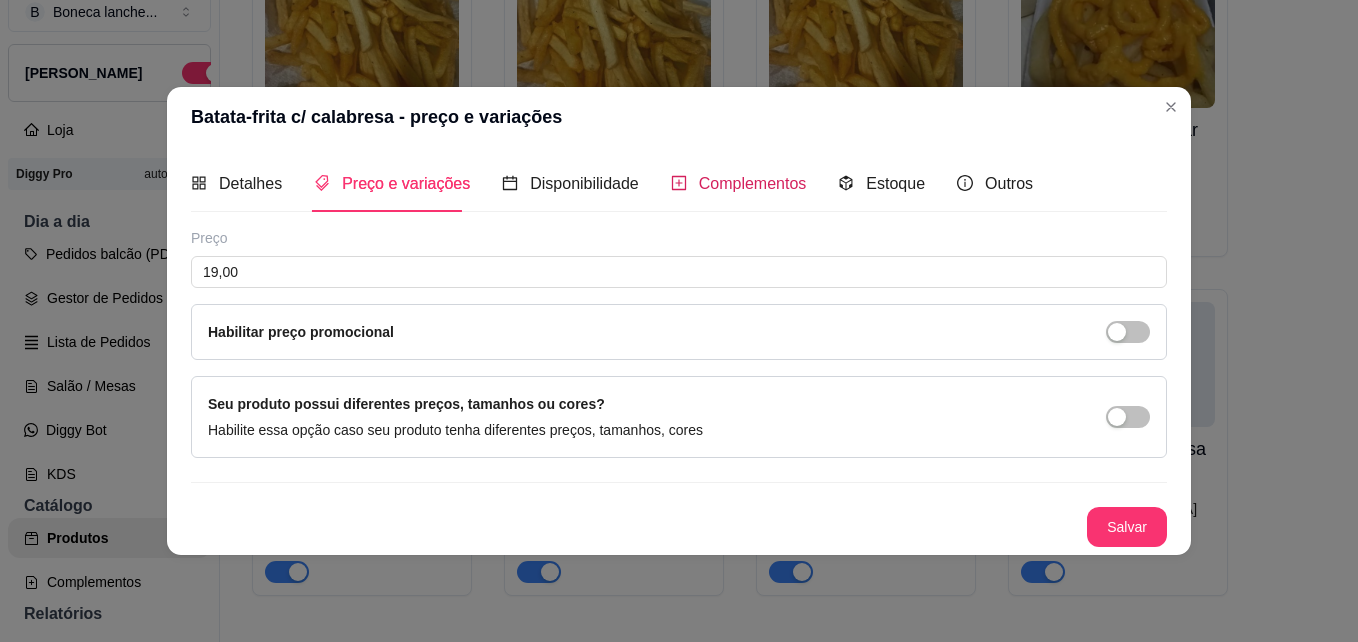 click on "Complementos" at bounding box center (753, 183) 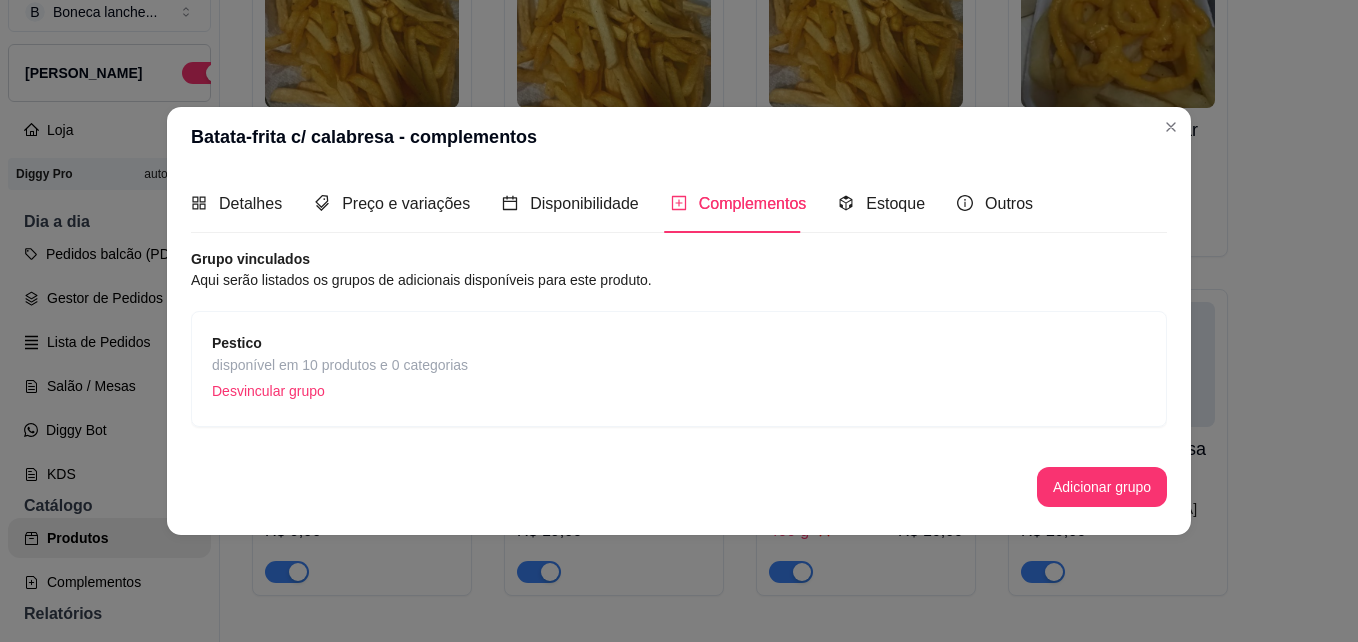 click on "Desvincular grupo" at bounding box center [340, 391] 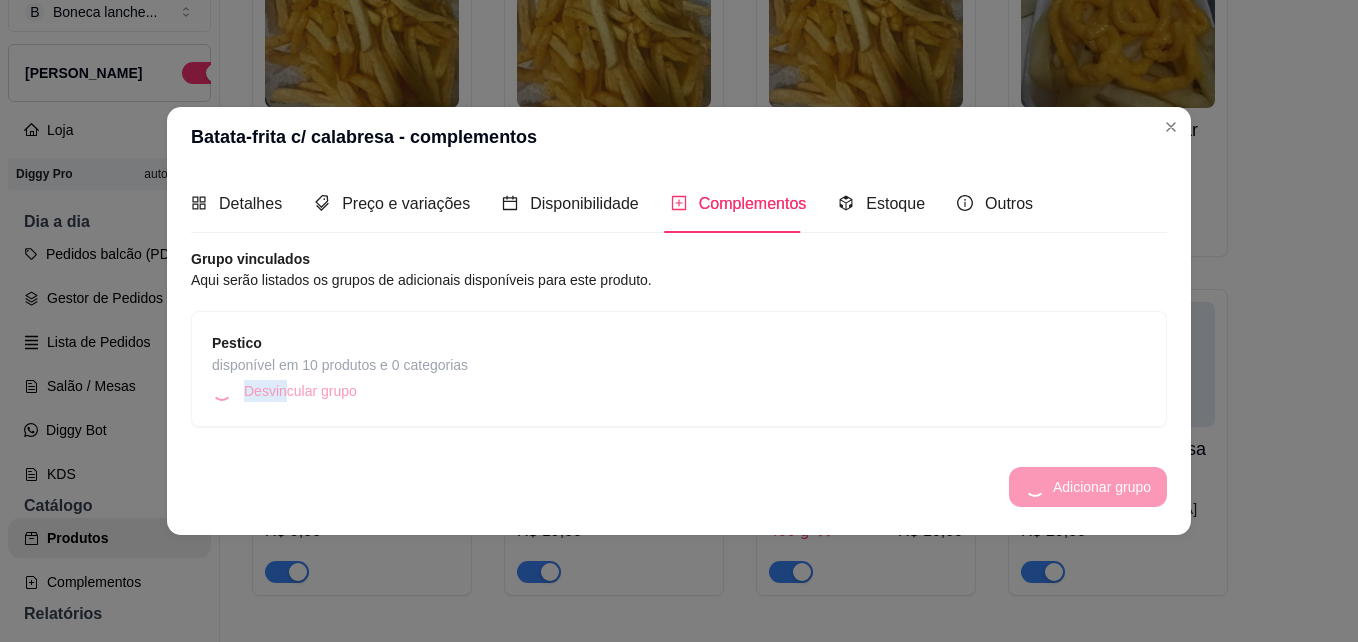 drag, startPoint x: 279, startPoint y: 397, endPoint x: 532, endPoint y: 383, distance: 253.38705 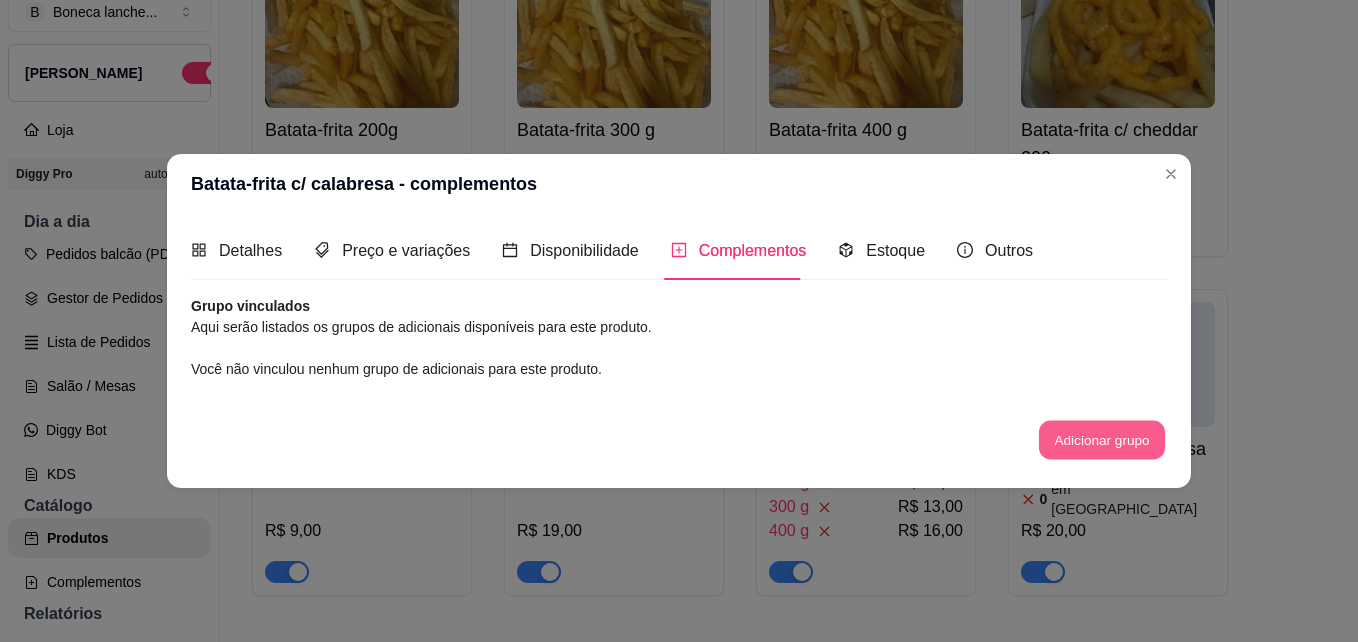 click on "Adicionar grupo" at bounding box center (1102, 439) 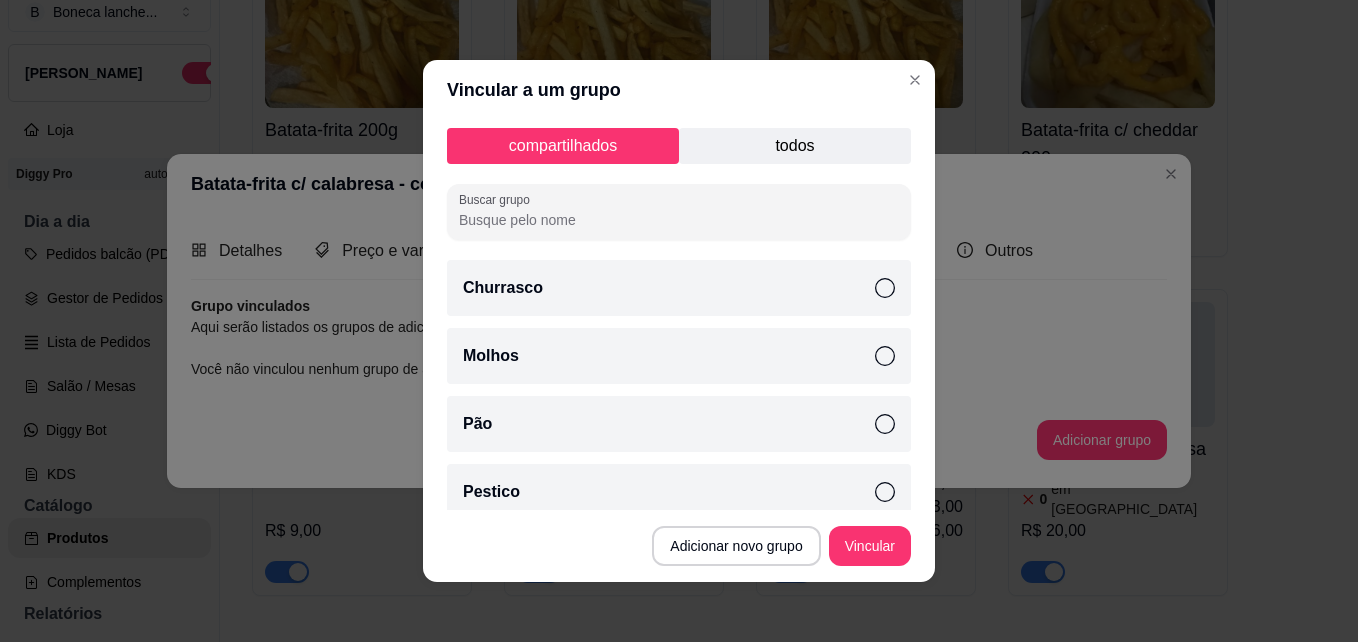 click on "Molhos" at bounding box center (679, 356) 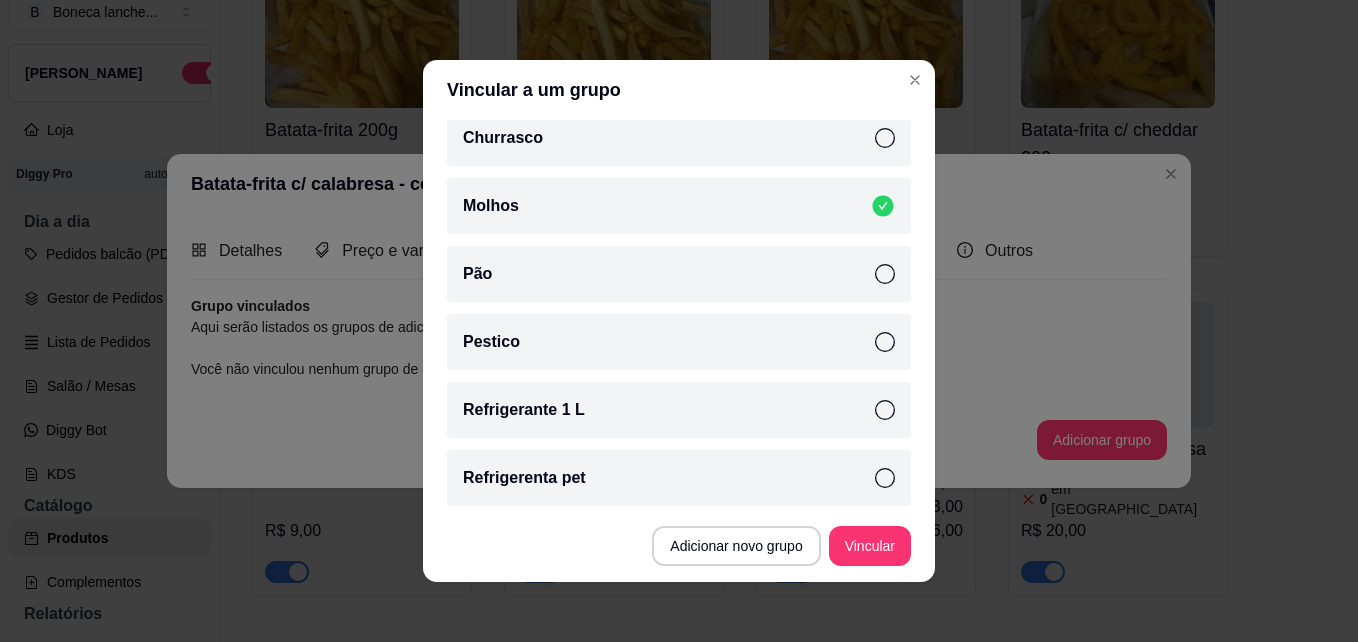 scroll, scrollTop: 154, scrollLeft: 0, axis: vertical 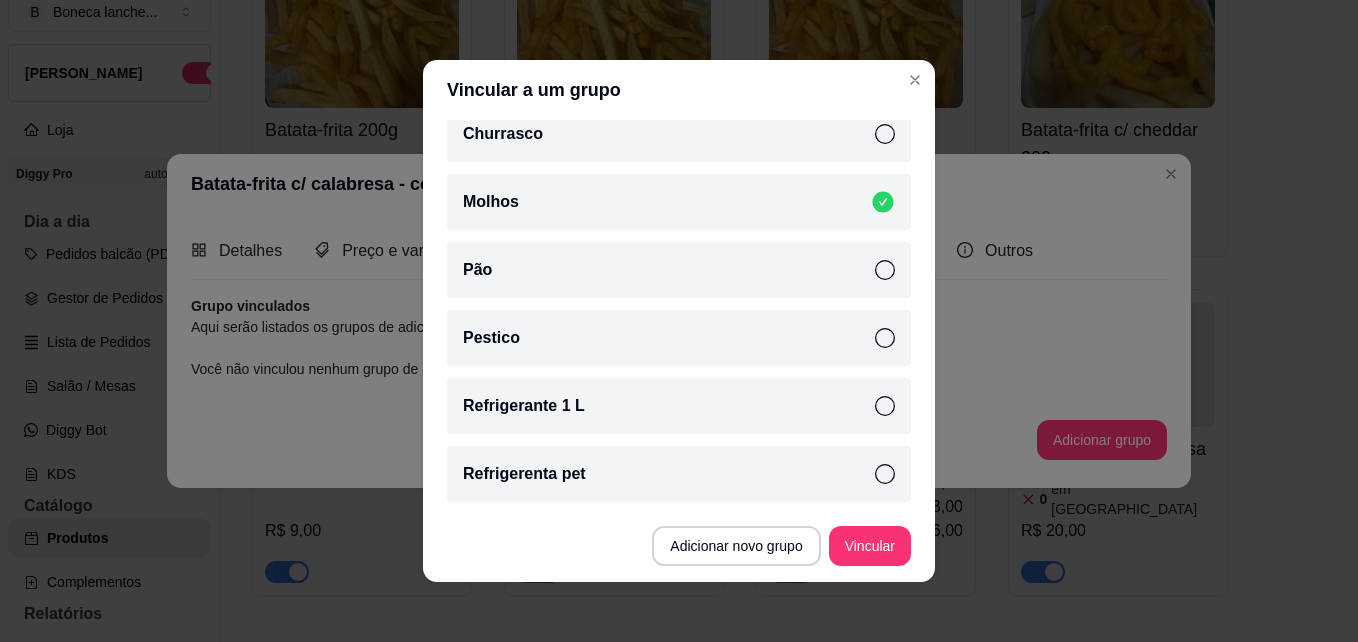 click on "Refrigerante  1 L" at bounding box center [679, 406] 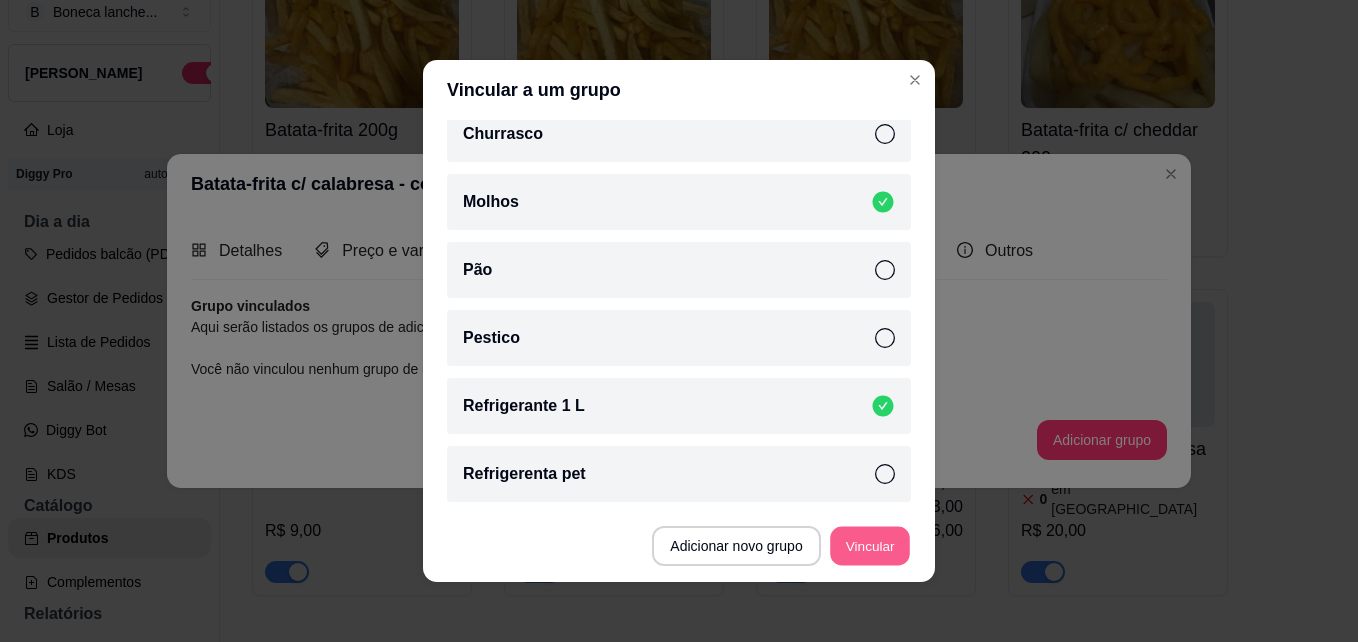 click on "Vincular" at bounding box center (870, 546) 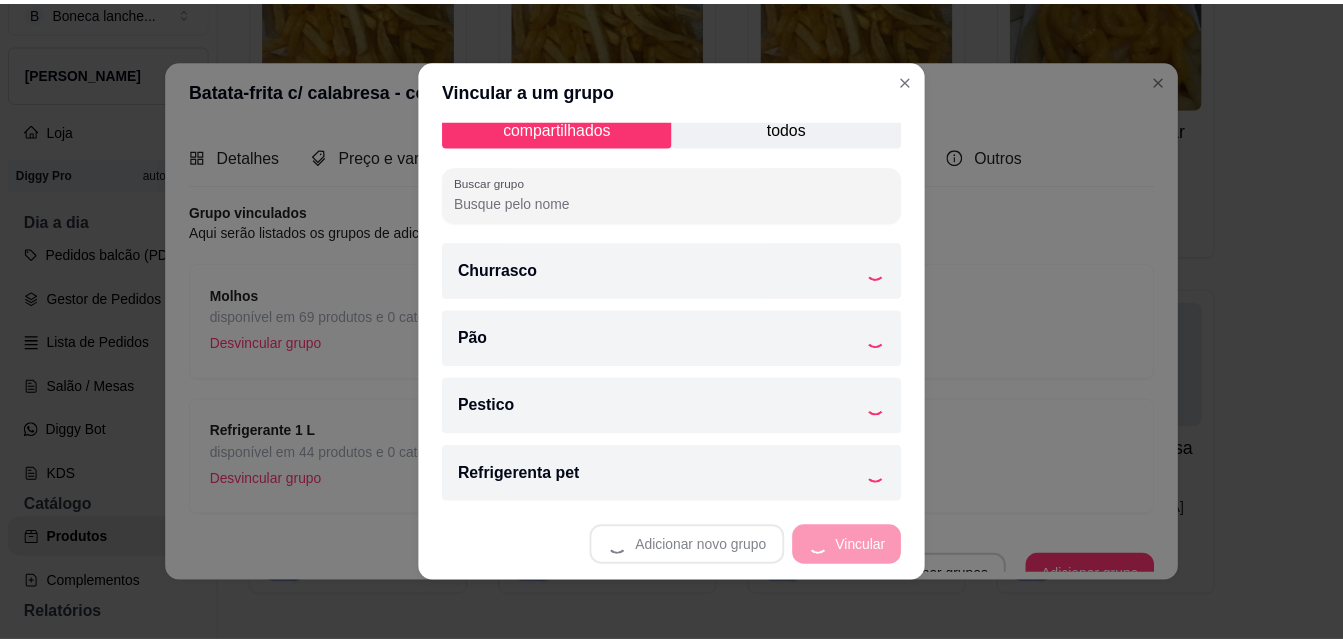 scroll, scrollTop: 18, scrollLeft: 0, axis: vertical 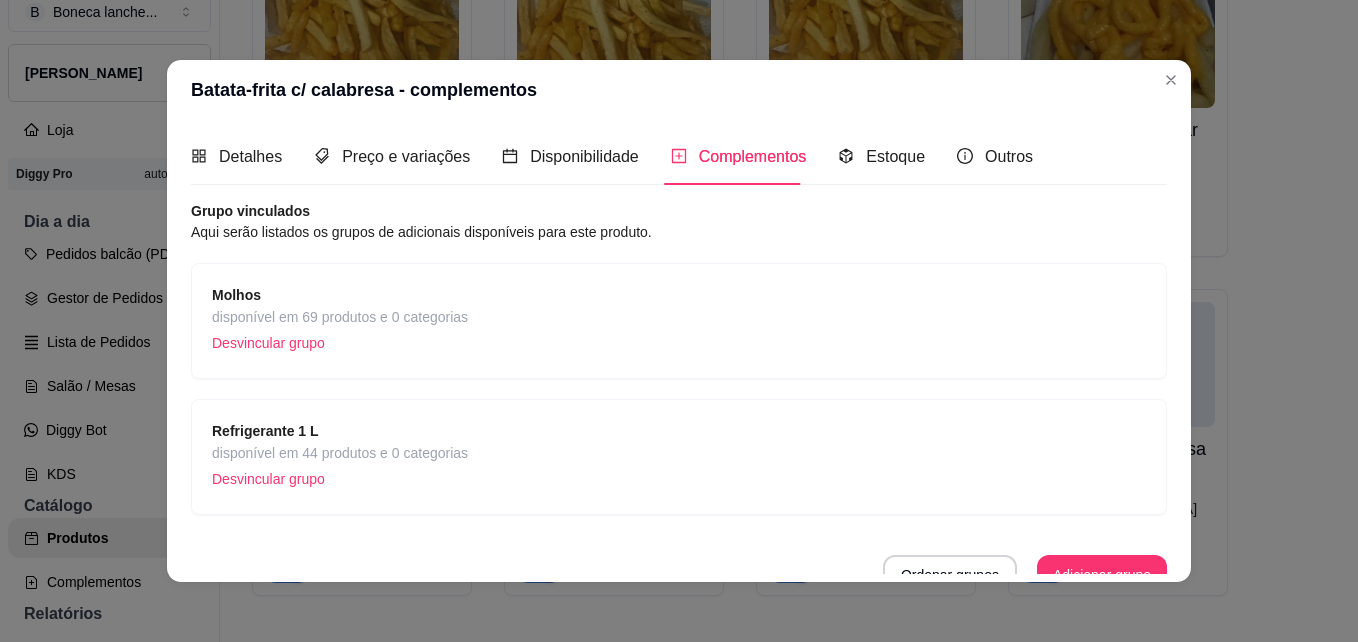 click on "Desvincular grupo" at bounding box center (340, 479) 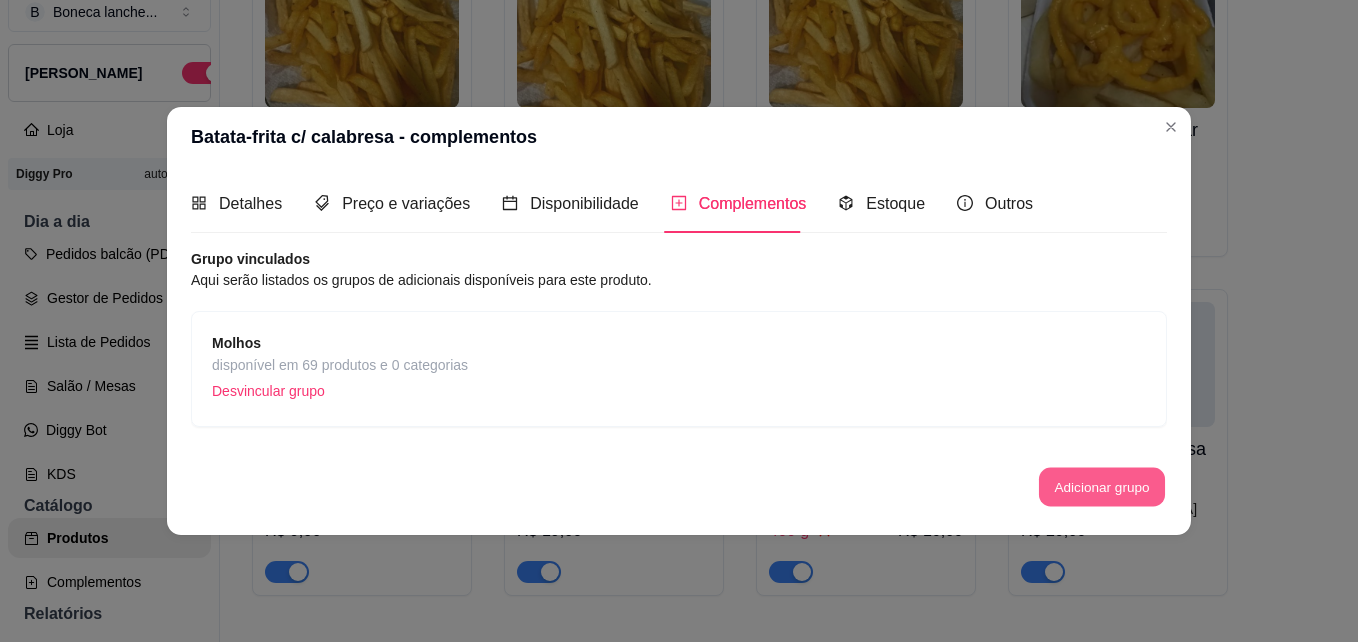 click on "Adicionar grupo" at bounding box center [1102, 486] 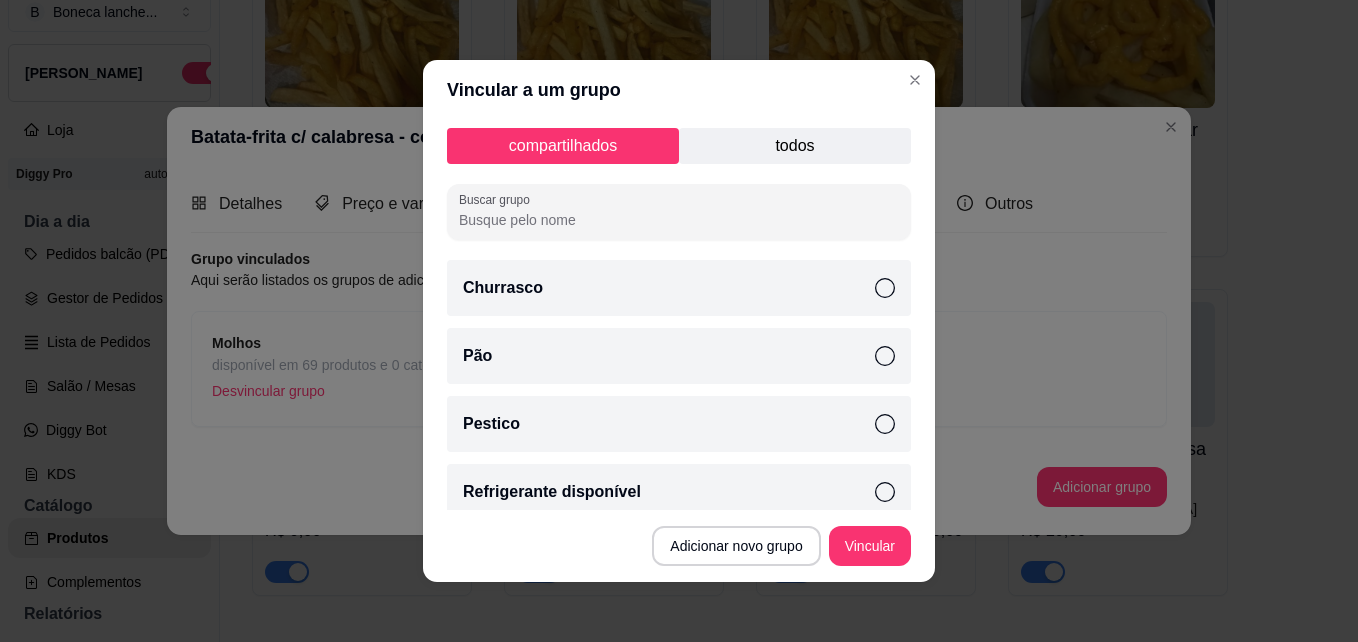 click 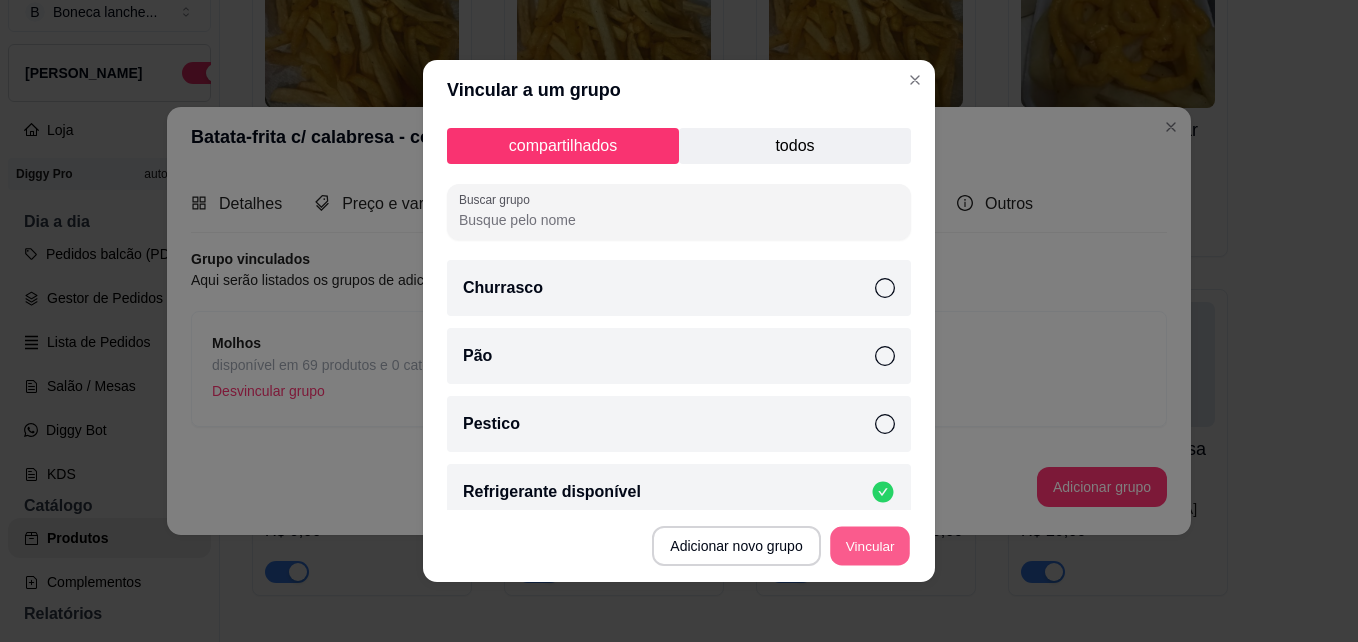 click on "Vincular" at bounding box center [870, 546] 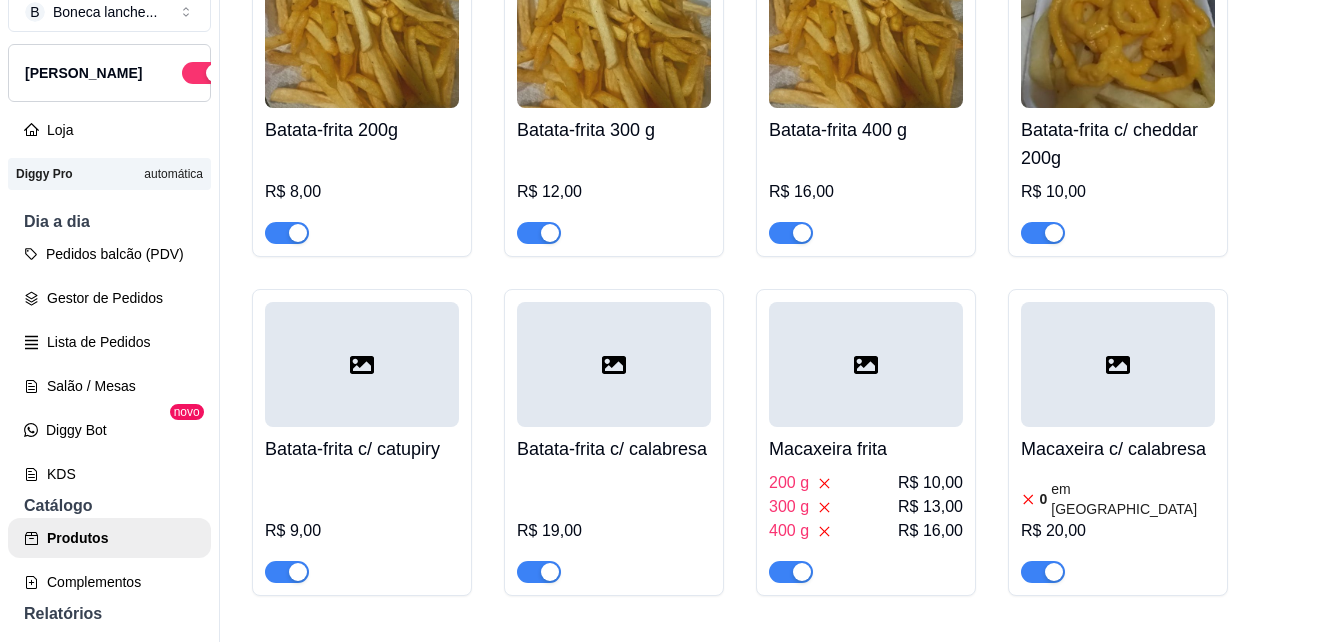 click on "Batata-frita  200g   R$ 8,00 Batata-frita 300 g   R$ 12,00 Batata-frita 400 g   R$ 16,00 Batata-frita c/ cheddar  200g   R$ 10,00 Batata-frita c/ catupiry    R$ 9,00 Batata-frita c/ calabresa    R$ 19,00 Macaxeira frita   200 g R$ 10,00 300 g R$ 13,00 400 g R$ 16,00 Macaxeira c/ calabresa   0 em estoque R$ 20,00 Batata-frita c/ cheddar e calabresa    R$ 12,00" at bounding box center (781, 442) 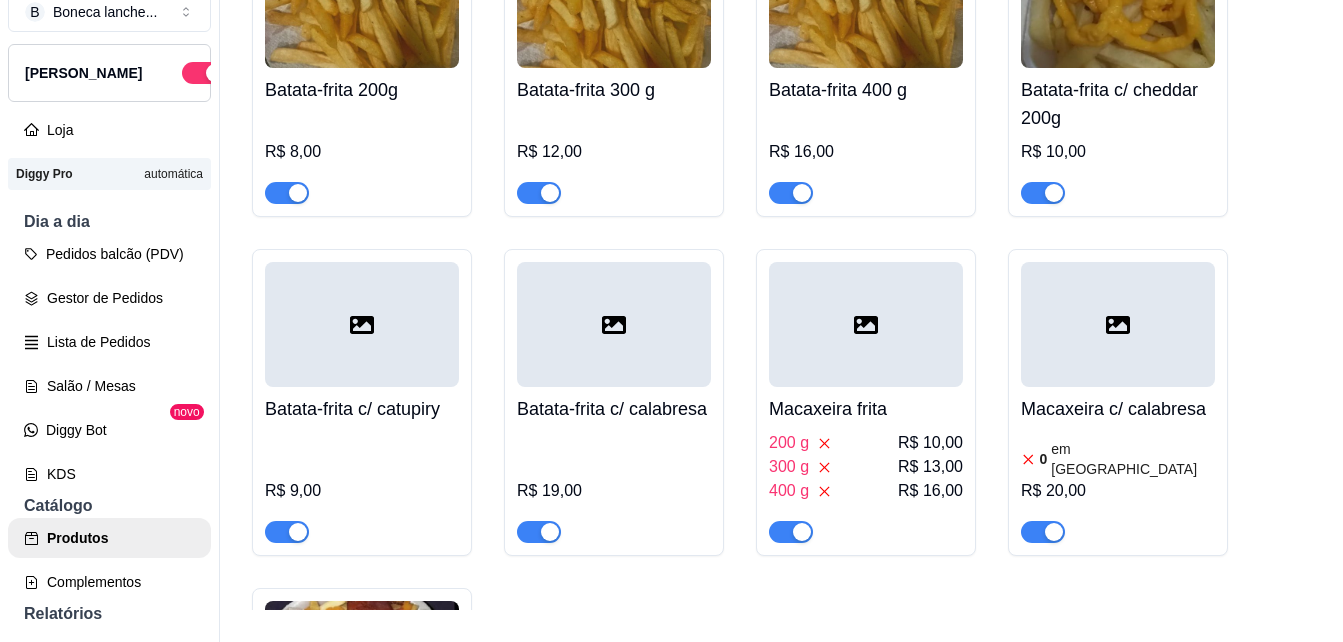 click at bounding box center [362, 523] 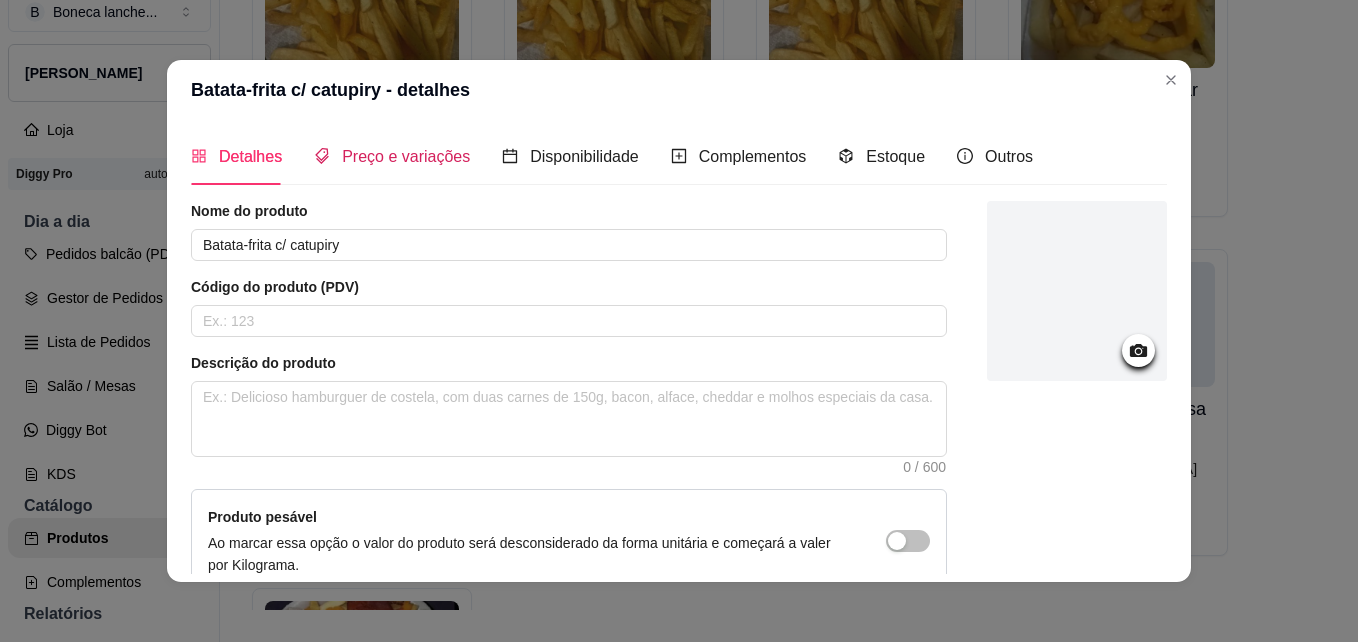 click on "Preço e variações" at bounding box center (406, 156) 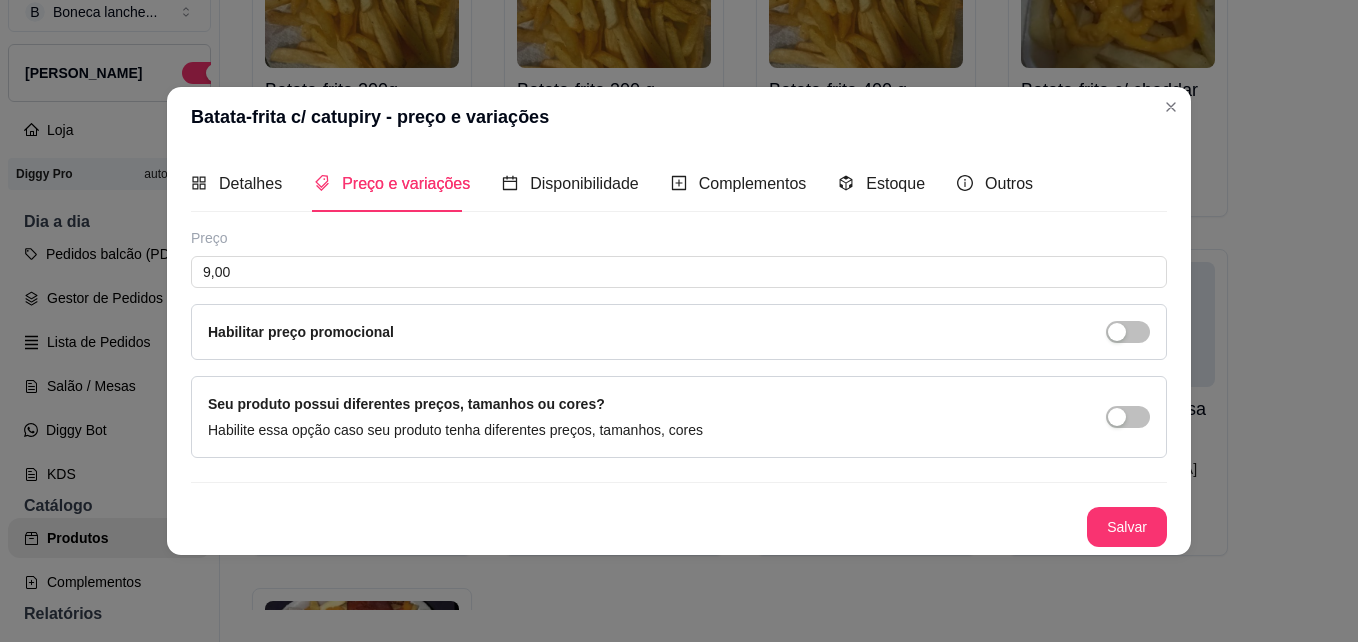 type 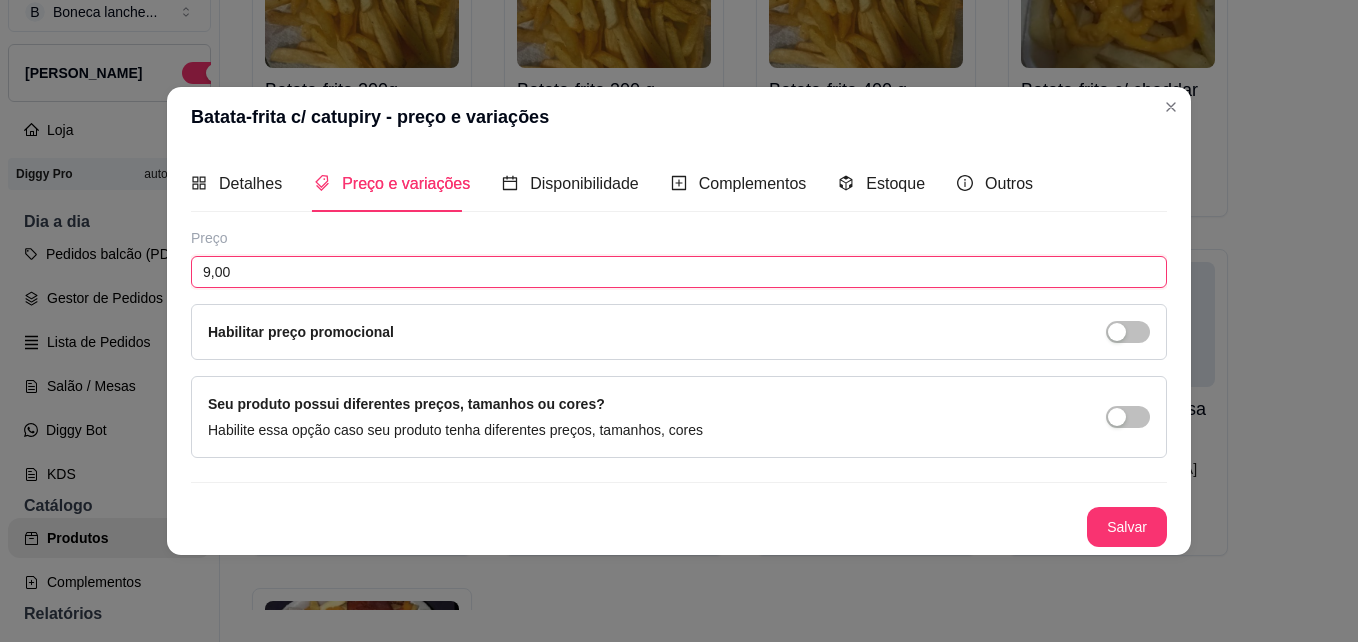 click on "9,00" at bounding box center (679, 272) 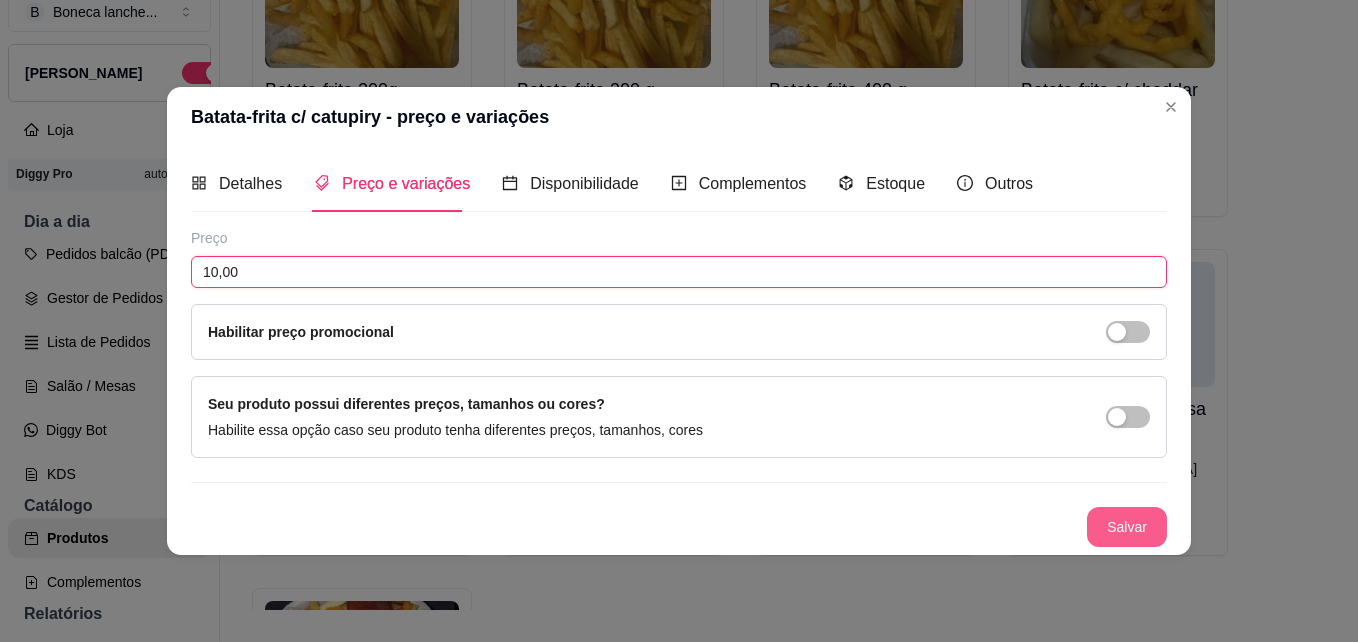 type on "10,00" 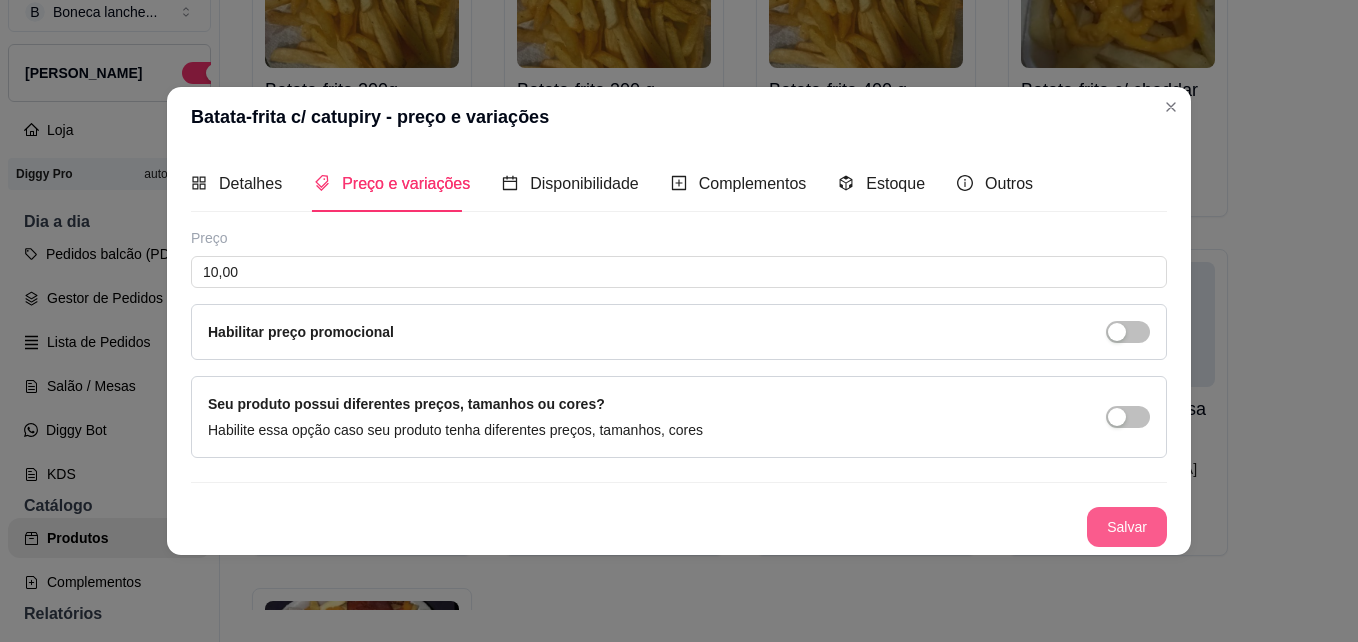 click on "Salvar" at bounding box center (1127, 527) 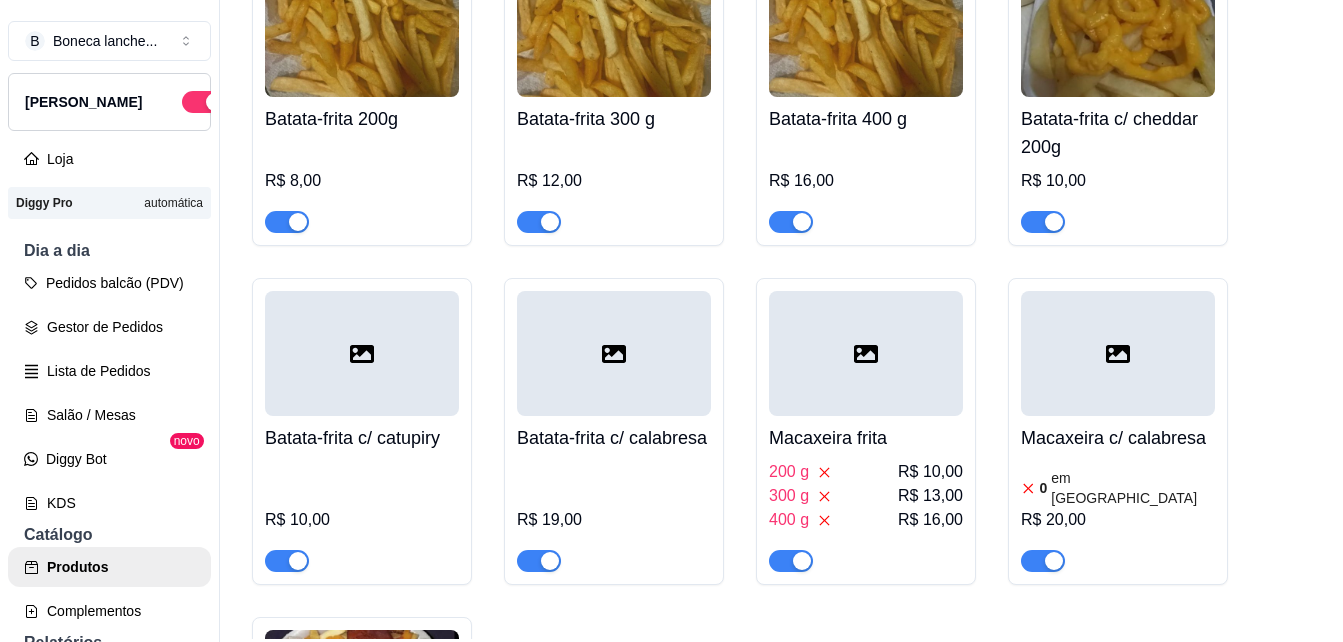 scroll, scrollTop: 0, scrollLeft: 0, axis: both 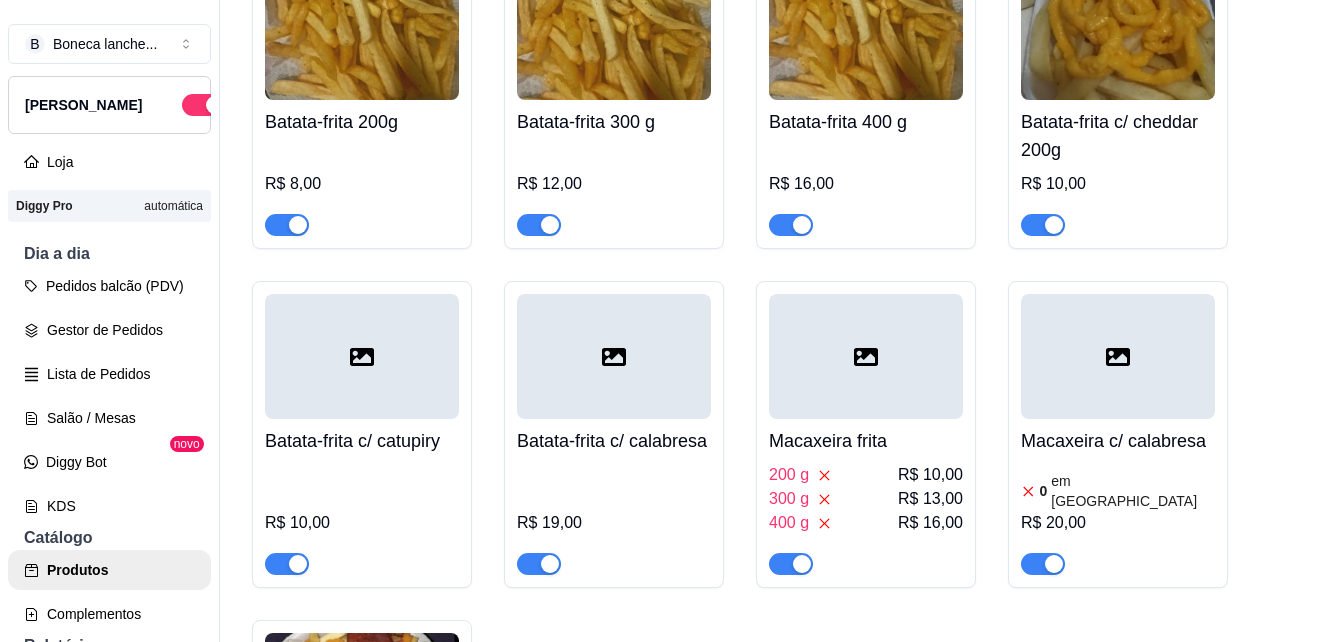 click on "Batata-frita  200g   R$ 8,00 Batata-frita 300 g   R$ 12,00 Batata-frita 400 g   R$ 16,00 Batata-frita c/ cheddar  200g   R$ 10,00 Batata-frita c/ catupiry    R$ 10,00 Batata-frita c/ calabresa    R$ 19,00 Macaxeira frita   200 g R$ 10,00 300 g R$ 13,00 400 g R$ 16,00 Macaxeira c/ calabresa   0 em estoque R$ 20,00 Batata-frita c/ cheddar e calabresa    R$ 12,00" at bounding box center [781, 434] 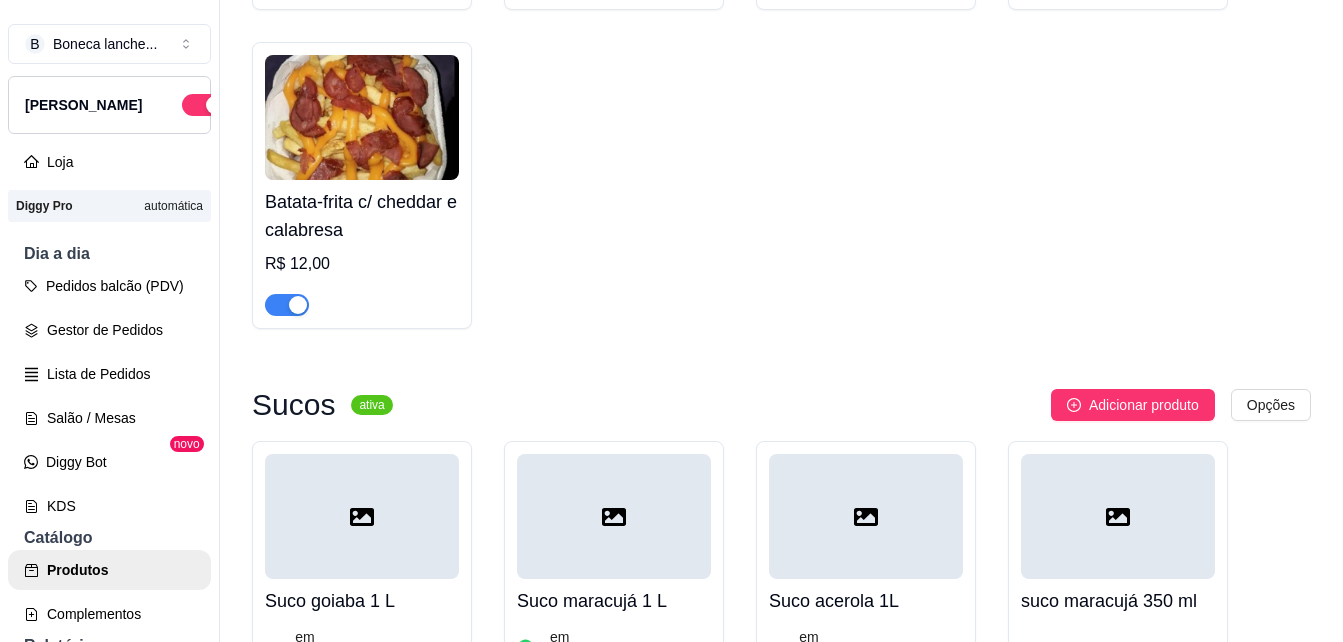 scroll, scrollTop: 11026, scrollLeft: 0, axis: vertical 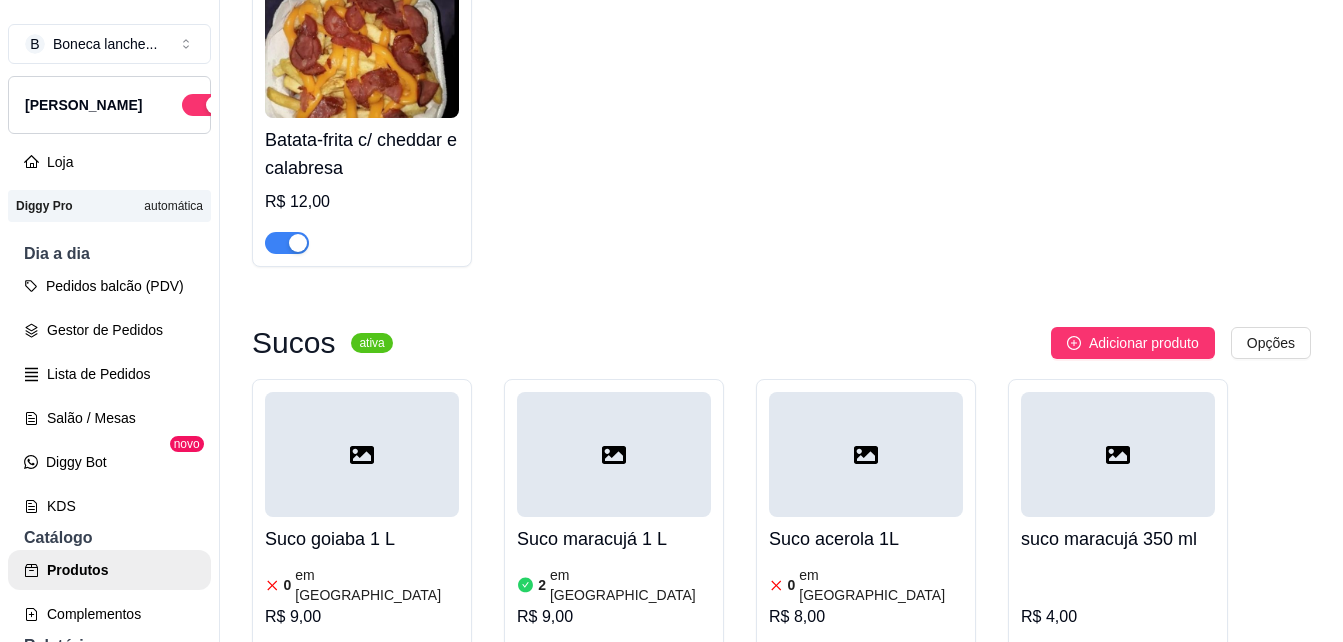 click at bounding box center [539, 658] 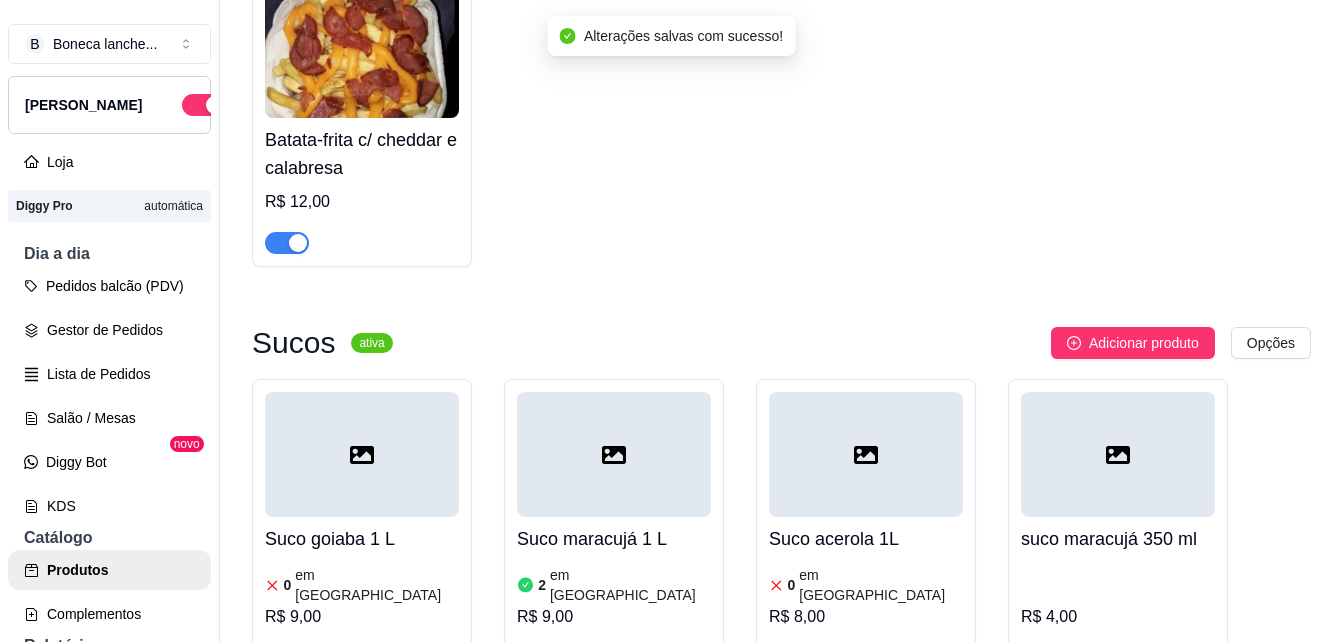 click on "em [GEOGRAPHIC_DATA]" at bounding box center [630, 585] 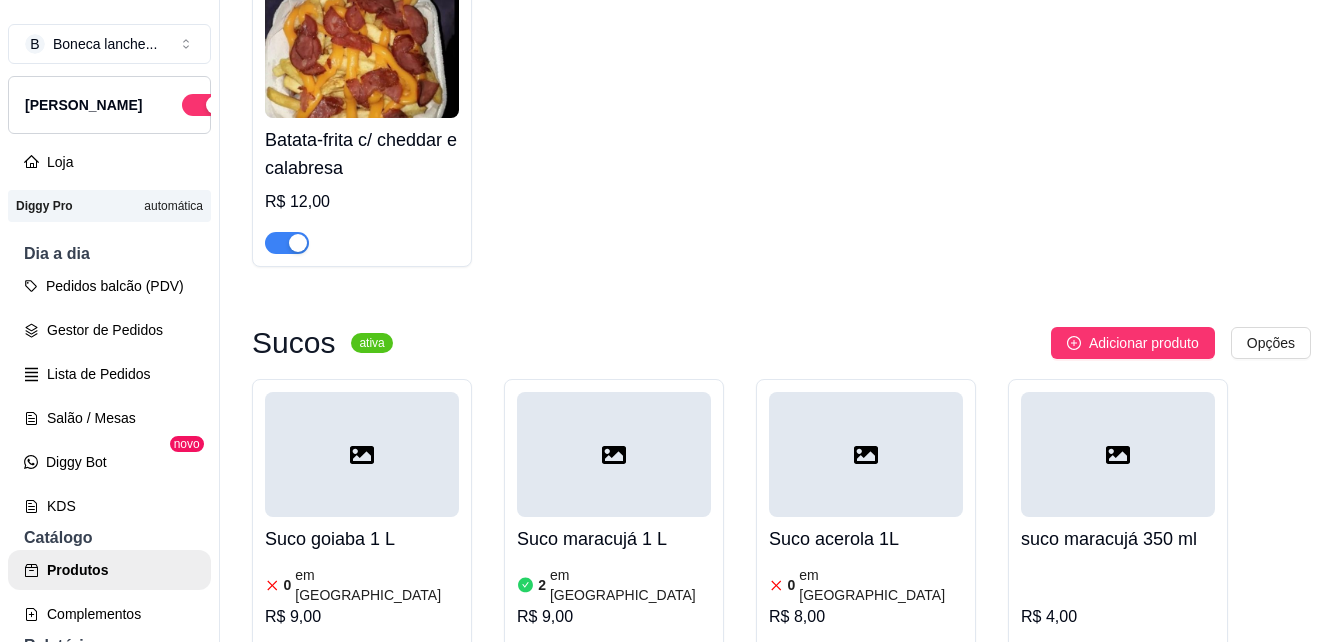 click on "R$ 4,00" at bounding box center (1118, 617) 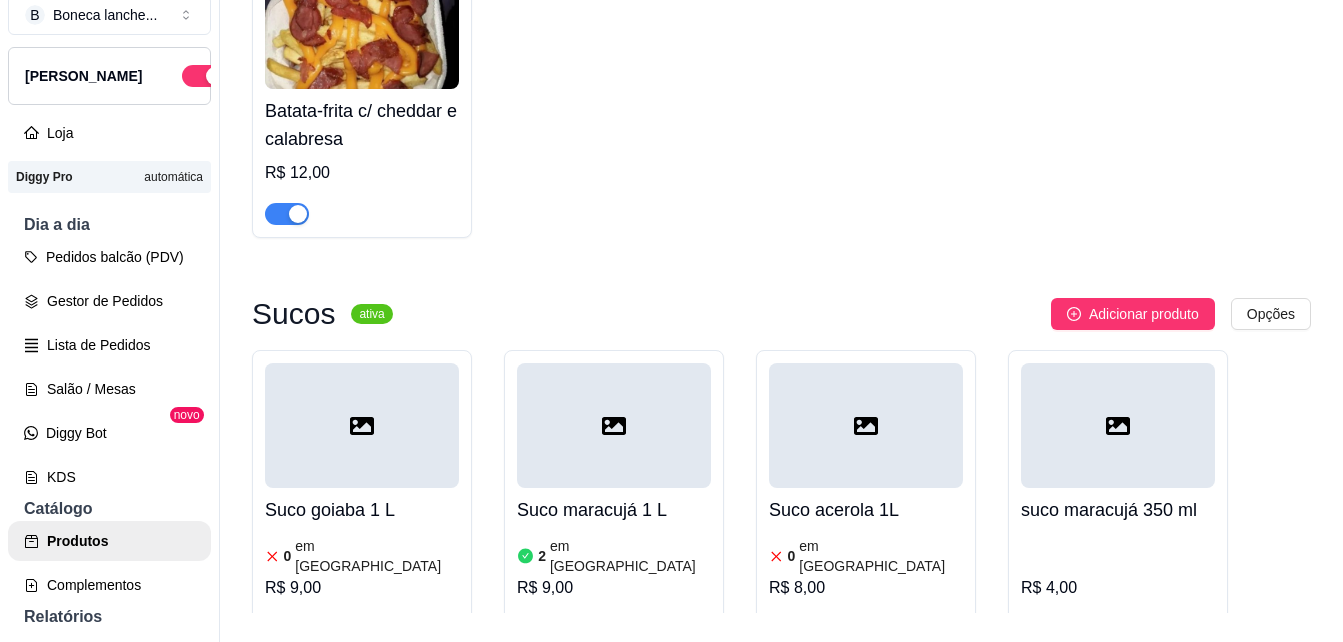 scroll, scrollTop: 32, scrollLeft: 0, axis: vertical 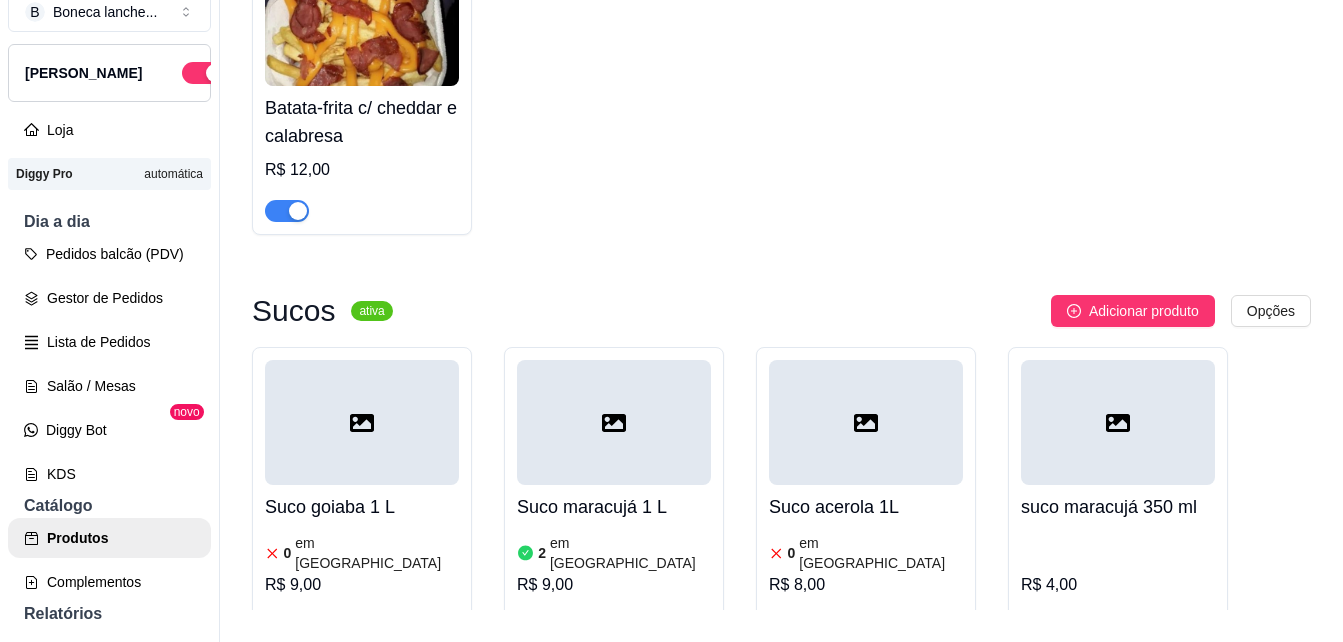 click at bounding box center [866, 617] 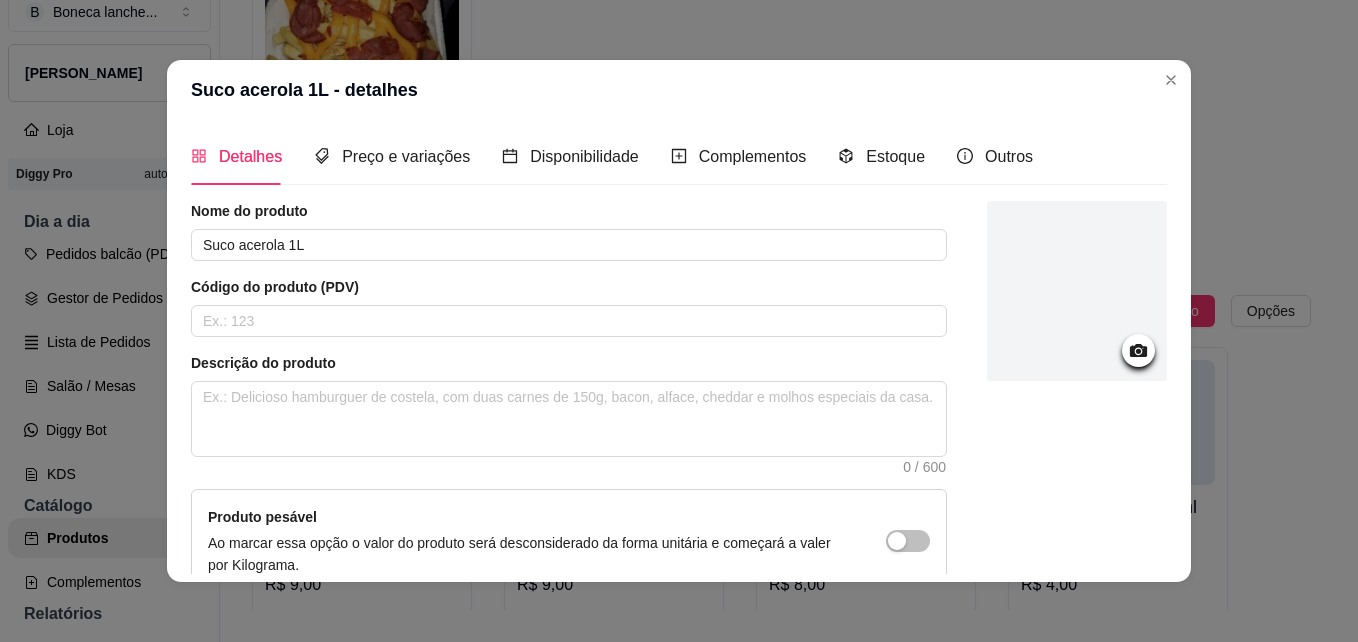 click on "Suco acerola 1L - detalhes" at bounding box center (679, 90) 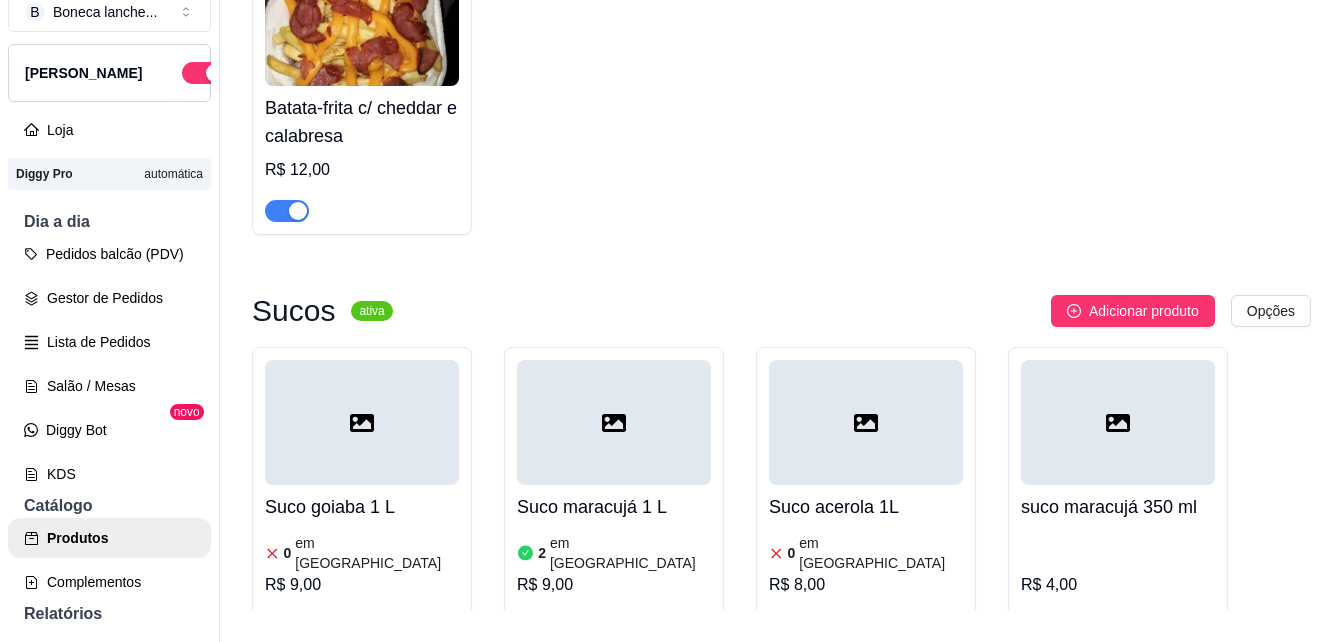 click on "Suco goiaba 1 L    0 em estoque R$ 9,00 Suco maracujá 1 L   2 em estoque R$ 9,00 Suco acerola 1L   0 em estoque R$ 8,00 suco maracujá 350 ml   R$ 4,00 suco goiaba 350 ml   R$ 4,00" at bounding box center [781, 644] 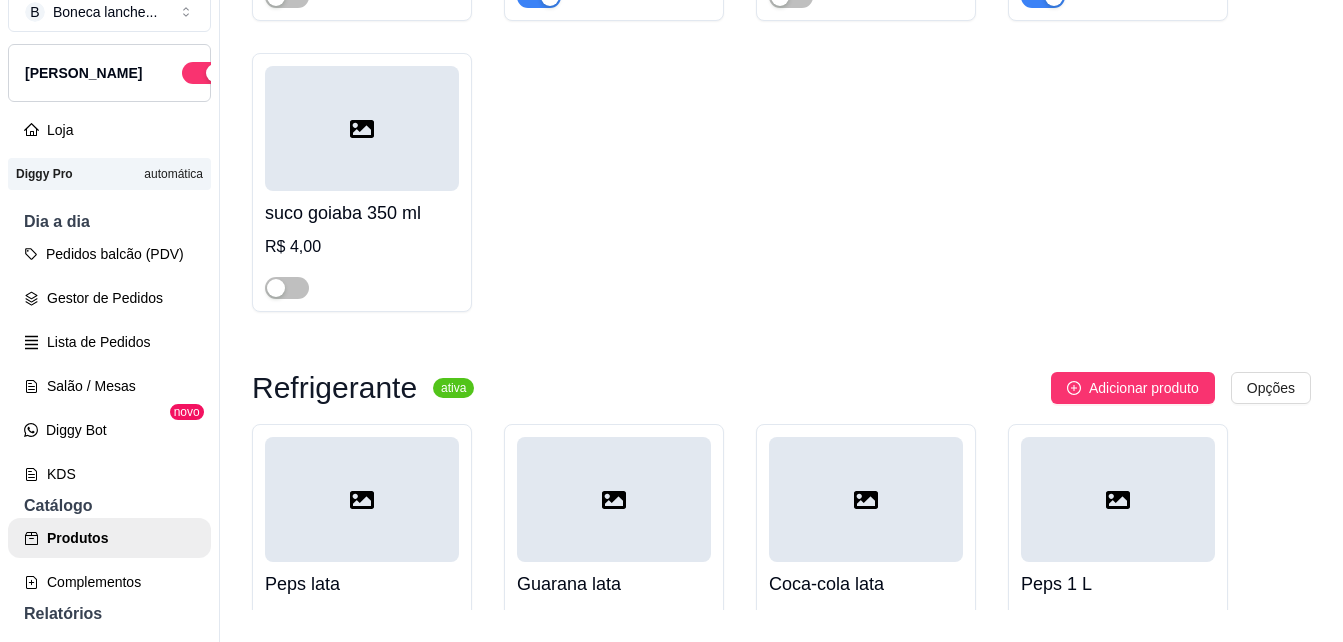 scroll, scrollTop: 11786, scrollLeft: 0, axis: vertical 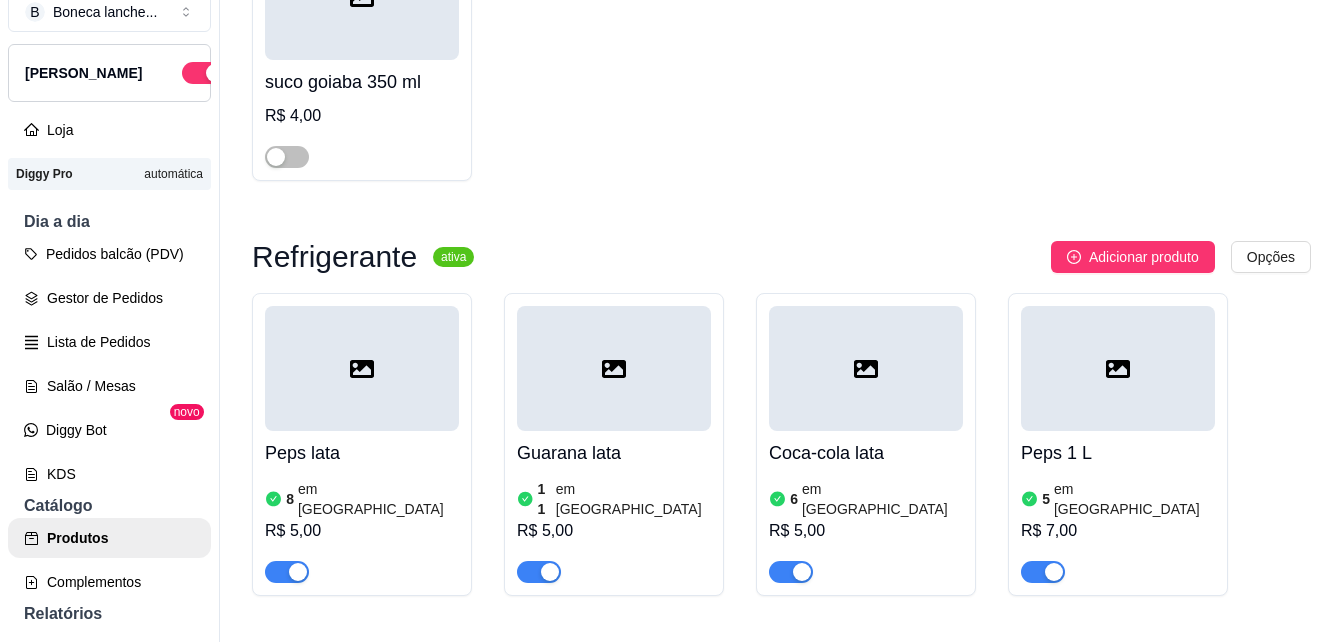 click on "Coca-cola lata" at bounding box center (866, 453) 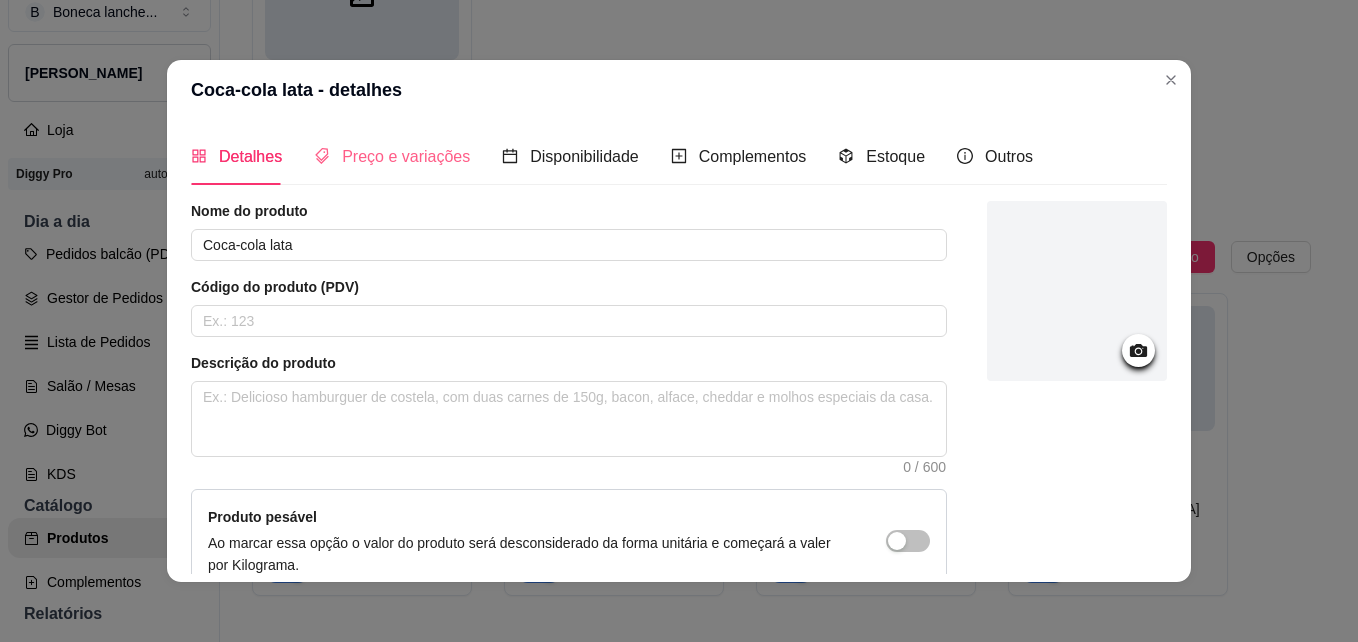 click on "Preço e variações" at bounding box center (392, 156) 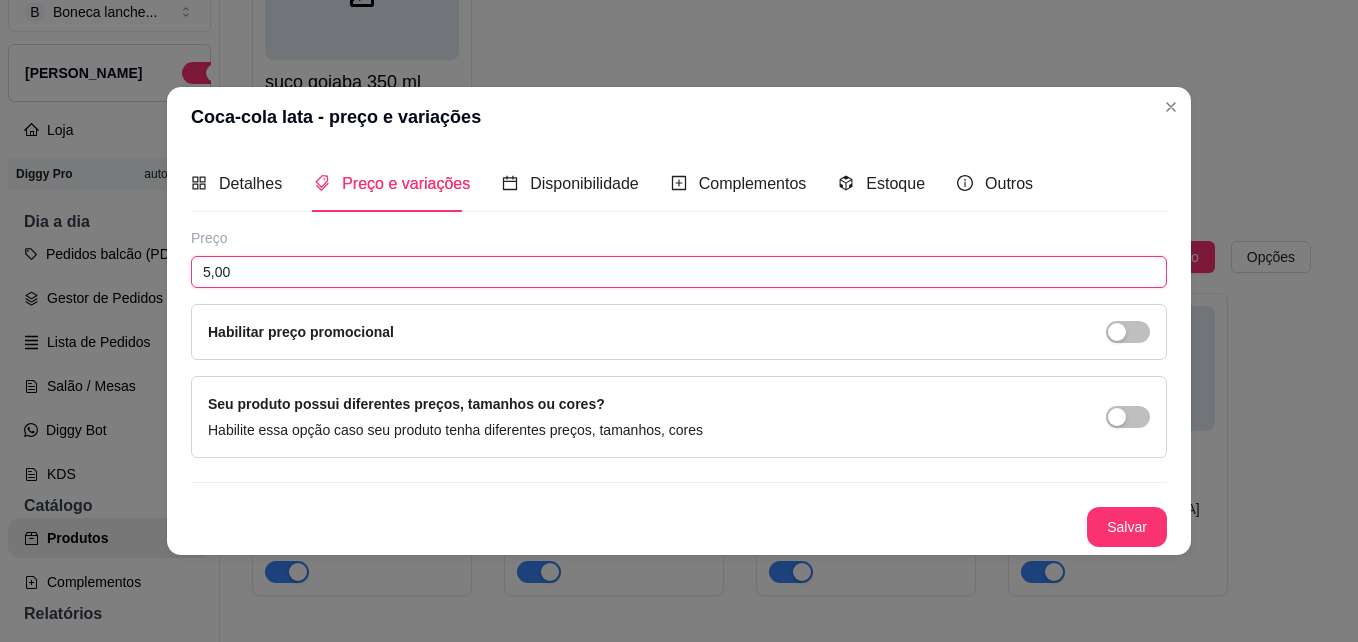 click on "5,00" at bounding box center (679, 272) 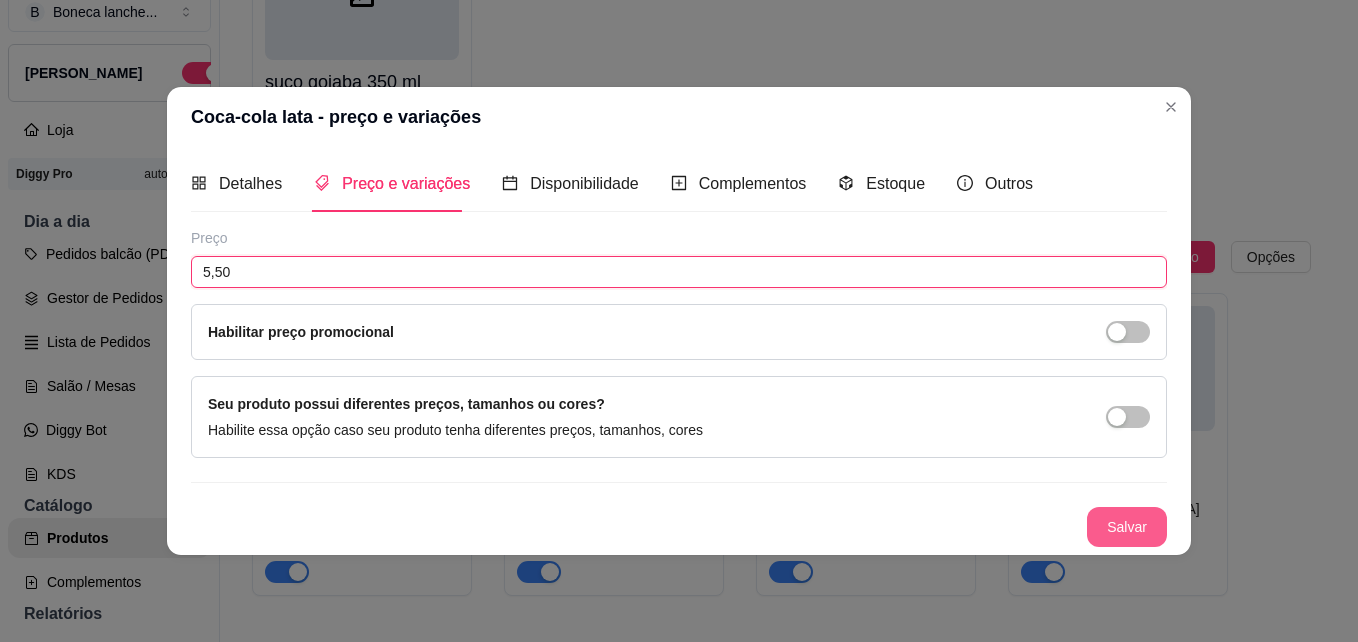 type on "5,50" 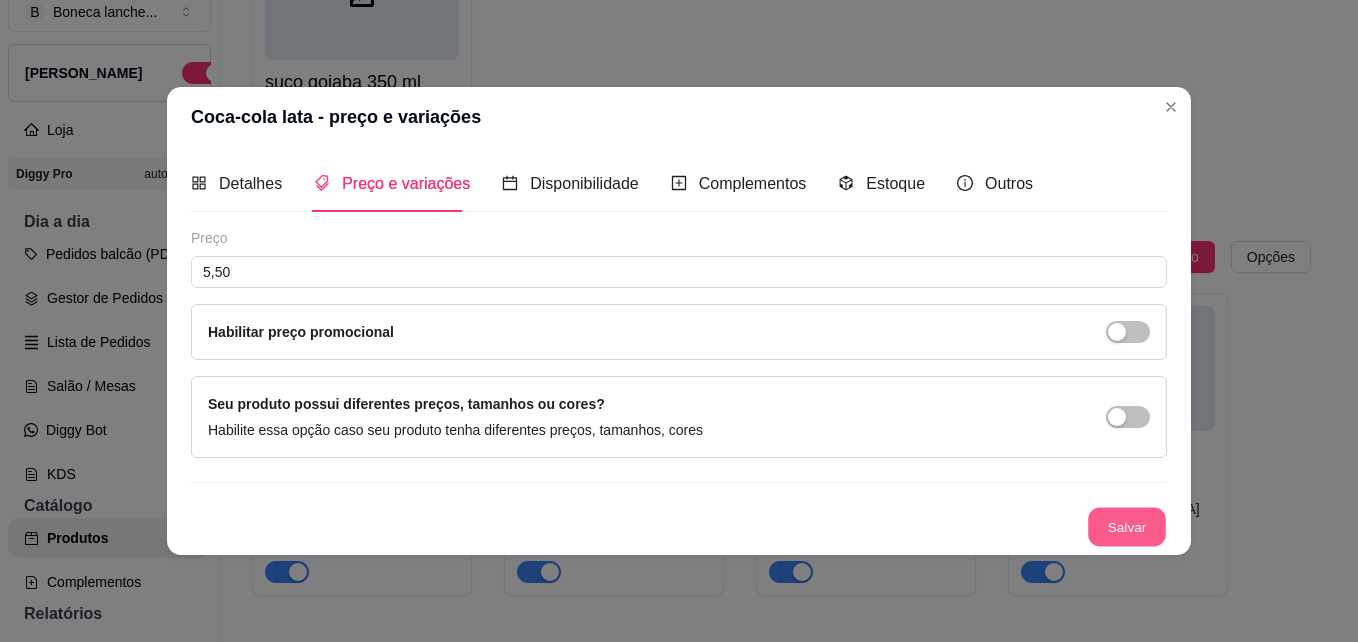 click on "Salvar" at bounding box center (1127, 527) 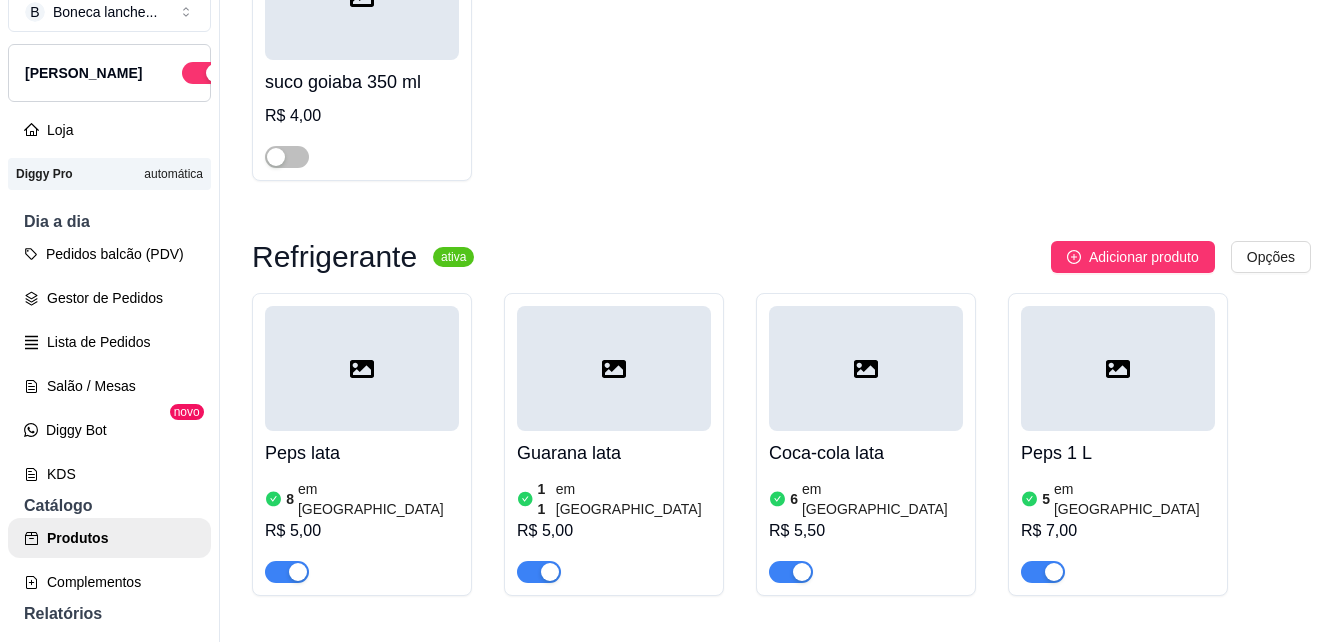 click on "R$ 7,00" at bounding box center [1118, 531] 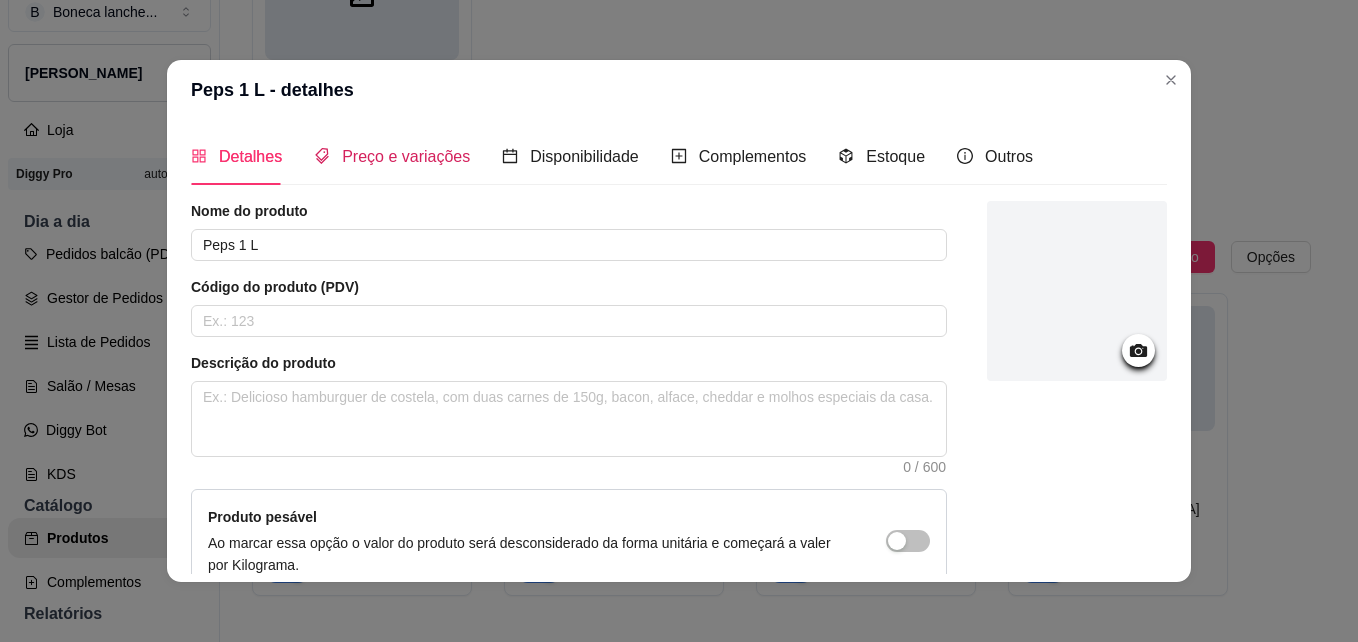 click on "Preço e variações" at bounding box center (406, 156) 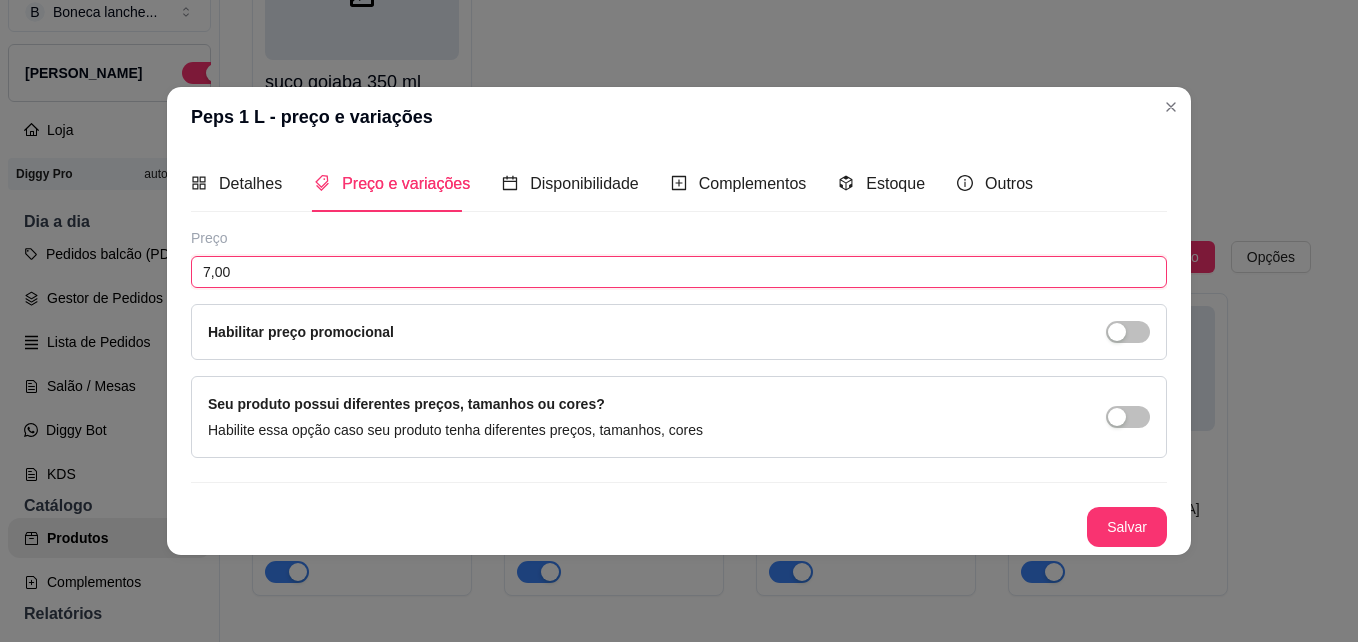 click on "7,00" at bounding box center [679, 272] 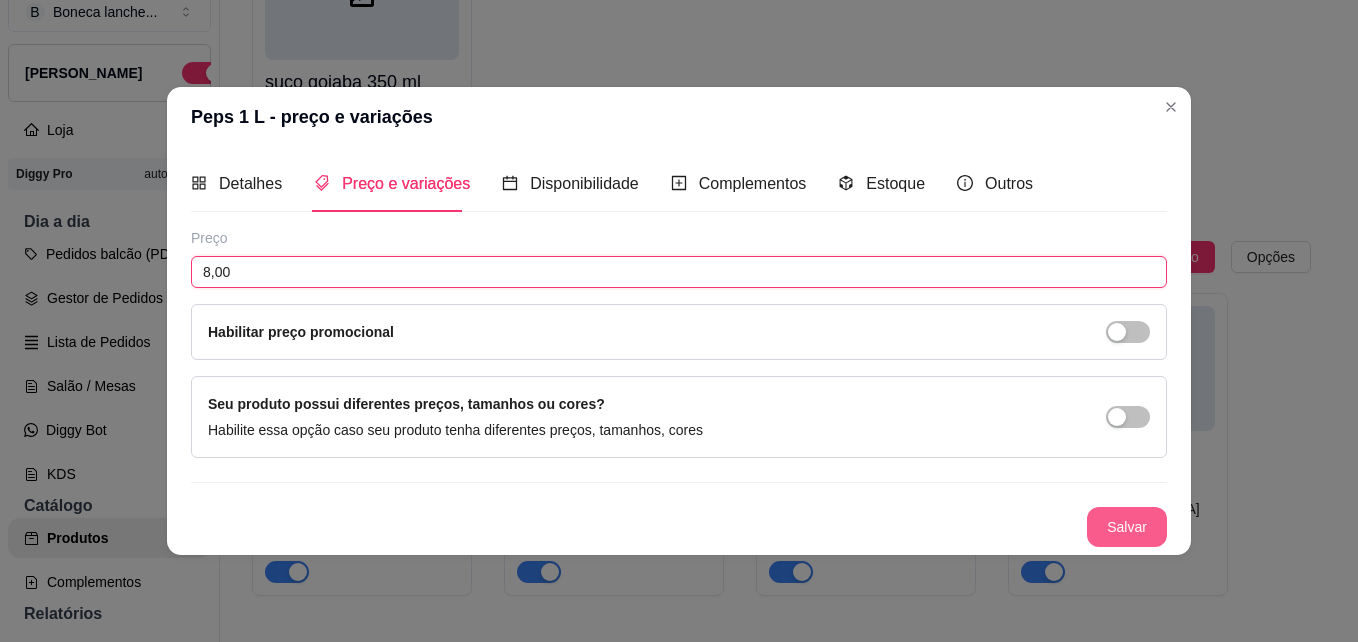 type on "8,00" 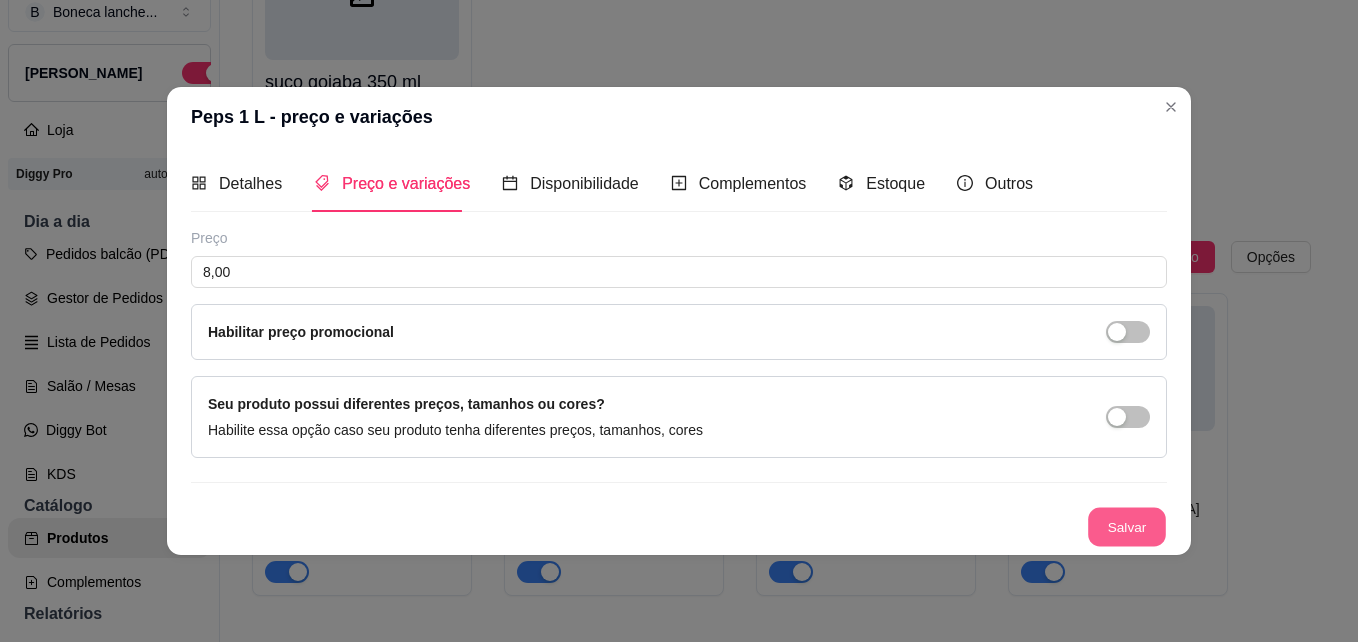 click on "Salvar" at bounding box center (1127, 527) 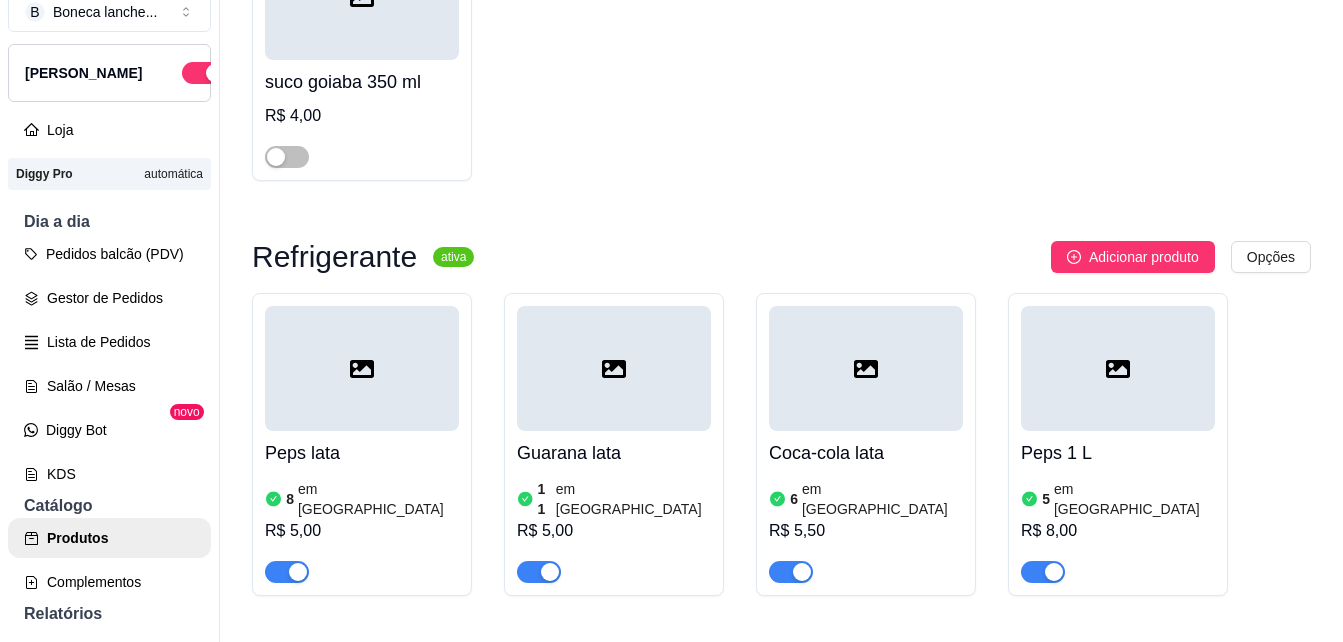 click on "Peps lata   8 em estoque R$ 5,00 Guarana lata   11 em estoque R$ 5,00 Coca-cola lata   6 em estoque R$ 5,50 Peps 1 L   5 em estoque R$ 8,00 Guarana 1 L   5 em estoque R$ 7,00 Coca-cola 1 L   Coca-cola 1 L  R$ 8,50 Guarana pet 200 ml   5 em estoque R$ 3,00 Agua mineral   0 em estoque R$ 2,50 Suco maracujá 500 ml   0 em estoque R$ 6,00 Agua com gas   R$ 3,00" at bounding box center (781, 779) 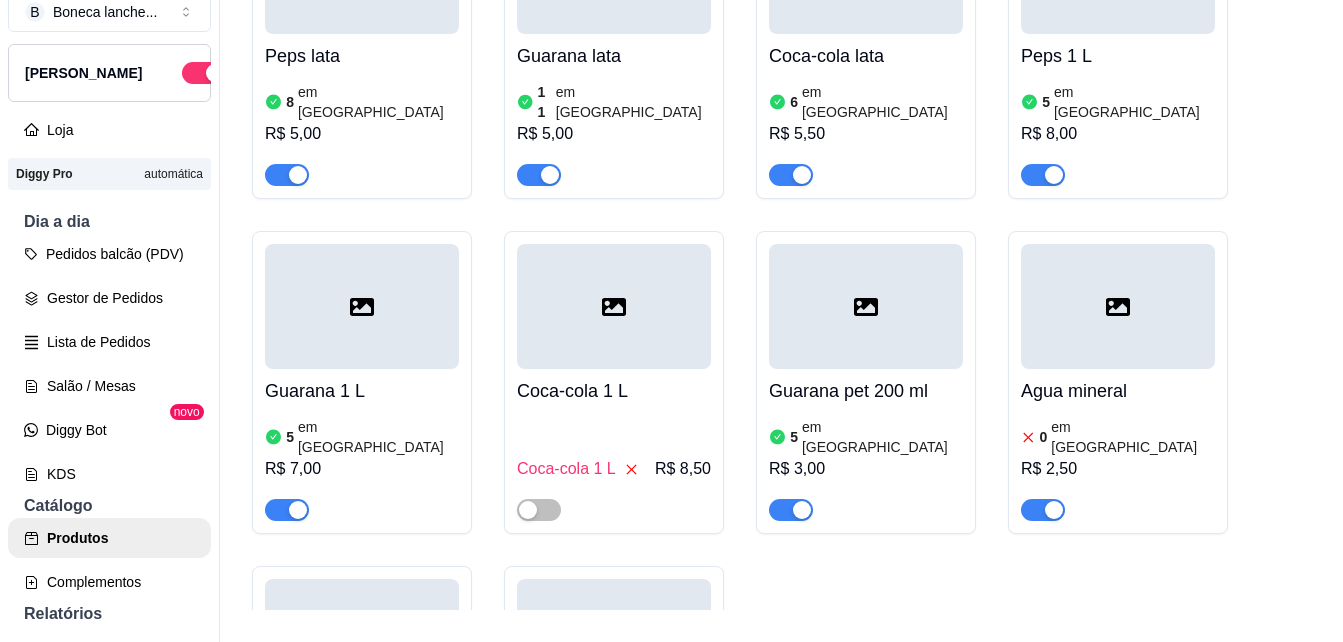 scroll, scrollTop: 12186, scrollLeft: 0, axis: vertical 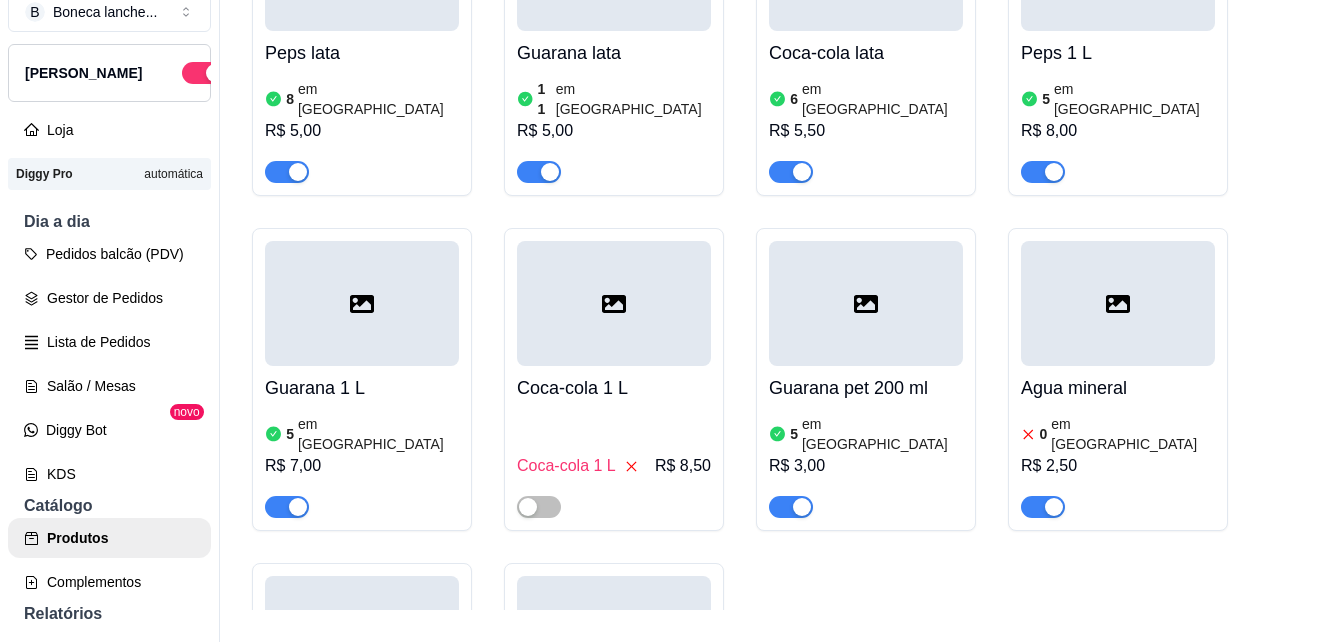 click on "Guarana 1 L" at bounding box center [362, 388] 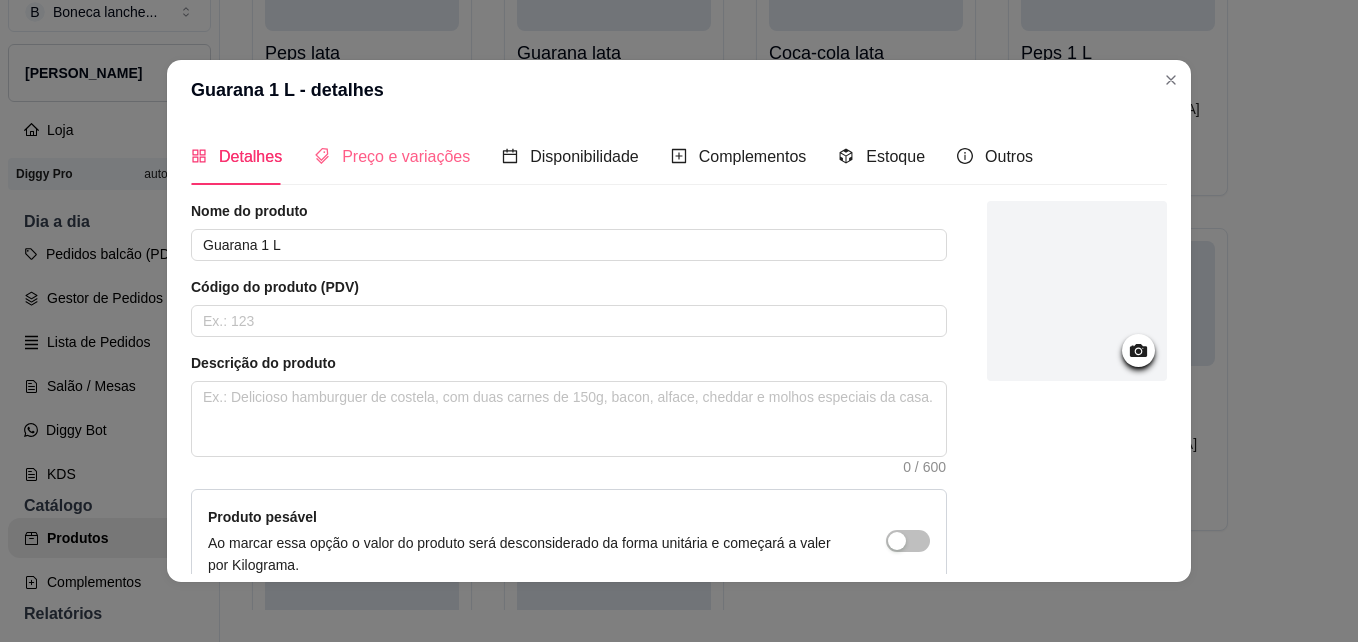 click on "Preço e variações" at bounding box center (392, 156) 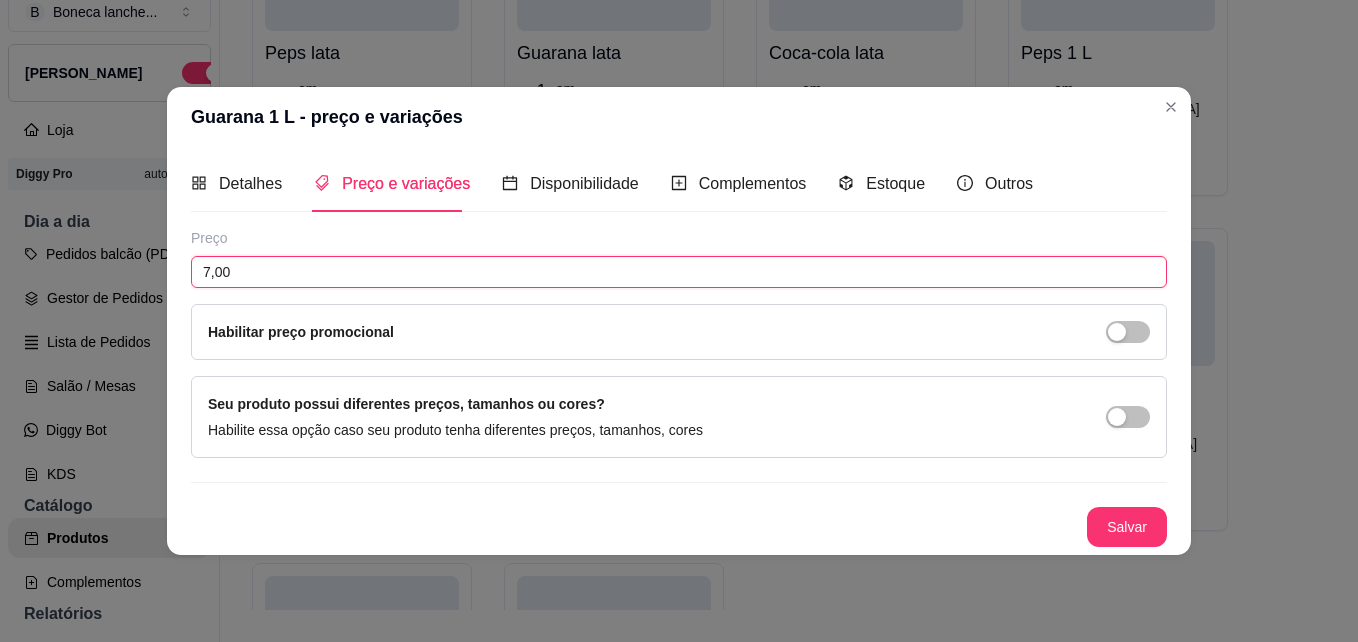 click on "7,00" at bounding box center (679, 272) 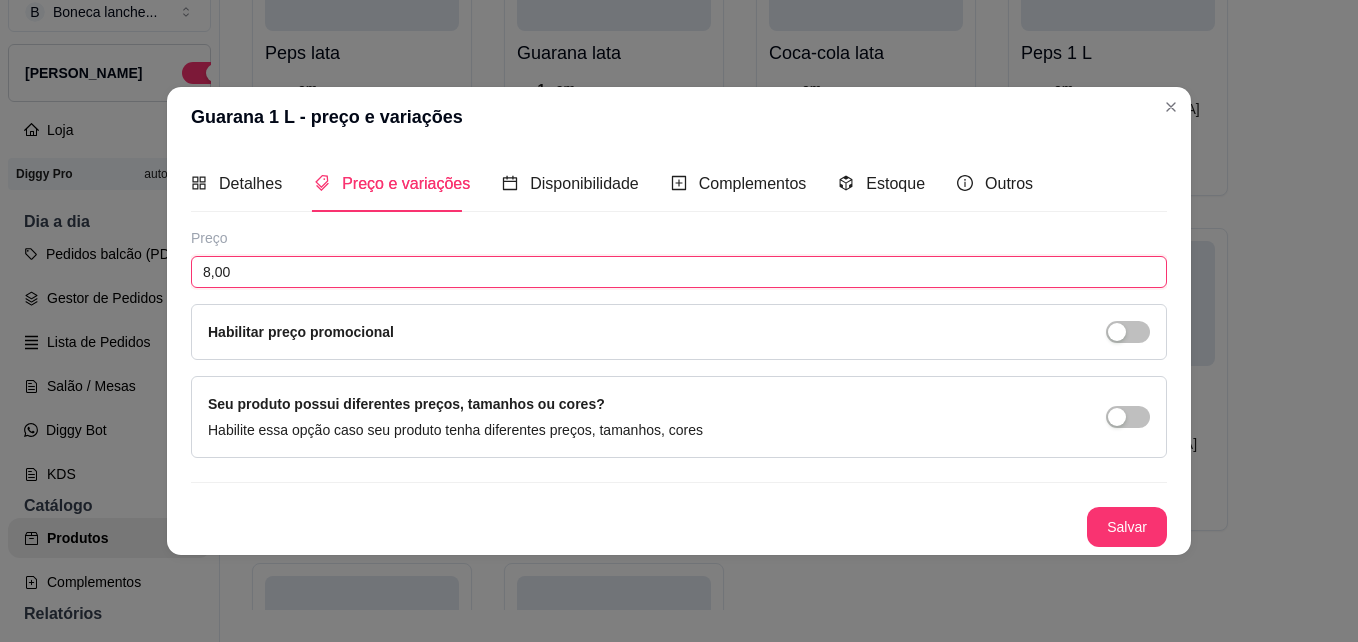 type on "8,00" 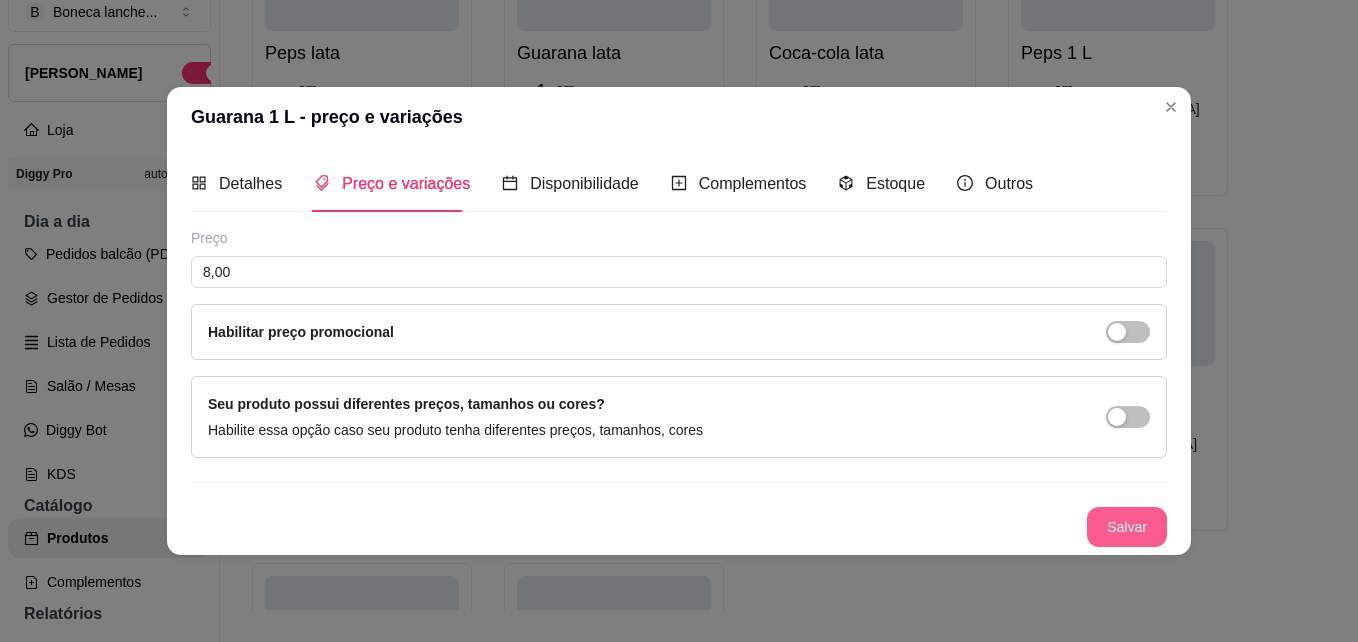drag, startPoint x: 1172, startPoint y: 546, endPoint x: 1127, endPoint y: 525, distance: 49.658836 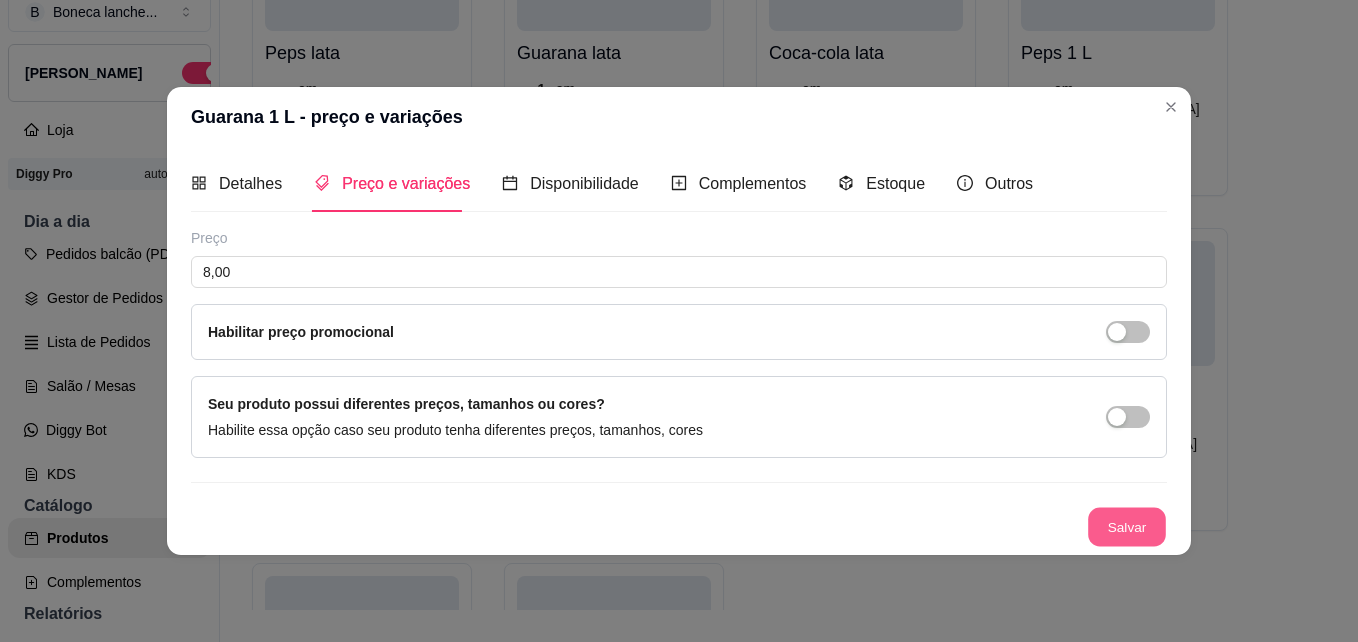 click on "Salvar" at bounding box center (1127, 527) 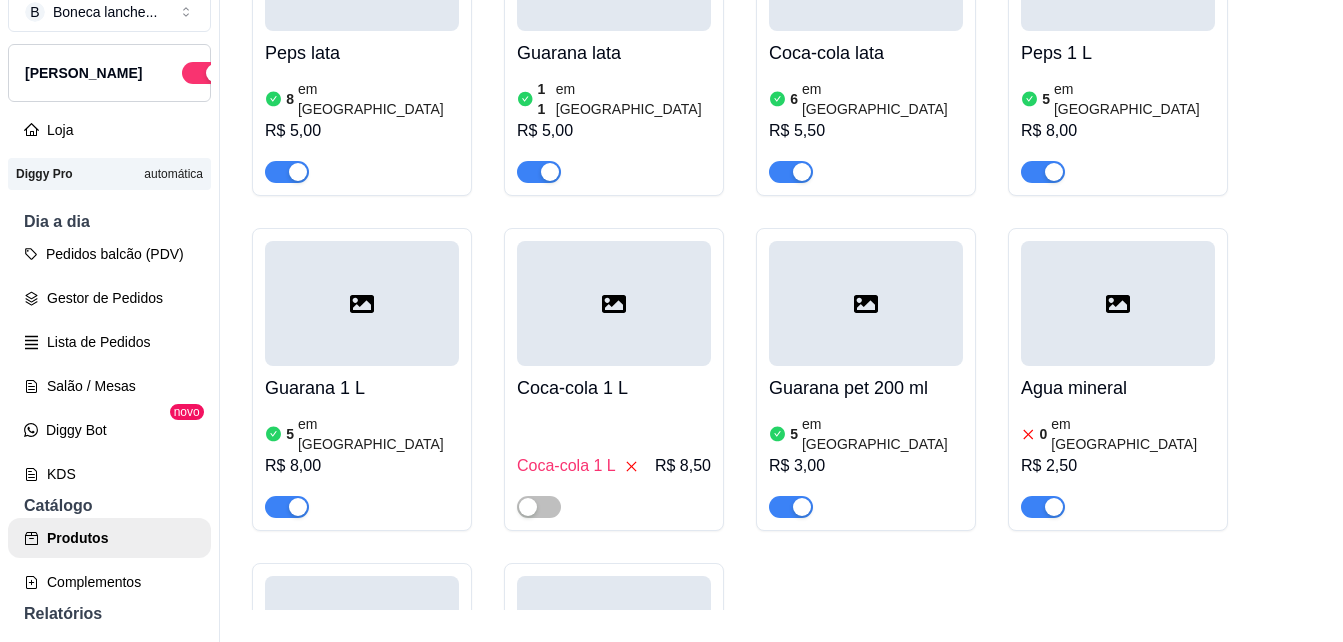 click on "Coca-cola 1 L  R$ 8,50" at bounding box center (614, 466) 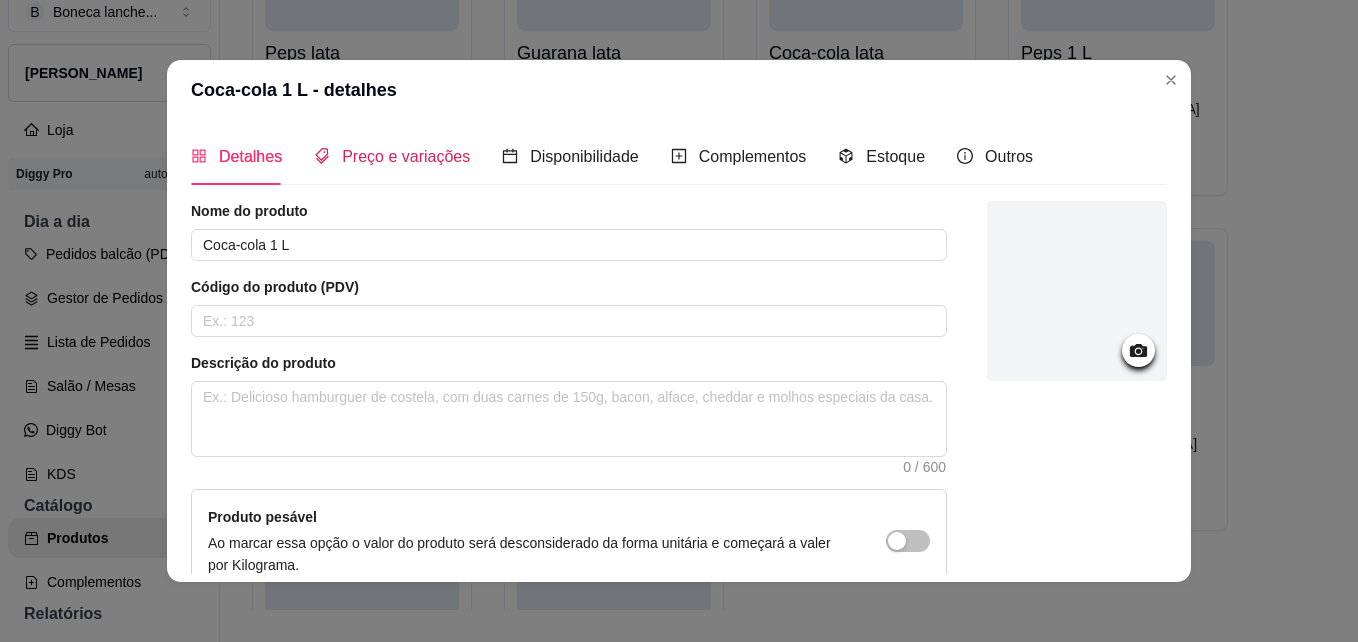click on "Preço e variações" at bounding box center [406, 156] 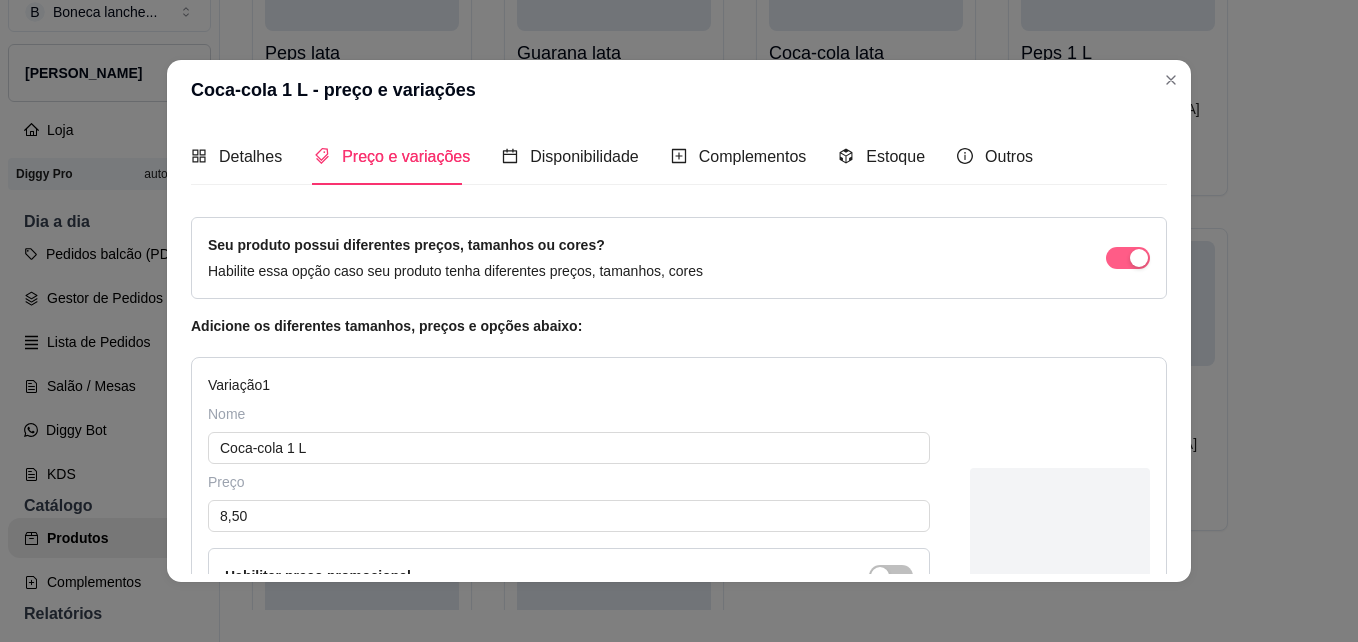 click at bounding box center [1128, 258] 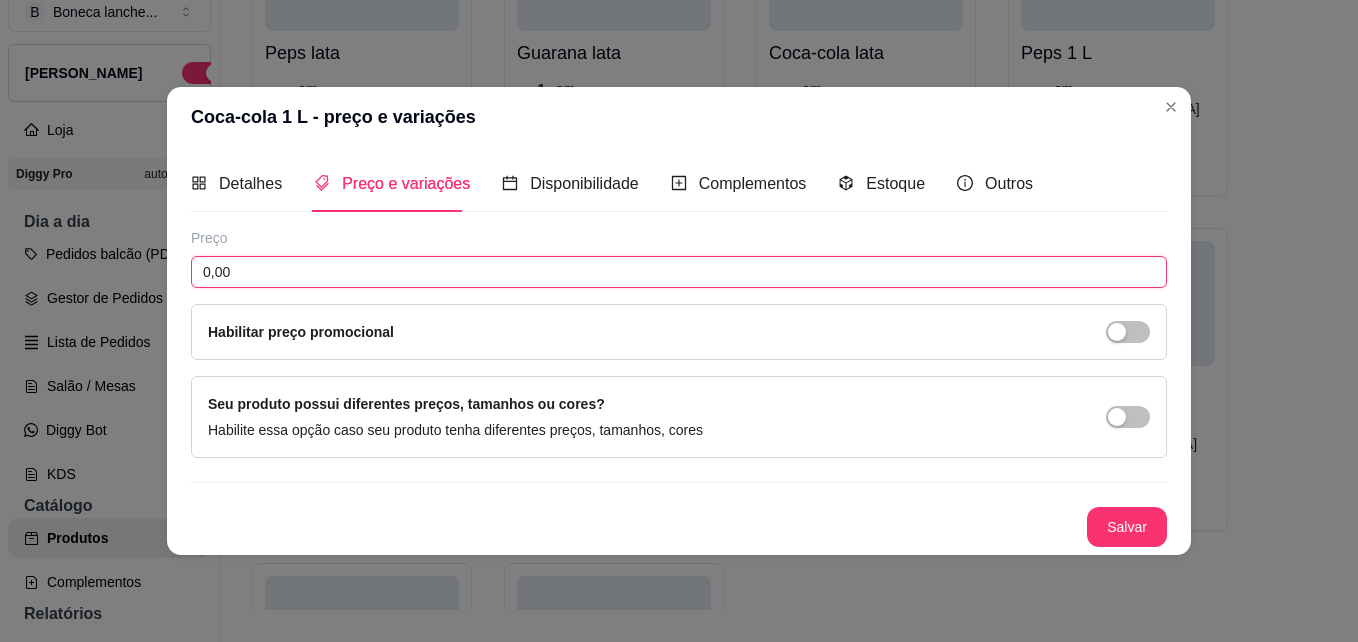 click on "0,00" at bounding box center [679, 272] 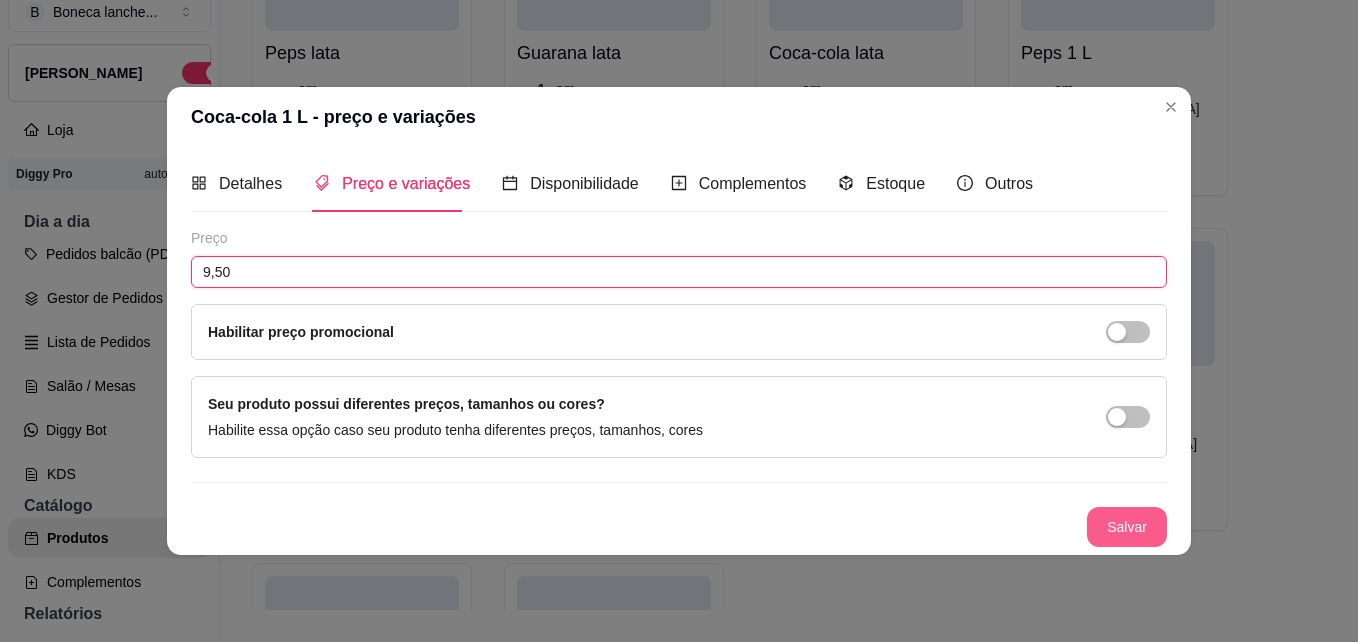 type on "9,50" 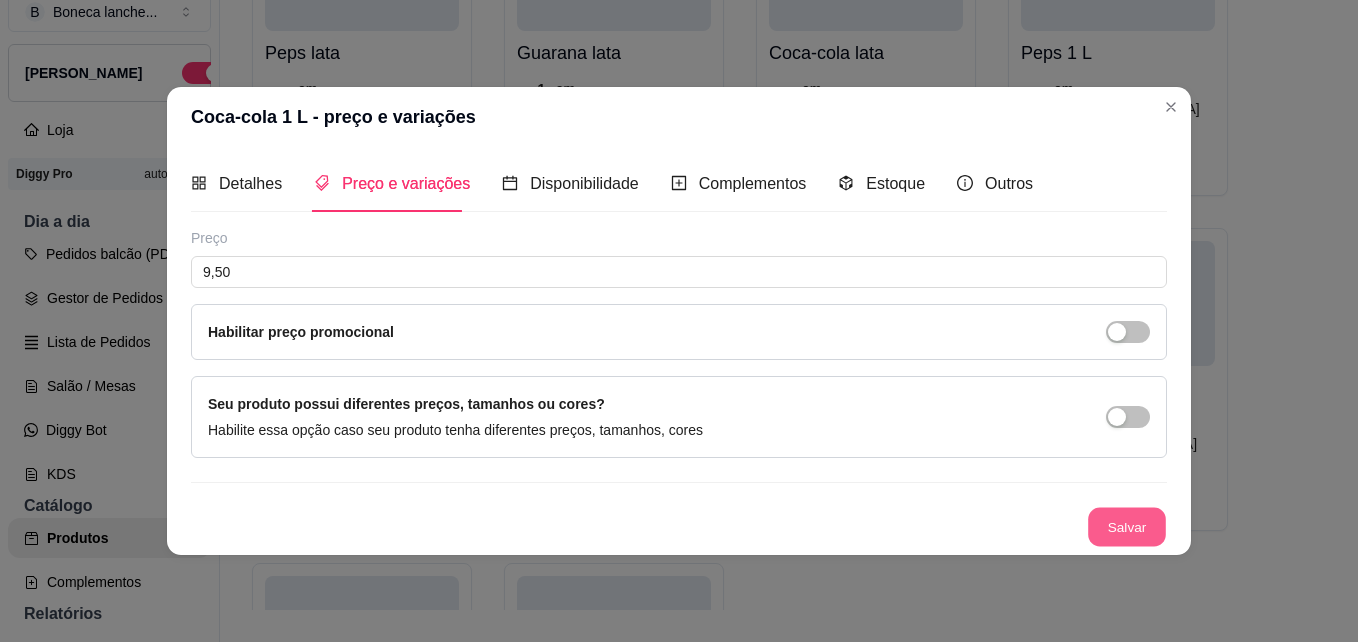 click on "Salvar" at bounding box center [1127, 527] 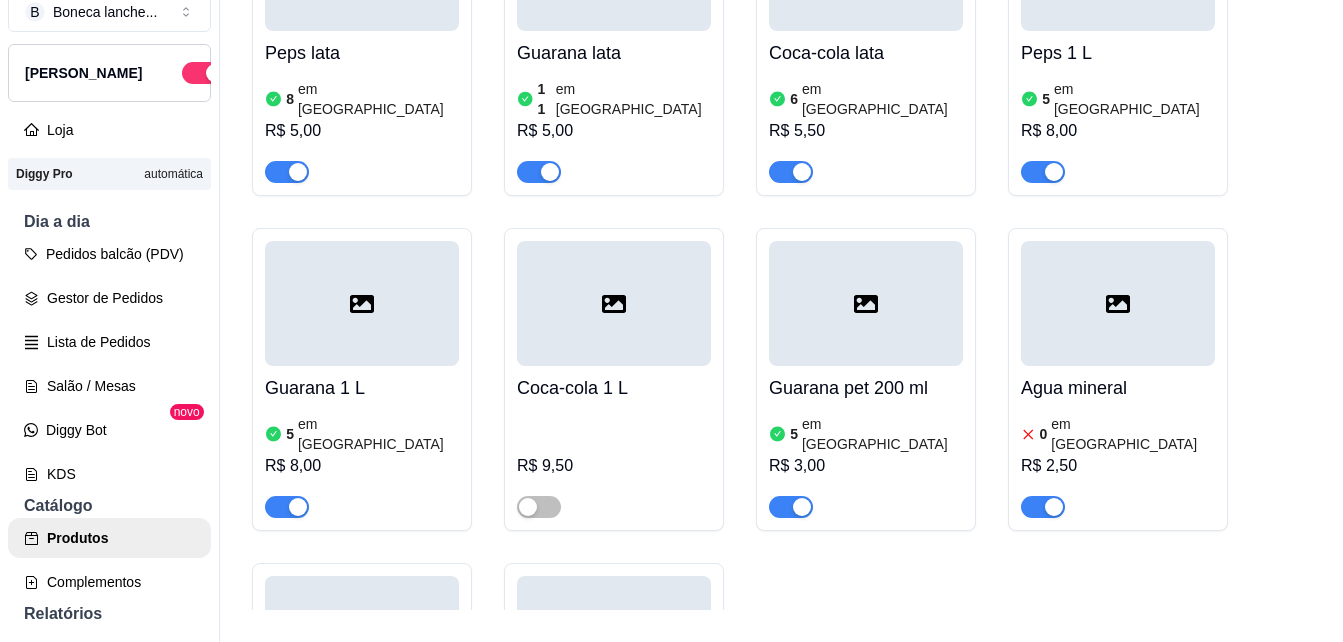 click on "Peps lata   8 em estoque R$ 5,00 Guarana lata   11 em estoque R$ 5,00 Coca-cola lata   6 em estoque R$ 5,50 Peps 1 L   5 em estoque R$ 8,00 Guarana 1 L   5 em estoque R$ 8,00 Coca-cola 1 L   R$ 9,50 Guarana pet 200 ml   5 em estoque R$ 3,00 Agua mineral   0 em estoque R$ 2,50 Suco maracujá 500 ml   0 em estoque R$ 6,00 Agua com gas   R$ 3,00" at bounding box center (781, 379) 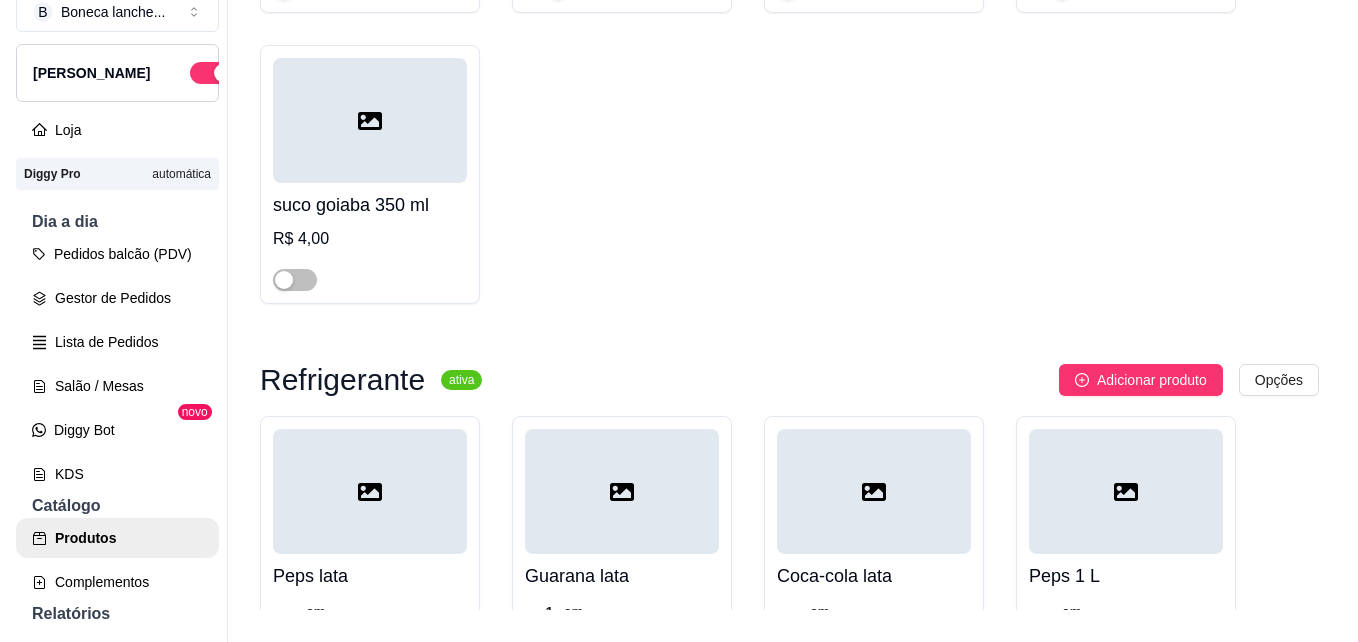 scroll, scrollTop: 11666, scrollLeft: 0, axis: vertical 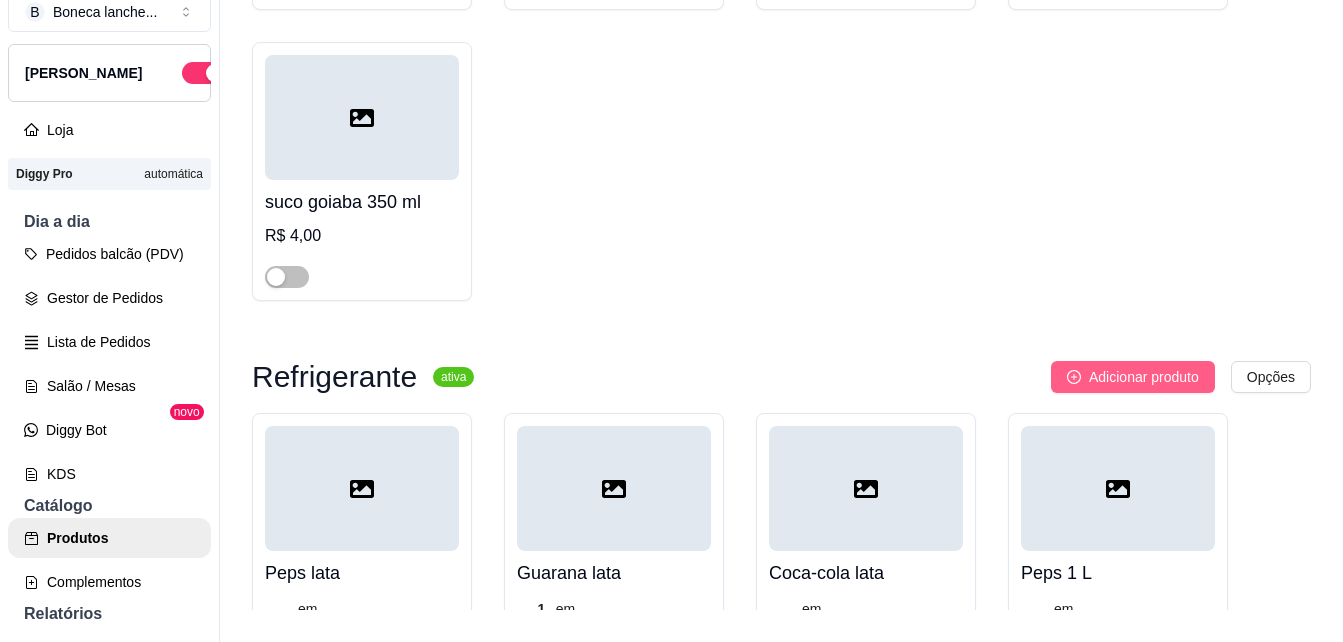 click on "Adicionar produto" at bounding box center (1144, 377) 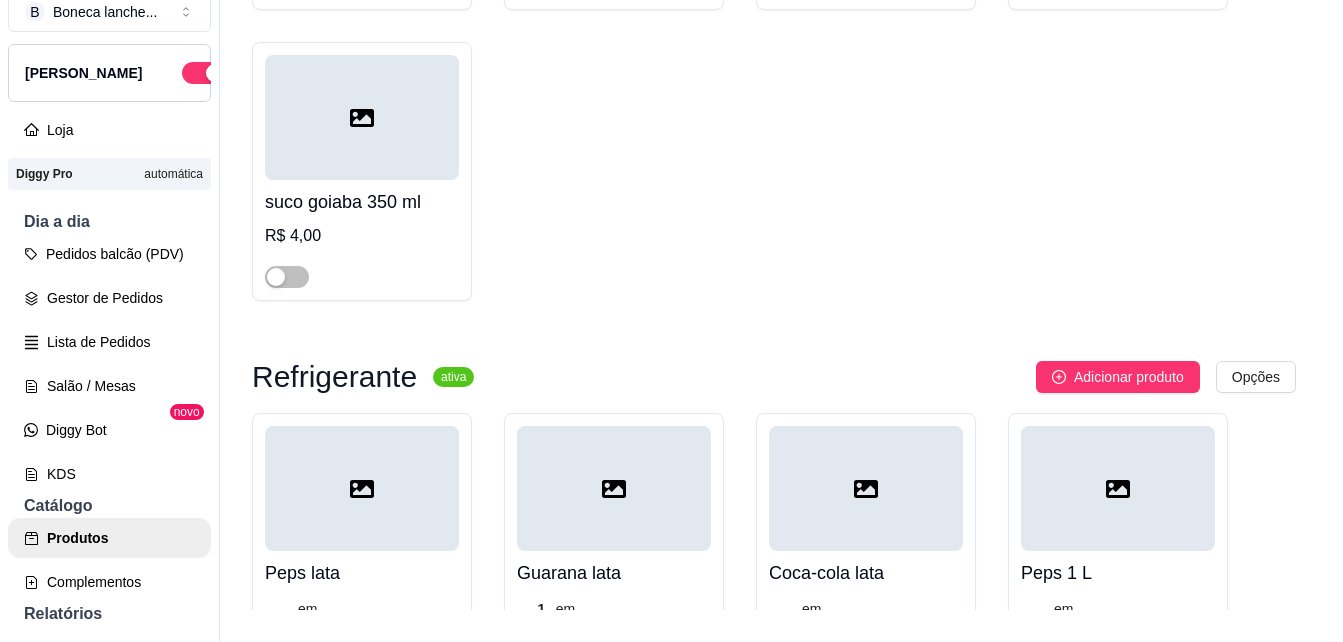 type 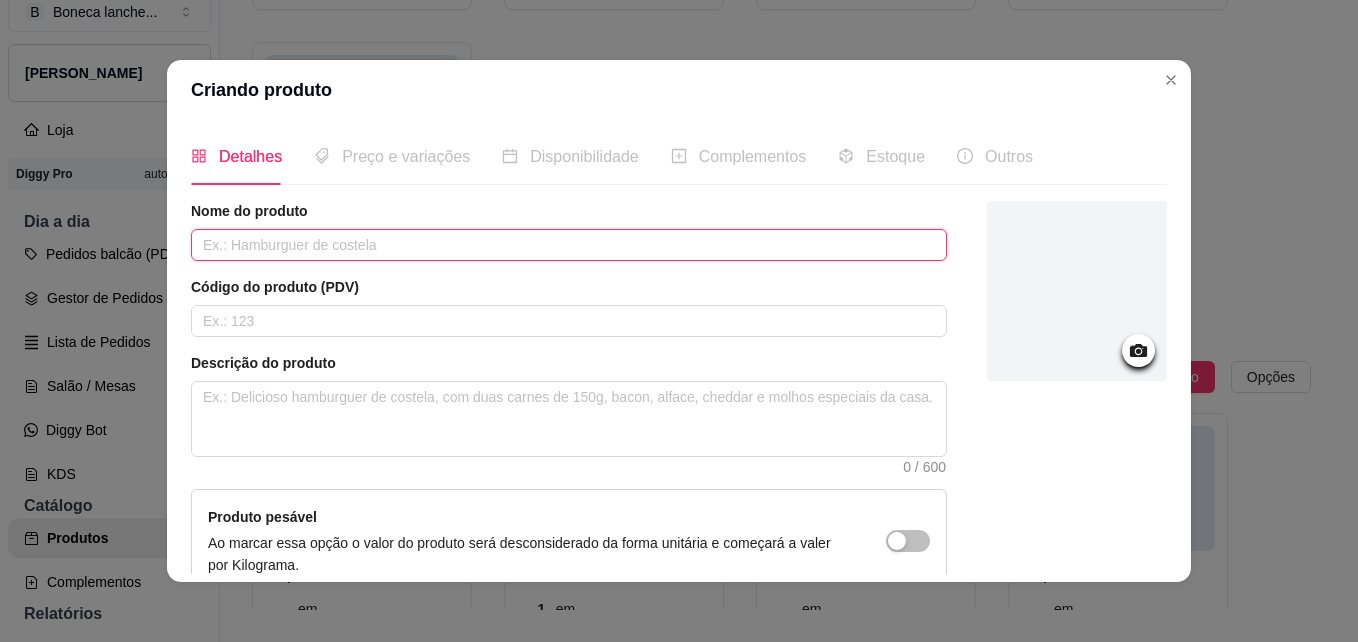 click at bounding box center (569, 245) 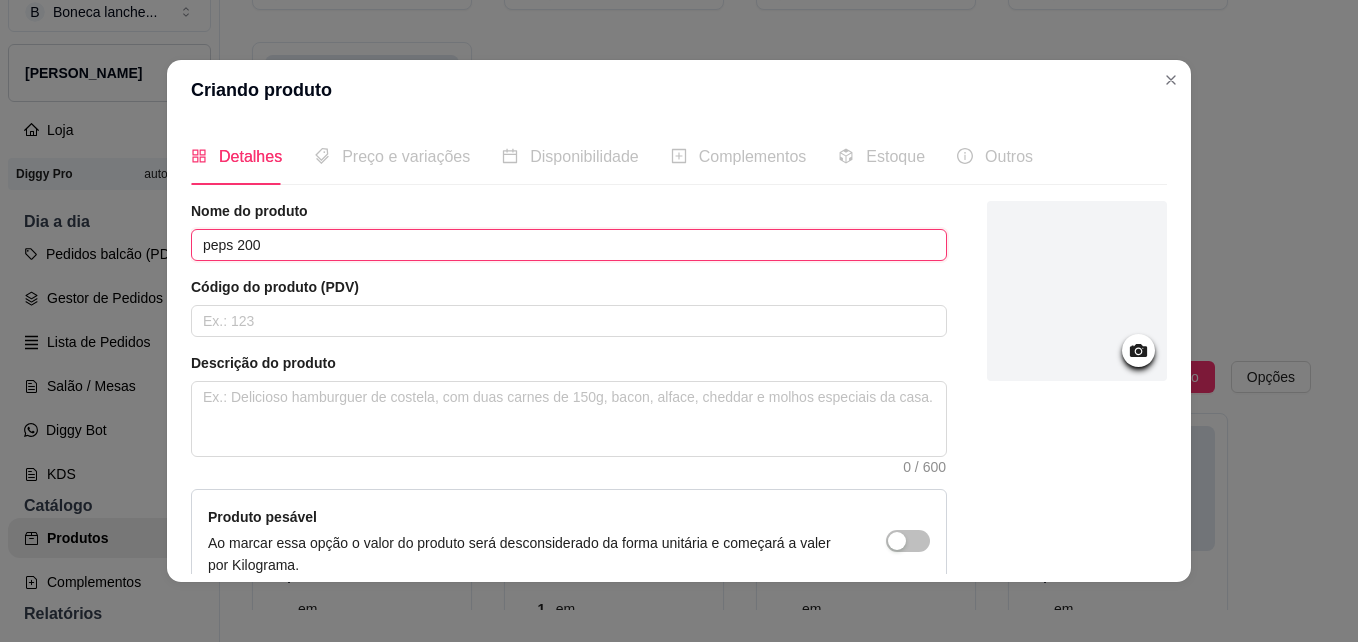 type on "peps 200" 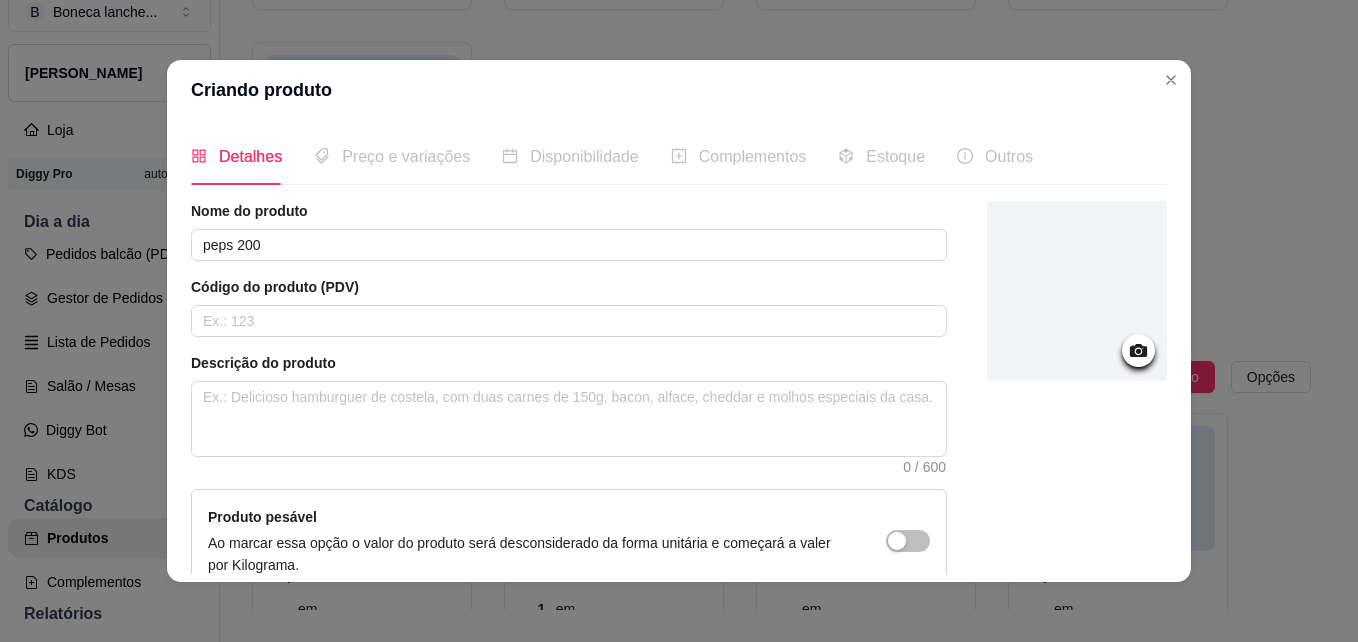 click on "Detalhes Preço e variações Disponibilidade Complementos Estoque Outros Nome do produto peps 200 Código do produto (PDV) Descrição do produto 0 / 600 Produto pesável Ao marcar essa opção o valor do produto será desconsiderado da forma unitária e começará a valer por Kilograma. Quantidade miníma para pedido Ao habilitar seus clientes terão que pedir uma quantidade miníma desse produto. [GEOGRAPHIC_DATA]" at bounding box center [679, 351] 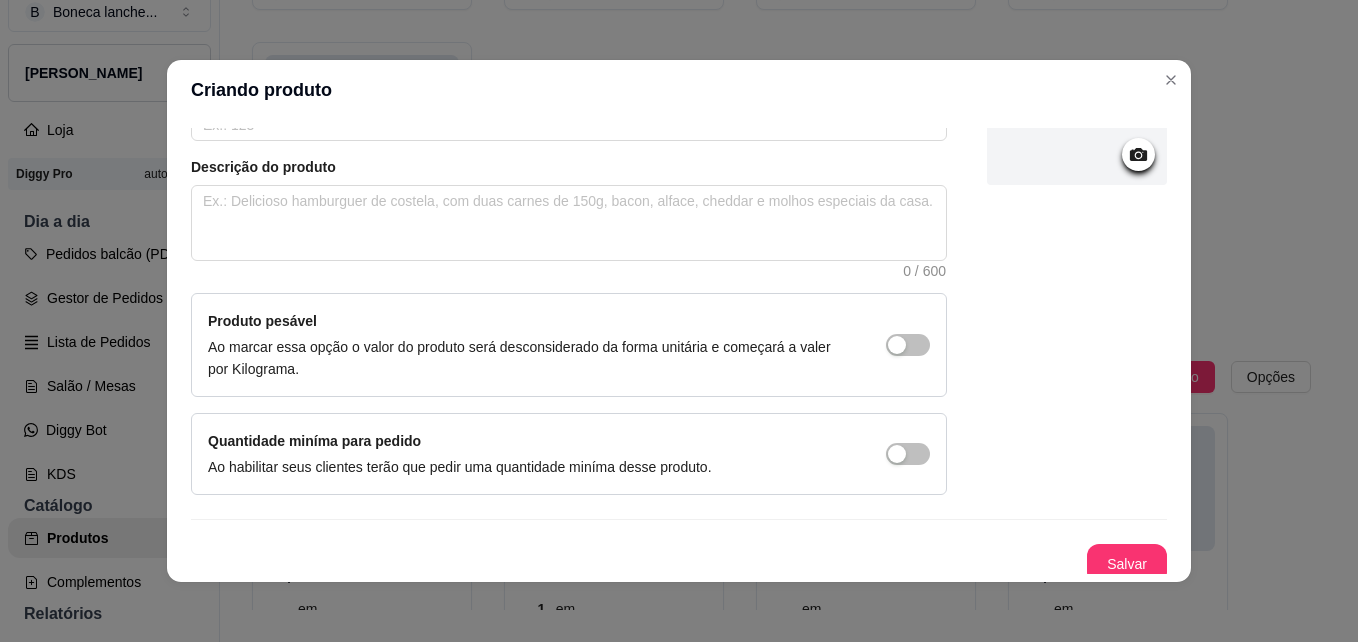 scroll, scrollTop: 206, scrollLeft: 0, axis: vertical 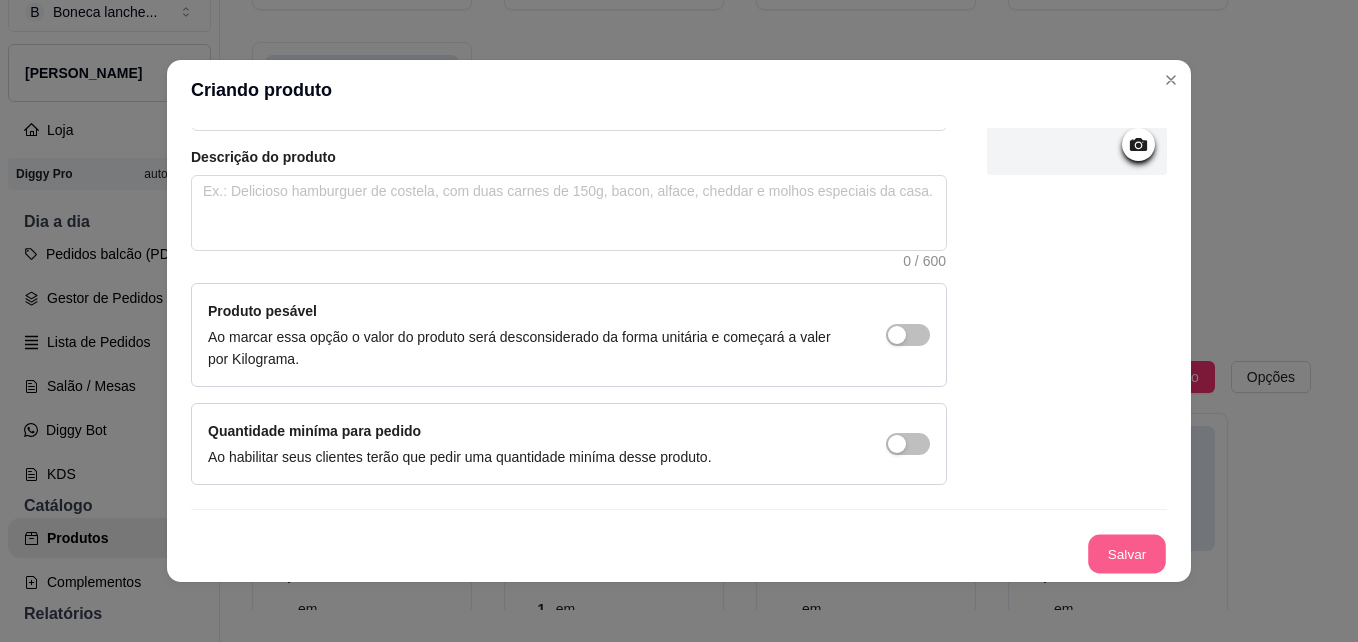 click on "Salvar" at bounding box center (1127, 554) 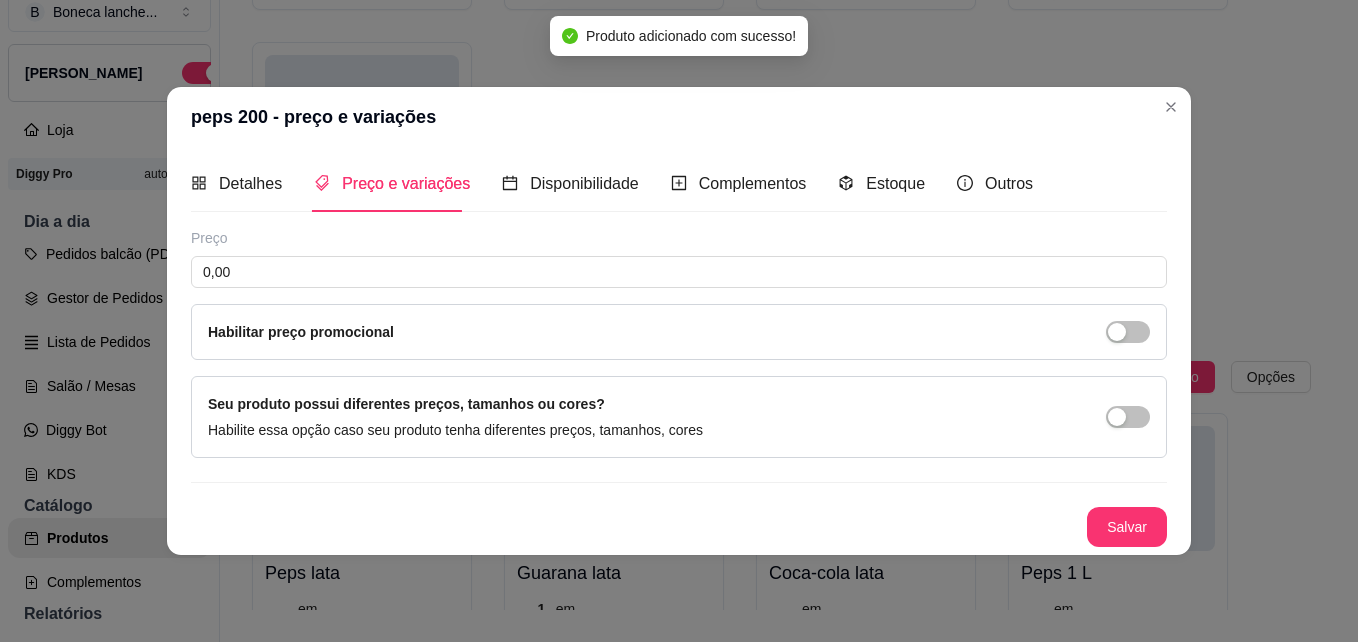 type 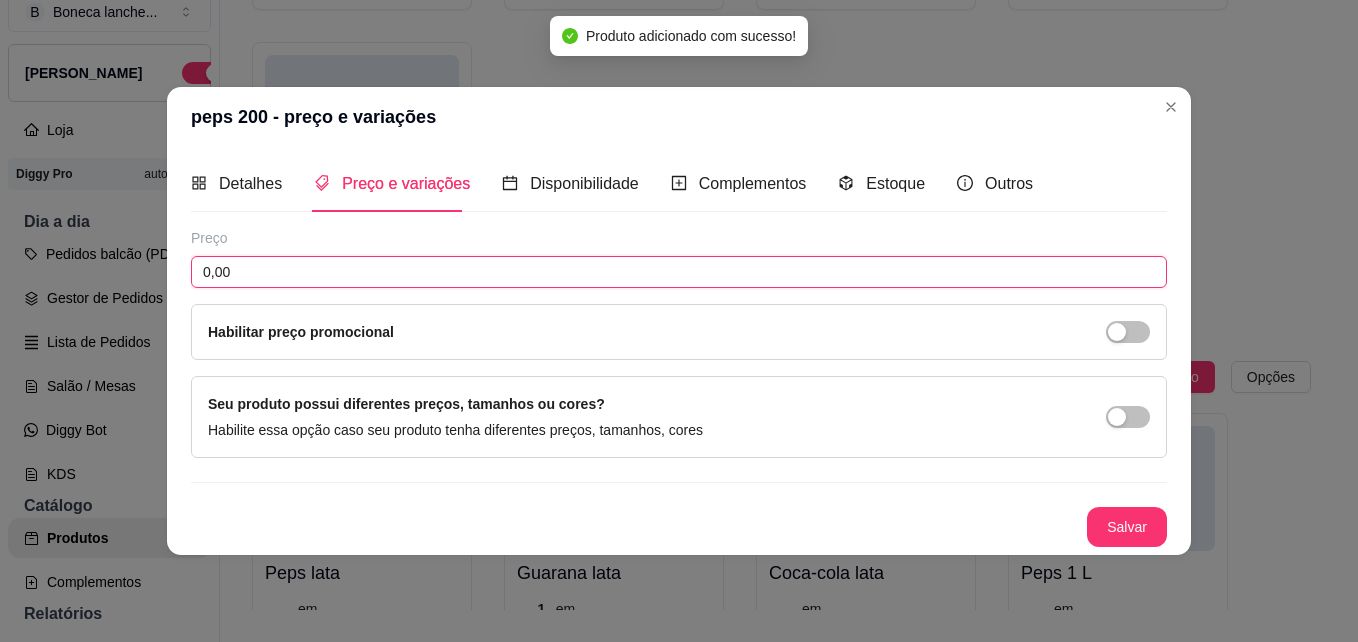 click on "0,00" at bounding box center (679, 272) 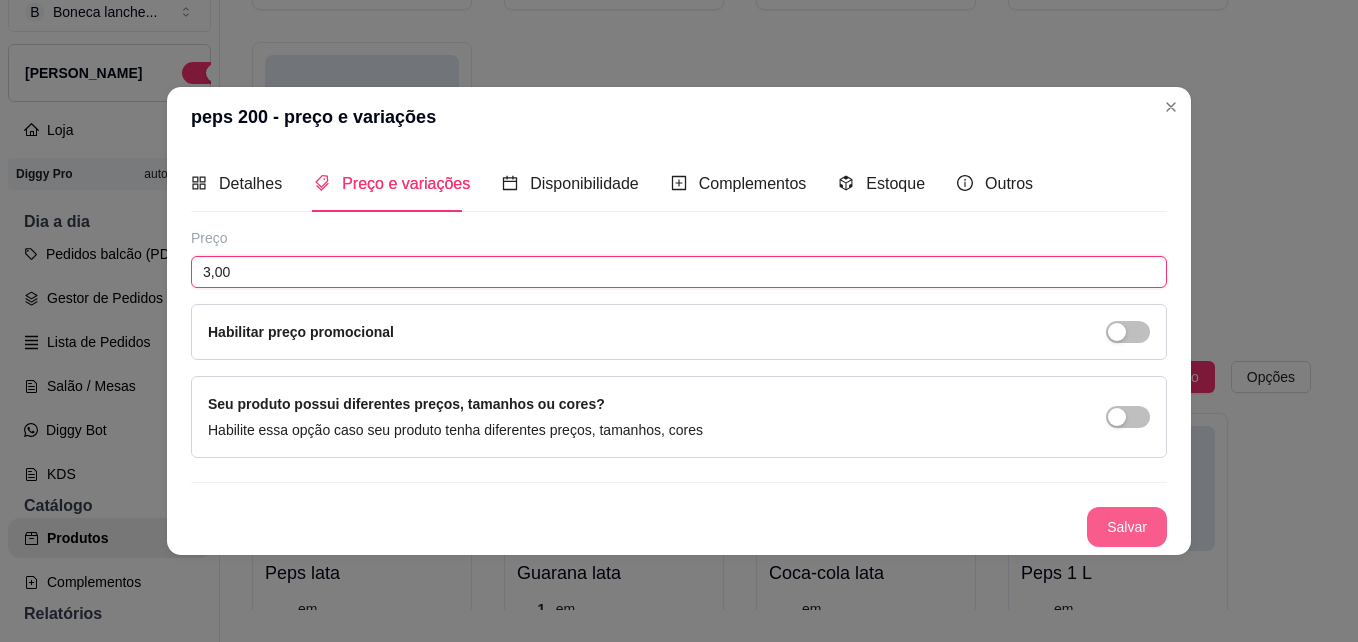 type on "3,00" 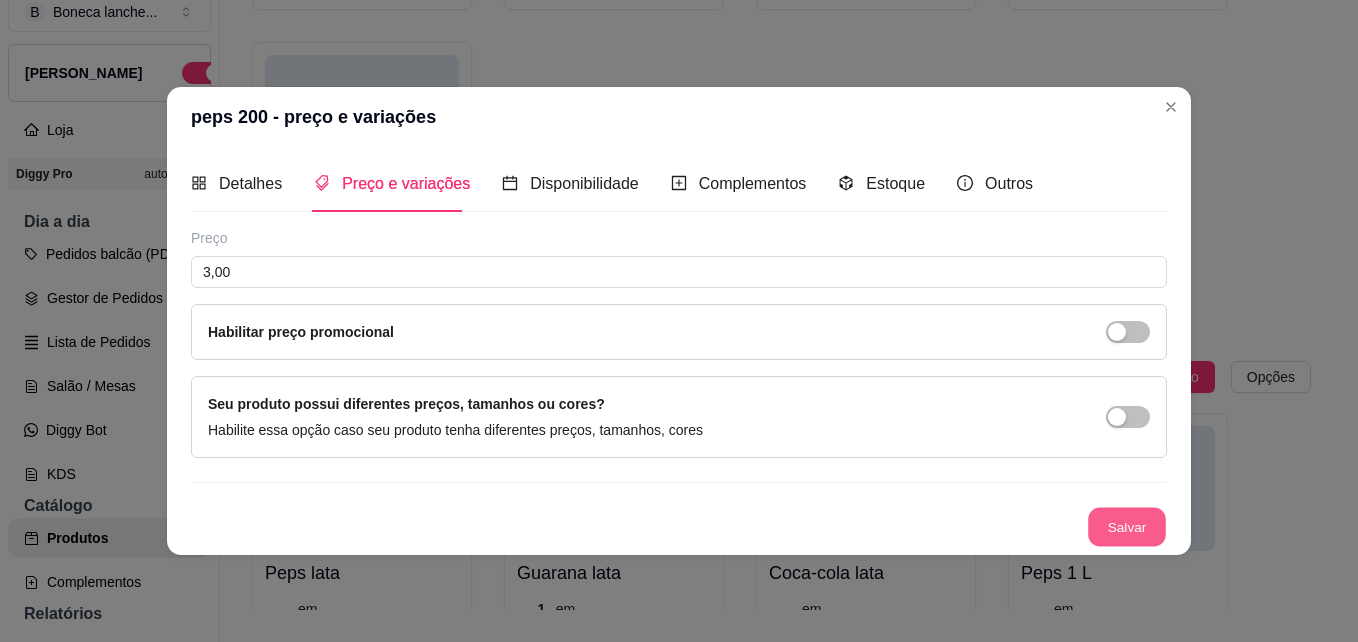click on "Salvar" at bounding box center (1127, 527) 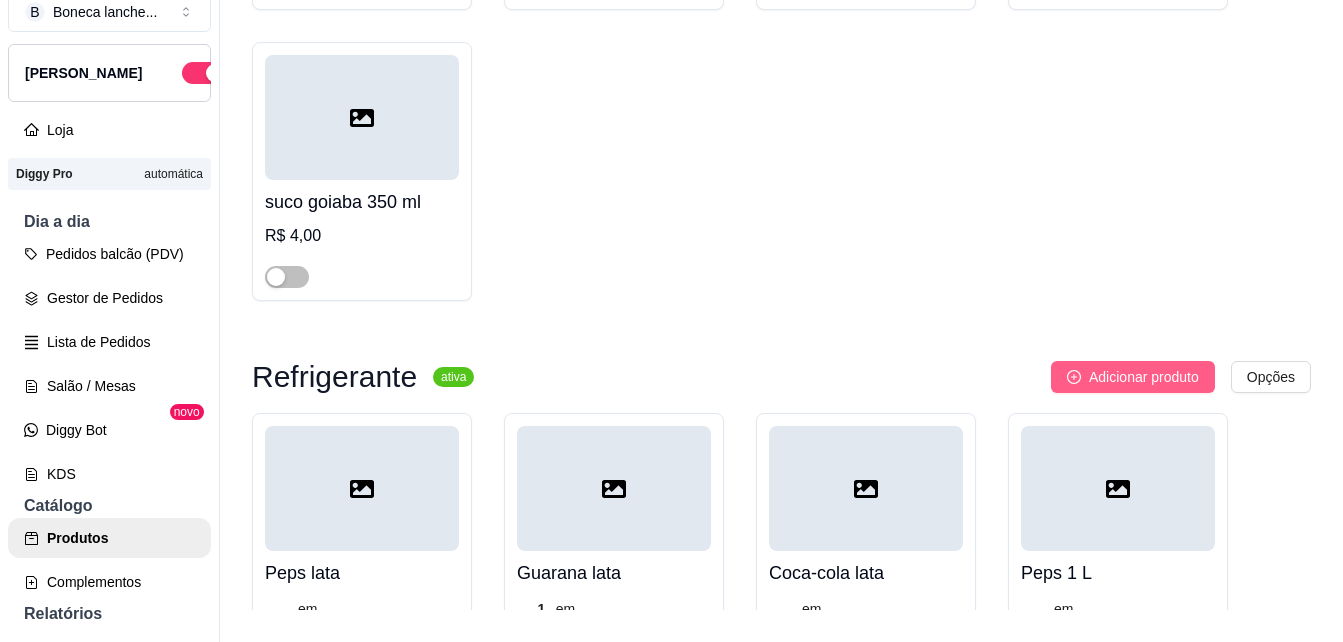 click on "Adicionar produto" at bounding box center [1133, 377] 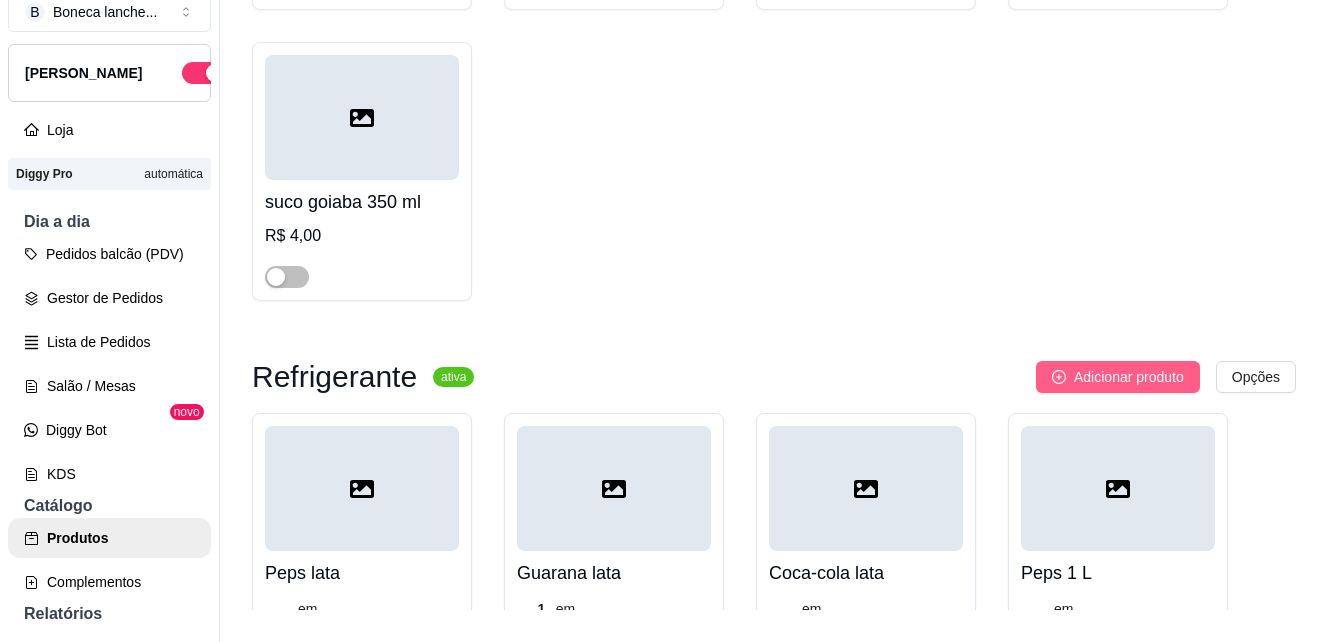 type 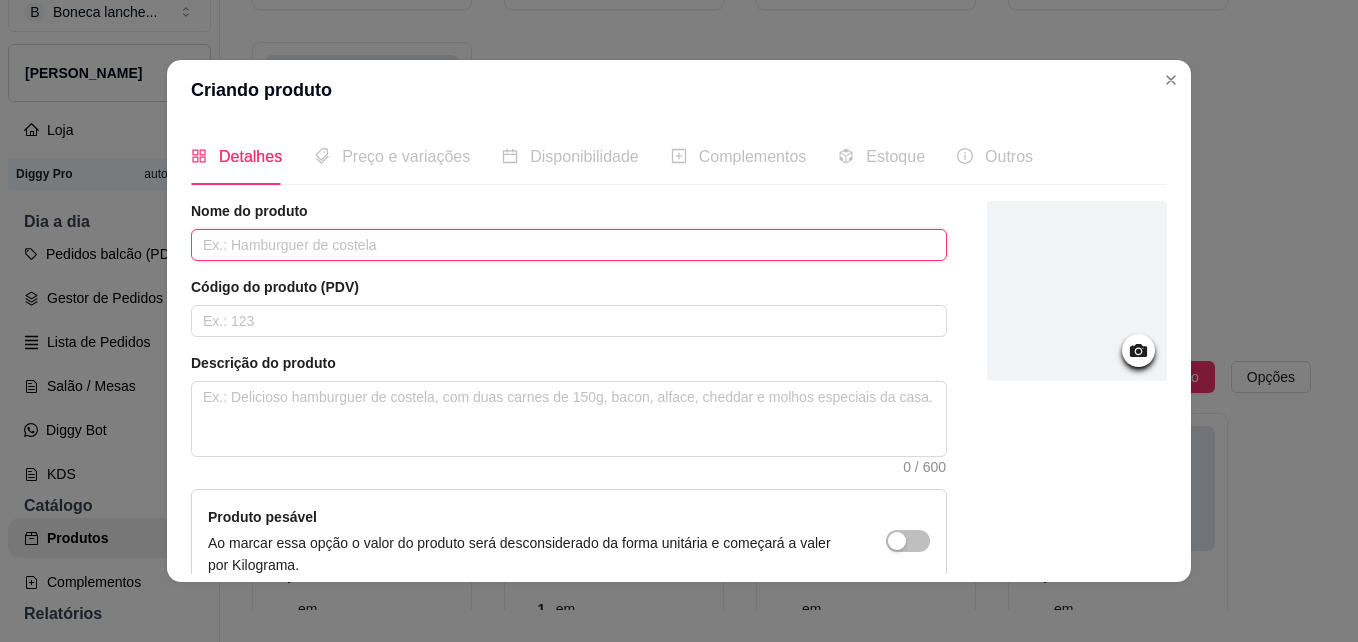click at bounding box center [569, 245] 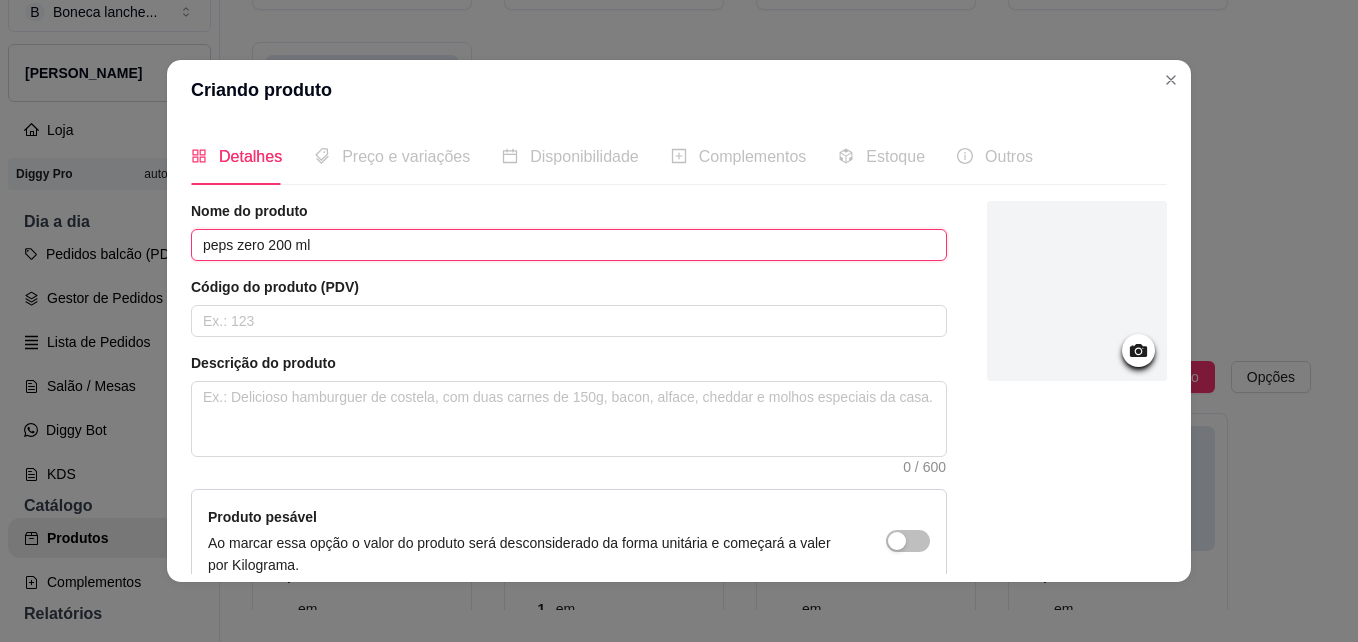 type on "peps zero 200 ml" 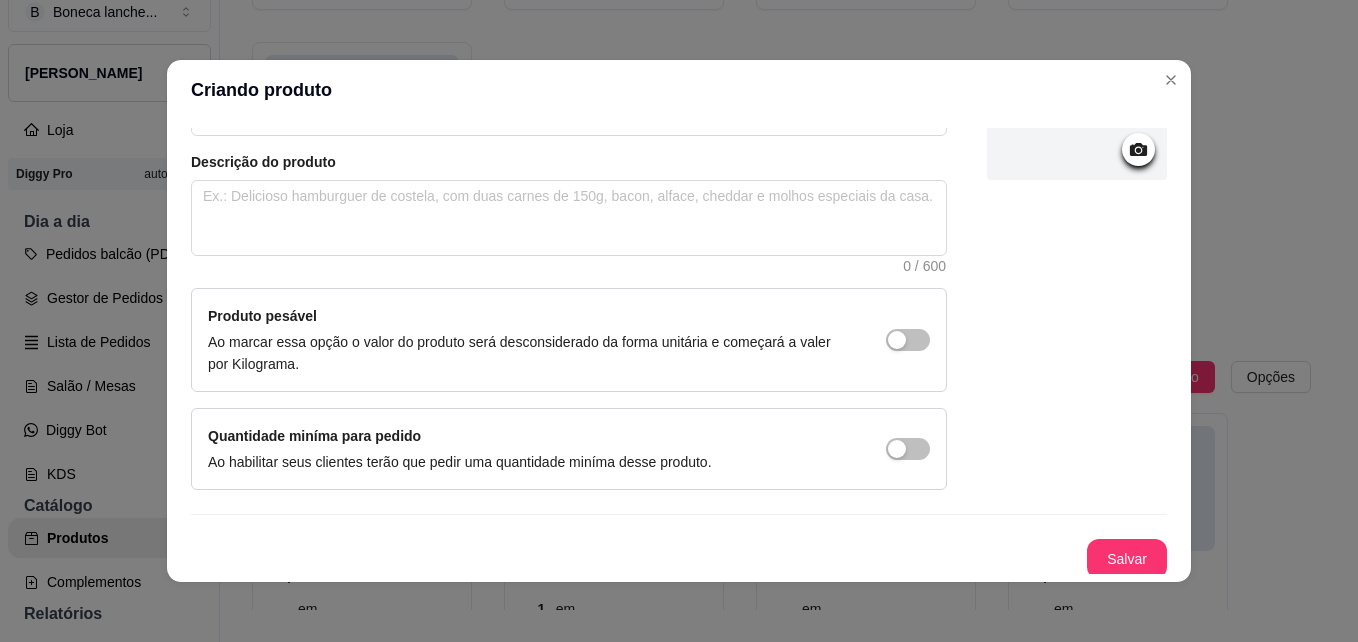 scroll, scrollTop: 206, scrollLeft: 0, axis: vertical 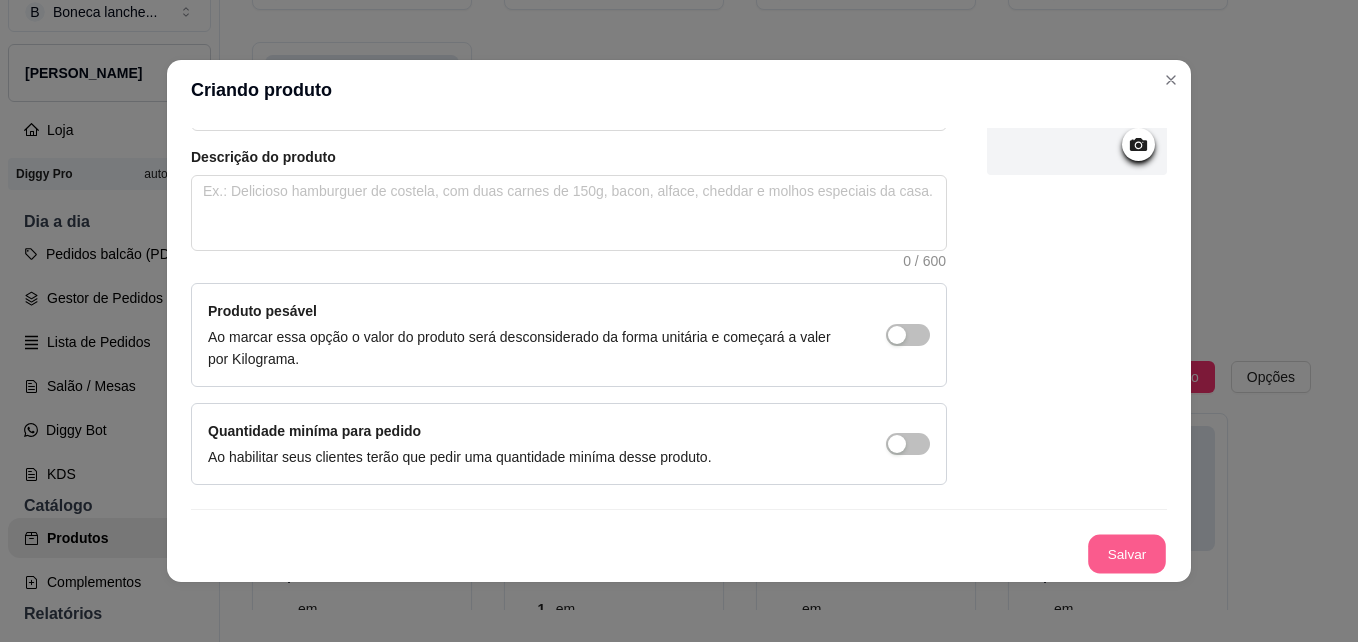 click on "Salvar" at bounding box center [1127, 554] 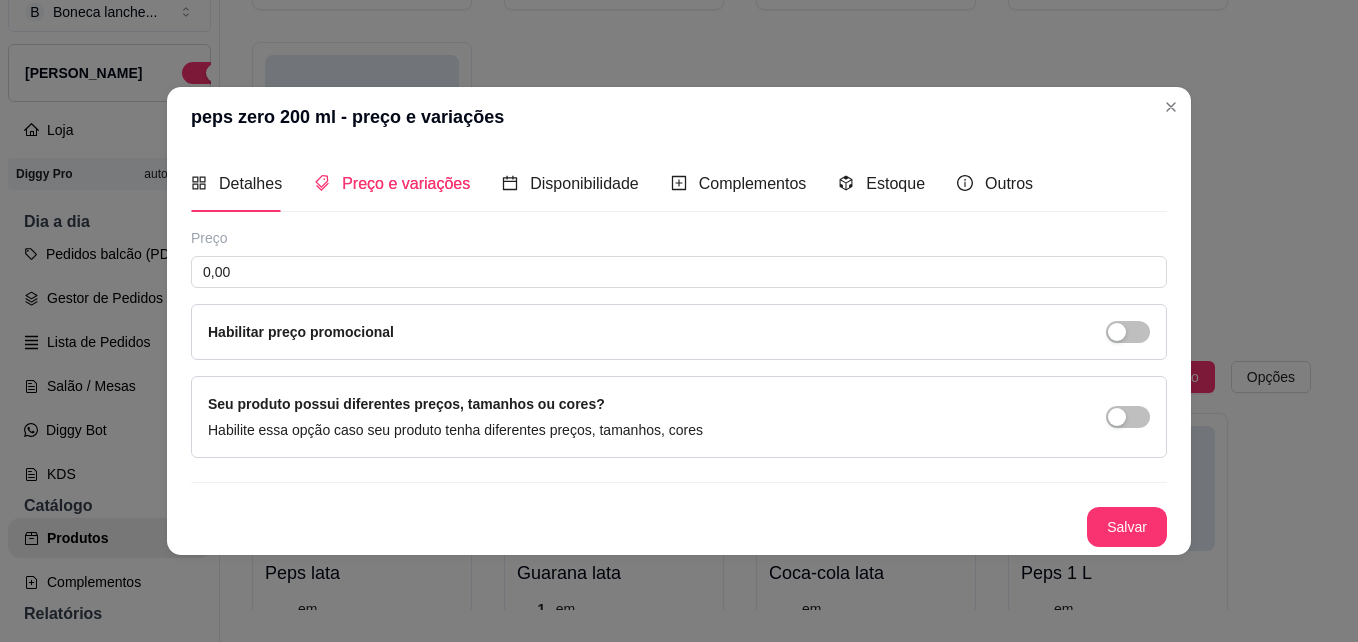 type 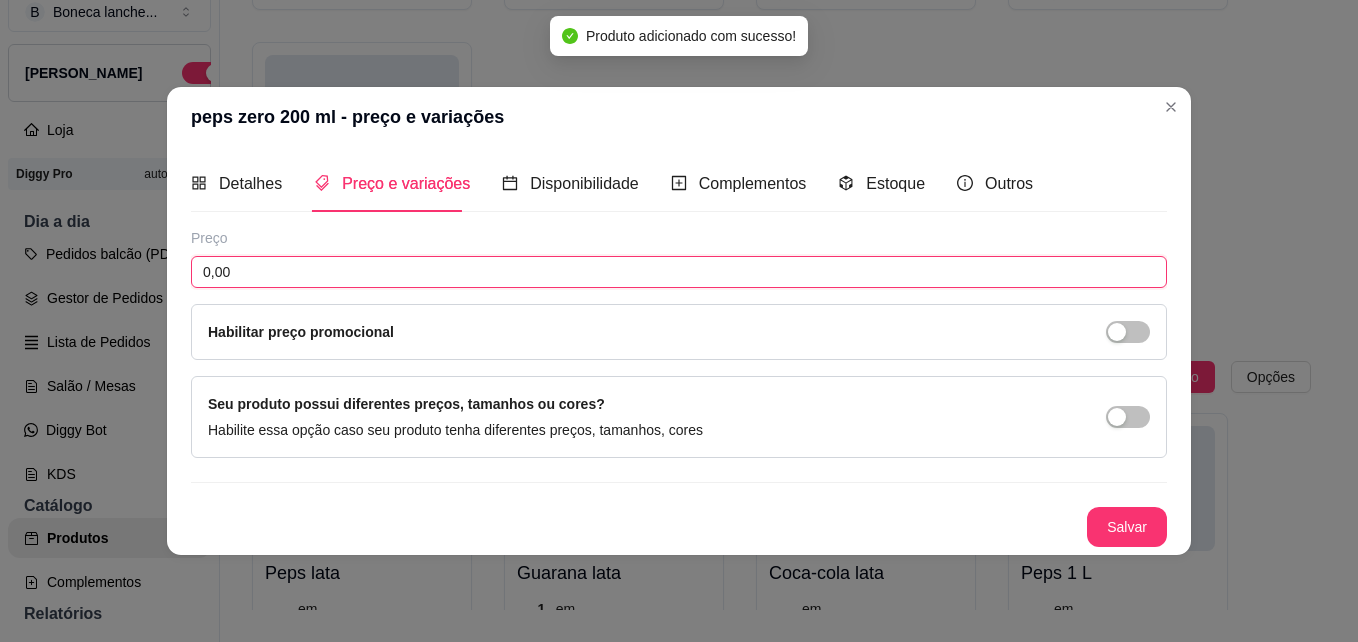 click on "0,00" at bounding box center [679, 272] 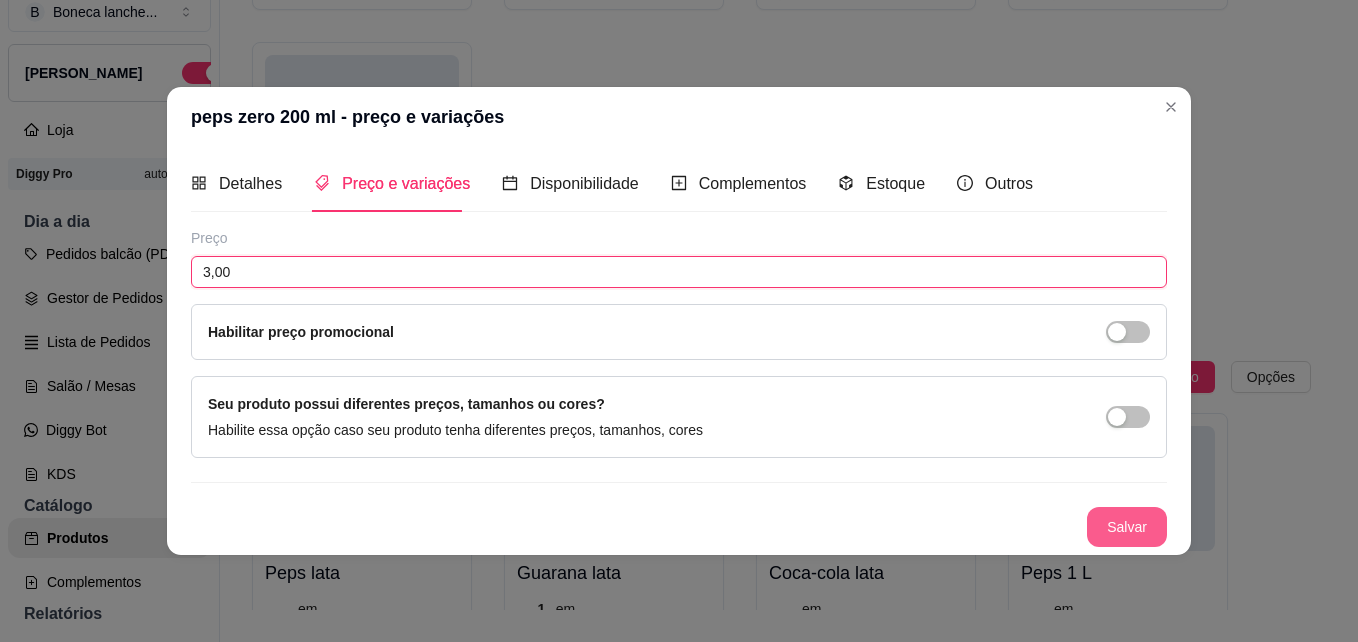 type on "3,00" 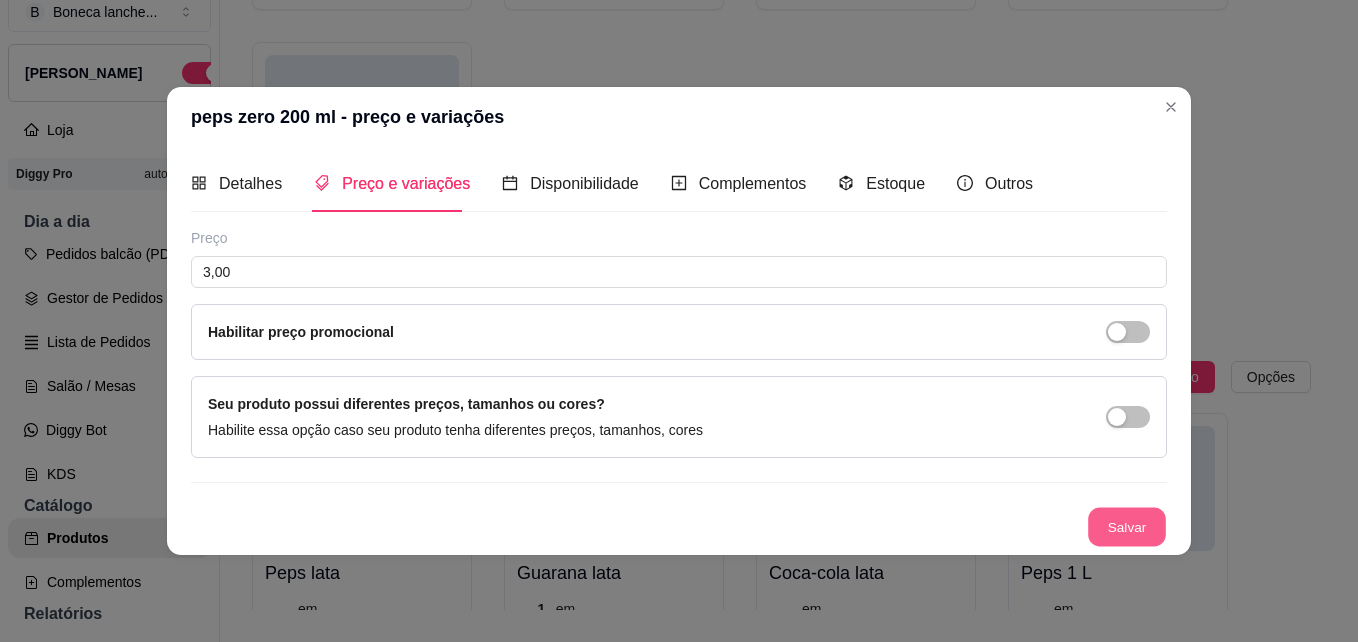 click on "Salvar" at bounding box center [1127, 527] 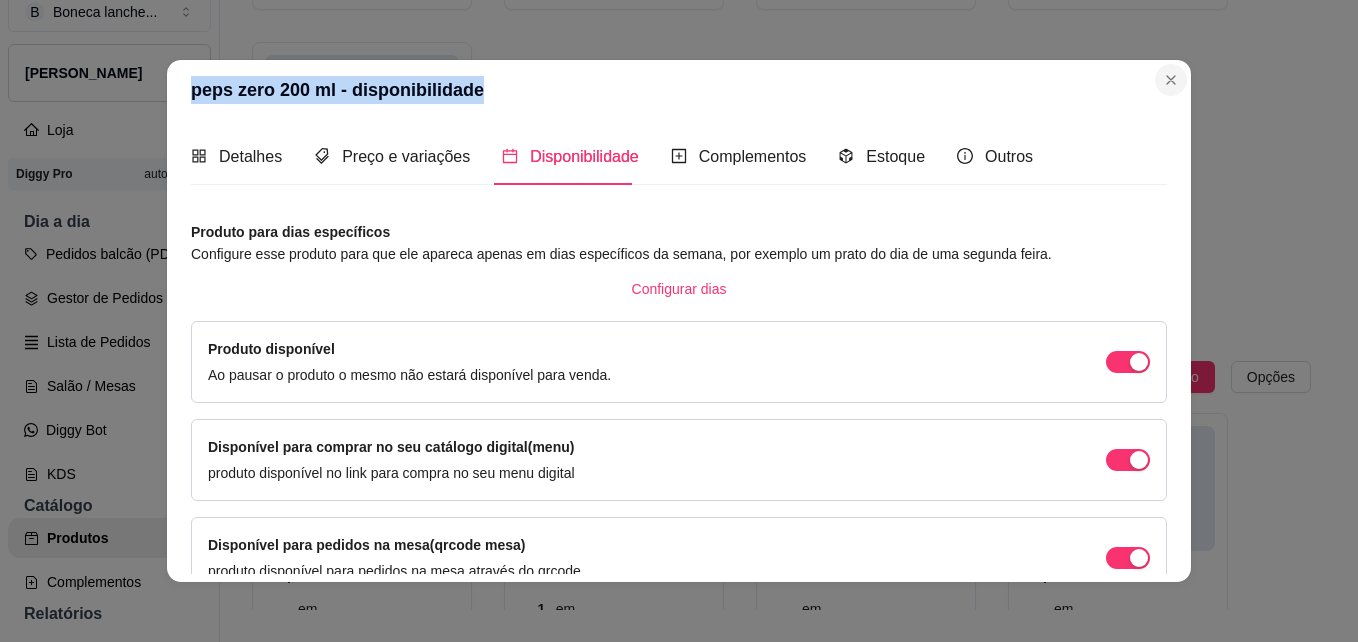 drag, startPoint x: 1155, startPoint y: 94, endPoint x: 1161, endPoint y: 81, distance: 14.3178215 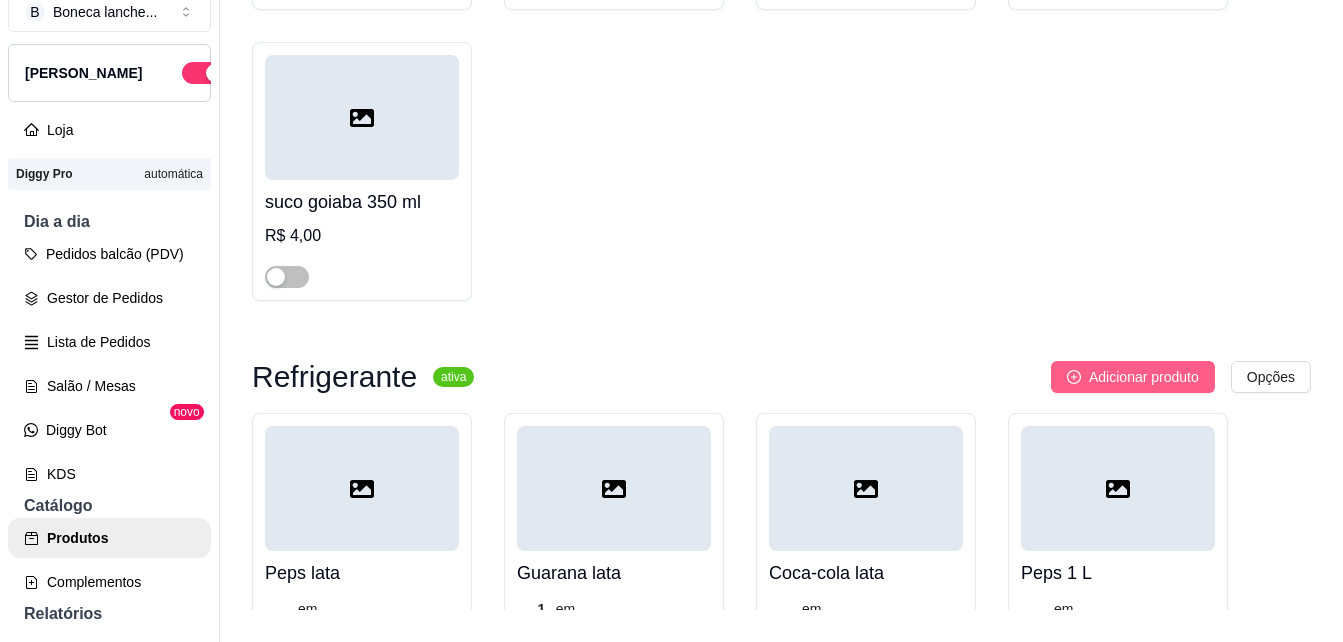 click on "Adicionar produto" at bounding box center (1144, 377) 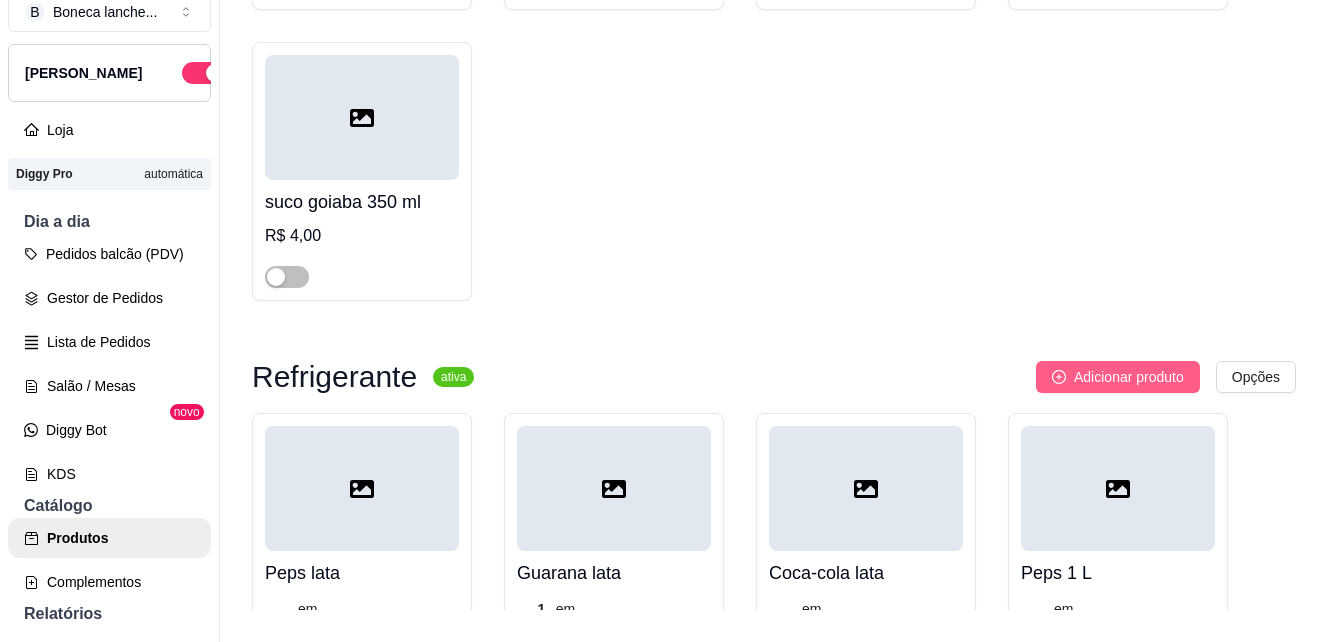 type 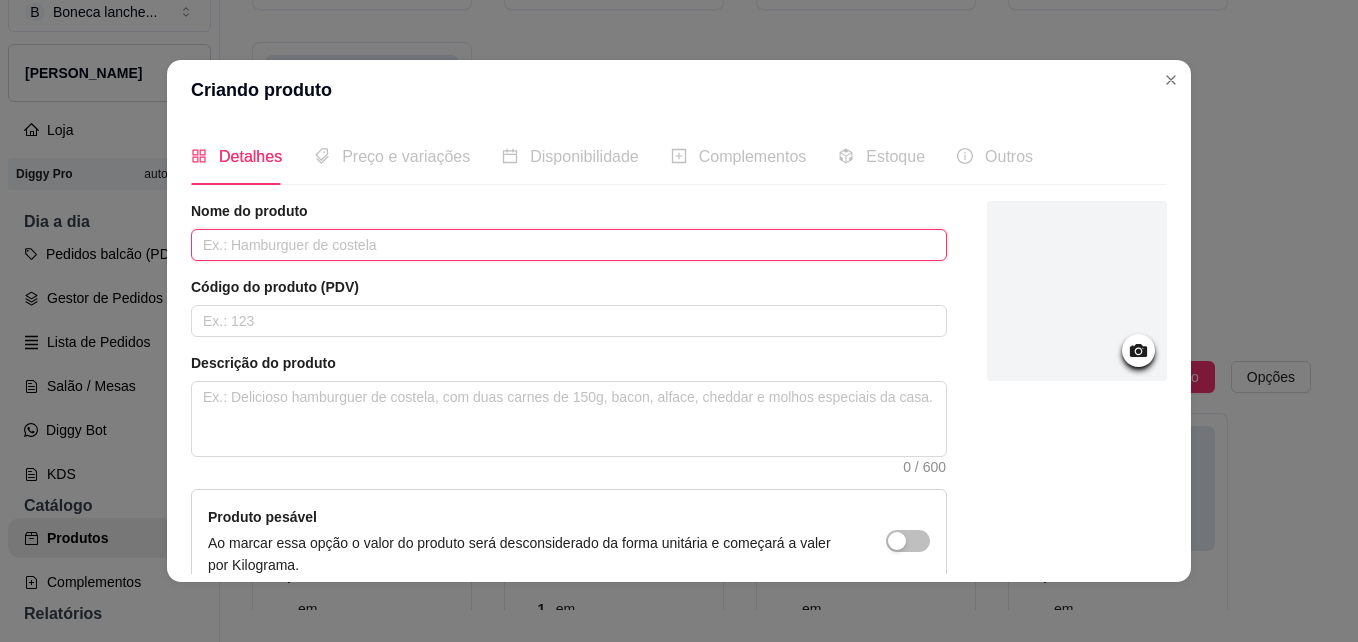 click at bounding box center [569, 245] 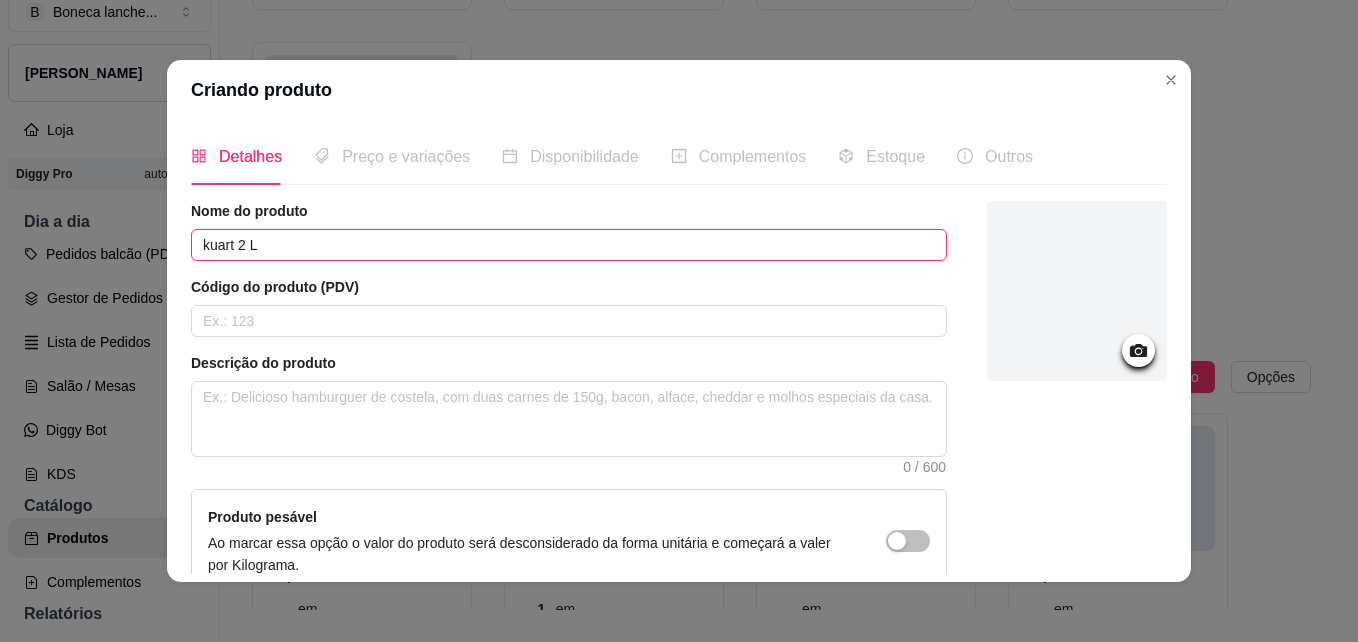 type on "kuart 2 L" 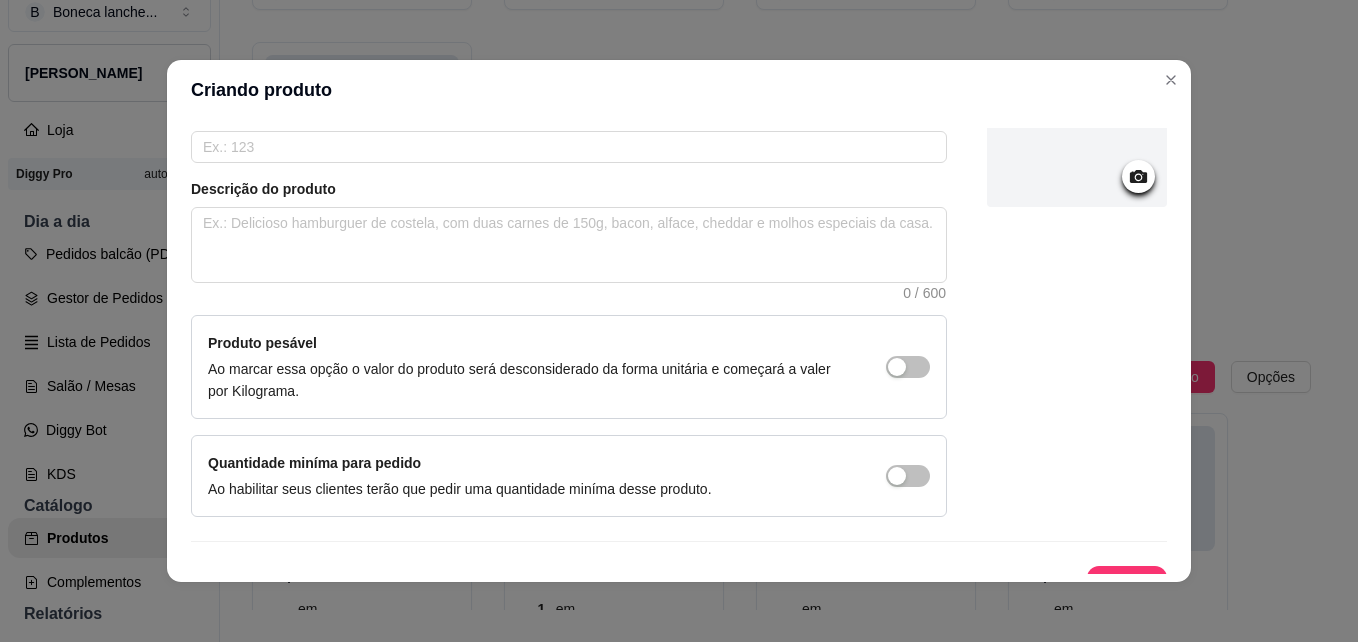 scroll, scrollTop: 206, scrollLeft: 0, axis: vertical 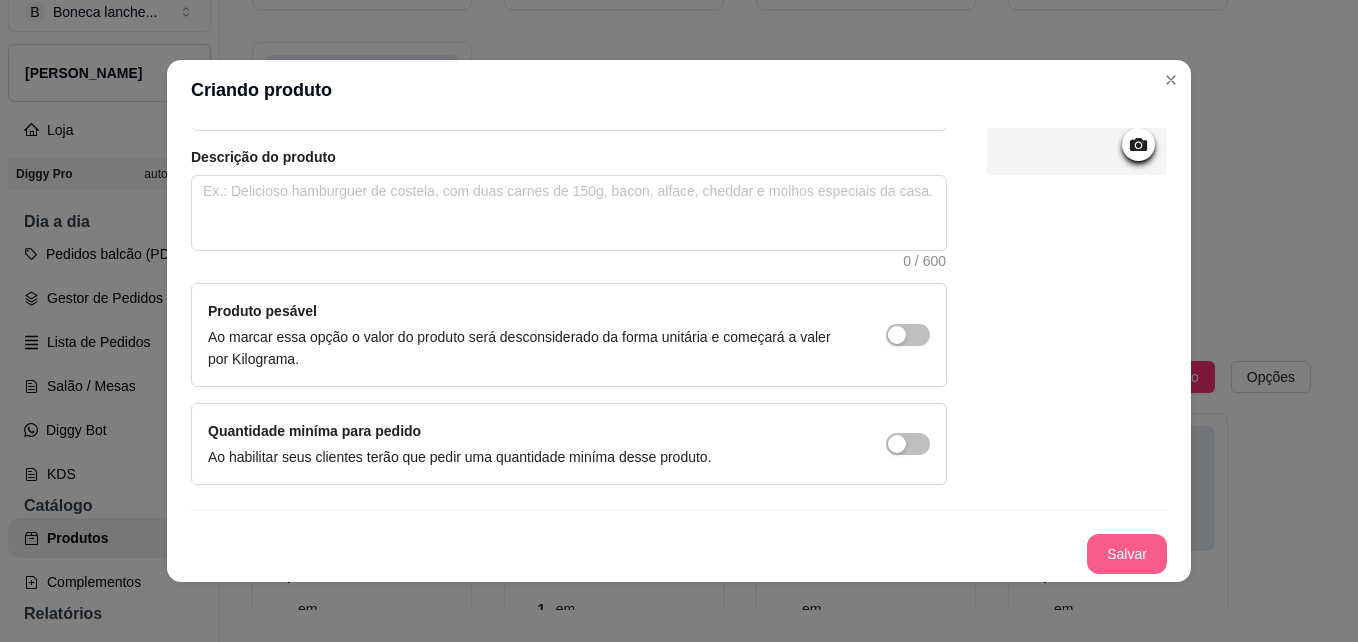 click on "Salvar" at bounding box center [1127, 554] 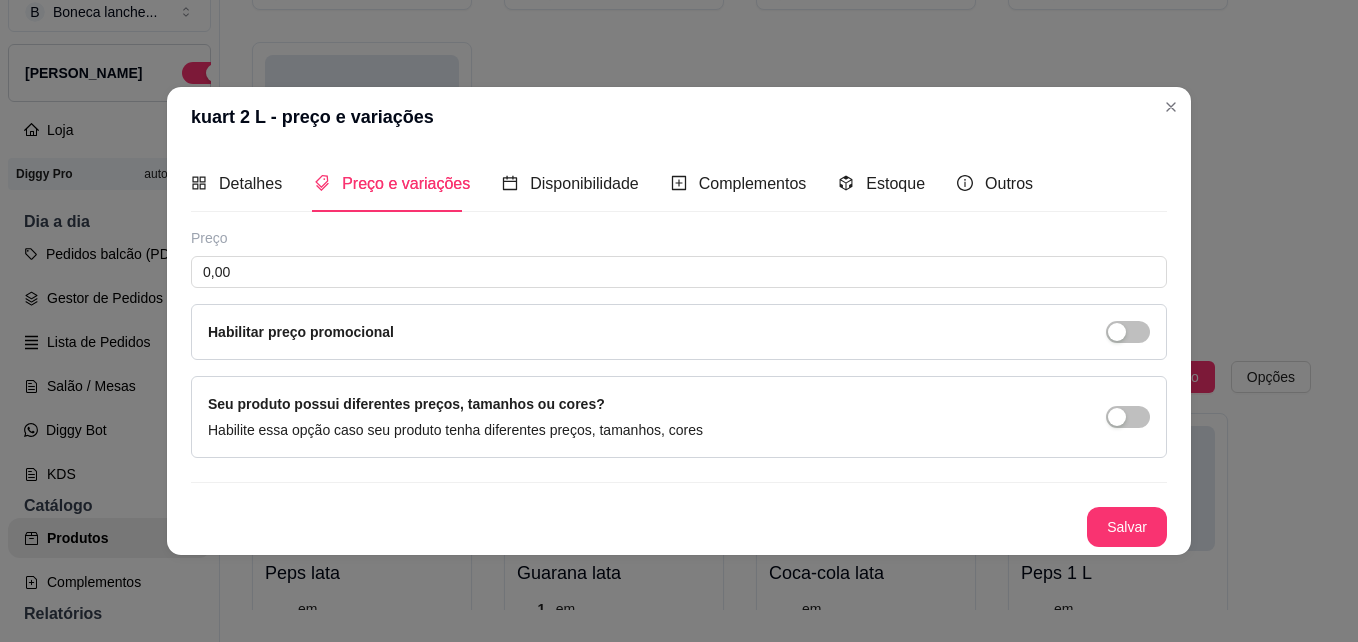 type 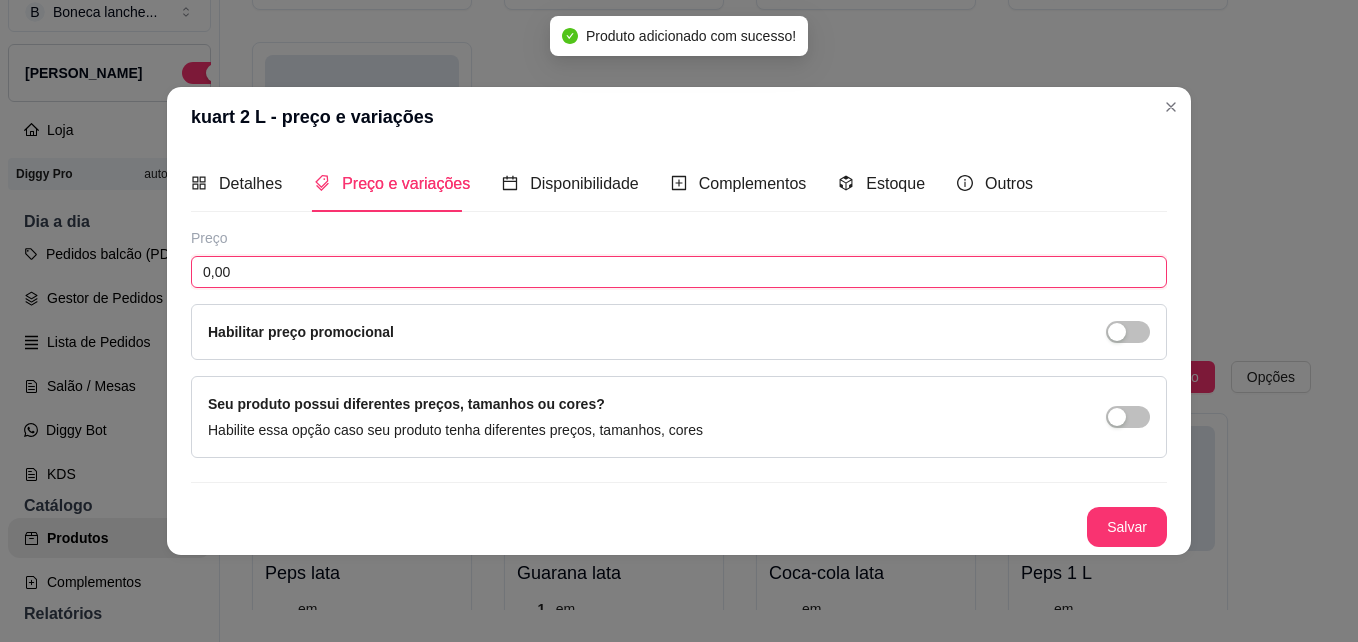click on "0,00" at bounding box center (679, 272) 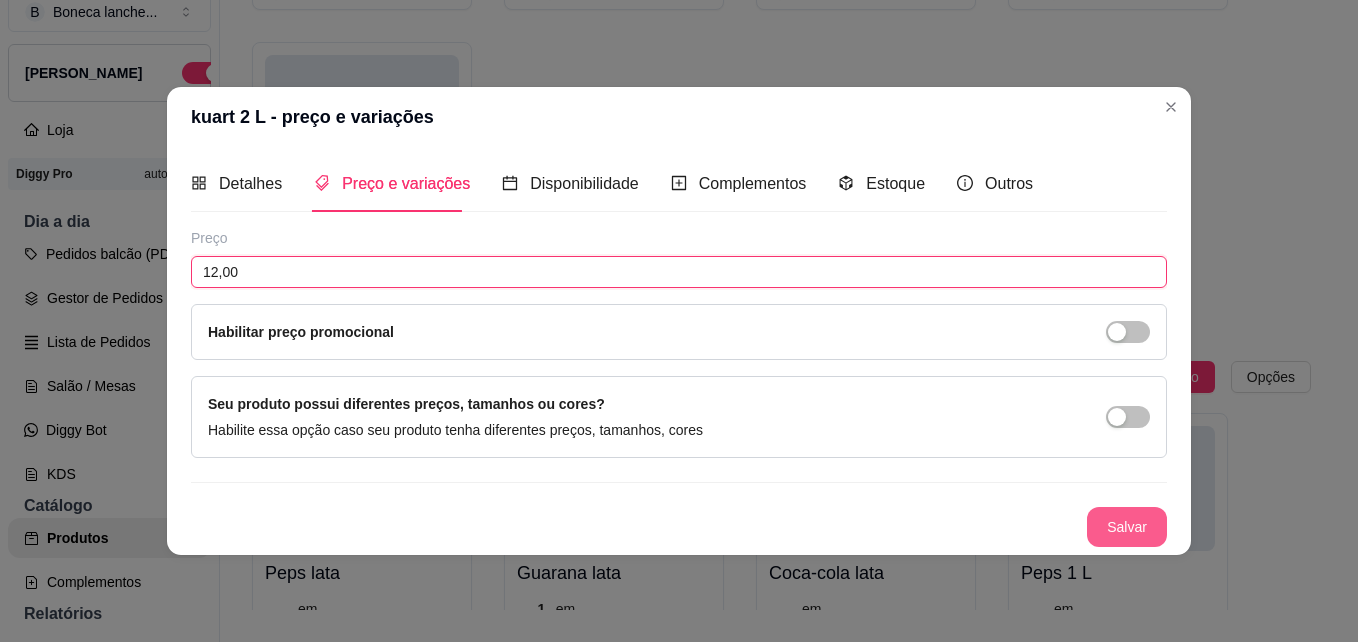 type on "12,00" 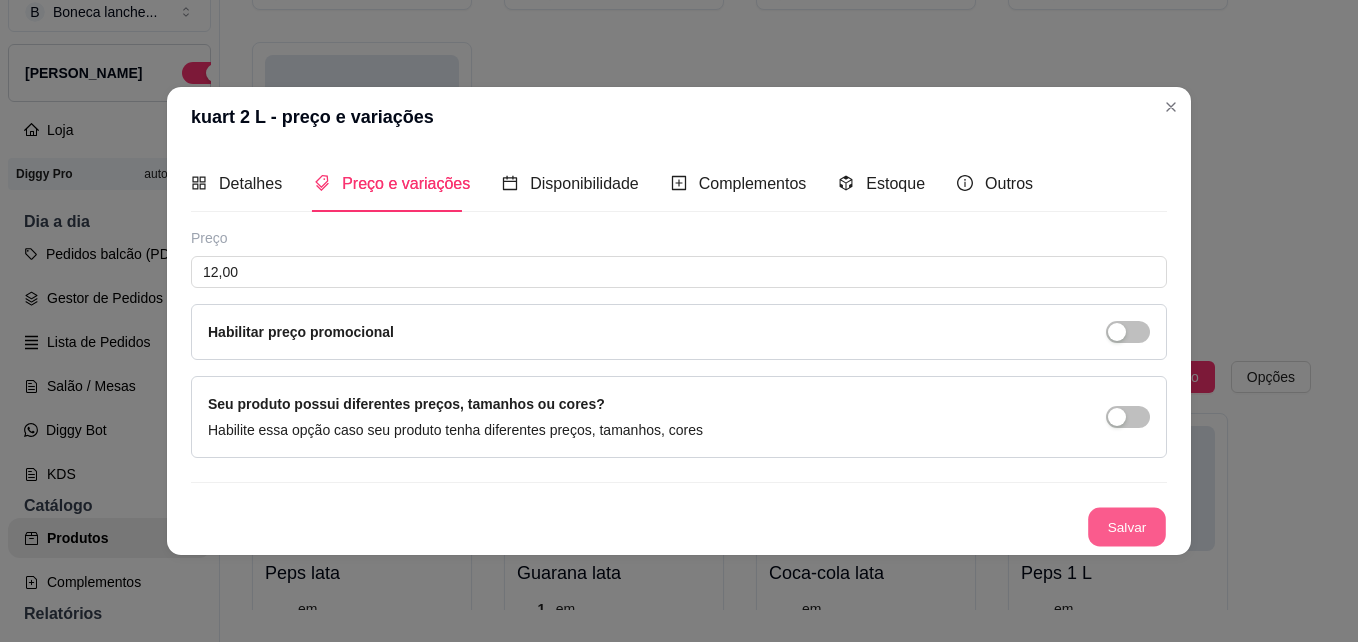 click on "Salvar" at bounding box center [1127, 527] 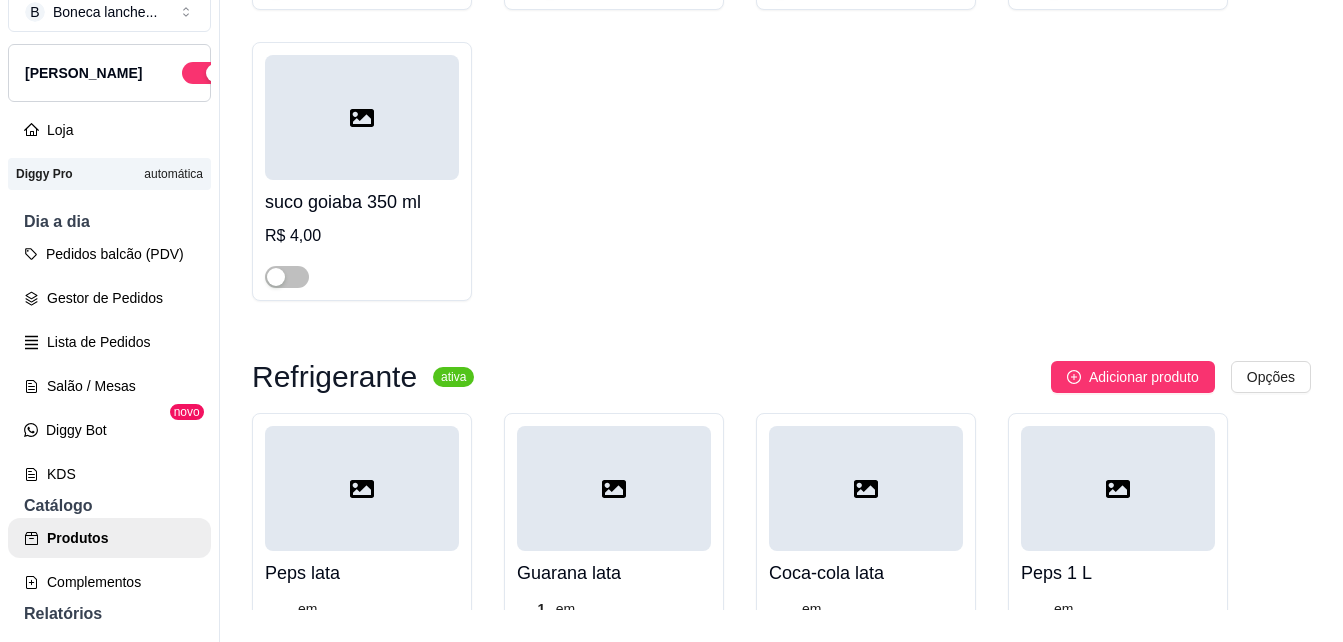 click on "Combo churrasco  ativa Adicionar produto Opções Churrasco frango + Baião p   5 em estoque R$ 14,00 Churrasco porco + Baião    6 em estoque R$ 14,00 Churrasco maminha + Baião    0 em estoque R$ 17,00 Churrasco carne+ Baião    5 em estoque R$ 15,00 Churrasco linguiça + Baião    2 em estoque R$ 14,00 Espetinho carne + Baião + batata-frita 100g   5 em estoque R$ 20,00 Espetinho porco + Baião + batata-frita 100g   6 em estoque R$ 19,00 Espetinho frango + Baião + batata-frita 100g   5 em estoque R$ 19,00 Espetinho linguiça + Baião + batata-frita 100g   2 em estoque R$ 19,00 Churrasco  ativa Adicionar produto Opções Churrasco maminha   0 em estoque R$ 10,00 Churrasco carne   5 em estoque R$ 8,00 Churrasco porco   6 em estoque R$ 7,00 Churrasco frango   5 em estoque R$ 7,00 Churrasco linguiça    2 em estoque R$ 7,00 Combos Árabes  ativa Adicionar produto Opções 2 X-burgue arabe + batata-frita c/ cheddar / calabresa 200 g   R$ 30,00 2 X- havai arabe+ batata-frita 200g   R$ 40,00" at bounding box center [781, -4240] 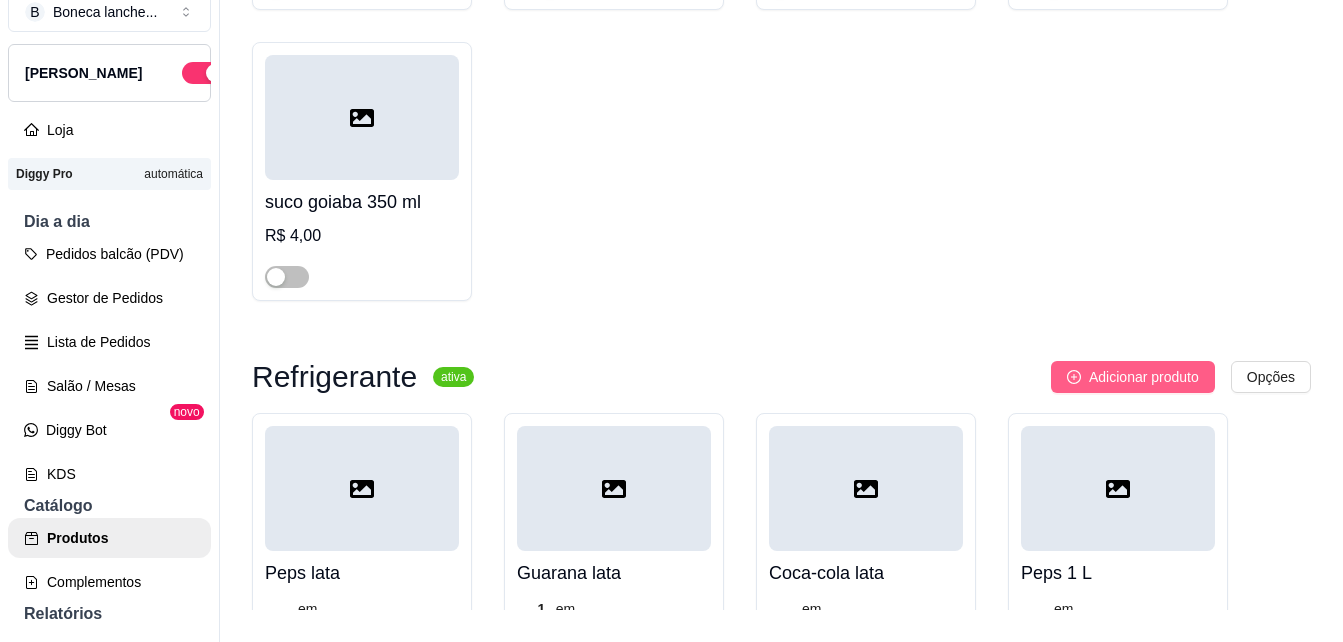 click on "Adicionar produto" at bounding box center [1144, 377] 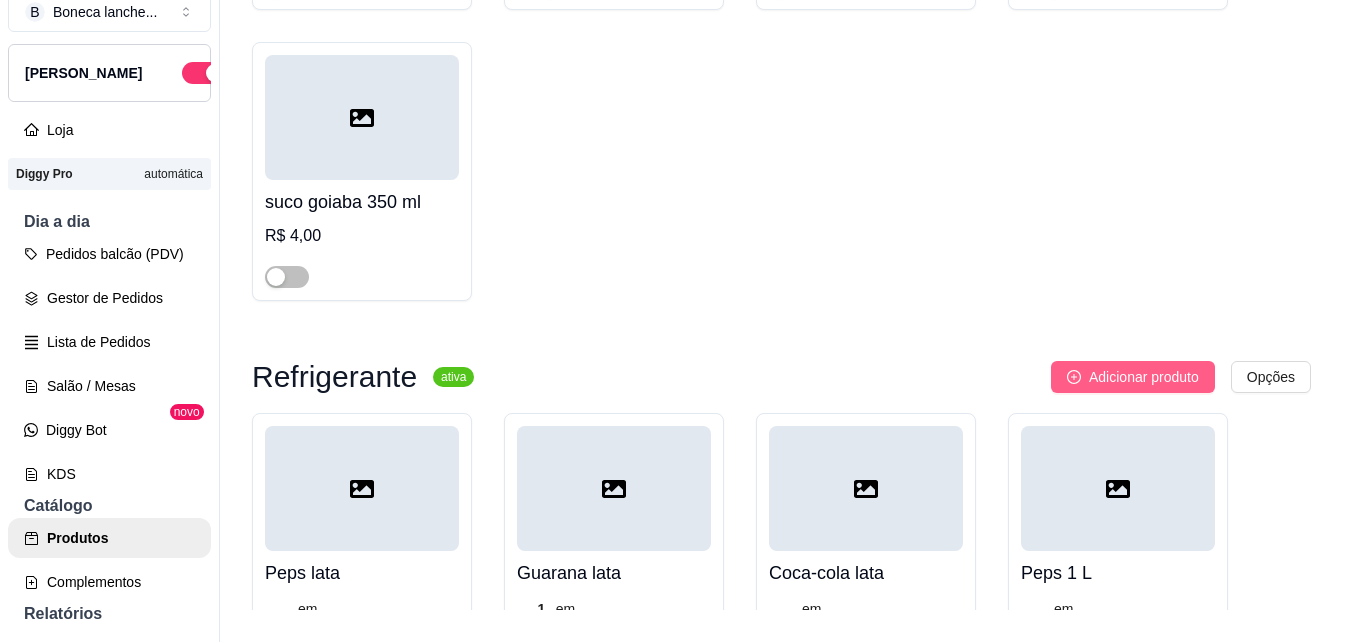 type 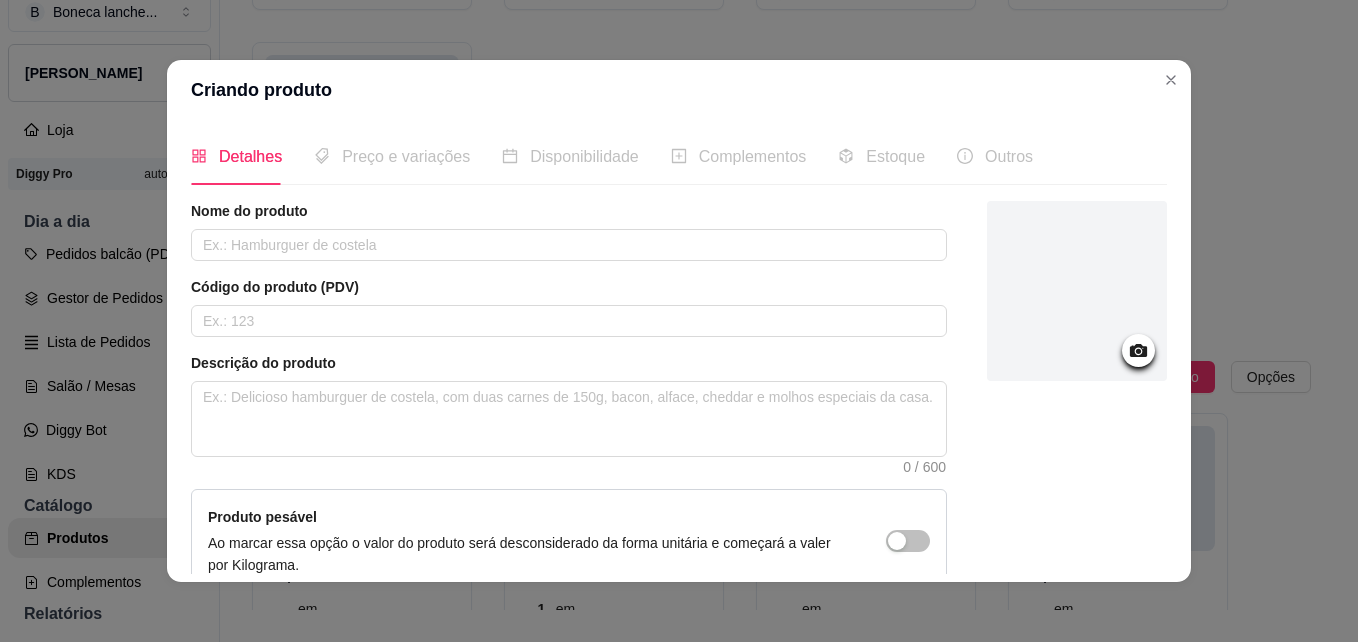 click on "Nome do produto" at bounding box center (569, 231) 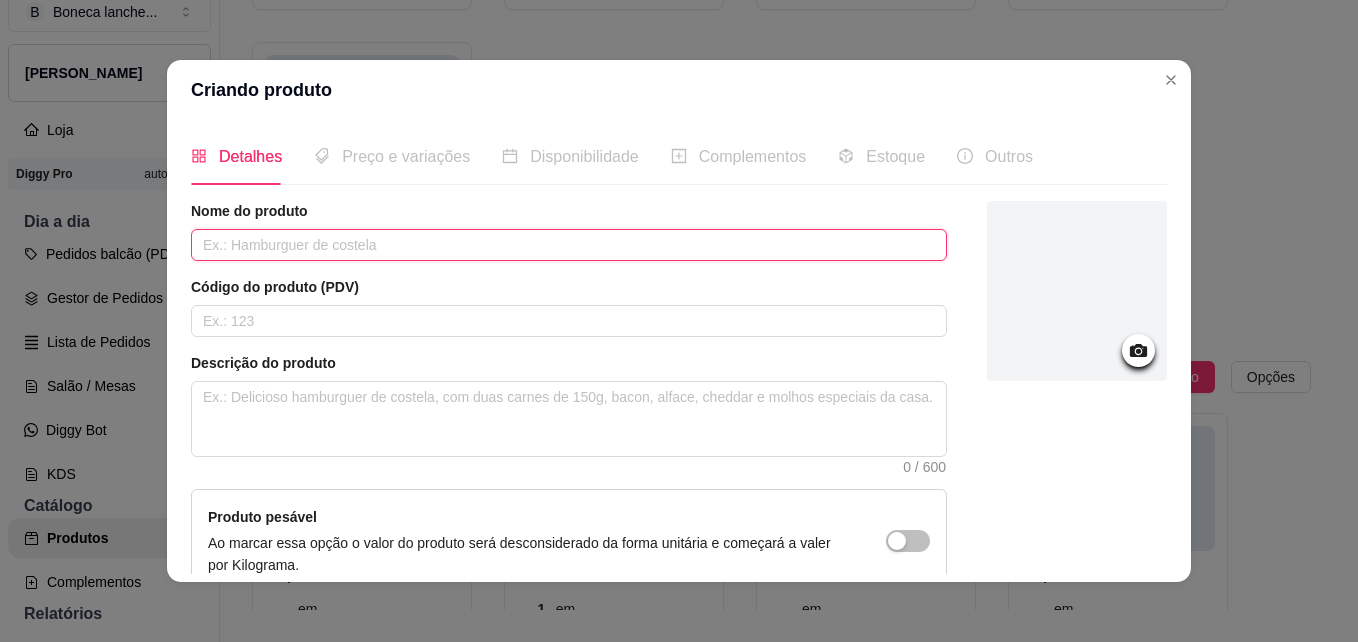 click at bounding box center (569, 245) 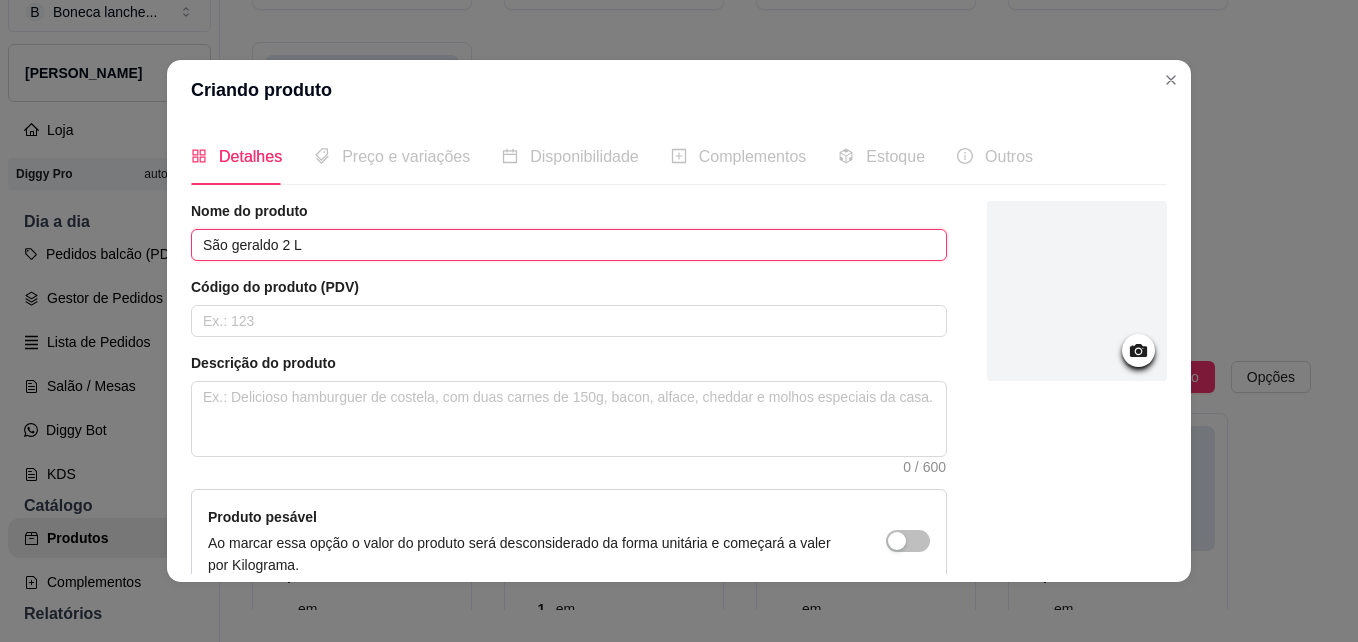 type on "São geraldo 2 L" 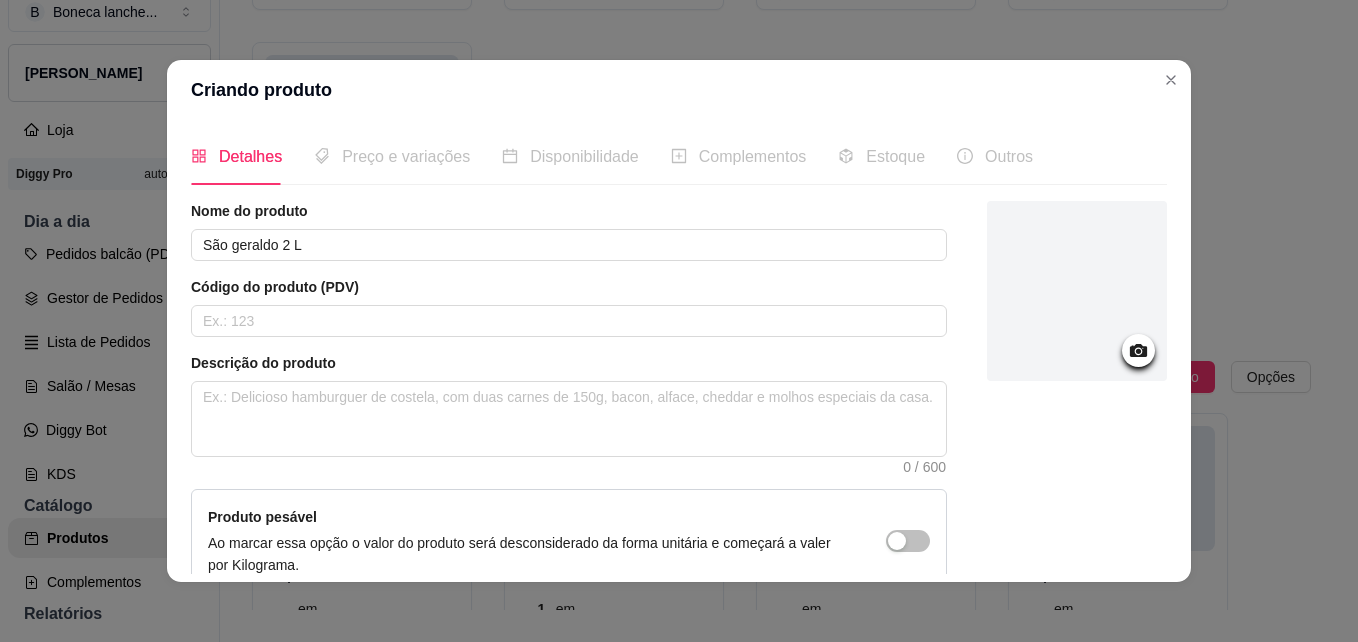 click at bounding box center (1077, 446) 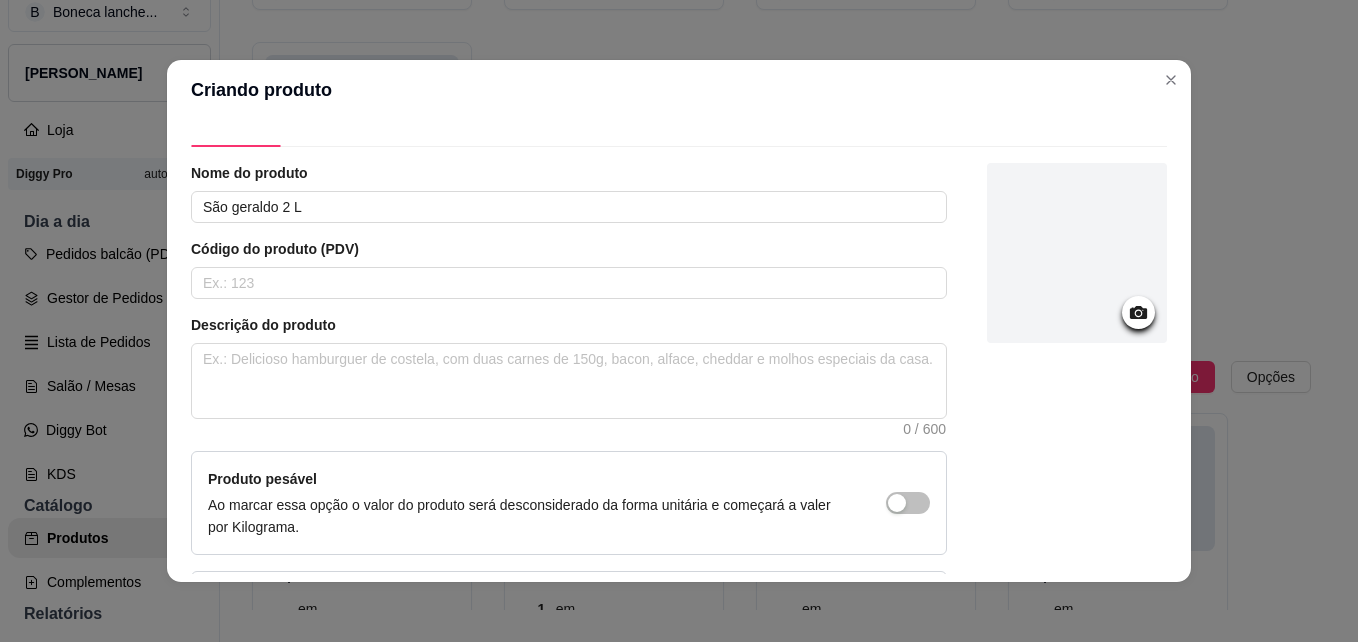 scroll, scrollTop: 103, scrollLeft: 0, axis: vertical 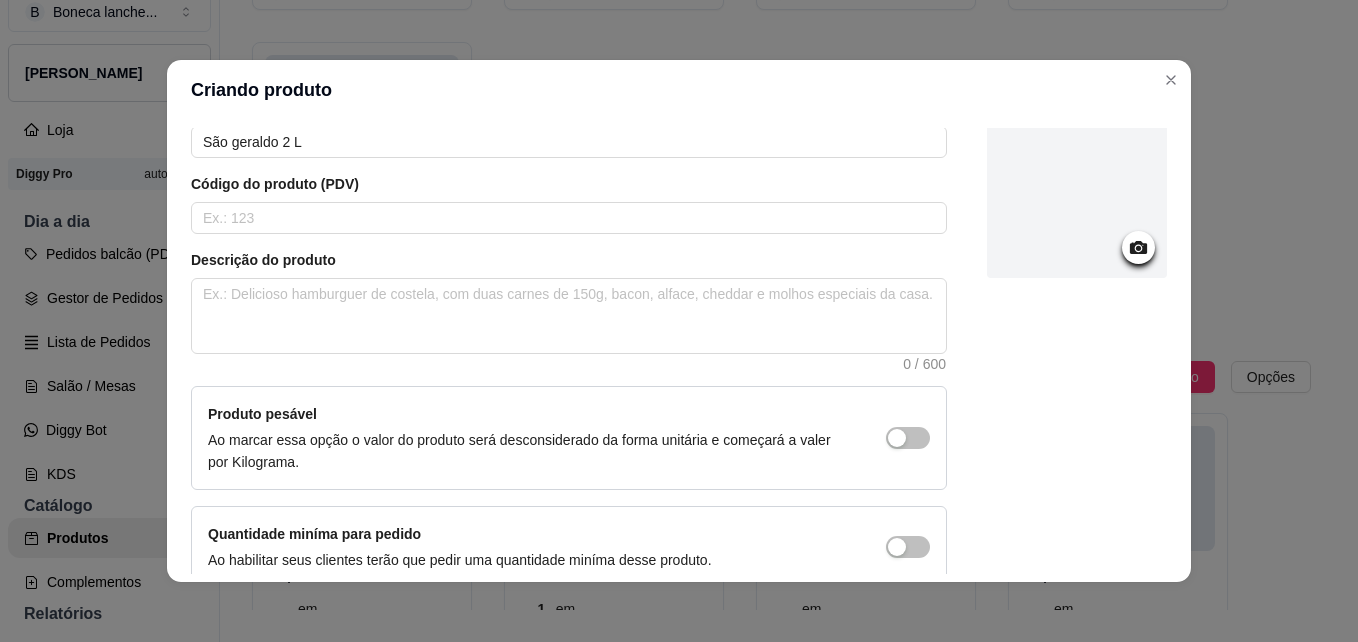 drag, startPoint x: 1142, startPoint y: 559, endPoint x: 1153, endPoint y: 557, distance: 11.18034 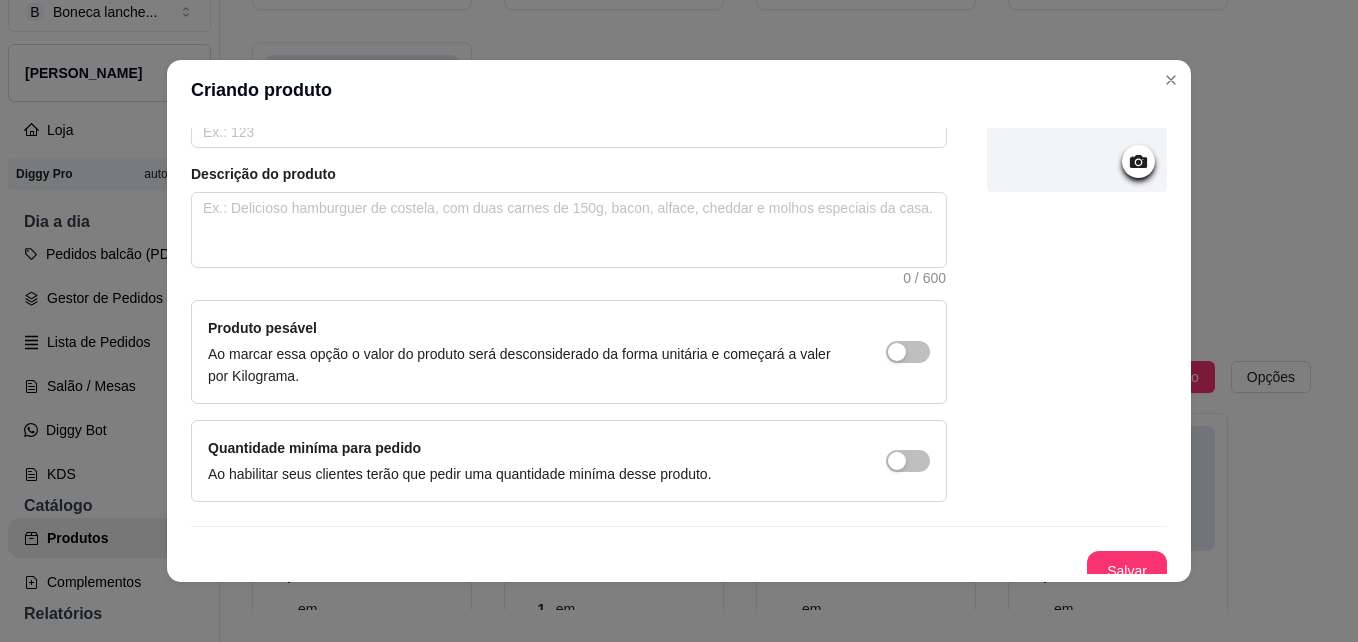 scroll, scrollTop: 206, scrollLeft: 0, axis: vertical 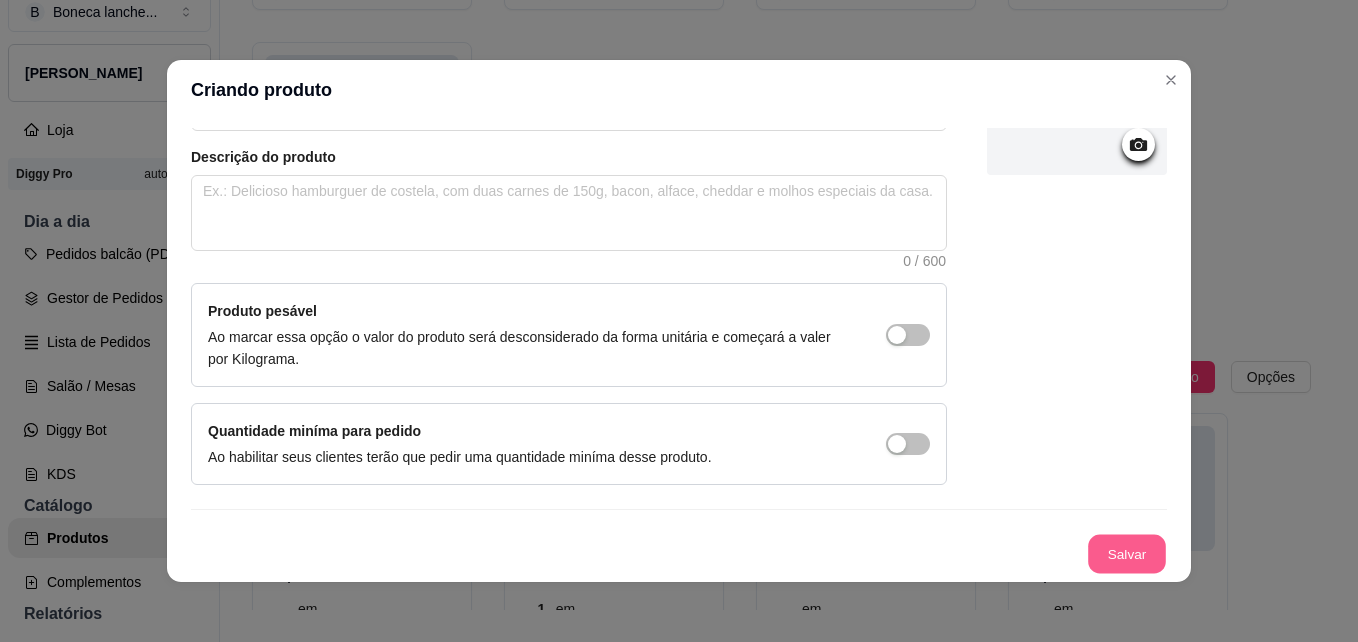 click on "Salvar" at bounding box center (1127, 554) 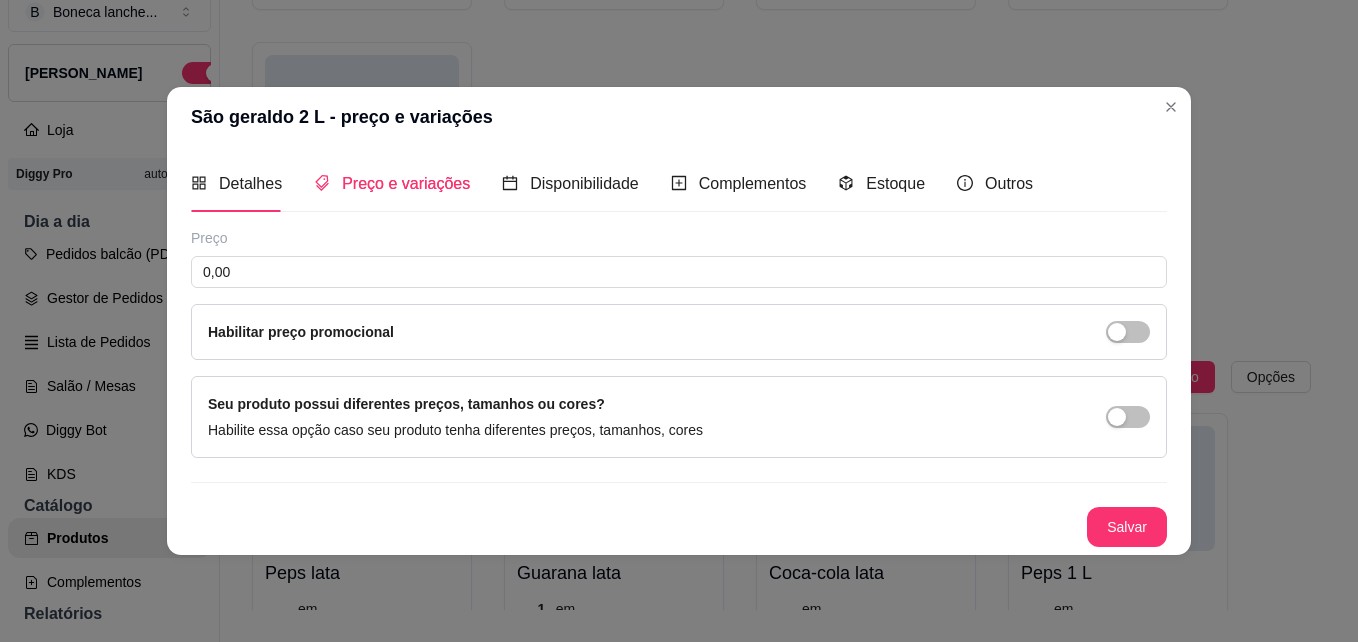 type 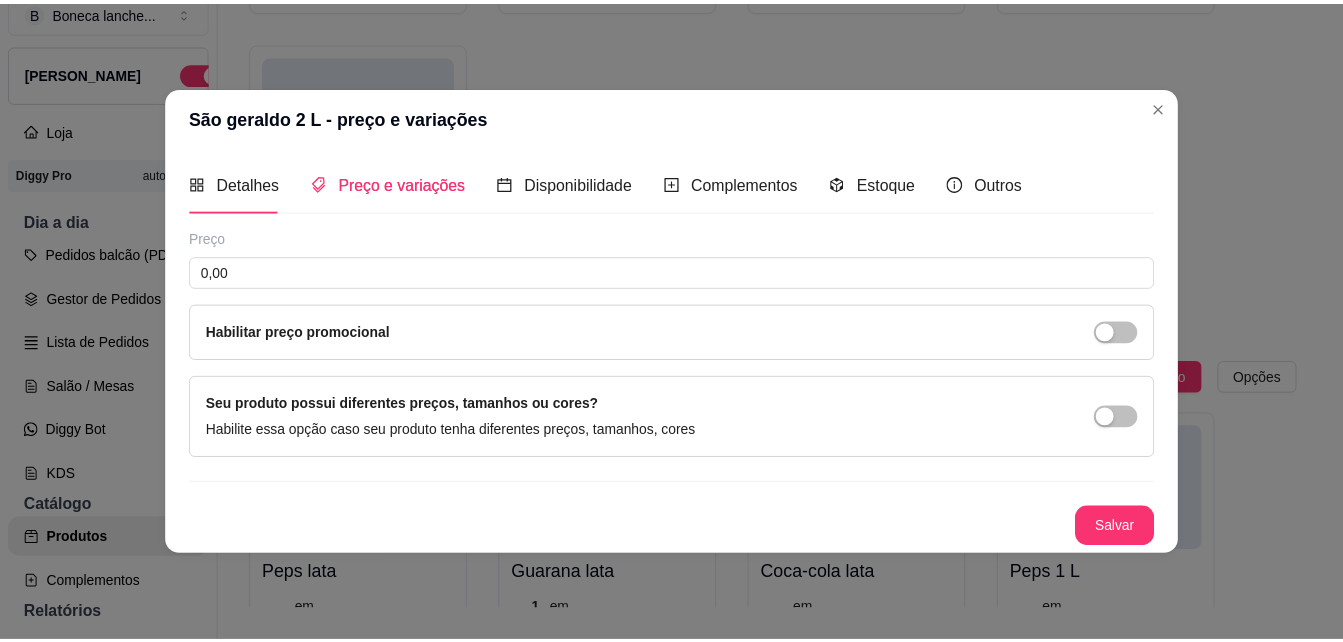 scroll, scrollTop: 0, scrollLeft: 0, axis: both 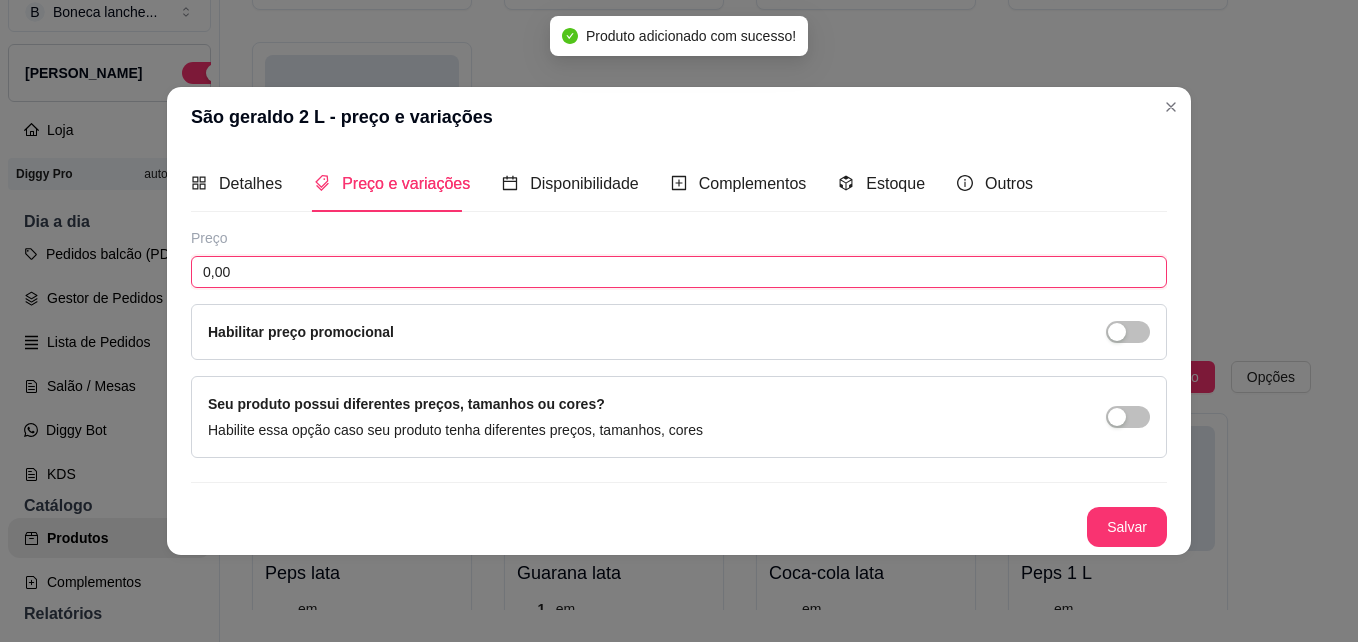 click on "0,00" at bounding box center [679, 272] 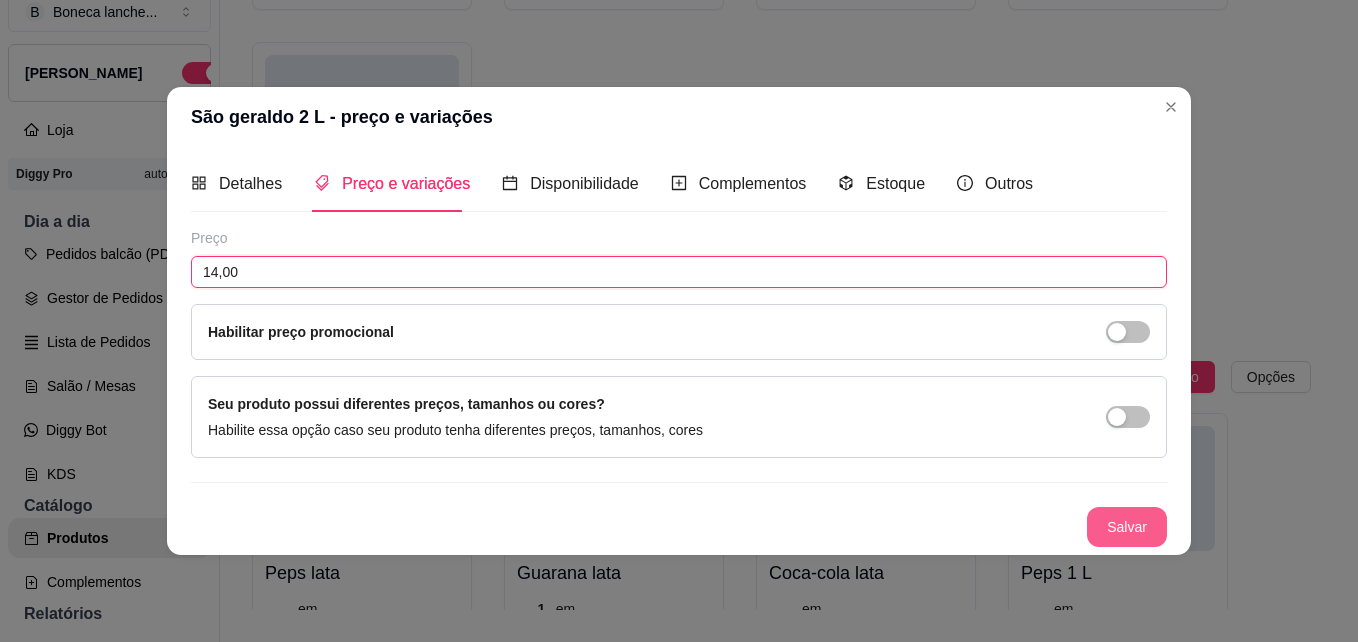 type on "14,00" 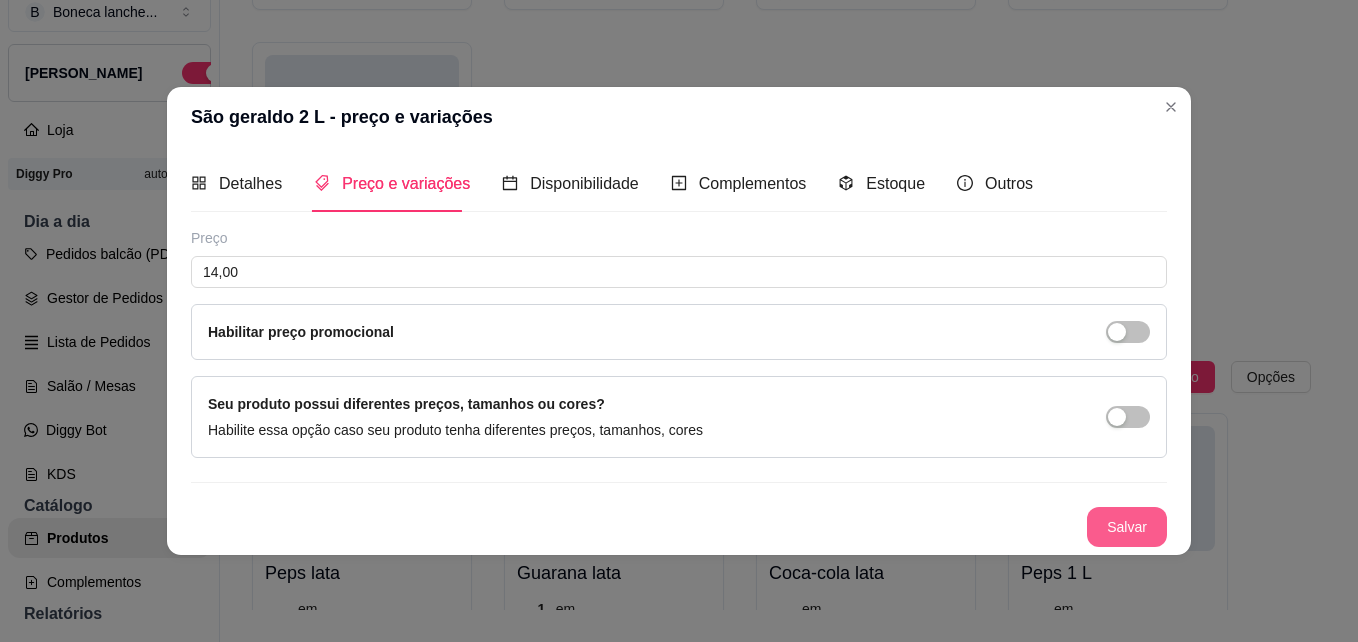 click on "Salvar" at bounding box center (1127, 527) 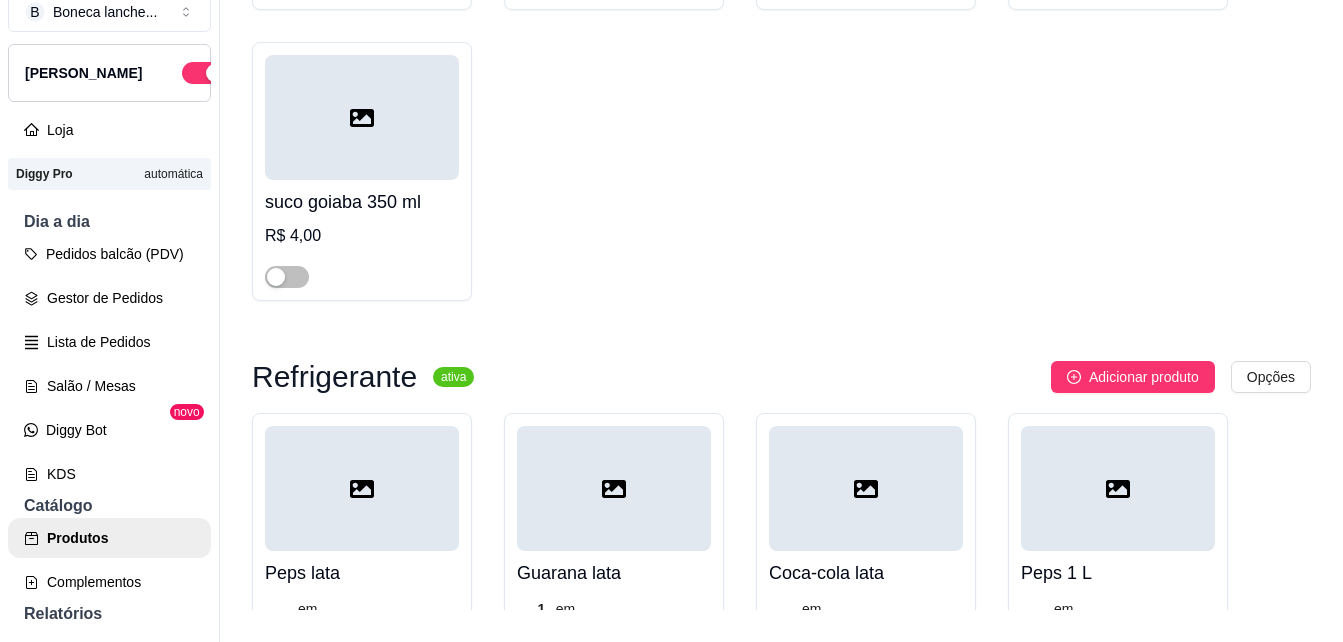 click on "Peps lata   8 em estoque R$ 5,00 Guarana lata   11 em estoque R$ 5,00 Coca-cola lata   6 em estoque R$ 5,50 Peps 1 L   5 em estoque R$ 8,00 Guarana 1 L   5 em estoque R$ 8,00 Coca-cola 1 L   R$ 9,50 Guarana pet 200 ml   5 em estoque R$ 3,00 Agua mineral   0 em estoque R$ 2,50 Suco maracujá 500 ml   0 em estoque R$ 6,00 Agua com gas   R$ 3,00 peps 200    R$ 3,00 peps zero 200 ml   R$ 3,00 kuart 2 L   R$ 12,00 São geraldo 2 L   R$ 14,00" at bounding box center [781, 1045] 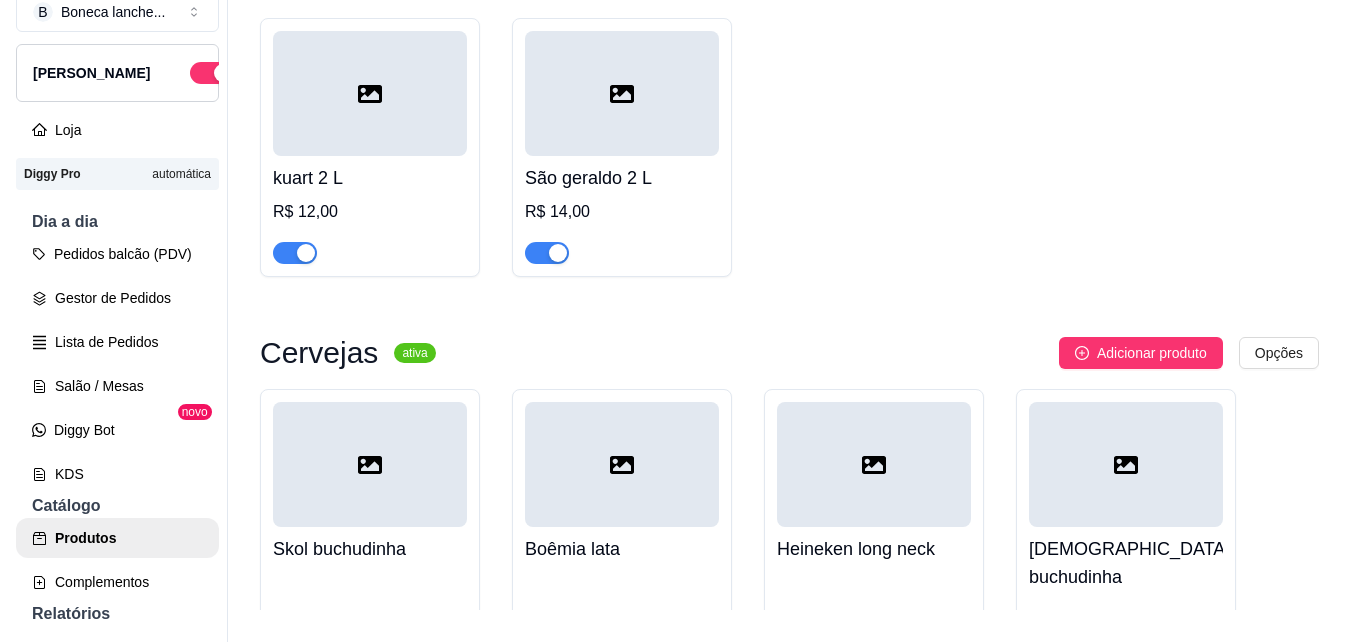 scroll, scrollTop: 13106, scrollLeft: 0, axis: vertical 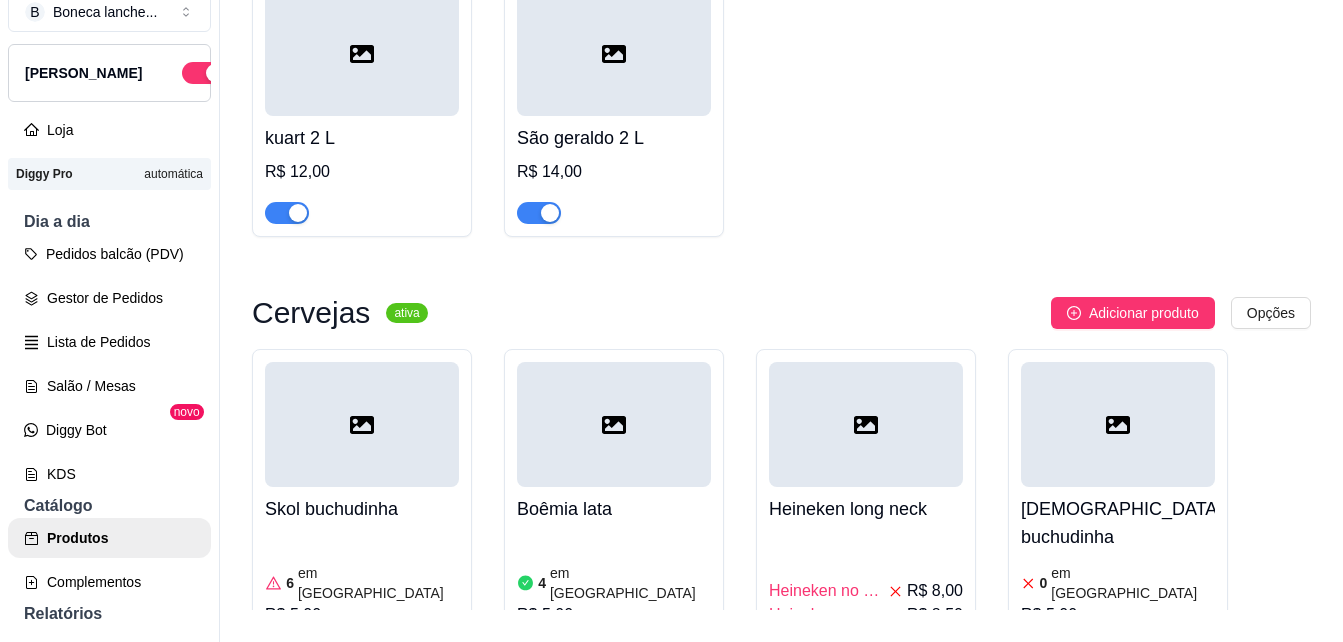 click at bounding box center (539, 656) 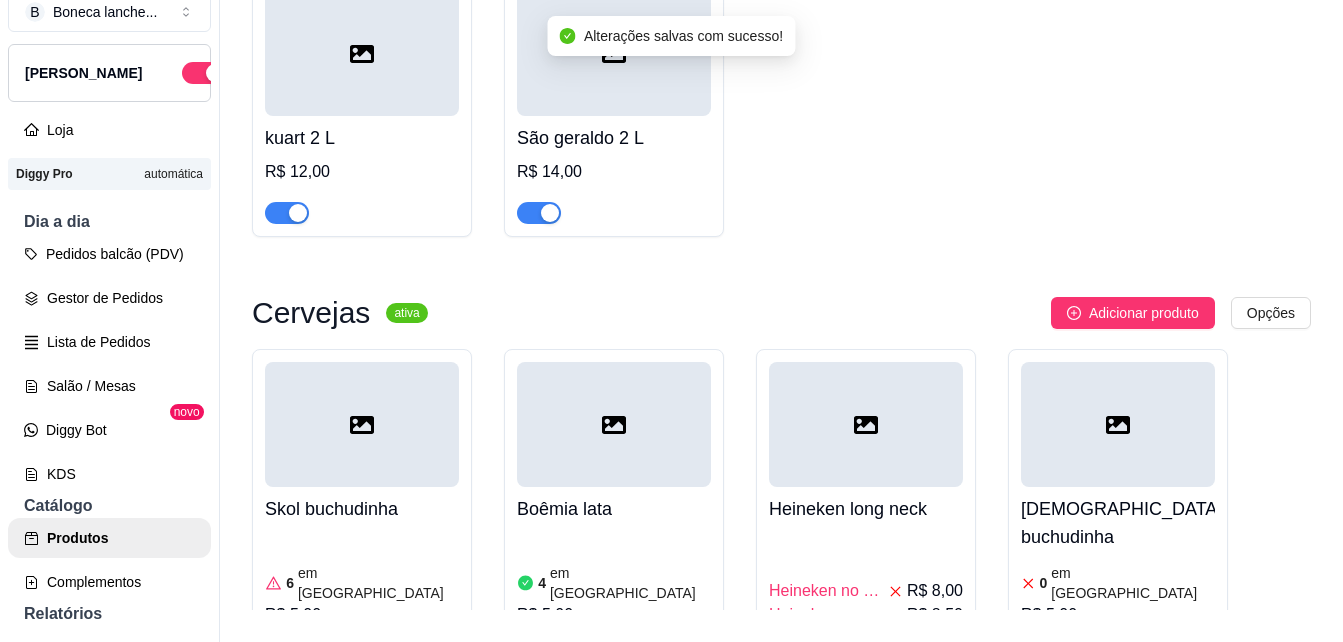 click on "Heineken long neck" at bounding box center (866, 509) 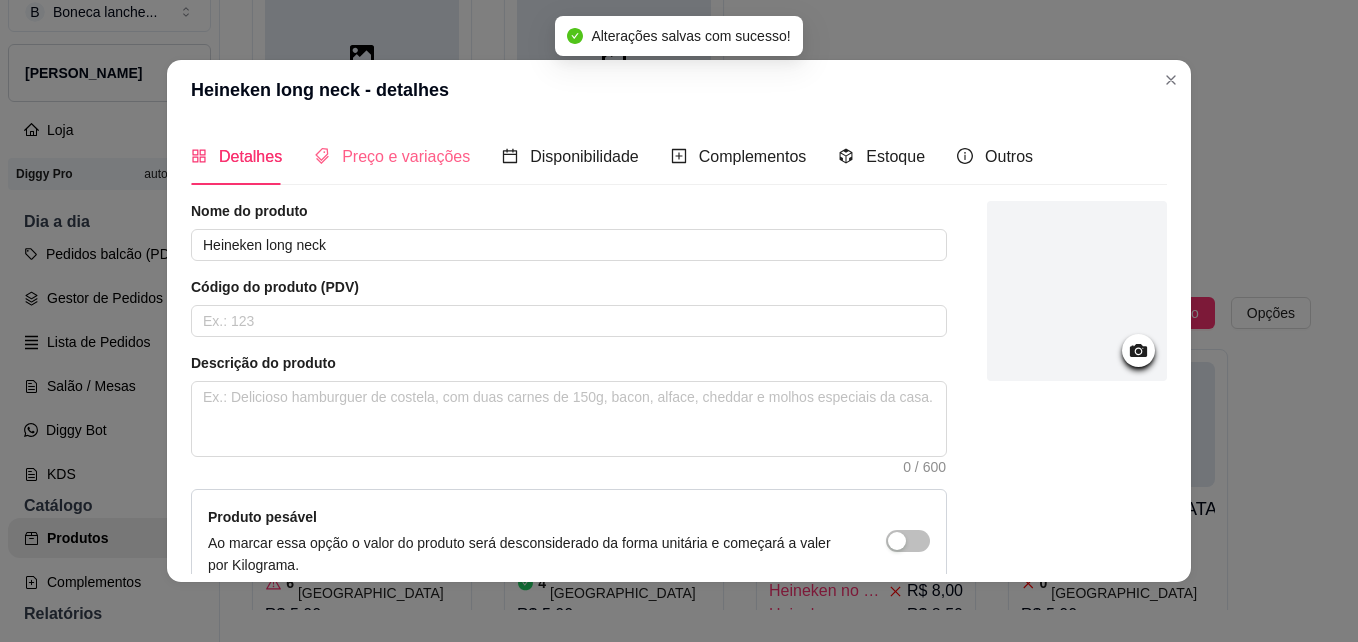 click on "Preço e variações" at bounding box center (392, 156) 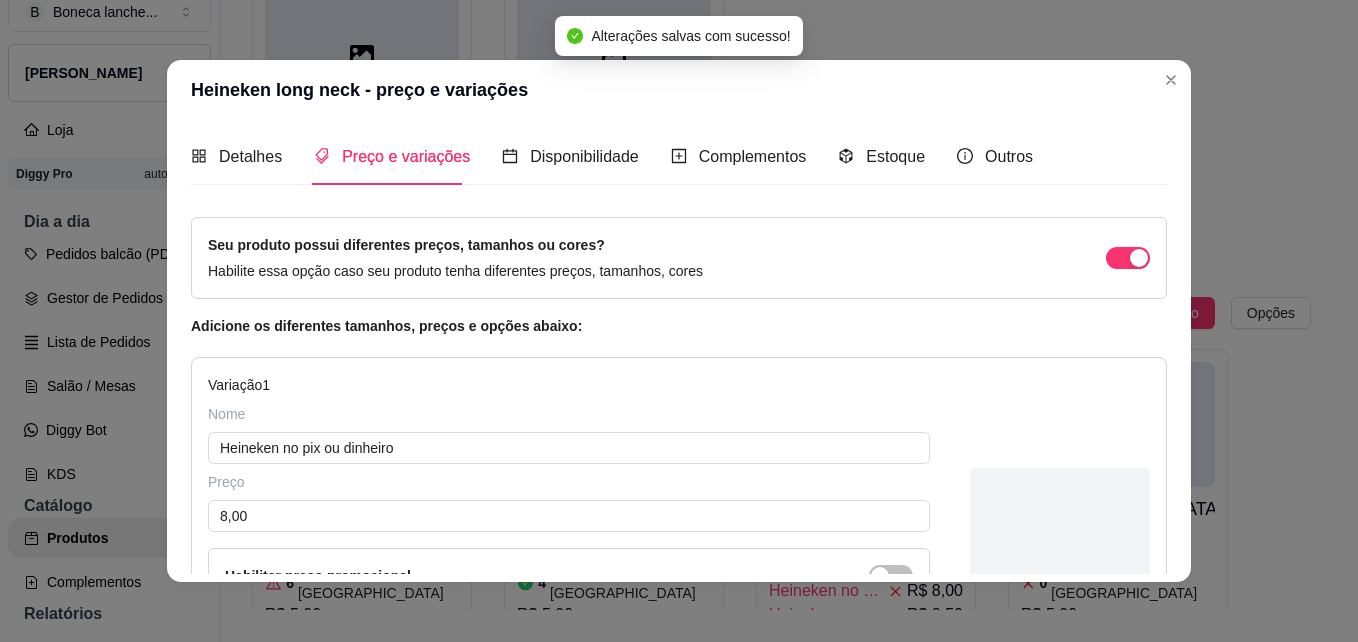 type 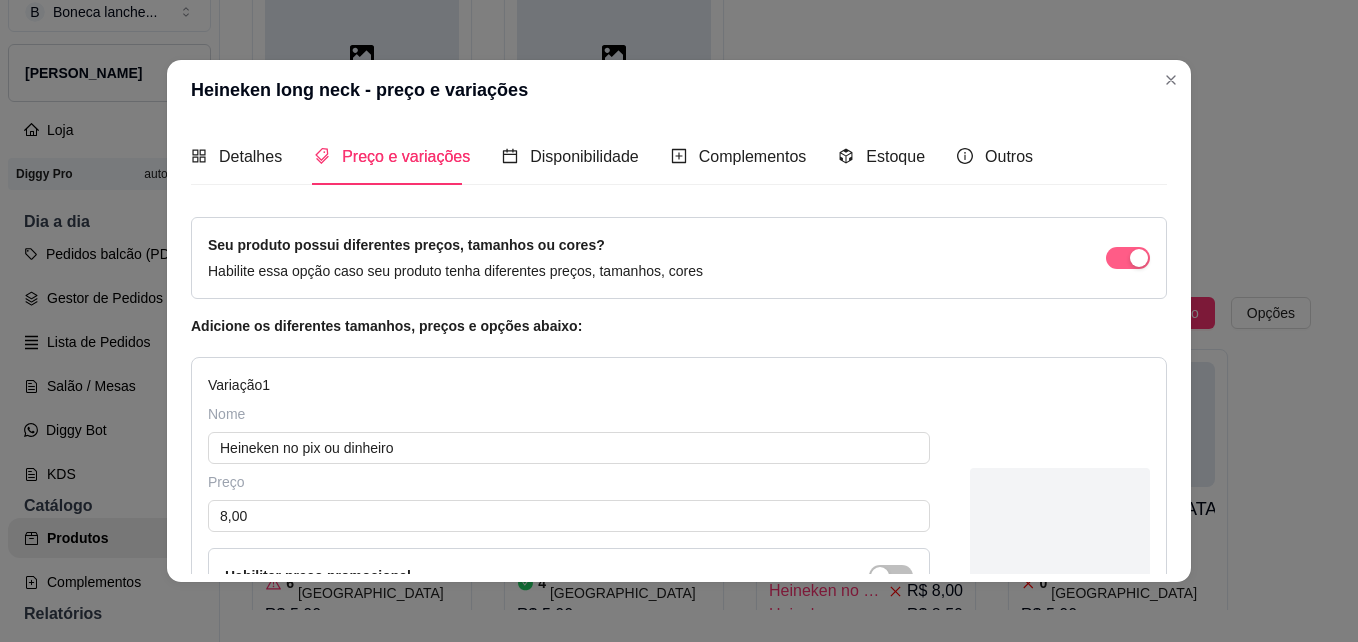 click at bounding box center (1128, 258) 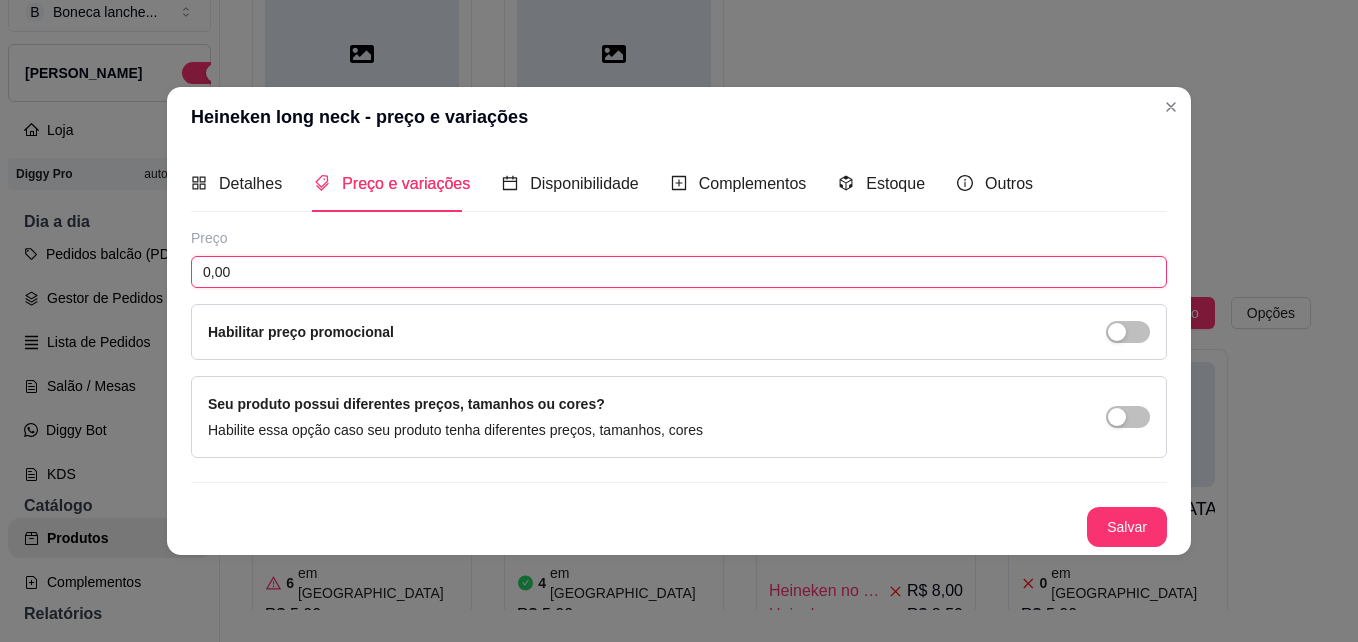 click on "0,00" at bounding box center (679, 272) 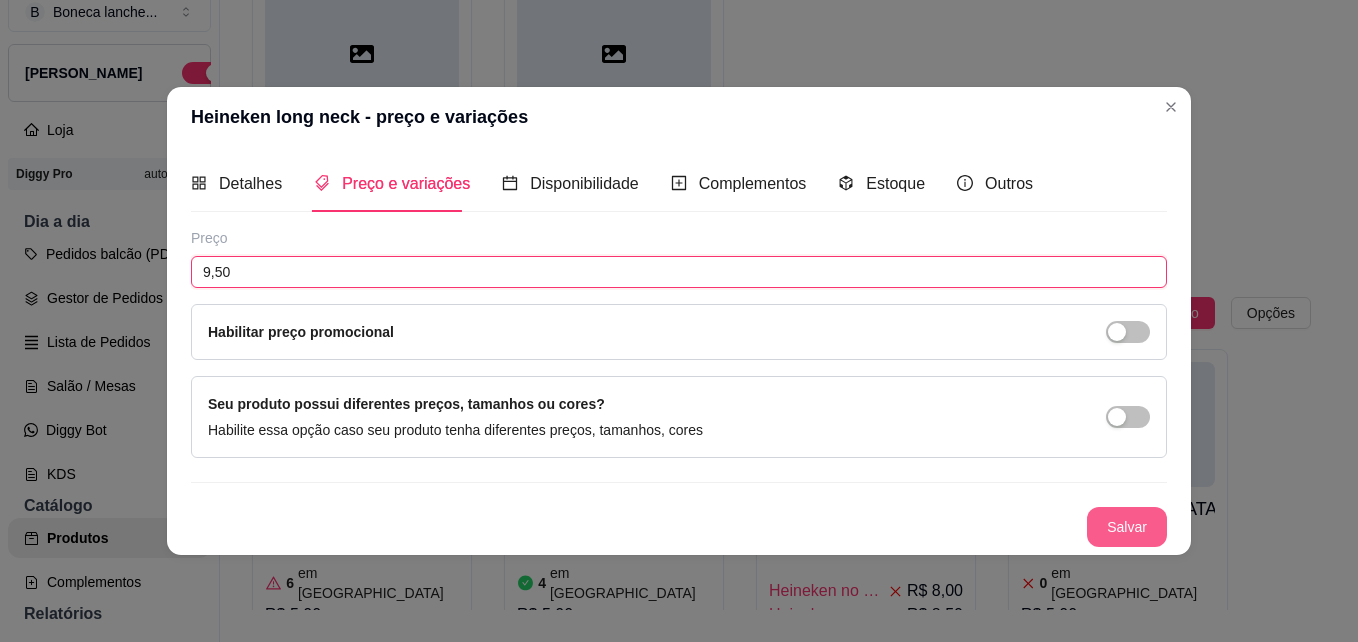 type on "9,50" 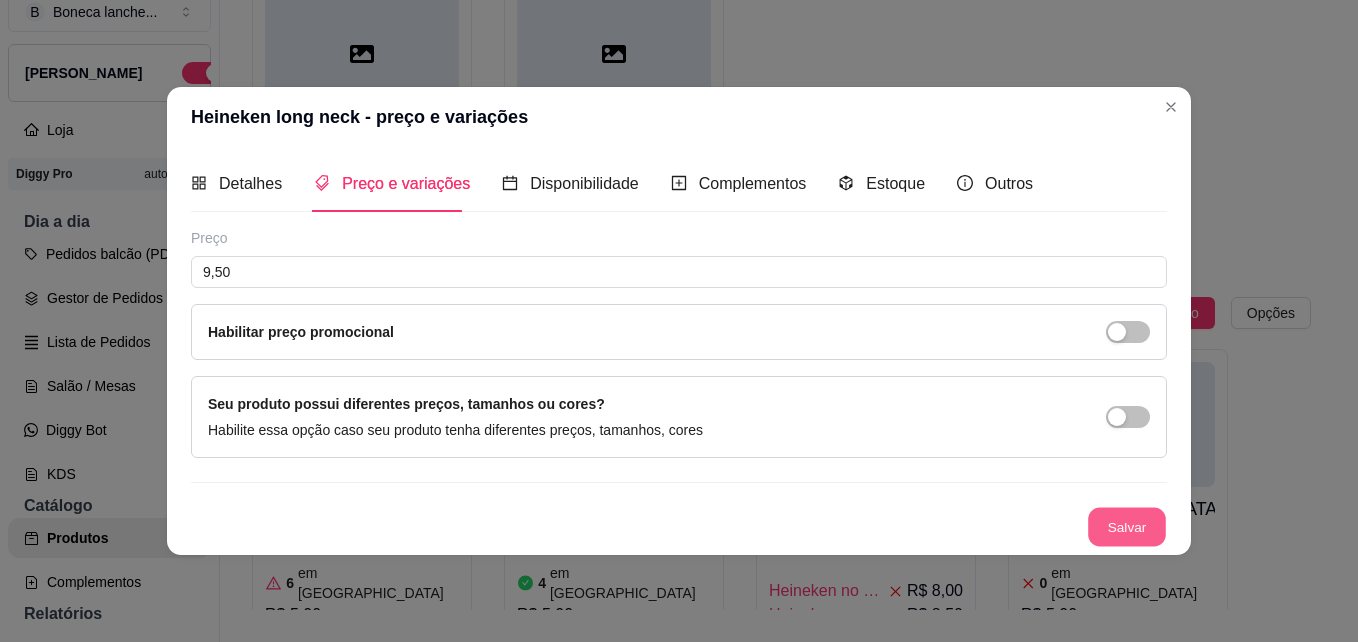 click on "Salvar" at bounding box center [1127, 527] 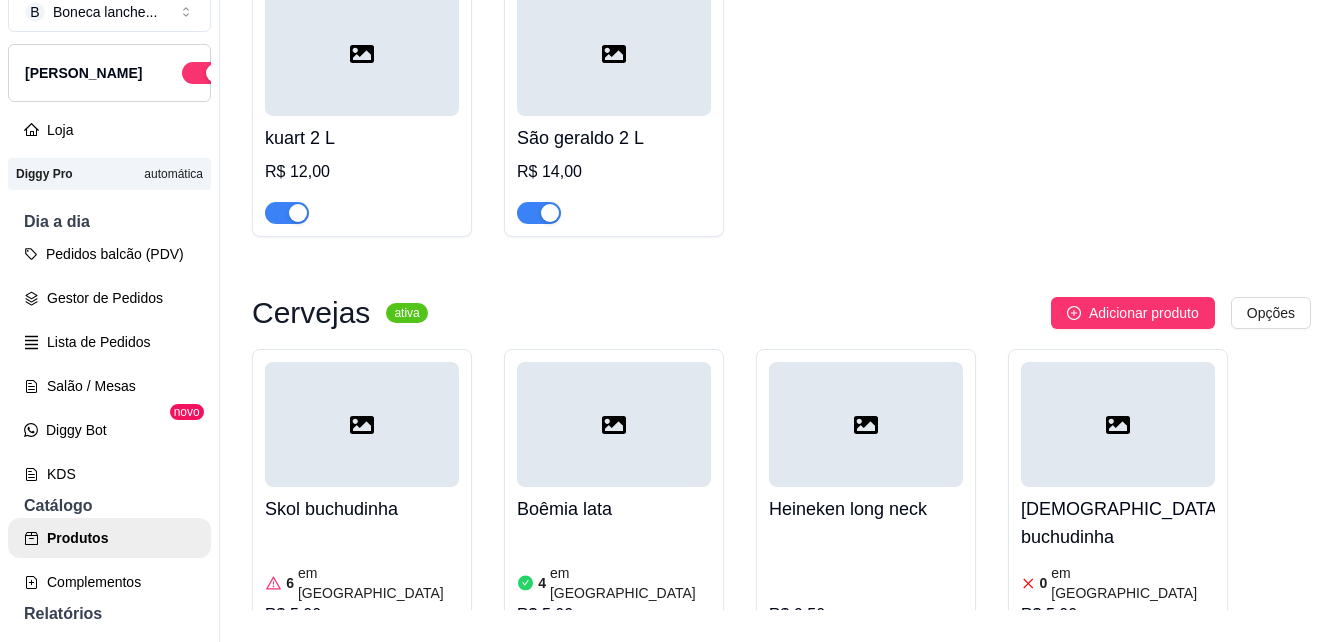 click on "[DEMOGRAPHIC_DATA] buchudinha" at bounding box center (1118, 523) 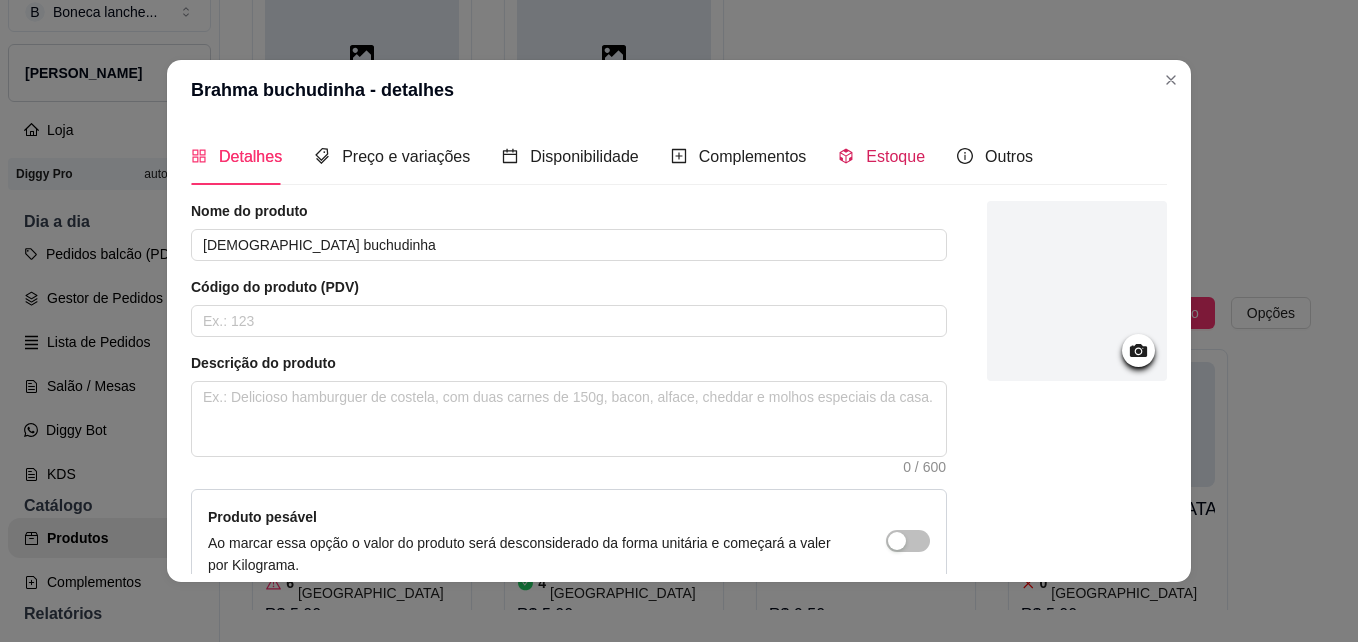 click on "Estoque" at bounding box center (895, 156) 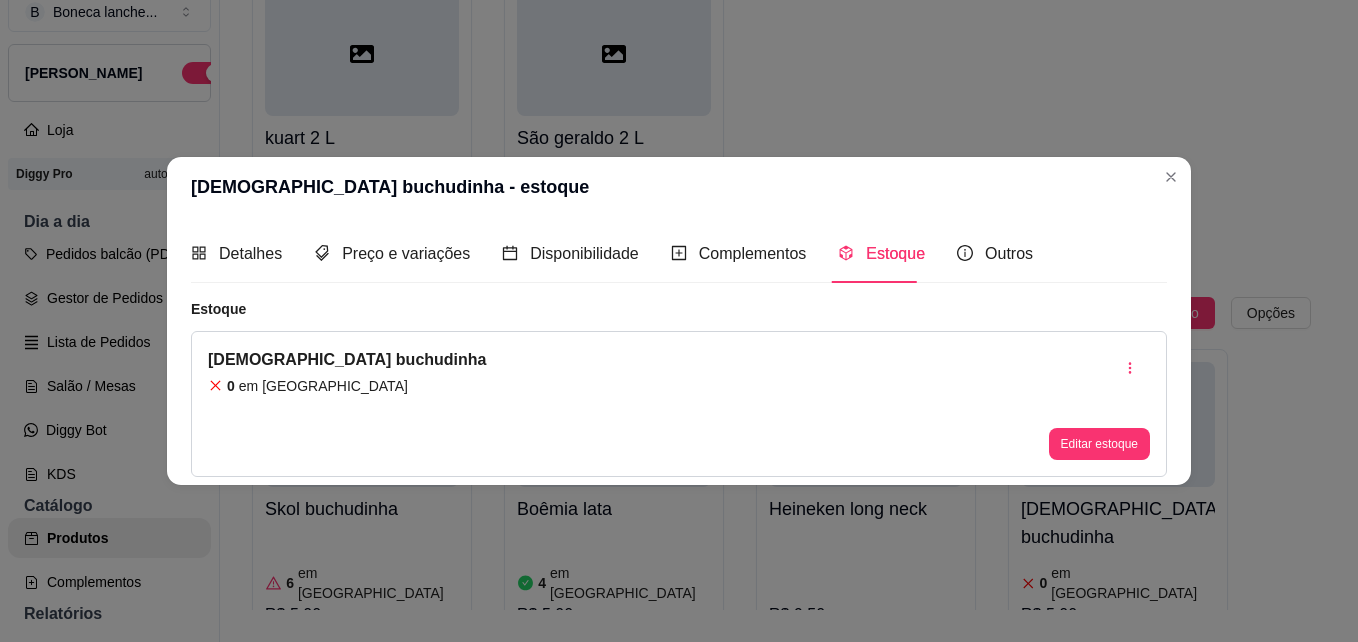 click on "Brahma buchudinha  0 em estoque Editar estoque" at bounding box center (679, 404) 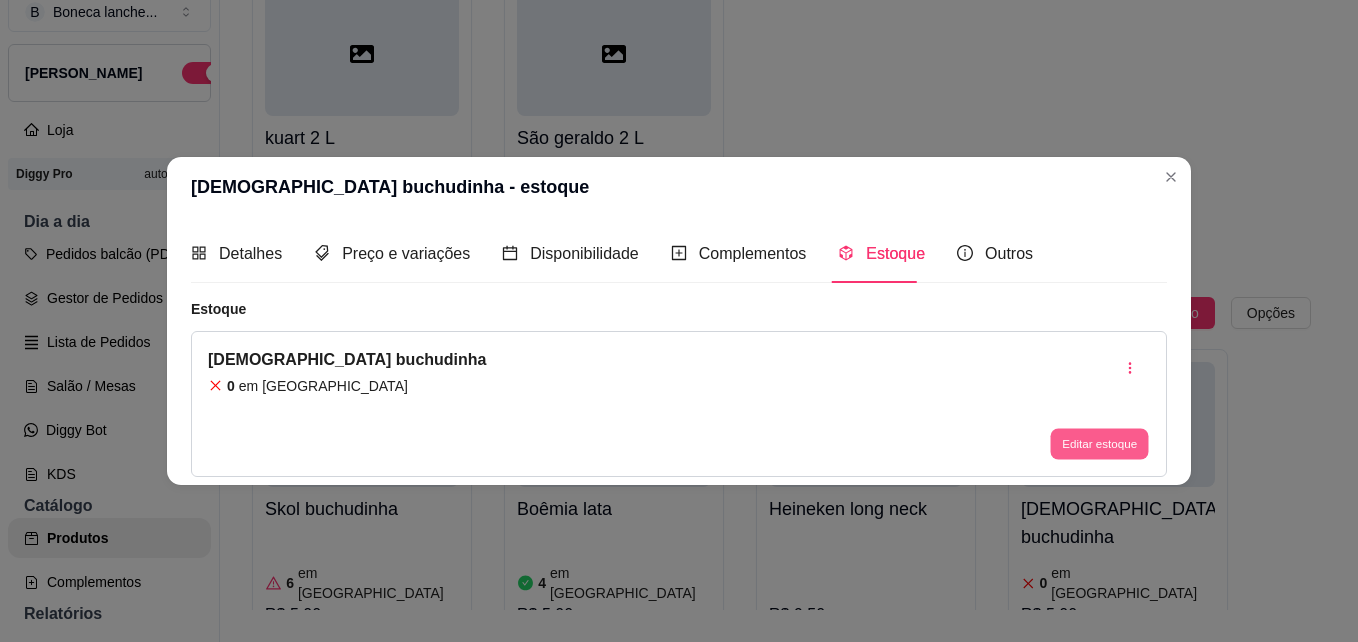 click on "Editar estoque" at bounding box center [1099, 443] 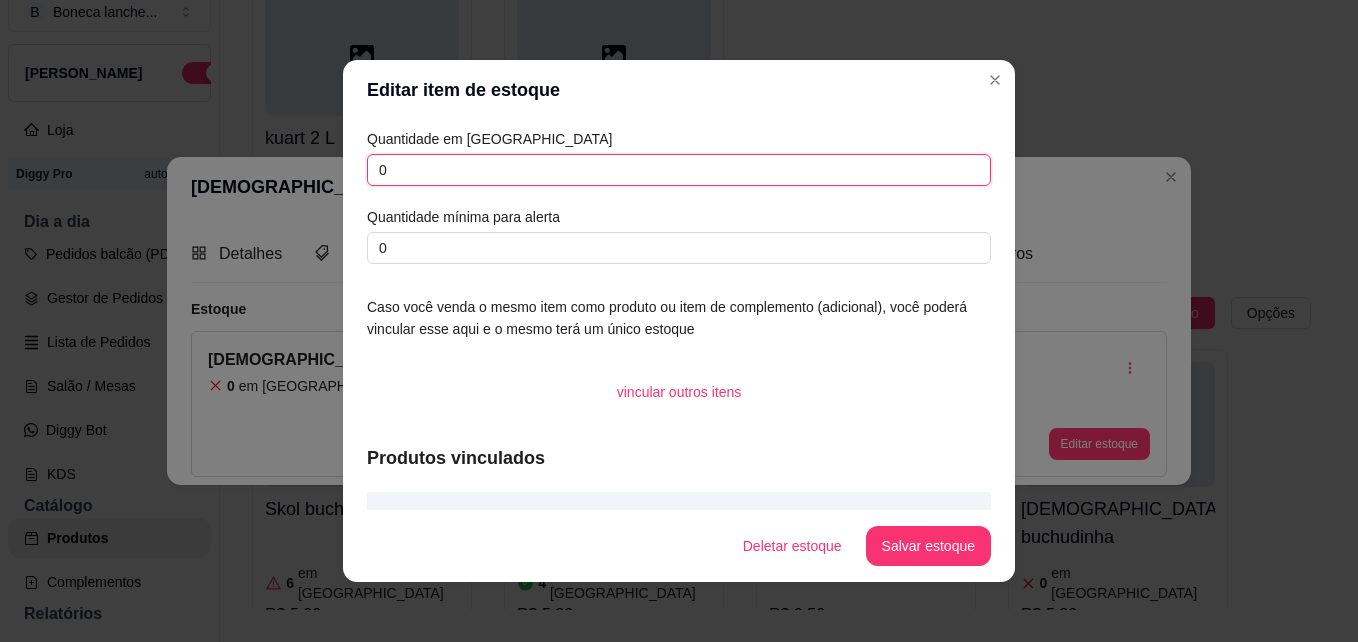 click on "0" at bounding box center [679, 170] 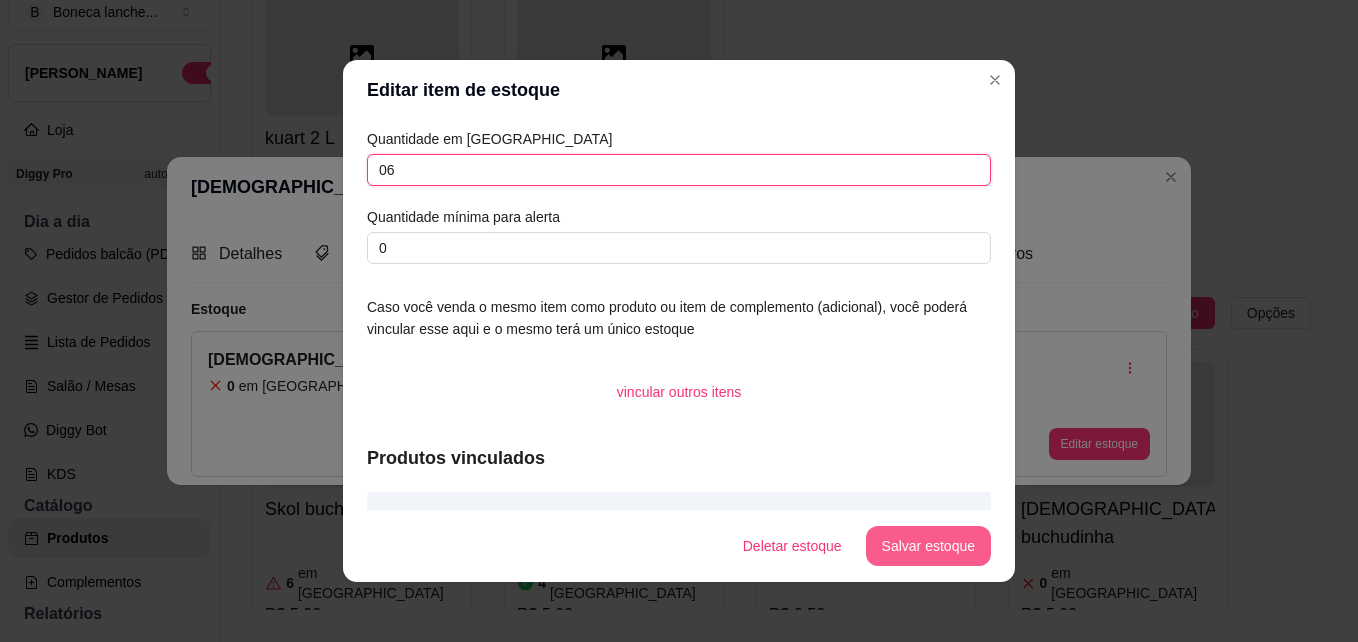 type on "06" 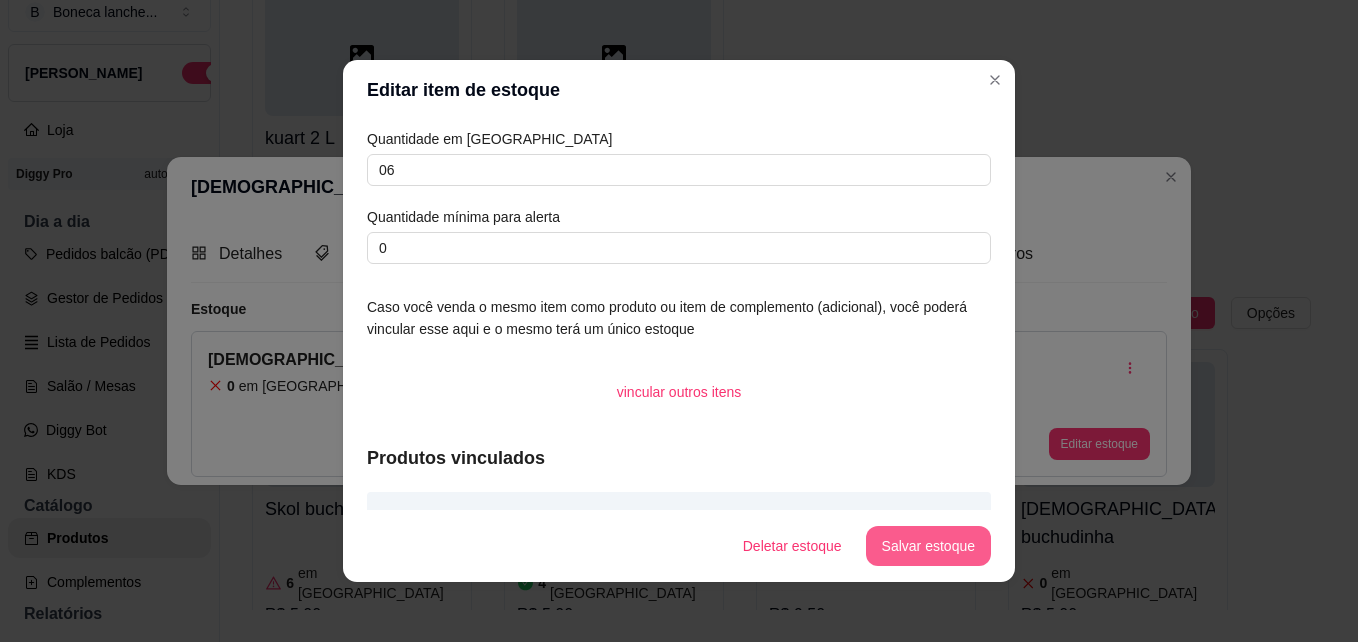 click on "Salvar estoque" at bounding box center (928, 546) 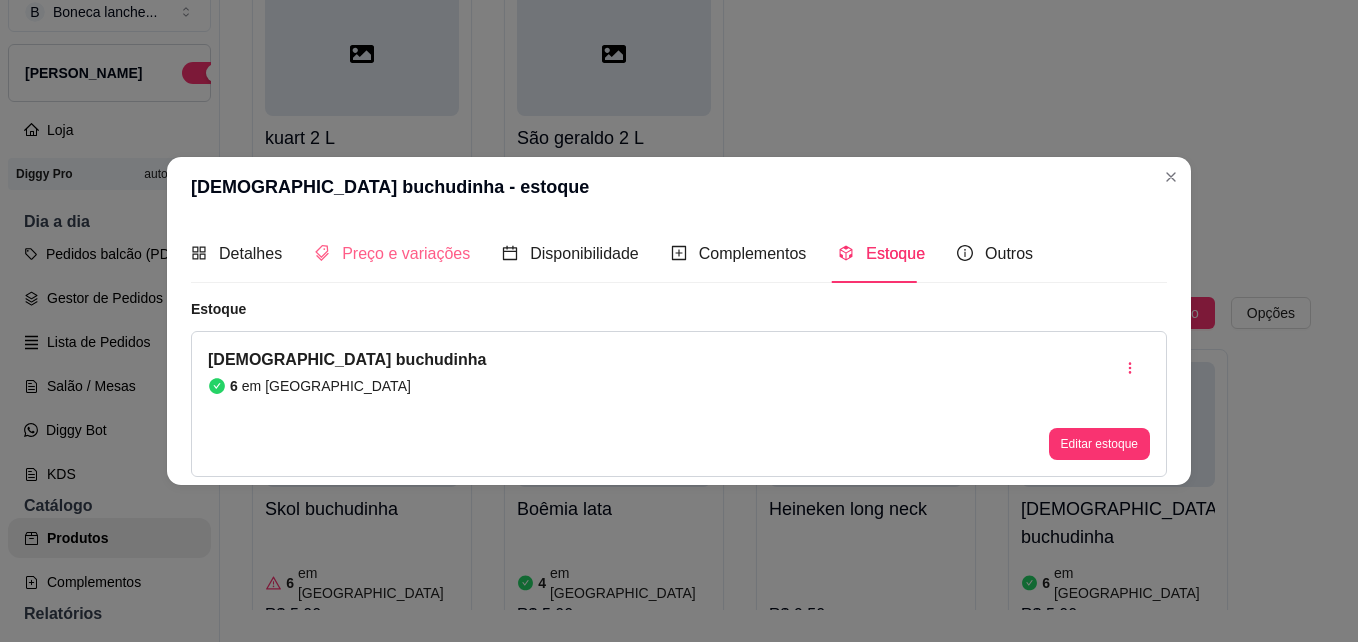 click on "Preço e variações" at bounding box center (392, 253) 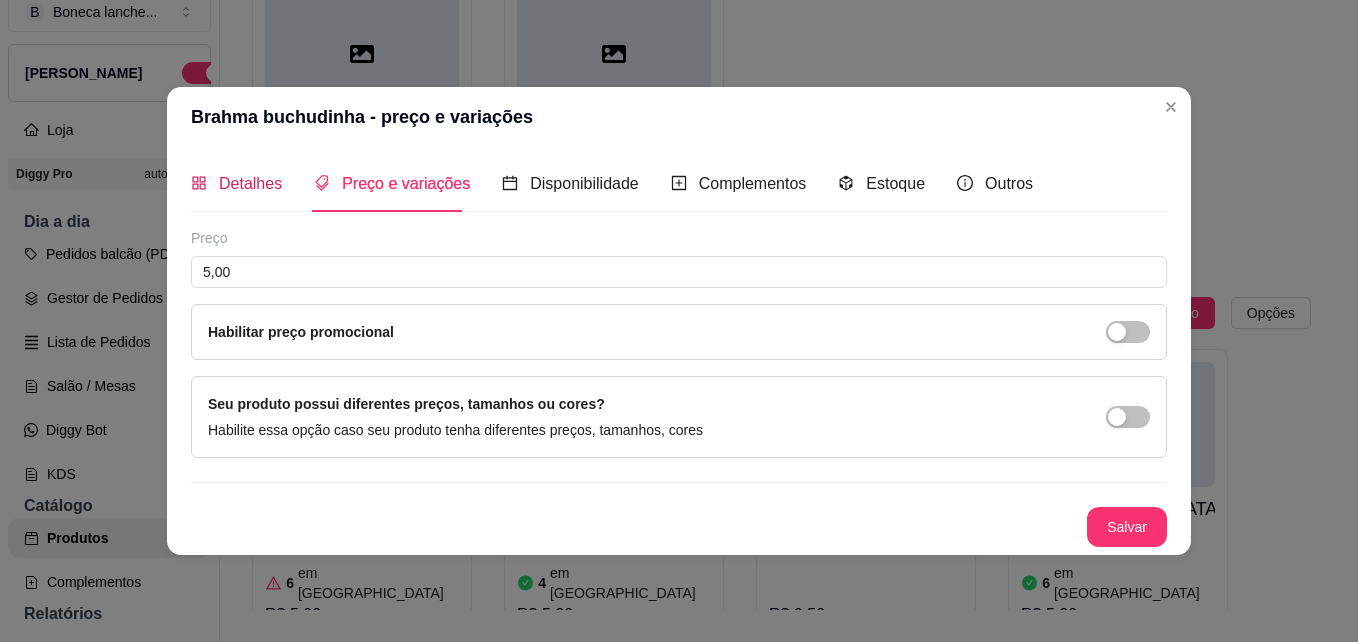 click on "Detalhes" at bounding box center [250, 183] 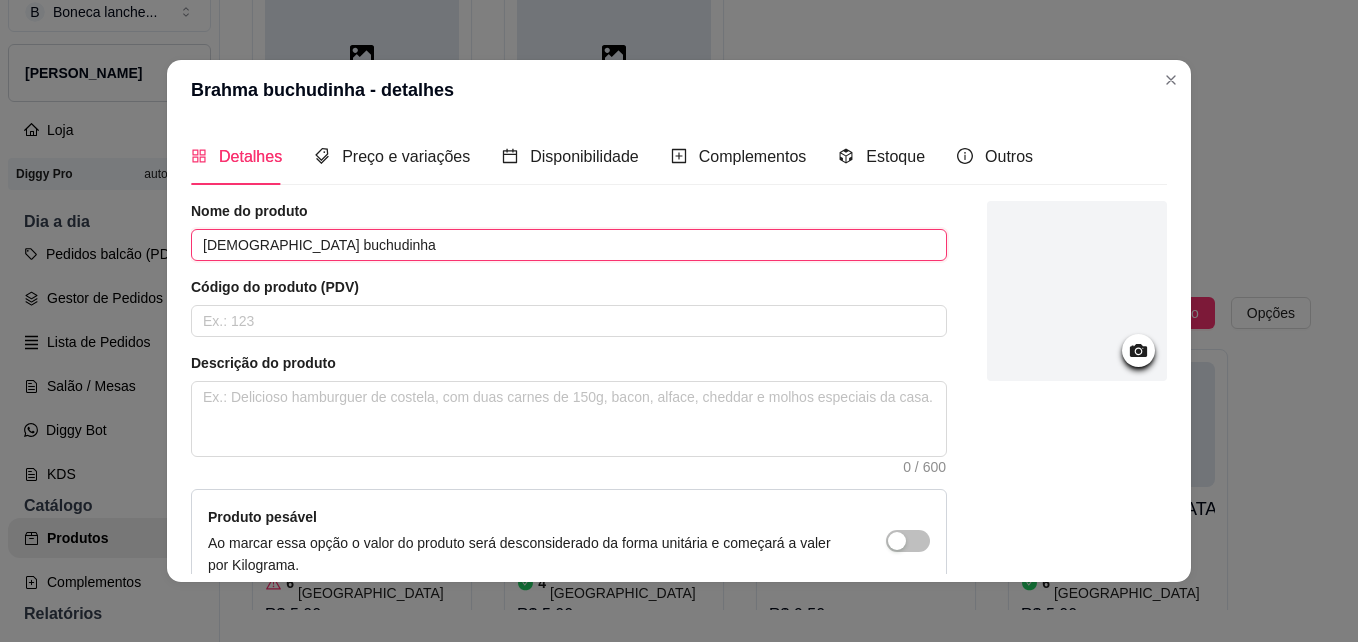 click on "[DEMOGRAPHIC_DATA] buchudinha" at bounding box center (569, 245) 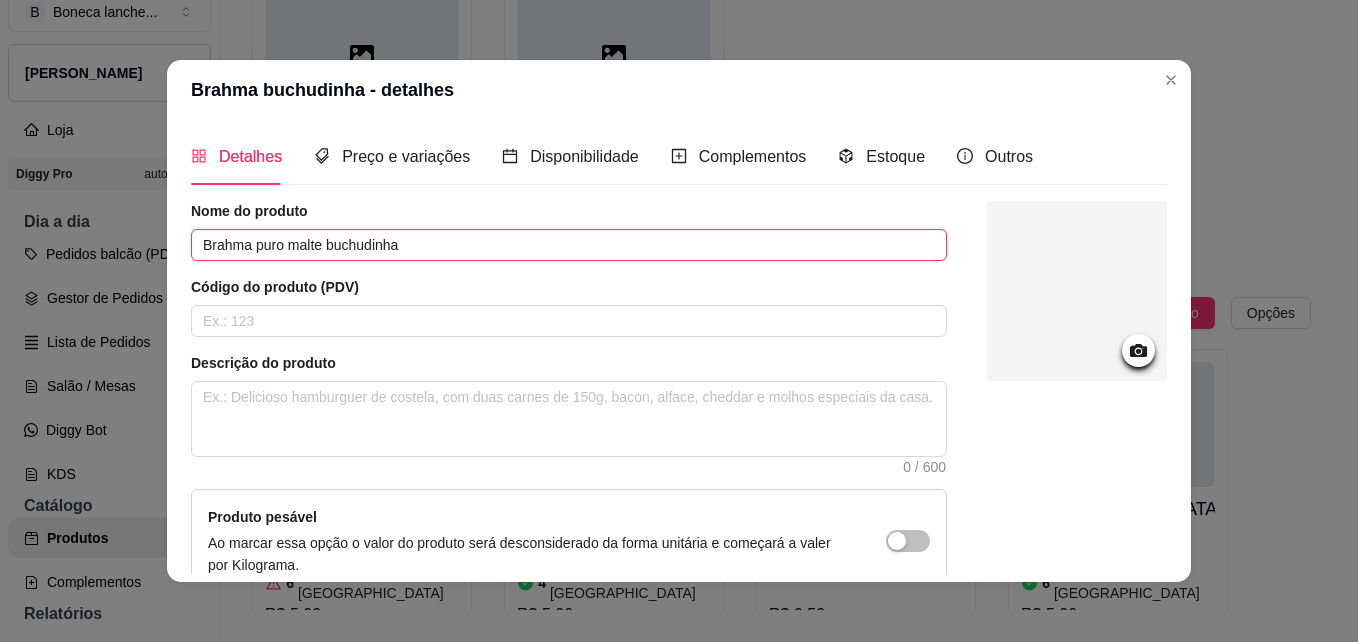 type on "Brahma puro malte buchudinha" 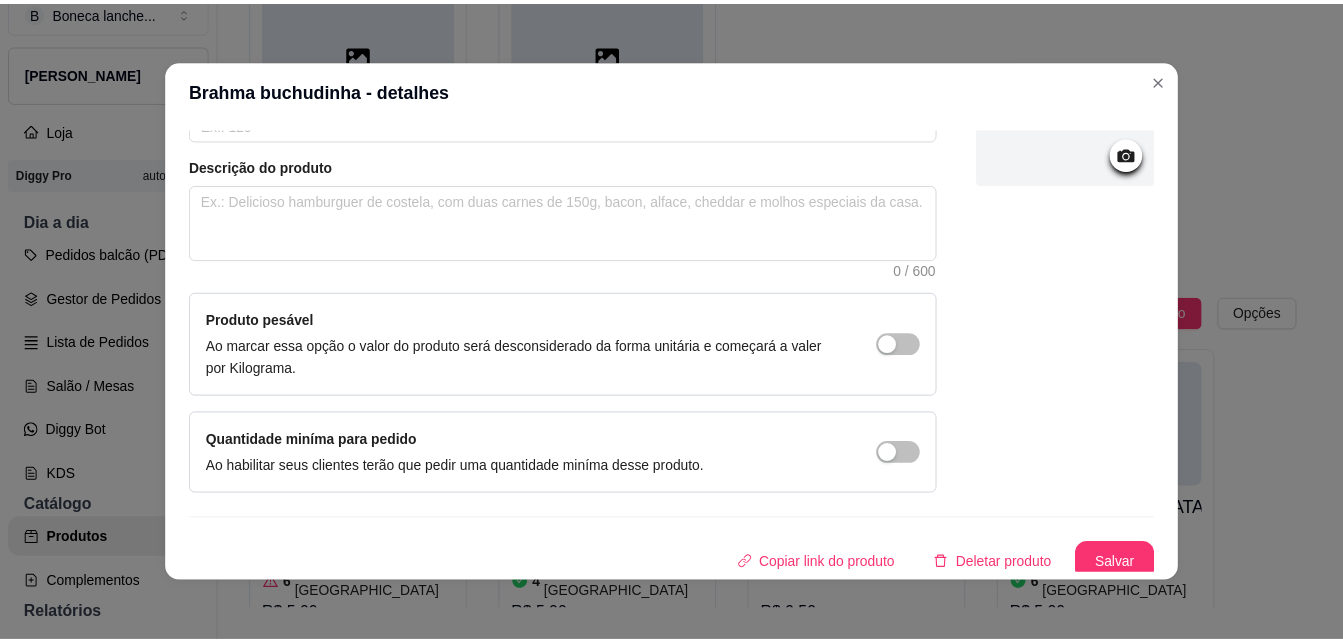 scroll, scrollTop: 206, scrollLeft: 0, axis: vertical 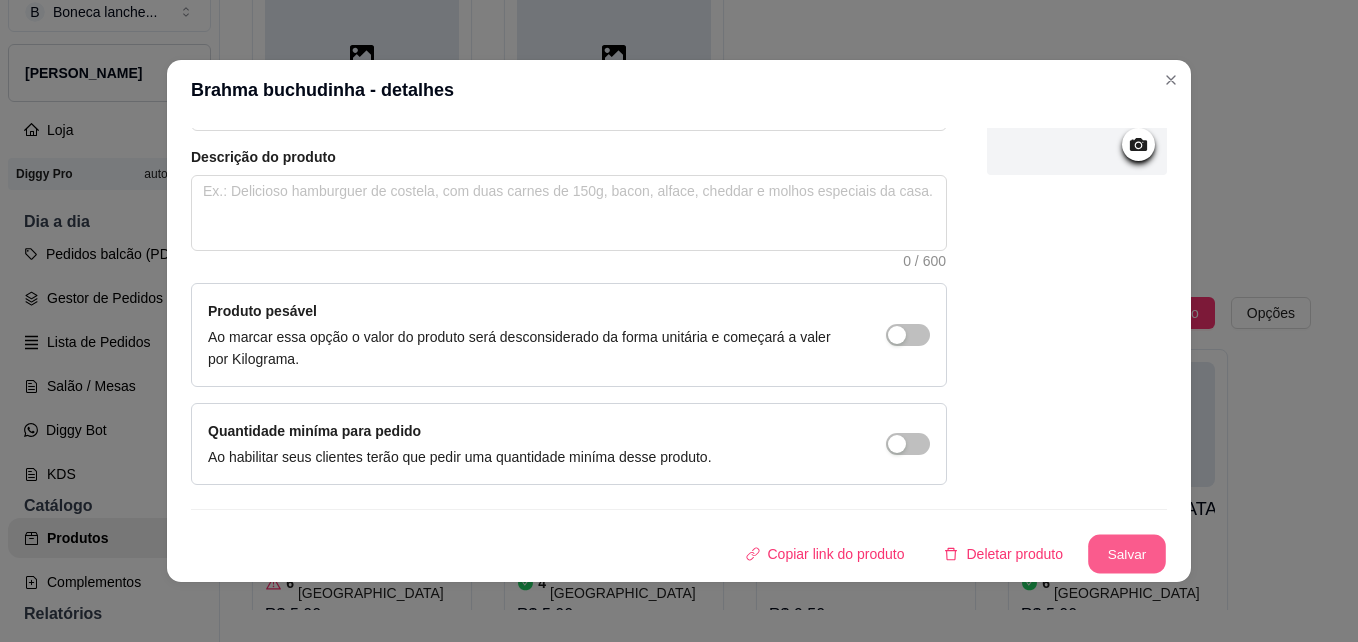 click on "Salvar" at bounding box center (1127, 554) 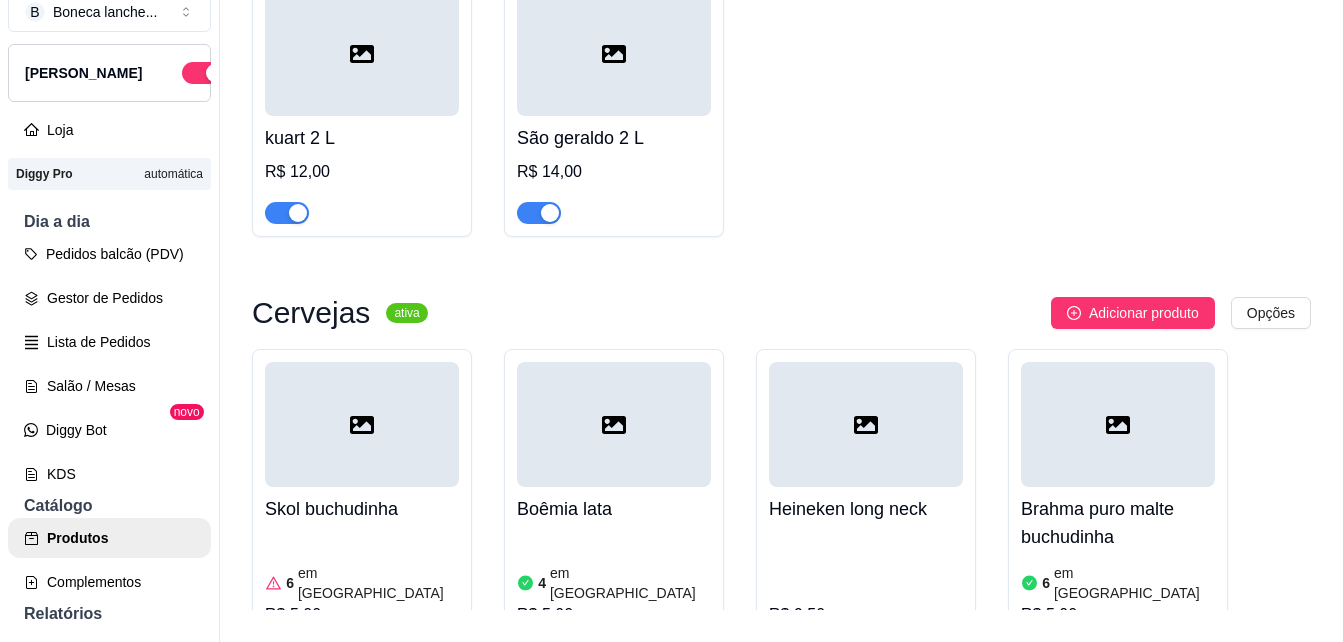 click on "R$ 9,50" at bounding box center [866, 599] 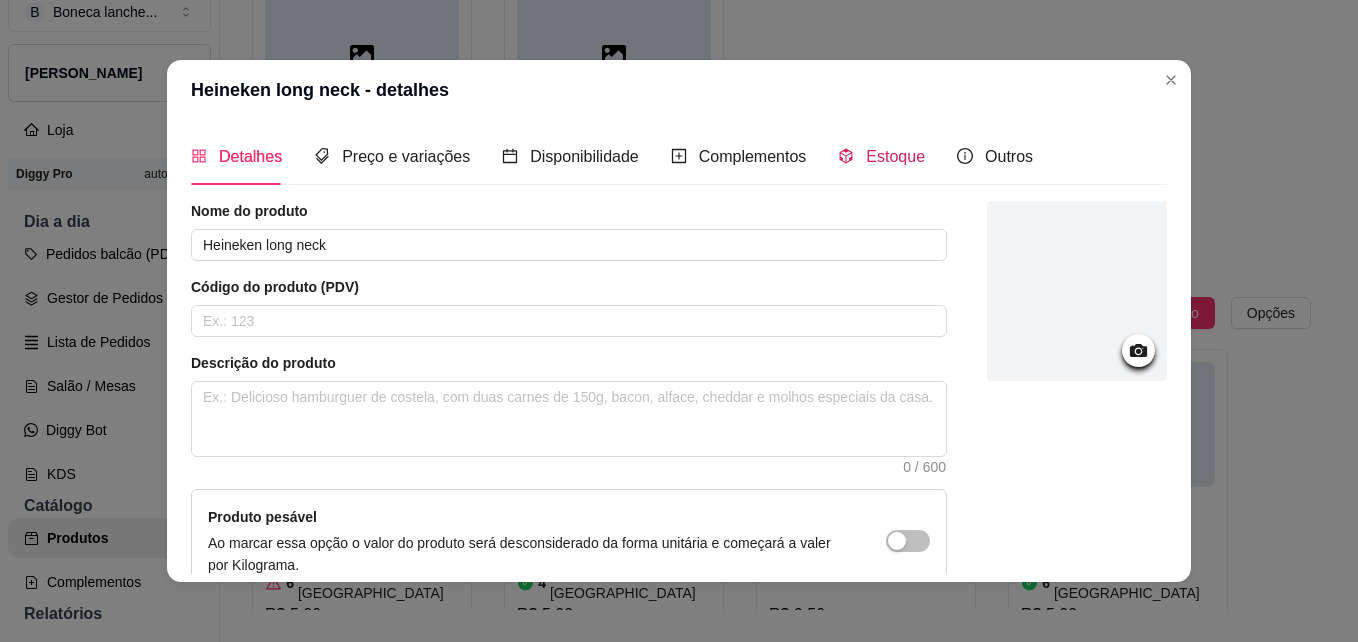 click on "Estoque" at bounding box center [881, 156] 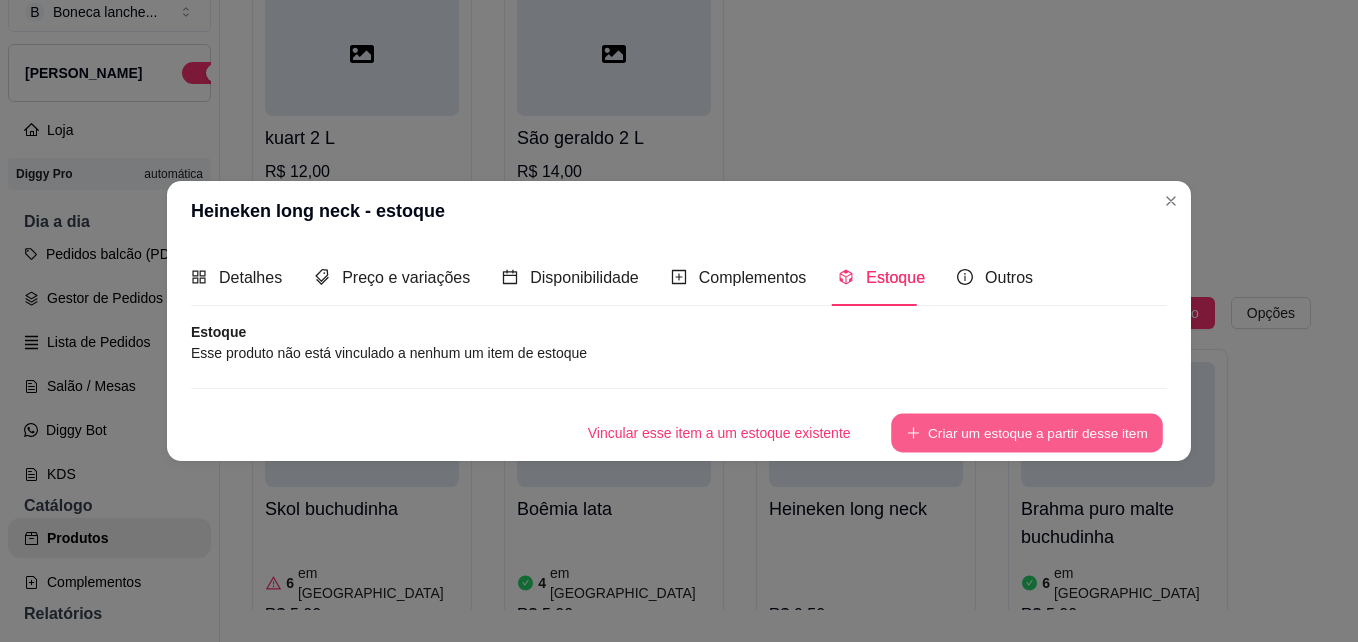 click on "Criar um estoque a partir desse item" at bounding box center [1027, 433] 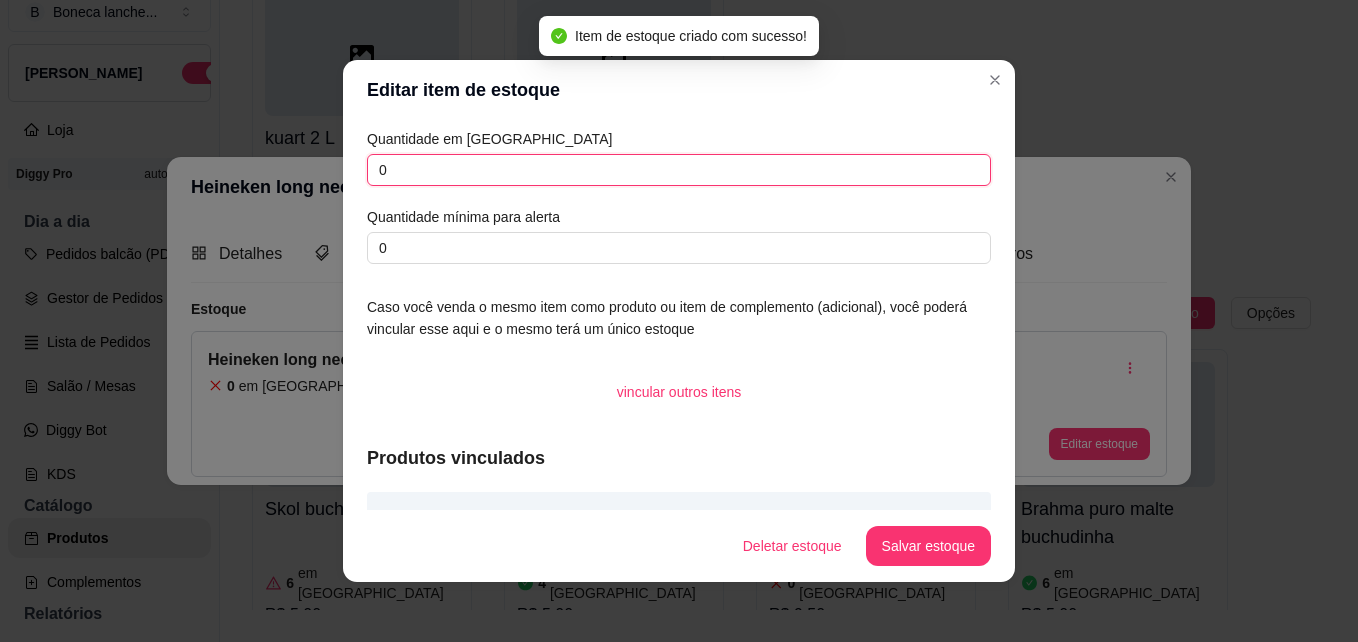 click on "0" at bounding box center [679, 170] 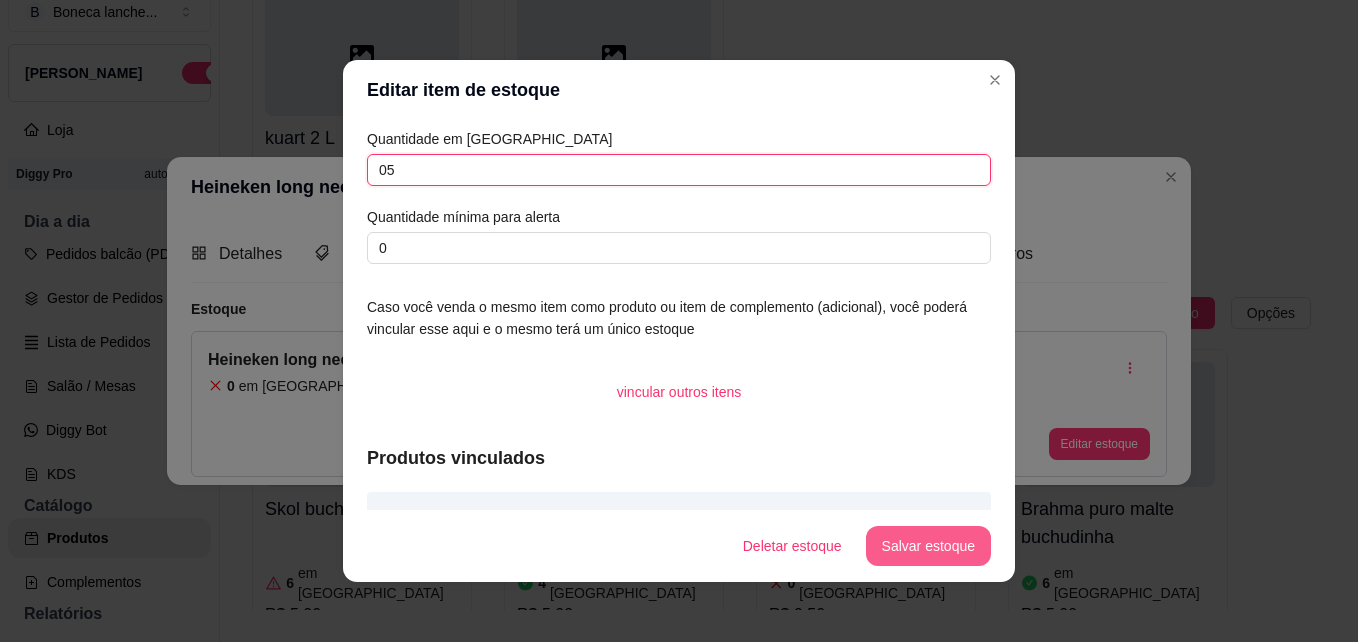 type on "05" 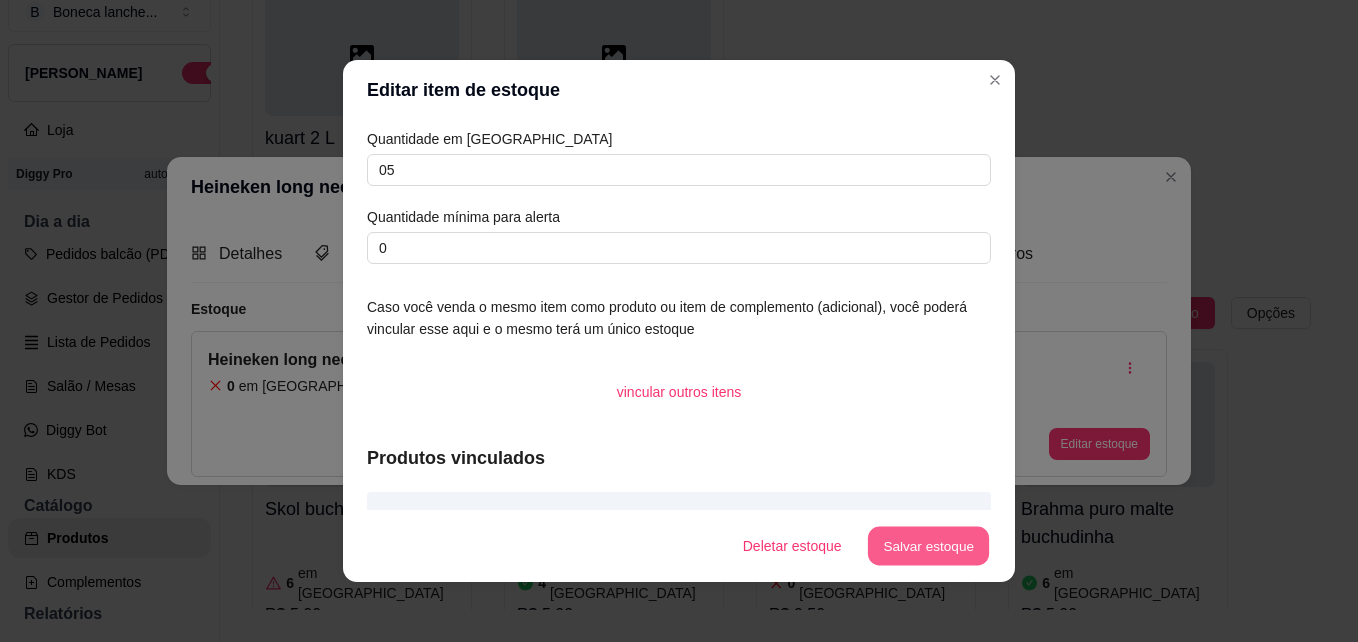click on "Salvar estoque" at bounding box center (928, 546) 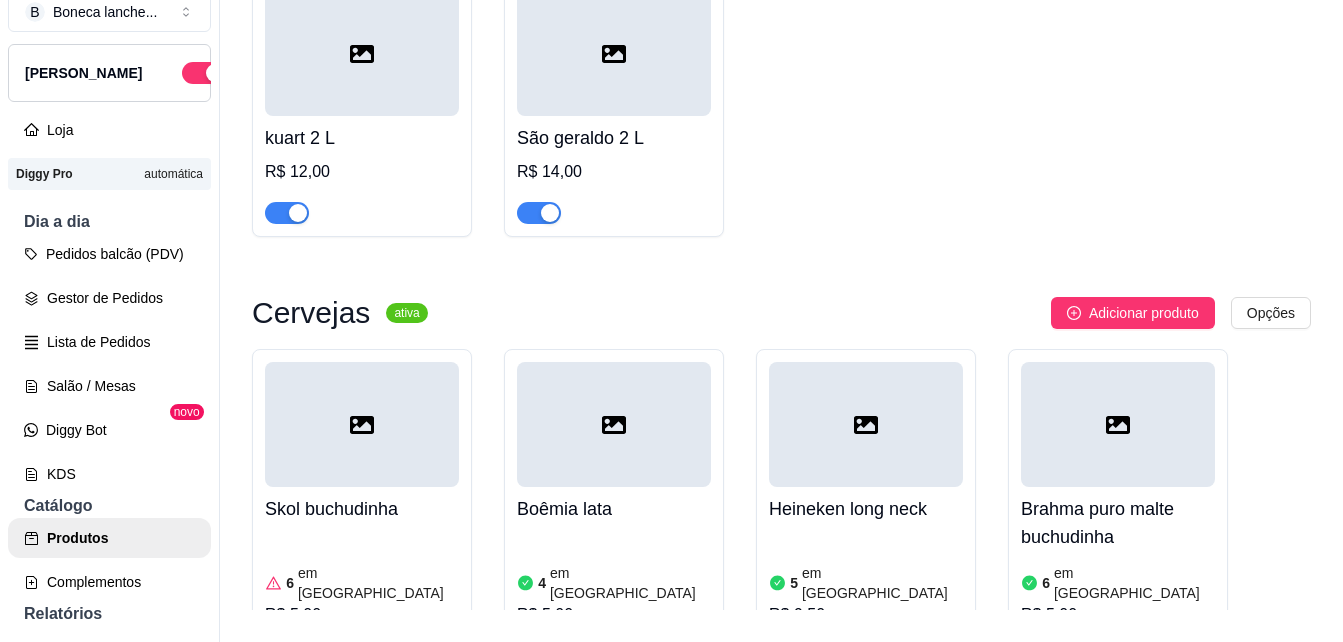 click on "Skol buchudinha    6 em estoque R$ 5,00 Boêmia lata   4 em estoque R$ 5,00 Heineken long neck   5 em estoque R$ 9,50 Brahma puro malte buchudinha    6 em estoque R$ 5,00" at bounding box center (781, 514) 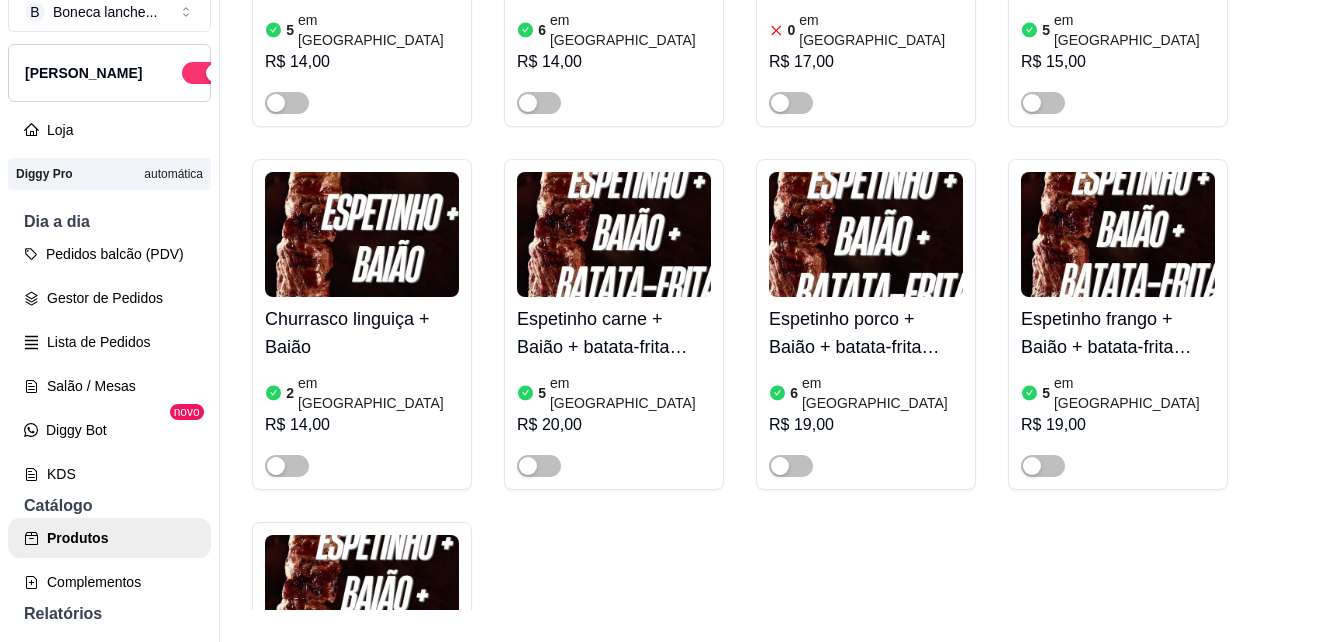 scroll, scrollTop: 81, scrollLeft: 0, axis: vertical 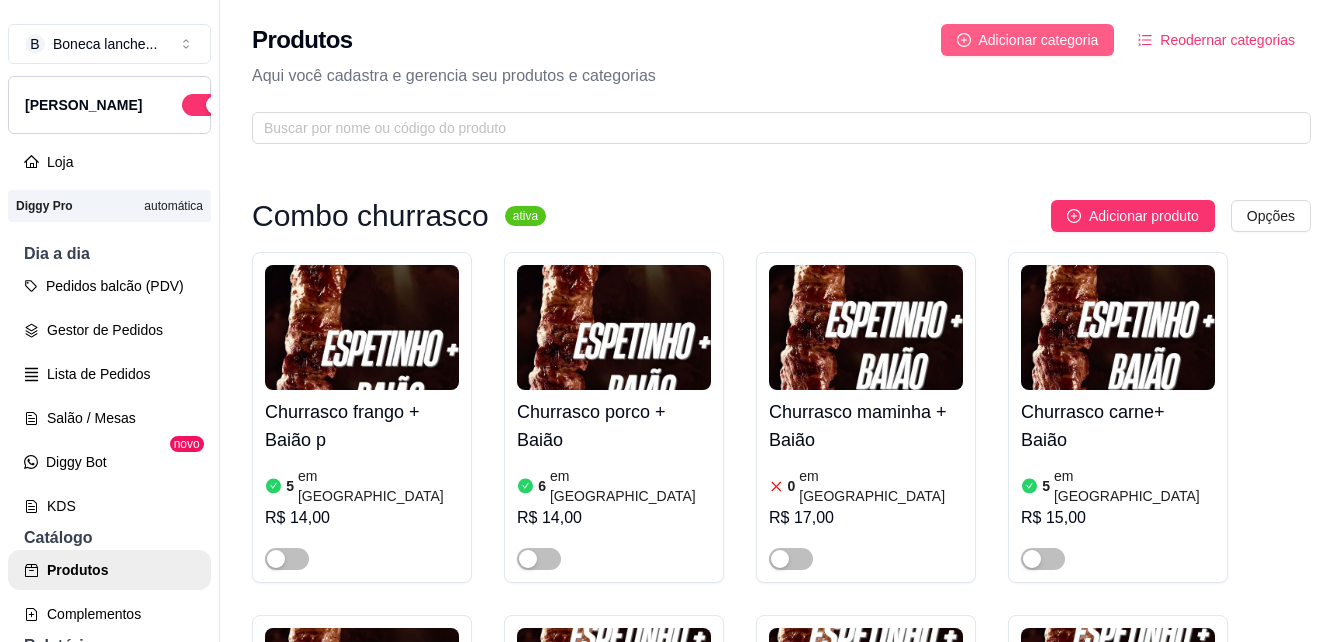 click on "Adicionar categoria" at bounding box center [1039, 40] 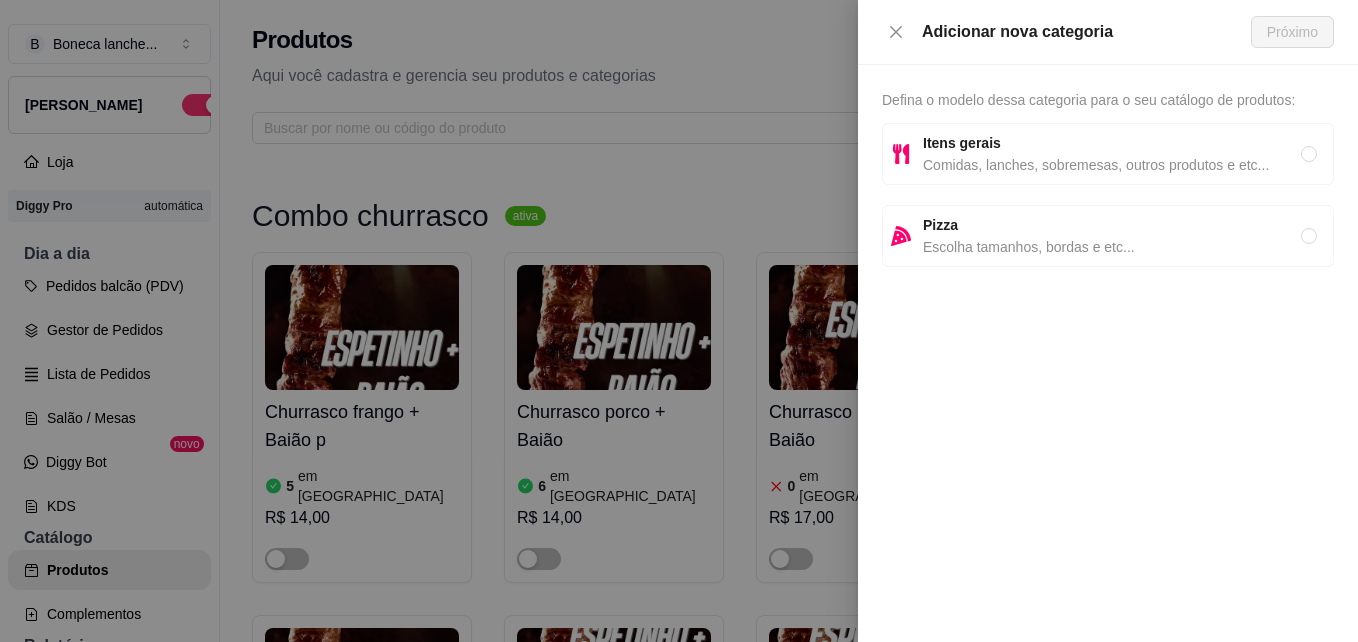 click on "Defina o modelo dessa categoria para o seu catálogo de produtos: Itens gerais Comidas, lanches, sobremesas, outros produtos e etc... Pizza Escolha tamanhos, bordas e etc..." at bounding box center (1108, 353) 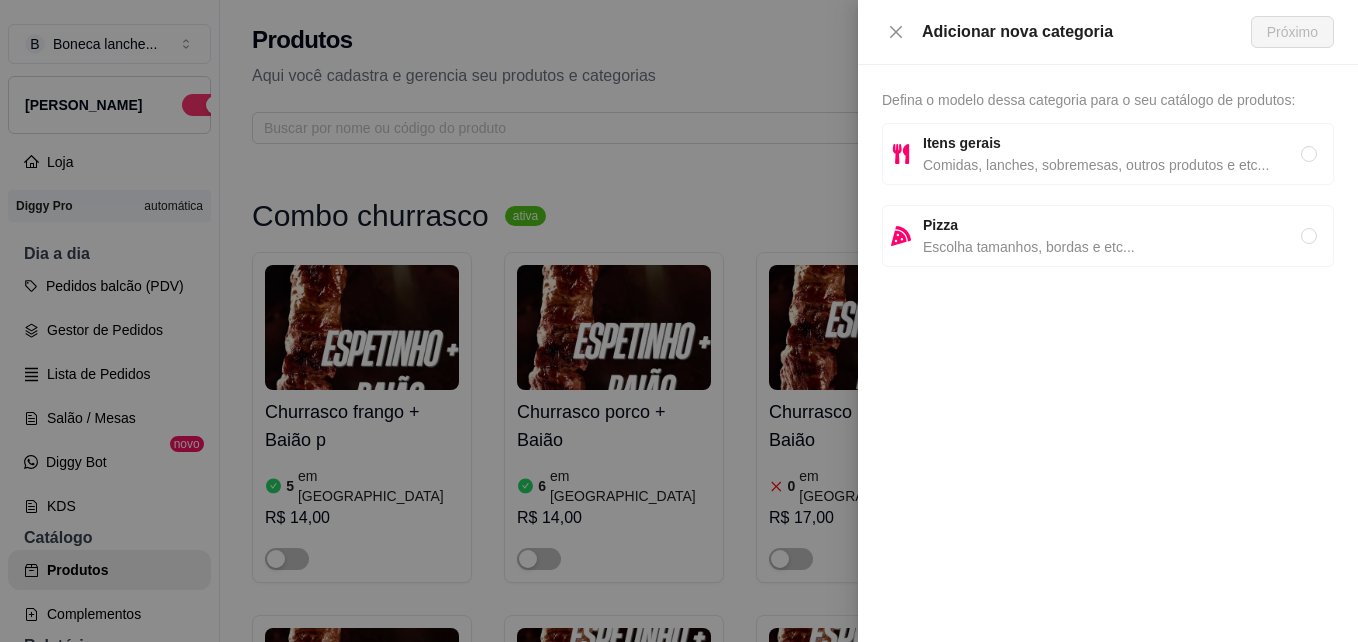 click on "Comidas, lanches, sobremesas, outros produtos e etc..." at bounding box center (1112, 165) 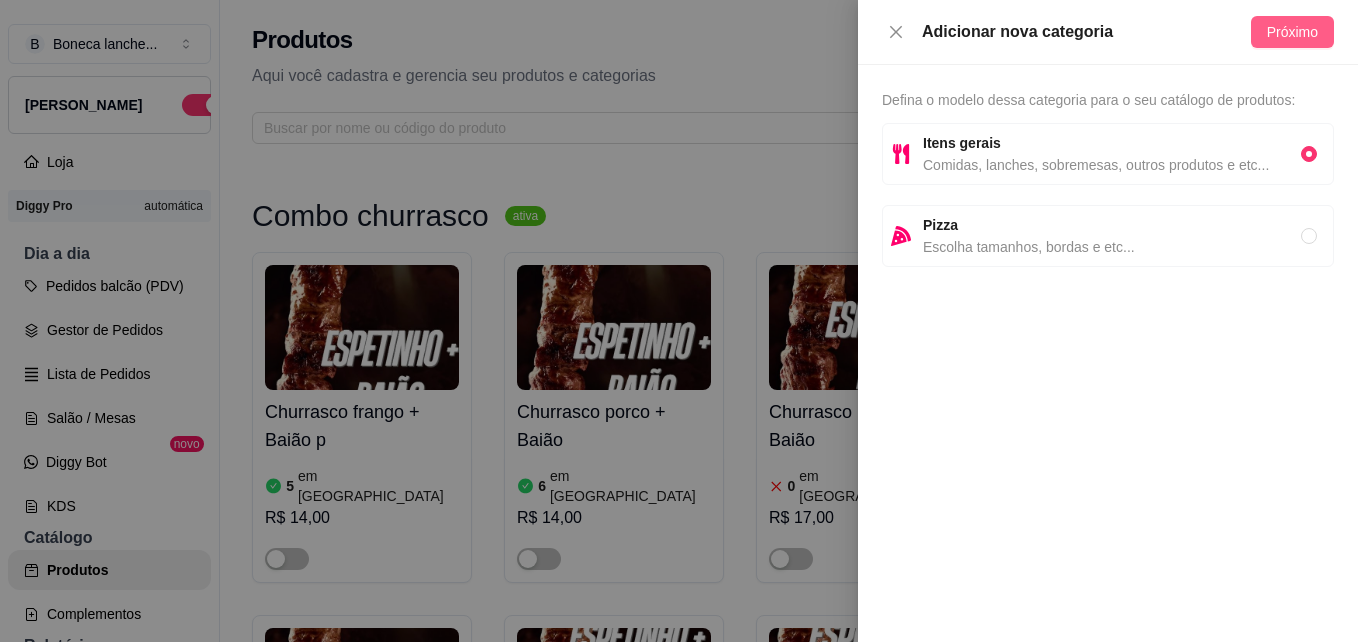 click on "Próximo" at bounding box center (1292, 32) 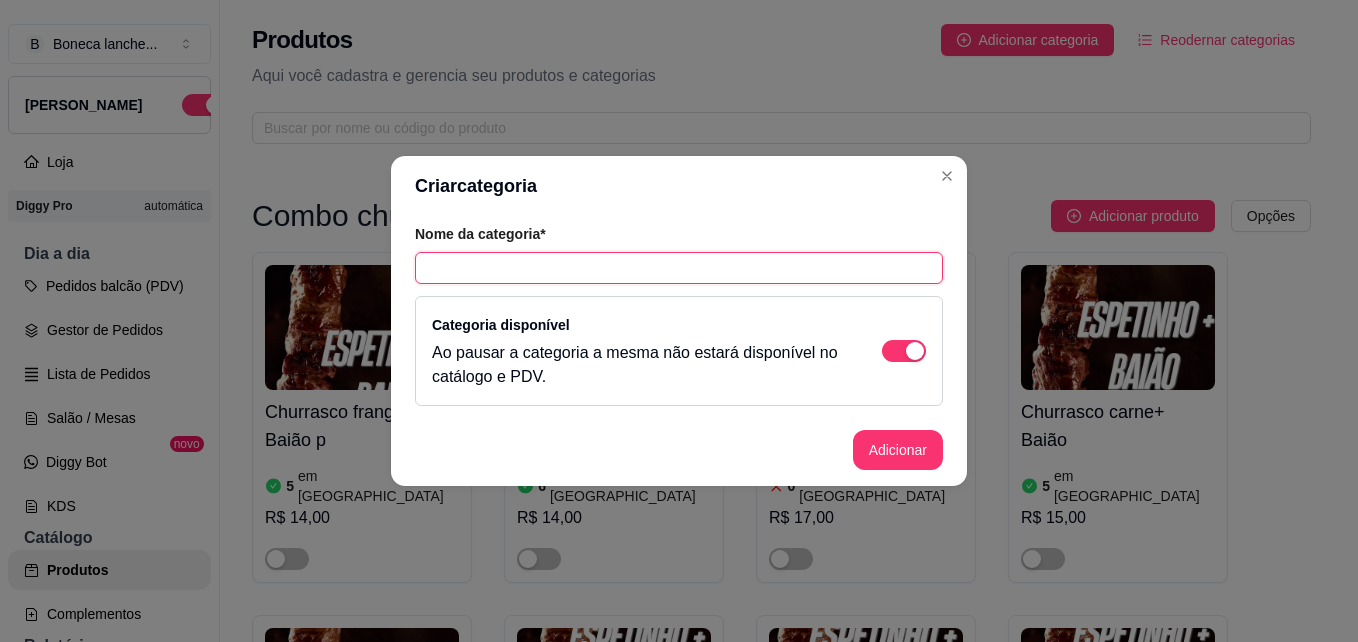 click at bounding box center [679, 268] 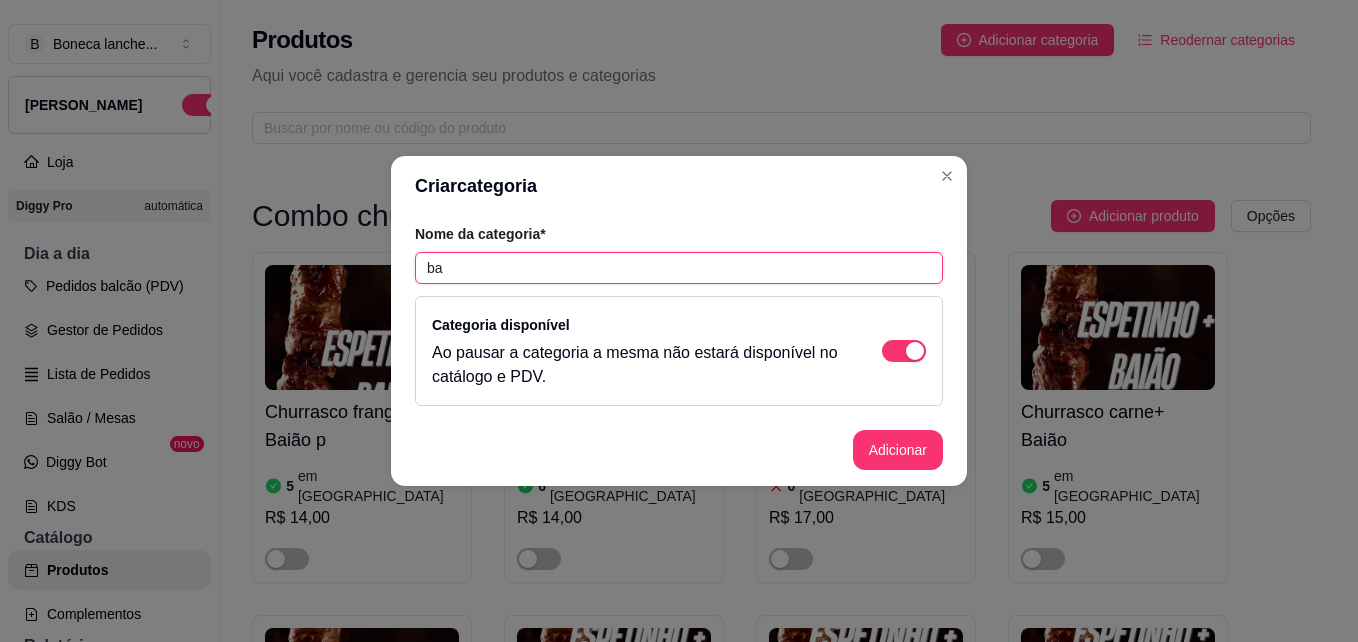 type on "b" 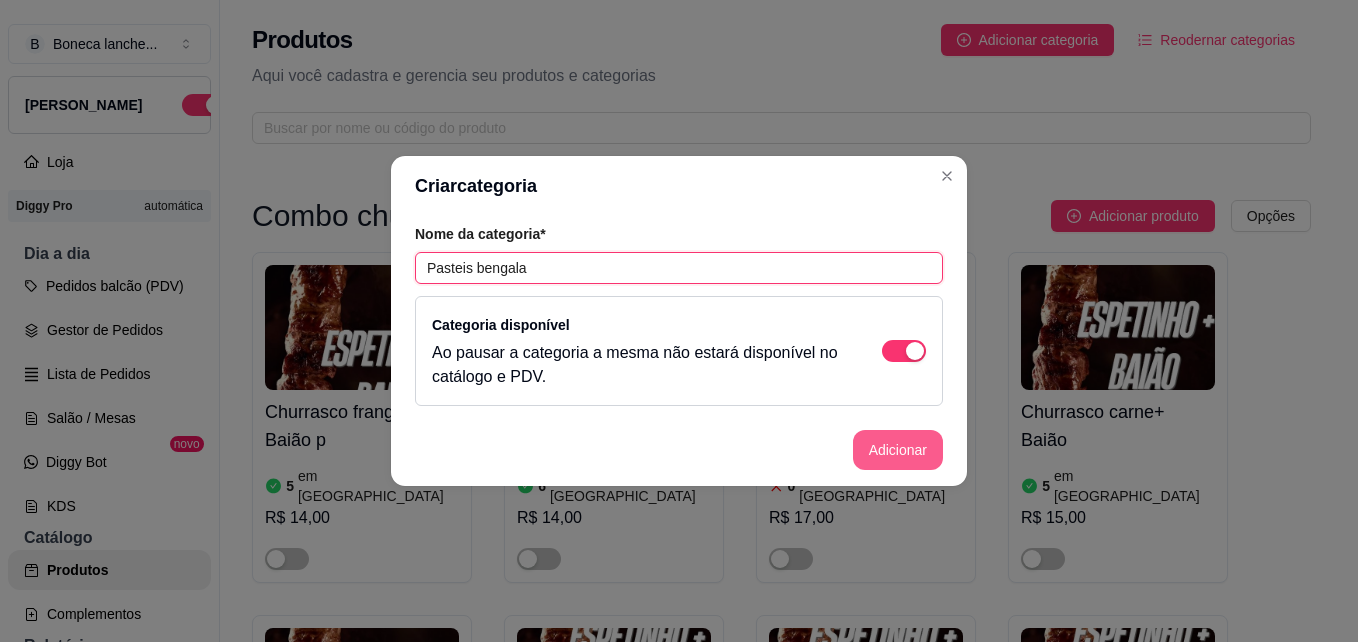 type on "Pasteis bengala" 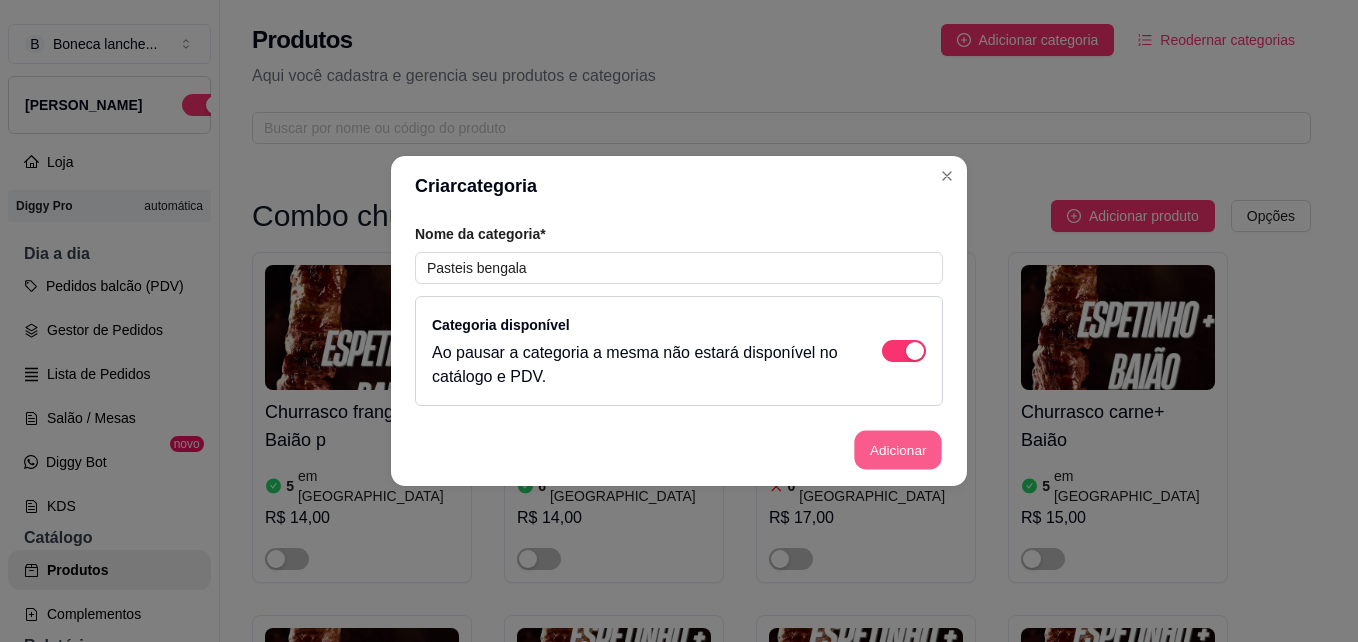 click on "Adicionar" at bounding box center (898, 450) 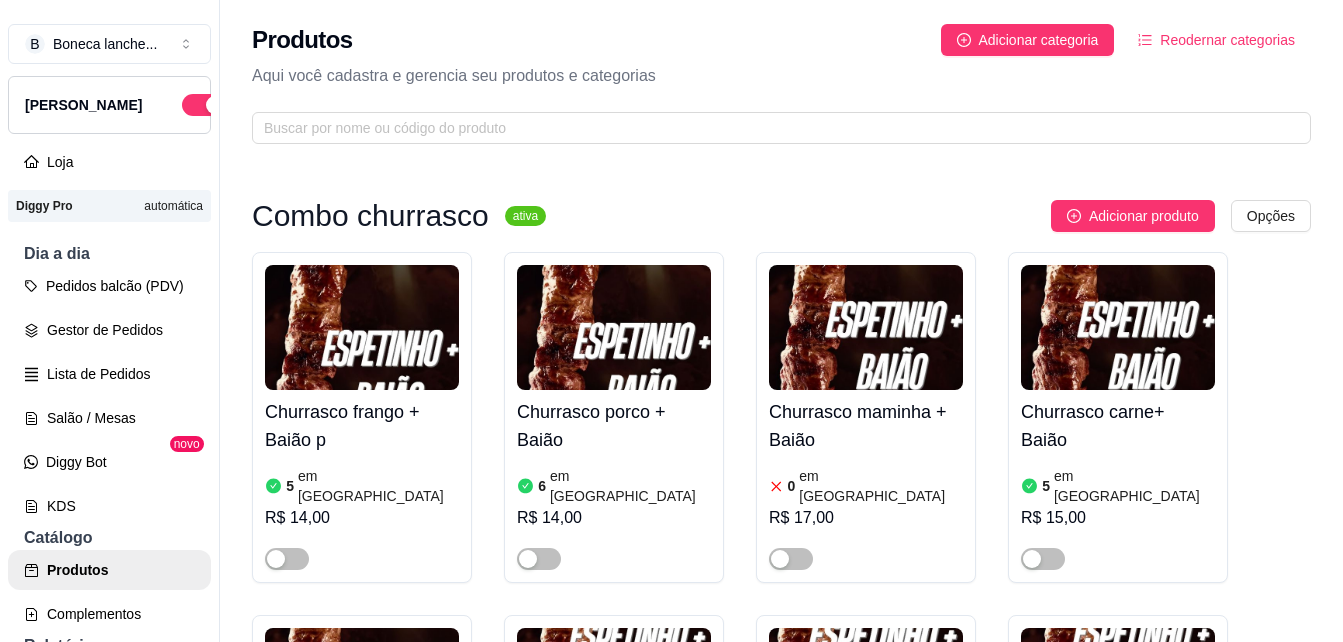 click on "Reodernar categorias" at bounding box center (1216, 40) 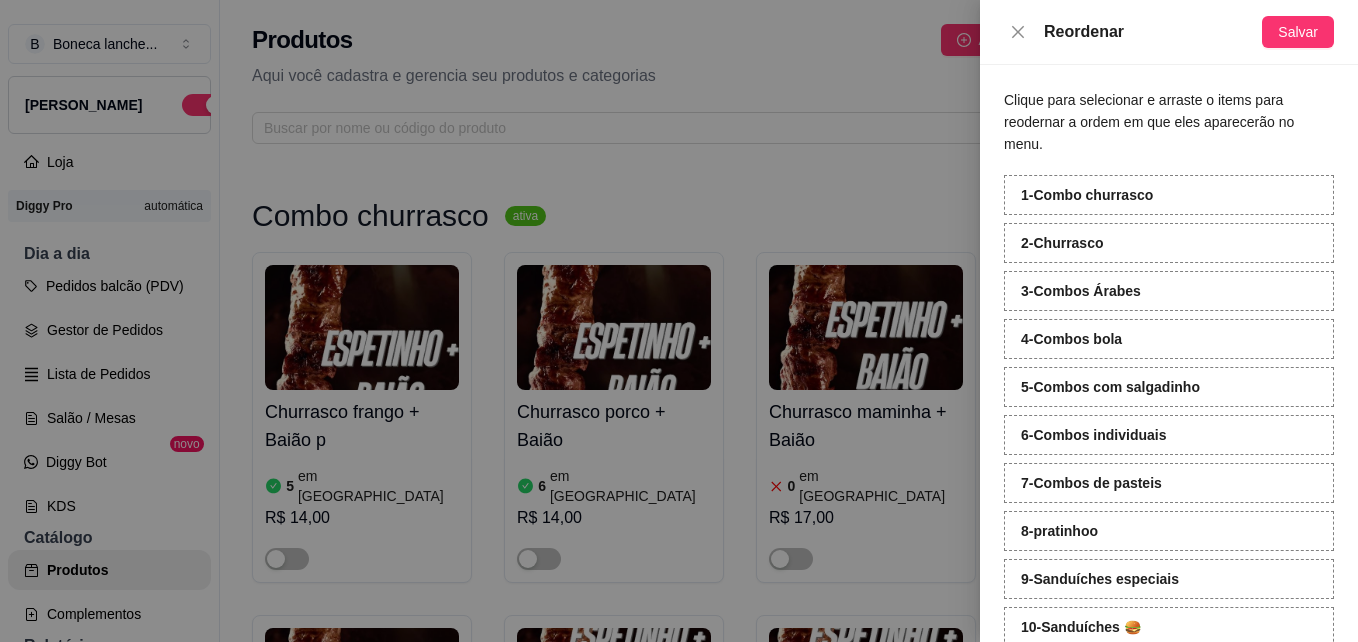 click on "Reordenar" at bounding box center [1153, 32] 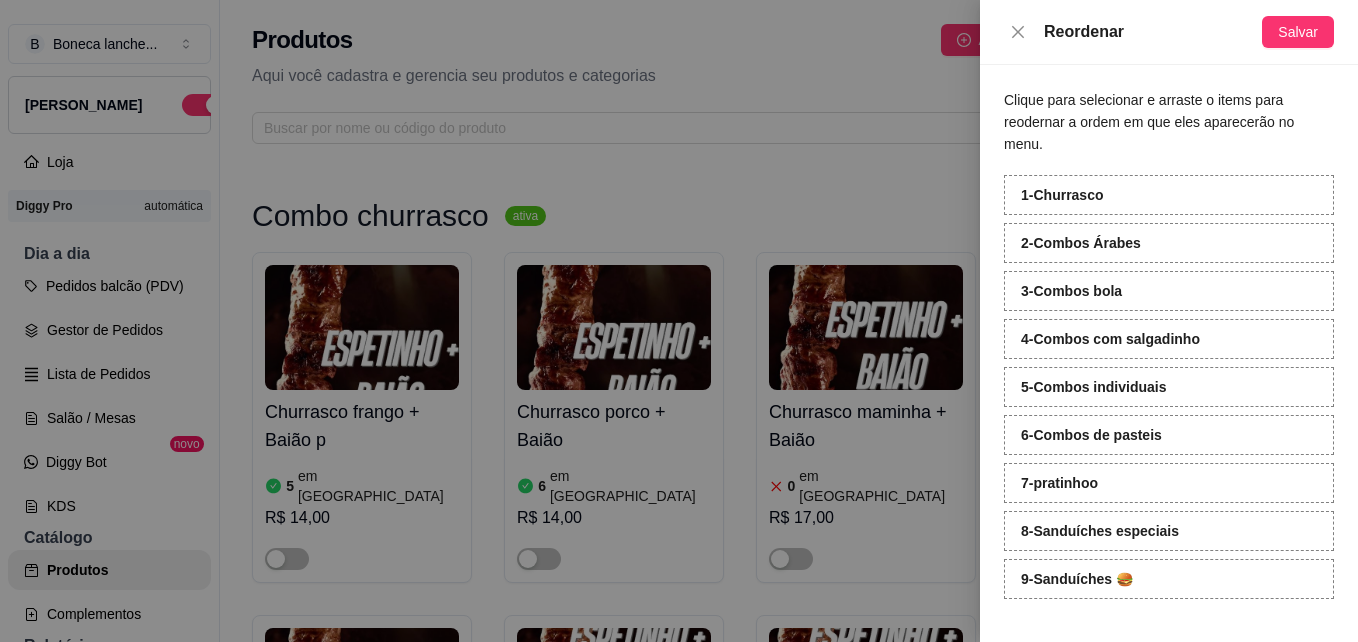 scroll, scrollTop: 40, scrollLeft: 0, axis: vertical 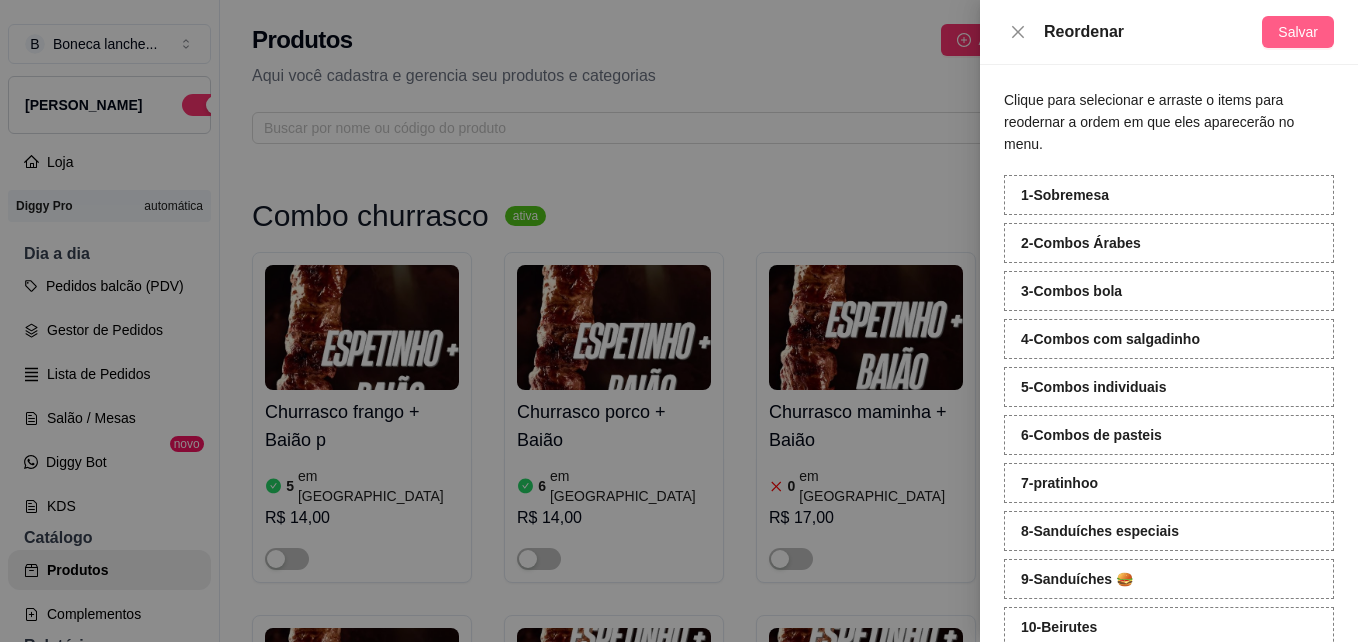 click on "Salvar" at bounding box center (1298, 32) 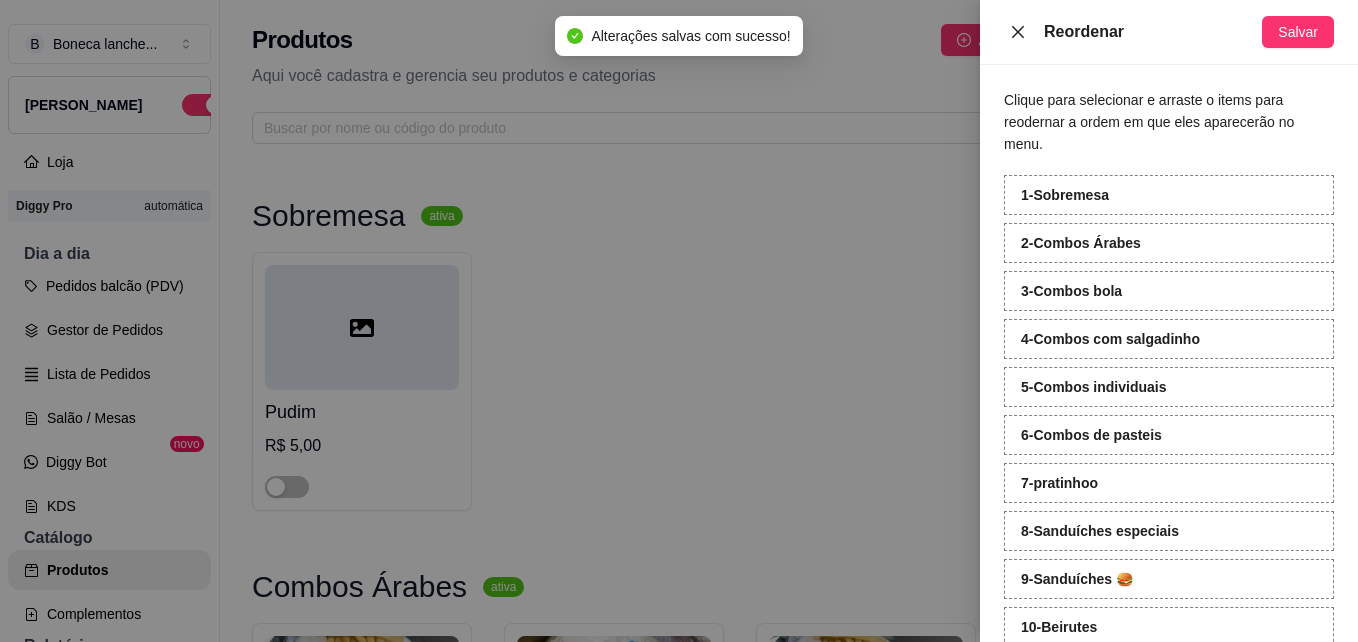 click 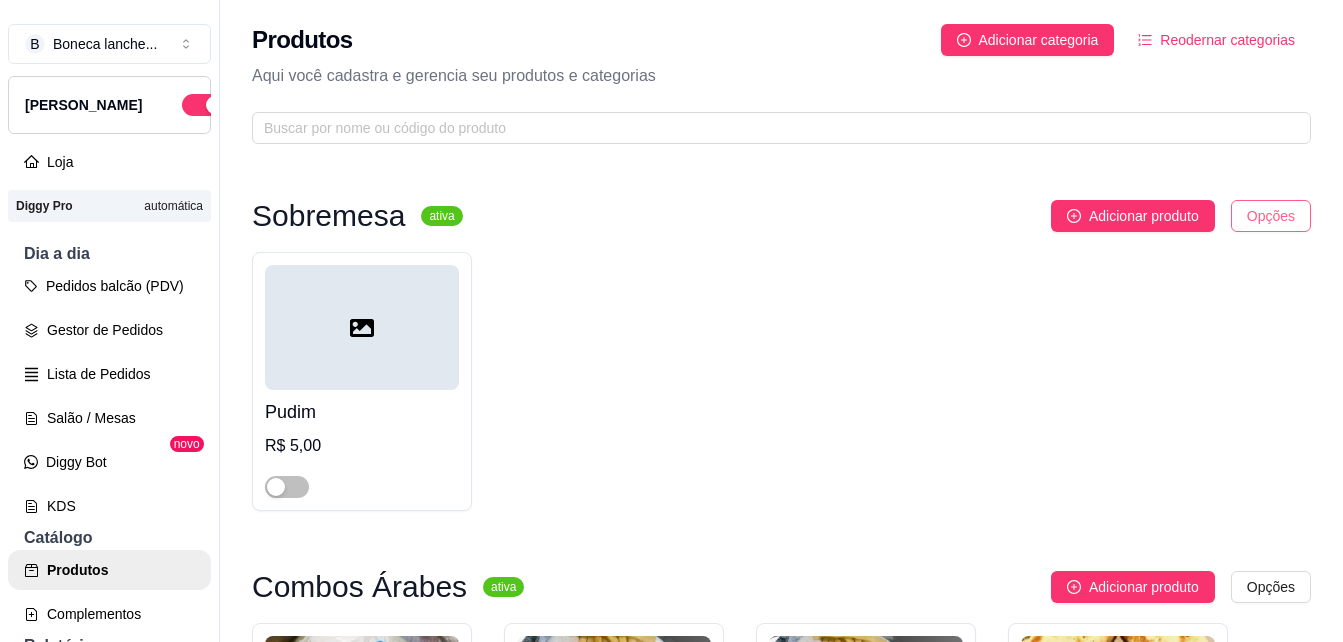 click on "B Boneca lanche ... Loja Aberta Loja Diggy Pro automática   Dia a dia Pedidos balcão (PDV) Gestor de Pedidos Lista de Pedidos Salão / Mesas Diggy Bot novo KDS Catálogo Produtos Complementos Relatórios Relatórios de vendas Relatório de clientes Relatório de fidelidade novo Gerenciar Entregadores novo Nota Fiscal (NFC-e) Controle de caixa Controle de fiado Cupons Clientes Estoque Configurações Diggy Planos Precisa de ajuda? Sair Produtos Adicionar categoria Reodernar categorias Aqui você cadastra e gerencia seu produtos e categorias Sobremesa  ativa Adicionar produto Opções Pudim   R$ 5,00 Combos Árabes  ativa Adicionar produto Opções 2 X-burgue arabe + batata-frita c/ cheddar / calabresa 200 g   R$ 30,00 2 X- havai arabe+ batata-frita 200g   R$ 40,00 2 baurus arabe + batata-frita 200g   R$ 32,00 2 pre- casa arabe + batata-frita 200g / calabresa   R$ 35,00 2 x- bacon arabe+ batata-frita 200g   R$ 34,00 2 x- tudo arabe + batata-frita 200g   R$ 50,00   R$ 44,00   R$ 56,00 Combos bola" at bounding box center (671, 321) 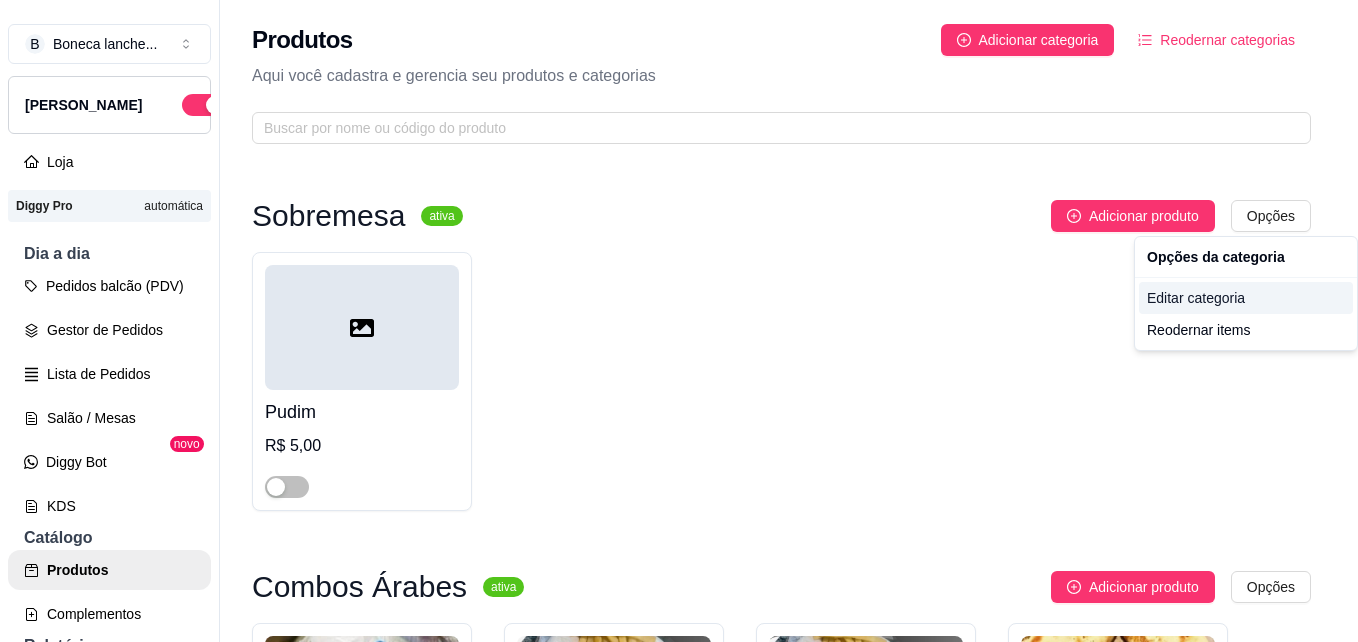 click on "Editar categoria" at bounding box center [1246, 298] 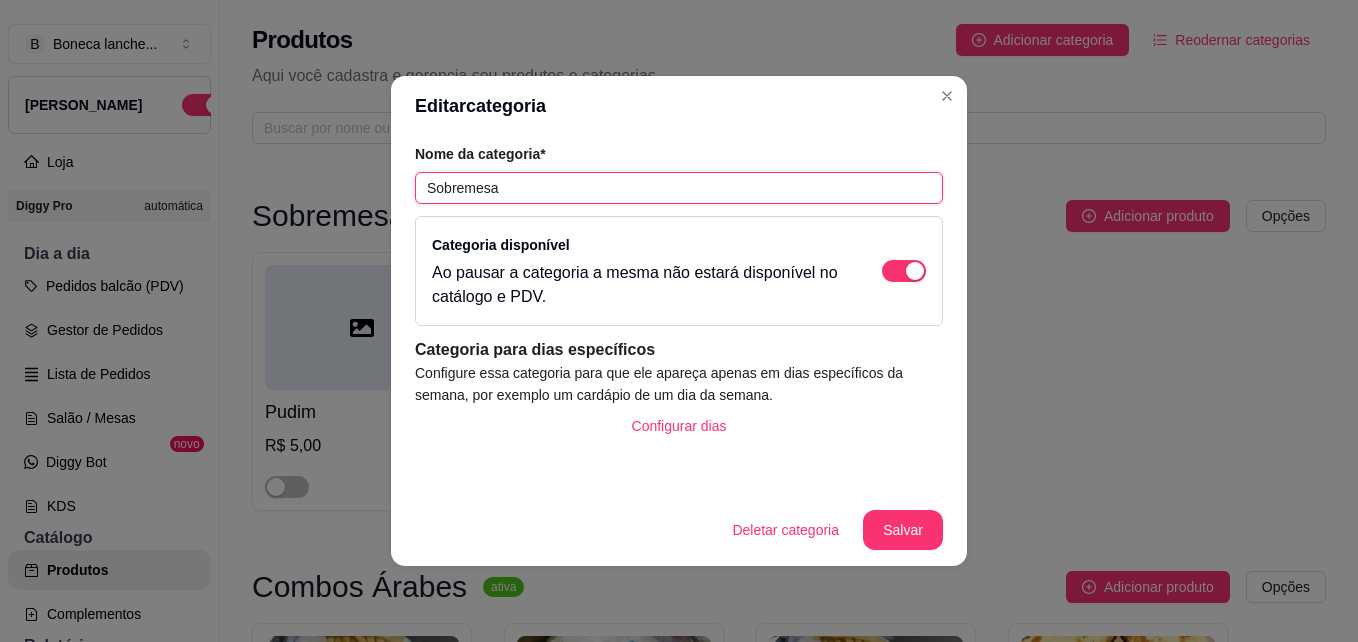 click on "Sobremesa" at bounding box center [679, 188] 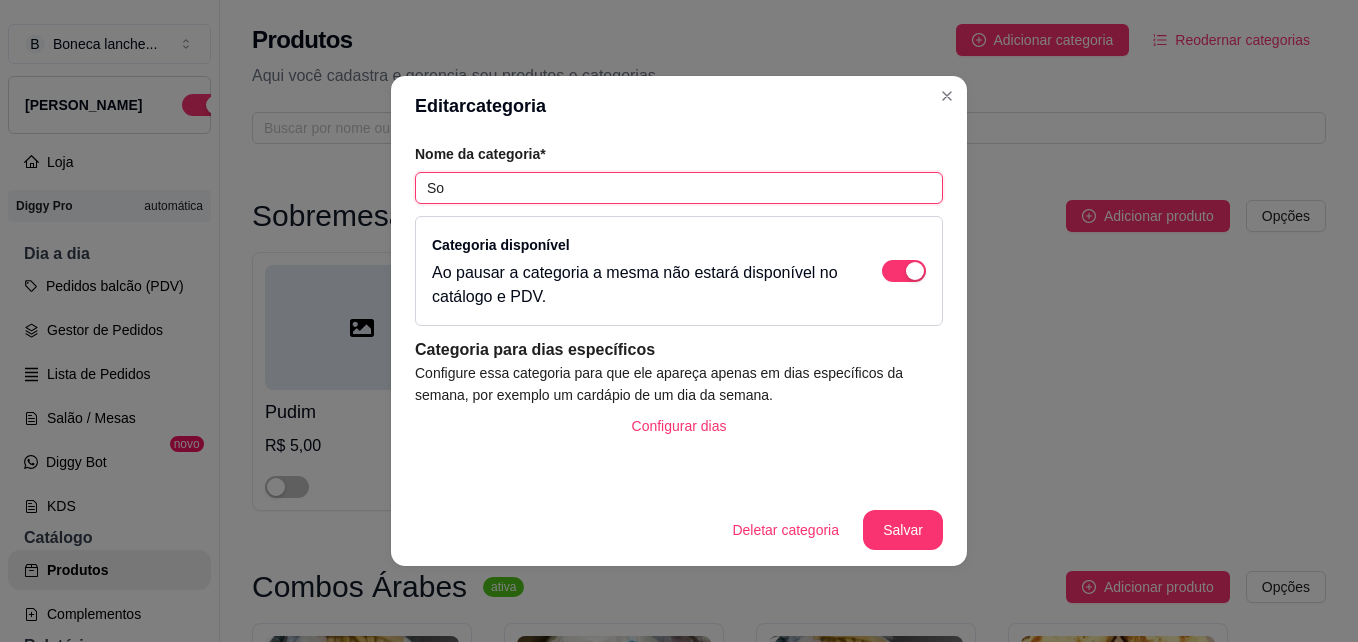 type on "S" 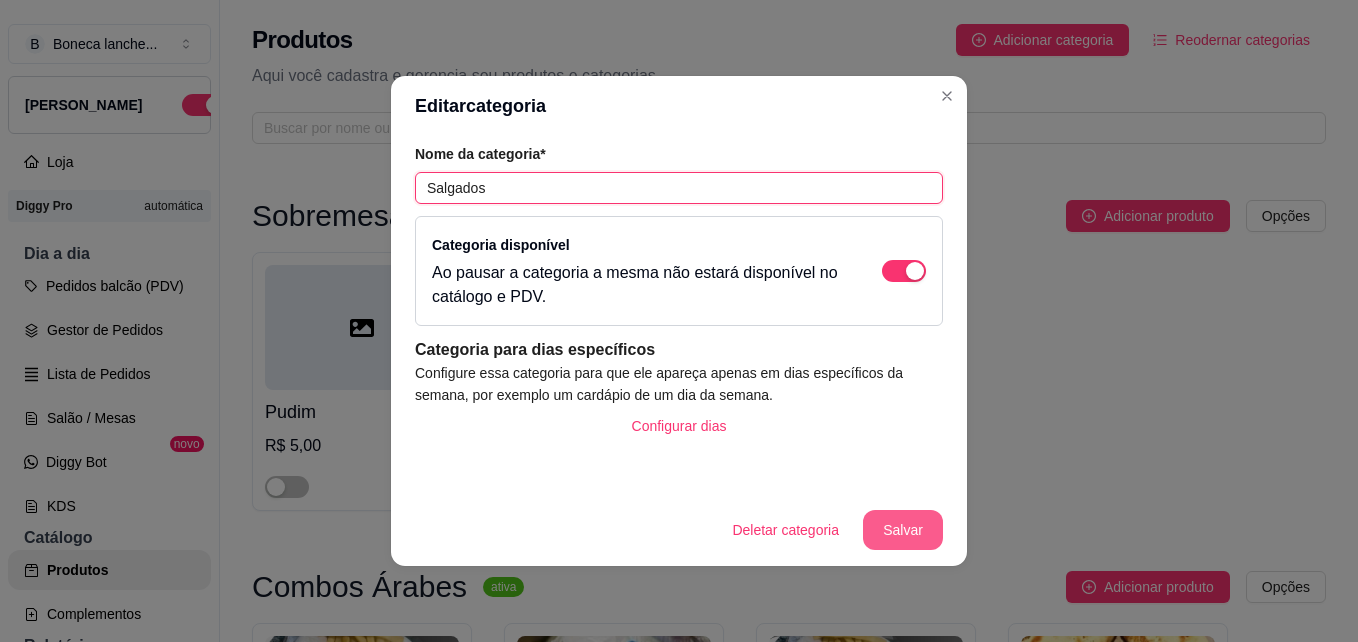 type on "Salgados" 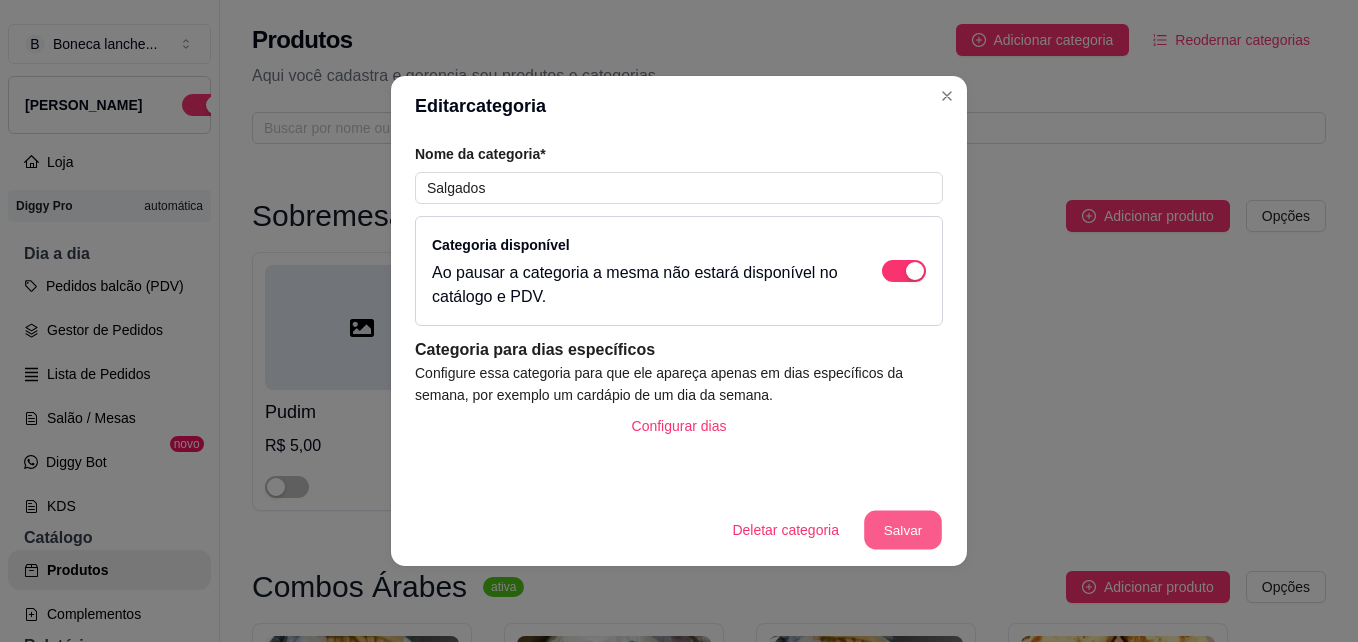 click on "Salvar" at bounding box center [903, 530] 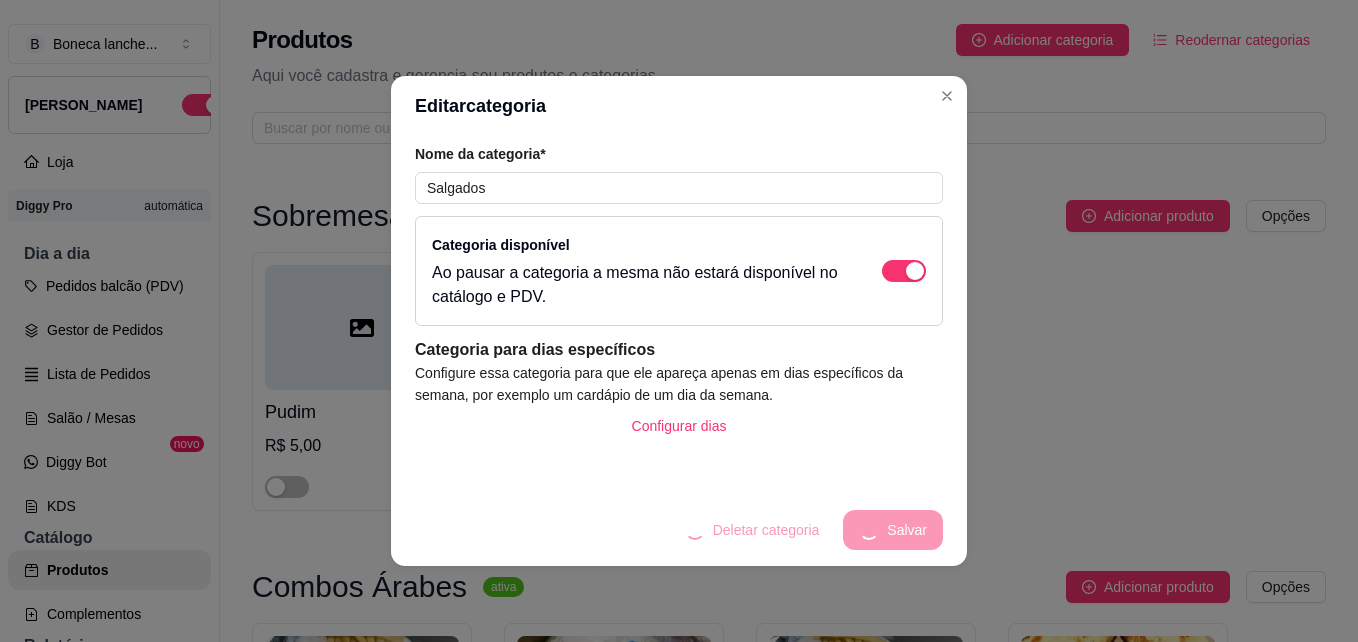 click on "Deletar categoria Salvar" at bounding box center (679, 530) 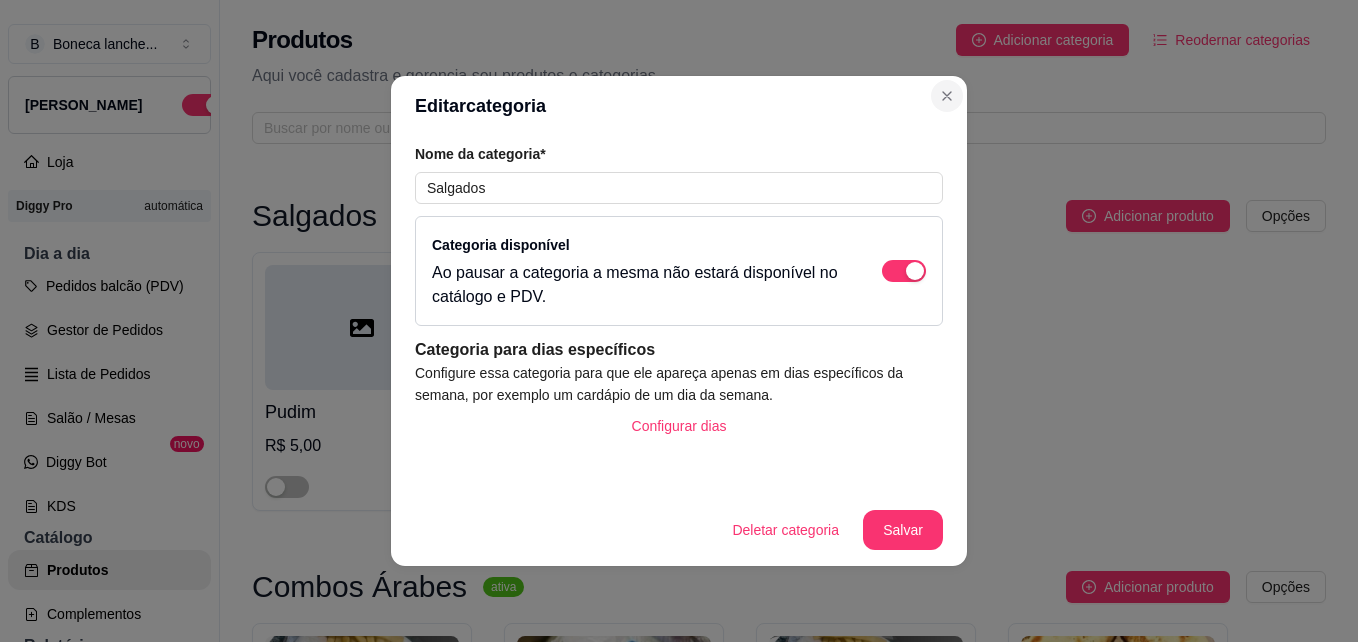 click on "Editar  categoria Nome da categoria* Salgados Categoria disponível Ao pausar a categoria a mesma não estará disponível no catálogo e PDV. Categoria para dias específicos Configure essa categoria para que ele apareça apenas em dias específicos da semana, por exemplo um cardápio de um dia da semana. Configurar dias Deletar categoria Salvar" at bounding box center [679, 321] 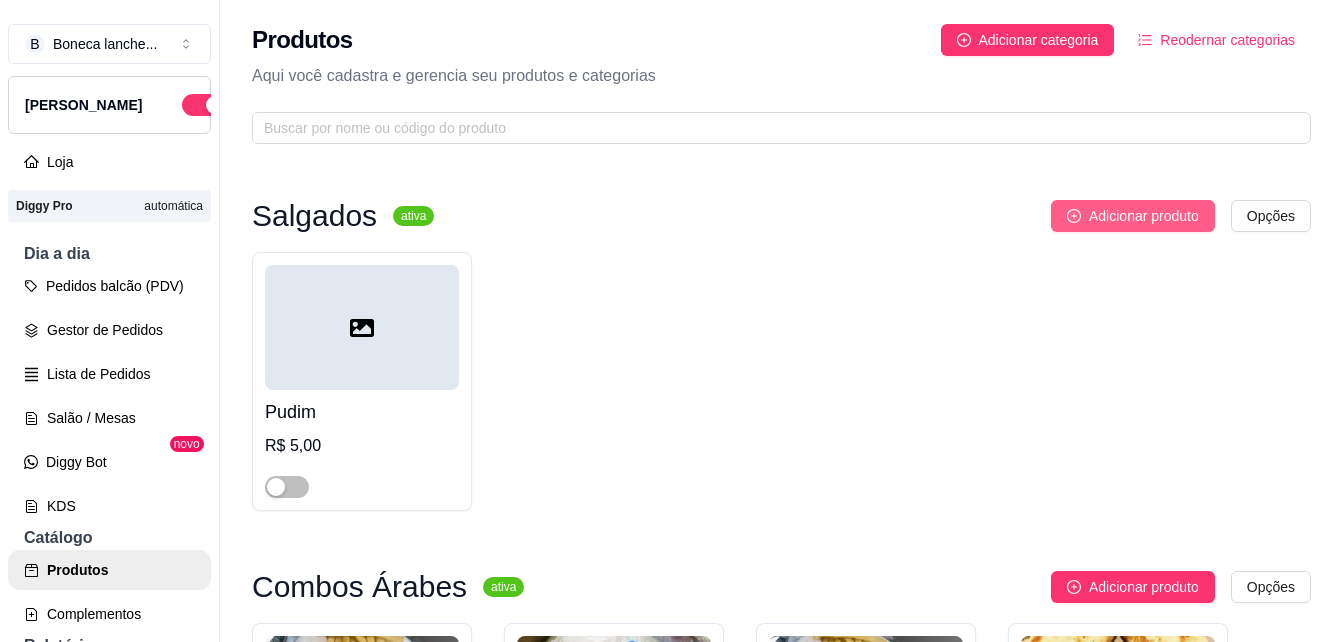 click on "Adicionar produto" at bounding box center (1144, 216) 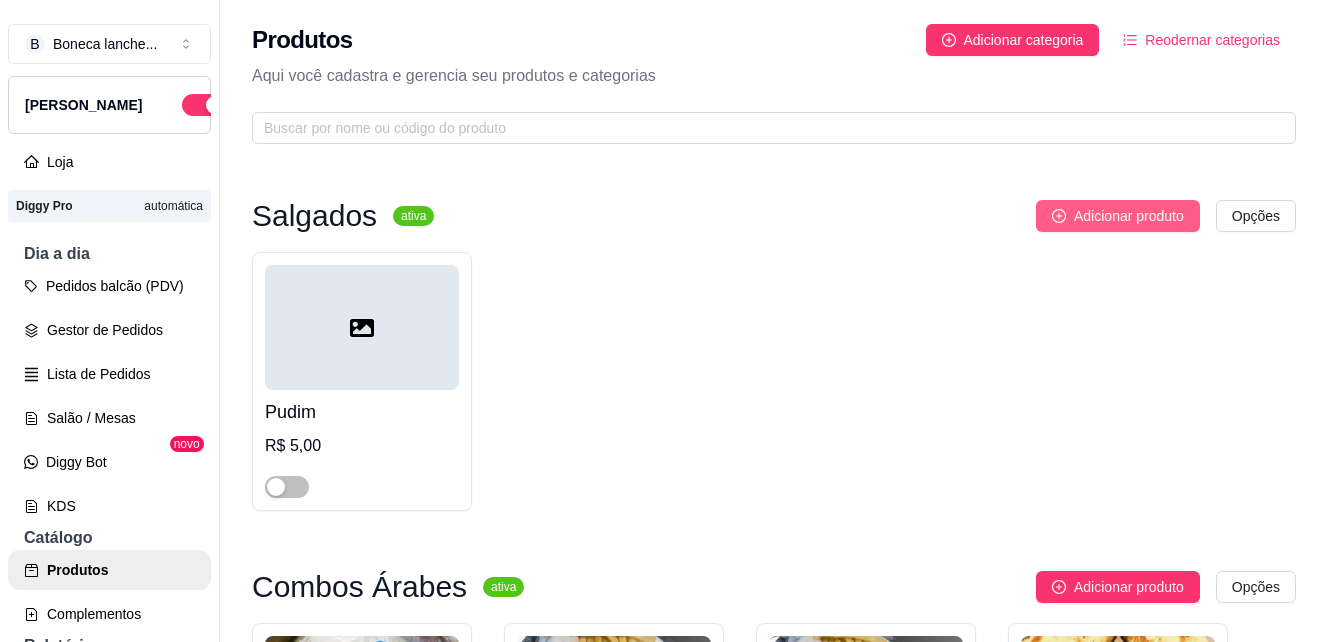 type 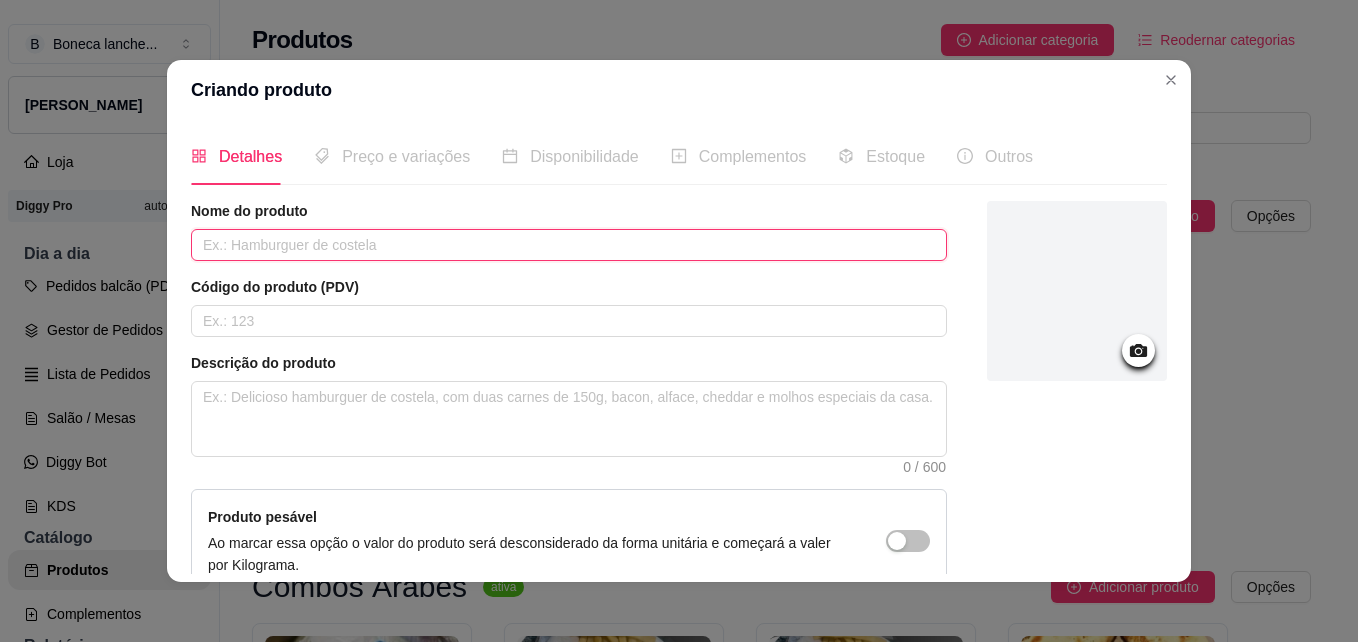 click at bounding box center (569, 245) 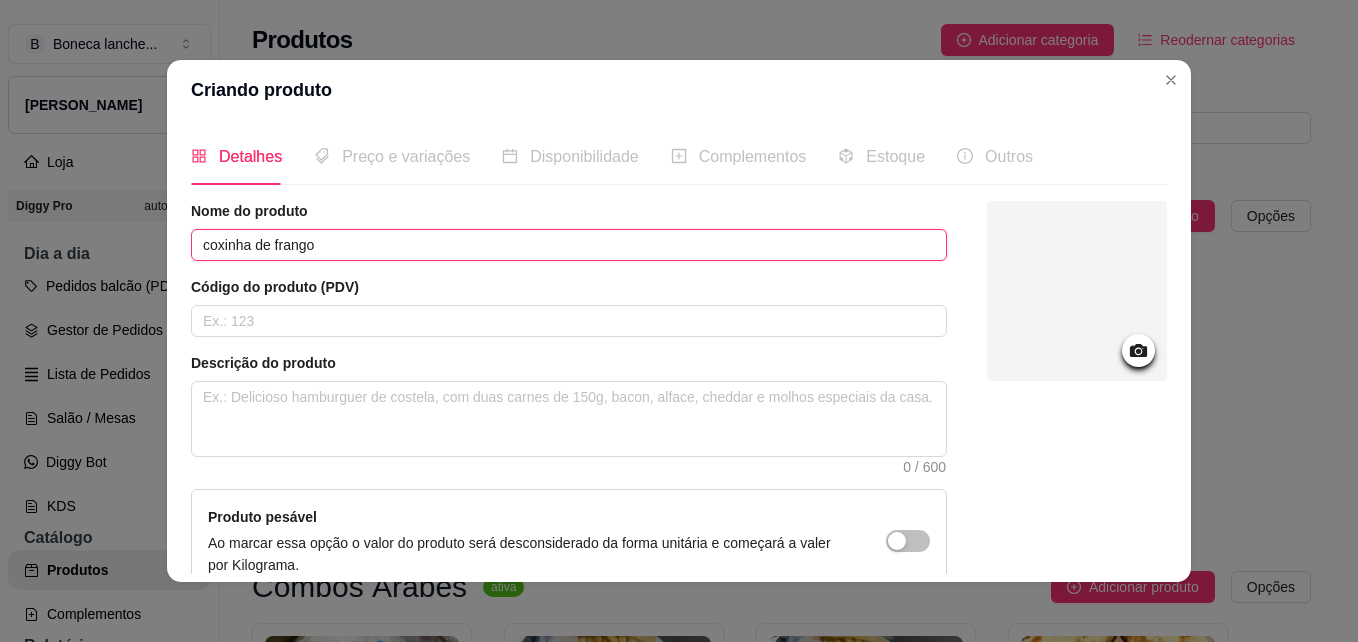 type on "coxinha de frango" 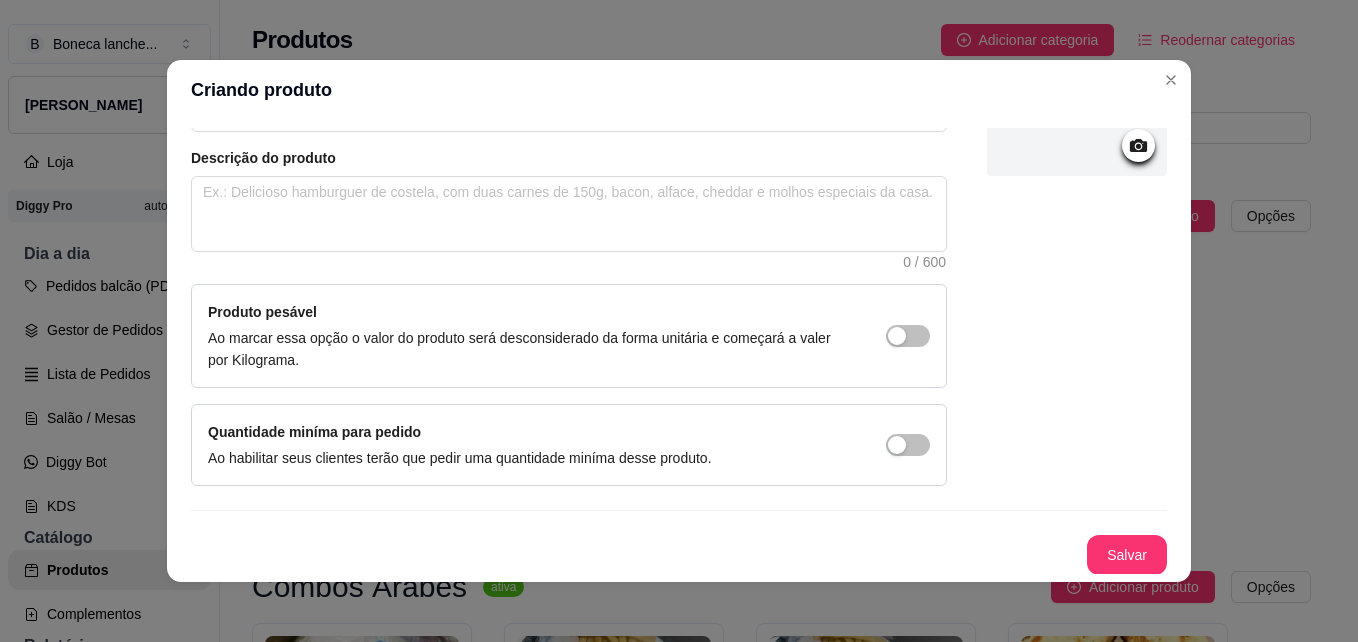 scroll, scrollTop: 206, scrollLeft: 0, axis: vertical 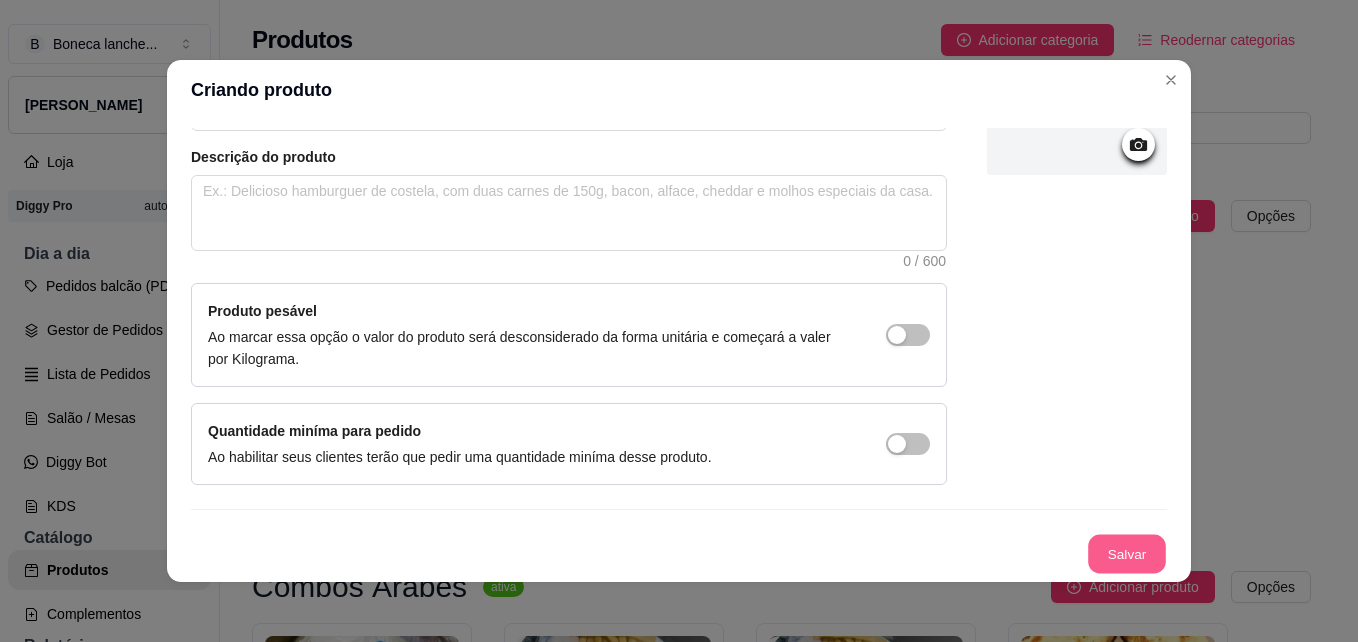click on "Salvar" at bounding box center [1127, 554] 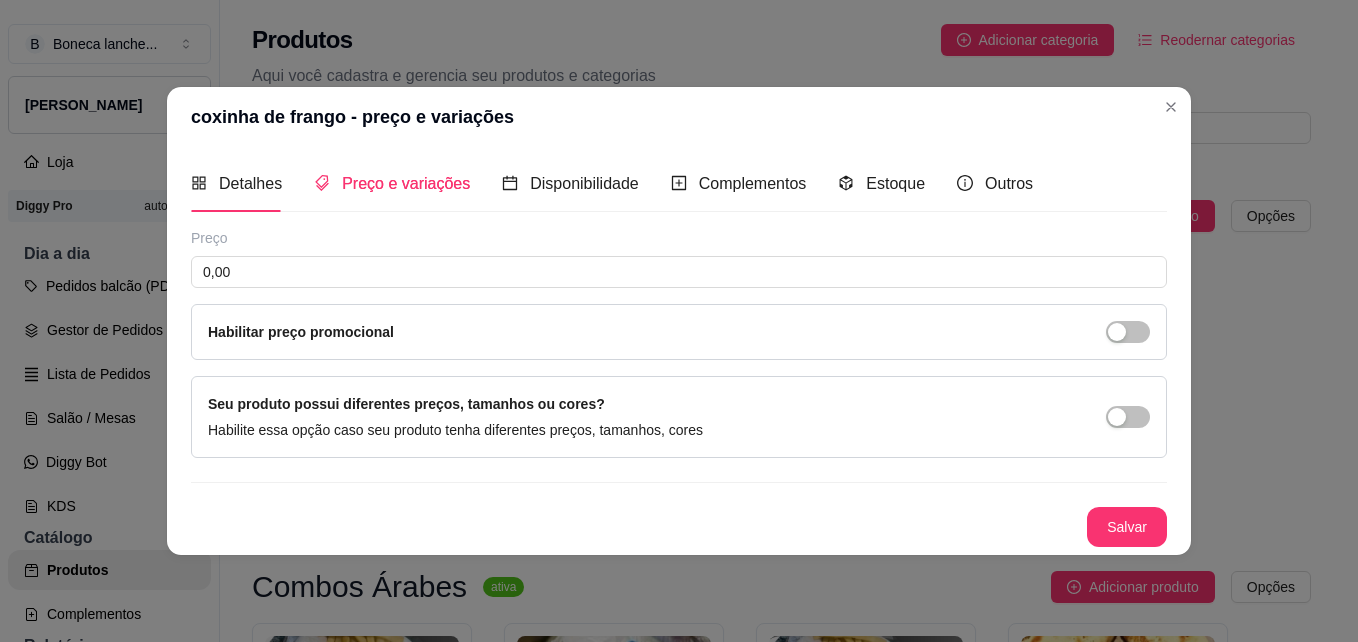 type 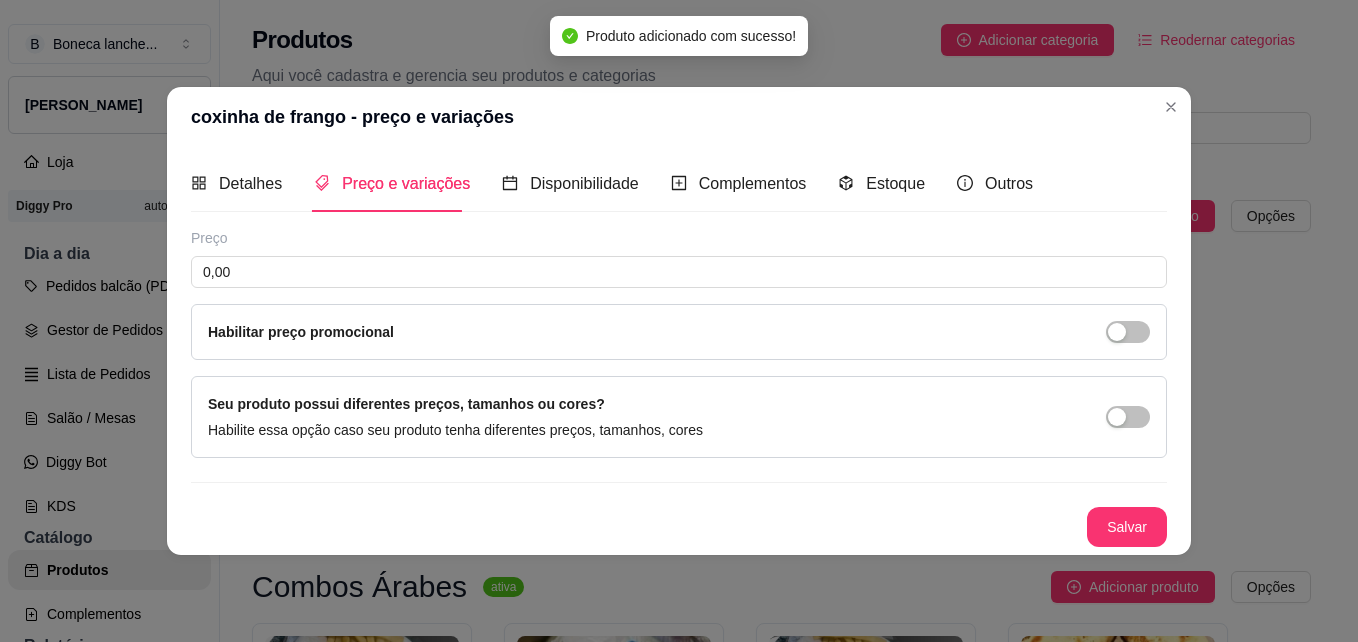 scroll, scrollTop: 0, scrollLeft: 0, axis: both 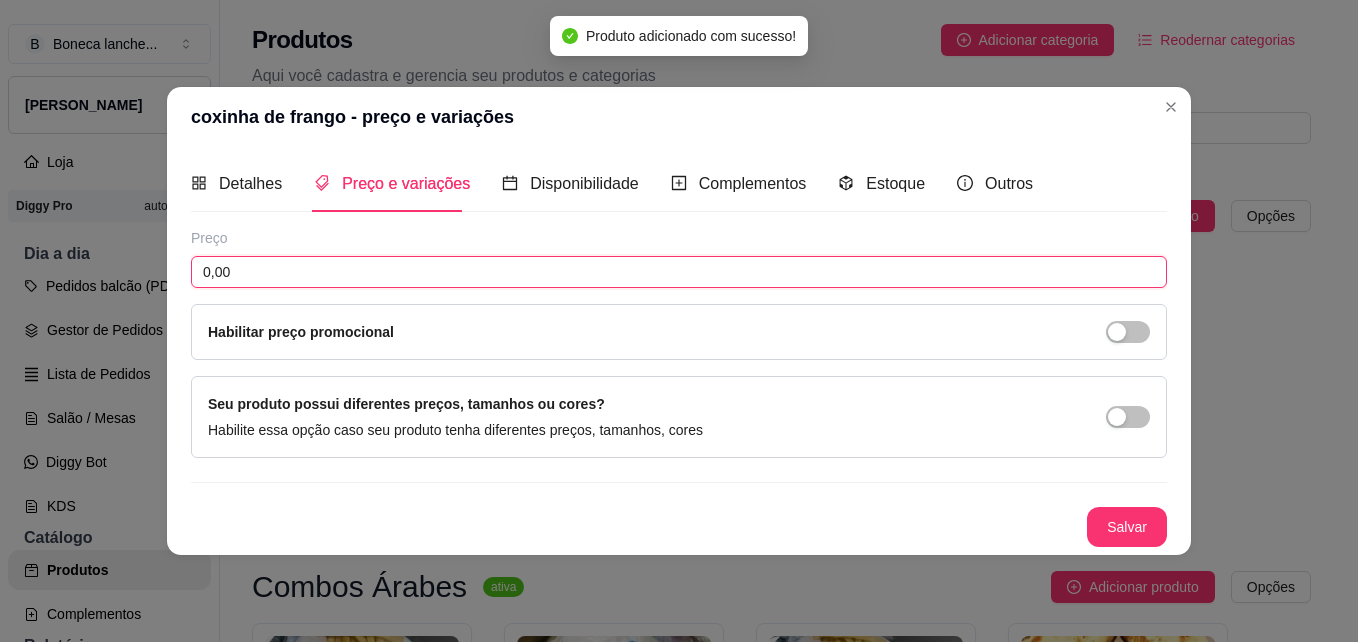 click on "0,00" at bounding box center [679, 272] 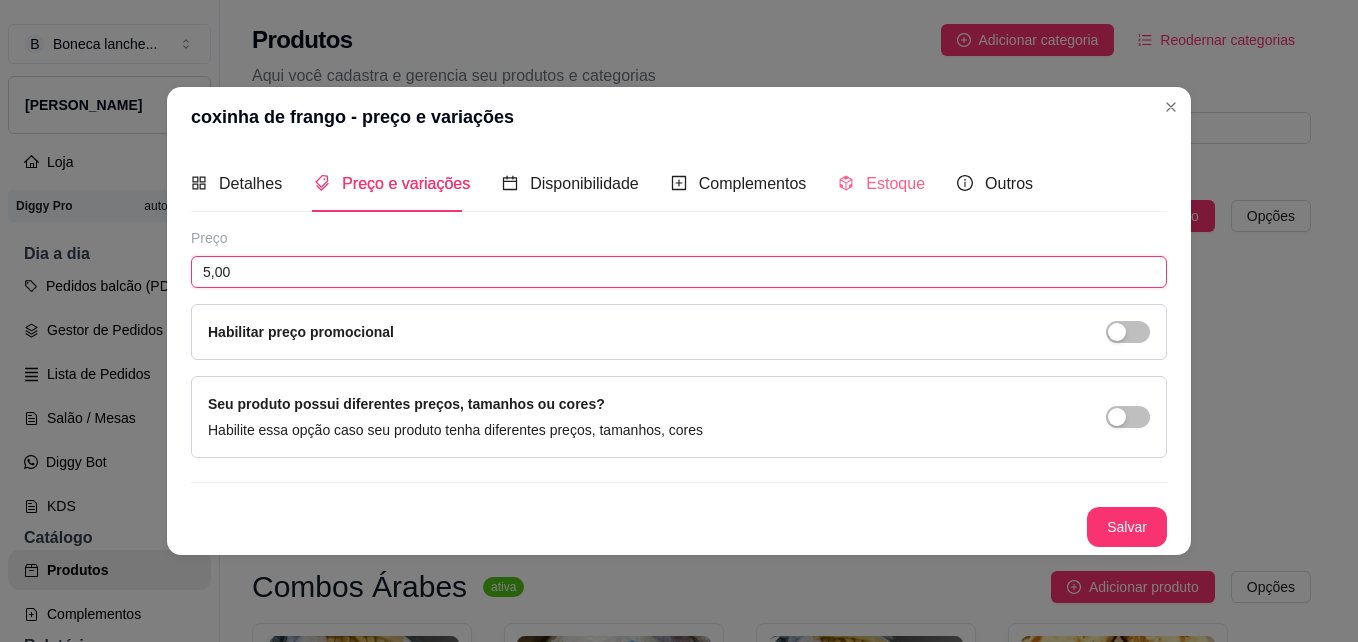 type on "5,00" 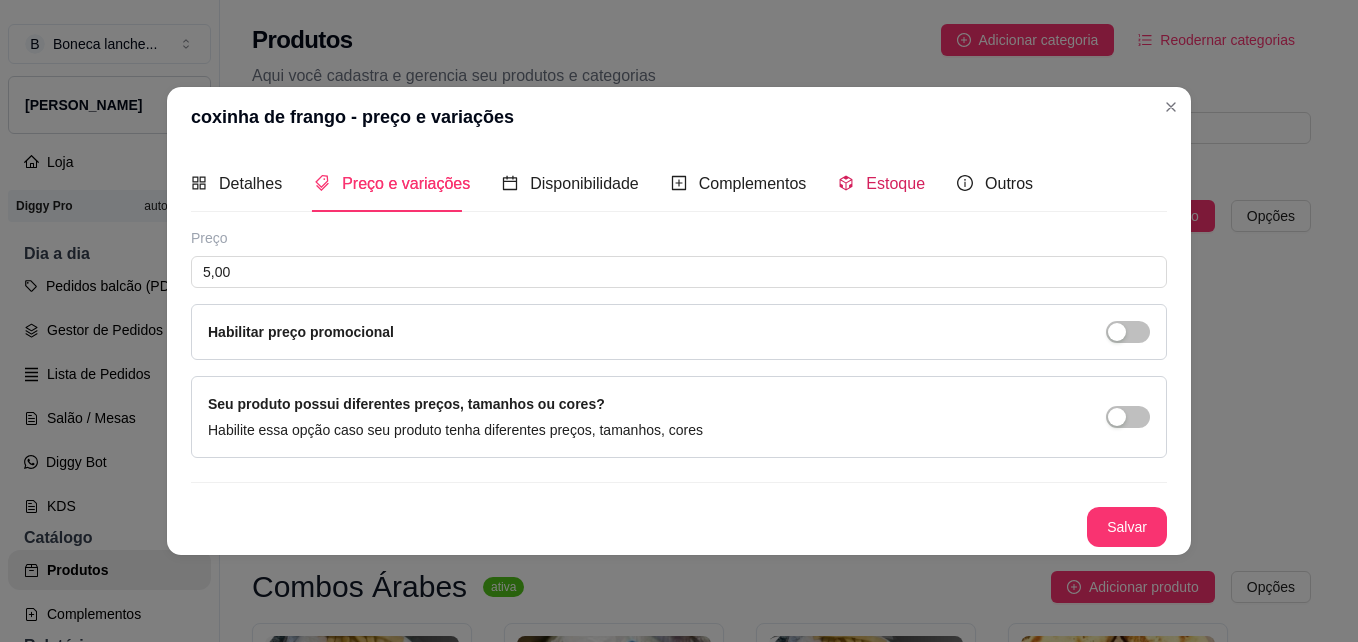 click on "Estoque" at bounding box center (895, 183) 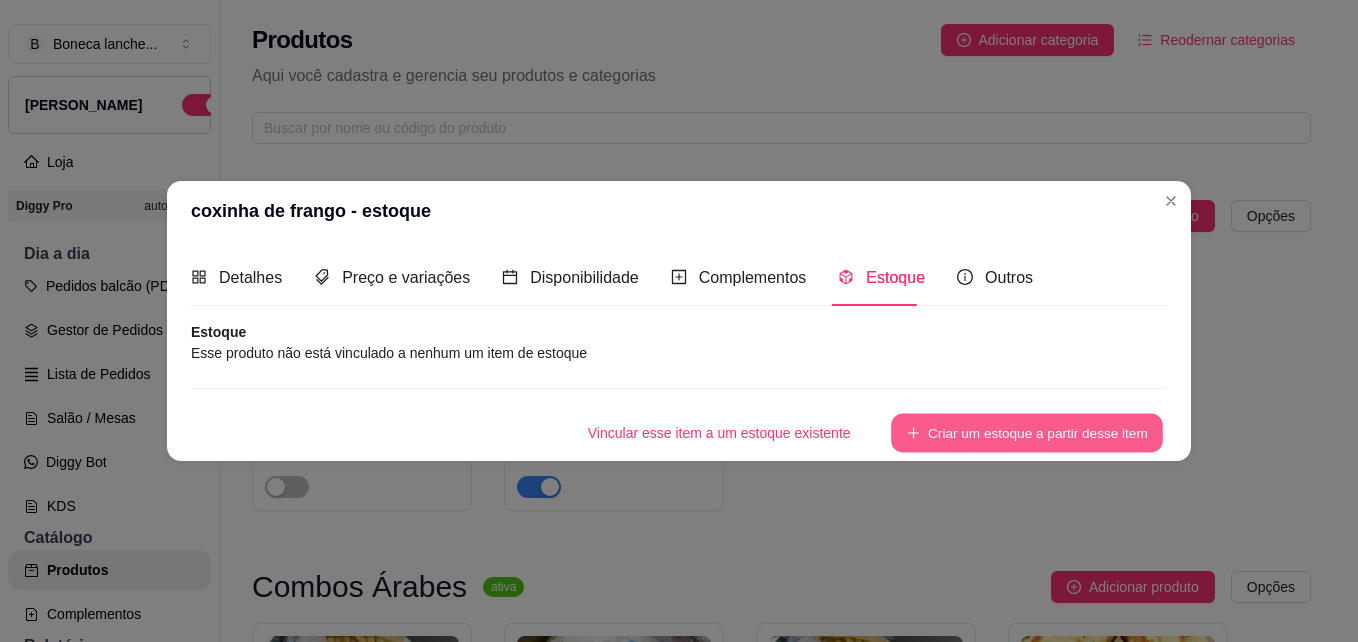 click on "Criar um estoque a partir desse item" at bounding box center (1027, 433) 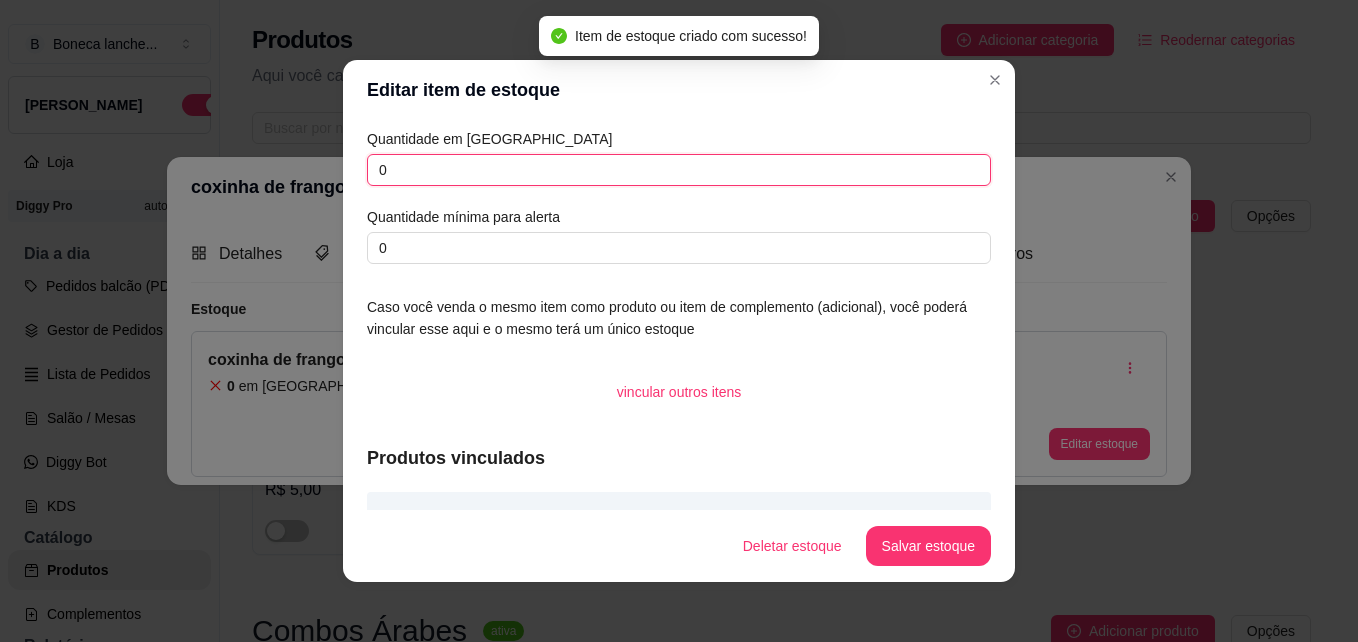 click on "0" at bounding box center (679, 170) 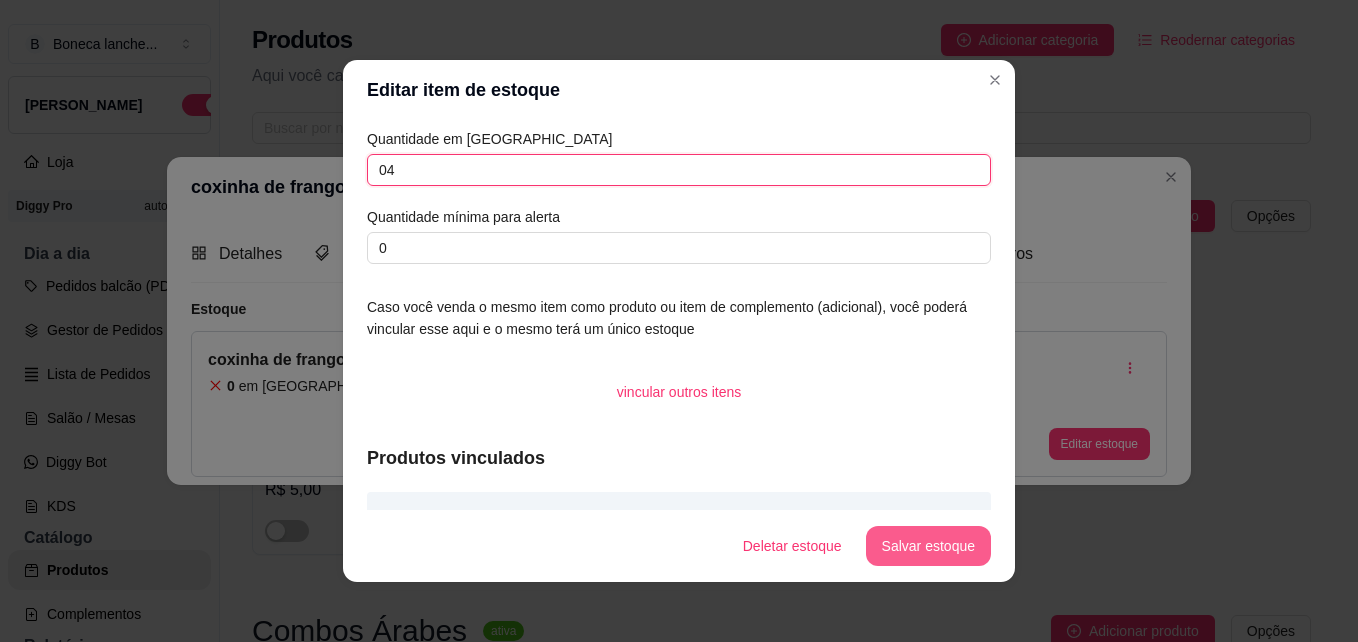 type on "04" 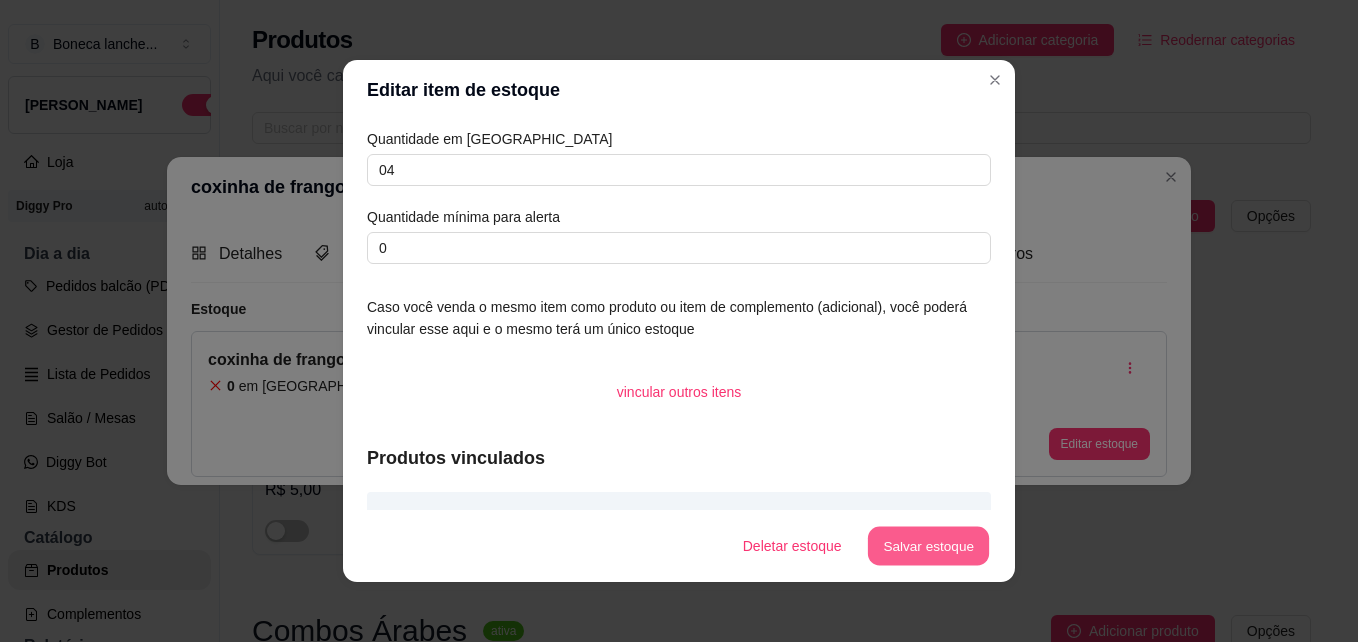 click on "Salvar estoque" at bounding box center (928, 546) 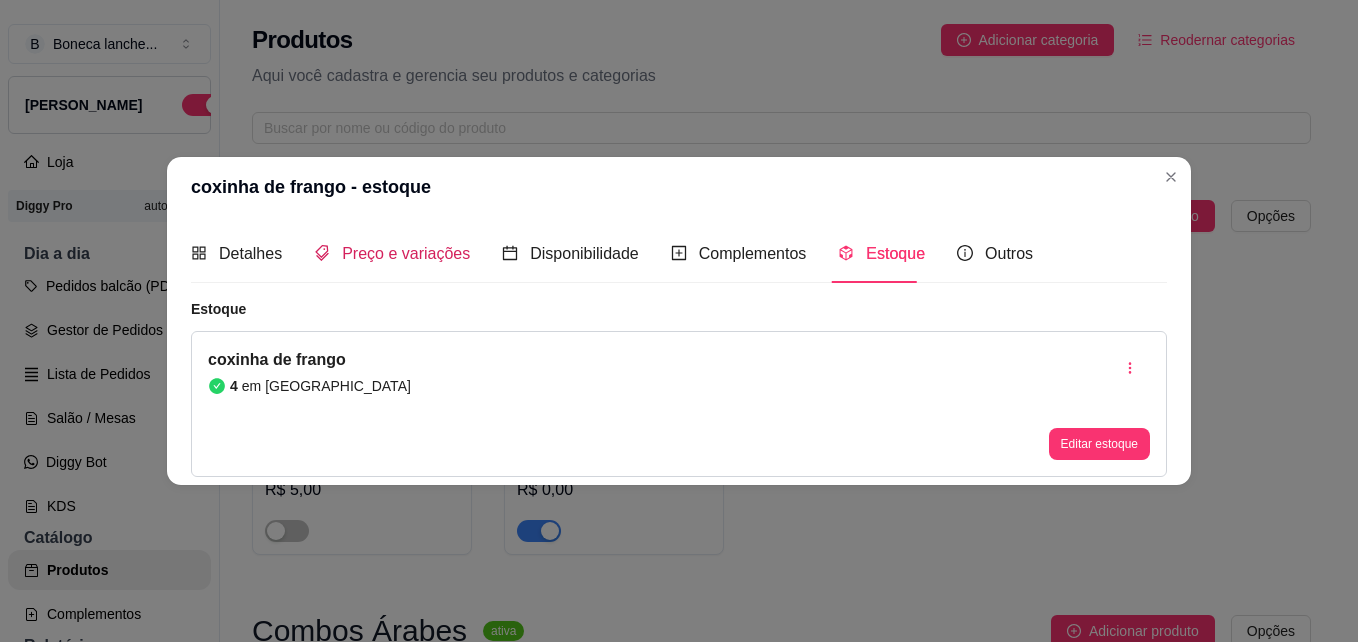 click on "Preço e variações" at bounding box center [406, 253] 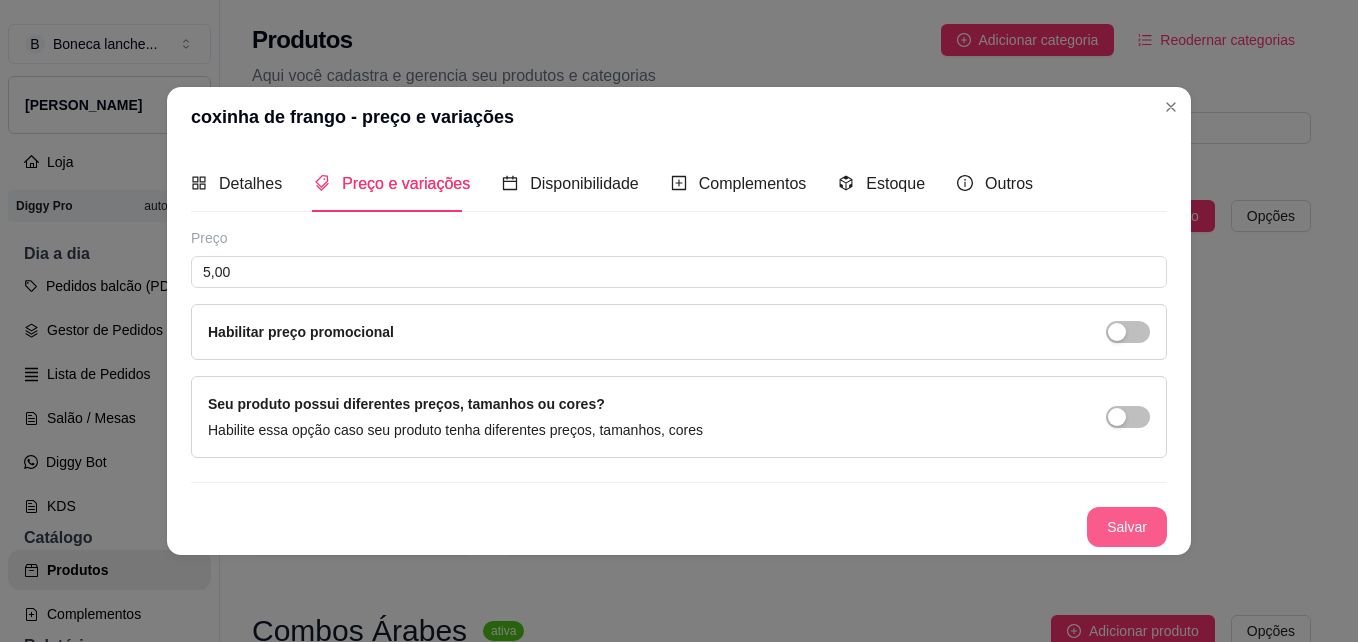 click on "Salvar" at bounding box center (1127, 527) 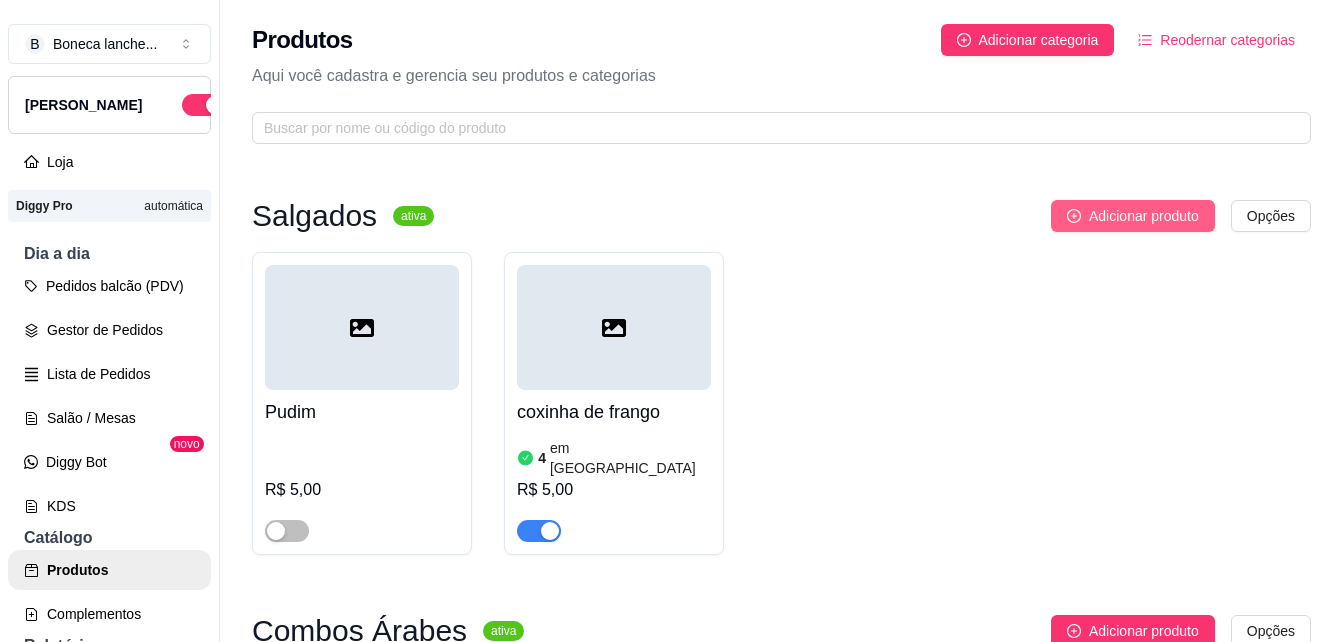 click on "Adicionar produto" at bounding box center [1144, 216] 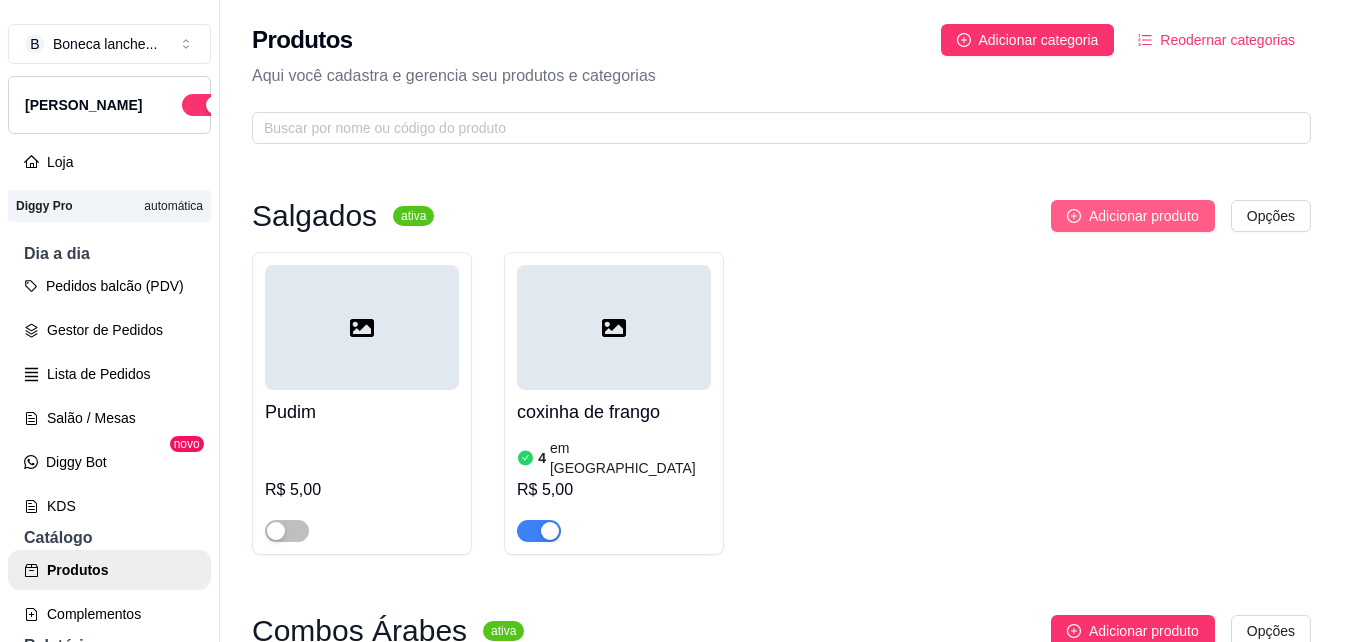 type 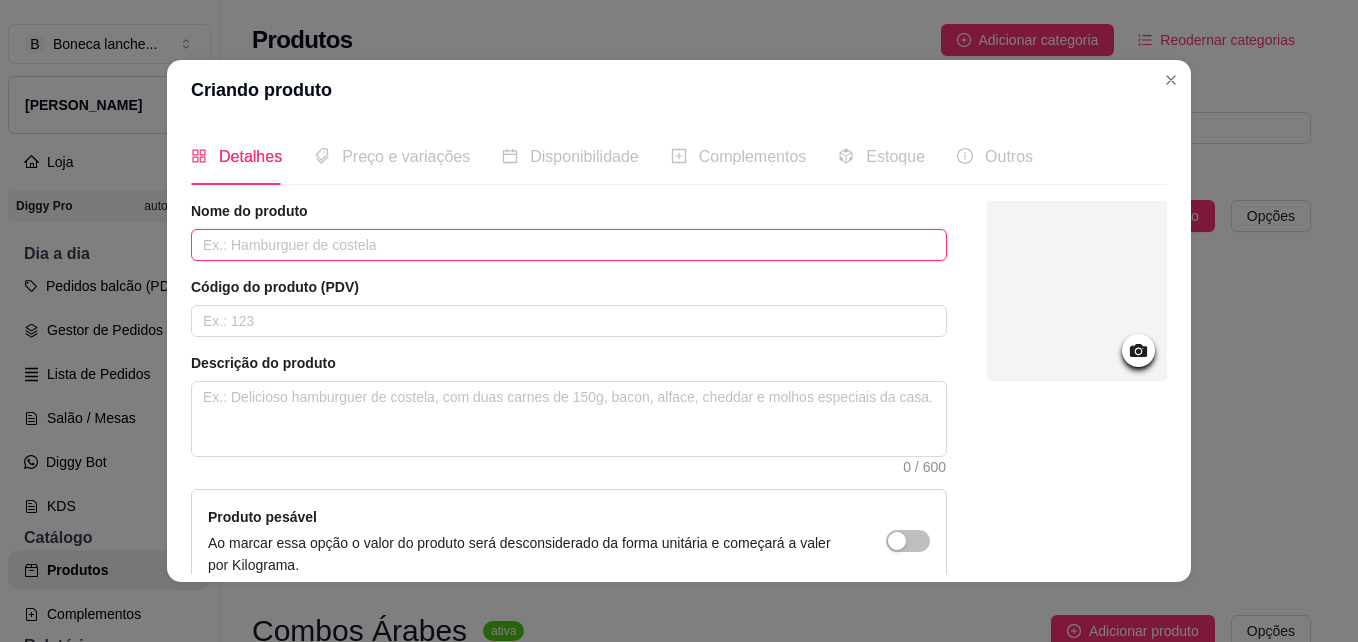 click at bounding box center [569, 245] 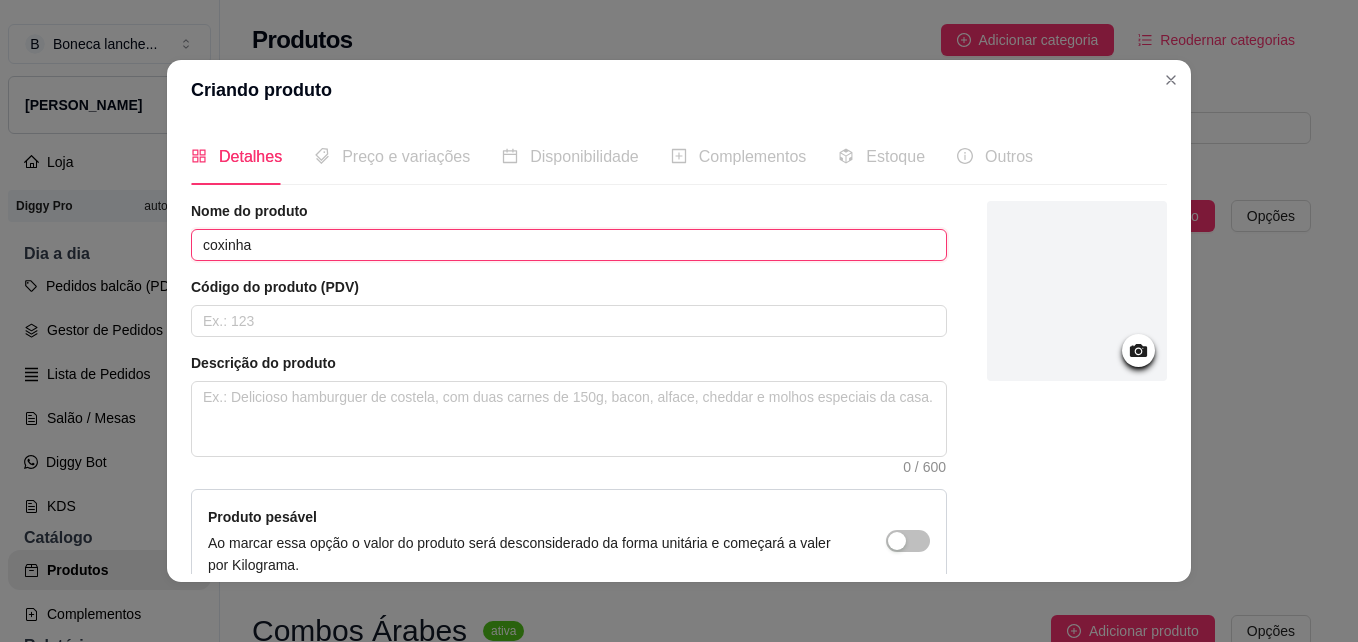 click on "coxinha" at bounding box center [569, 245] 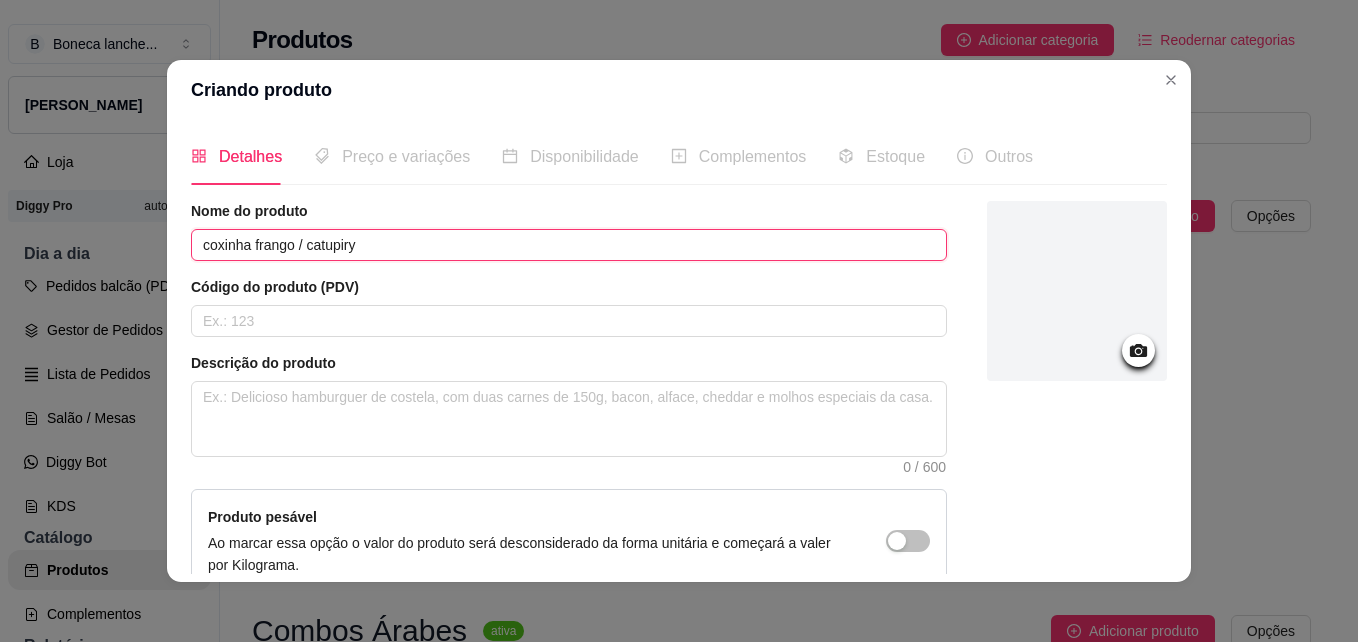 type on "coxinha frango / catupiry" 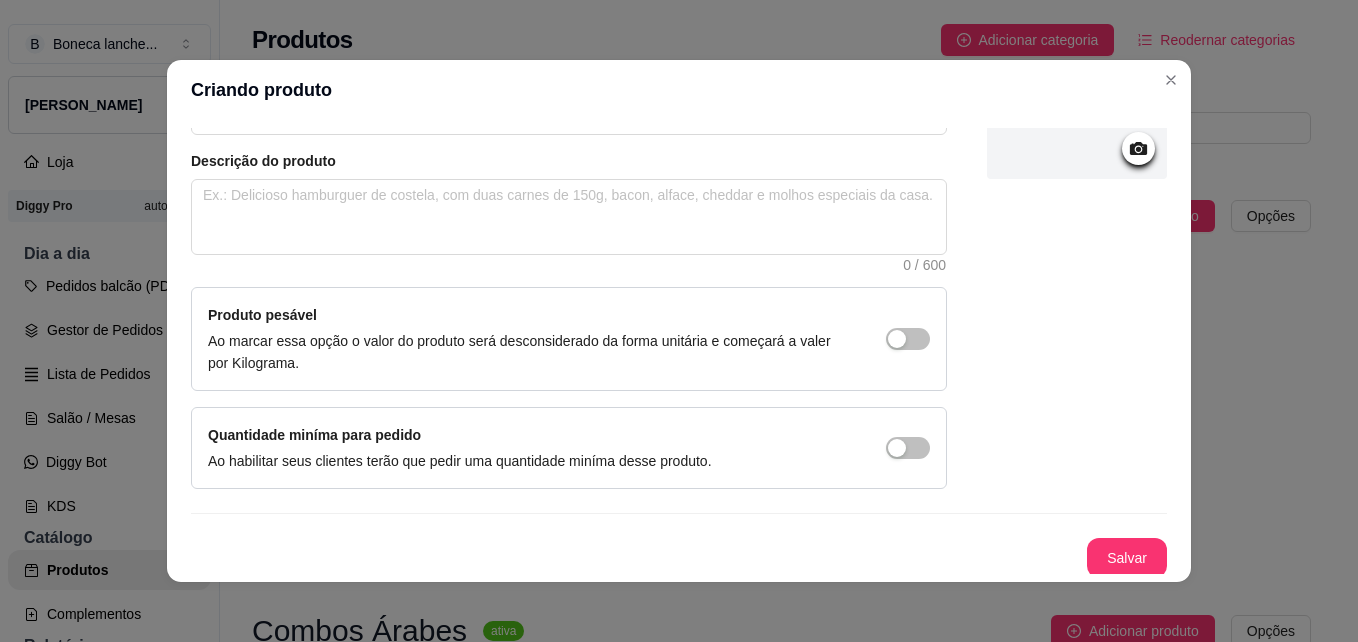 scroll, scrollTop: 206, scrollLeft: 0, axis: vertical 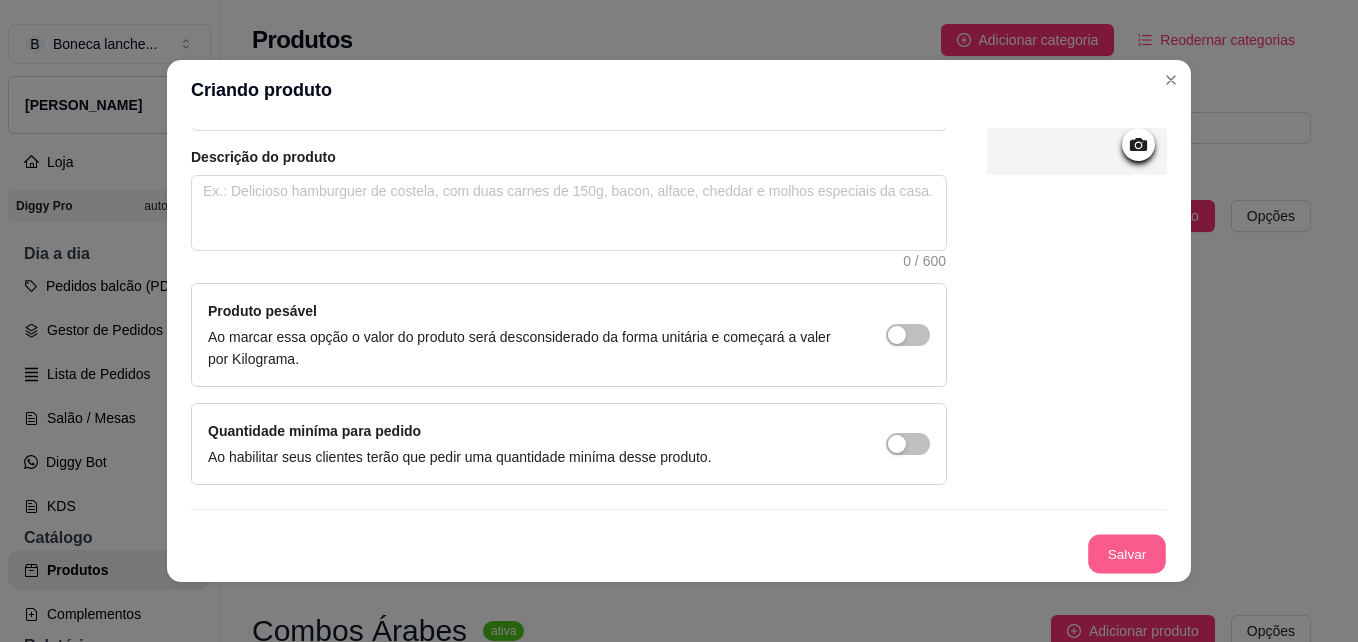 click on "Salvar" at bounding box center (1127, 554) 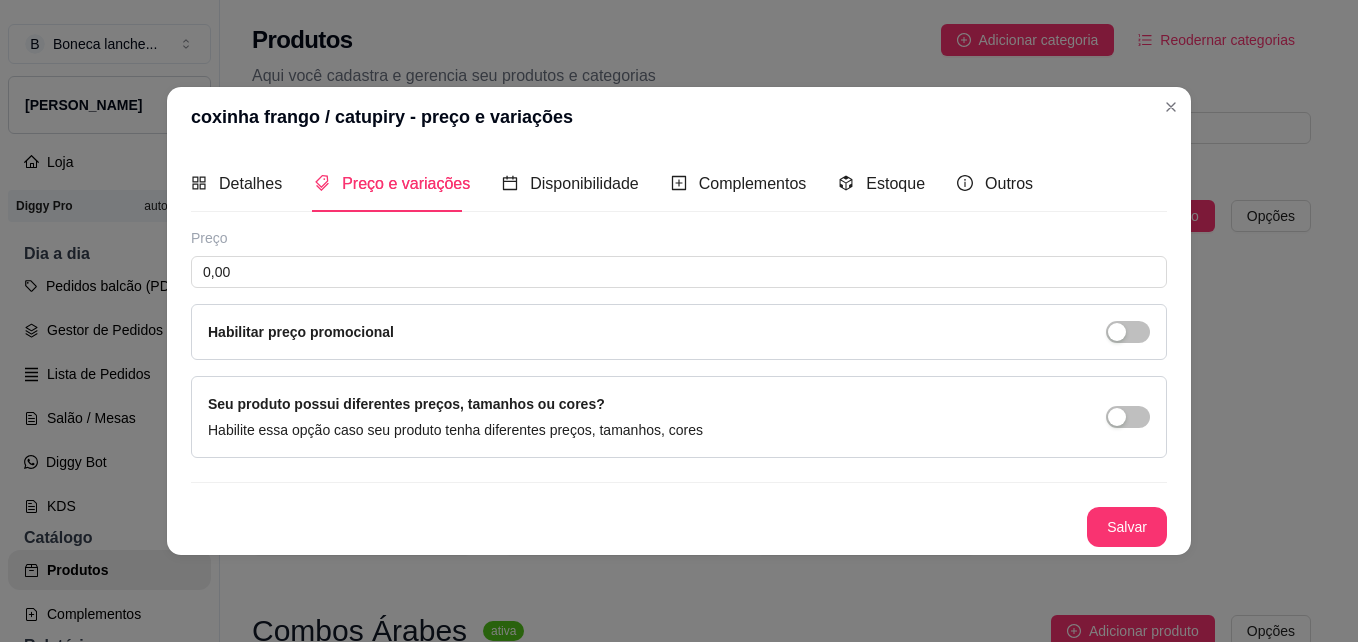type 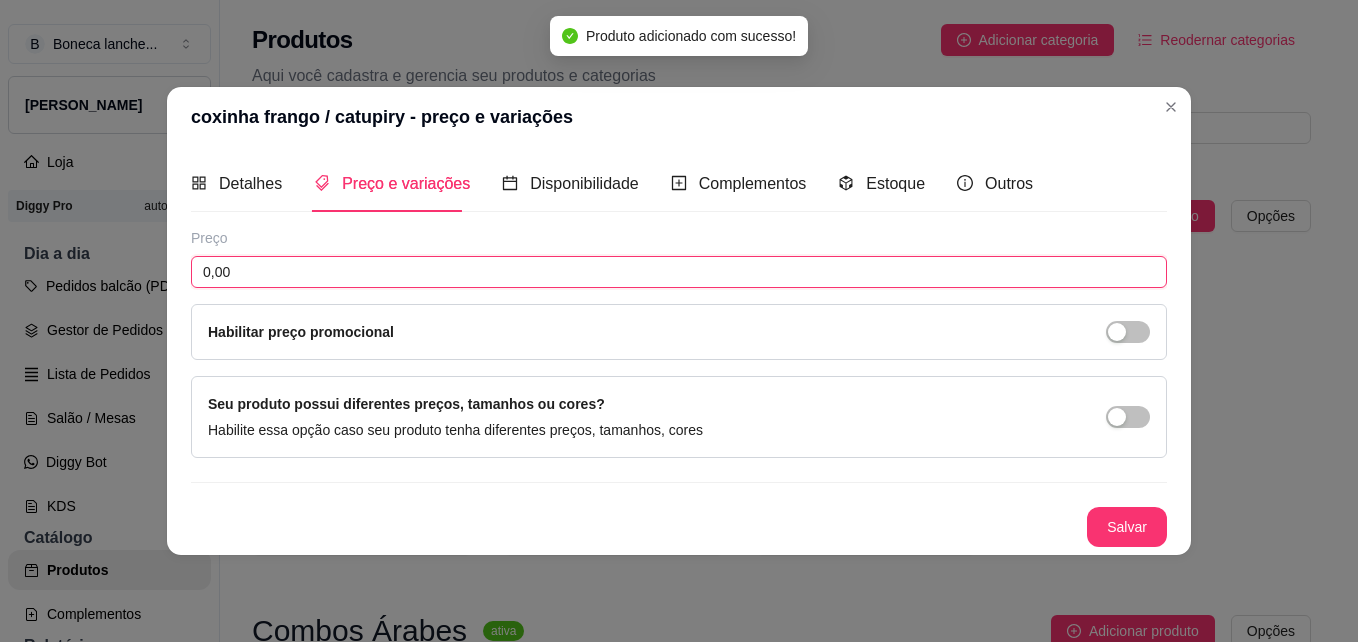 click on "0,00" at bounding box center [679, 272] 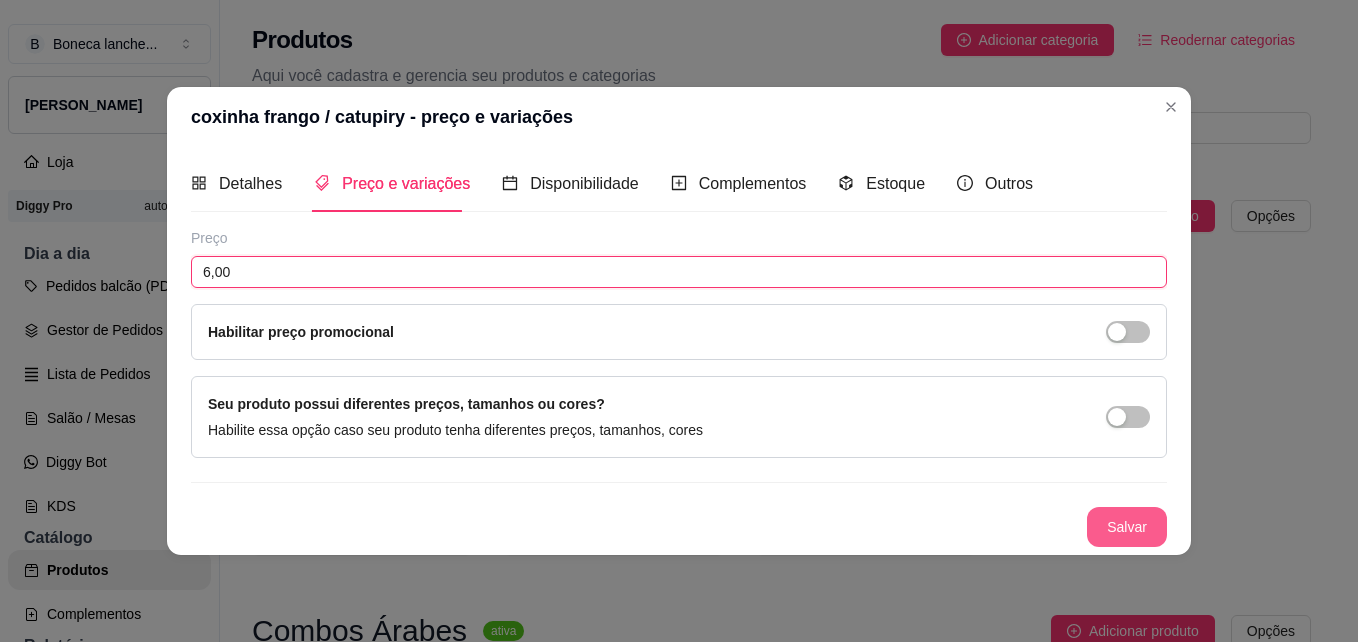 type on "6,00" 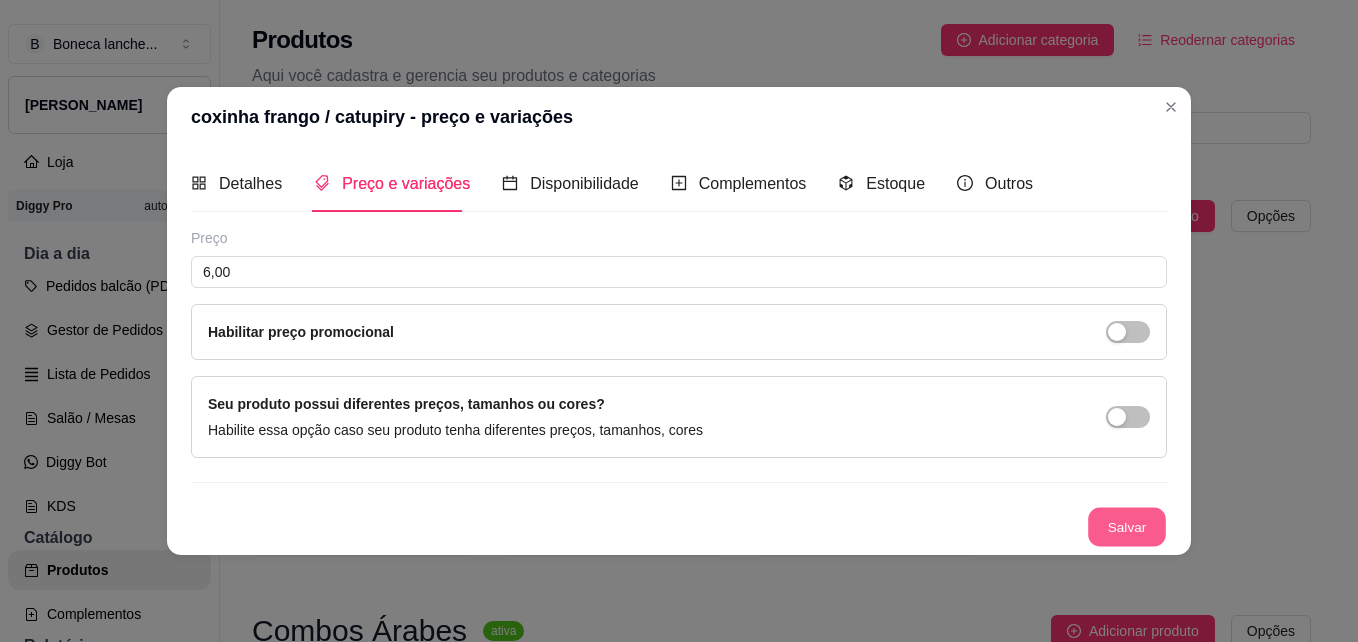 click on "Salvar" at bounding box center (1127, 527) 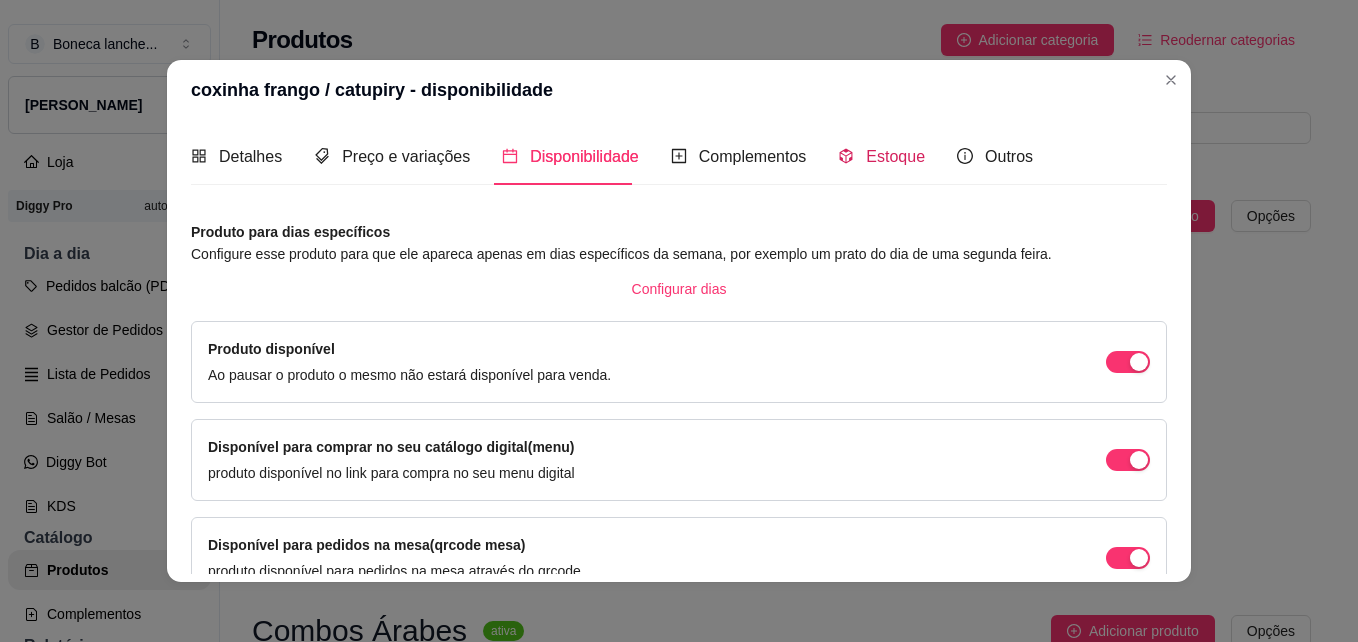 click on "Estoque" at bounding box center [895, 156] 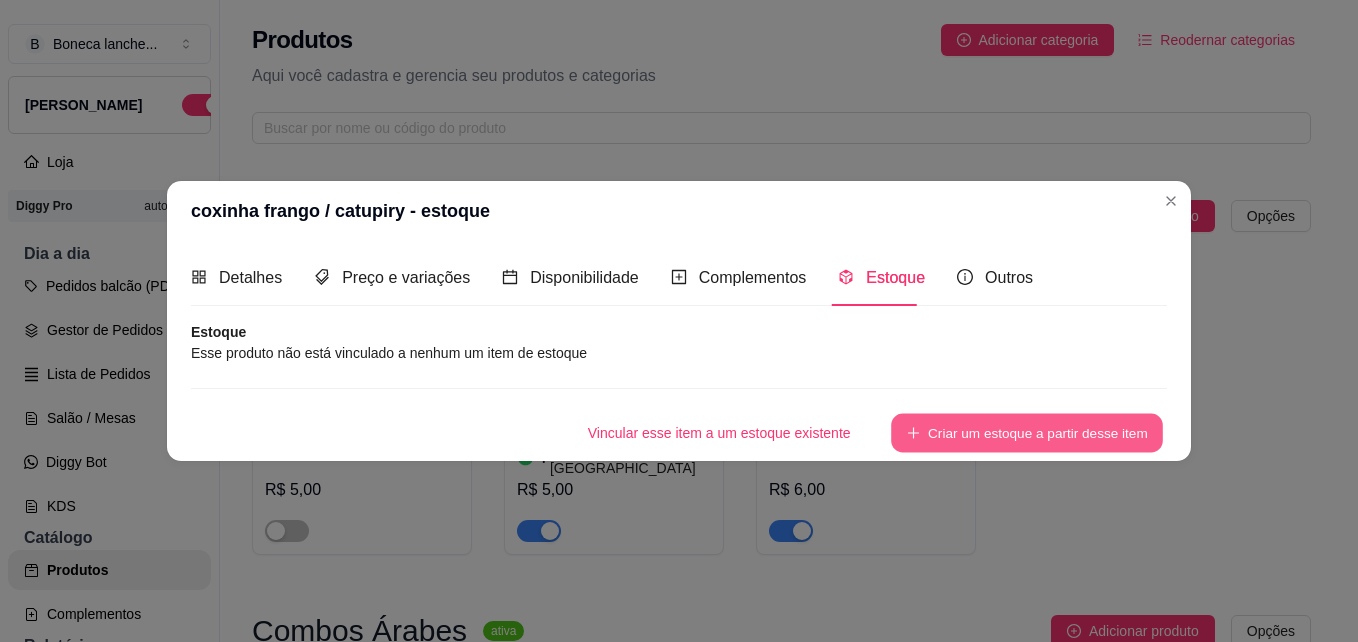 click on "Criar um estoque a partir desse item" at bounding box center [1027, 433] 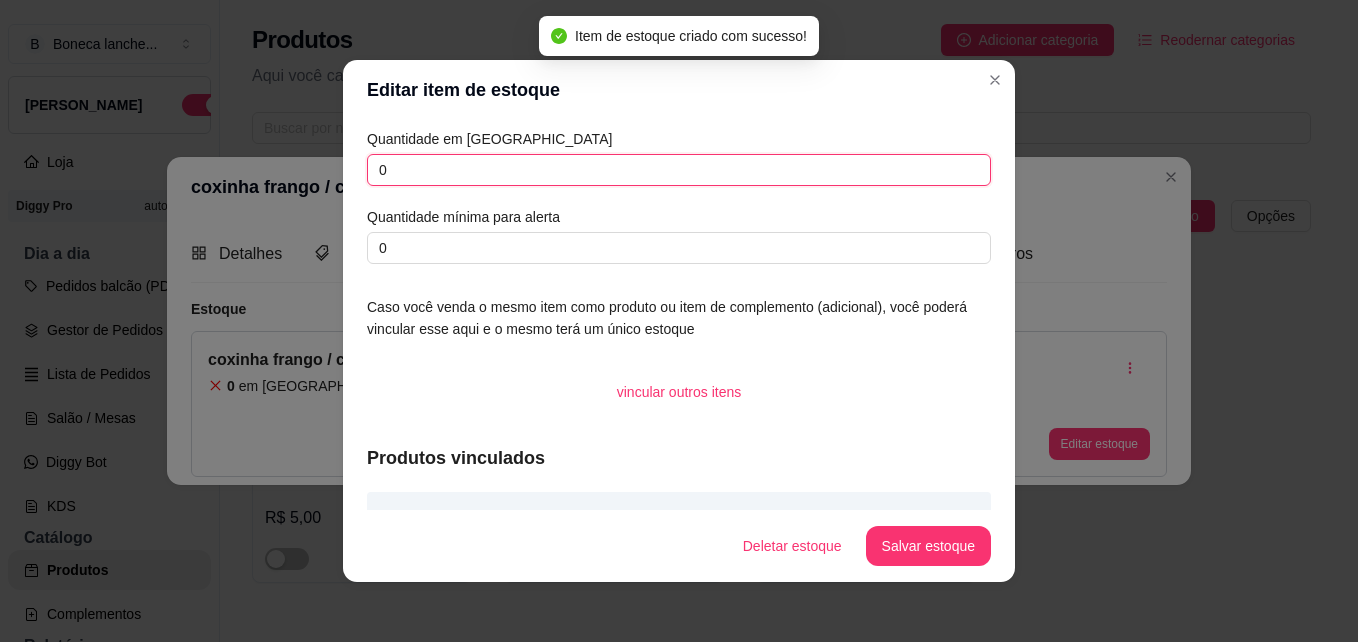 click on "0" at bounding box center (679, 170) 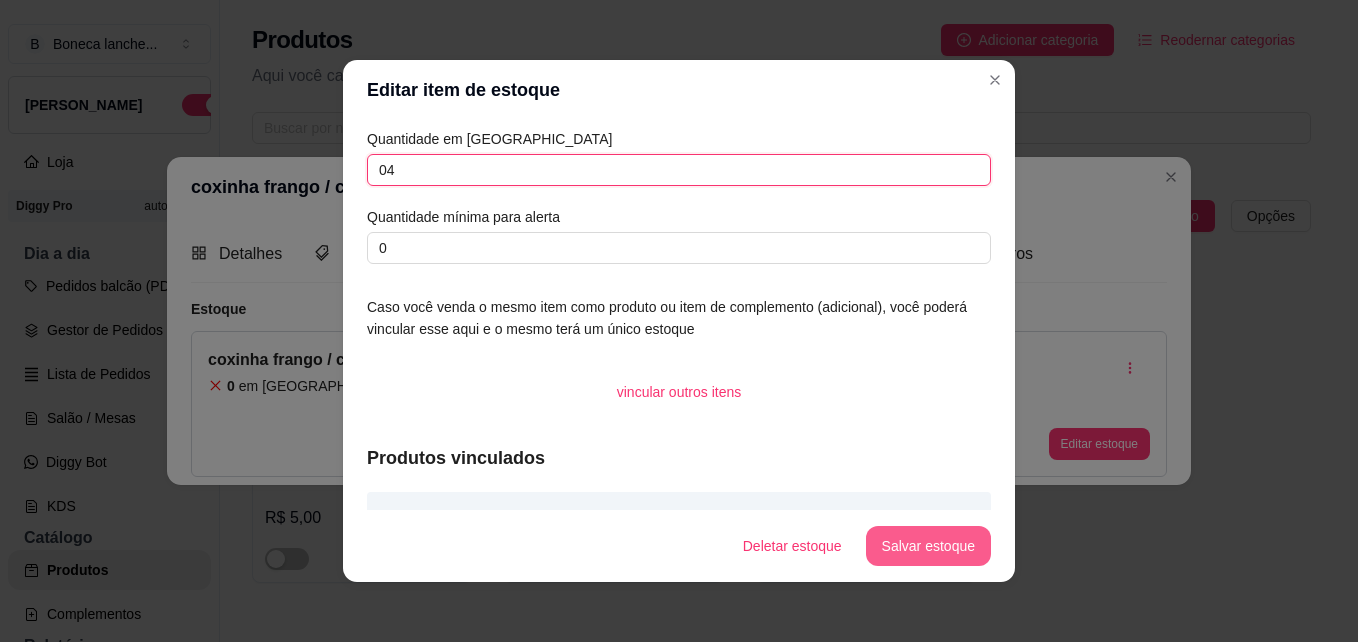 type on "04" 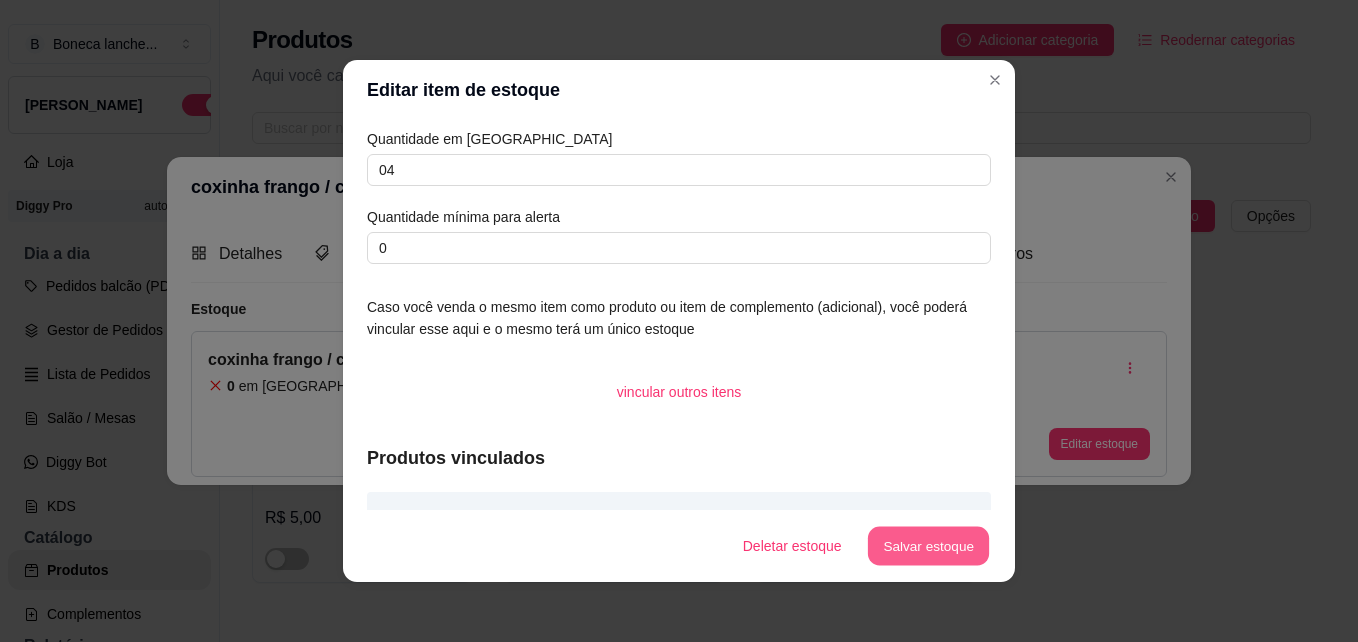 click on "Salvar estoque" at bounding box center (928, 546) 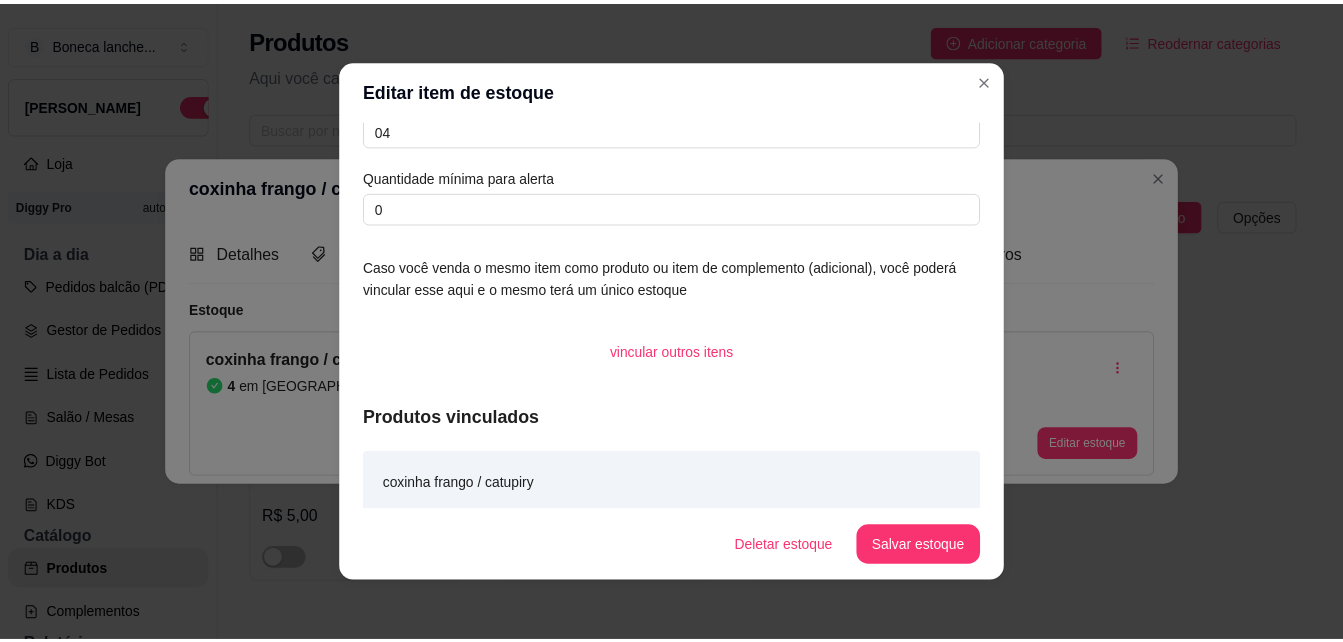 scroll, scrollTop: 52, scrollLeft: 0, axis: vertical 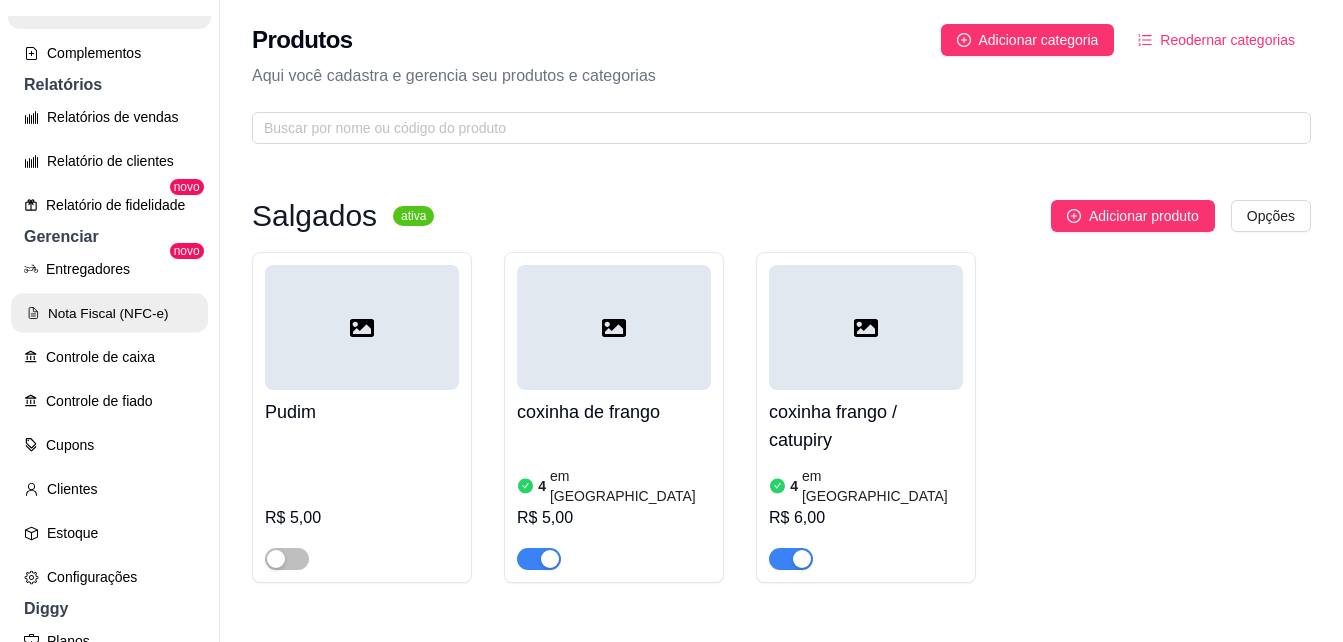 click on "Nota Fiscal (NFC-e)" at bounding box center [109, 313] 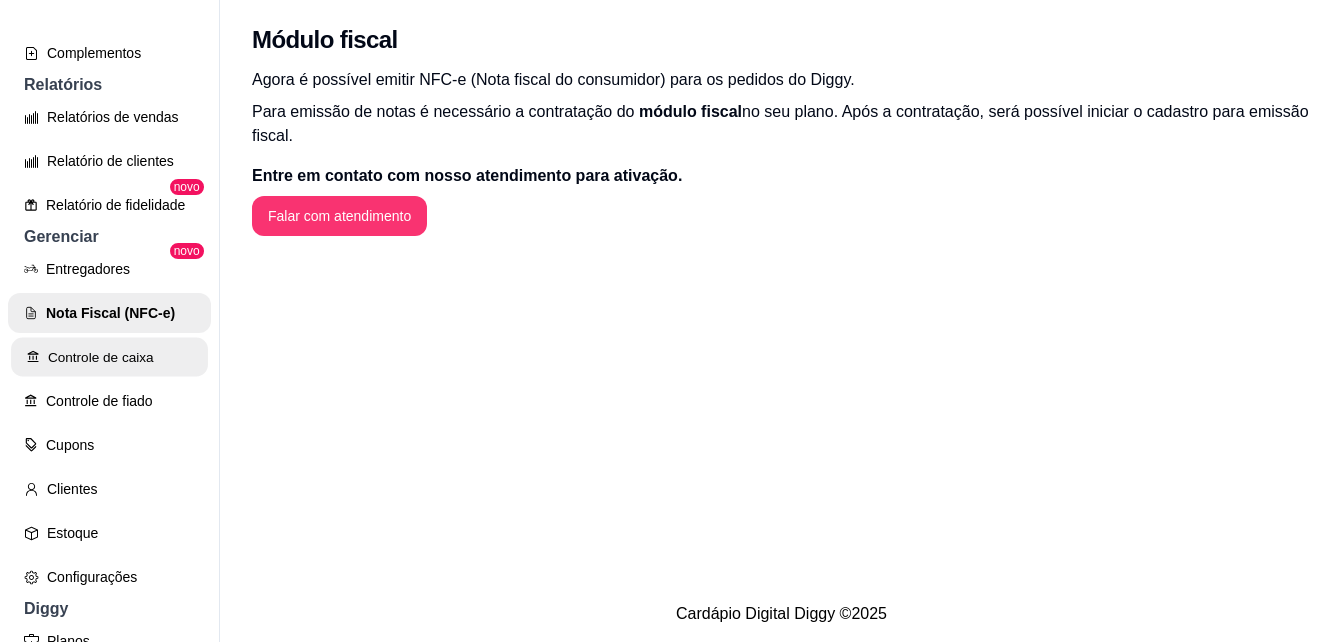 click on "Controle de caixa" at bounding box center [109, 357] 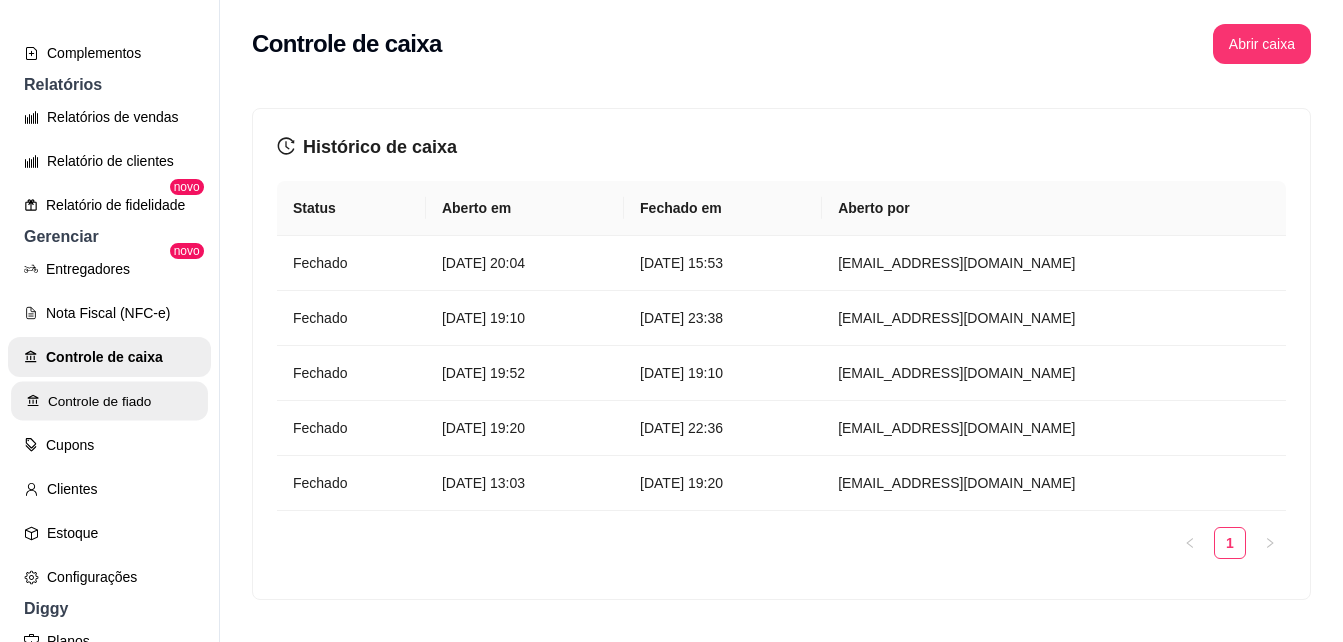 click on "Controle de fiado" at bounding box center [109, 401] 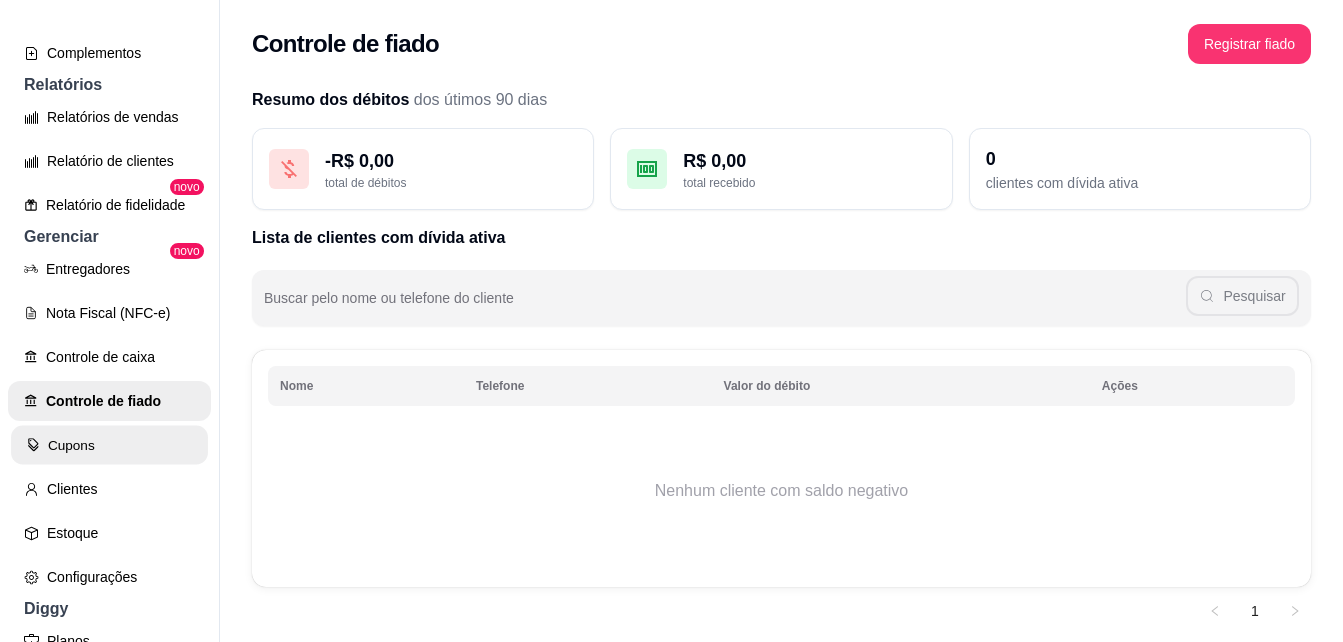 click on "Cupons" at bounding box center [109, 445] 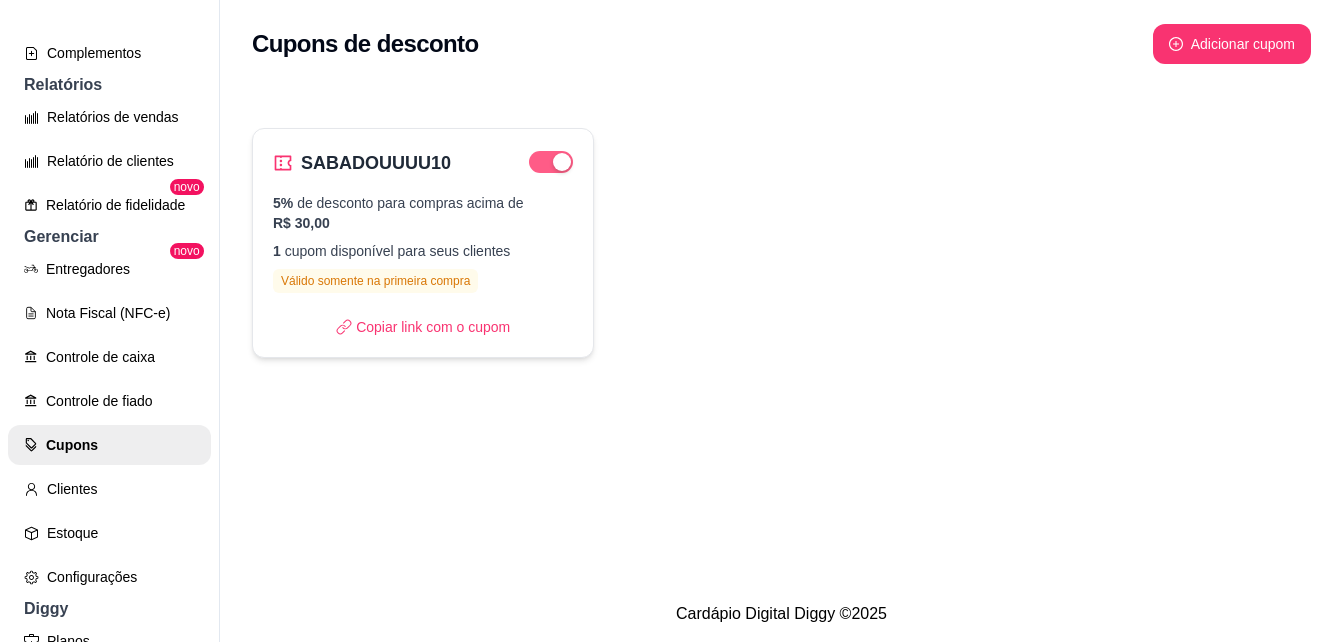 click at bounding box center (551, 162) 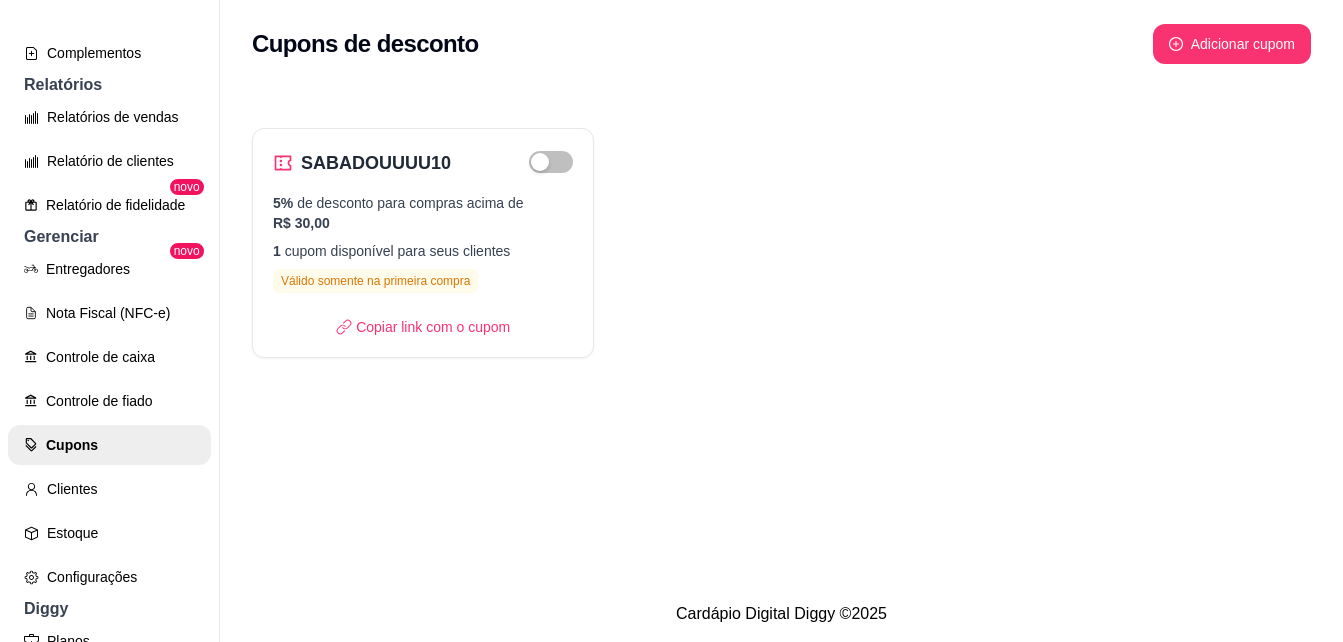 click on "SABADOUUUU10 5%   de desconto para compras acima de   R$ 30,00 1   cupom disponível   para seus clientes Válido somente na primeira compra Copiar link com o cupom" at bounding box center (781, 229) 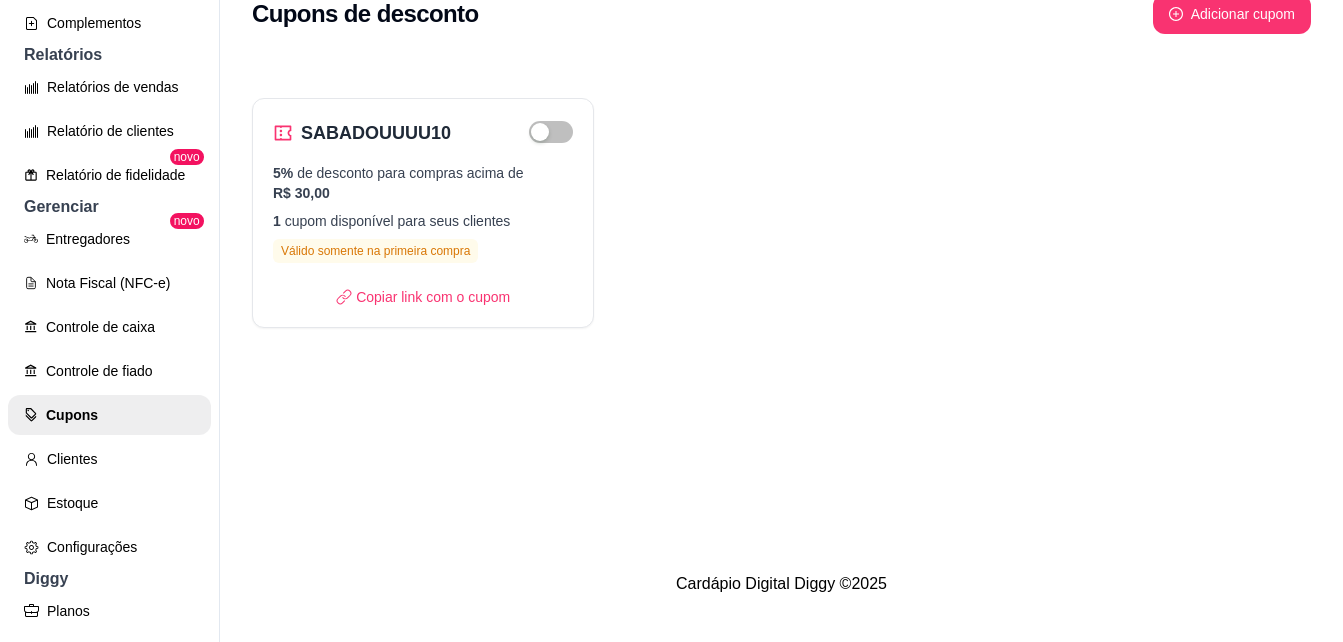 scroll, scrollTop: 32, scrollLeft: 0, axis: vertical 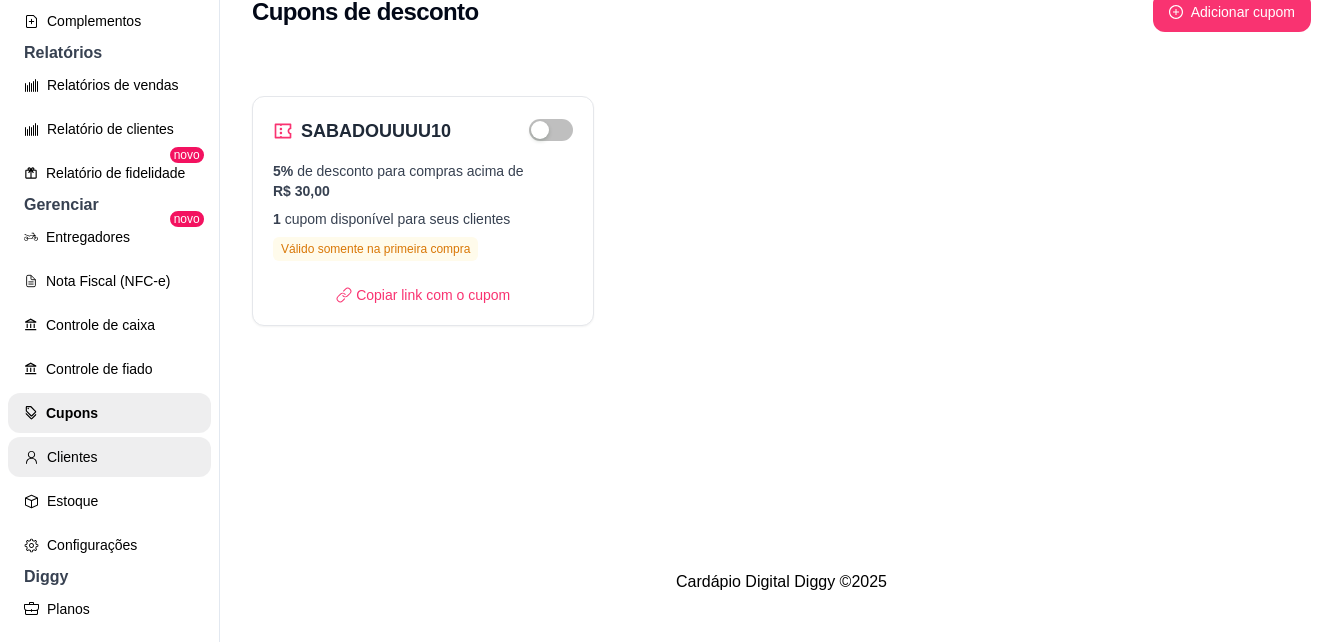 click on "Clientes" at bounding box center [109, 457] 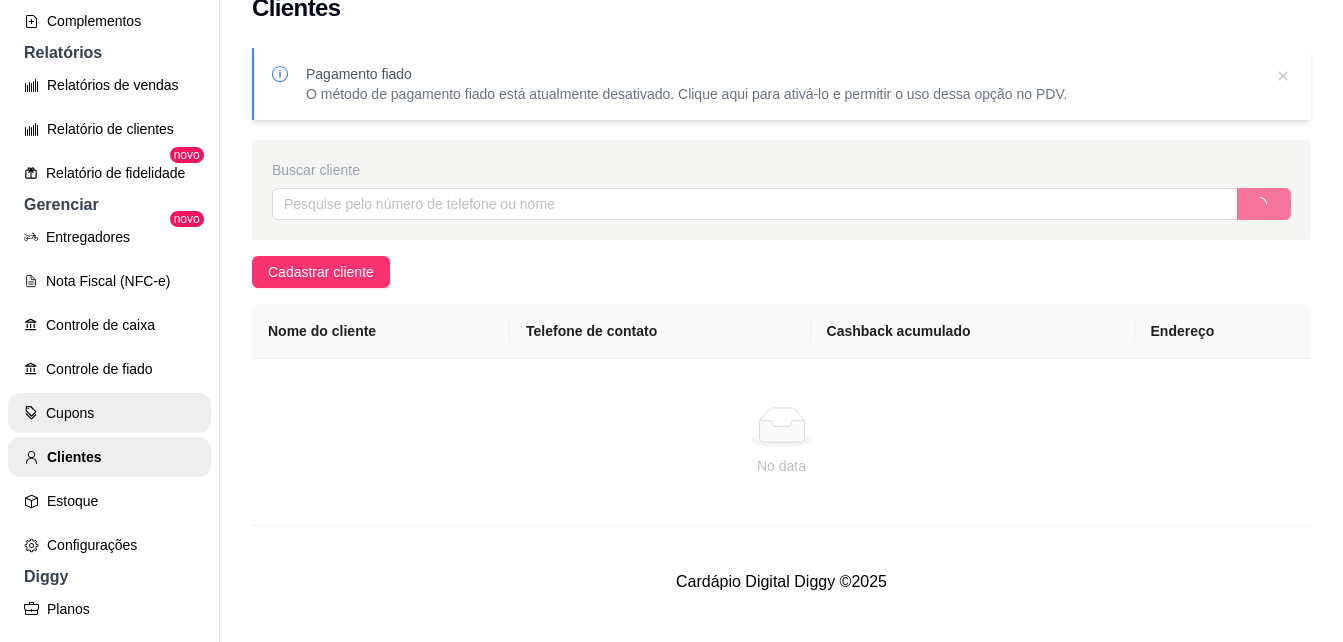 scroll, scrollTop: 0, scrollLeft: 0, axis: both 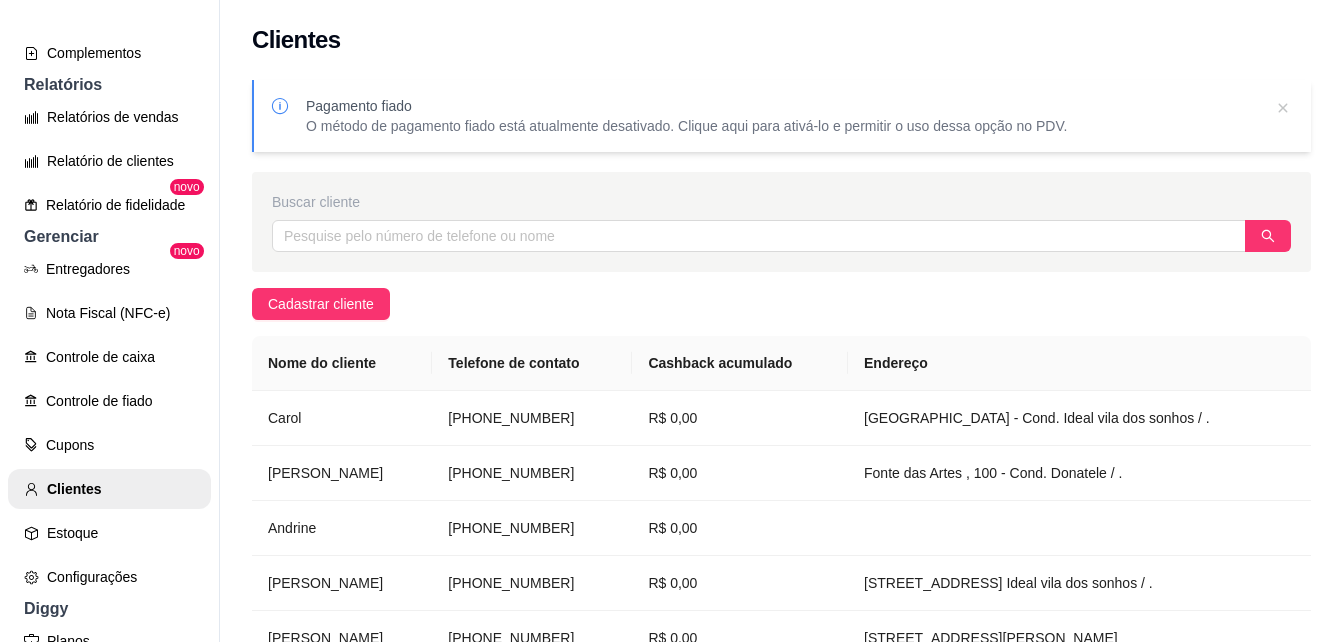 click on "Pagamento fiado  O método de pagamento fiado está atualmente desativado. Clique aqui para ativá-lo e permitir o uso dessa opção no PDV. Buscar cliente Cadastrar cliente Nome do cliente Telefone de contato Cashback acumulado Endereço Carol [PHONE_NUMBER] R$ 0,00 [GEOGRAPHIC_DATA] - Cond. Ideal vila dos sonhos / . [PERSON_NAME]  [PHONE_NUMBER] R$ 0,00 Fonte das Artes , 100 - Cond. Donatele / . Andrine [PHONE_NUMBER] R$ 0,00 [PERSON_NAME] [PHONE_NUMBER] R$ 0,00 [STREET_ADDRESS] Ideal vila dos sonhos / . [PERSON_NAME] [PHONE_NUMBER] R$ 0,00 [STREET_ADDRESS][PERSON_NAME] [PERSON_NAME]  [PHONE_NUMBER] R$ 0,00 [PERSON_NAME]  [PHONE_NUMBER] R$ 0,00 [PERSON_NAME]  [PHONE_NUMBER] R$ 0,00 [STREET_ADDRESS] - Cond. Ideal vila dos sonhos / . [PERSON_NAME] [PHONE_NUMBER] R$ 0,00 [STREET_ADDRESS]. Donatele / . Gleice [PHONE_NUMBER] R$ 0,00 [STREET_ADDRESS] Ideal vila dos sonhos / . 1 2 3 4" at bounding box center [781, 548] 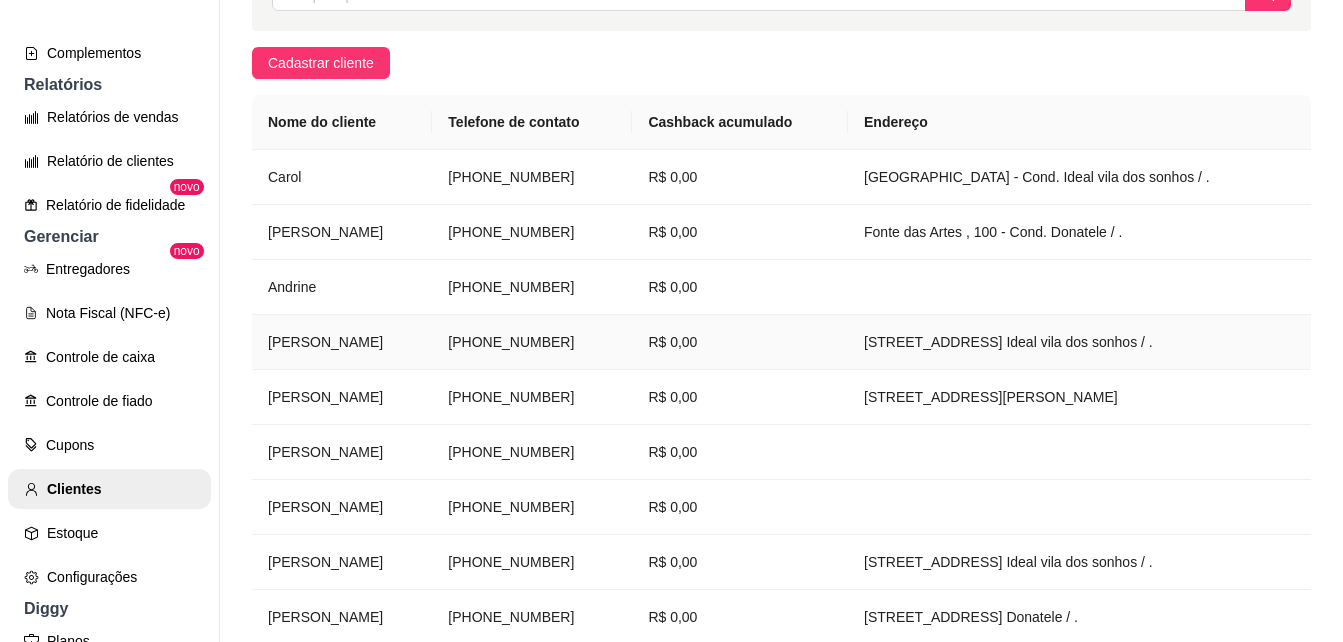 scroll, scrollTop: 454, scrollLeft: 0, axis: vertical 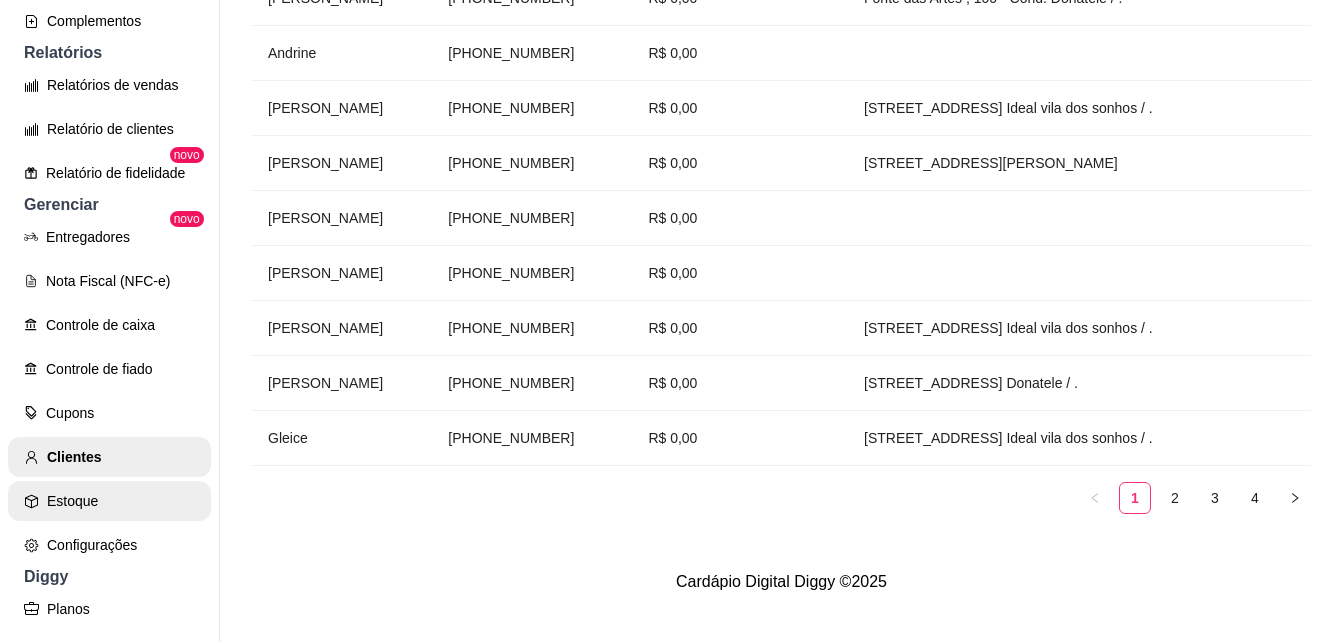 click on "Estoque" at bounding box center [109, 501] 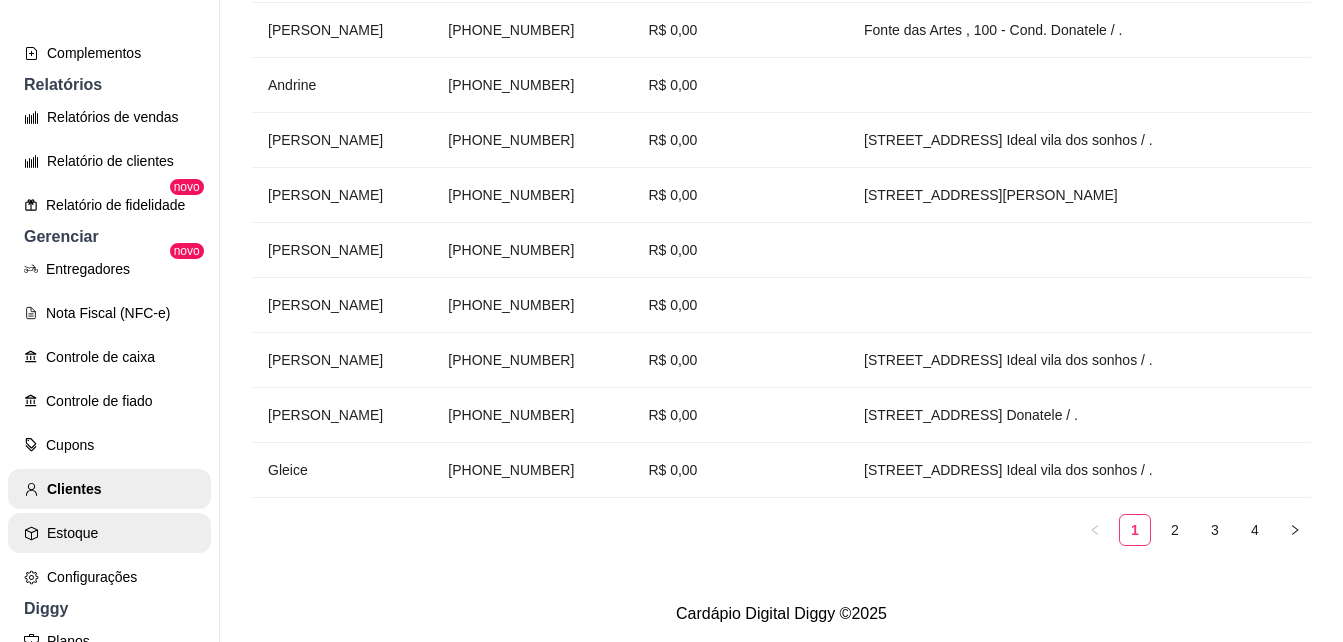 scroll, scrollTop: 0, scrollLeft: 0, axis: both 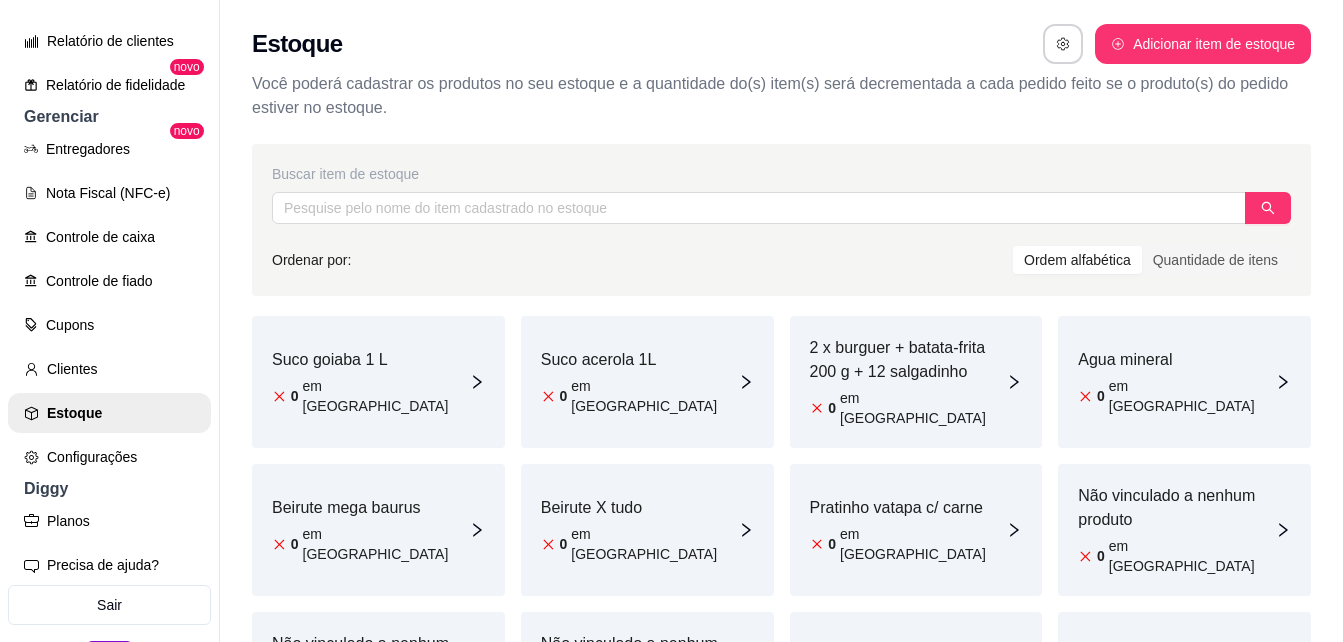 click on "Buscar item de estoque Ordenar por: Ordem alfabética Quantidade de itens" at bounding box center [781, 220] 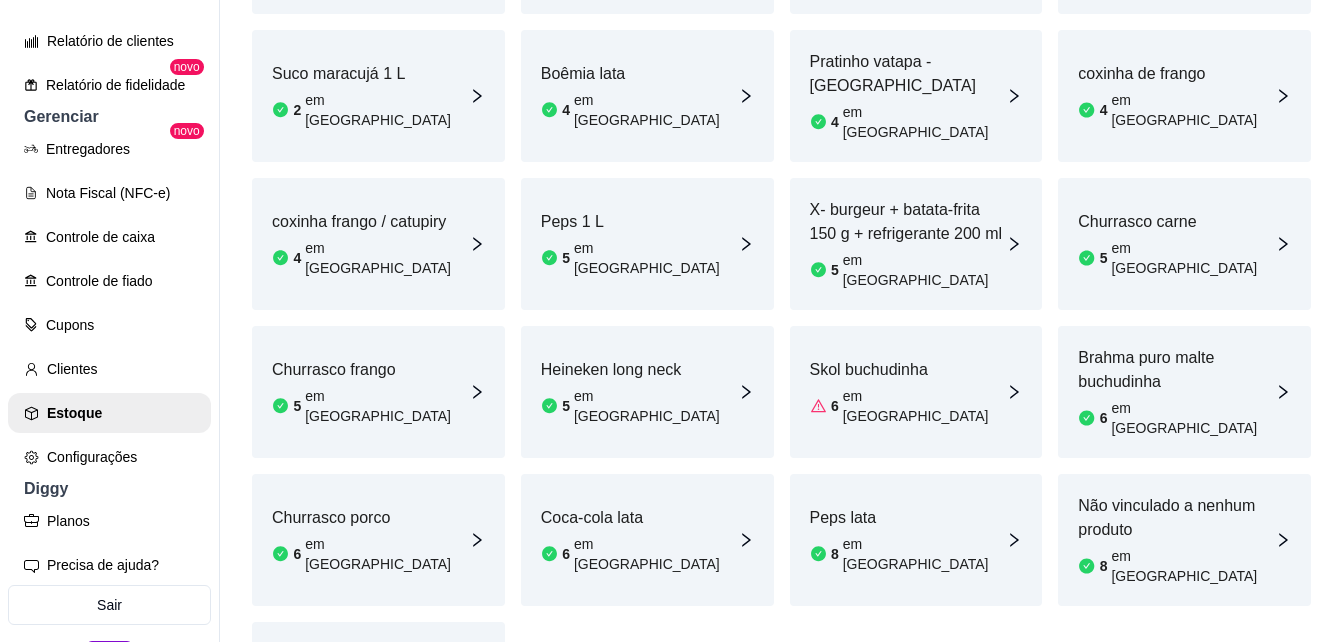 scroll, scrollTop: 880, scrollLeft: 0, axis: vertical 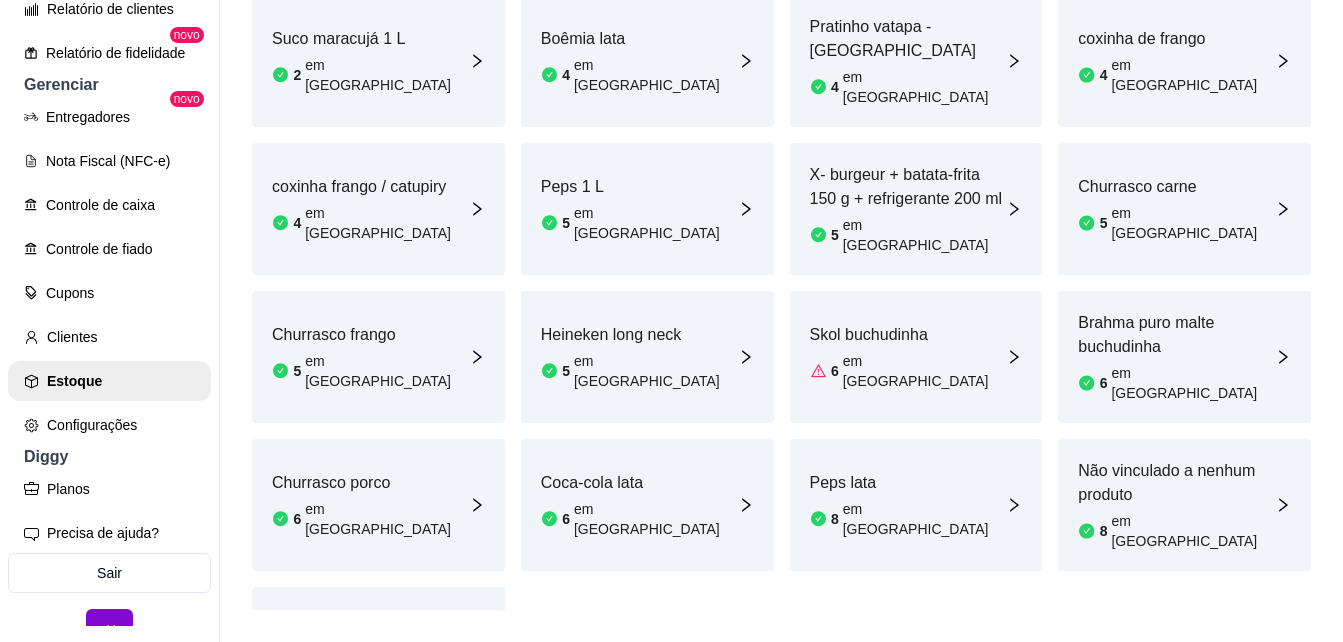 click on "Coca-cola lata 6 em estoque" at bounding box center [647, 505] 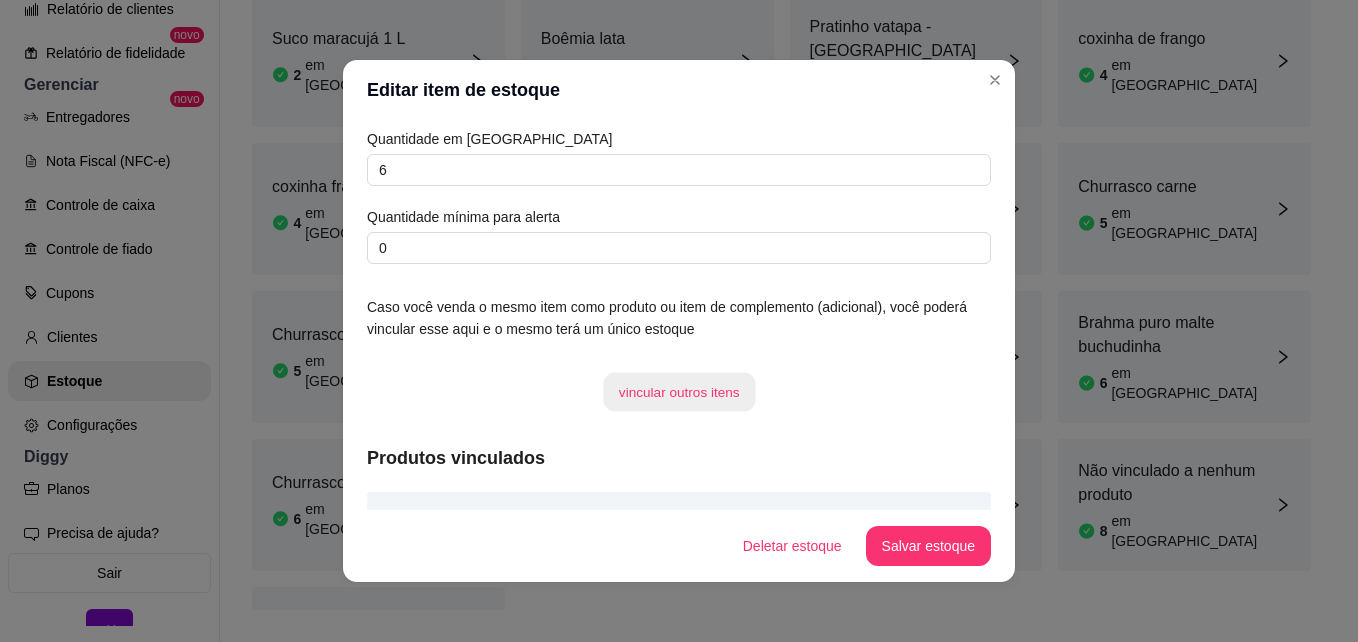 click on "vincular outros itens" at bounding box center [679, 392] 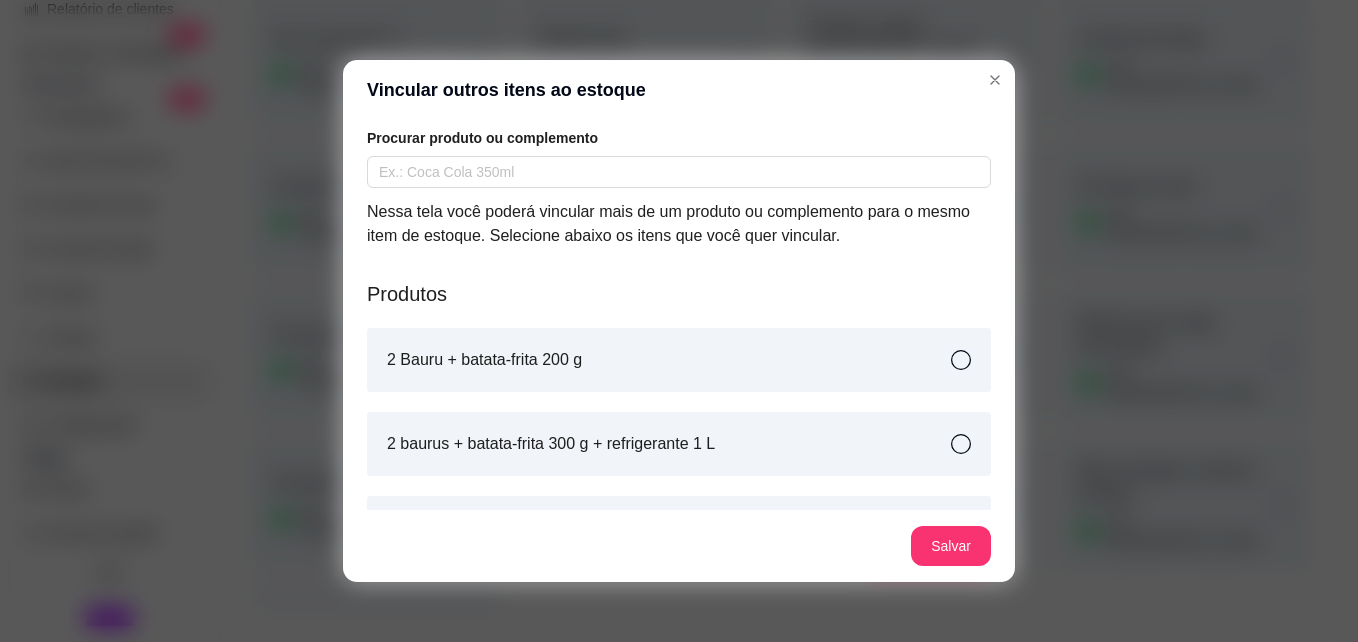 click on "Produtos  2 Bauru + batata-frita 200 g 2 baurus + batata-frita 300 g + refrigerante 1 L 2 baurus arabe + batata-frita 200g 2 casa c/ tudo + batata-frita 200 g C/ cheddar e bacon 2 especial X + batata-frita 200g c/ cheddar e bacon 2 especial X arabe+ batata-frita 200g c/ cheddar e  calabressa 2 Pasteis + batata- frita 200 g 2 pasteis camarão/ mussarela + batata frita 200g  2 pasteis mistao + batata-frita 200g c/cheddar 2 pasteis misto + batata-frita 200g c/ cheddar 2 pre- casa + batata-frita c/ cheddar + 10 salgadinho  2 pre- casa arabe + batata-frita 200g / calabresa 2 x burguer + batata-frita 200 g + 12 salgadinho  2 x- bacon arabe+ batata-frita 200g 2 x- burguer + batata-frita 200g + 12 salgadinho + refri 1 L 2 x- burguer + Batata-Frita 200g + Refrigerante 1 L 2 X- calabresa arabe +batata-frita 200g c/ cheddar + 10 salgadinho  2 x- frango arabe + batata-frita 200g c/ cheddsr + 10 salgadinho  2 X- havai arabe+ batata-frita 200g 2 x- tudo arabe + batata-frita 200g 2 x- tudo arabe + batata-frita recheado" at bounding box center (679, 5828) 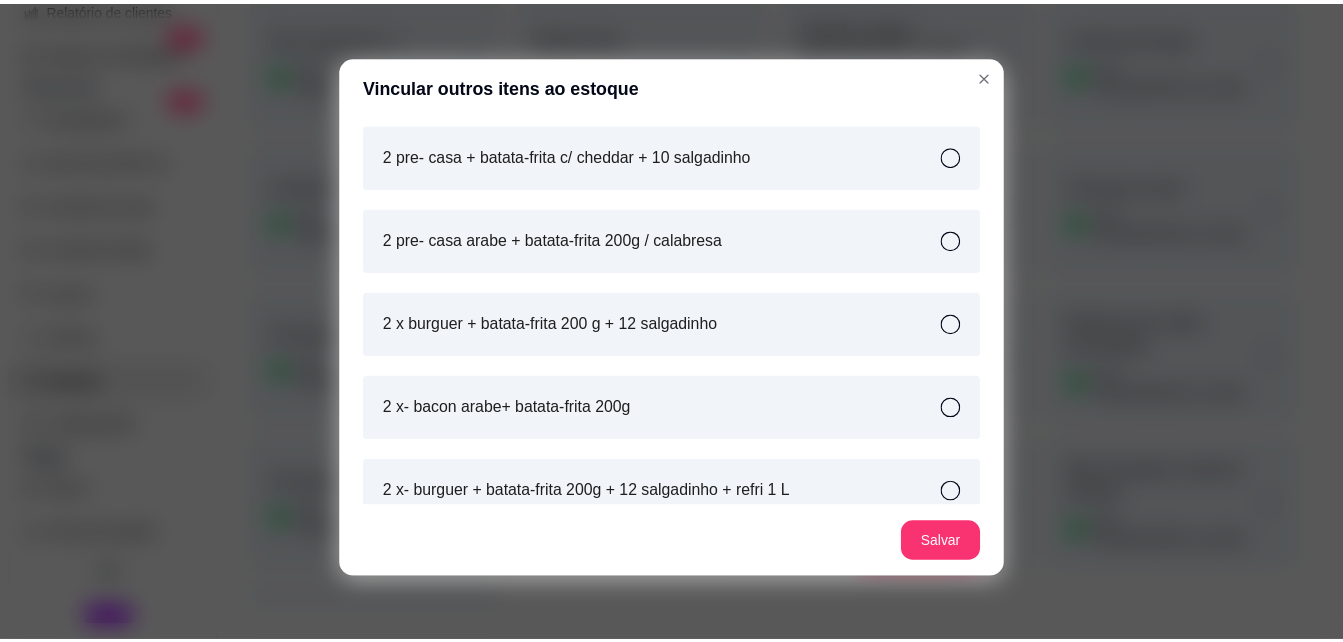 scroll, scrollTop: 1160, scrollLeft: 0, axis: vertical 